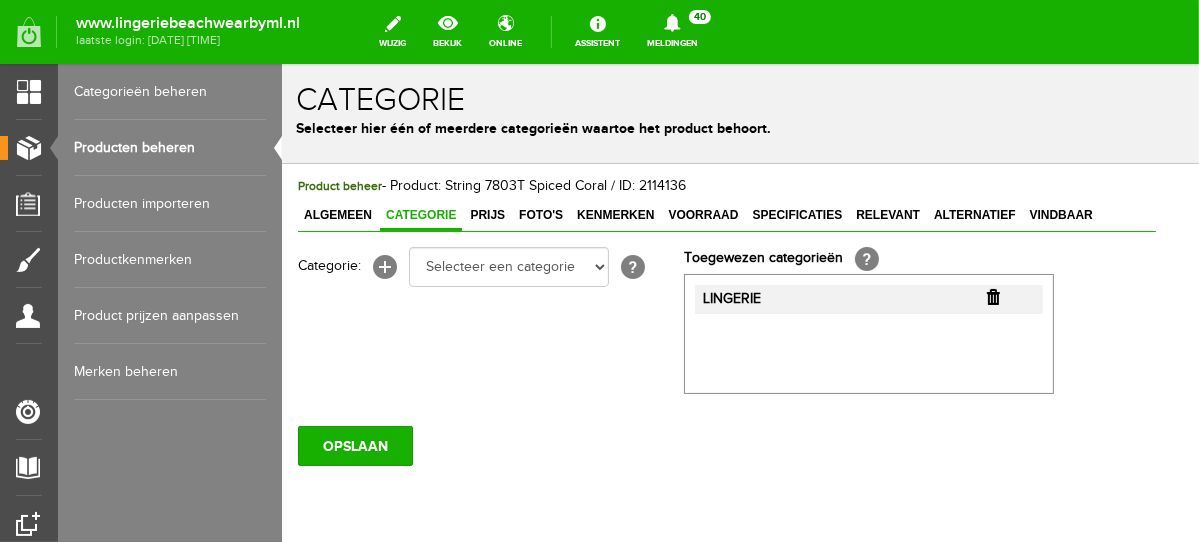 scroll, scrollTop: 0, scrollLeft: 0, axis: both 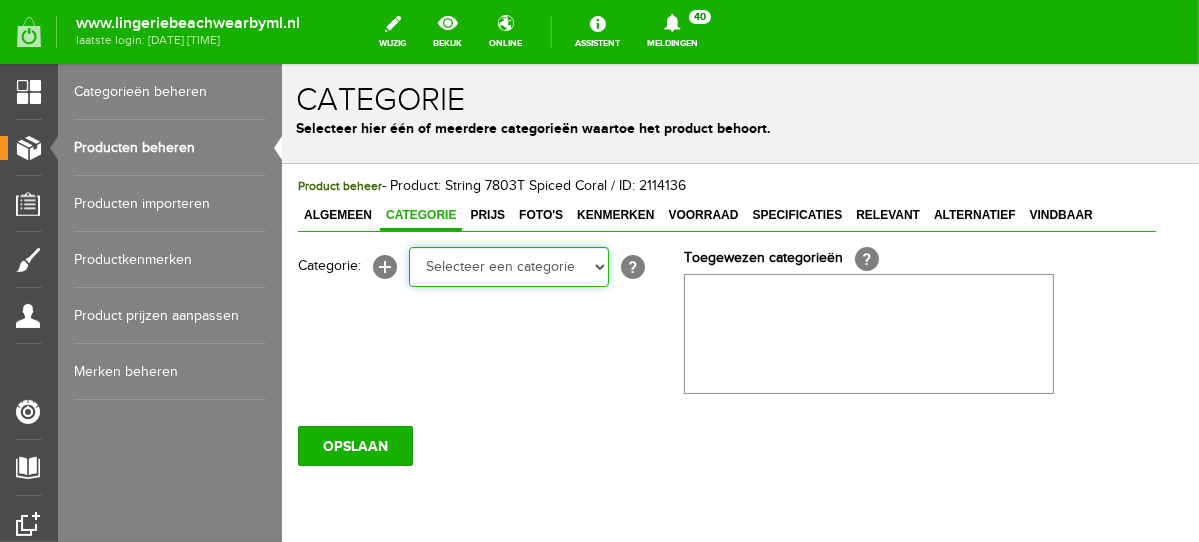 click on "Selecteer een categorie
NEW IN
LINGERIE
NACHTMODE
HOMEWEAR
BADMODE
BODY
LINGERIE
SUMMER COLOURS
BH ZONDER BEUGEL
PLUSSIZE
STRAPLESS
SEXY
BEACH
Bikinitop moulded (niet voorgev.)
Bikinitop voorgevormd
Shorty
Badpakken
Strandaccessoires
Rio slip
Slip
Hoge slip
Niet voorgevormd
Voorgevormd
One Shoulder
Push Up
Bandeau
Halter
Triangel
STRAPLESS
BASICS
HOMEWEAR
JUMPSUITS
BADJASSEN
NACHTMODE
PYJAMA SETS
PYJAMA JURKEN
KIMONO'S
SLIPDRESSES
SATIJNEN PYAMA
HEREN
SHAPEWEAR
BODY'S
ACCESSOIRES
PANTY'S
SPORT
SALE BEACH
SALE LINGERIE
D Cup" at bounding box center (508, 266) 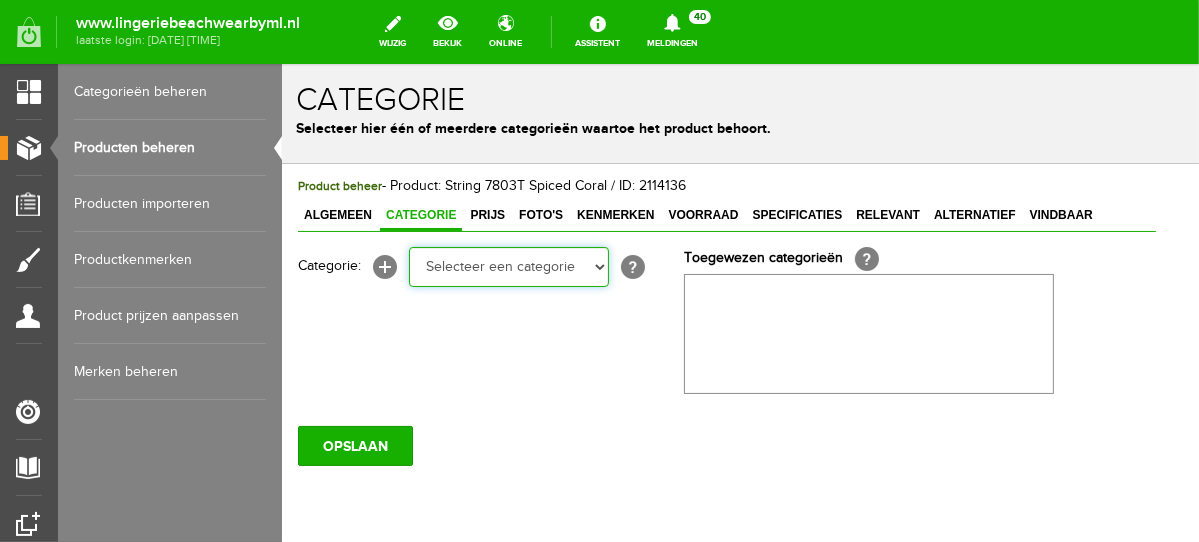 select on "281745" 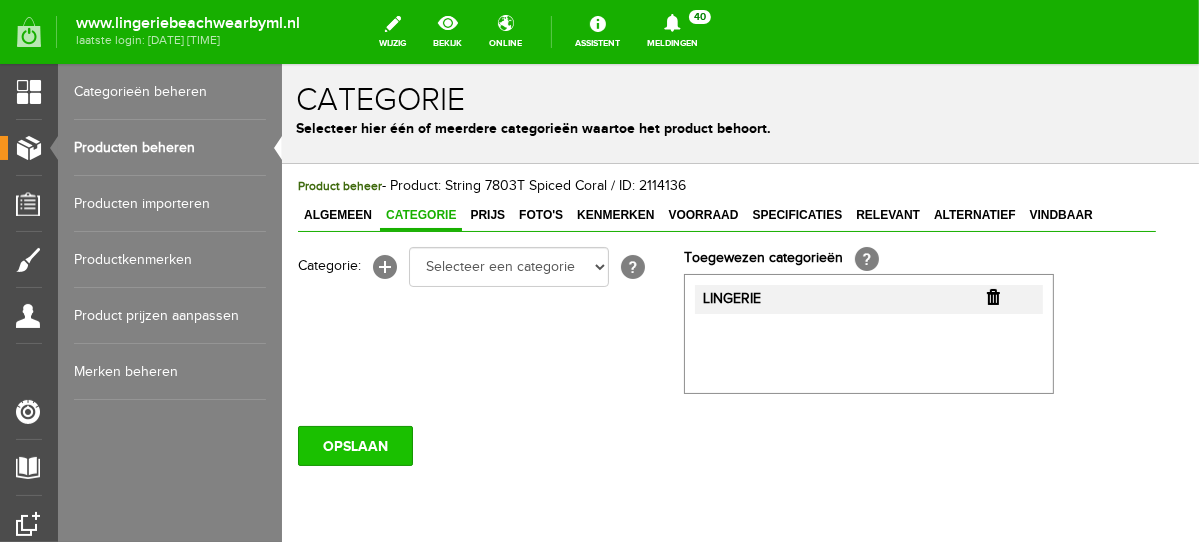 click on "OPSLAAN" at bounding box center (354, 445) 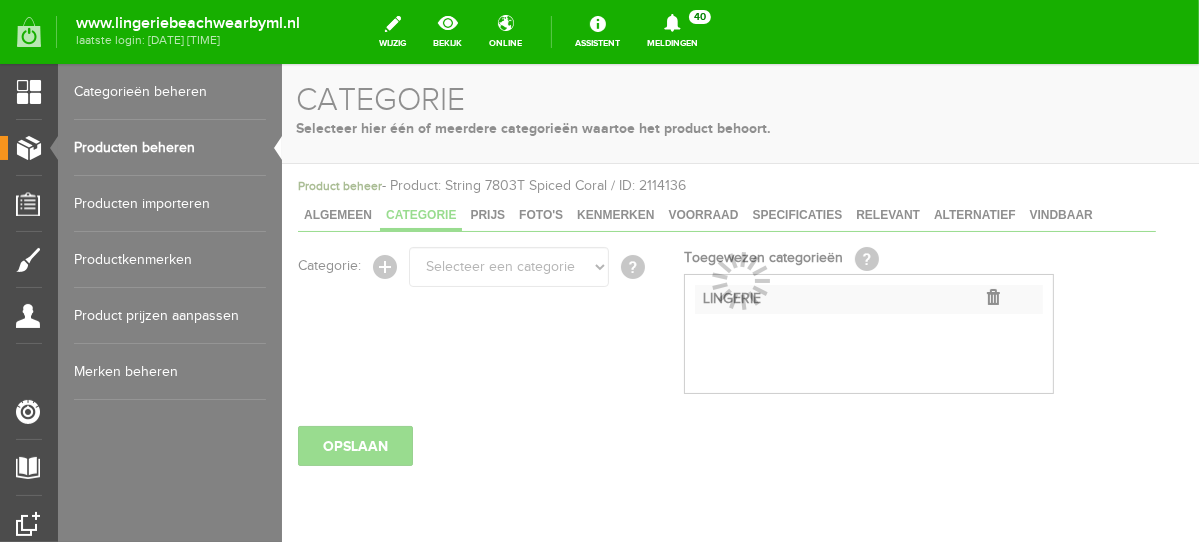 click on "Producten beheren" at bounding box center (170, 148) 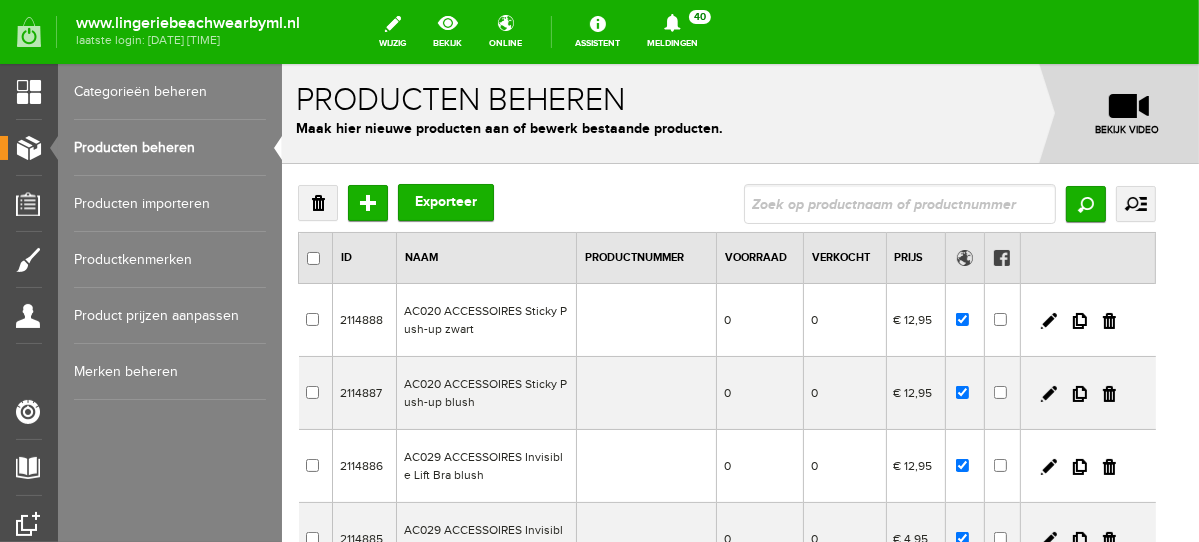 scroll, scrollTop: 0, scrollLeft: 0, axis: both 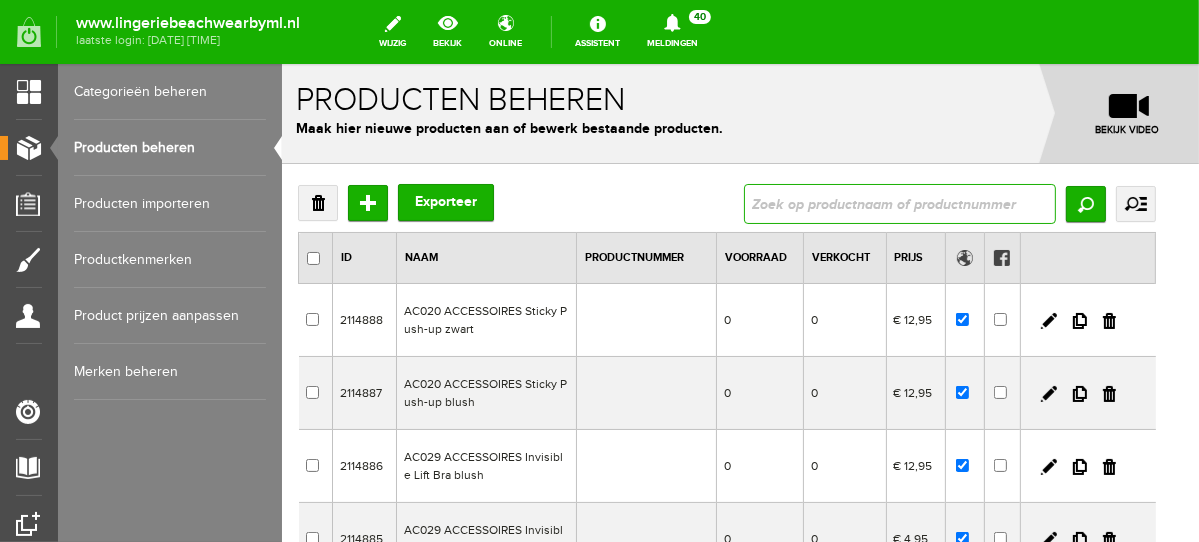 click at bounding box center (899, 203) 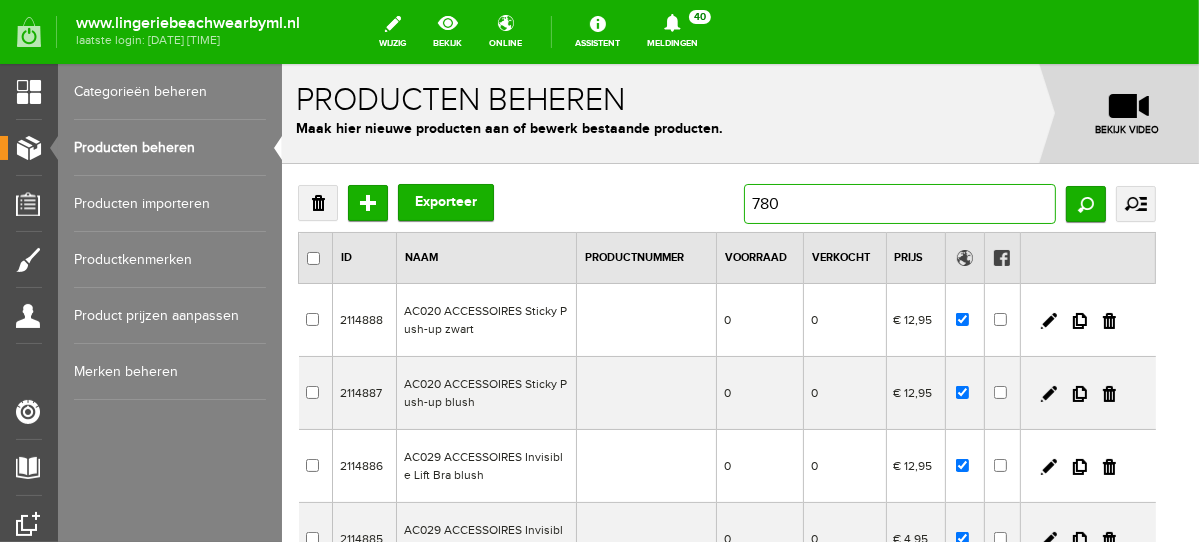 type on "7803" 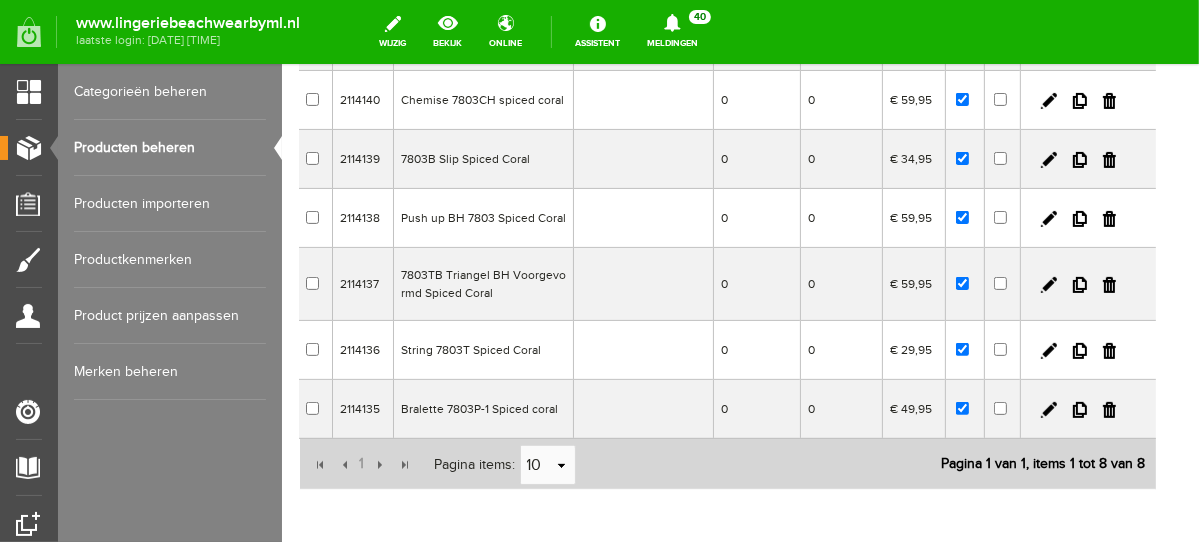 scroll, scrollTop: 361, scrollLeft: 0, axis: vertical 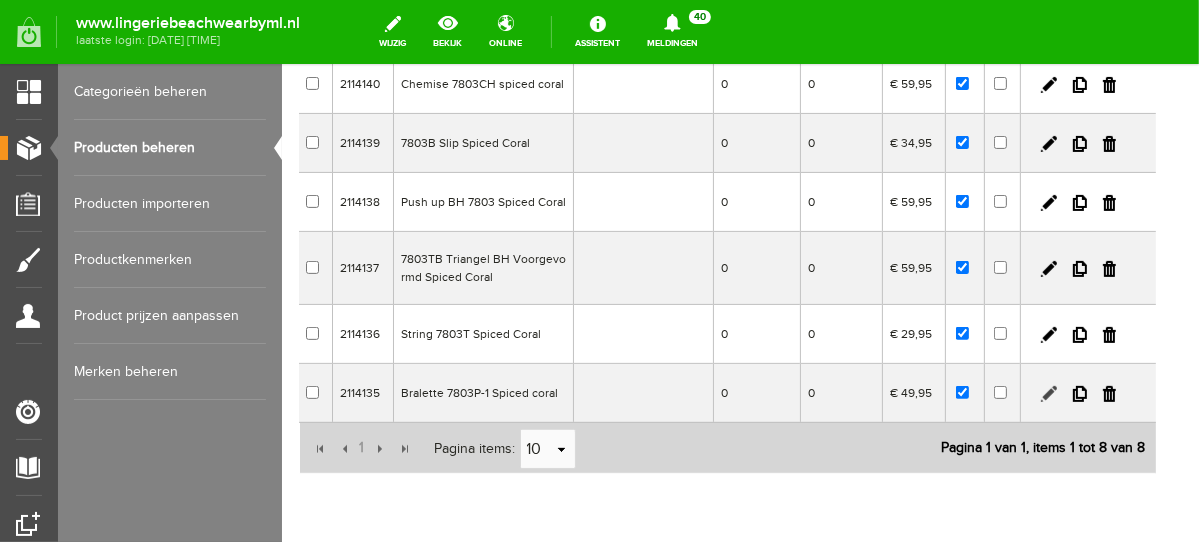 click at bounding box center (1048, 393) 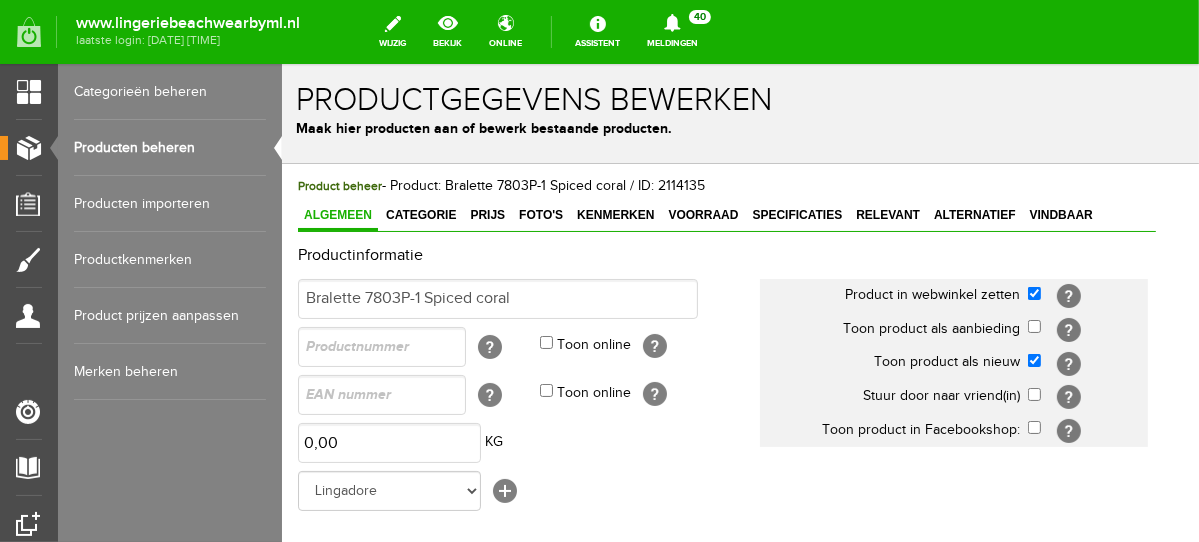 scroll, scrollTop: 0, scrollLeft: 0, axis: both 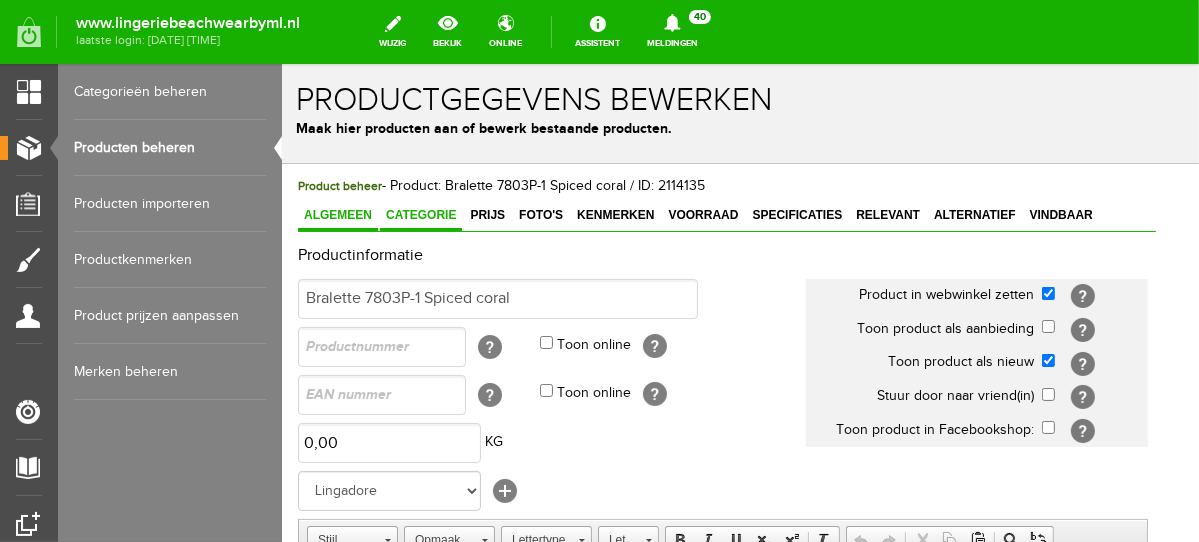 click on "Categorie" at bounding box center [420, 214] 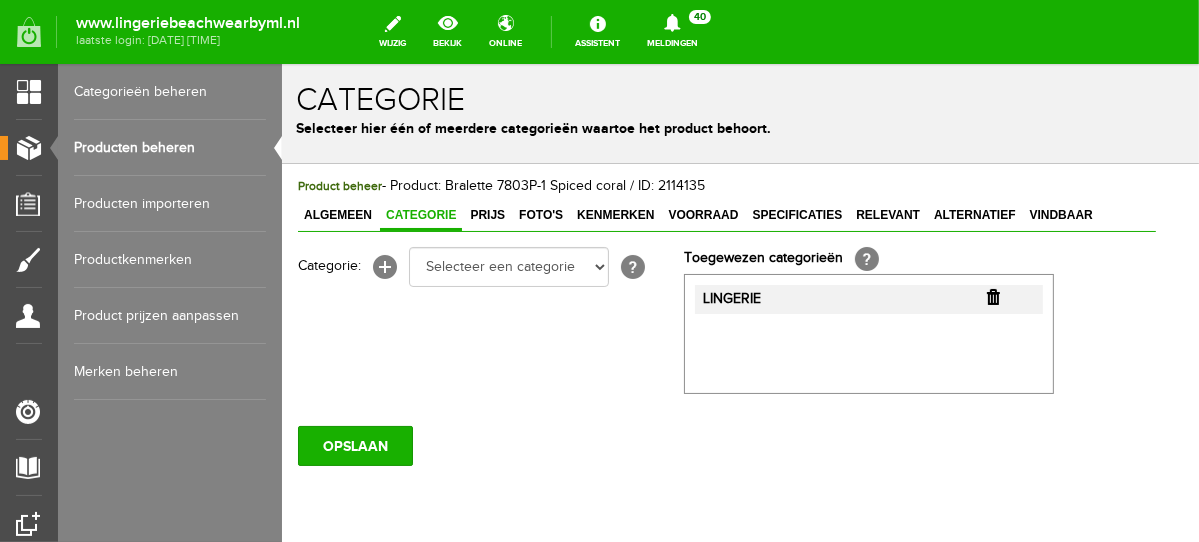 click at bounding box center (992, 296) 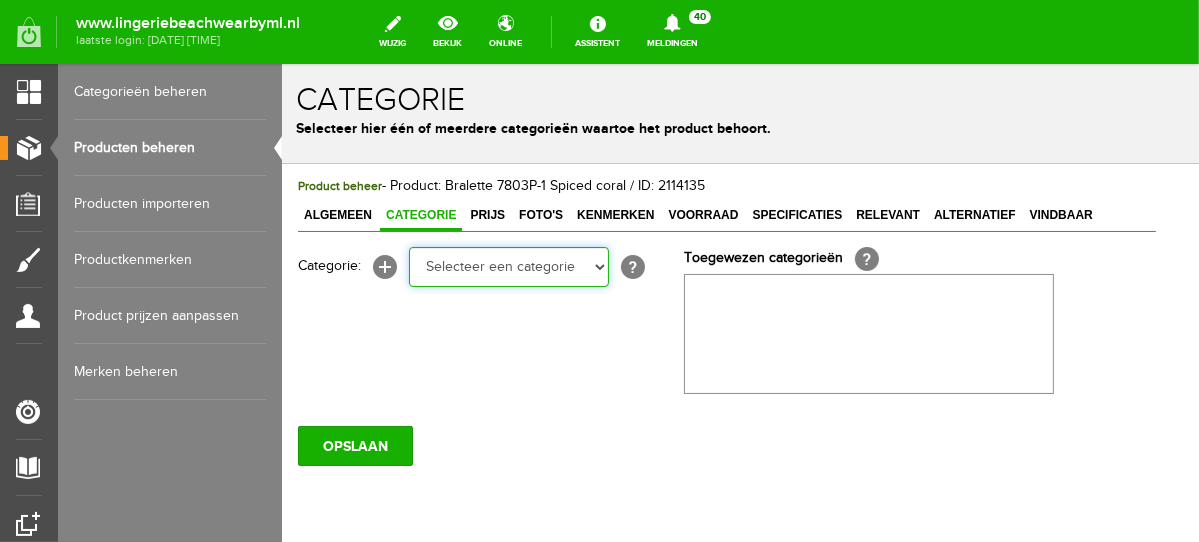 click on "Selecteer een categorie
NEW IN
LINGERIE
NACHTMODE
HOMEWEAR
BADMODE
BODY
LINGERIE
SUMMER COLOURS
BH ZONDER BEUGEL
PLUSSIZE
STRAPLESS
SEXY
BEACH
Bikinitop moulded (niet voorgev.)
Bikinitop voorgevormd
Shorty
Badpakken
Strandaccessoires
Rio slip
Slip
Hoge slip
Niet voorgevormd
Voorgevormd
One Shoulder
Push Up
Bandeau
Halter
Triangel
STRAPLESS
BASICS
HOMEWEAR
JUMPSUITS
BADJASSEN
NACHTMODE
PYJAMA SETS
PYJAMA JURKEN
KIMONO'S
SLIPDRESSES
SATIJNEN PYAMA
HEREN
SHAPEWEAR
BODY'S
ACCESSOIRES
PANTY'S
SPORT
SALE BEACH
SALE LINGERIE
D Cup" at bounding box center (508, 266) 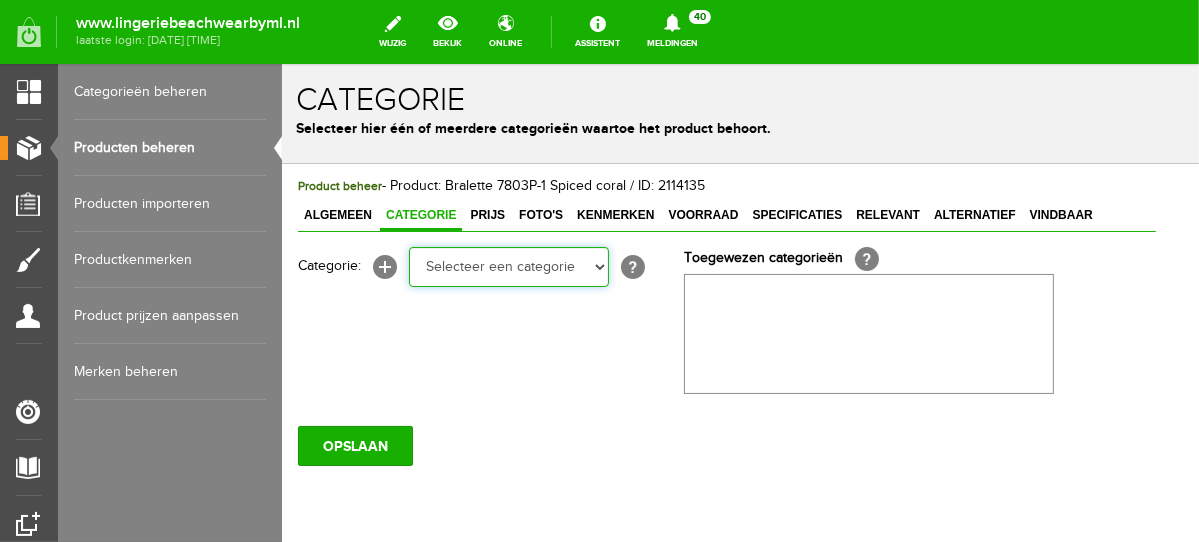 select on "281745" 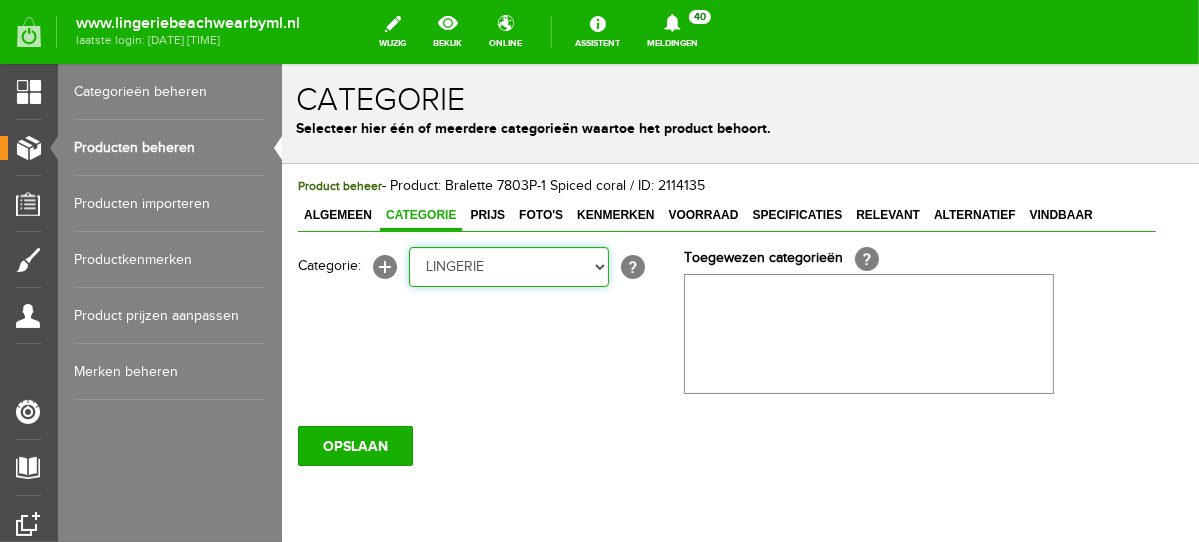 click on "Selecteer een categorie
NEW IN
LINGERIE
NACHTMODE
HOMEWEAR
BADMODE
BODY
LINGERIE
SUMMER COLOURS
BH ZONDER BEUGEL
PLUSSIZE
STRAPLESS
SEXY
BEACH
Bikinitop moulded (niet voorgev.)
Bikinitop voorgevormd
Shorty
Badpakken
Strandaccessoires
Rio slip
Slip
Hoge slip
Niet voorgevormd
Voorgevormd
One Shoulder
Push Up
Bandeau
Halter
Triangel
STRAPLESS
BASICS
HOMEWEAR
JUMPSUITS
BADJASSEN
NACHTMODE
PYJAMA SETS
PYJAMA JURKEN
KIMONO'S
SLIPDRESSES
SATIJNEN PYAMA
HEREN
SHAPEWEAR
BODY'S
ACCESSOIRES
PANTY'S
SPORT
SALE BEACH
SALE LINGERIE
D Cup" at bounding box center (508, 266) 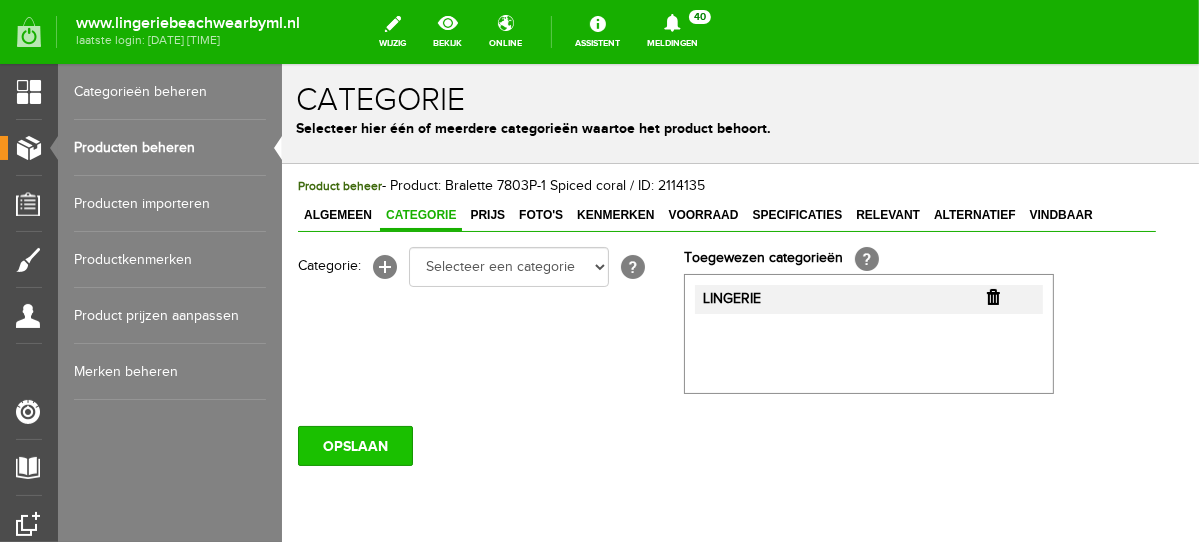 click on "OPSLAAN" at bounding box center (354, 445) 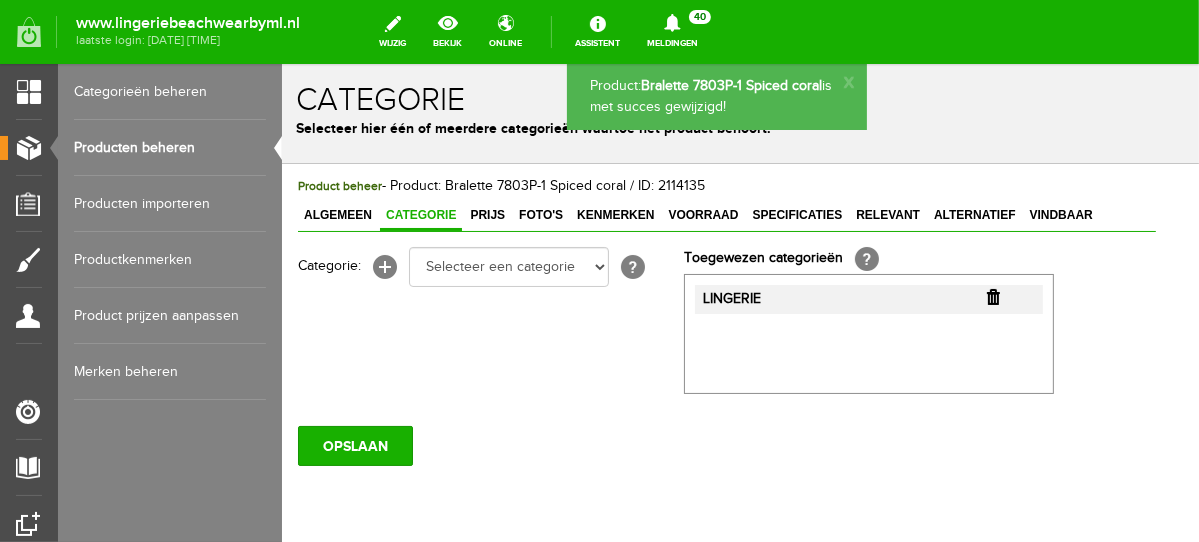 click on "Producten beheren" at bounding box center [170, 148] 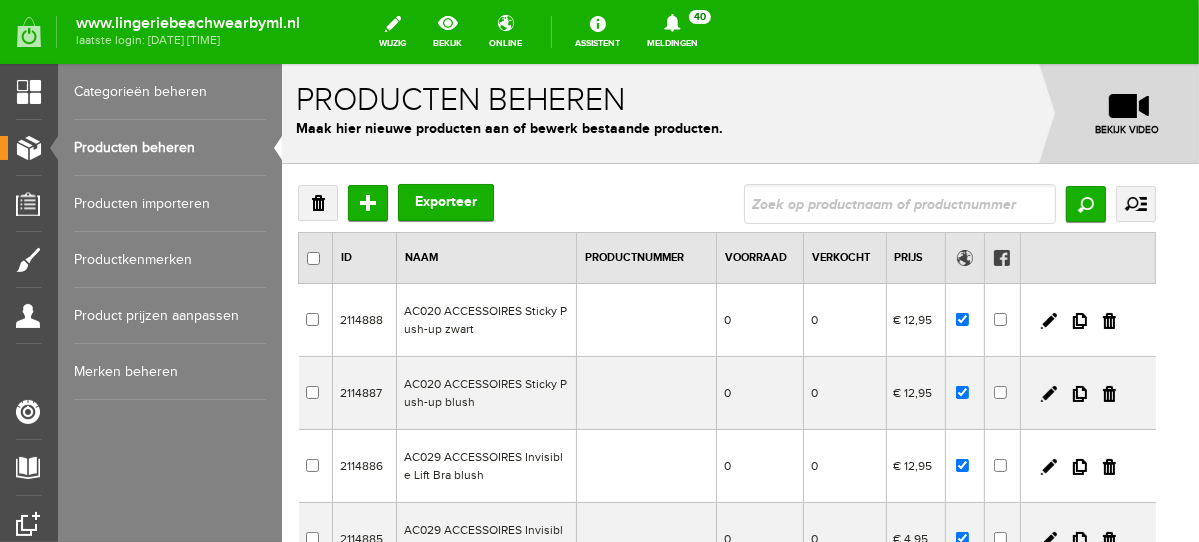 scroll, scrollTop: 0, scrollLeft: 0, axis: both 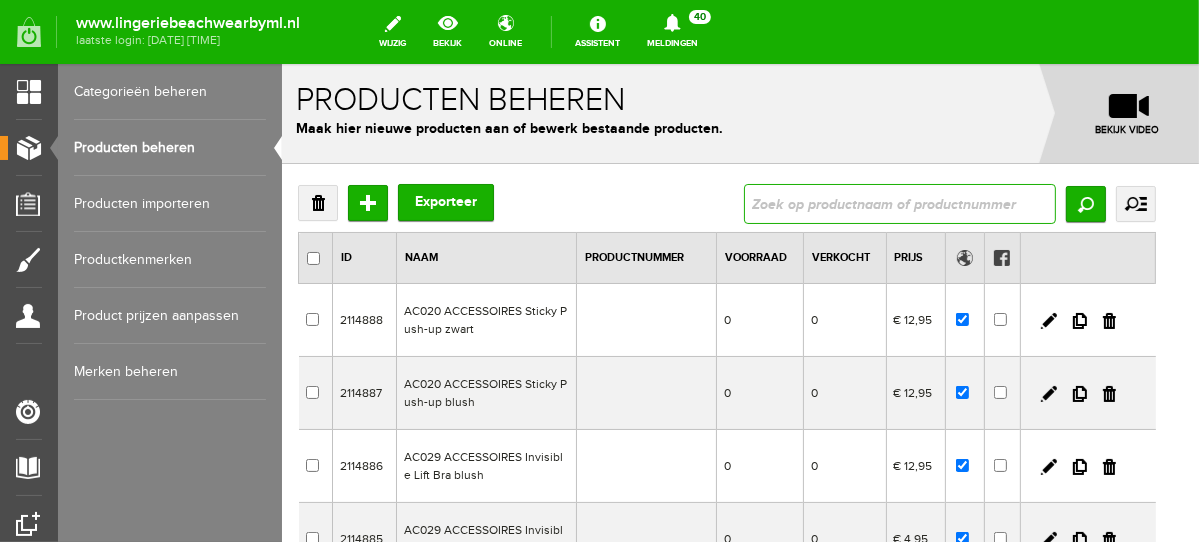 click at bounding box center (899, 203) 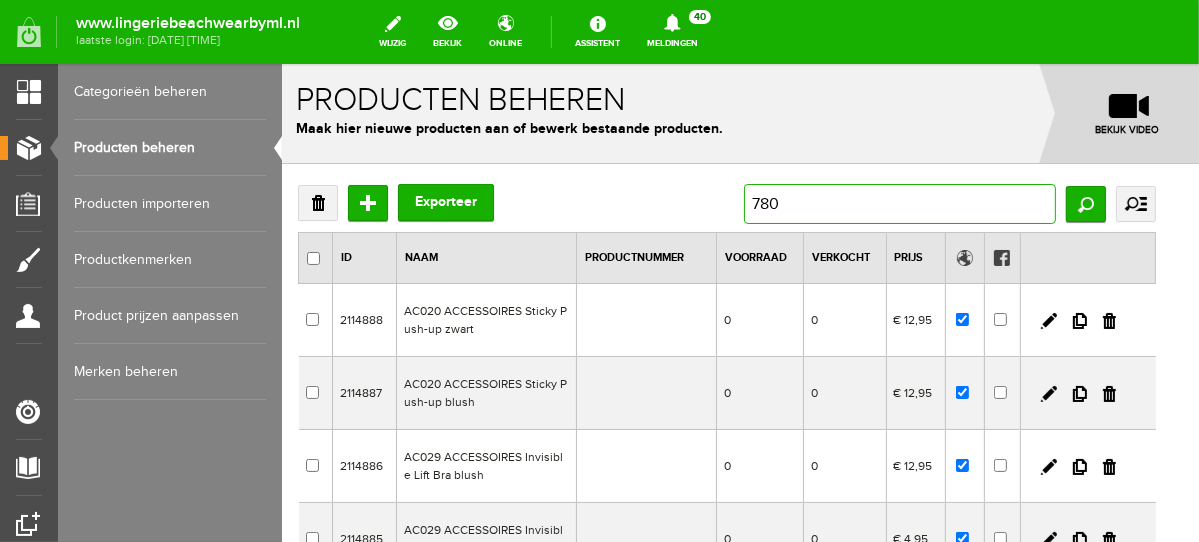 type on "7803" 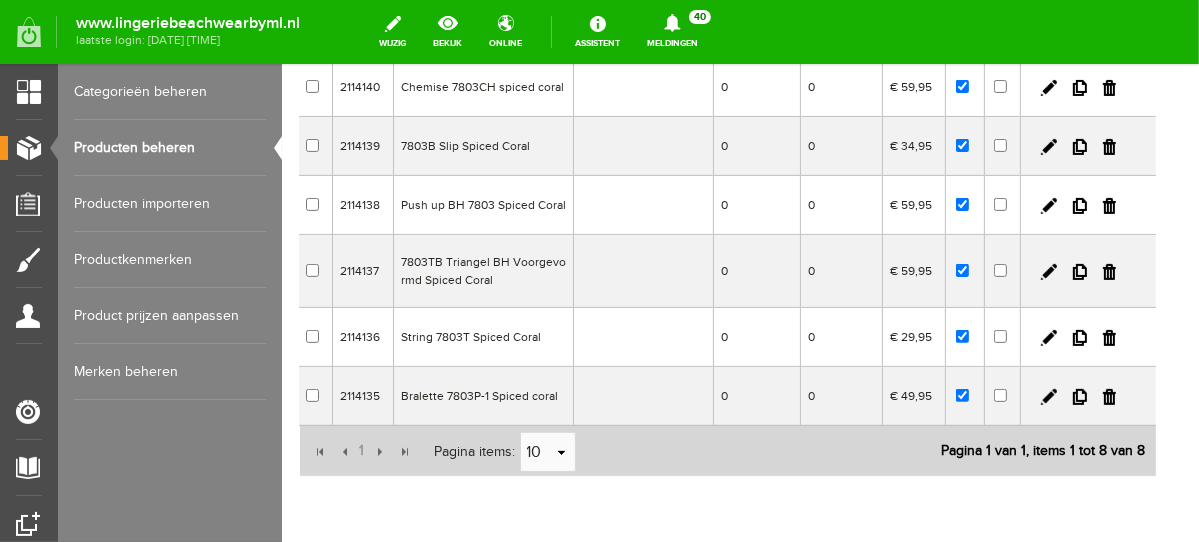 scroll, scrollTop: 443, scrollLeft: 0, axis: vertical 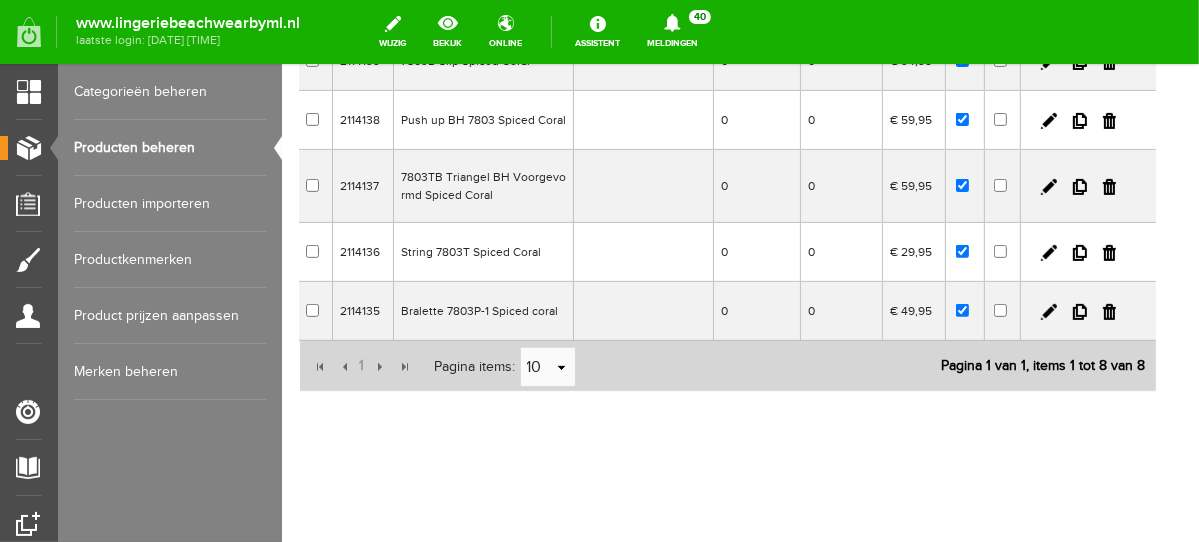 drag, startPoint x: 1189, startPoint y: 154, endPoint x: 1485, endPoint y: 513, distance: 465.2924 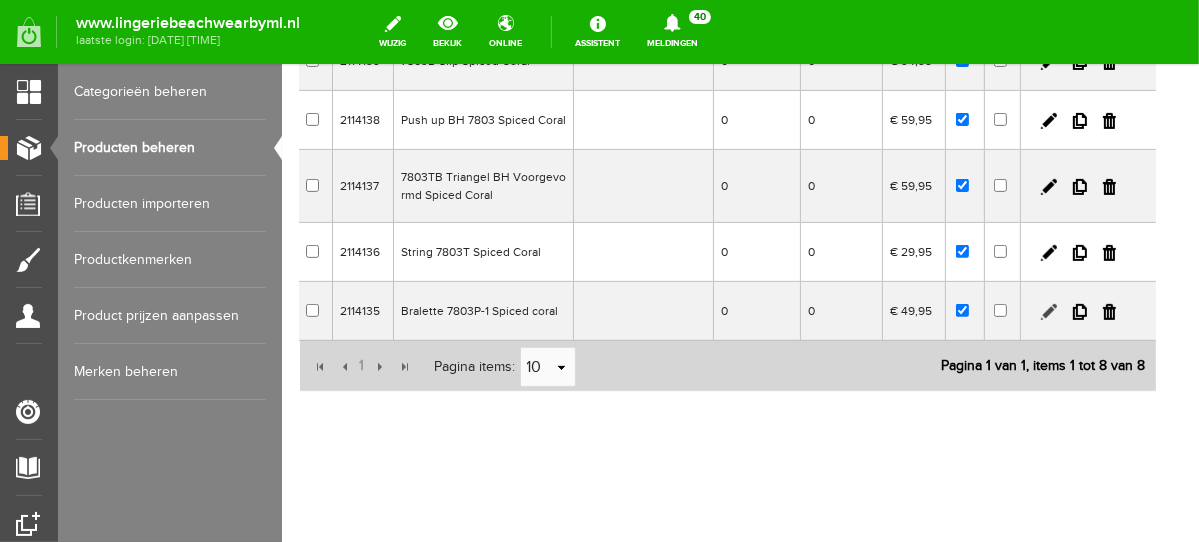 click at bounding box center [1048, 311] 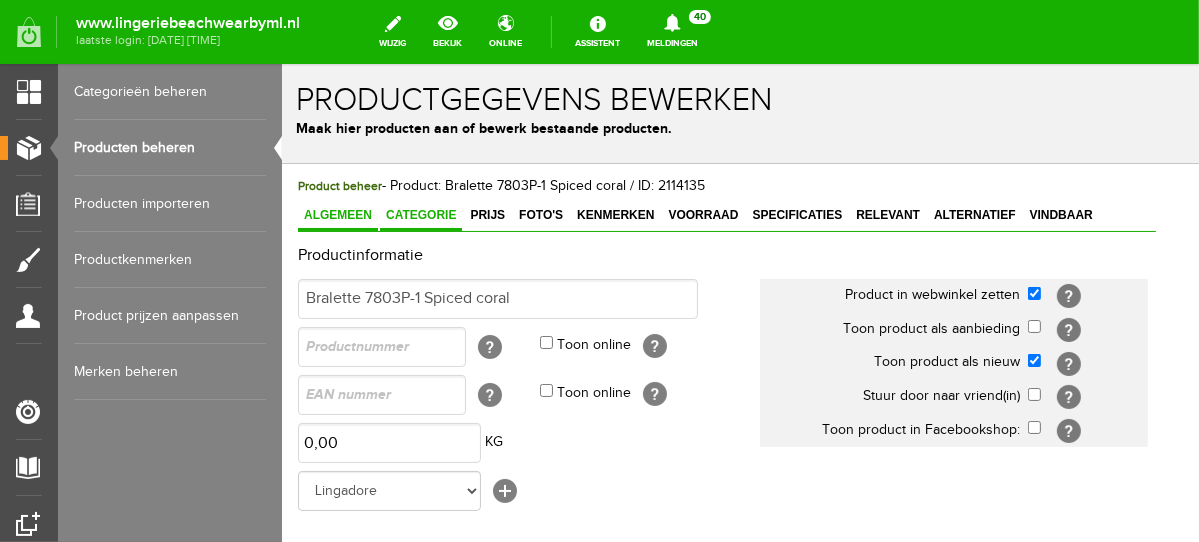 scroll, scrollTop: 0, scrollLeft: 0, axis: both 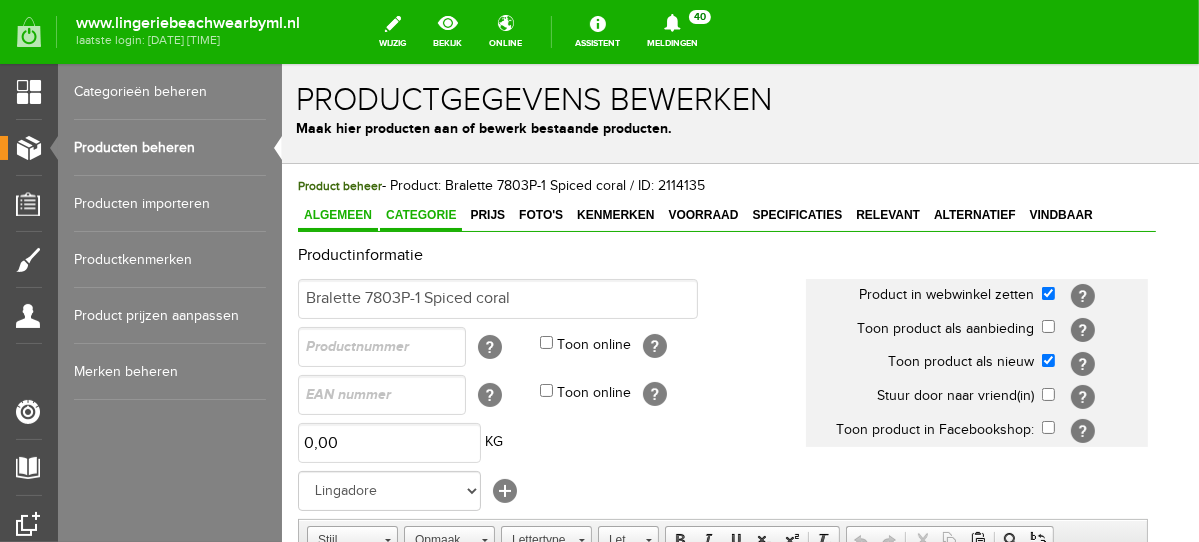 click on "Categorie" at bounding box center (420, 215) 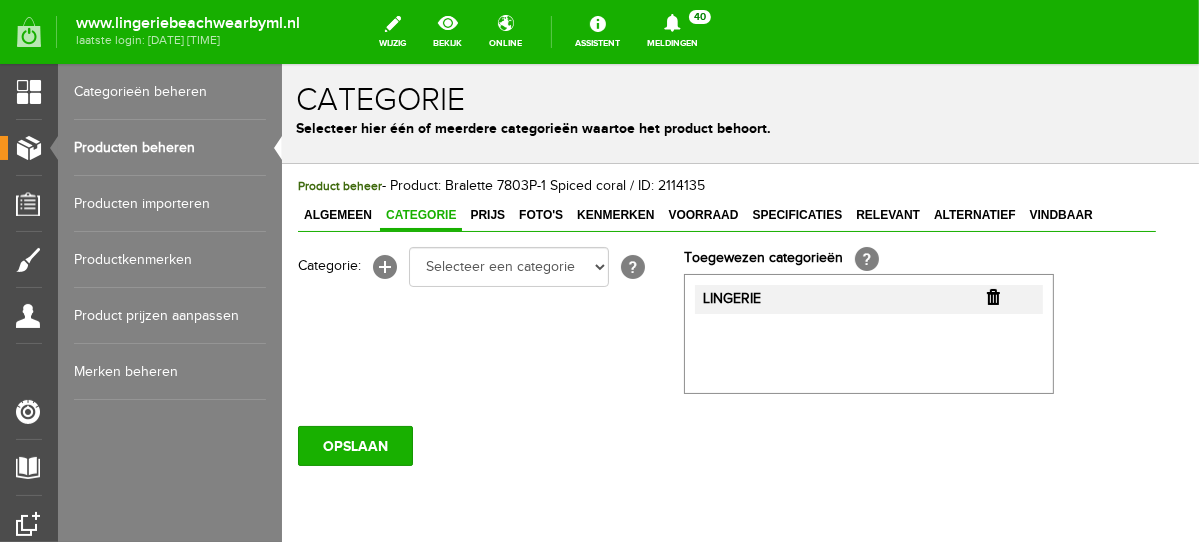 click at bounding box center [992, 296] 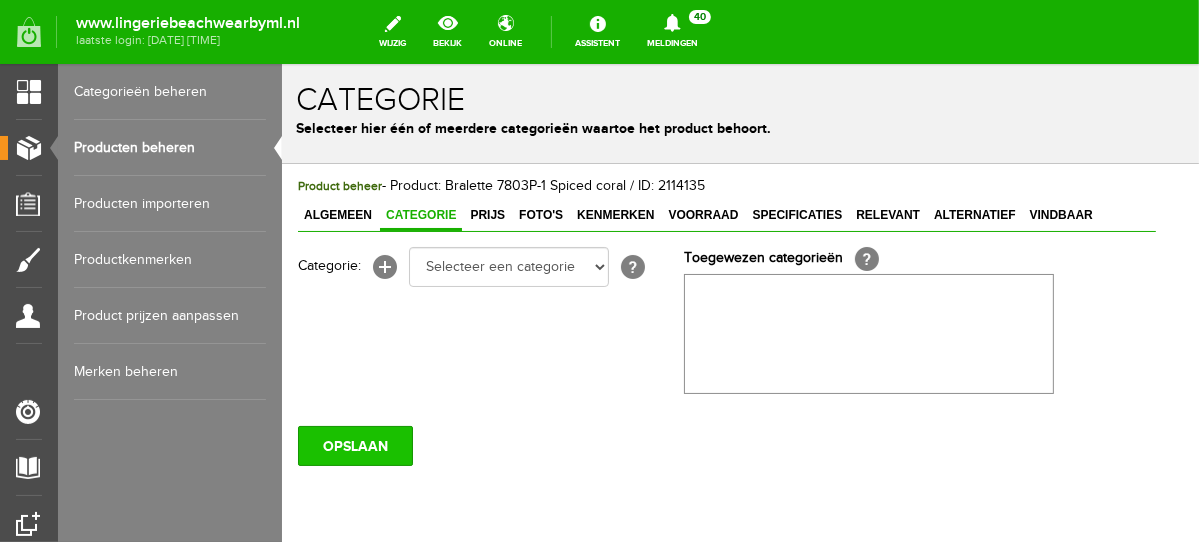 click on "OPSLAAN" at bounding box center (354, 445) 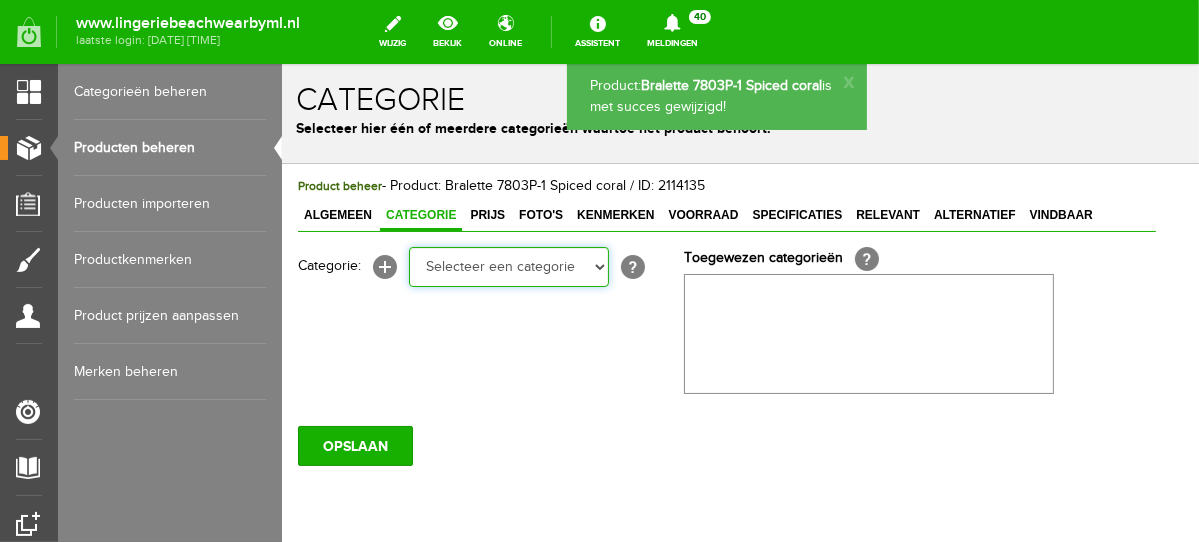 click on "Selecteer een categorie
NEW IN
LINGERIE
NACHTMODE
HOMEWEAR
BADMODE
BODY
LINGERIE
SUMMER COLOURS
BH ZONDER BEUGEL
PLUSSIZE
STRAPLESS
SEXY
BEACH
Bikinitop moulded (niet voorgev.)
Bikinitop voorgevormd
Shorty
Badpakken
Strandaccessoires
Rio slip
Slip
Hoge slip
Niet voorgevormd
Voorgevormd
One Shoulder
Push Up
Bandeau
Halter
Triangel
STRAPLESS
BASICS
HOMEWEAR
JUMPSUITS
BADJASSEN
NACHTMODE
PYJAMA SETS
PYJAMA JURKEN
KIMONO'S
SLIPDRESSES
SATIJNEN PYAMA
HEREN
SHAPEWEAR
BODY'S" at bounding box center [508, 266] 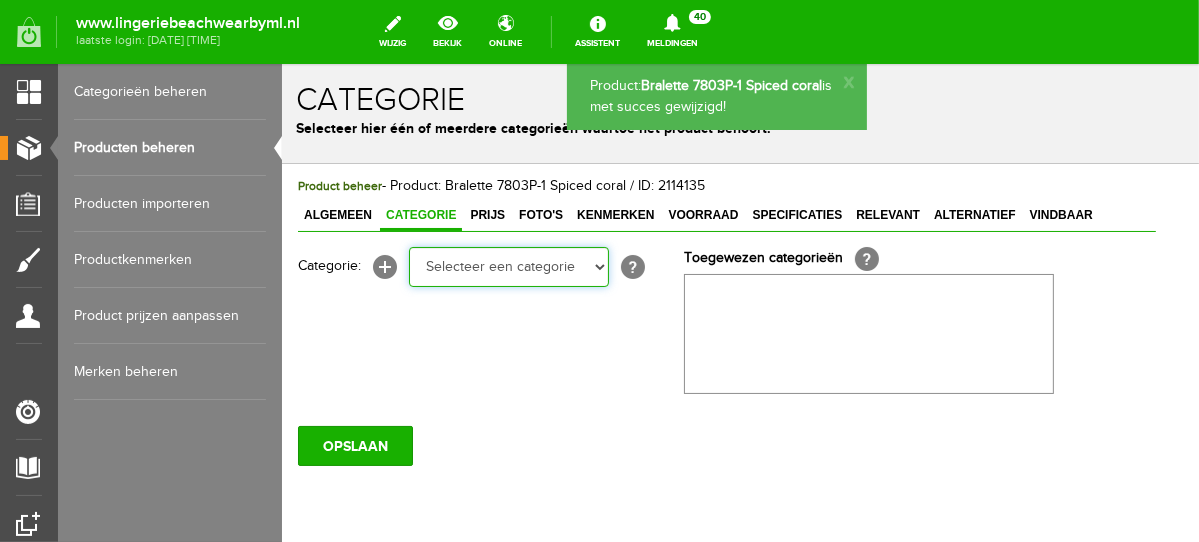 select on "281745" 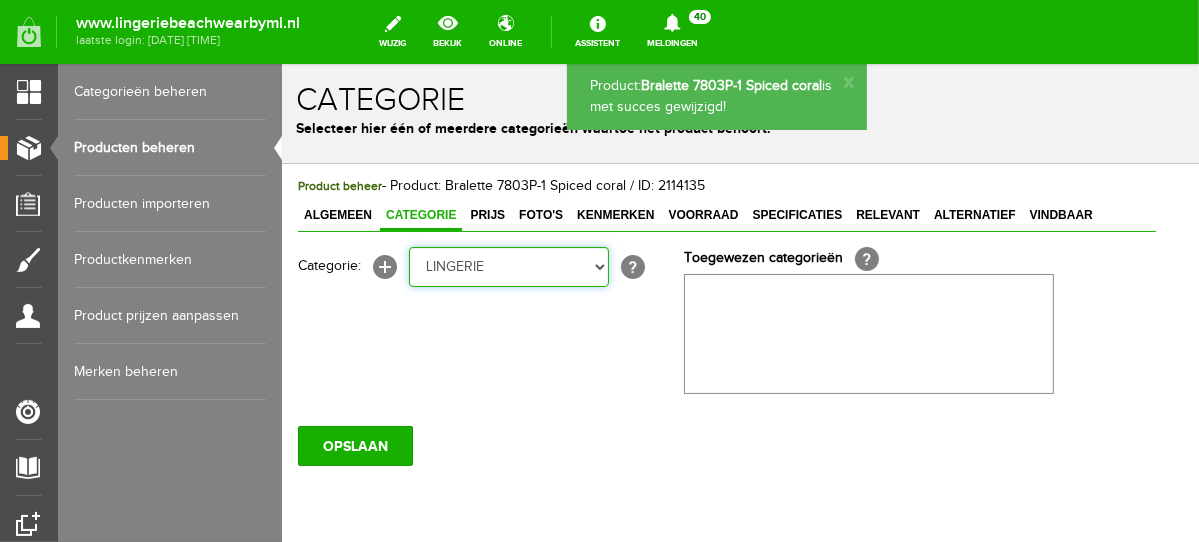 click on "Selecteer een categorie
NEW IN
LINGERIE
NACHTMODE
HOMEWEAR
BADMODE
BODY
LINGERIE
SUMMER COLOURS
BH ZONDER BEUGEL
PLUSSIZE
STRAPLESS
SEXY
BEACH
Bikinitop moulded (niet voorgev.)
Bikinitop voorgevormd
Shorty
Badpakken
Strandaccessoires
Rio slip
Slip
Hoge slip
Niet voorgevormd
Voorgevormd
One Shoulder
Push Up
Bandeau
Halter
Triangel
STRAPLESS
BASICS
HOMEWEAR
JUMPSUITS
BADJASSEN
NACHTMODE
PYJAMA SETS
PYJAMA JURKEN
KIMONO'S
SLIPDRESSES
SATIJNEN PYAMA
HEREN
SHAPEWEAR
BODY'S" at bounding box center (508, 266) 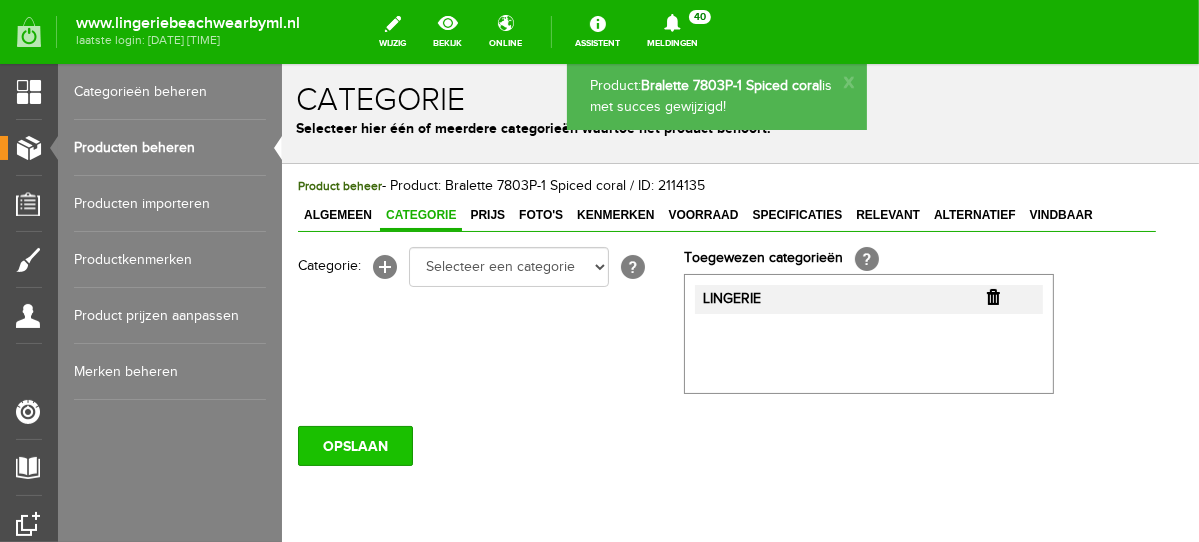 click on "OPSLAAN" at bounding box center [354, 445] 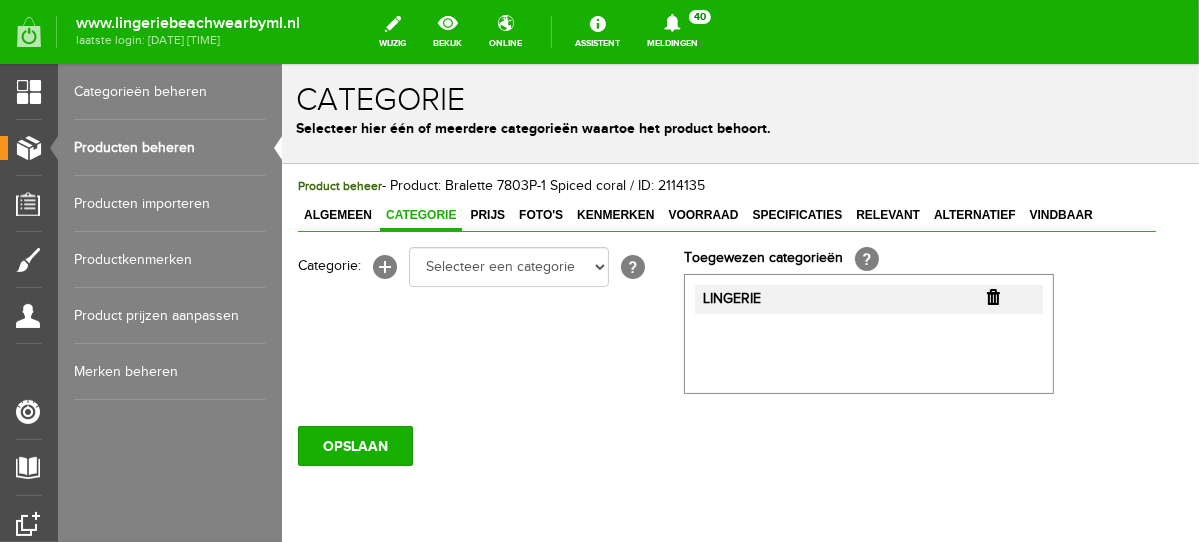 click on "Producten beheren" at bounding box center (170, 148) 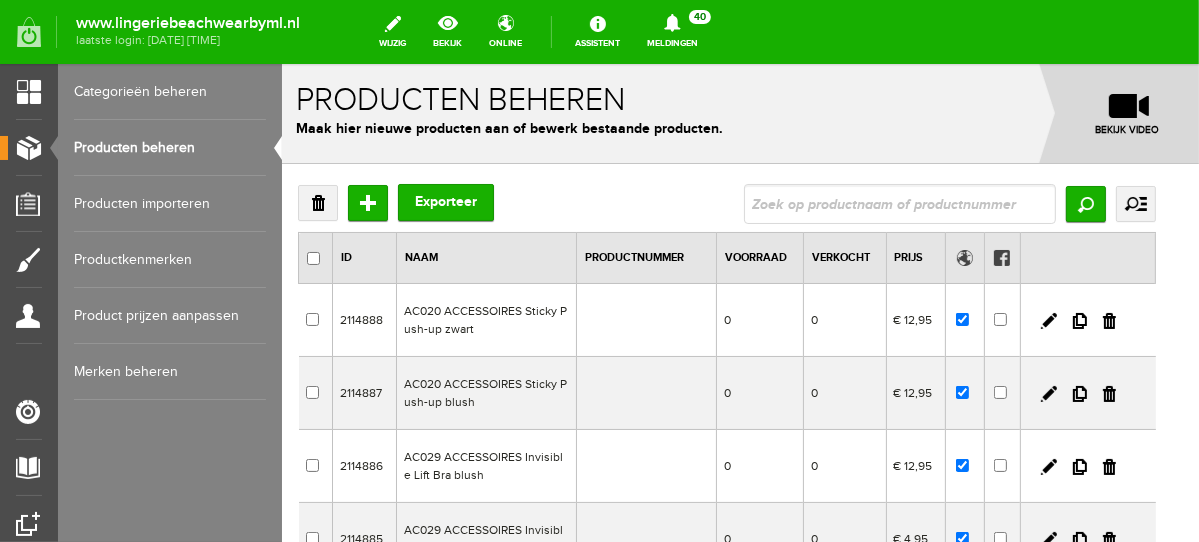 scroll, scrollTop: 0, scrollLeft: 0, axis: both 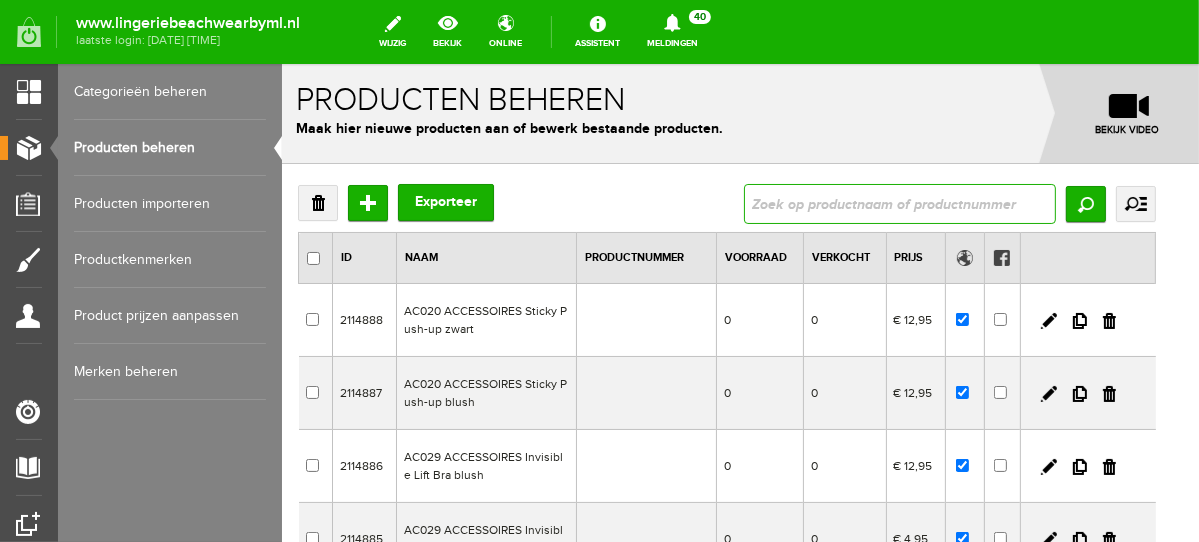 click at bounding box center (899, 203) 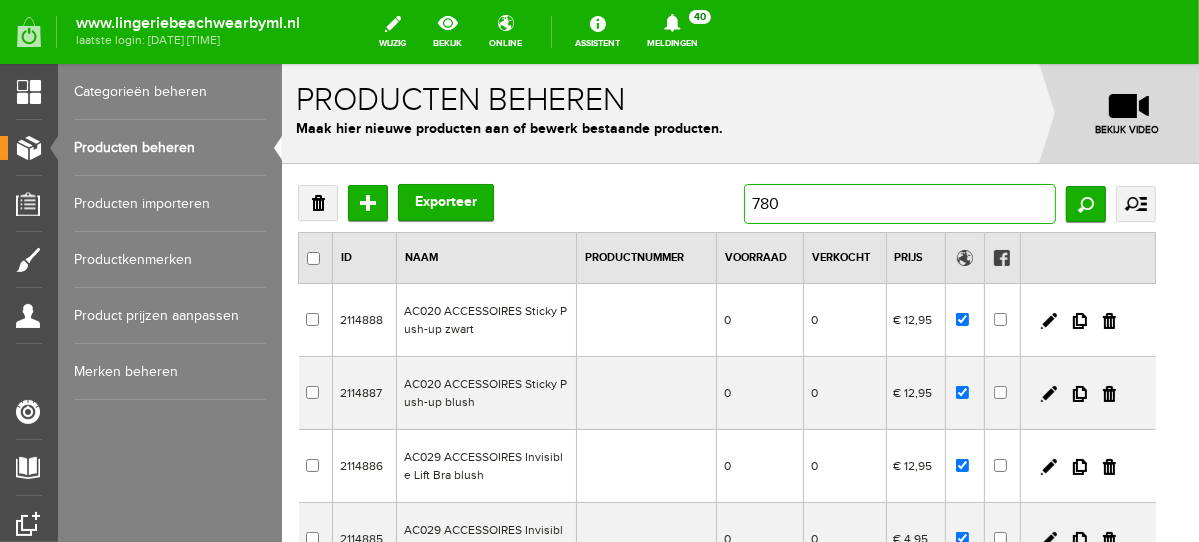 type on "7803" 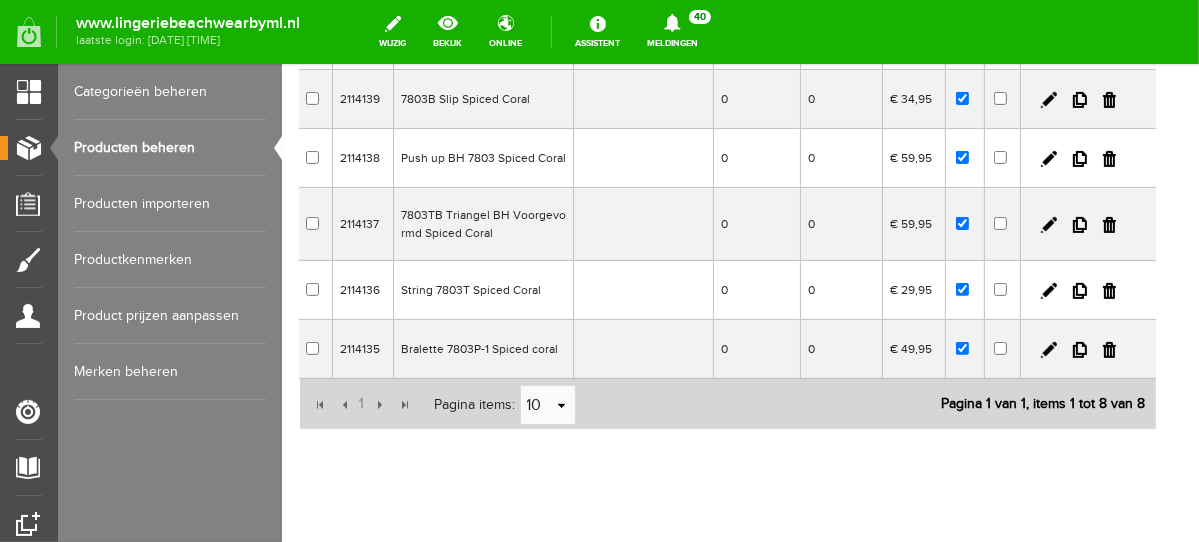scroll, scrollTop: 434, scrollLeft: 0, axis: vertical 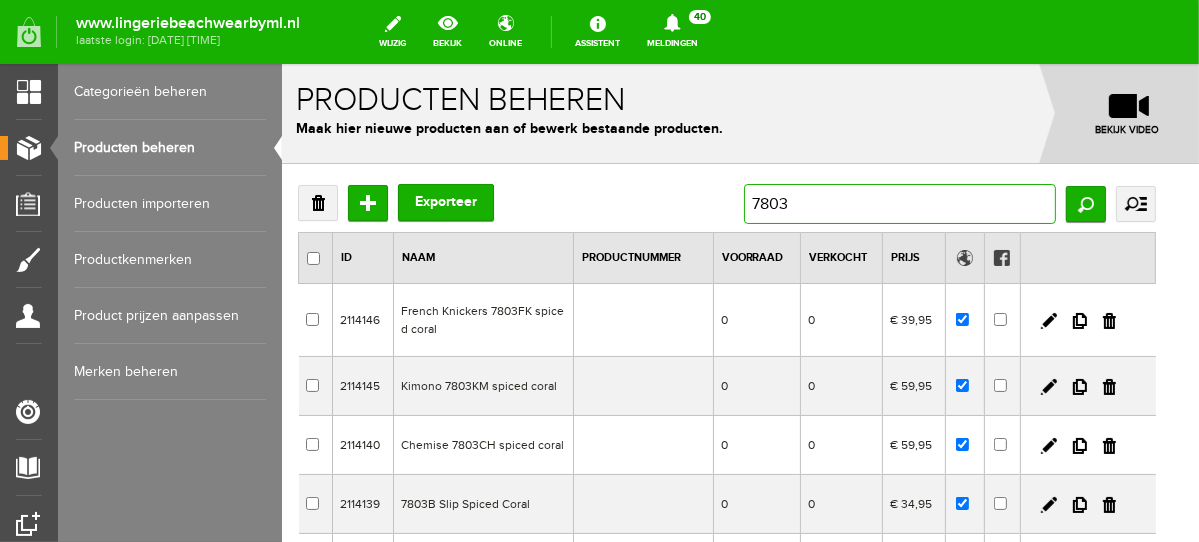 drag, startPoint x: 830, startPoint y: 214, endPoint x: 645, endPoint y: 186, distance: 187.10692 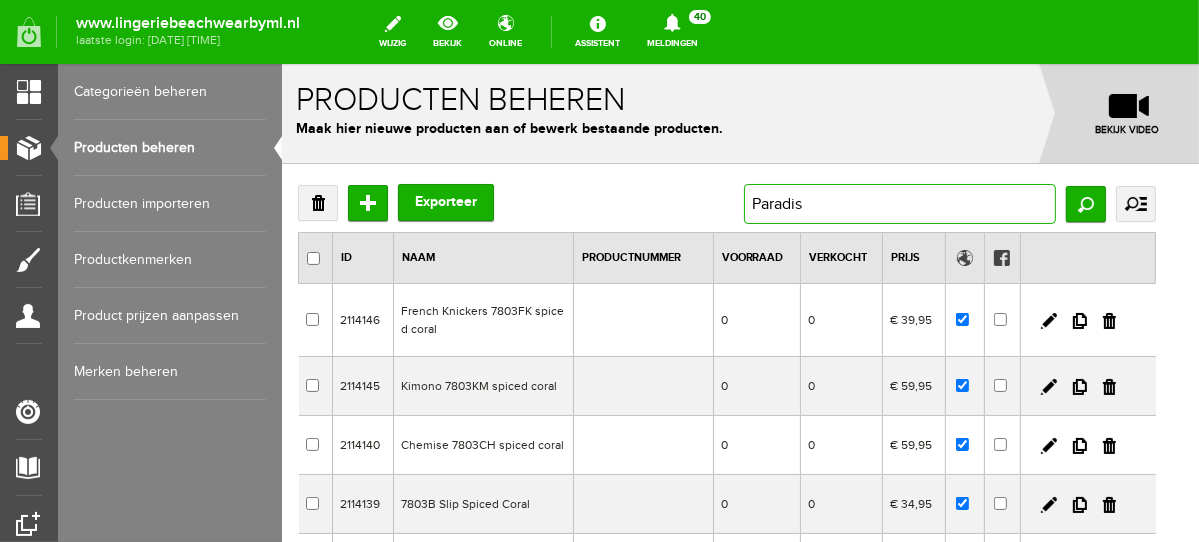 type on "Paradise" 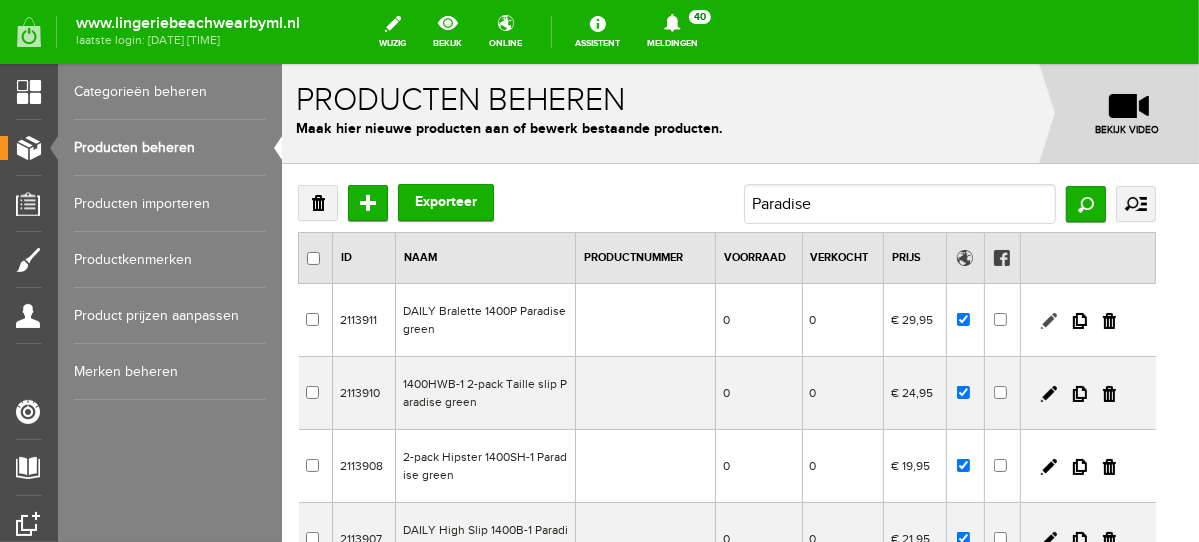 click at bounding box center [1048, 320] 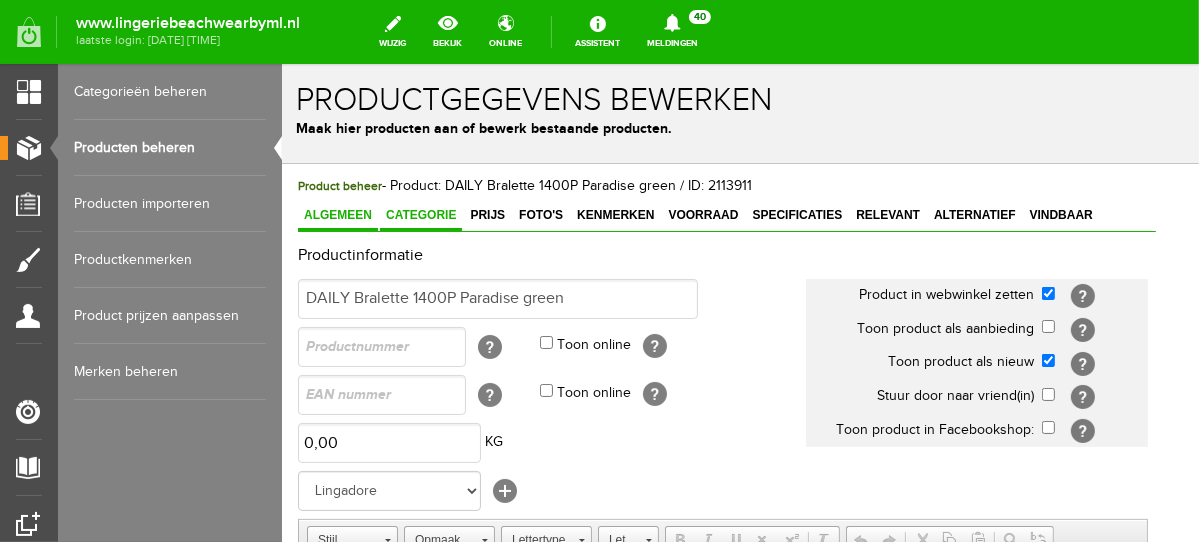 scroll, scrollTop: 0, scrollLeft: 0, axis: both 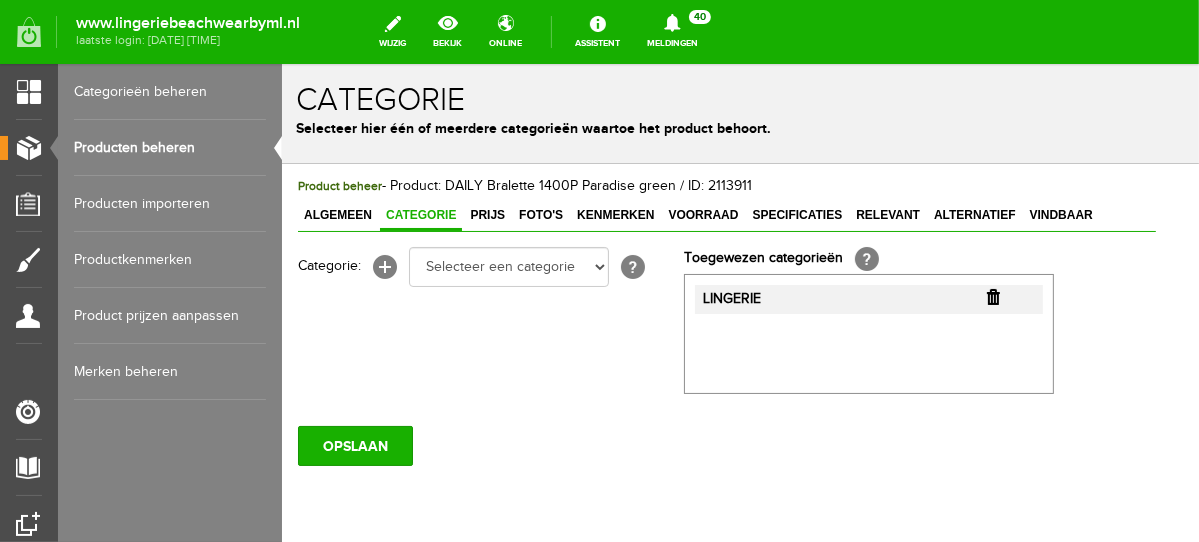 click at bounding box center (992, 296) 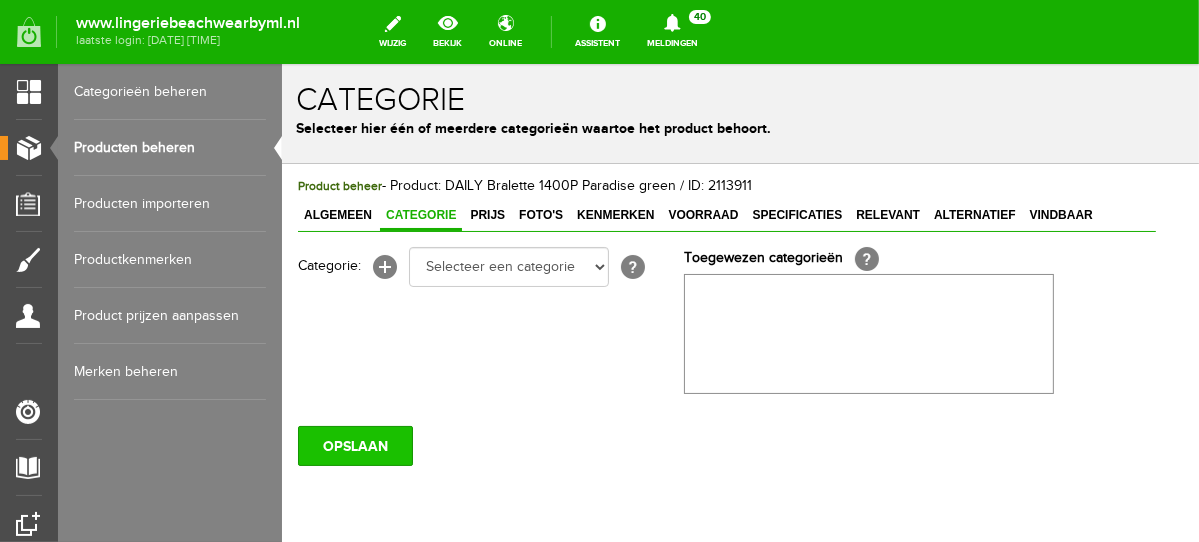 click on "OPSLAAN" at bounding box center (354, 445) 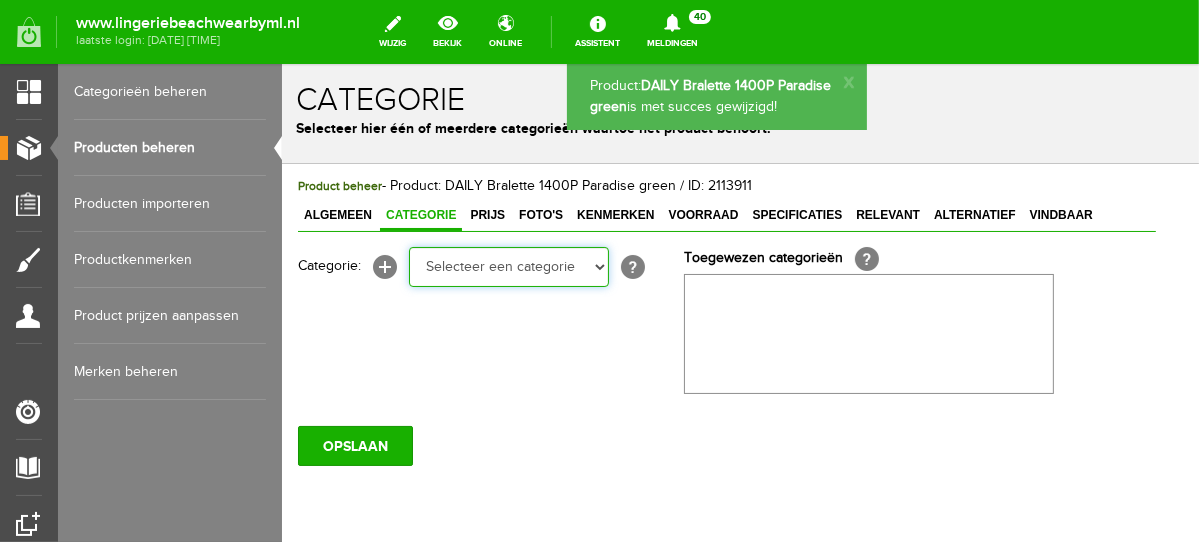 scroll, scrollTop: 0, scrollLeft: 0, axis: both 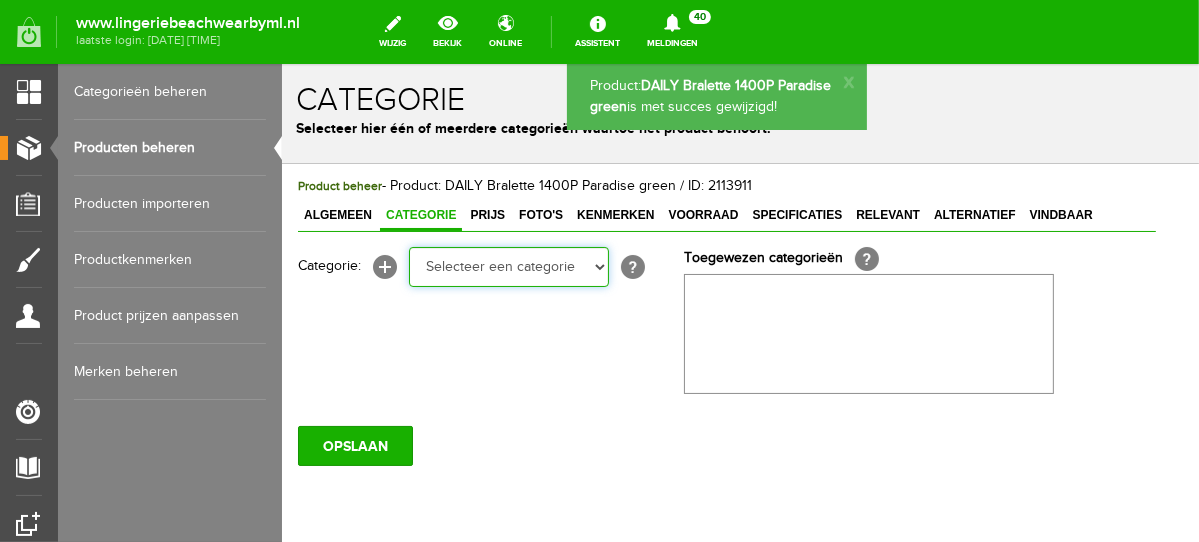 select on "281745" 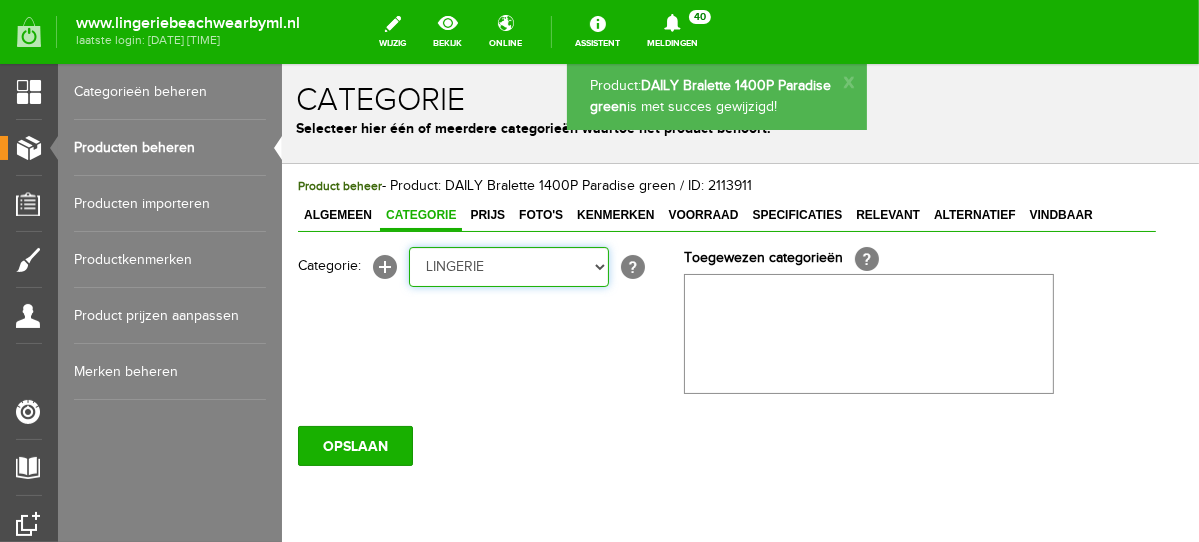 click on "Selecteer een categorie
NEW IN
LINGERIE
NACHTMODE
HOMEWEAR
BADMODE
BODY
LINGERIE
SUMMER COLOURS
BH ZONDER BEUGEL
PLUSSIZE
STRAPLESS
SEXY
BEACH
Bikinitop moulded (niet voorgev.)
Bikinitop voorgevormd
Shorty
Badpakken
Strandaccessoires
Rio slip
Slip
Hoge slip
Niet voorgevormd
Voorgevormd
One Shoulder
Push Up
Bandeau
Halter
Triangel
STRAPLESS
BASICS
HOMEWEAR
JUMPSUITS
BADJASSEN
NACHTMODE
PYJAMA SETS
PYJAMA JURKEN
KIMONO'S
SLIPDRESSES
SATIJNEN PYAMA
HEREN
SHAPEWEAR
BODY'S" at bounding box center [508, 266] 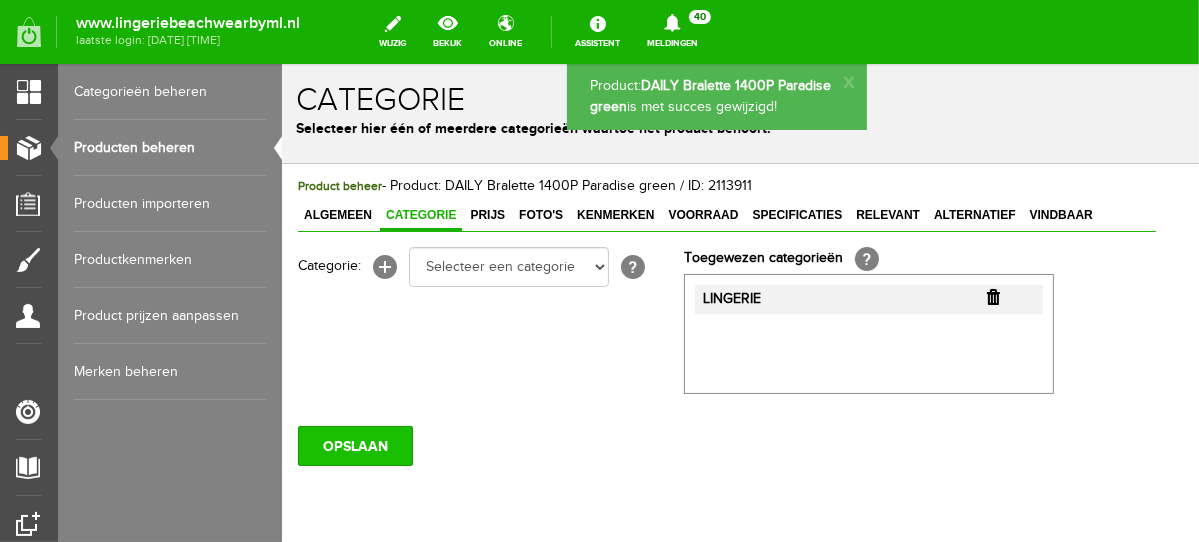 click on "OPSLAAN" at bounding box center [354, 445] 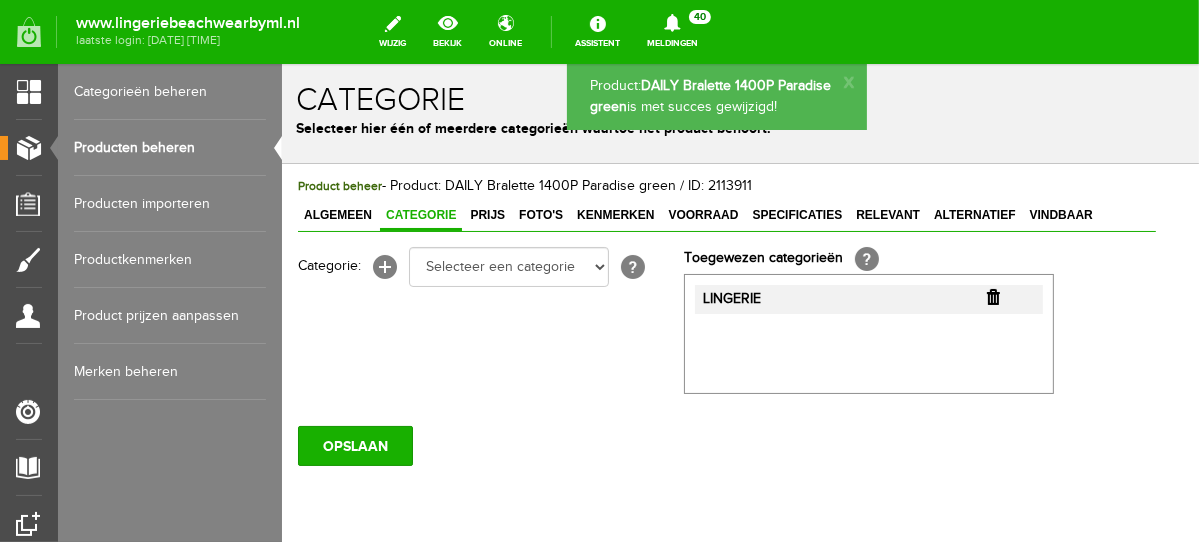 scroll, scrollTop: 0, scrollLeft: 0, axis: both 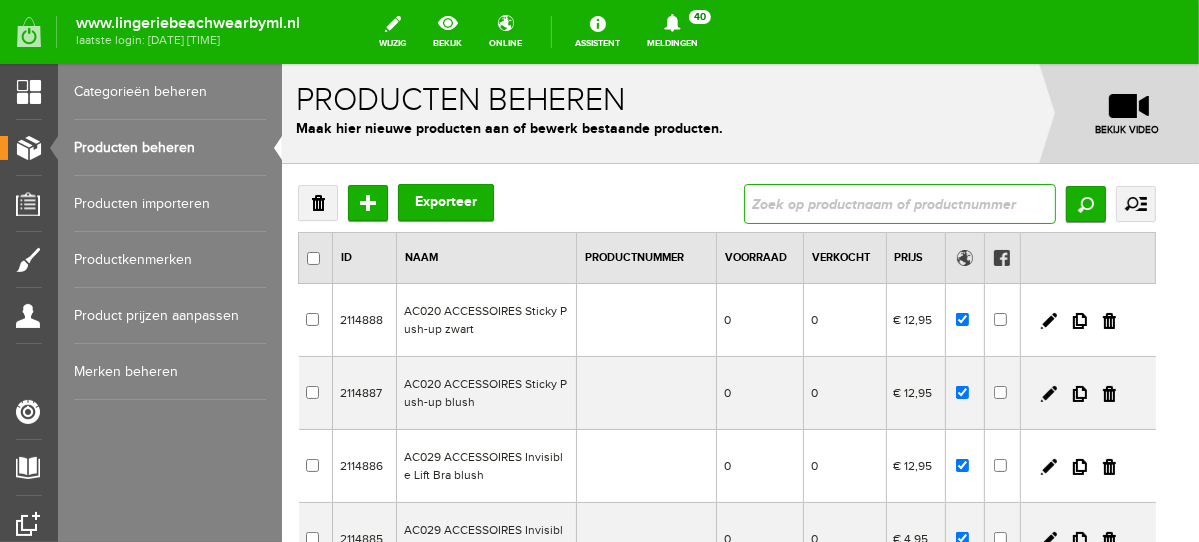 click at bounding box center [899, 203] 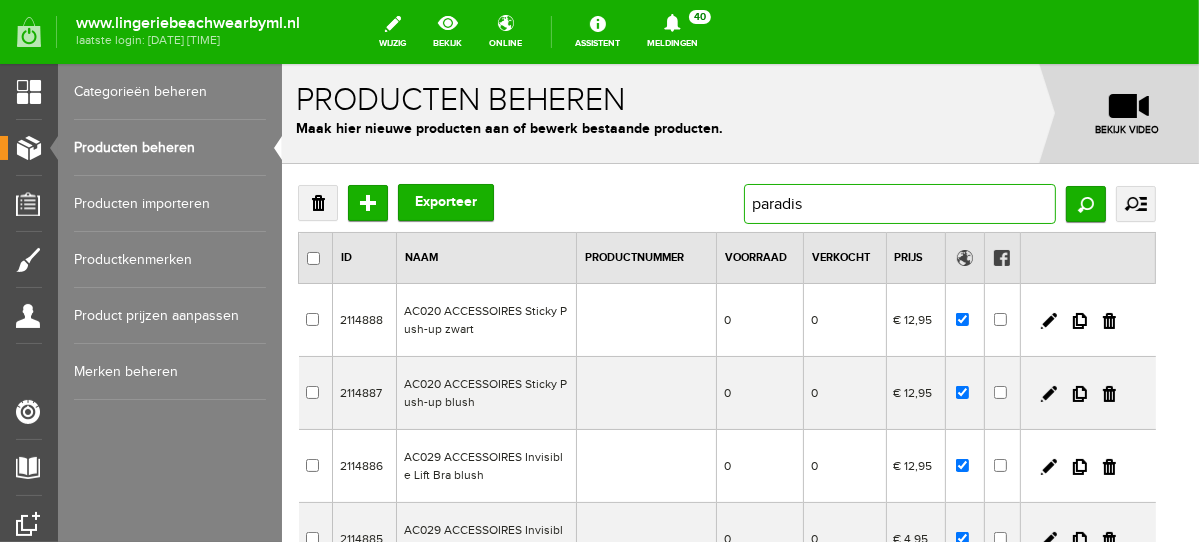 type on "paradise" 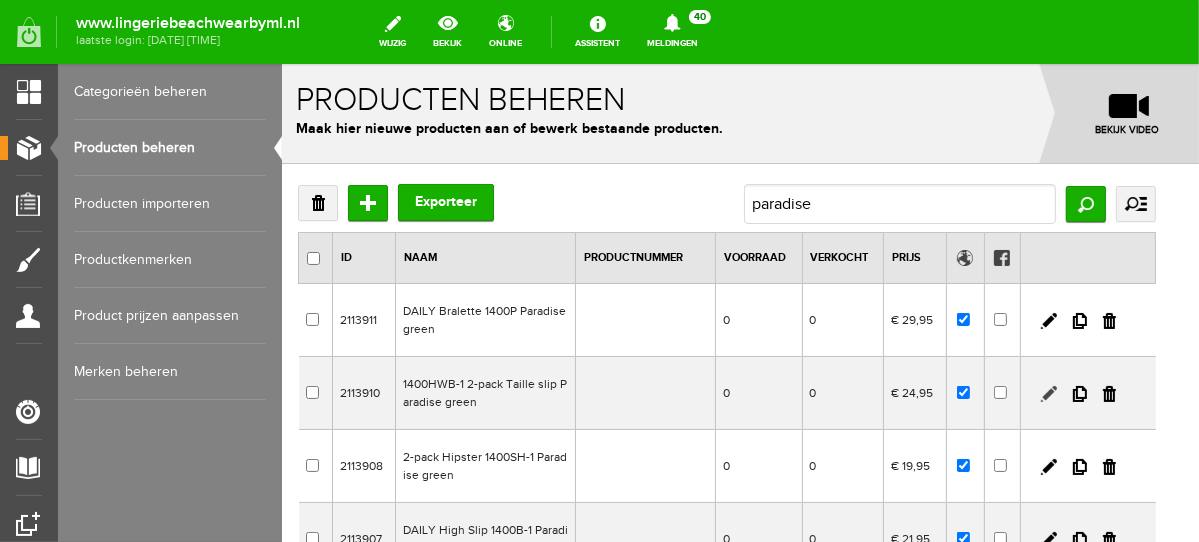 click at bounding box center [1048, 393] 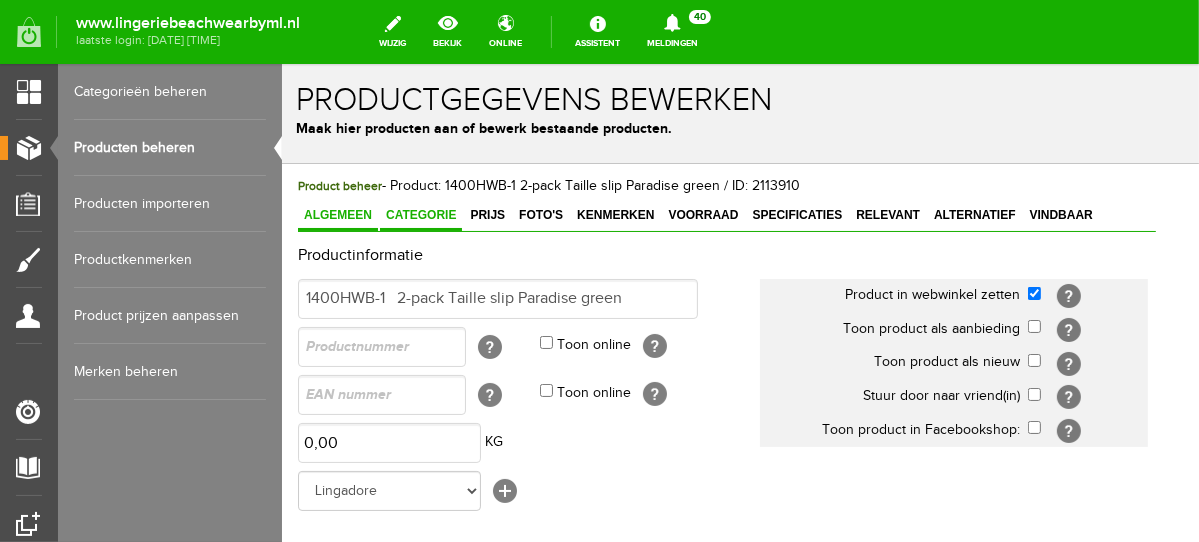 scroll, scrollTop: 0, scrollLeft: 0, axis: both 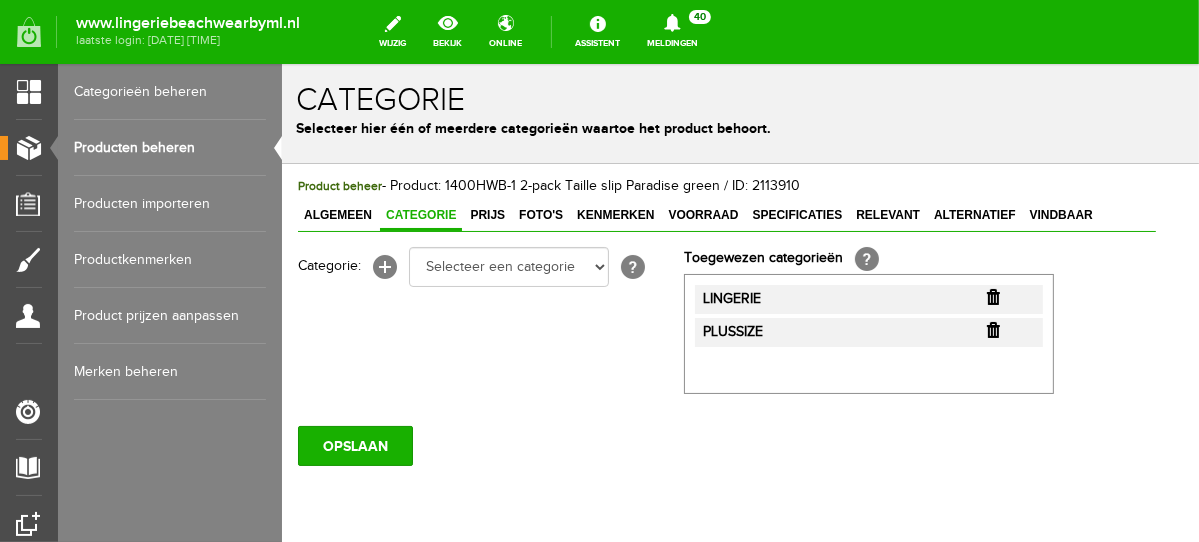 click at bounding box center [992, 296] 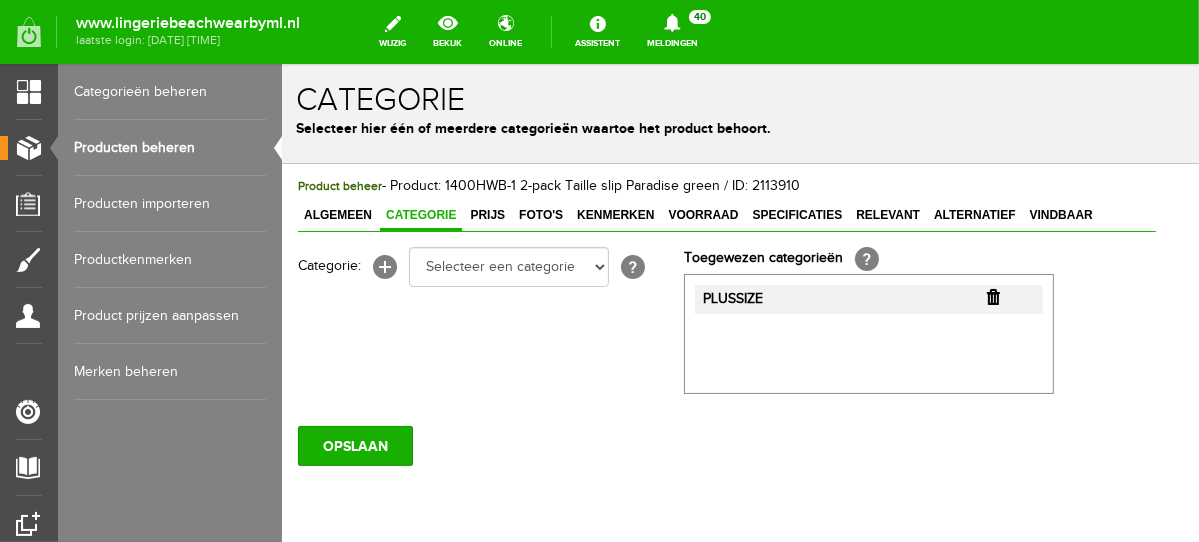 click at bounding box center (992, 296) 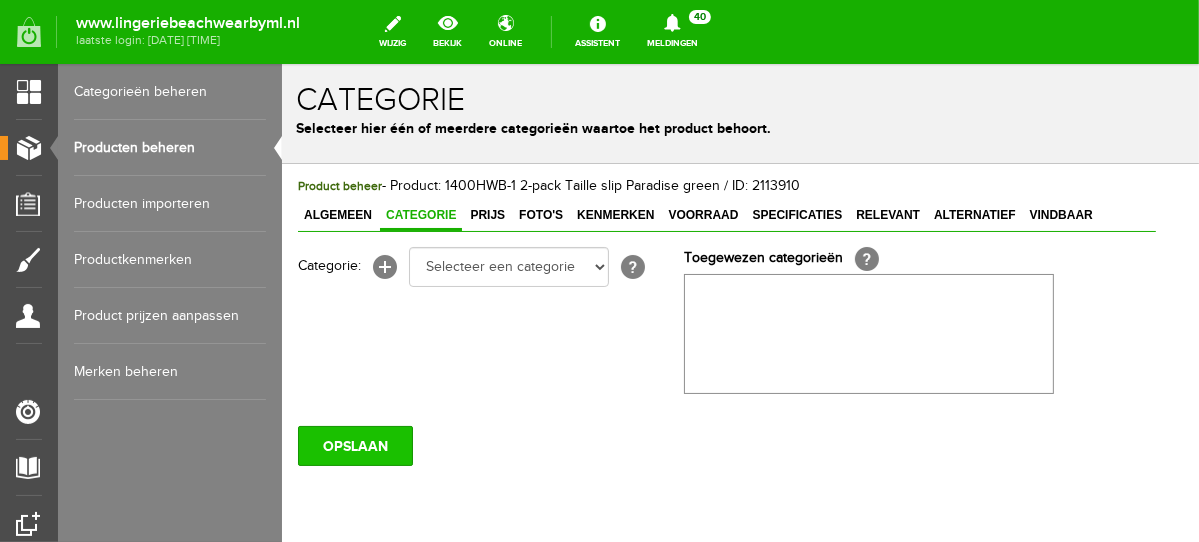 click on "OPSLAAN" at bounding box center (354, 445) 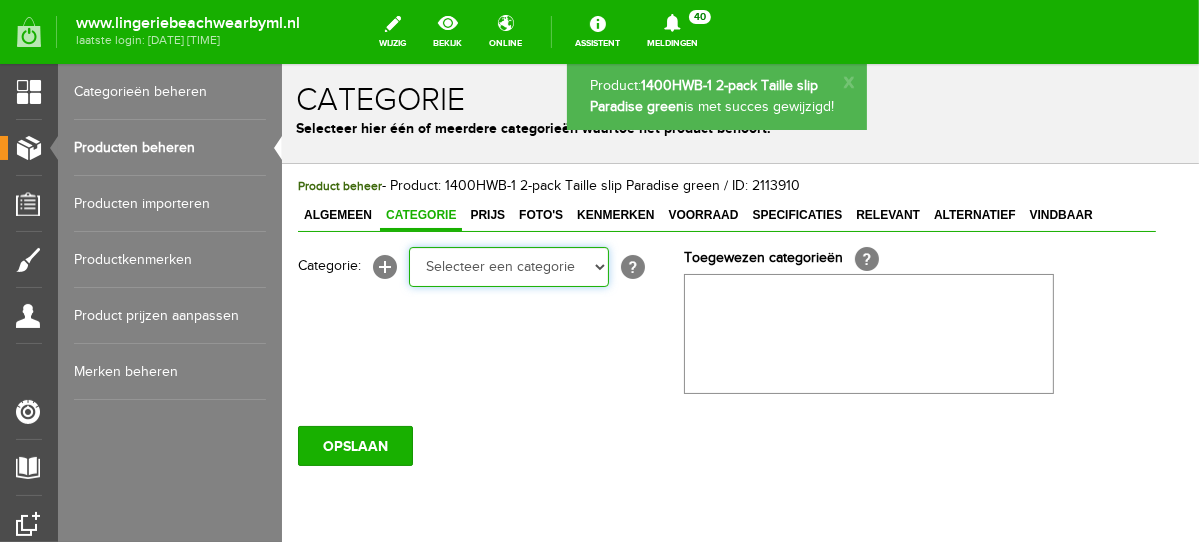 click on "Selecteer een categorie
NEW IN
LINGERIE
NACHTMODE
HOMEWEAR
BADMODE
BODY
LINGERIE
SUMMER COLOURS
BH ZONDER BEUGEL
PLUSSIZE
STRAPLESS
SEXY
BEACH
Bikinitop moulded (niet voorgev.)
Bikinitop voorgevormd
Shorty
Badpakken
Strandaccessoires
Rio slip
Slip
Hoge slip
Niet voorgevormd
Voorgevormd
One Shoulder
Push Up
Bandeau
Halter
Triangel
STRAPLESS
BASICS
HOMEWEAR
JUMPSUITS
BADJASSEN
NACHTMODE
PYJAMA SETS
PYJAMA JURKEN
KIMONO'S
SLIPDRESSES
SATIJNEN PYAMA
HEREN
SHAPEWEAR
BODY'S" at bounding box center [508, 266] 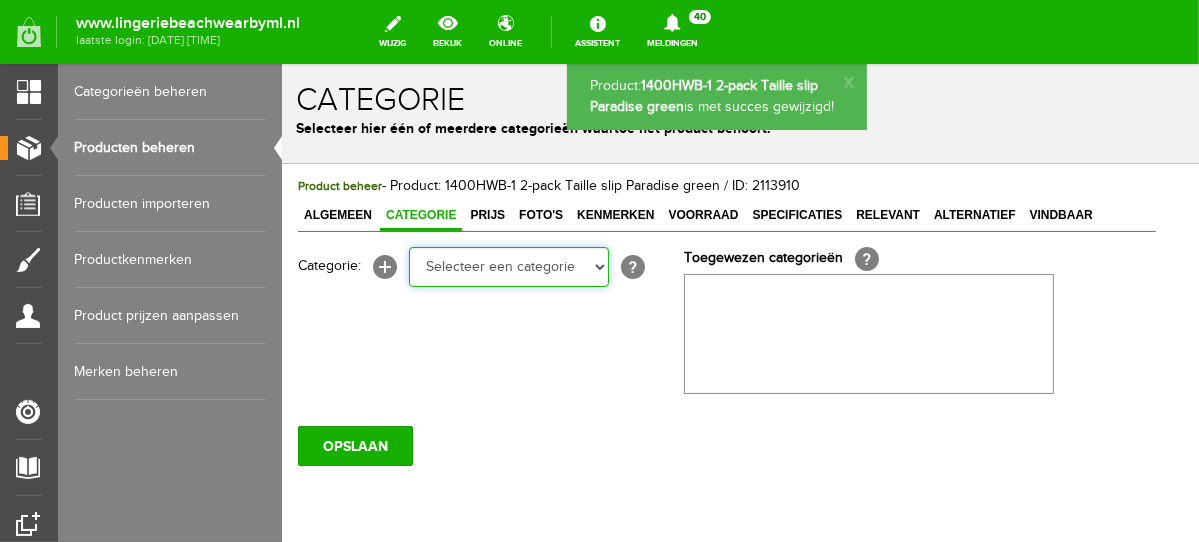 select on "281745" 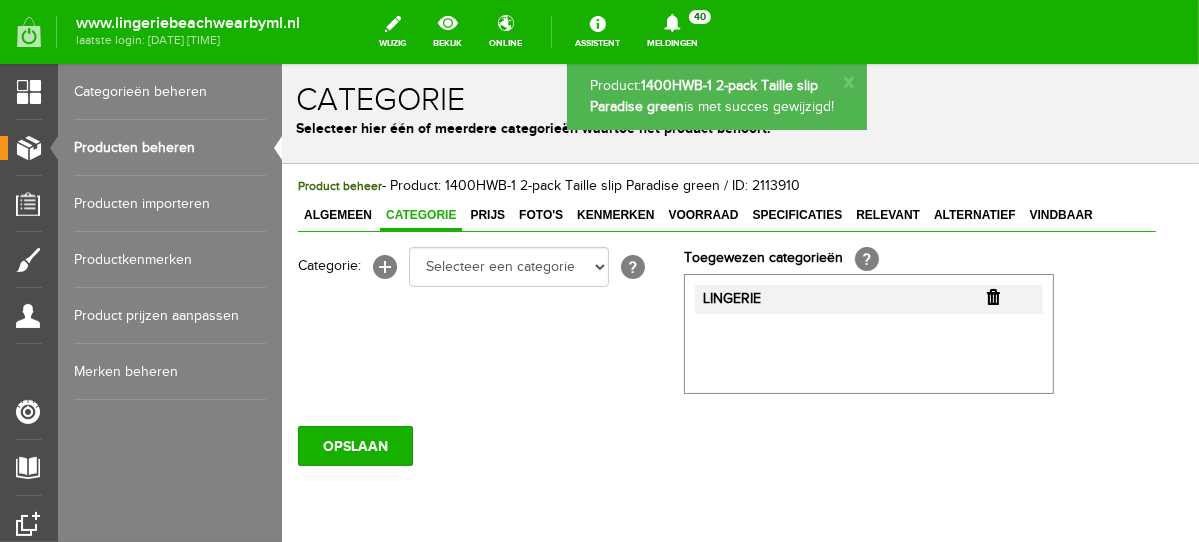 click on "Product beheer  - Product: 1400HWB-1   2-pack Taille slip Paradise green / ID: 2113910
Algemeen Categorie Prijs Foto's Kenmerken Voorraad Specificaties Relevant Alternatief Vindbaar
Productinformatie
1400HWB-1   2-pack Taille slip Paradise green
Product in webwinkel zetten
[?]
Toon product als aanbieding
KG" at bounding box center [726, 388] 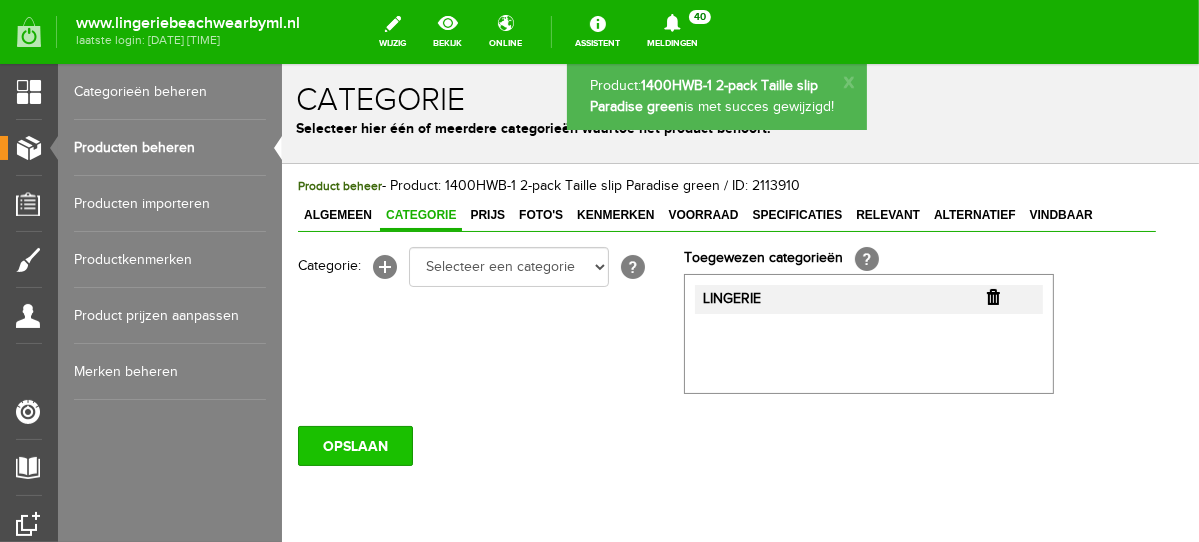 click on "OPSLAAN" at bounding box center (354, 445) 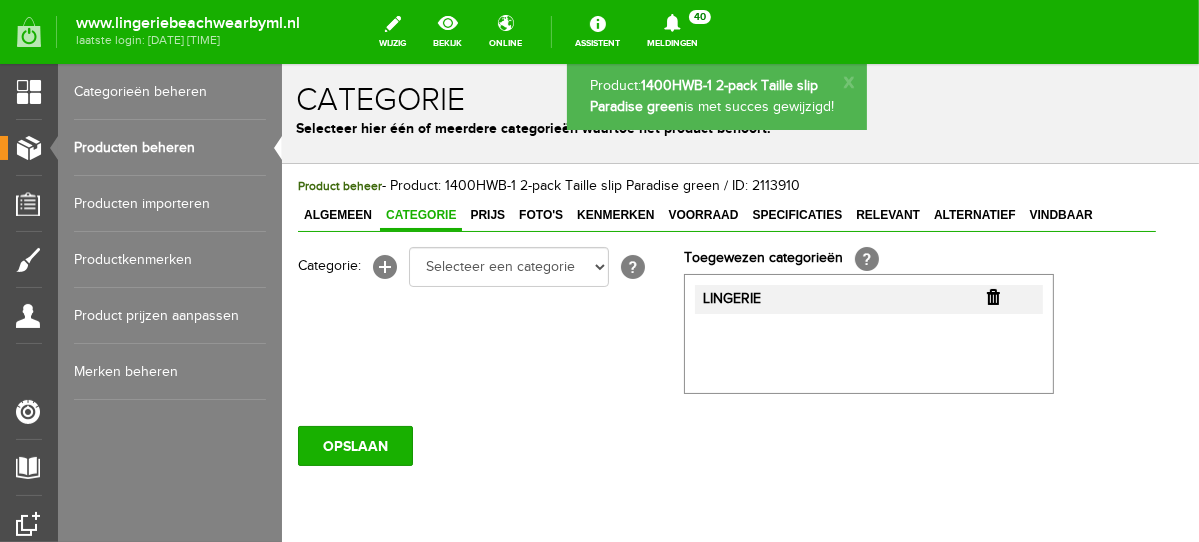 click on "Producten beheren" at bounding box center [170, 148] 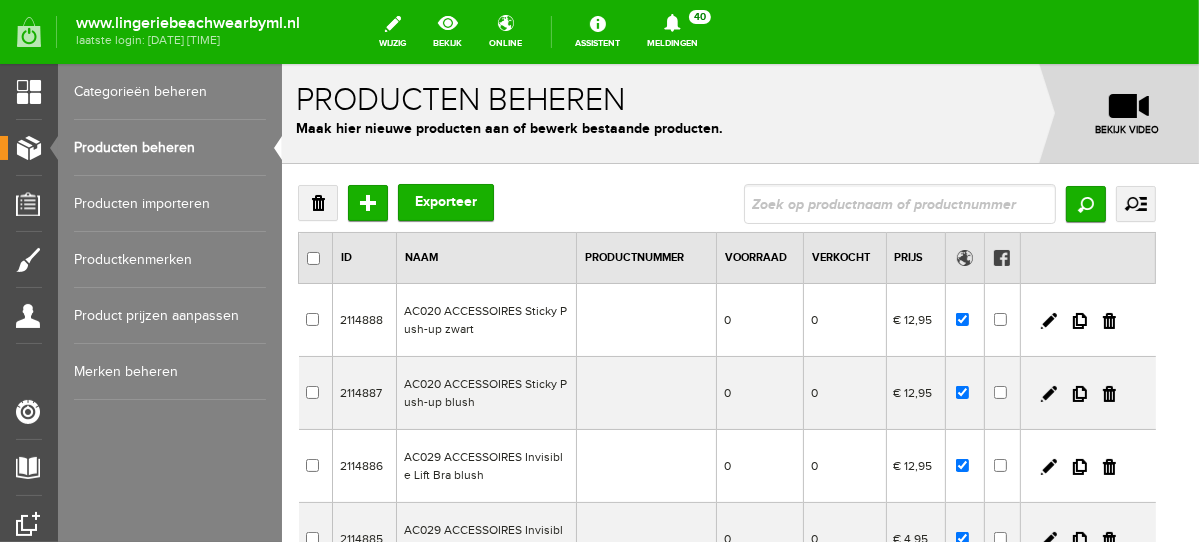 scroll, scrollTop: 0, scrollLeft: 0, axis: both 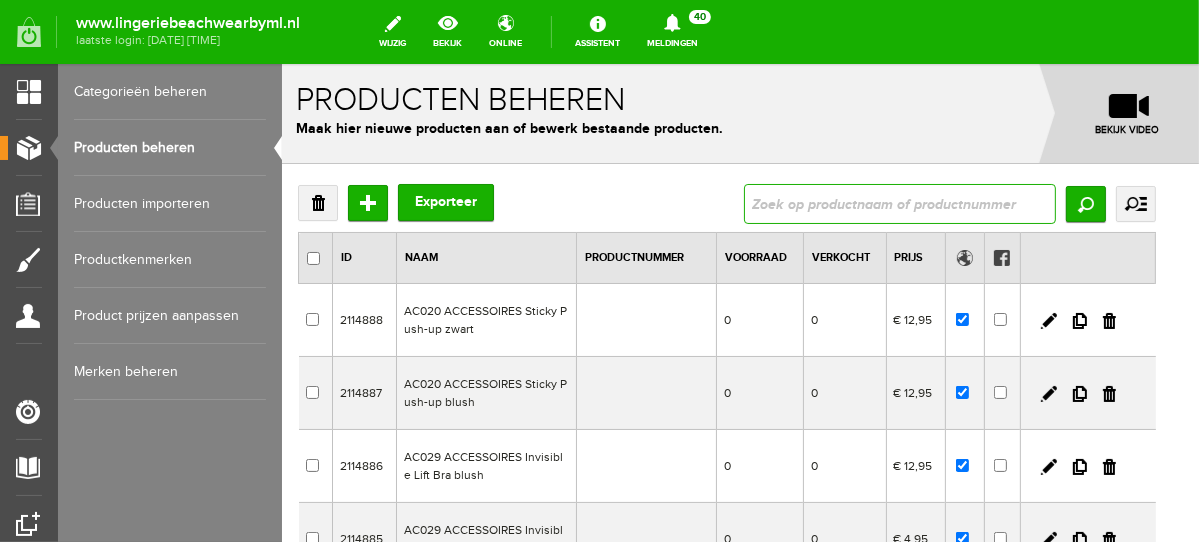click at bounding box center [899, 203] 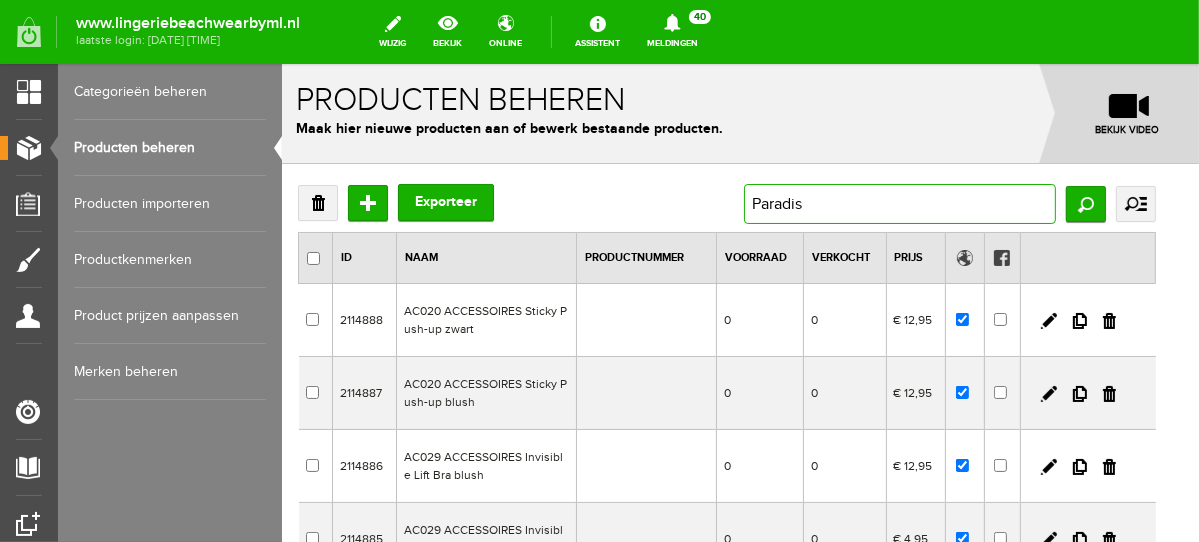 type on "Paradise" 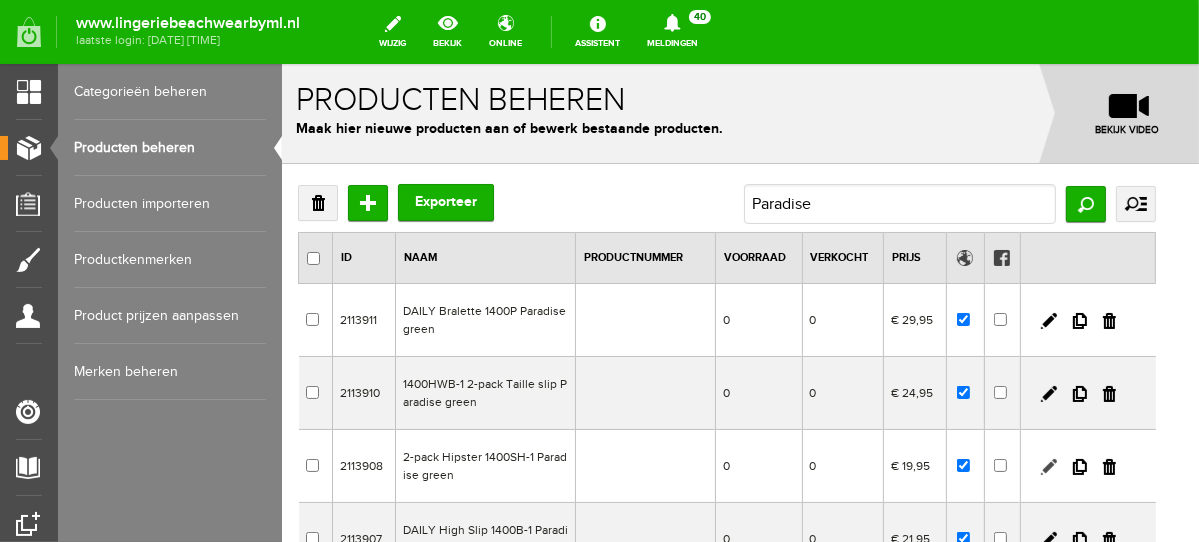 click at bounding box center (1048, 466) 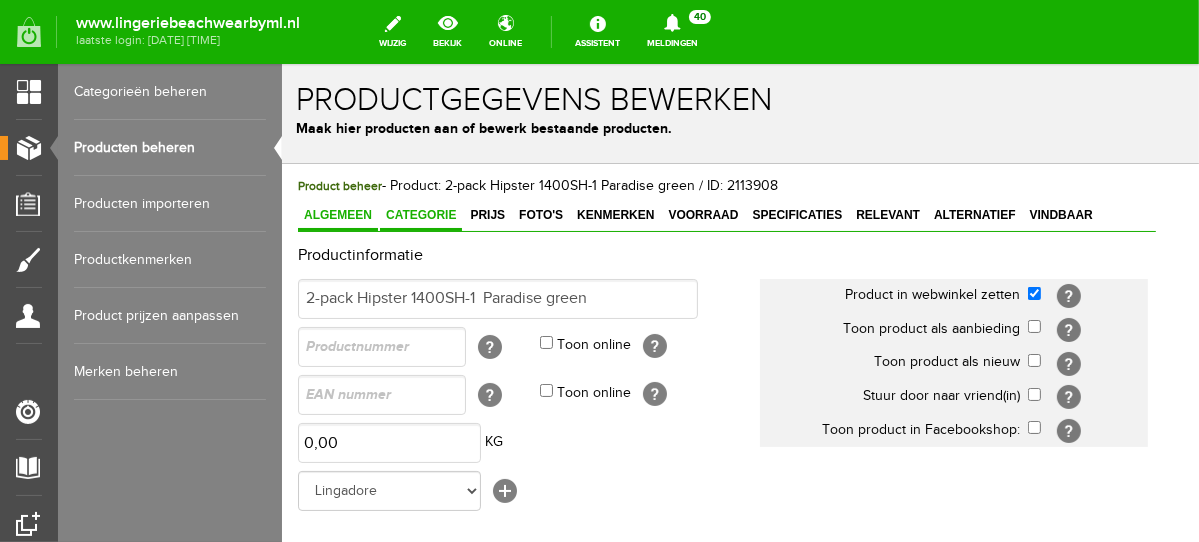 scroll, scrollTop: 0, scrollLeft: 0, axis: both 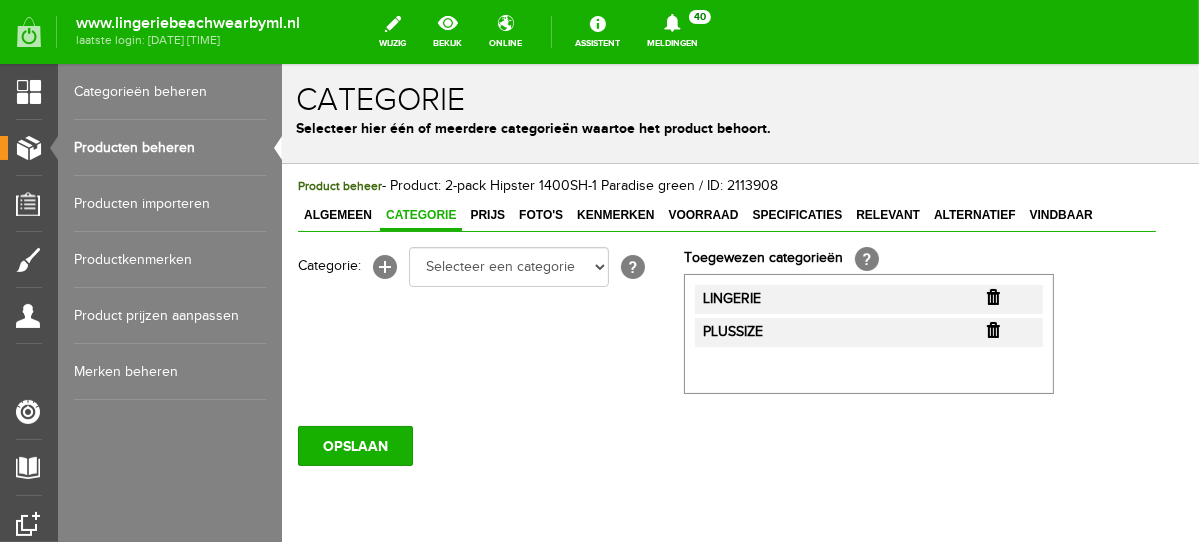 click at bounding box center (992, 296) 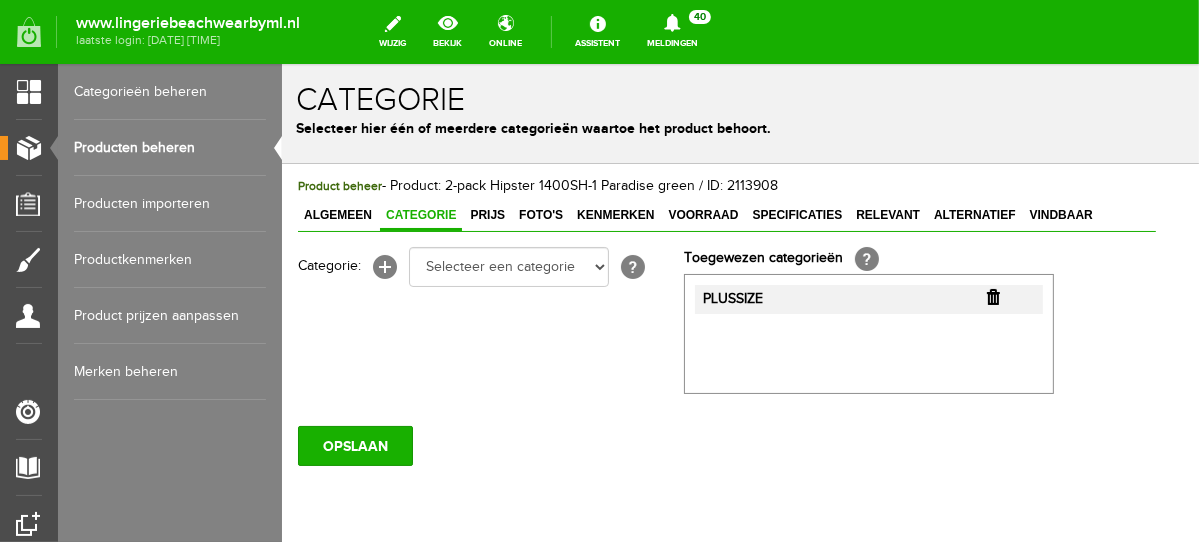 click at bounding box center [992, 296] 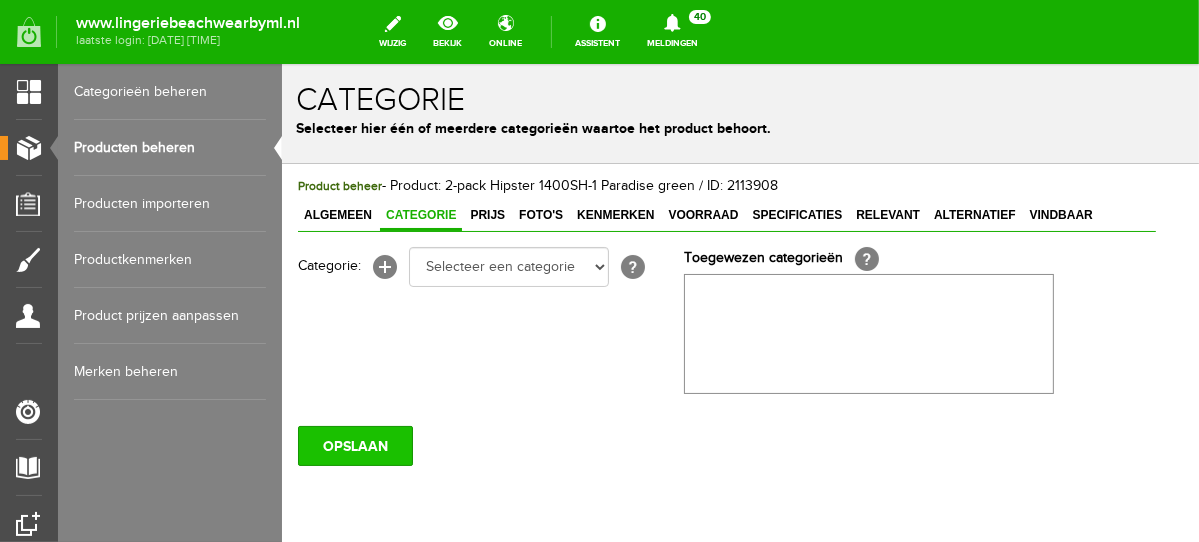 click on "OPSLAAN" at bounding box center (354, 445) 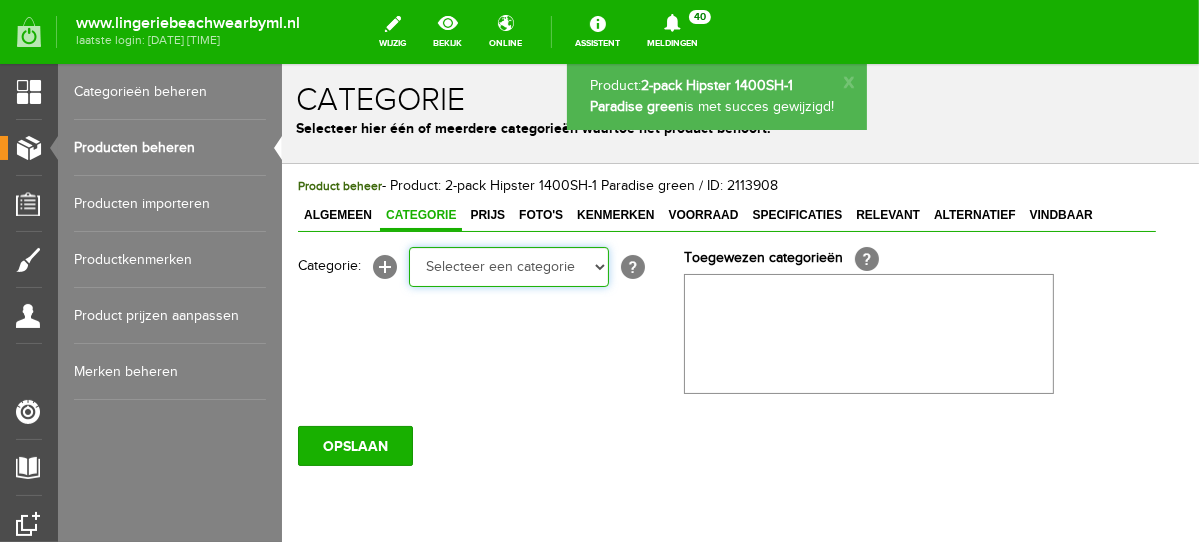 click on "Selecteer een categorie
NEW IN
LINGERIE
NACHTMODE
HOMEWEAR
BADMODE
BODY
LINGERIE
SUMMER COLOURS
BH ZONDER BEUGEL
PLUSSIZE
STRAPLESS
SEXY
BEACH
Bikinitop moulded (niet voorgev.)
Bikinitop voorgevormd
Shorty
Badpakken
Strandaccessoires
Rio slip
Slip
Hoge slip
Niet voorgevormd
Voorgevormd
One Shoulder
Push Up
Bandeau
Halter
Triangel
STRAPLESS
BASICS
HOMEWEAR
JUMPSUITS
BADJASSEN
NACHTMODE
PYJAMA SETS
PYJAMA JURKEN
KIMONO'S
SLIPDRESSES
SATIJNEN PYAMA
HEREN
SHAPEWEAR
BODY'S" at bounding box center (508, 266) 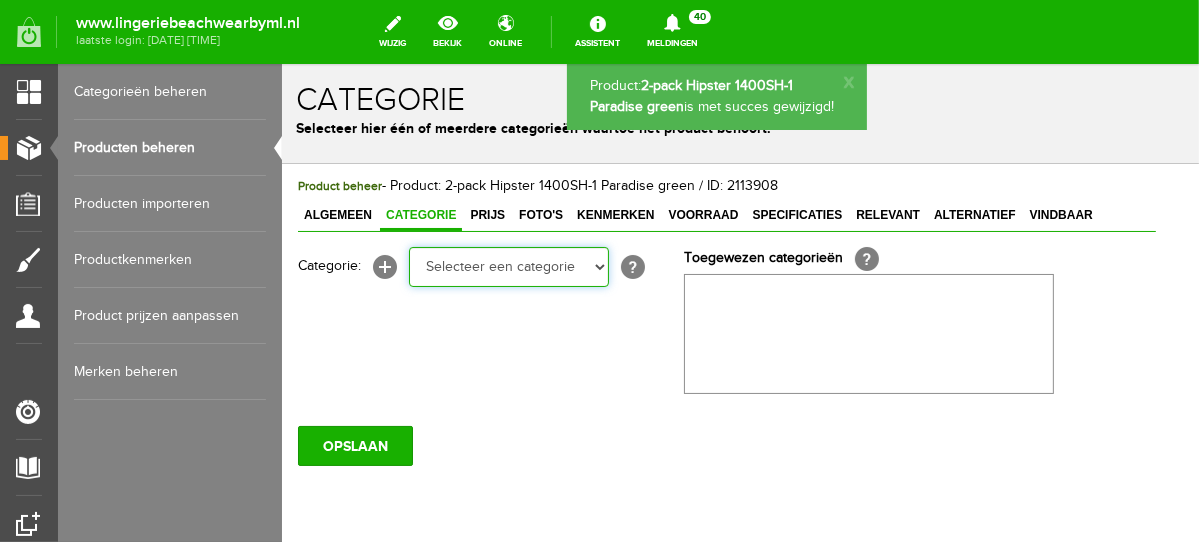select on "281745" 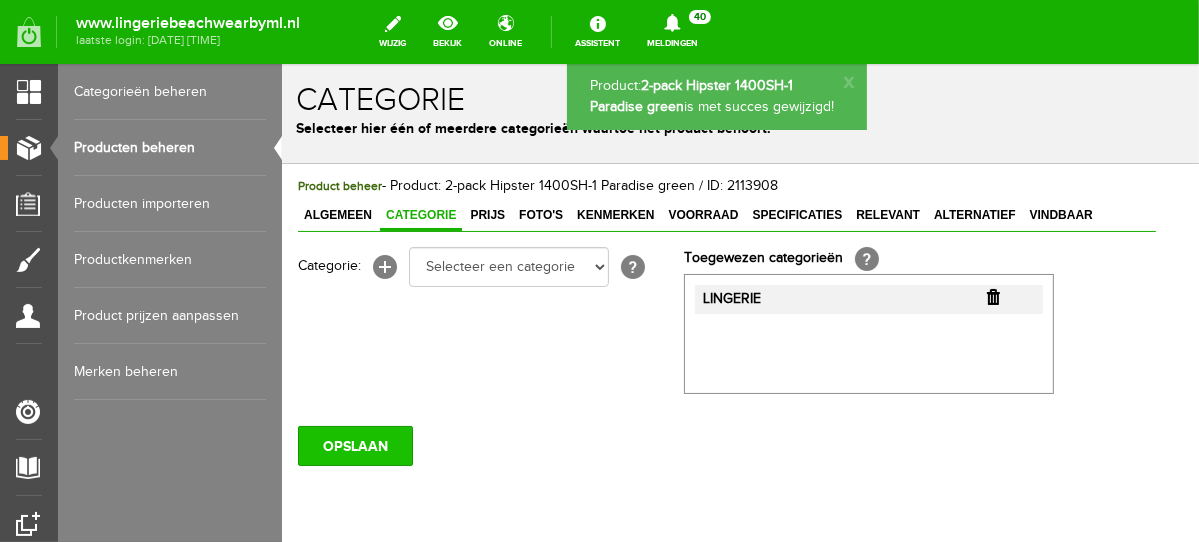 click on "OPSLAAN" at bounding box center (354, 445) 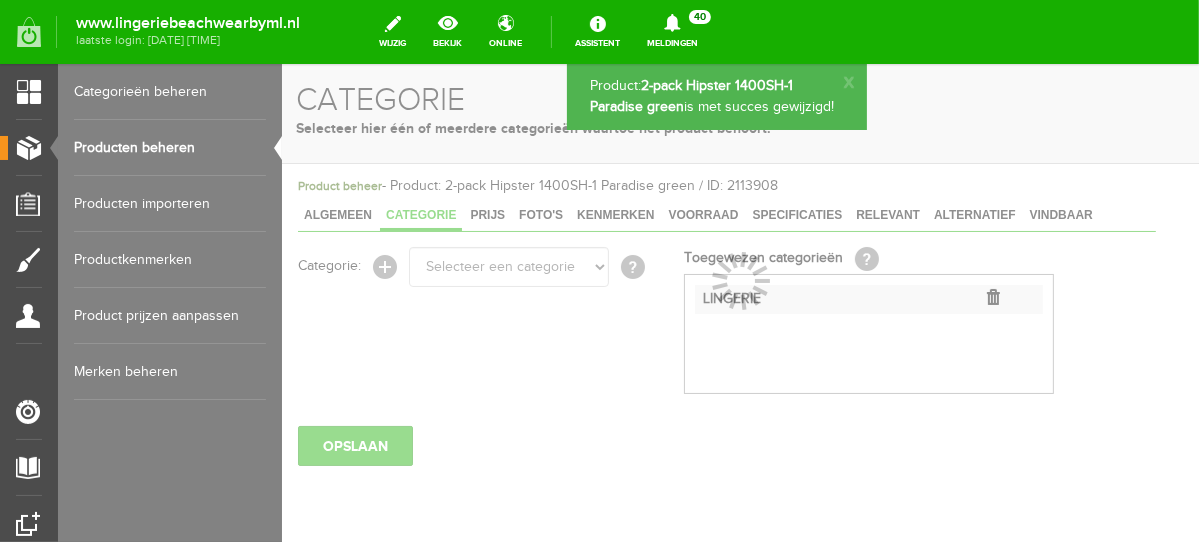 click on "Producten beheren" at bounding box center [170, 148] 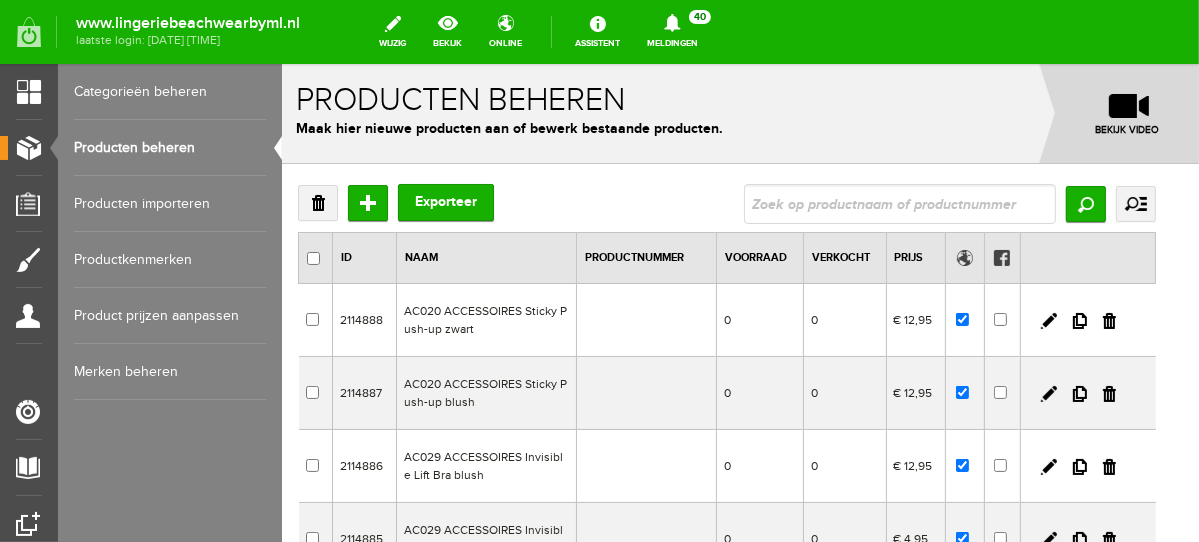 scroll, scrollTop: 0, scrollLeft: 0, axis: both 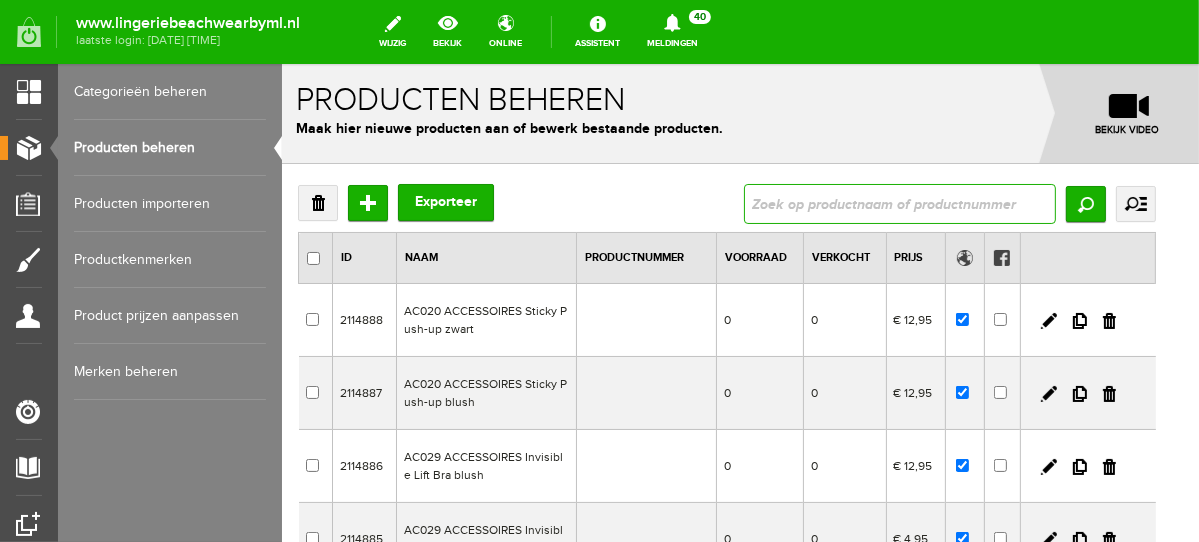 click at bounding box center [899, 203] 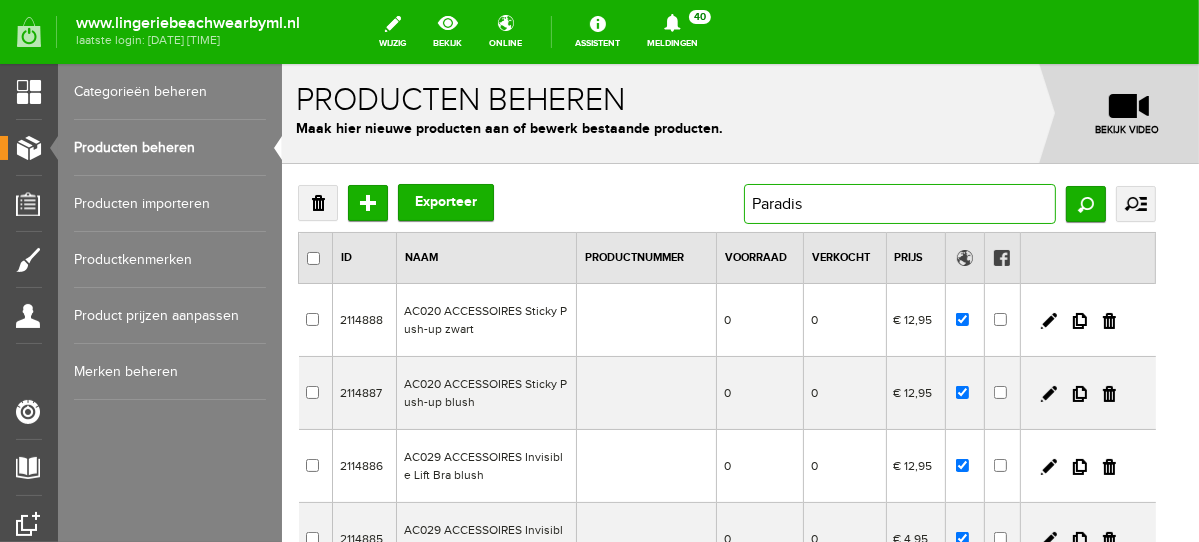 type on "Paradise" 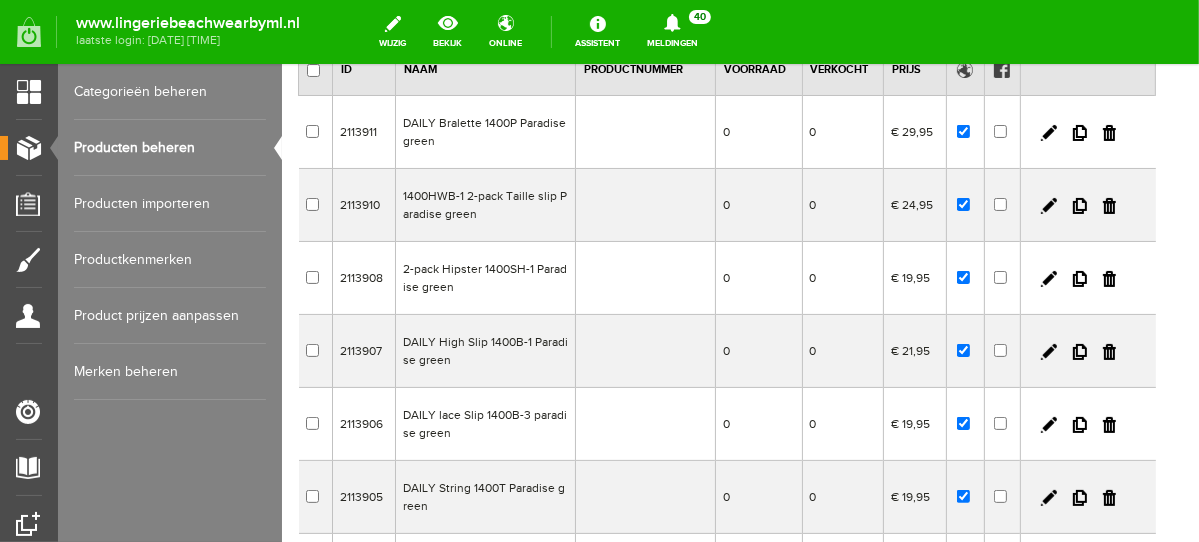 scroll, scrollTop: 190, scrollLeft: 0, axis: vertical 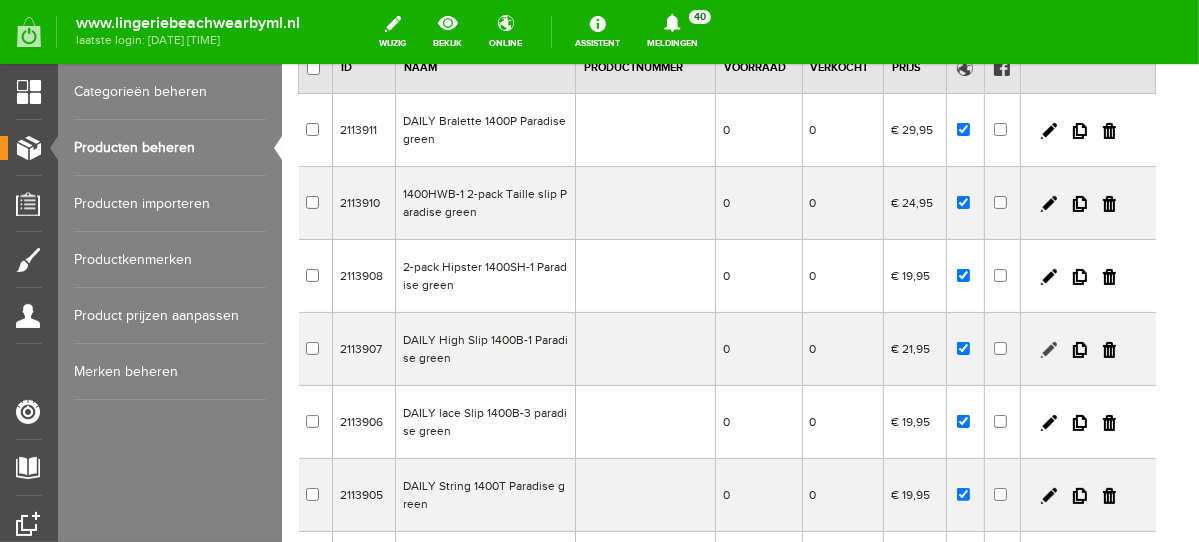 click at bounding box center [1048, 349] 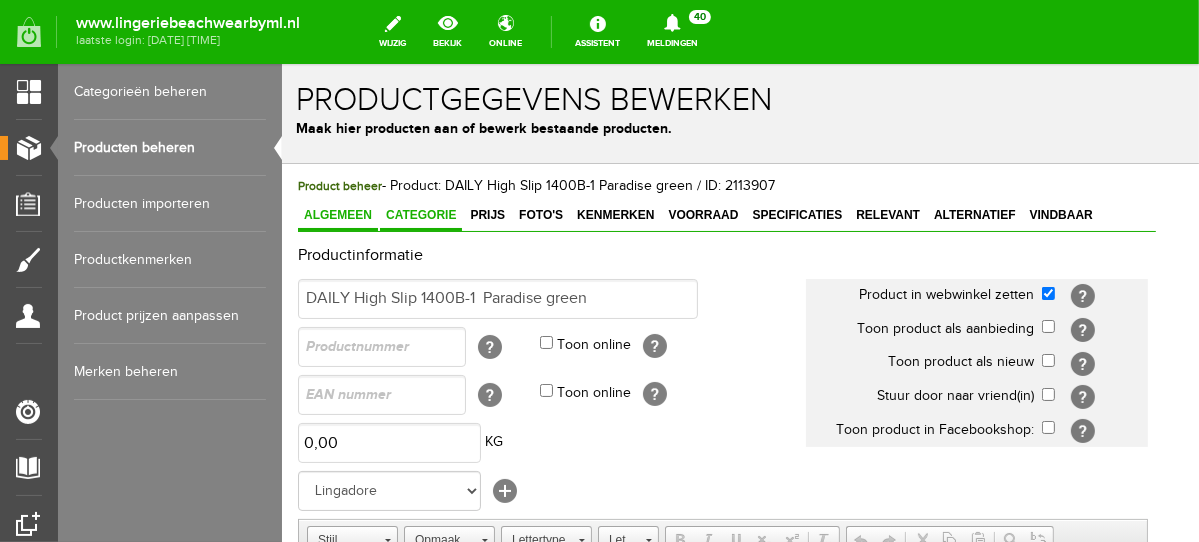 click on "Categorie" at bounding box center [420, 214] 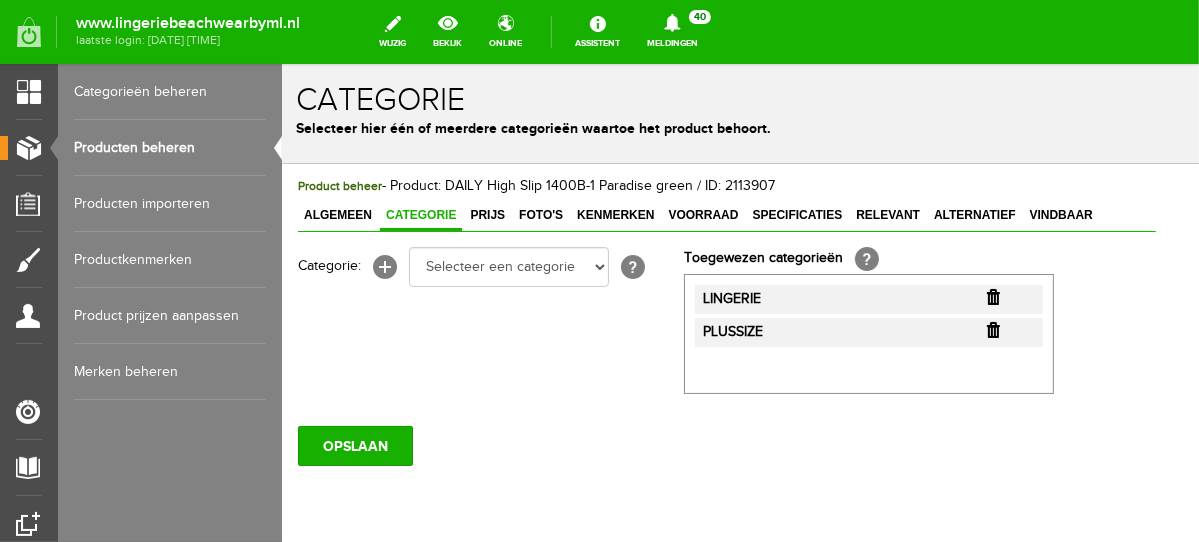 click at bounding box center (992, 296) 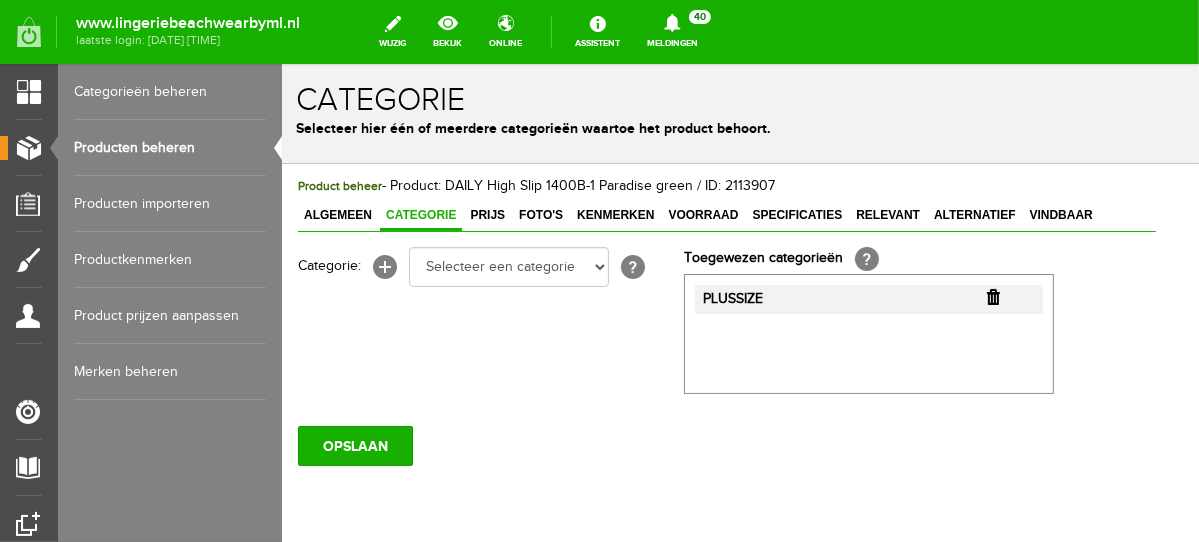 click at bounding box center (992, 296) 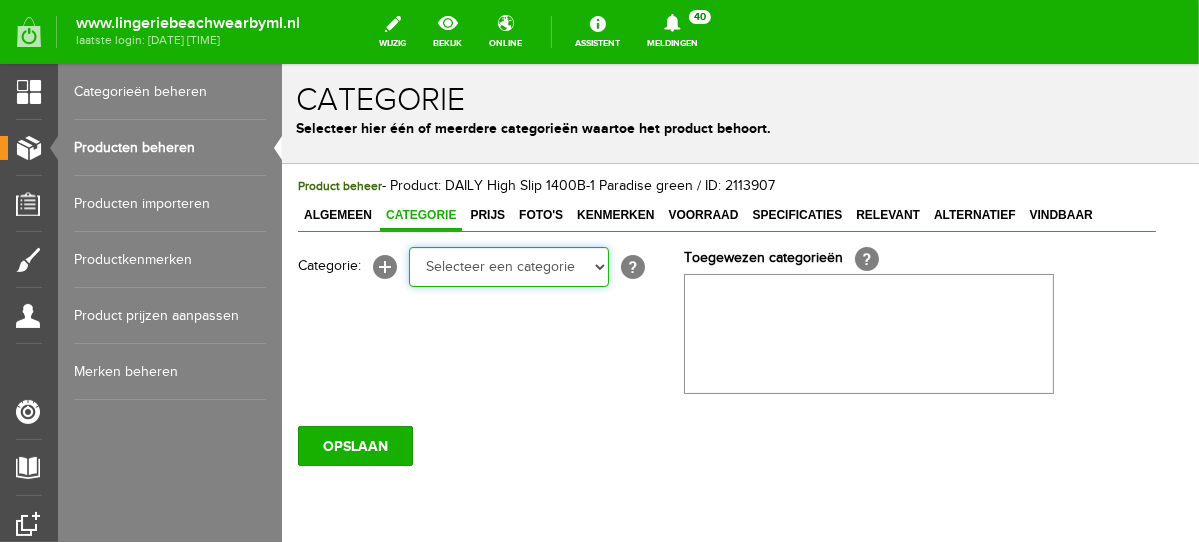 click on "Selecteer een categorie
NEW IN
LINGERIE
NACHTMODE
HOMEWEAR
BADMODE
BODY
LINGERIE
SUMMER COLOURS
BH ZONDER BEUGEL
PLUSSIZE
STRAPLESS
SEXY
BEACH
Bikinitop moulded (niet voorgev.)
Bikinitop voorgevormd
Shorty
Badpakken
Strandaccessoires
Rio slip
Slip
Hoge slip
Niet voorgevormd
Voorgevormd
One Shoulder
Push Up
Bandeau
Halter
Triangel
STRAPLESS
BASICS
HOMEWEAR
JUMPSUITS
BADJASSEN
NACHTMODE
PYJAMA SETS
PYJAMA JURKEN
KIMONO'S
SLIPDRESSES
SATIJNEN PYAMA
HEREN
SHAPEWEAR
BODY'S
ACCESSOIRES
PANTY'S
SPORT
SALE BEACH
SALE LINGERIE
D Cup" at bounding box center (508, 266) 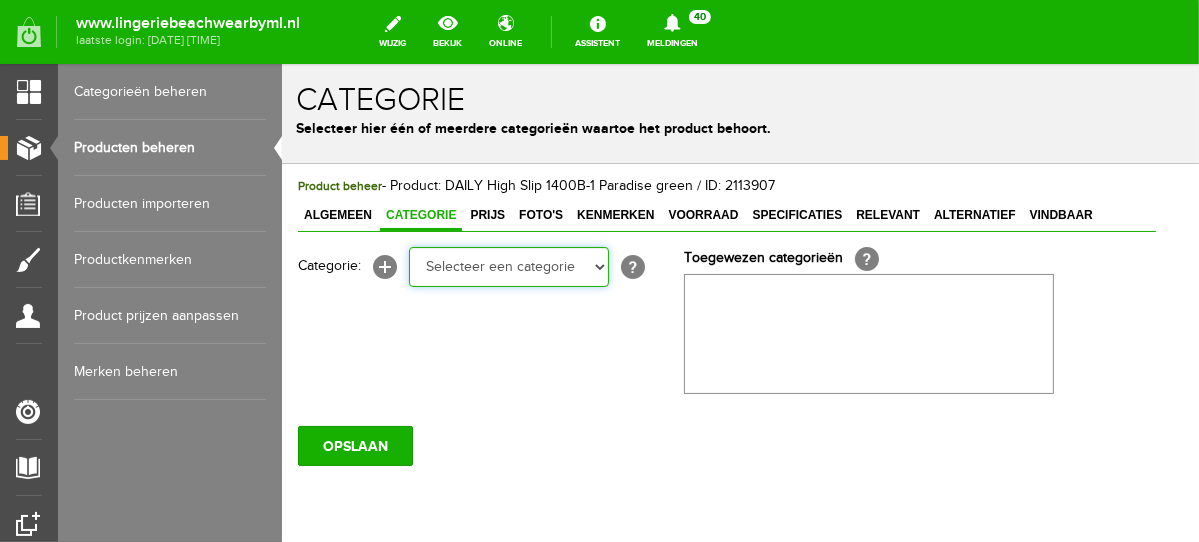 select on "281745" 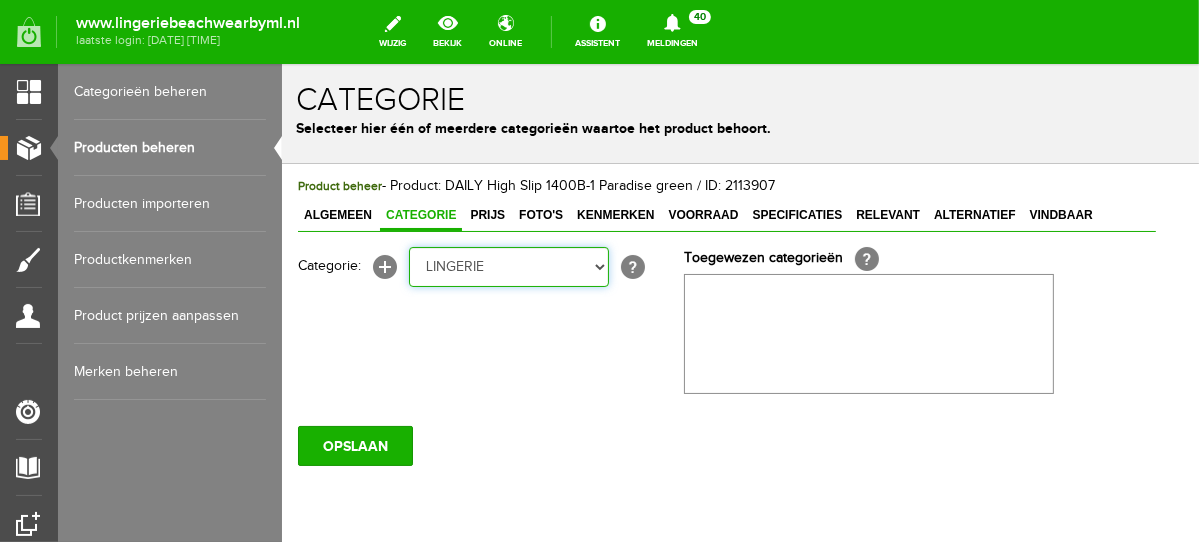 click on "Selecteer een categorie
NEW IN
LINGERIE
NACHTMODE
HOMEWEAR
BADMODE
BODY
LINGERIE
SUMMER COLOURS
BH ZONDER BEUGEL
PLUSSIZE
STRAPLESS
SEXY
BEACH
Bikinitop moulded (niet voorgev.)
Bikinitop voorgevormd
Shorty
Badpakken
Strandaccessoires
Rio slip
Slip
Hoge slip
Niet voorgevormd
Voorgevormd
One Shoulder
Push Up
Bandeau
Halter
Triangel
STRAPLESS
BASICS
HOMEWEAR
JUMPSUITS
BADJASSEN
NACHTMODE
PYJAMA SETS
PYJAMA JURKEN
KIMONO'S
SLIPDRESSES
SATIJNEN PYAMA
HEREN
SHAPEWEAR
BODY'S
ACCESSOIRES
PANTY'S
SPORT
SALE BEACH
SALE LINGERIE
D Cup" at bounding box center [508, 266] 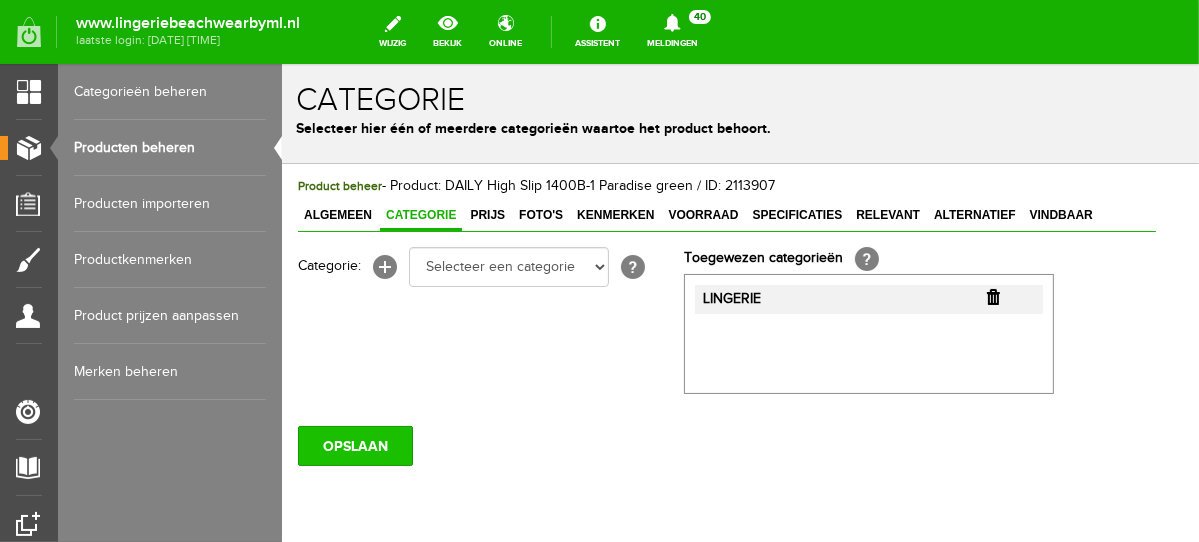 click on "OPSLAAN" at bounding box center [354, 445] 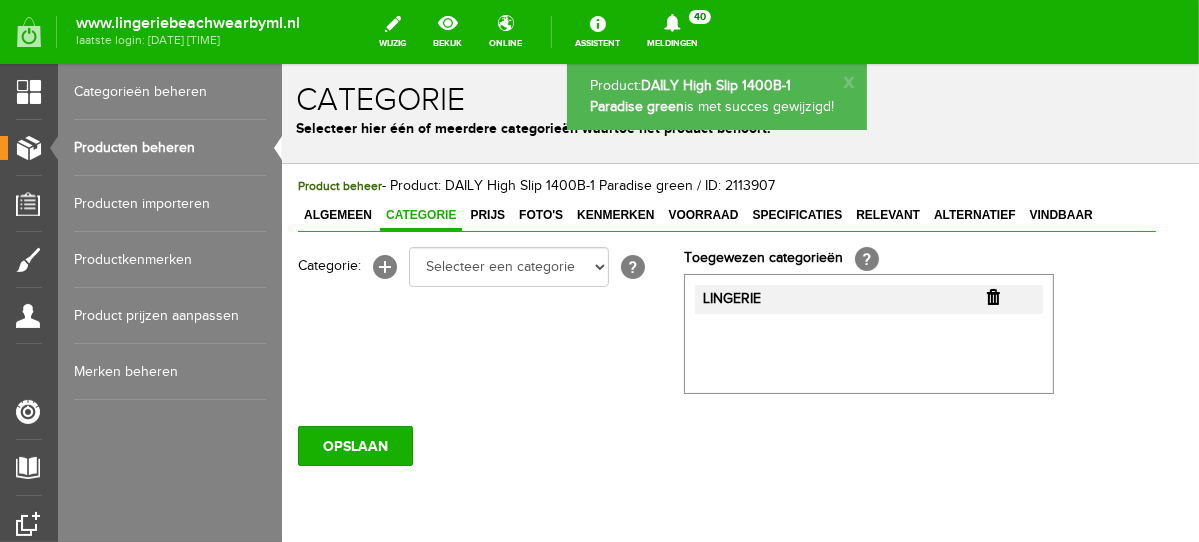 scroll, scrollTop: 0, scrollLeft: 0, axis: both 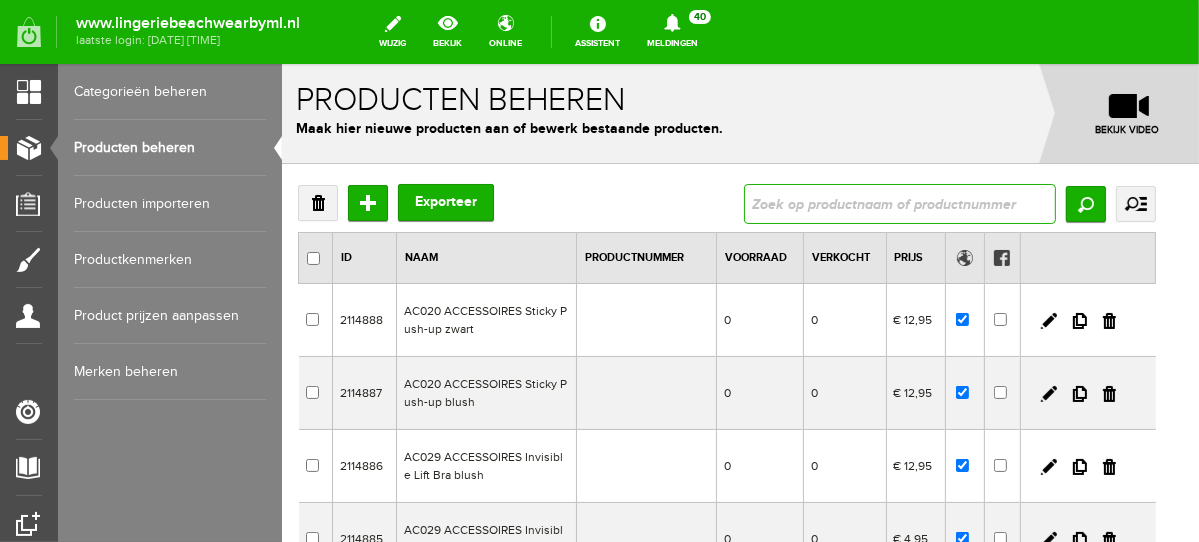 click at bounding box center [899, 203] 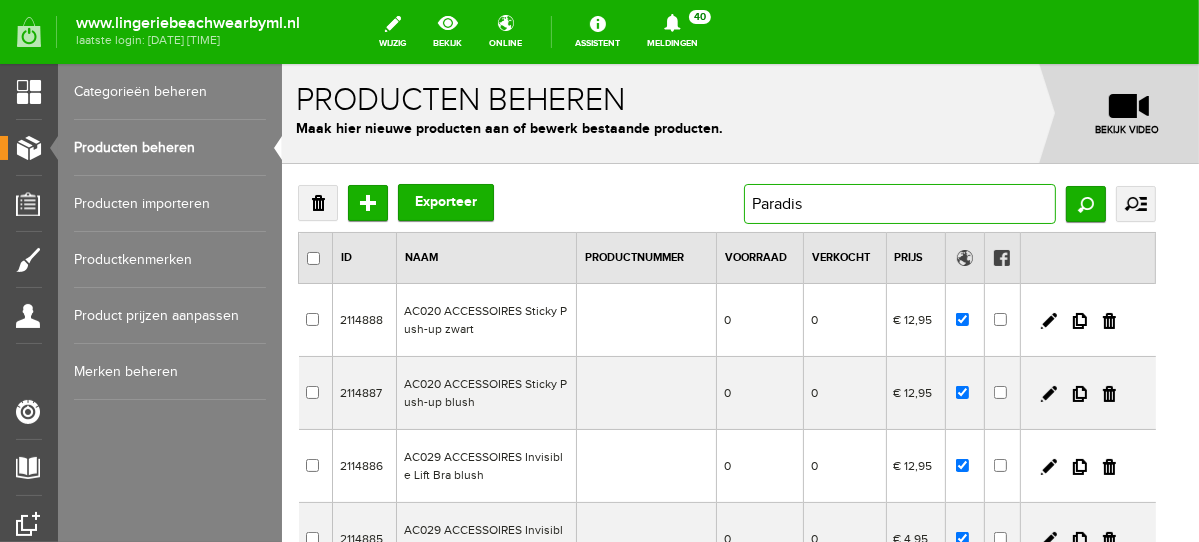 type on "Paradise" 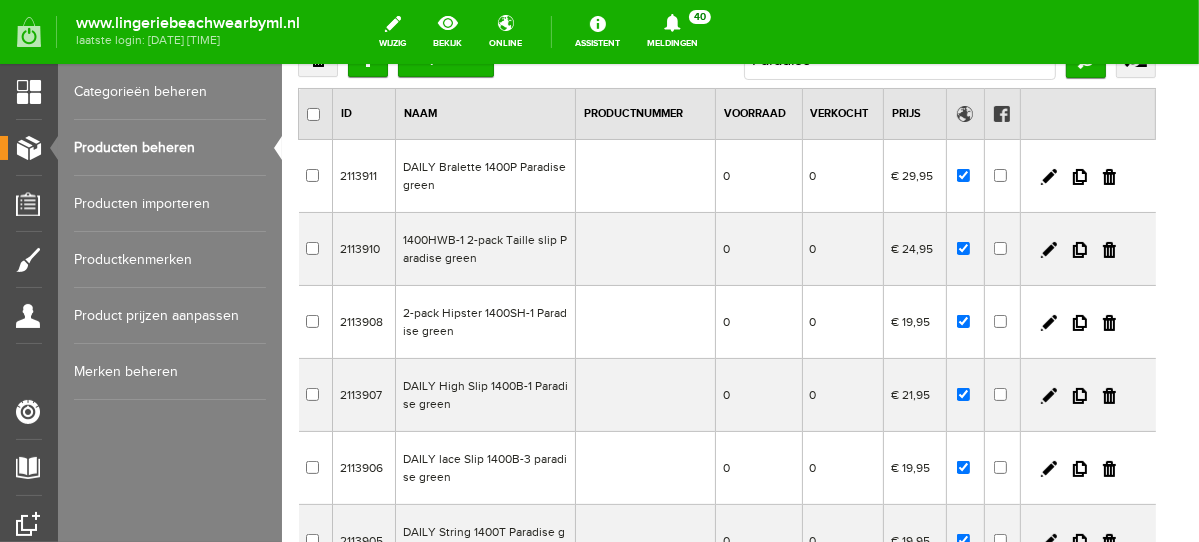 scroll, scrollTop: 166, scrollLeft: 0, axis: vertical 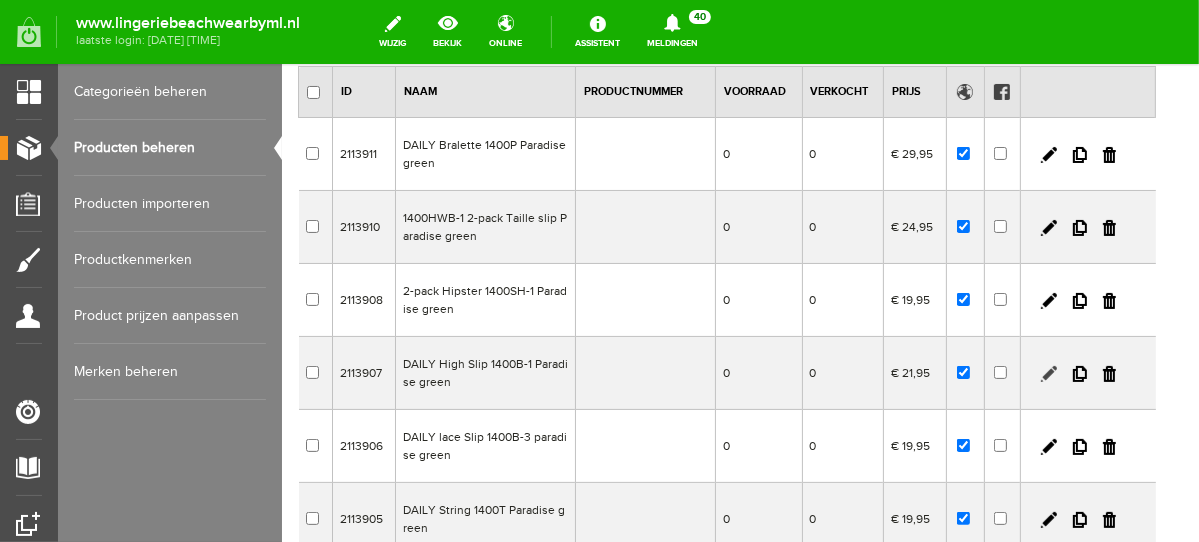 click at bounding box center [1048, 373] 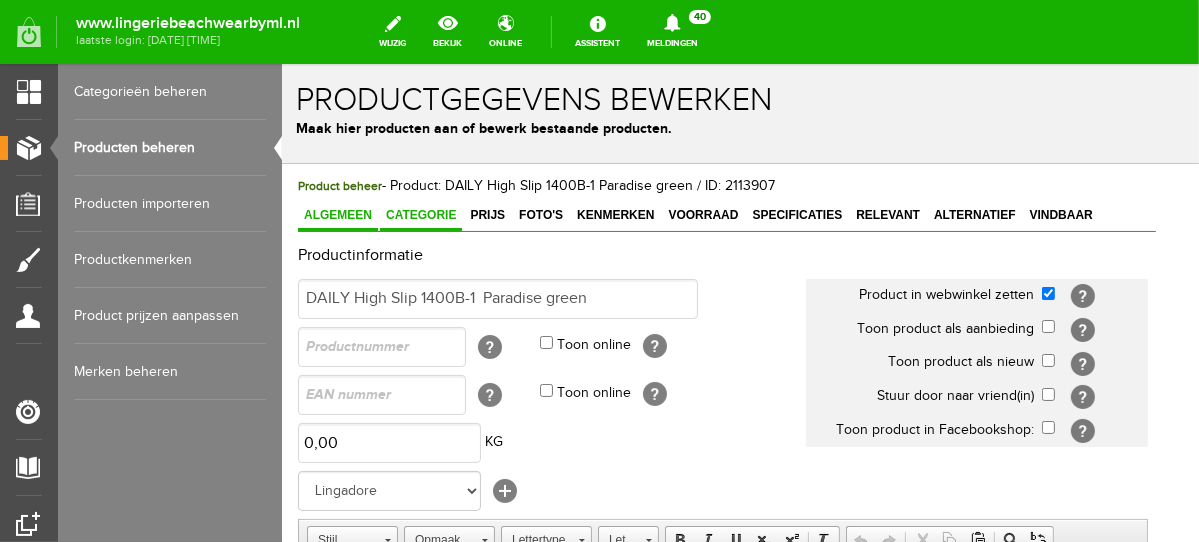 scroll, scrollTop: 0, scrollLeft: 0, axis: both 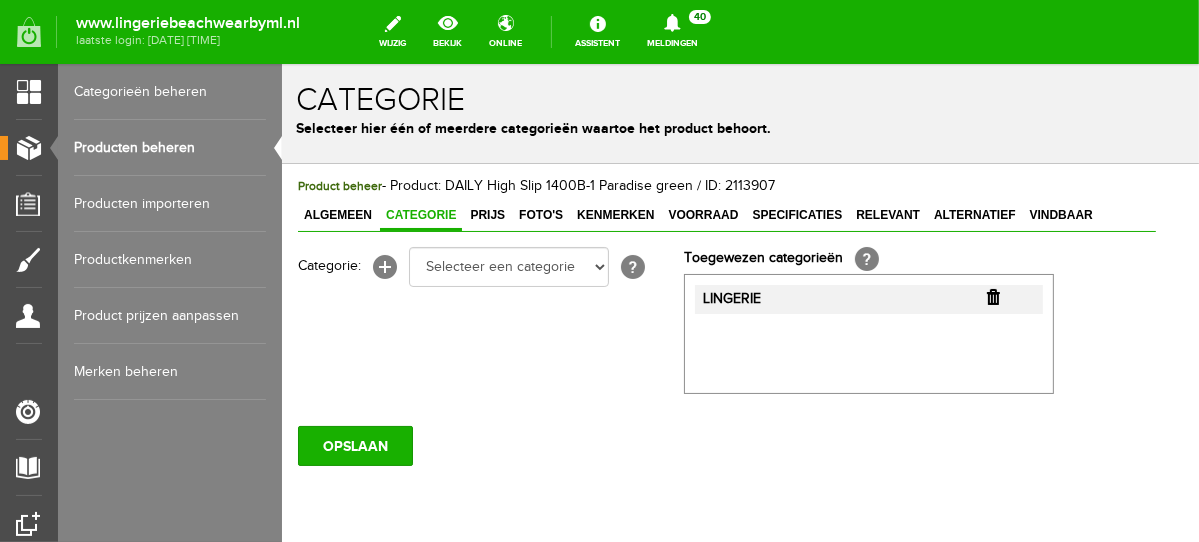 click at bounding box center (992, 296) 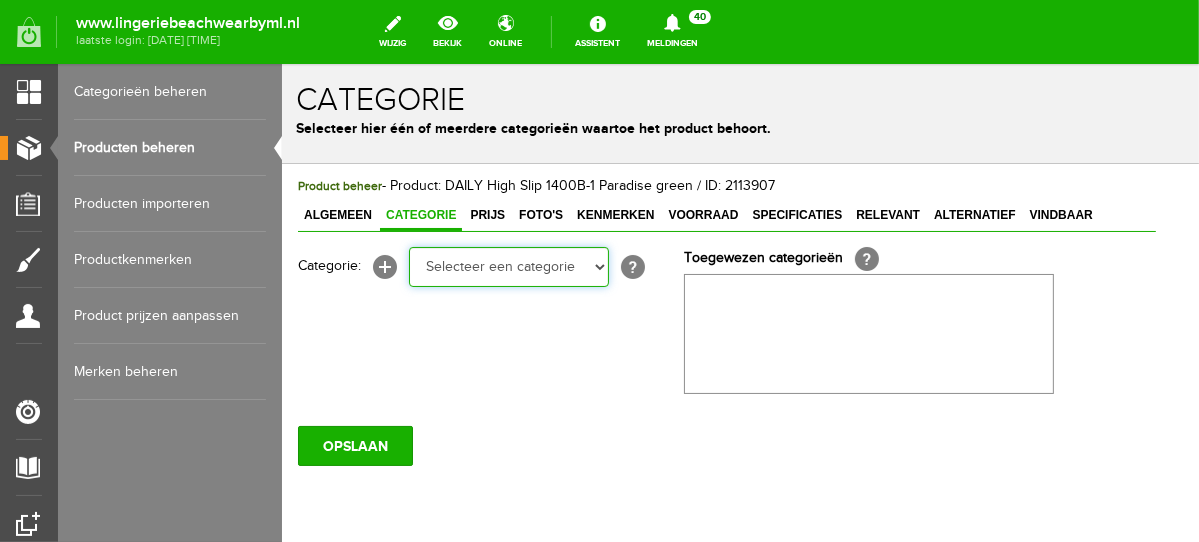 click on "Selecteer een categorie
NEW IN
LINGERIE
NACHTMODE
HOMEWEAR
BADMODE
BODY
LINGERIE
SUMMER COLOURS
BH ZONDER BEUGEL
PLUSSIZE
STRAPLESS
SEXY
BEACH
Bikinitop moulded (niet voorgev.)
Bikinitop voorgevormd
Shorty
Badpakken
Strandaccessoires
Rio slip
Slip
Hoge slip
Niet voorgevormd
Voorgevormd
One Shoulder
Push Up
Bandeau
Halter
Triangel
STRAPLESS
BASICS
HOMEWEAR
JUMPSUITS
BADJASSEN
NACHTMODE
PYJAMA SETS
PYJAMA JURKEN
KIMONO'S
SLIPDRESSES
SATIJNEN PYAMA
HEREN
SHAPEWEAR
BODY'S
ACCESSOIRES
PANTY'S
SPORT
SALE BEACH
SALE LINGERIE
D Cup" at bounding box center (508, 266) 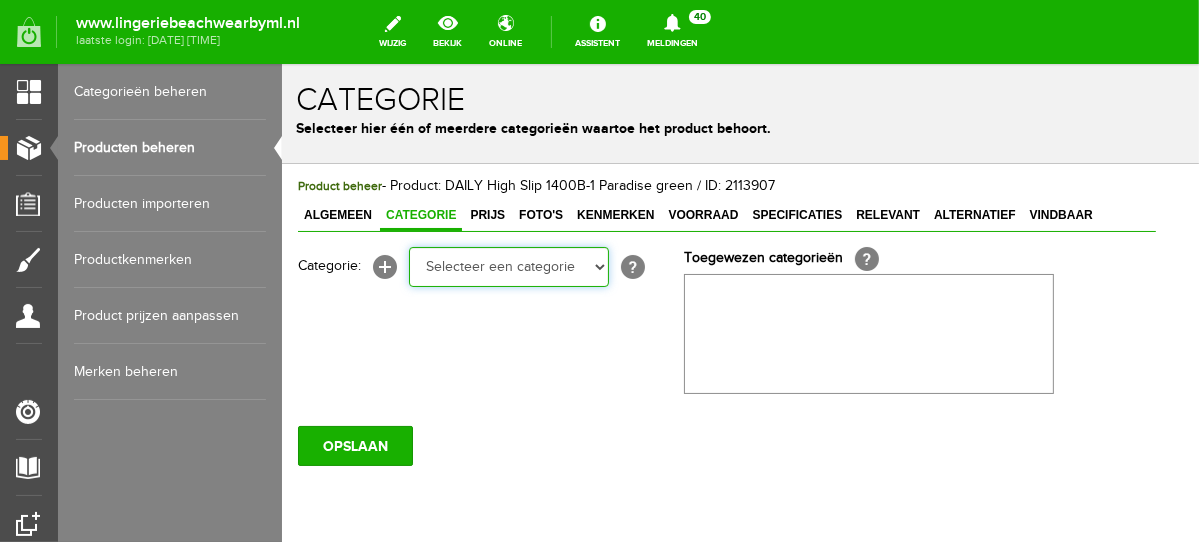 select on "281745" 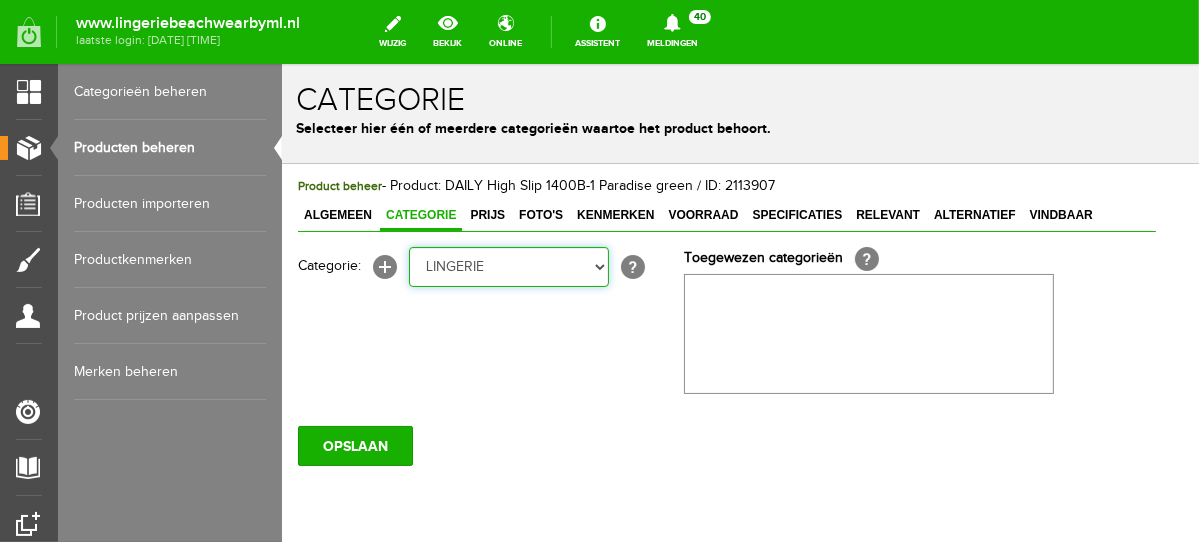 click on "Selecteer een categorie
NEW IN
LINGERIE
NACHTMODE
HOMEWEAR
BADMODE
BODY
LINGERIE
SUMMER COLOURS
BH ZONDER BEUGEL
PLUSSIZE
STRAPLESS
SEXY
BEACH
Bikinitop moulded (niet voorgev.)
Bikinitop voorgevormd
Shorty
Badpakken
Strandaccessoires
Rio slip
Slip
Hoge slip
Niet voorgevormd
Voorgevormd
One Shoulder
Push Up
Bandeau
Halter
Triangel
STRAPLESS
BASICS
HOMEWEAR
JUMPSUITS
BADJASSEN
NACHTMODE
PYJAMA SETS
PYJAMA JURKEN
KIMONO'S
SLIPDRESSES
SATIJNEN PYAMA
HEREN
SHAPEWEAR
BODY'S
ACCESSOIRES
PANTY'S
SPORT
SALE BEACH
SALE LINGERIE
D Cup" at bounding box center (508, 266) 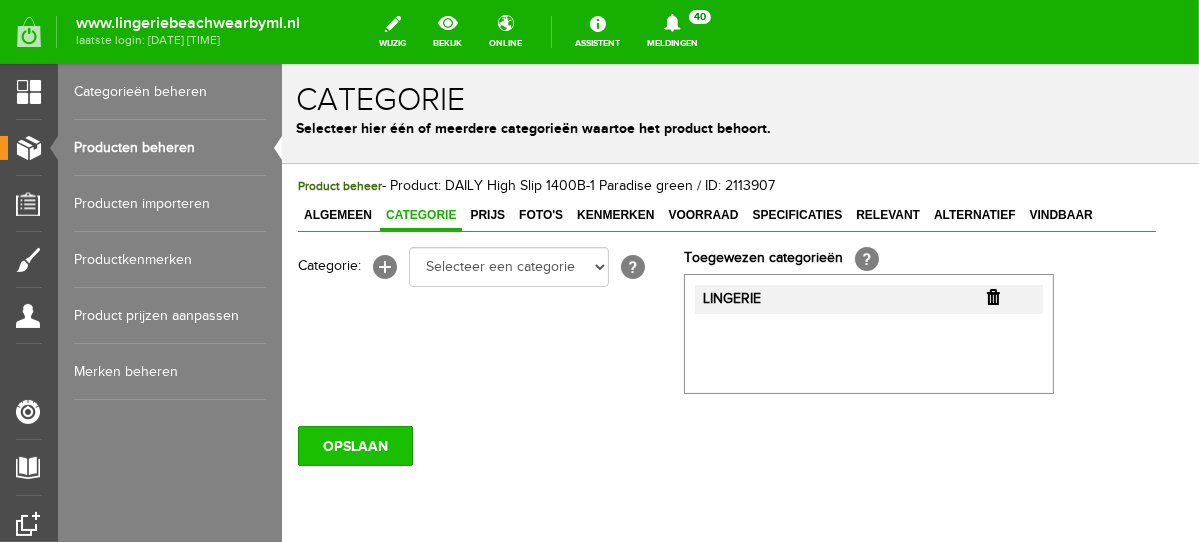 click on "OPSLAAN" at bounding box center [354, 445] 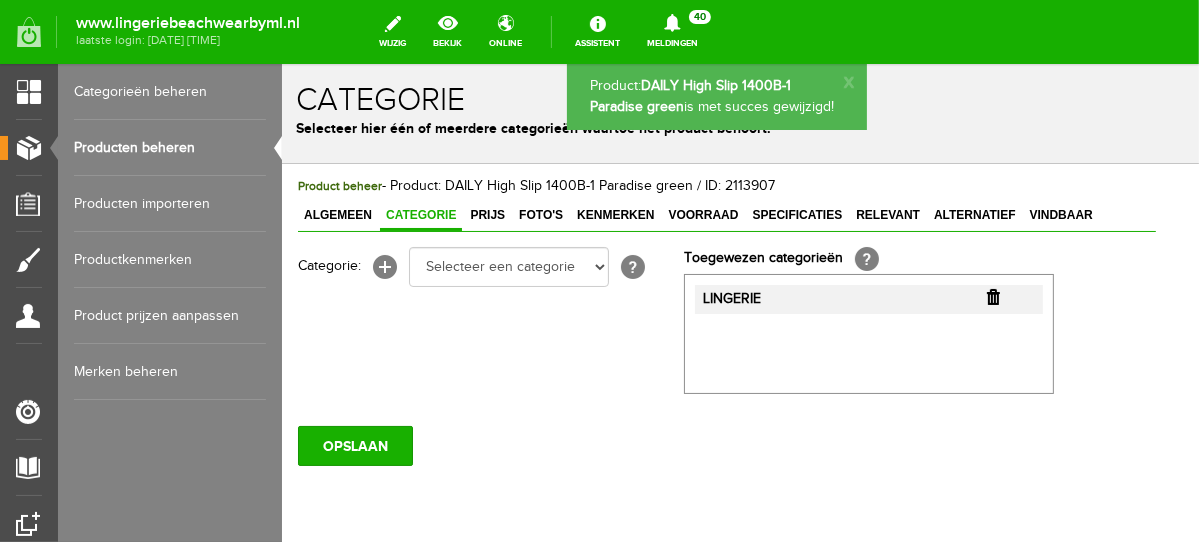 click on "Producten beheren" at bounding box center (170, 148) 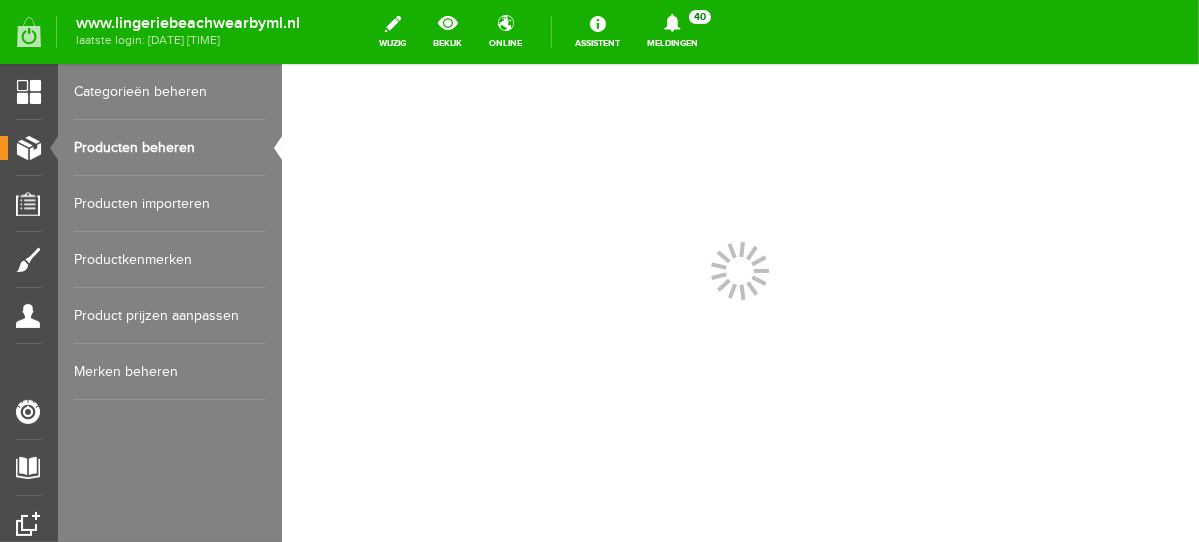 scroll, scrollTop: 0, scrollLeft: 0, axis: both 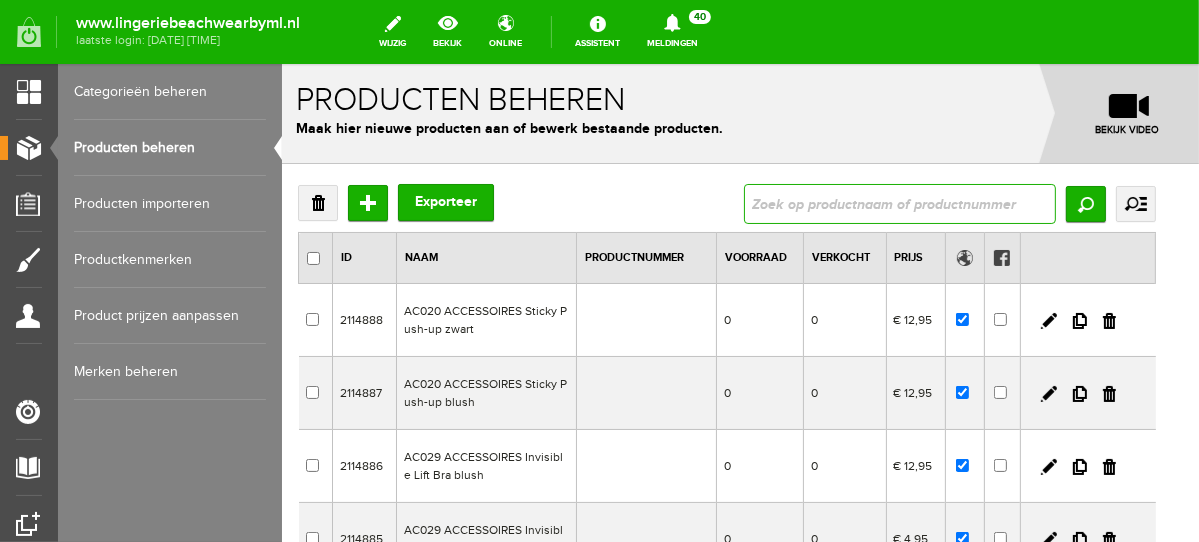 click at bounding box center [899, 203] 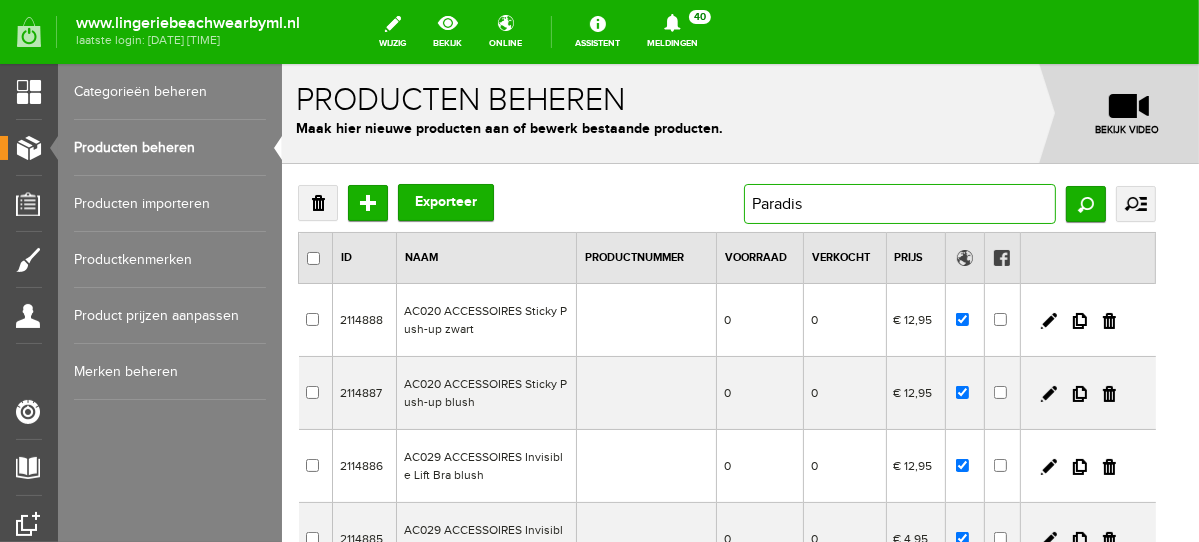 type on "Paradise" 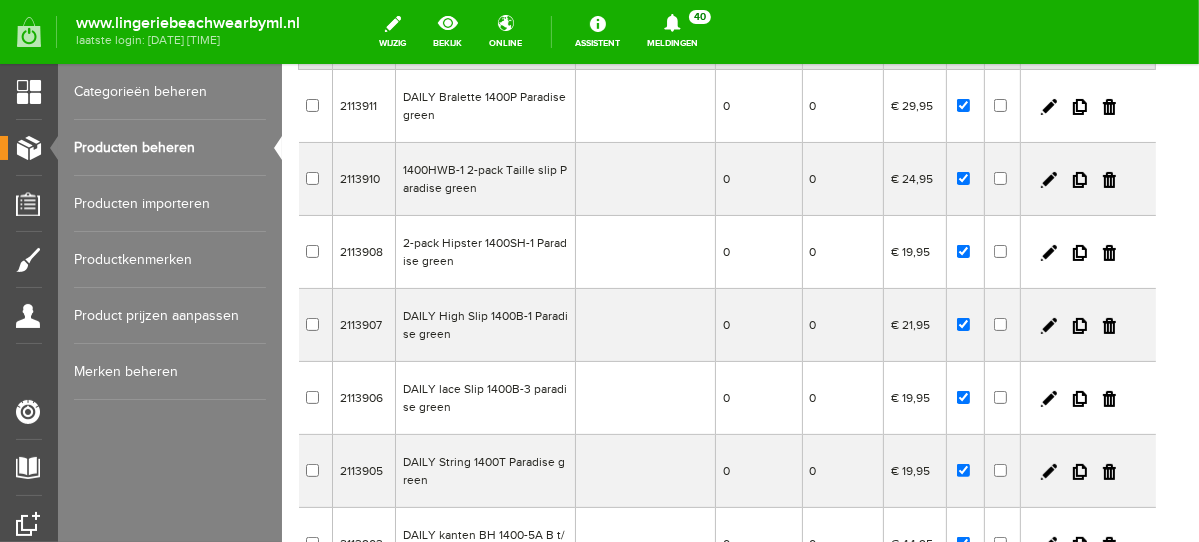 scroll, scrollTop: 228, scrollLeft: 0, axis: vertical 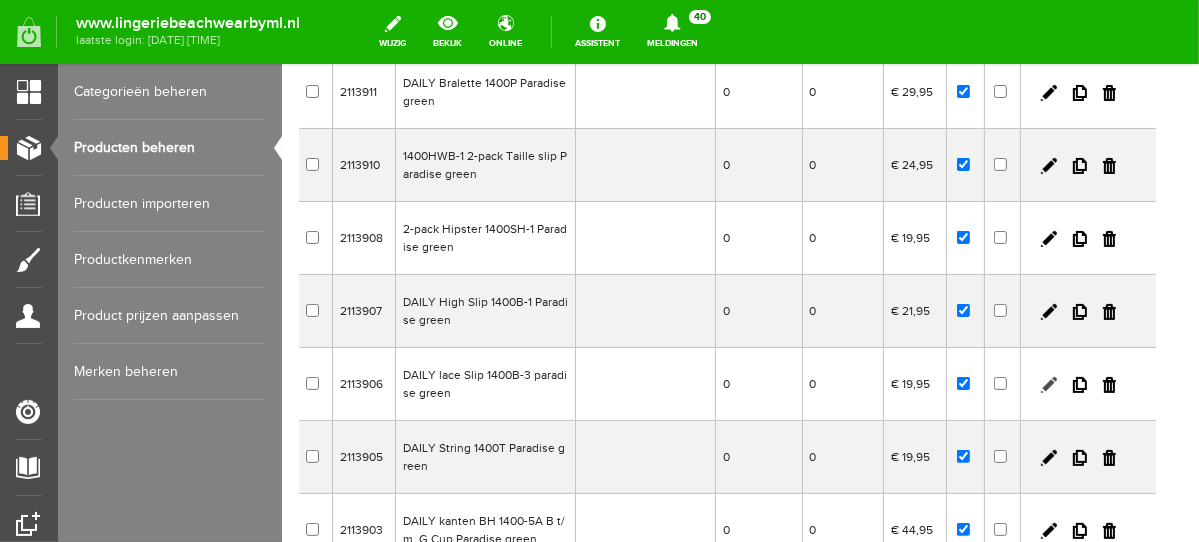 click at bounding box center [1048, 384] 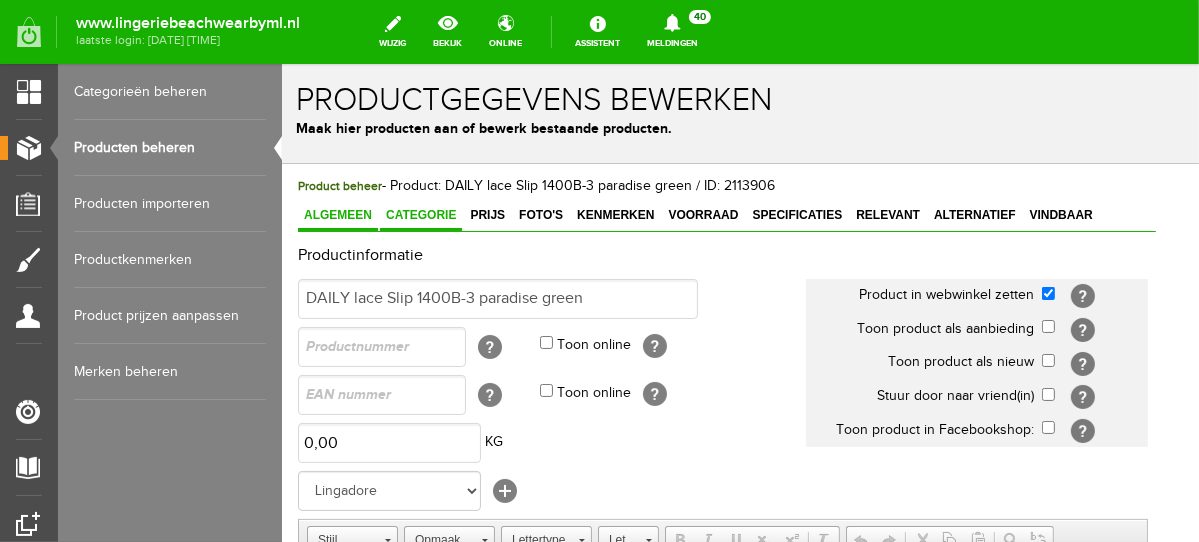 scroll, scrollTop: 0, scrollLeft: 0, axis: both 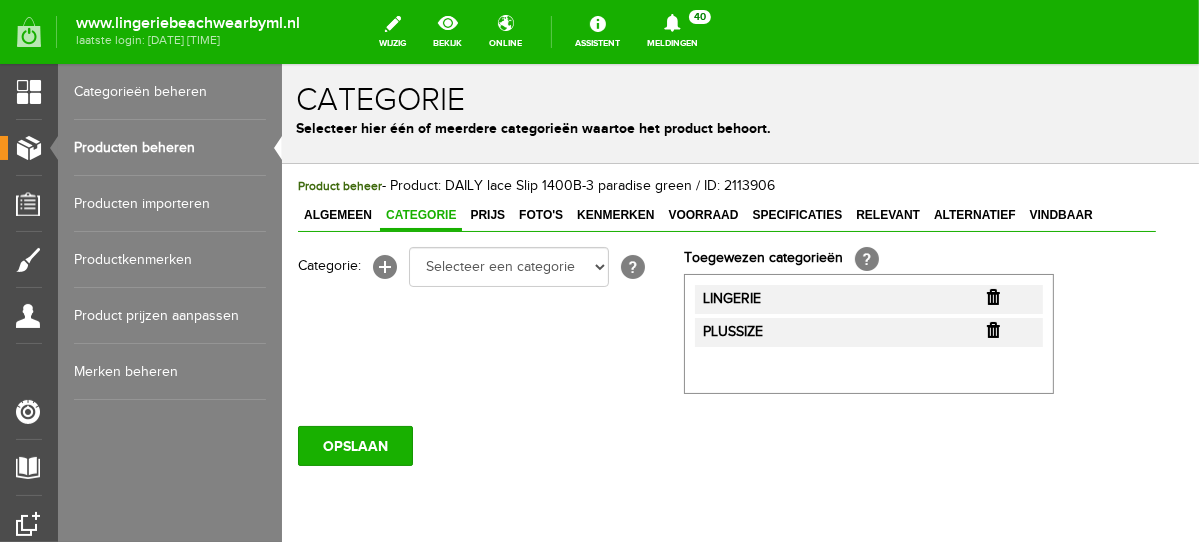 click at bounding box center [992, 296] 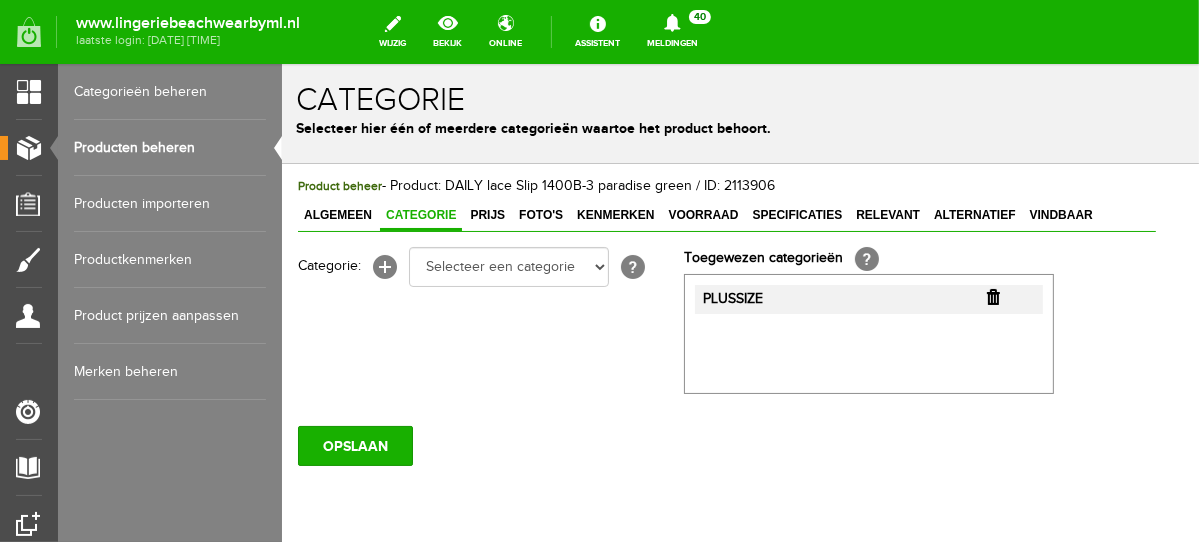 click at bounding box center [992, 296] 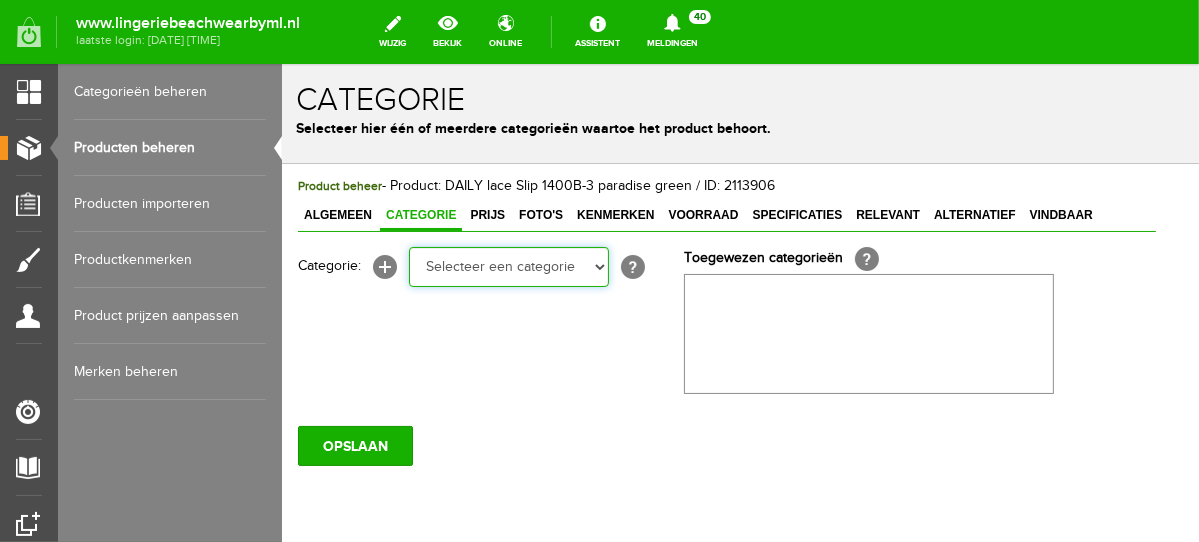 click on "Selecteer een categorie
NEW IN
LINGERIE
NACHTMODE
HOMEWEAR
BADMODE
BODY
LINGERIE
SUMMER COLOURS
BH ZONDER BEUGEL
PLUSSIZE
STRAPLESS
SEXY
BEACH
Bikinitop moulded (niet voorgev.)
Bikinitop voorgevormd
Shorty
Badpakken
Strandaccessoires
Rio slip
Slip
Hoge slip
Niet voorgevormd
Voorgevormd
One Shoulder
Push Up
Bandeau
Halter
Triangel
STRAPLESS
BASICS
HOMEWEAR
JUMPSUITS
BADJASSEN
NACHTMODE
PYJAMA SETS
PYJAMA JURKEN
KIMONO'S
SLIPDRESSES
SATIJNEN PYAMA
HEREN
SHAPEWEAR
BODY'S
ACCESSOIRES
PANTY'S
SPORT
SALE BEACH
SALE LINGERIE
D Cup" at bounding box center [508, 266] 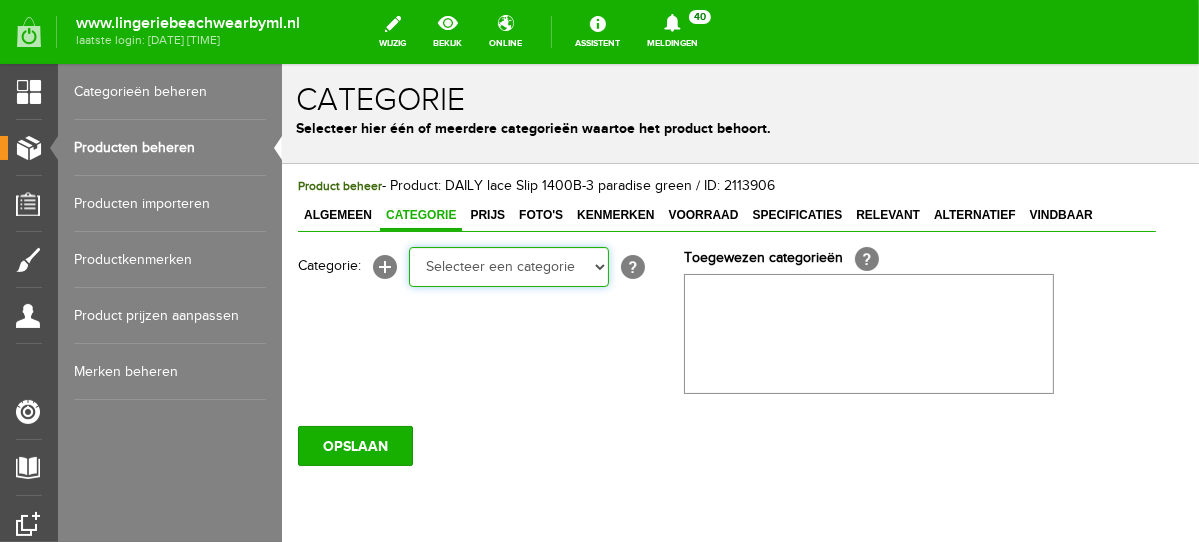 select on "281745" 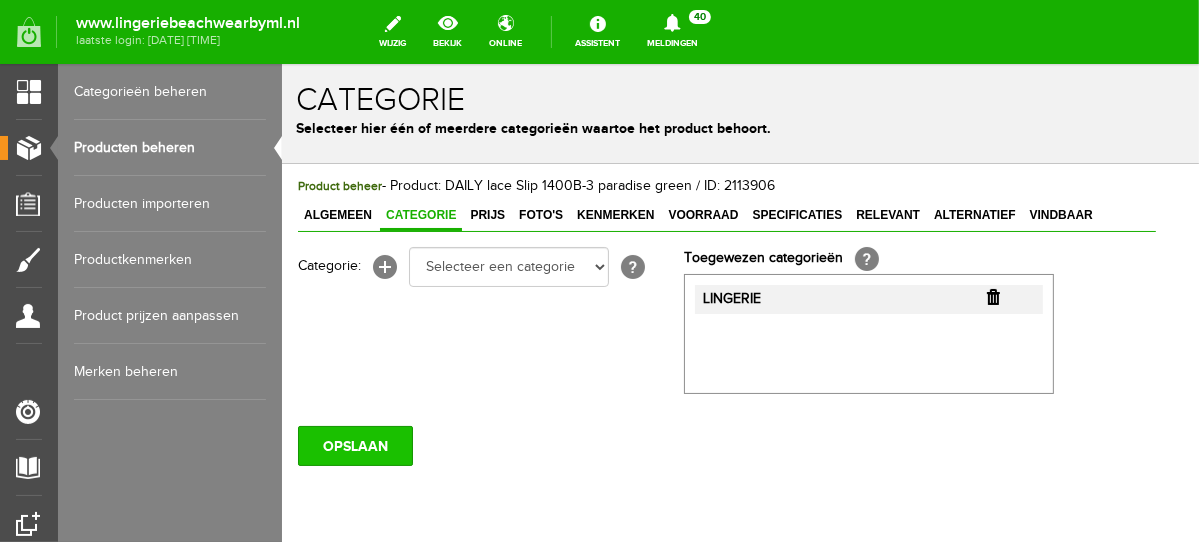 click on "OPSLAAN" at bounding box center (354, 445) 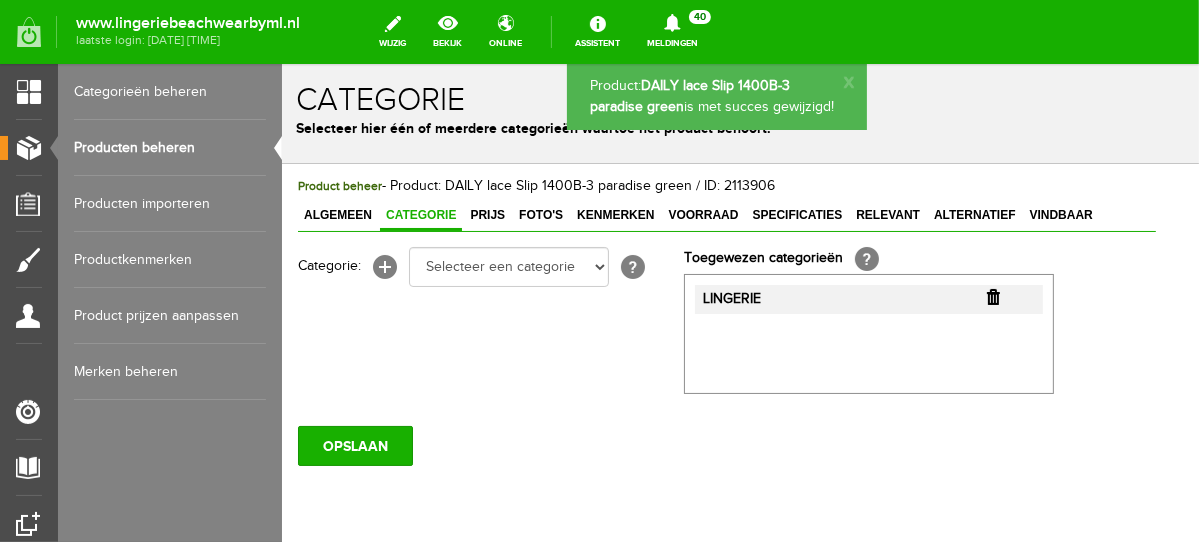 click on "Producten beheren" at bounding box center (170, 148) 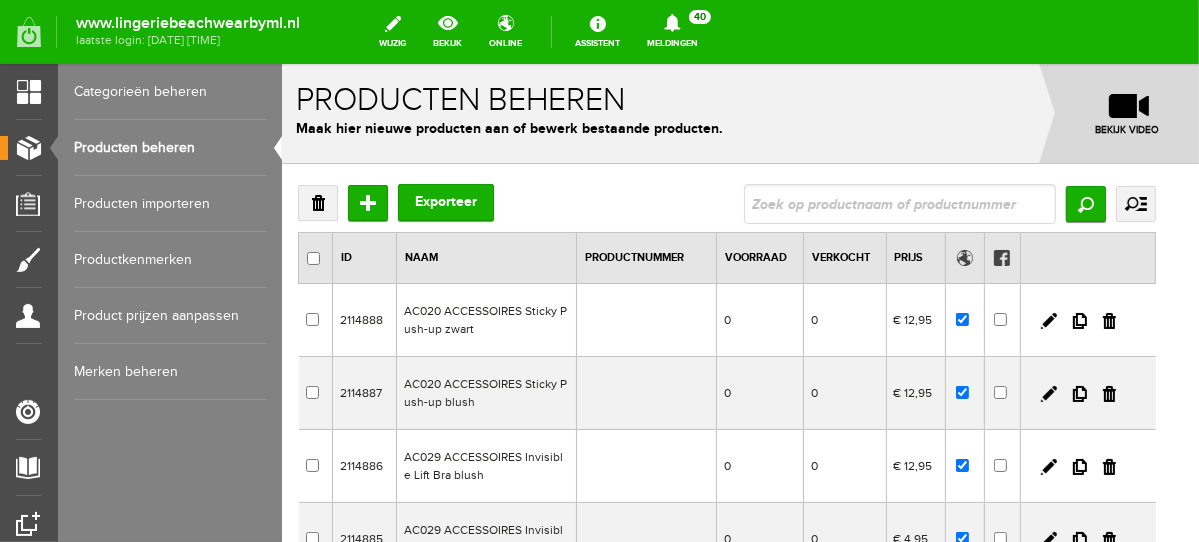 scroll, scrollTop: 0, scrollLeft: 0, axis: both 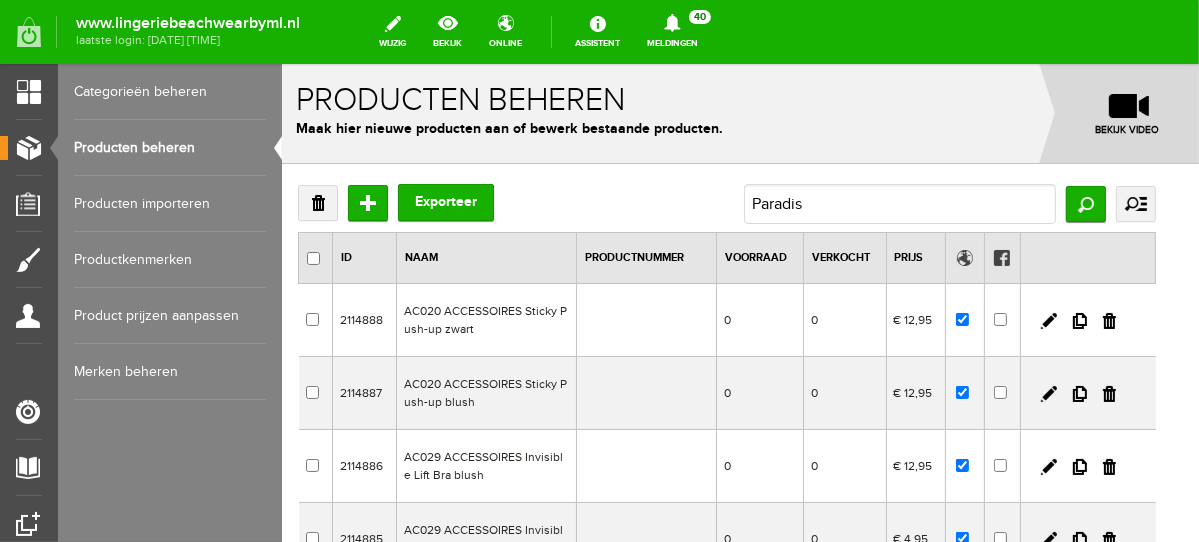 type on "Paradise" 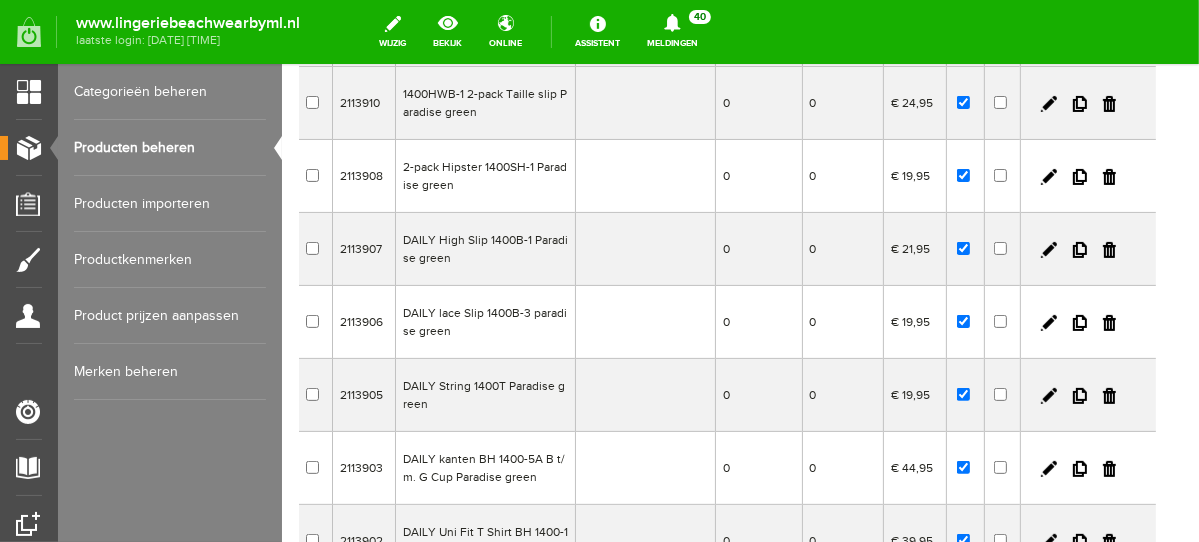 scroll, scrollTop: 353, scrollLeft: 0, axis: vertical 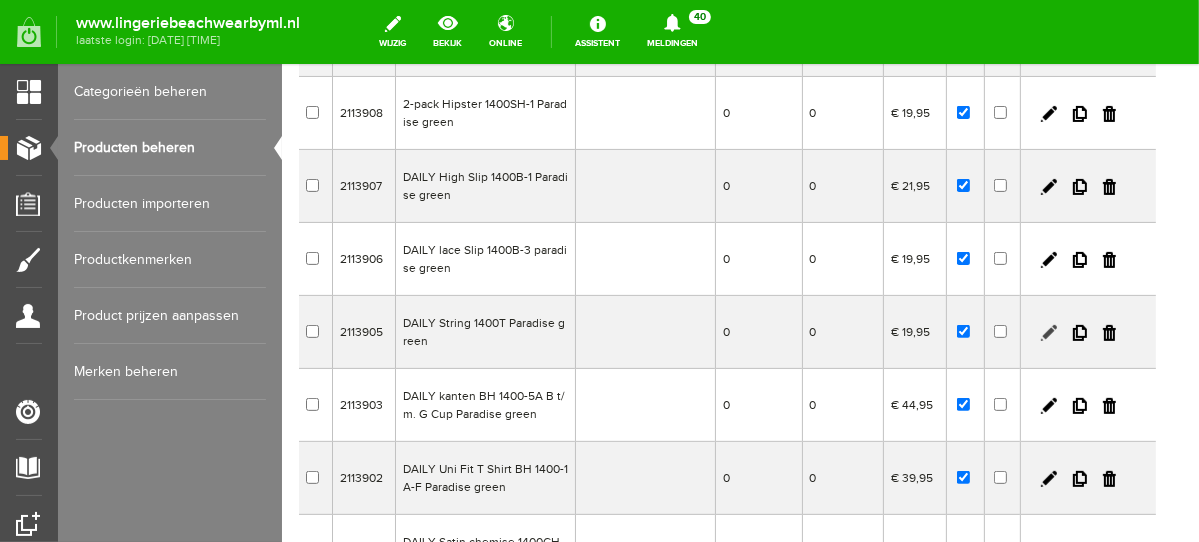 click at bounding box center [1048, 332] 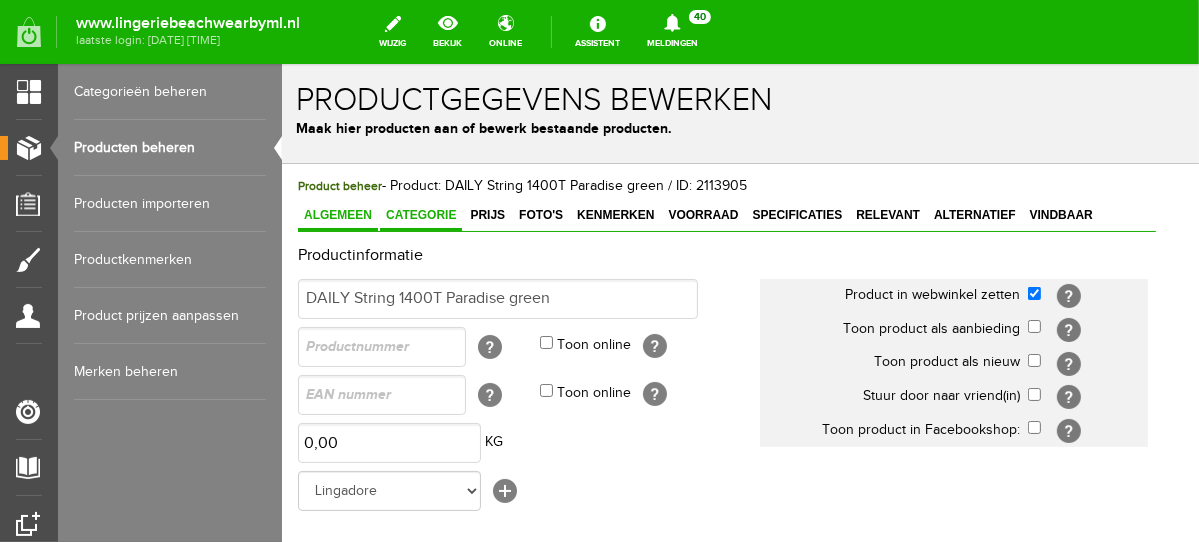 scroll, scrollTop: 0, scrollLeft: 0, axis: both 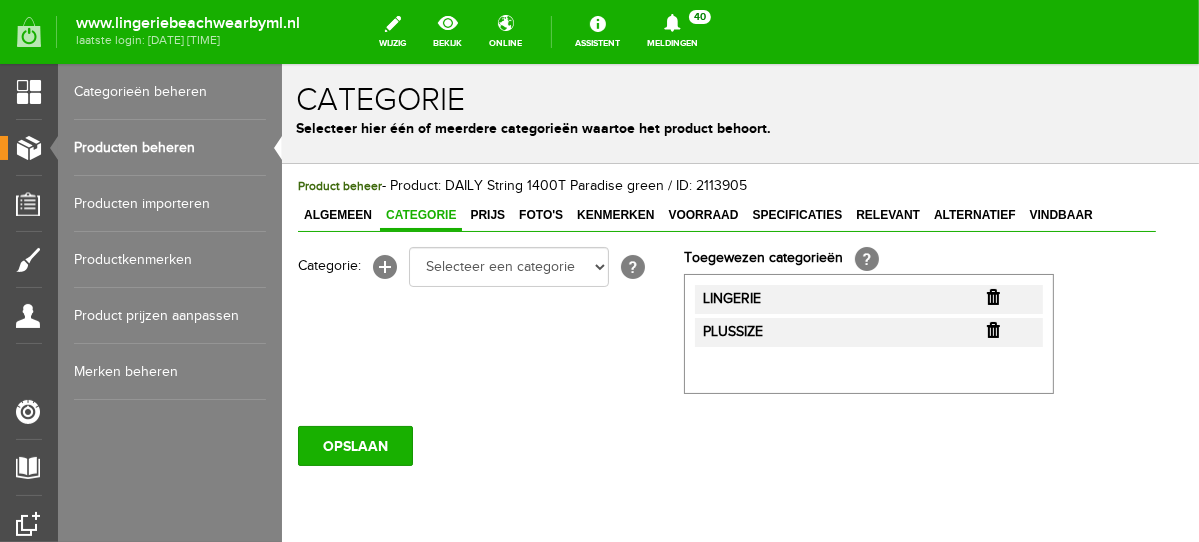 click at bounding box center [992, 296] 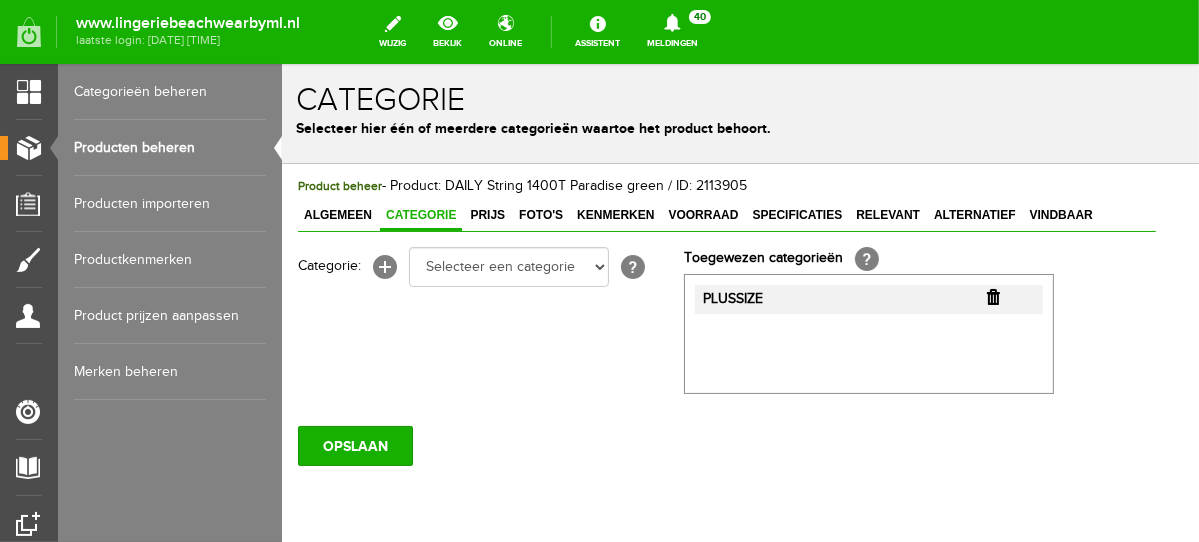 click at bounding box center [992, 296] 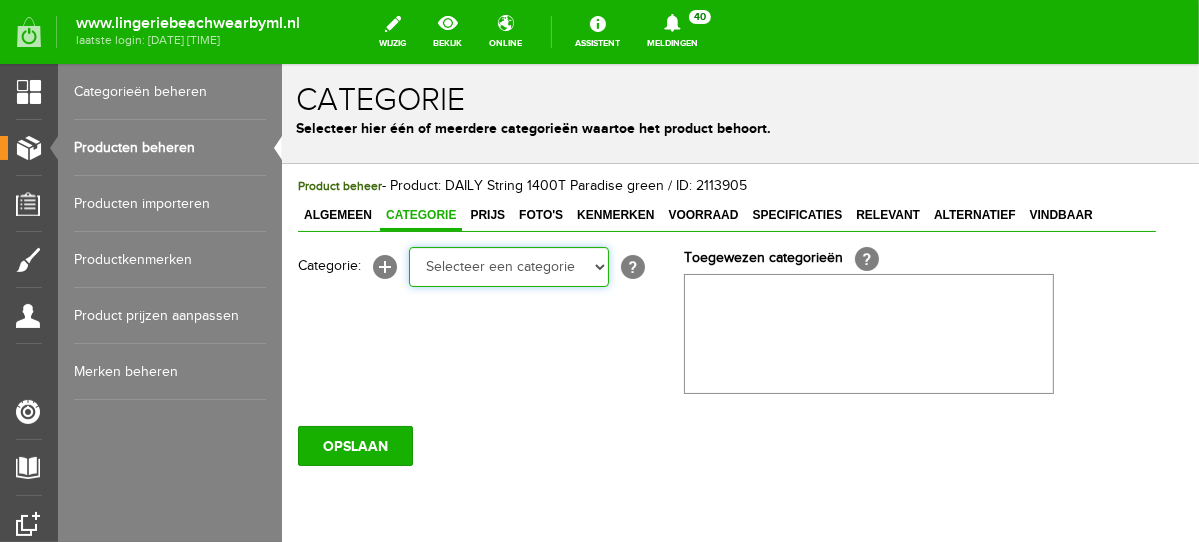 click on "Selecteer een categorie
NEW IN
LINGERIE
NACHTMODE
HOMEWEAR
BADMODE
BODY
LINGERIE
SUMMER COLOURS
BH ZONDER BEUGEL
PLUSSIZE
STRAPLESS
SEXY
BEACH
Bikinitop moulded (niet voorgev.)
Bikinitop voorgevormd
Shorty
Badpakken
Strandaccessoires
Rio slip
Slip
Hoge slip
Niet voorgevormd
Voorgevormd
One Shoulder
Push Up
Bandeau
Halter
Triangel
STRAPLESS
BASICS
HOMEWEAR
JUMPSUITS
BADJASSEN
NACHTMODE
PYJAMA SETS
PYJAMA JURKEN
KIMONO'S
SLIPDRESSES
SATIJNEN PYAMA
HEREN
SHAPEWEAR
BODY'S
ACCESSOIRES
PANTY'S
SPORT
SALE BEACH
SALE LINGERIE
D Cup" at bounding box center [508, 266] 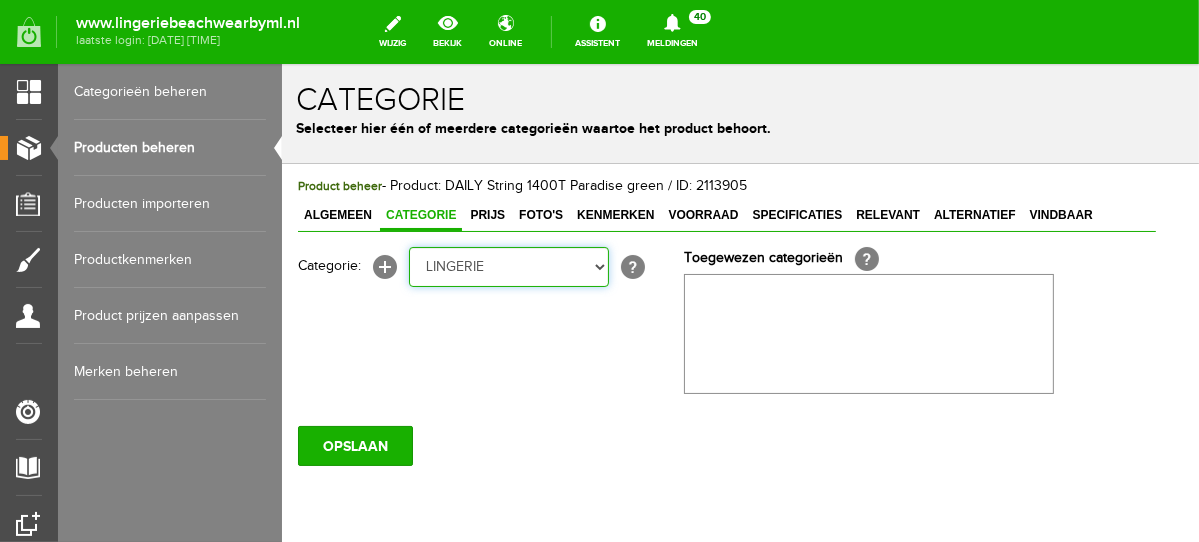 click on "Selecteer een categorie
NEW IN
LINGERIE
NACHTMODE
HOMEWEAR
BADMODE
BODY
LINGERIE
SUMMER COLOURS
BH ZONDER BEUGEL
PLUSSIZE
STRAPLESS
SEXY
BEACH
Bikinitop moulded (niet voorgev.)
Bikinitop voorgevormd
Shorty
Badpakken
Strandaccessoires
Rio slip
Slip
Hoge slip
Niet voorgevormd
Voorgevormd
One Shoulder
Push Up
Bandeau
Halter
Triangel
STRAPLESS
BASICS
HOMEWEAR
JUMPSUITS
BADJASSEN
NACHTMODE
PYJAMA SETS
PYJAMA JURKEN
KIMONO'S
SLIPDRESSES
SATIJNEN PYAMA
HEREN
SHAPEWEAR
BODY'S
ACCESSOIRES
PANTY'S
SPORT
SALE BEACH
SALE LINGERIE
D Cup" at bounding box center (508, 266) 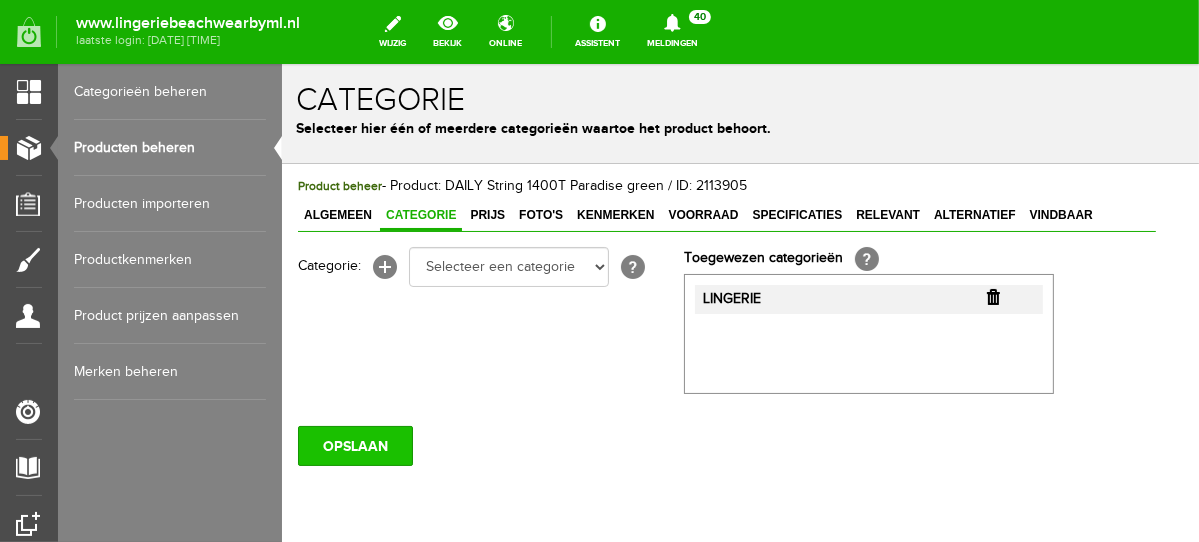 click on "OPSLAAN" at bounding box center (354, 445) 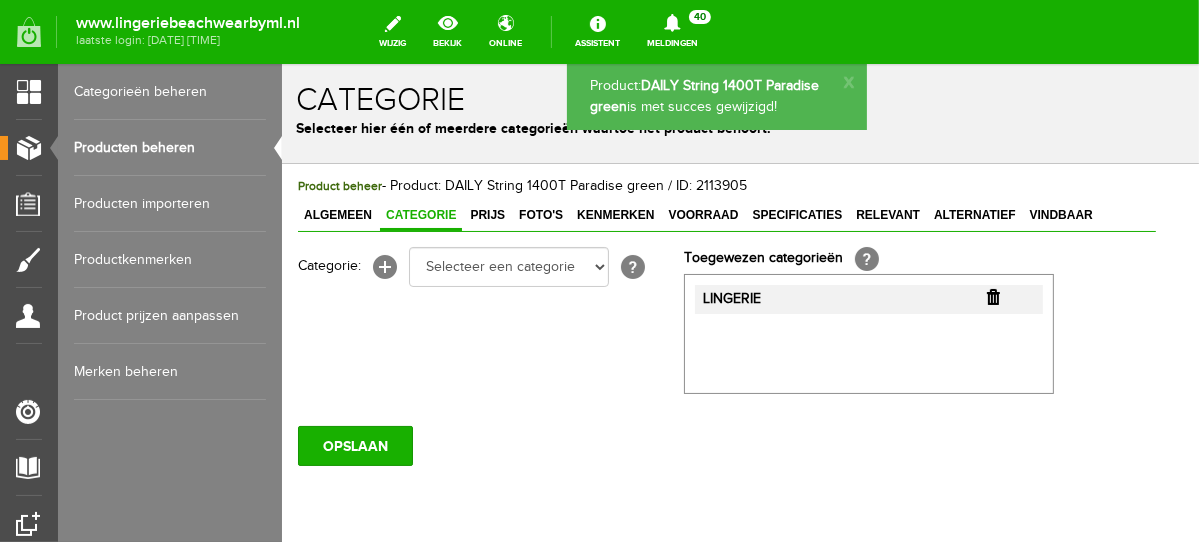 scroll, scrollTop: 0, scrollLeft: 0, axis: both 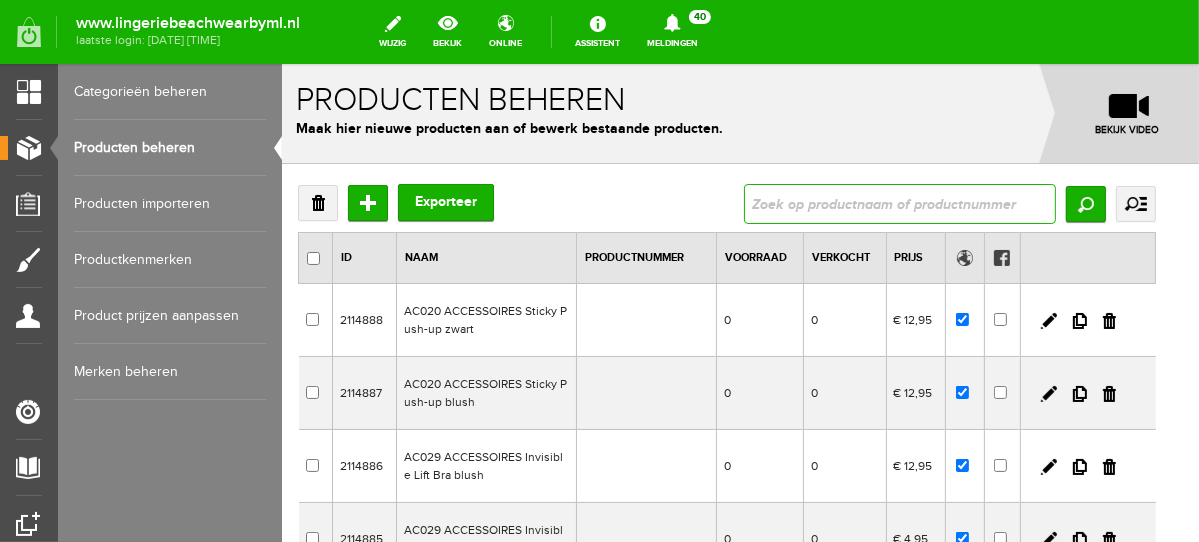 click at bounding box center [899, 203] 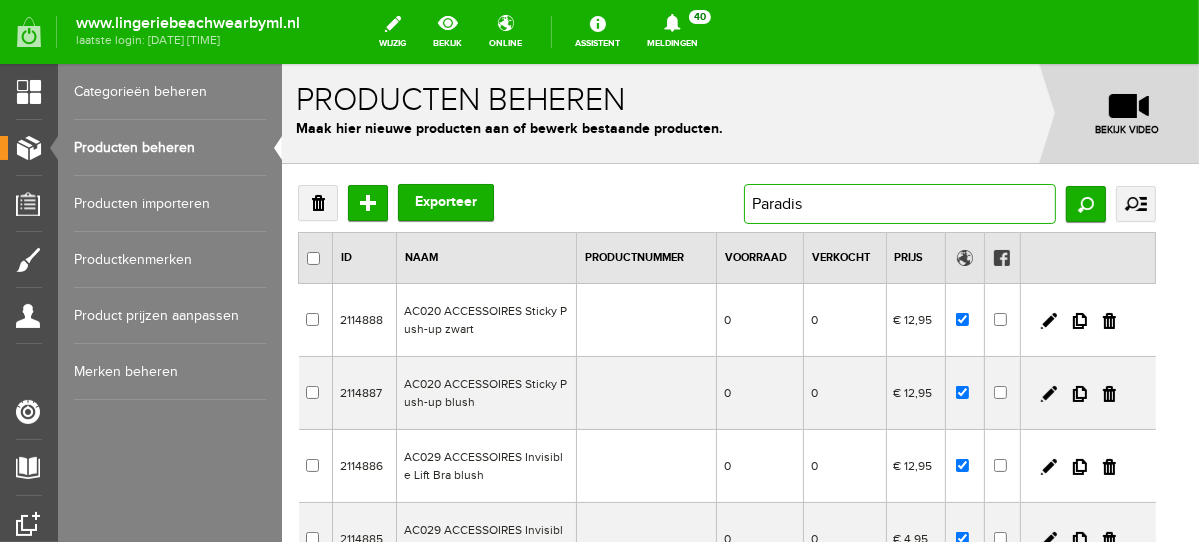 type on "Paradise" 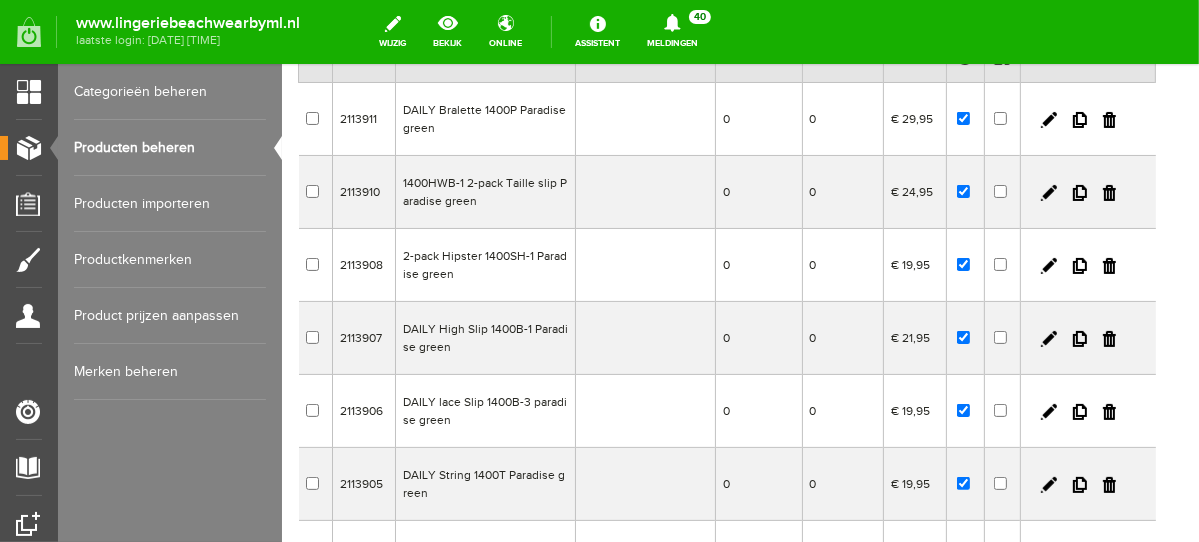 scroll, scrollTop: 595, scrollLeft: 0, axis: vertical 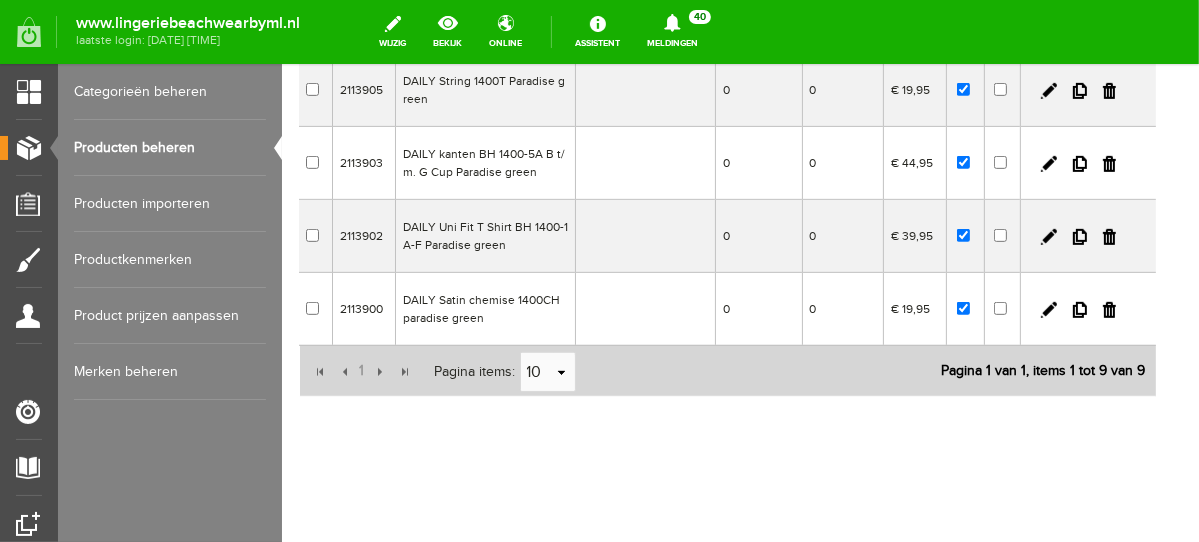 drag, startPoint x: 1189, startPoint y: 176, endPoint x: 1482, endPoint y: 524, distance: 454.92087 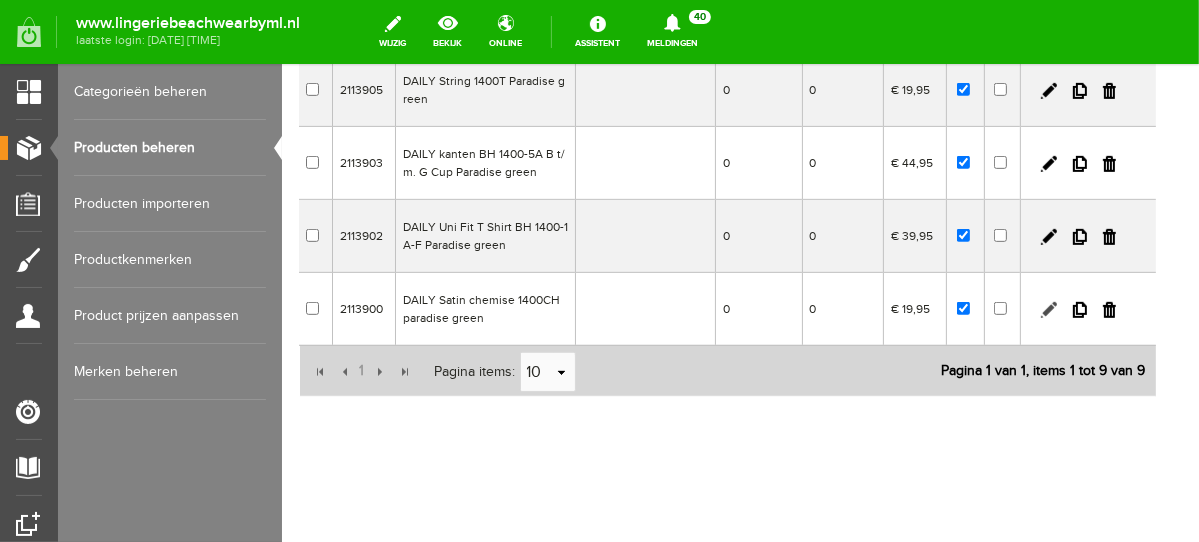 click at bounding box center (1048, 309) 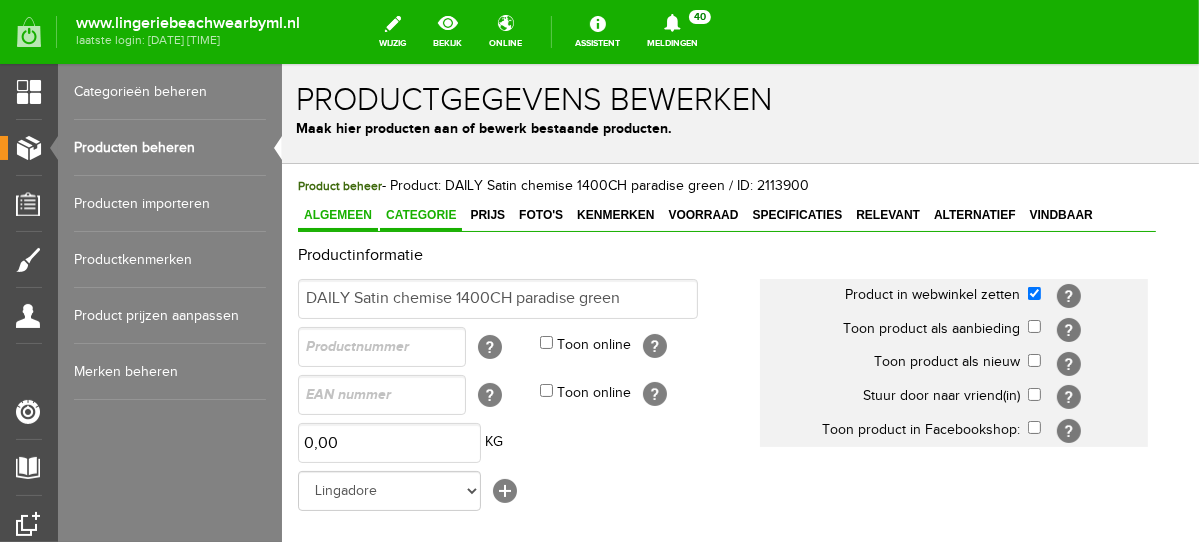 scroll, scrollTop: 0, scrollLeft: 0, axis: both 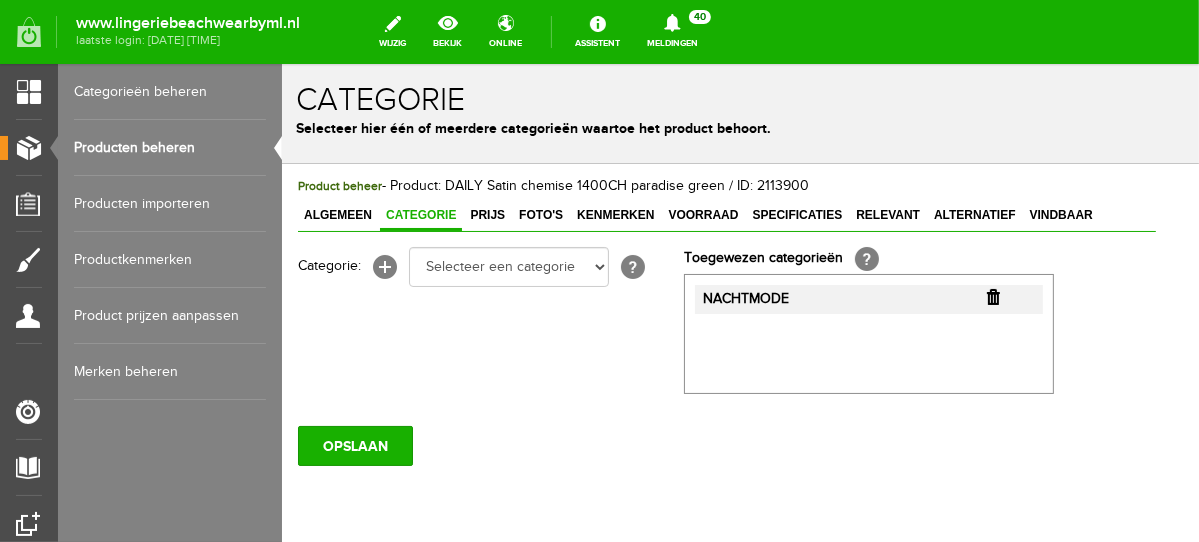click at bounding box center [992, 296] 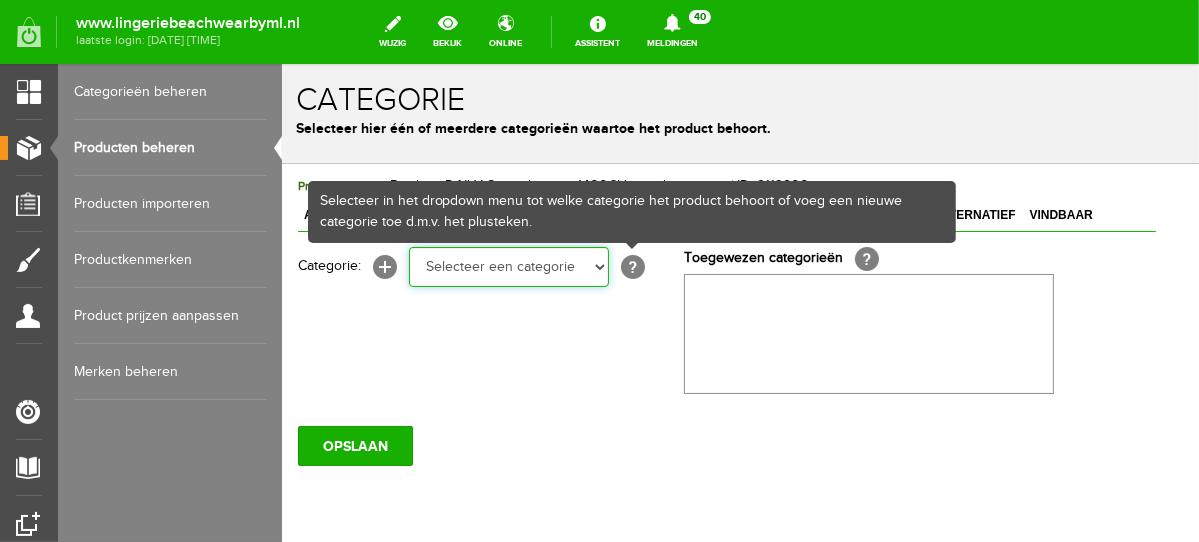 click on "Selecteer een categorie
NEW IN
LINGERIE
NACHTMODE
HOMEWEAR
BADMODE
BODY
LINGERIE
SUMMER COLOURS
BH ZONDER BEUGEL
PLUSSIZE
STRAPLESS
SEXY
BEACH
Bikinitop moulded (niet voorgev.)
Bikinitop voorgevormd
Shorty
Badpakken
Strandaccessoires
Rio slip
Slip
Hoge slip
Niet voorgevormd
Voorgevormd
One Shoulder
Push Up
Bandeau
Halter
Triangel
STRAPLESS
BASICS
HOMEWEAR
JUMPSUITS
BADJASSEN
NACHTMODE
PYJAMA SETS
PYJAMA JURKEN
KIMONO'S
SLIPDRESSES
SATIJNEN PYAMA
HEREN
SHAPEWEAR
BODY'S
ACCESSOIRES
PANTY'S
SPORT
SALE BEACH
SALE LINGERIE
D Cup" at bounding box center [508, 266] 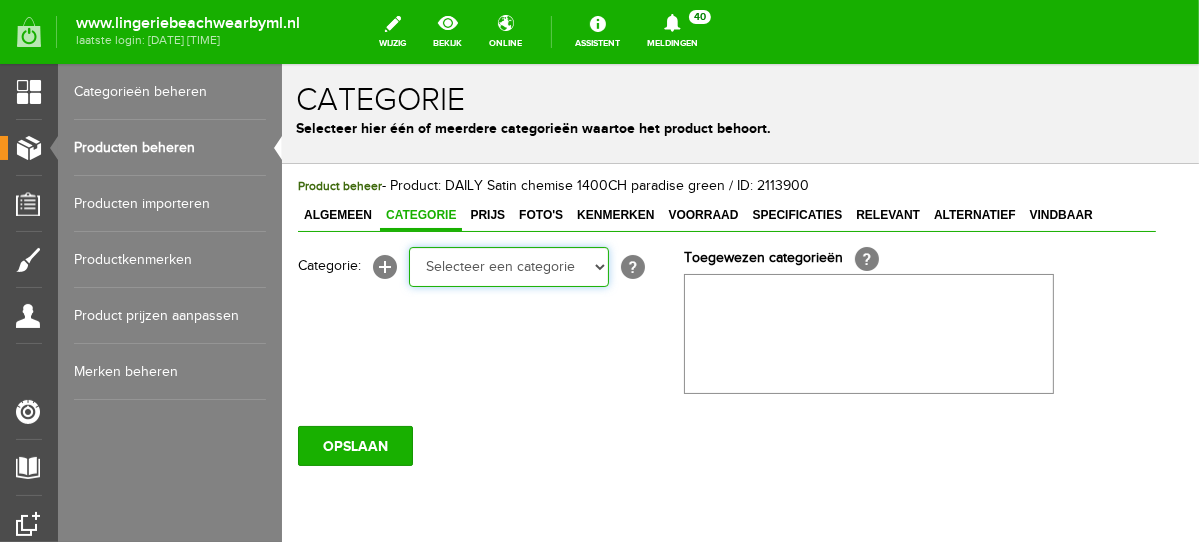 select on "281745" 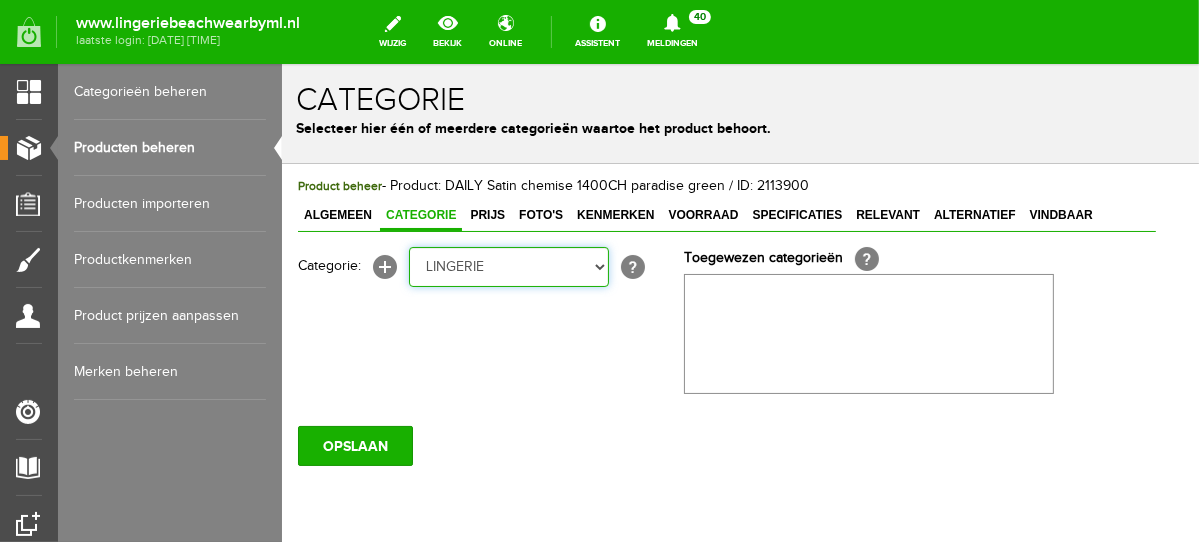click on "Selecteer een categorie
NEW IN
LINGERIE
NACHTMODE
HOMEWEAR
BADMODE
BODY
LINGERIE
SUMMER COLOURS
BH ZONDER BEUGEL
PLUSSIZE
STRAPLESS
SEXY
BEACH
Bikinitop moulded (niet voorgev.)
Bikinitop voorgevormd
Shorty
Badpakken
Strandaccessoires
Rio slip
Slip
Hoge slip
Niet voorgevormd
Voorgevormd
One Shoulder
Push Up
Bandeau
Halter
Triangel
STRAPLESS
BASICS
HOMEWEAR
JUMPSUITS
BADJASSEN
NACHTMODE
PYJAMA SETS
PYJAMA JURKEN
KIMONO'S
SLIPDRESSES
SATIJNEN PYAMA
HEREN
SHAPEWEAR
BODY'S
ACCESSOIRES
PANTY'S
SPORT
SALE BEACH
SALE LINGERIE
D Cup" at bounding box center [508, 266] 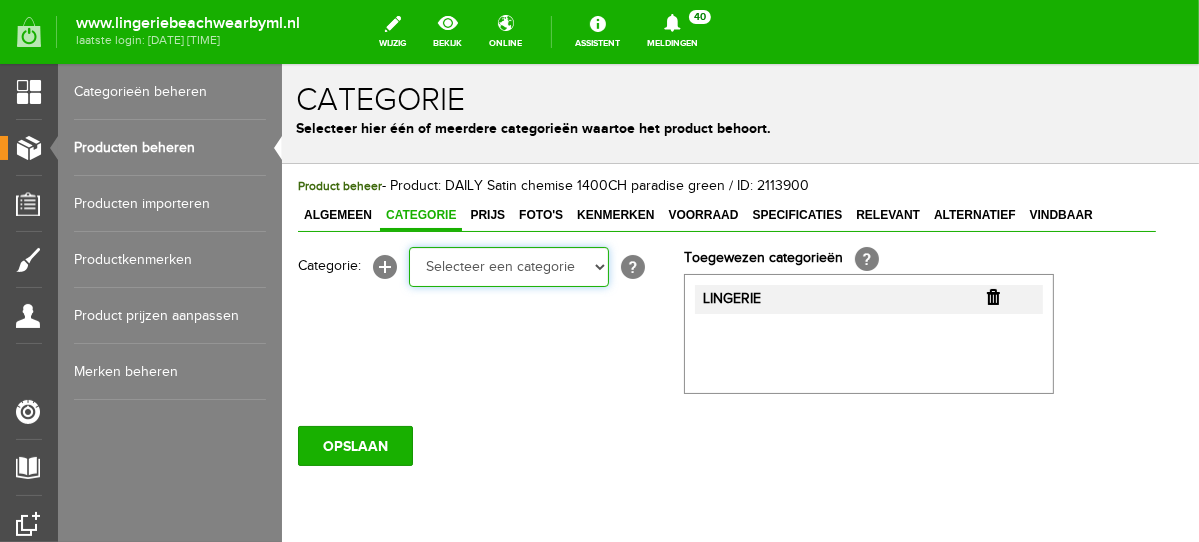 click on "Selecteer een categorie
NEW IN
LINGERIE
NACHTMODE
HOMEWEAR
BADMODE
BODY
LINGERIE
SUMMER COLOURS
BH ZONDER BEUGEL
PLUSSIZE
STRAPLESS
SEXY
BEACH
Bikinitop moulded (niet voorgev.)
Bikinitop voorgevormd
Shorty
Badpakken
Strandaccessoires
Rio slip
Slip
Hoge slip
Niet voorgevormd
Voorgevormd
One Shoulder
Push Up
Bandeau
Halter
Triangel
STRAPLESS
BASICS
HOMEWEAR
JUMPSUITS
BADJASSEN
NACHTMODE
PYJAMA SETS
PYJAMA JURKEN
KIMONO'S
SLIPDRESSES
SATIJNEN PYAMA
HEREN
SHAPEWEAR
BODY'S
ACCESSOIRES
PANTY'S
SPORT
SALE BEACH
SALE LINGERIE
D Cup" at bounding box center [508, 266] 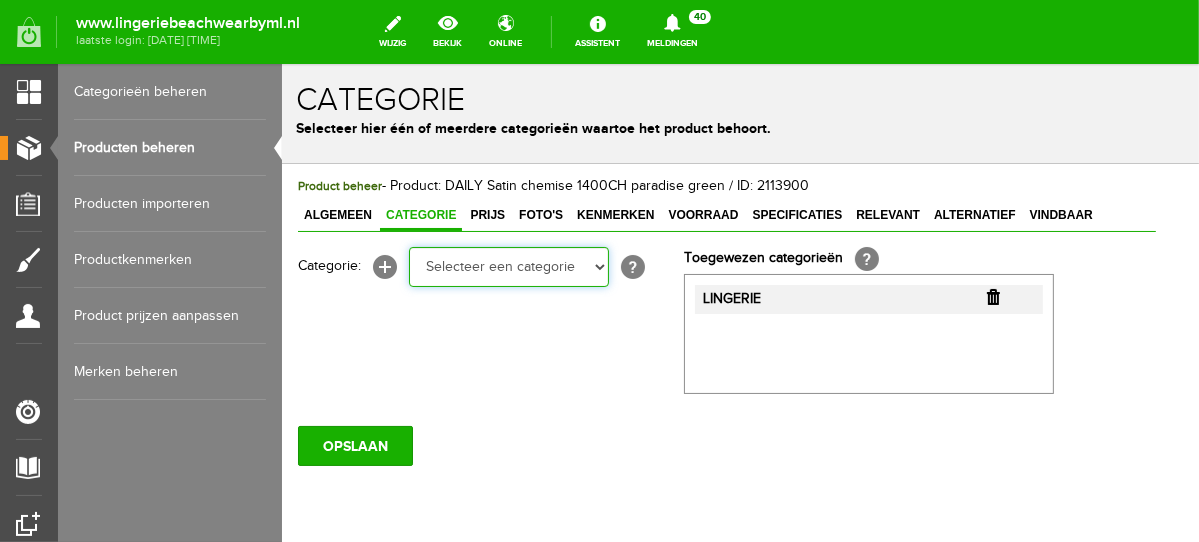 select on "281496" 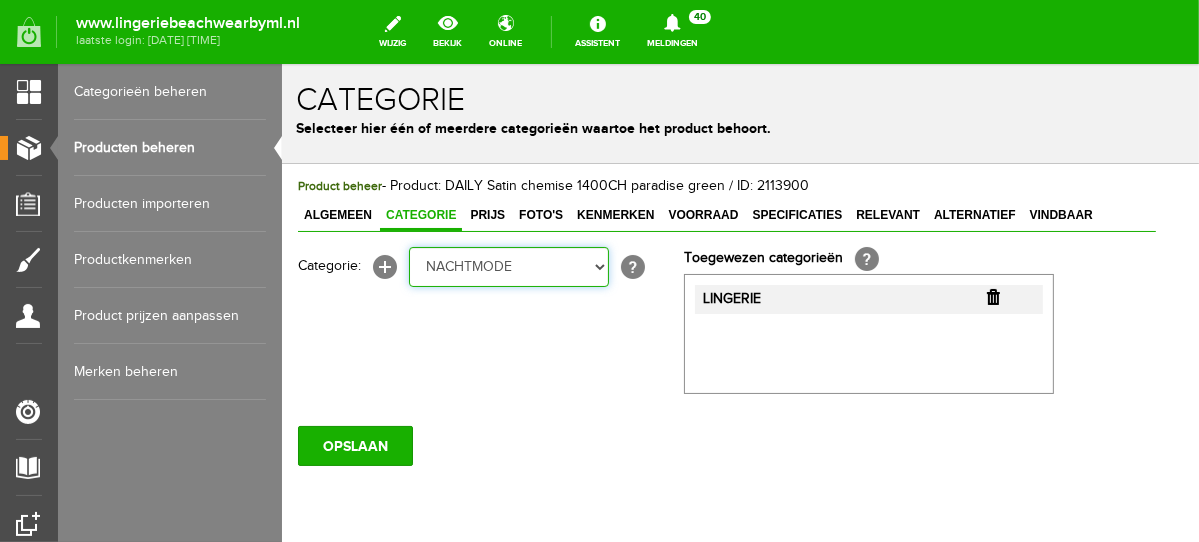 click on "Selecteer een categorie
NEW IN
LINGERIE
NACHTMODE
HOMEWEAR
BADMODE
BODY
LINGERIE
SUMMER COLOURS
BH ZONDER BEUGEL
PLUSSIZE
STRAPLESS
SEXY
BEACH
Bikinitop moulded (niet voorgev.)
Bikinitop voorgevormd
Shorty
Badpakken
Strandaccessoires
Rio slip
Slip
Hoge slip
Niet voorgevormd
Voorgevormd
One Shoulder
Push Up
Bandeau
Halter
Triangel
STRAPLESS
BASICS
HOMEWEAR
JUMPSUITS
BADJASSEN
NACHTMODE
PYJAMA SETS
PYJAMA JURKEN
KIMONO'S
SLIPDRESSES
SATIJNEN PYAMA
HEREN
SHAPEWEAR
BODY'S
ACCESSOIRES
PANTY'S
SPORT
SALE BEACH
SALE LINGERIE
D Cup" at bounding box center (508, 266) 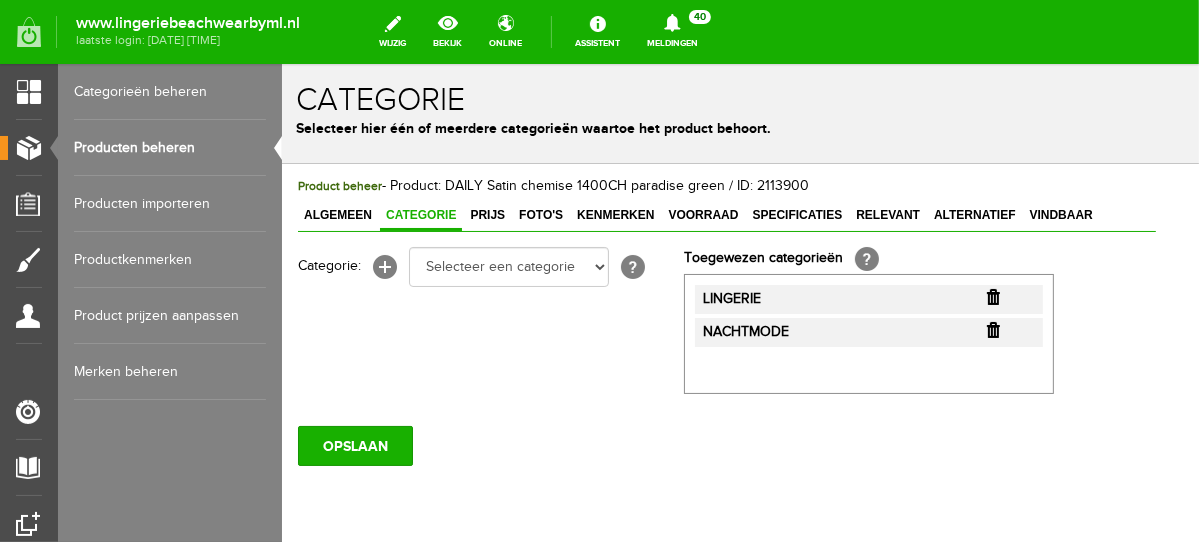 click on "Product beheer  - Product: DAILY Satin chemise 1400CH paradise green / ID: 2113900
Algemeen Categorie Prijs Foto's Kenmerken Voorraad Specificaties Relevant Alternatief Vindbaar
Productinformatie
DAILY Satin chemise 1400CH paradise green
Product in webwinkel zetten
[?]
Toon product als aanbieding
[?]" at bounding box center [726, 388] 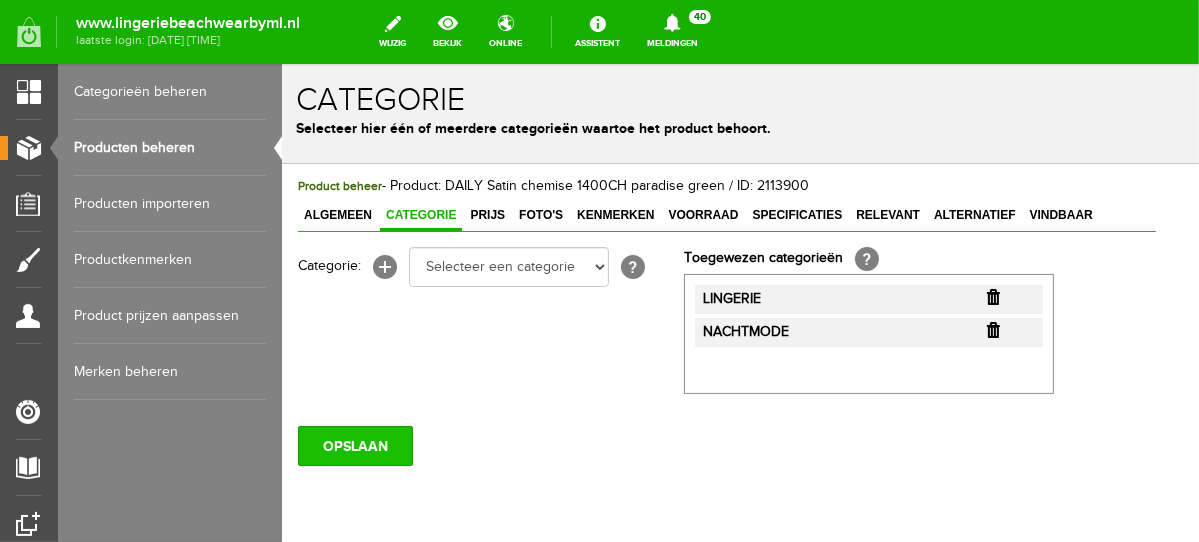click on "OPSLAAN" at bounding box center (354, 445) 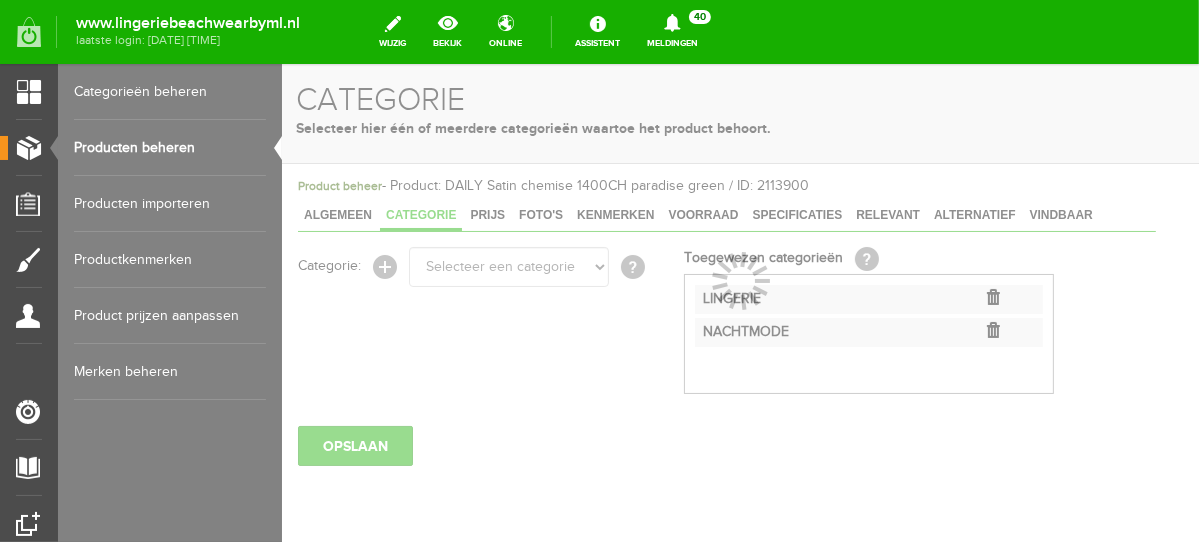 click on "Producten beheren" at bounding box center (170, 148) 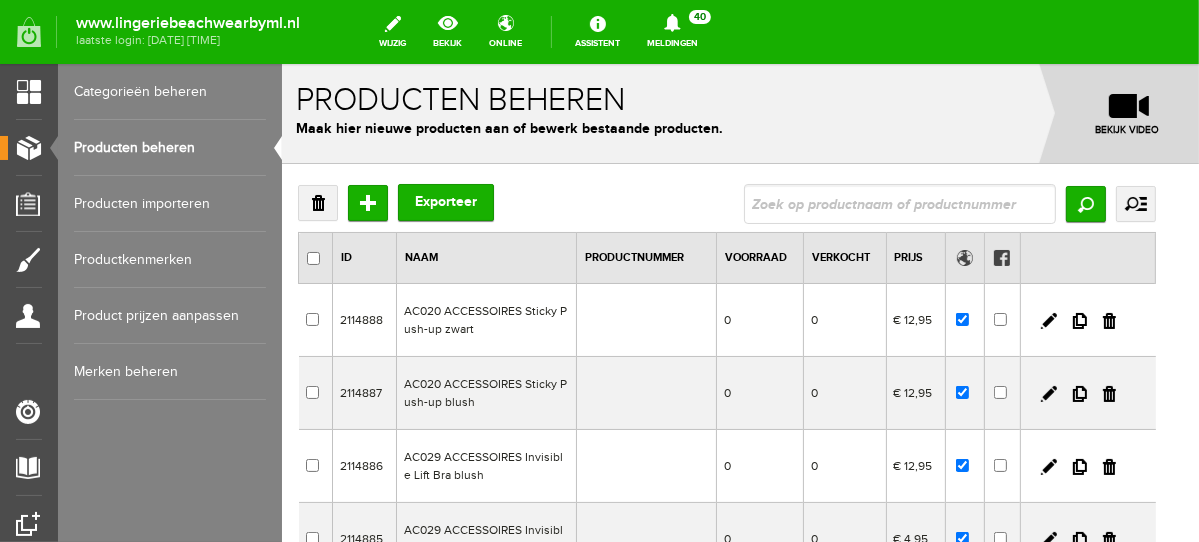 scroll, scrollTop: 0, scrollLeft: 0, axis: both 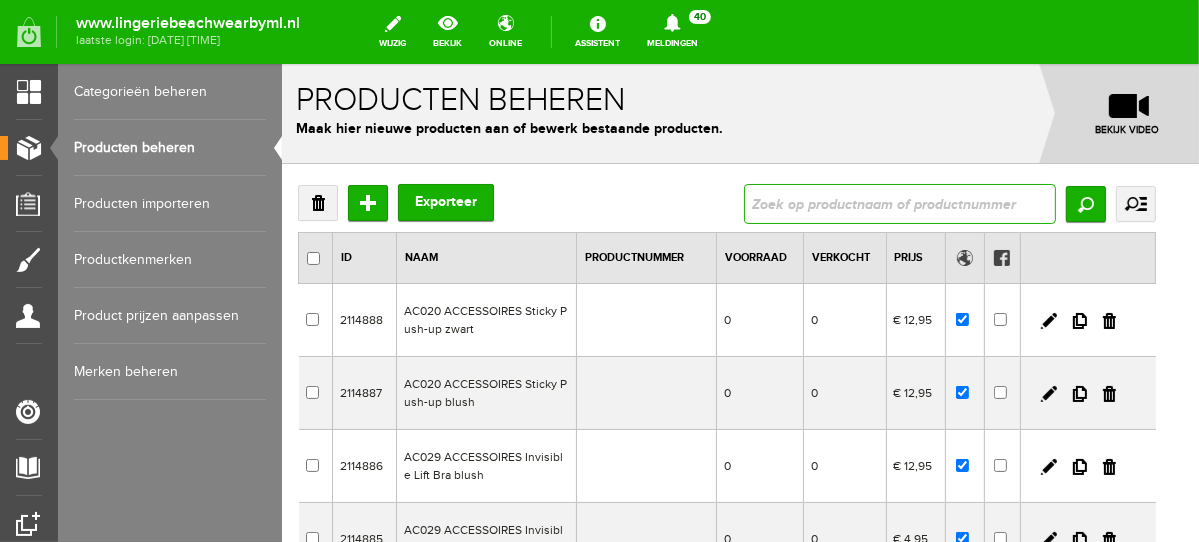 click at bounding box center (899, 203) 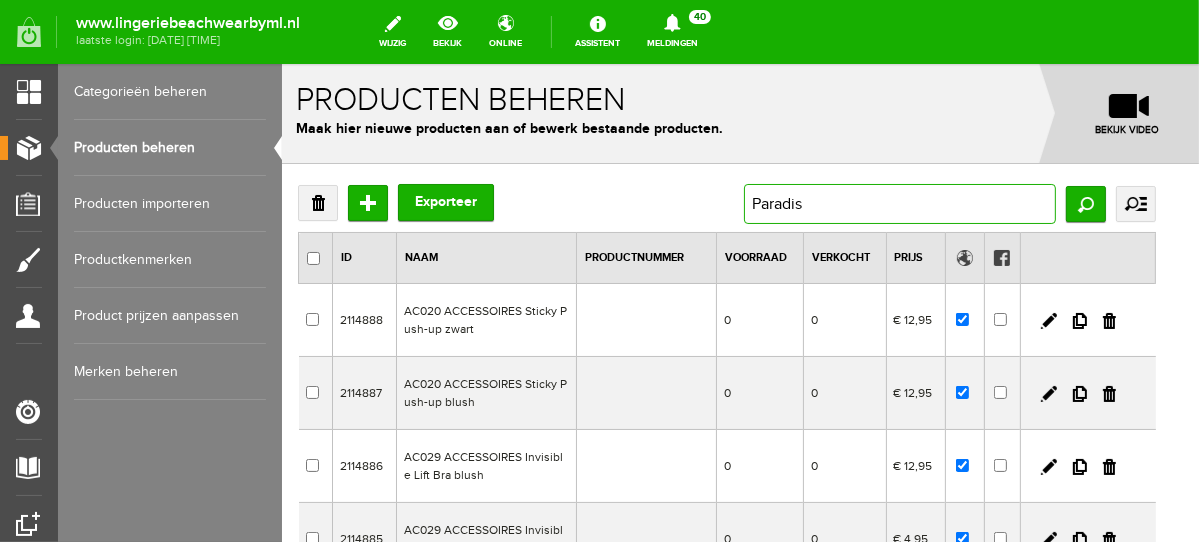 type on "Paradise" 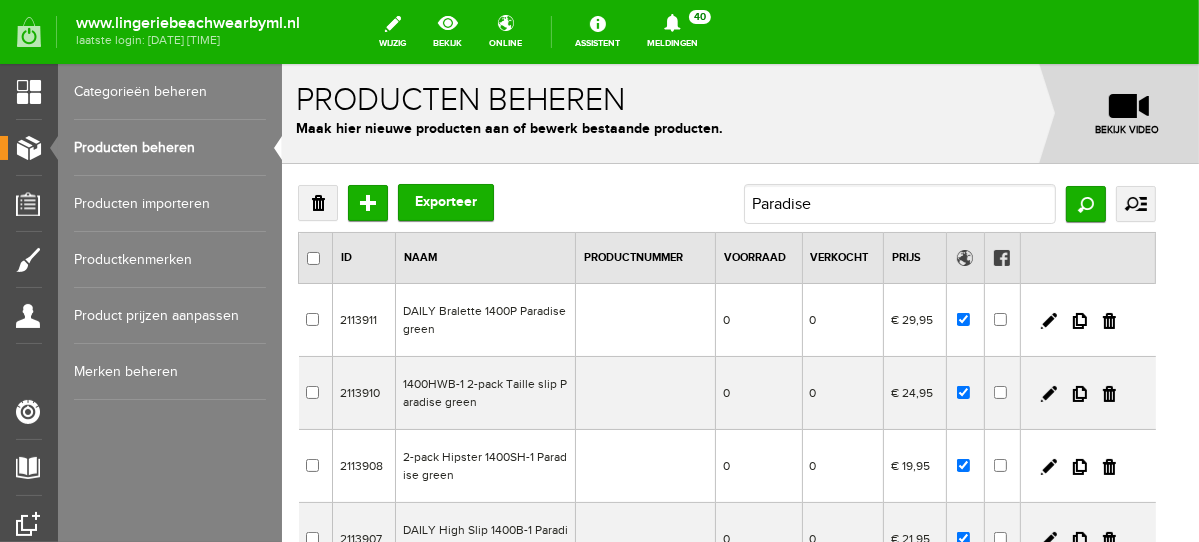 scroll, scrollTop: 564, scrollLeft: 0, axis: vertical 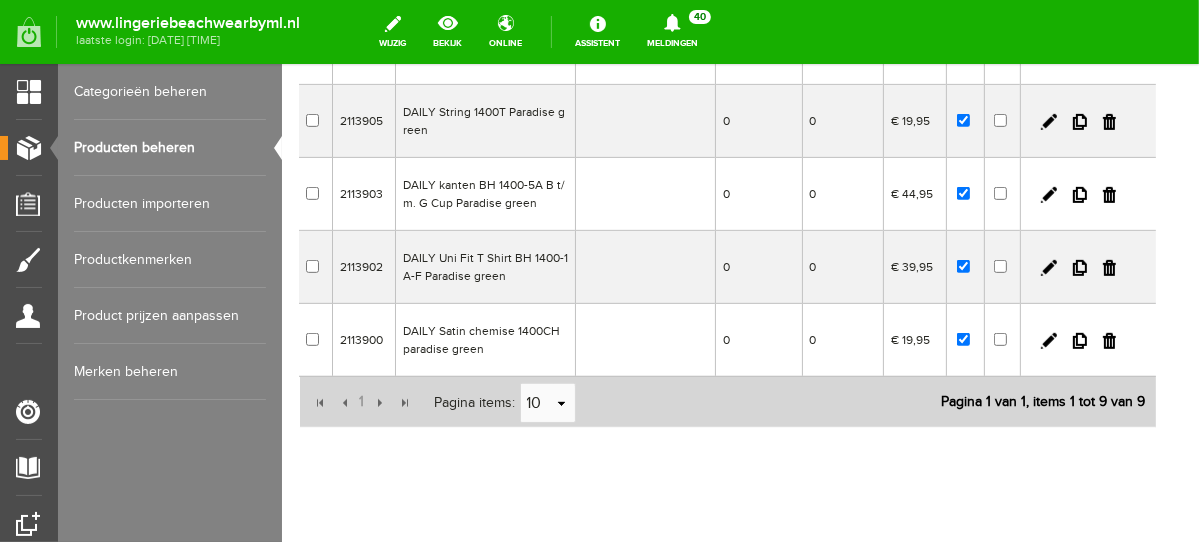 drag, startPoint x: 1186, startPoint y: 246, endPoint x: 1492, endPoint y: 546, distance: 428.5277 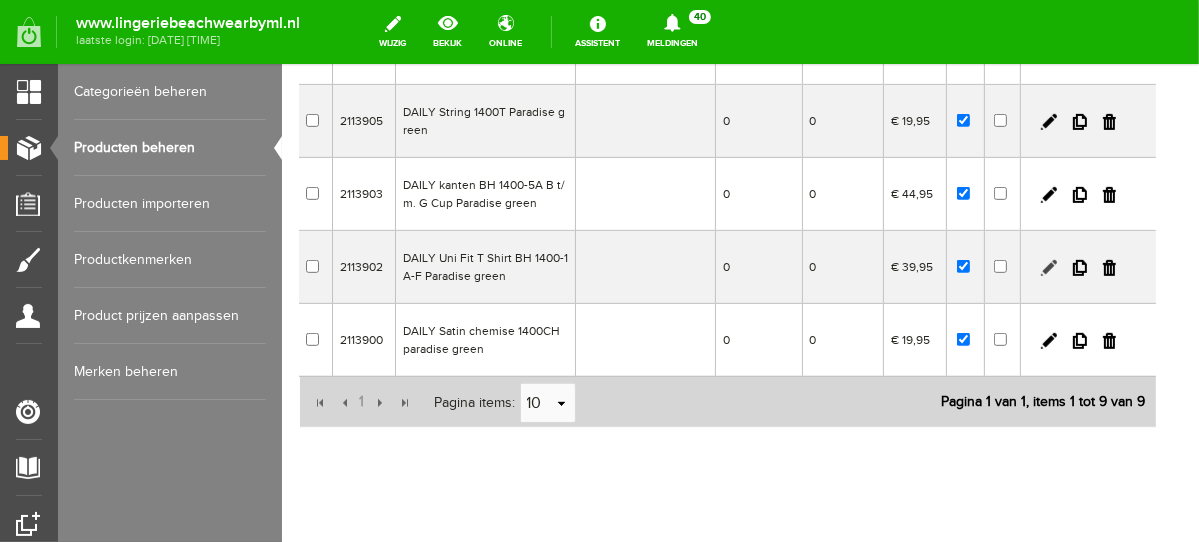 click at bounding box center (1048, 267) 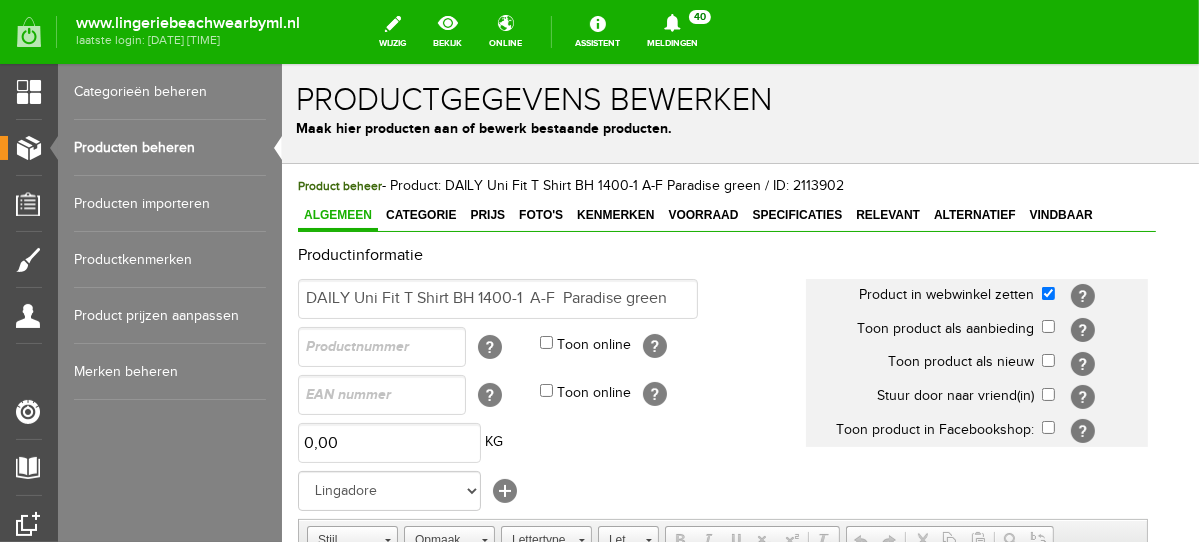click on "Categorie" at bounding box center (420, 214) 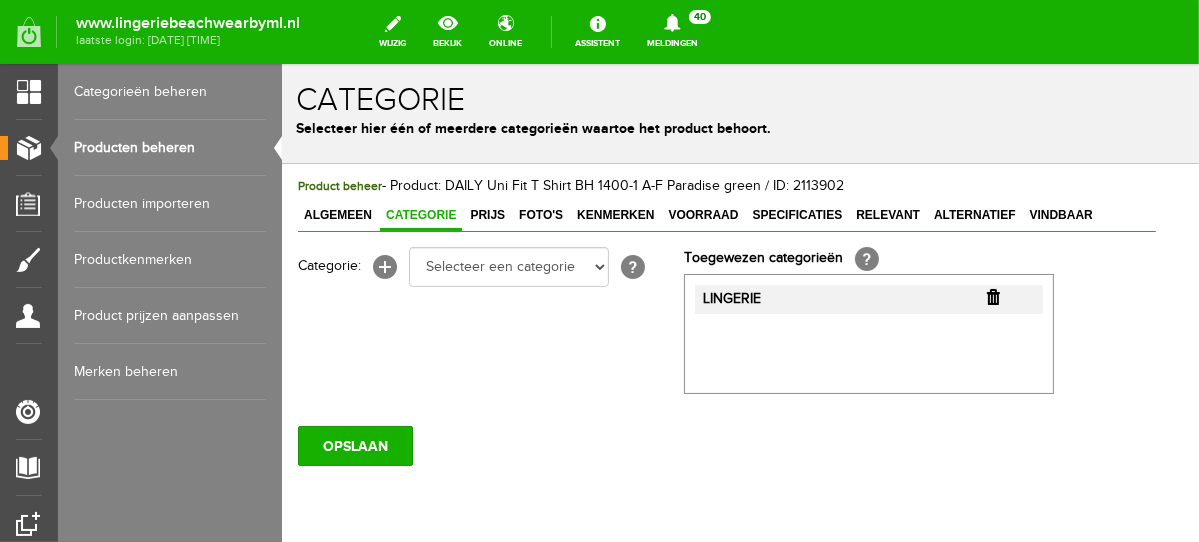 click at bounding box center (992, 296) 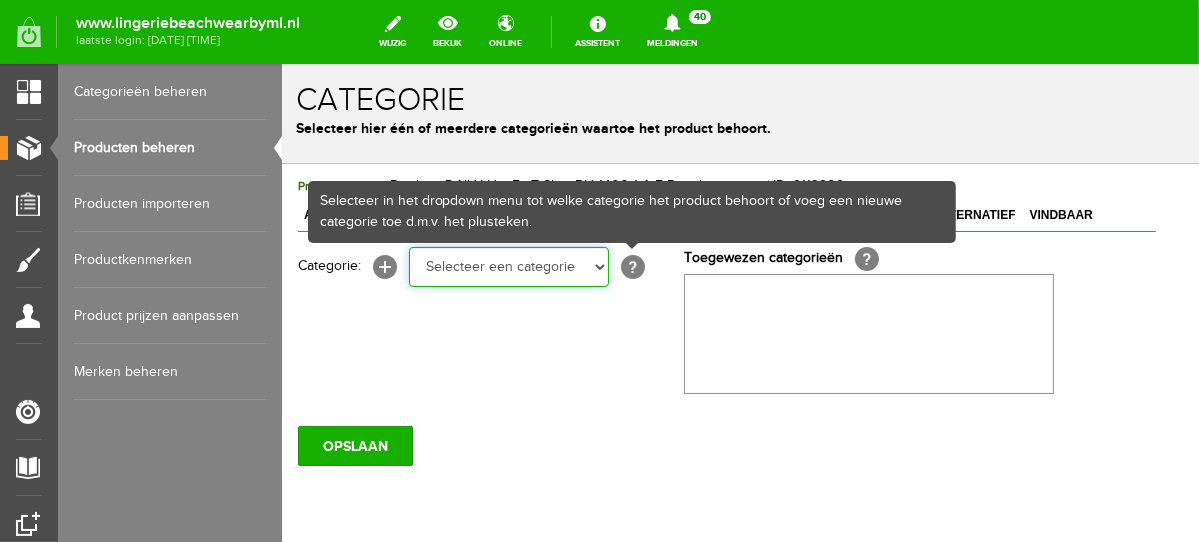 click on "Selecteer een categorie
NEW IN
LINGERIE
NACHTMODE
HOMEWEAR
BADMODE
BODY
LINGERIE
SUMMER COLOURS
BH ZONDER BEUGEL
PLUSSIZE
STRAPLESS
SEXY
BEACH
Bikinitop moulded (niet voorgev.)
Bikinitop voorgevormd
Shorty
Badpakken
Strandaccessoires
Rio slip
Slip
Hoge slip
Niet voorgevormd
Voorgevormd
One Shoulder
Push Up
Bandeau
Halter
Triangel
STRAPLESS
BASICS
HOMEWEAR
JUMPSUITS
BADJASSEN
NACHTMODE
PYJAMA SETS
PYJAMA JURKEN
KIMONO'S
SLIPDRESSES
SATIJNEN PYAMA
HEREN
SHAPEWEAR
BODY'S
ACCESSOIRES
PANTY'S
SPORT
SALE BEACH
SALE LINGERIE
D Cup" at bounding box center (508, 266) 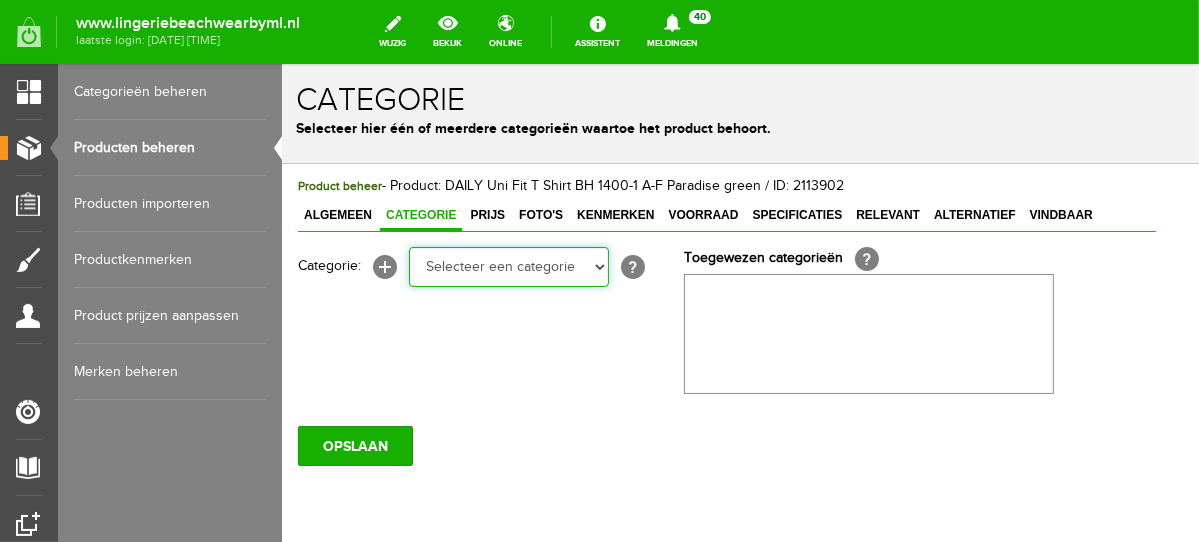 select on "281745" 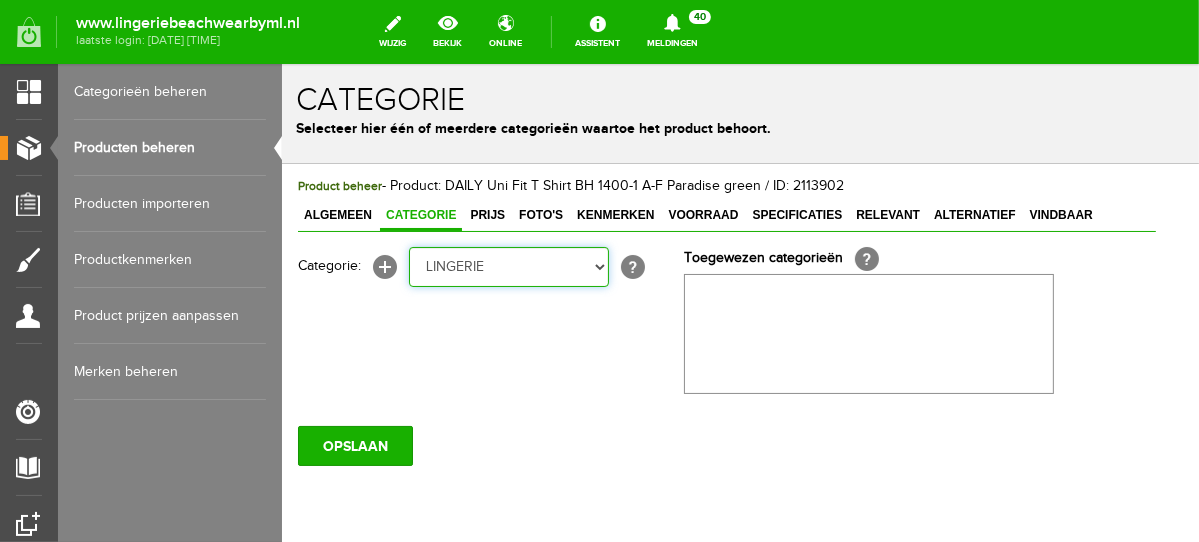 click on "Selecteer een categorie
NEW IN
LINGERIE
NACHTMODE
HOMEWEAR
BADMODE
BODY
LINGERIE
SUMMER COLOURS
BH ZONDER BEUGEL
PLUSSIZE
STRAPLESS
SEXY
BEACH
Bikinitop moulded (niet voorgev.)
Bikinitop voorgevormd
Shorty
Badpakken
Strandaccessoires
Rio slip
Slip
Hoge slip
Niet voorgevormd
Voorgevormd
One Shoulder
Push Up
Bandeau
Halter
Triangel
STRAPLESS
BASICS
HOMEWEAR
JUMPSUITS
BADJASSEN
NACHTMODE
PYJAMA SETS
PYJAMA JURKEN
KIMONO'S
SLIPDRESSES
SATIJNEN PYAMA
HEREN
SHAPEWEAR
BODY'S
ACCESSOIRES
PANTY'S
SPORT
SALE BEACH
SALE LINGERIE
D Cup" at bounding box center (508, 266) 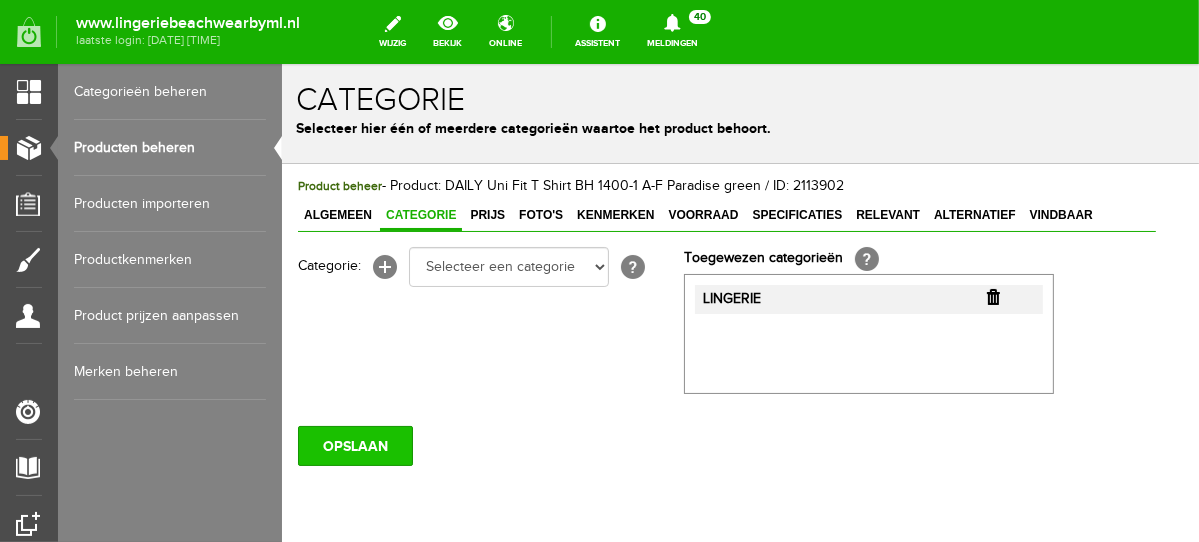 click on "OPSLAAN" at bounding box center (354, 445) 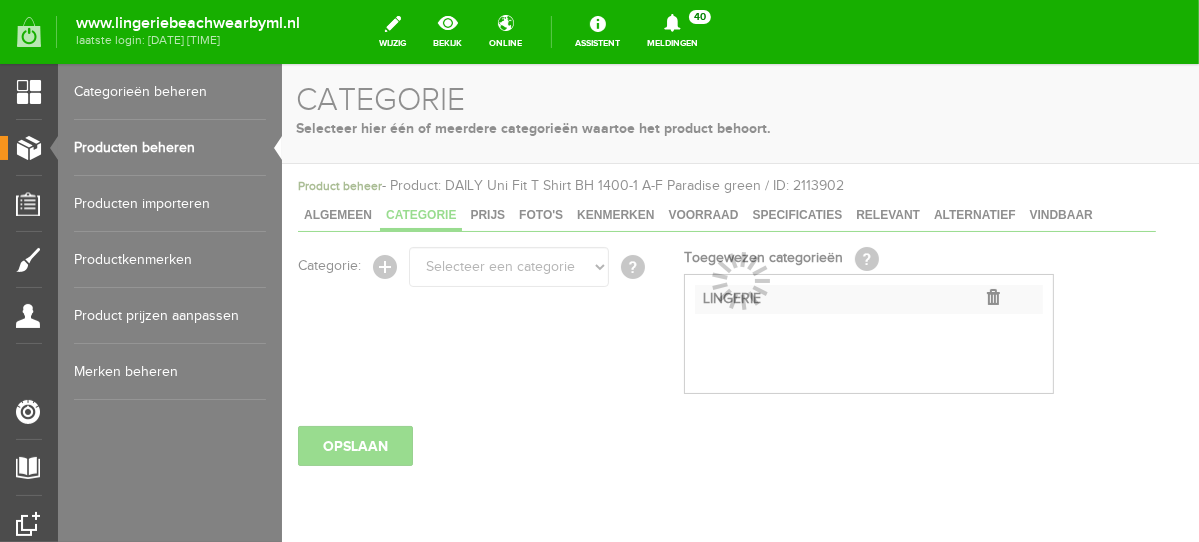 click on "Producten beheren" at bounding box center (170, 148) 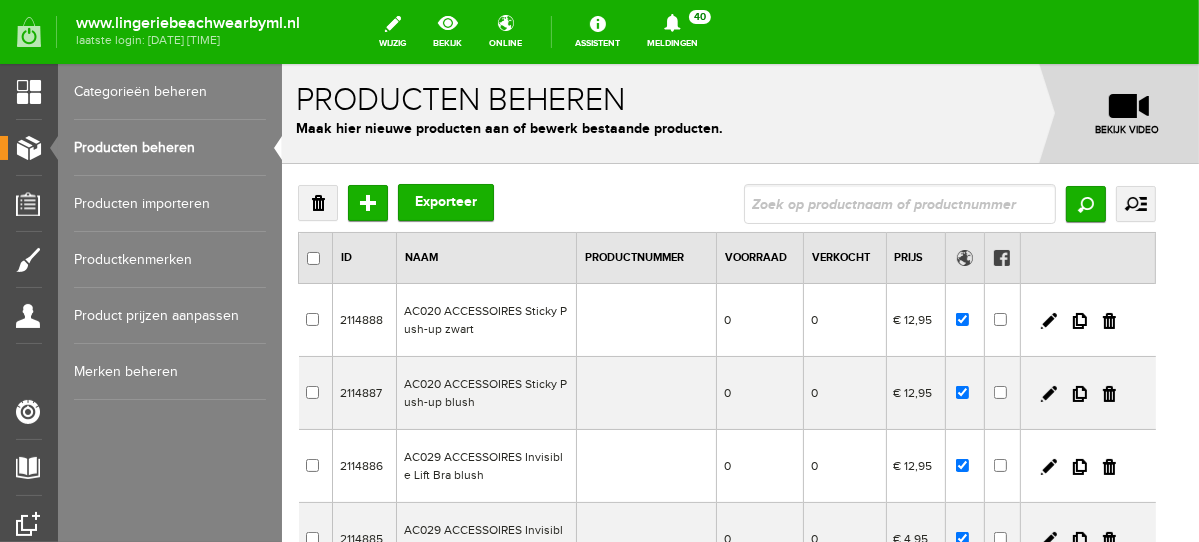 scroll, scrollTop: 0, scrollLeft: 0, axis: both 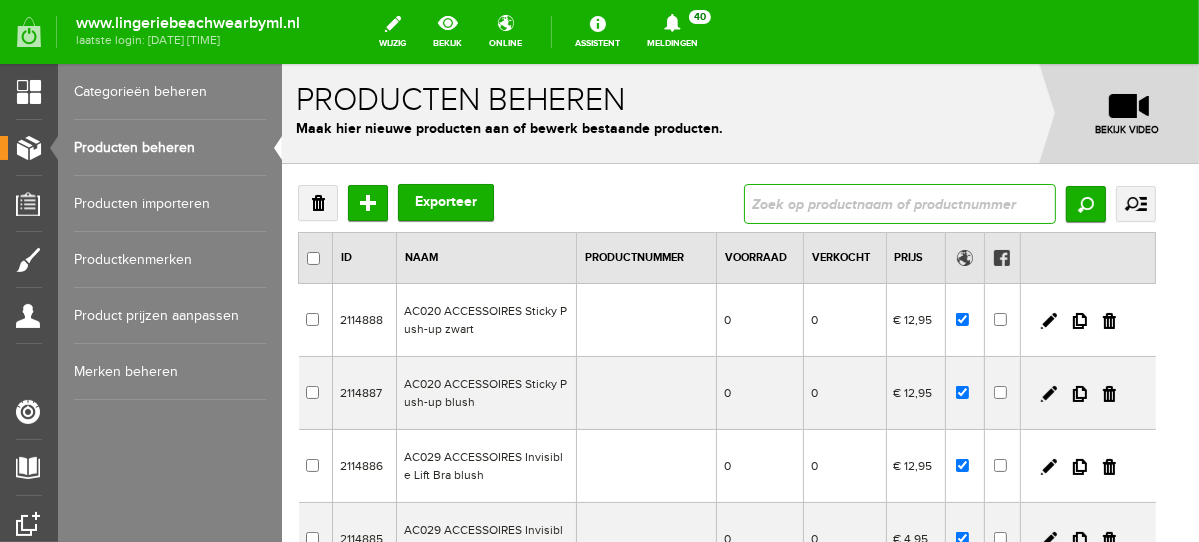 click at bounding box center [899, 203] 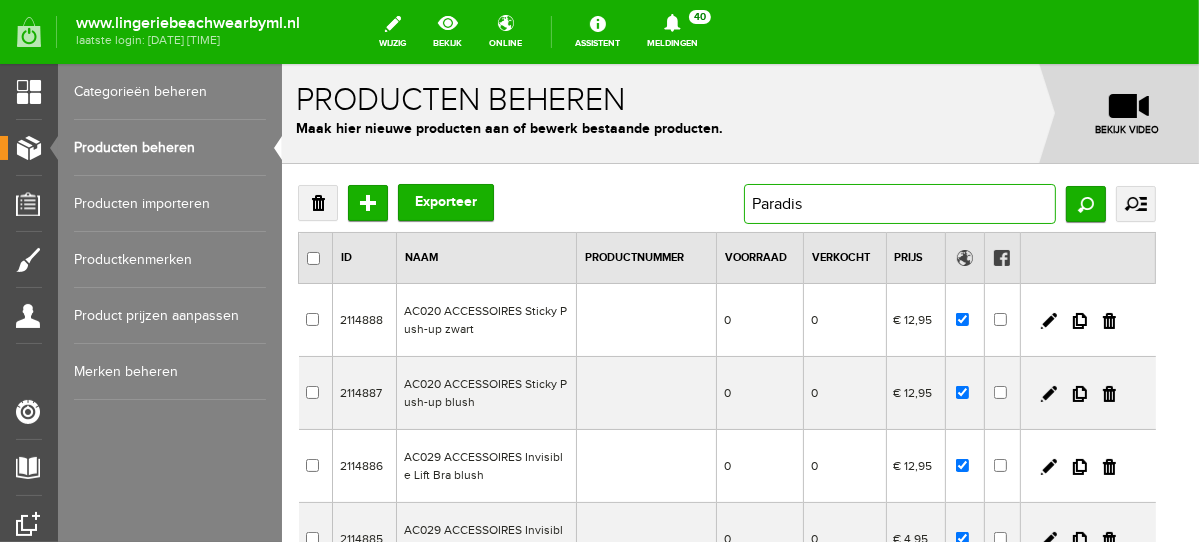 type on "Paradise" 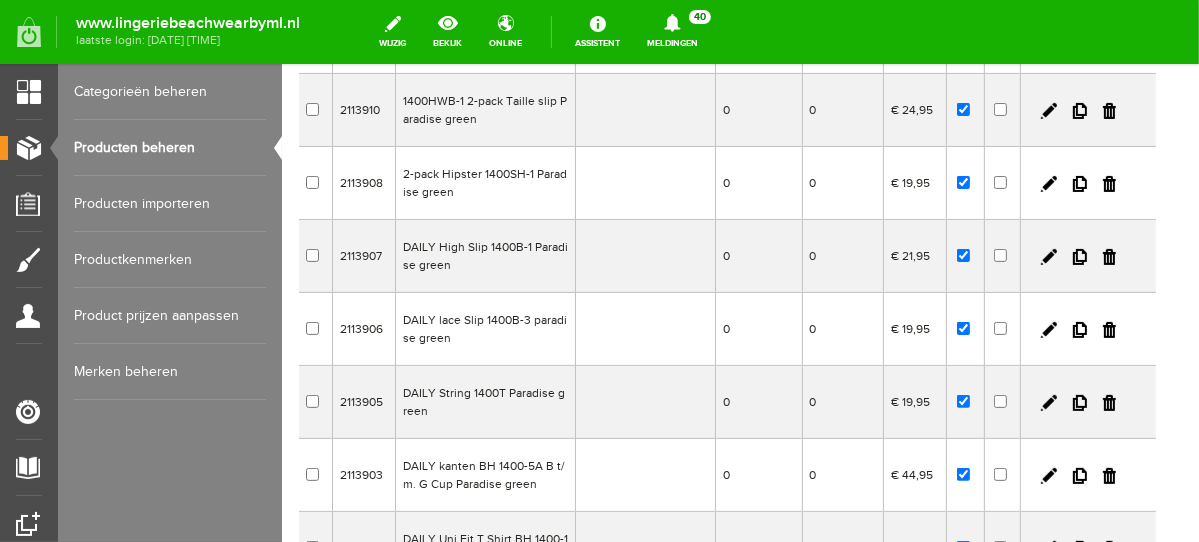 drag, startPoint x: 1187, startPoint y: 156, endPoint x: 1484, endPoint y: 343, distance: 350.96722 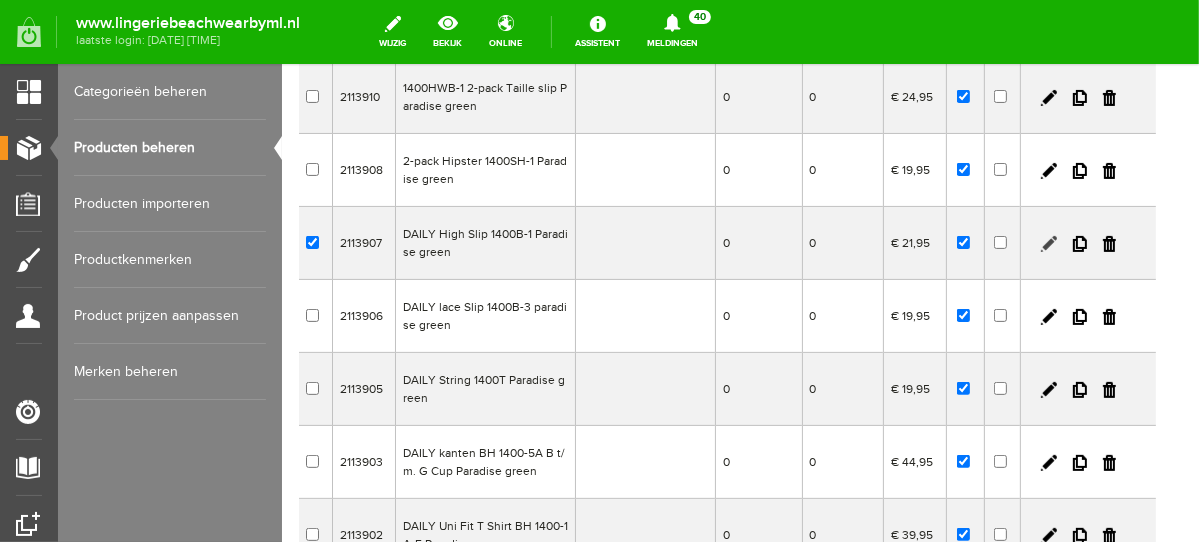 click at bounding box center (1048, 243) 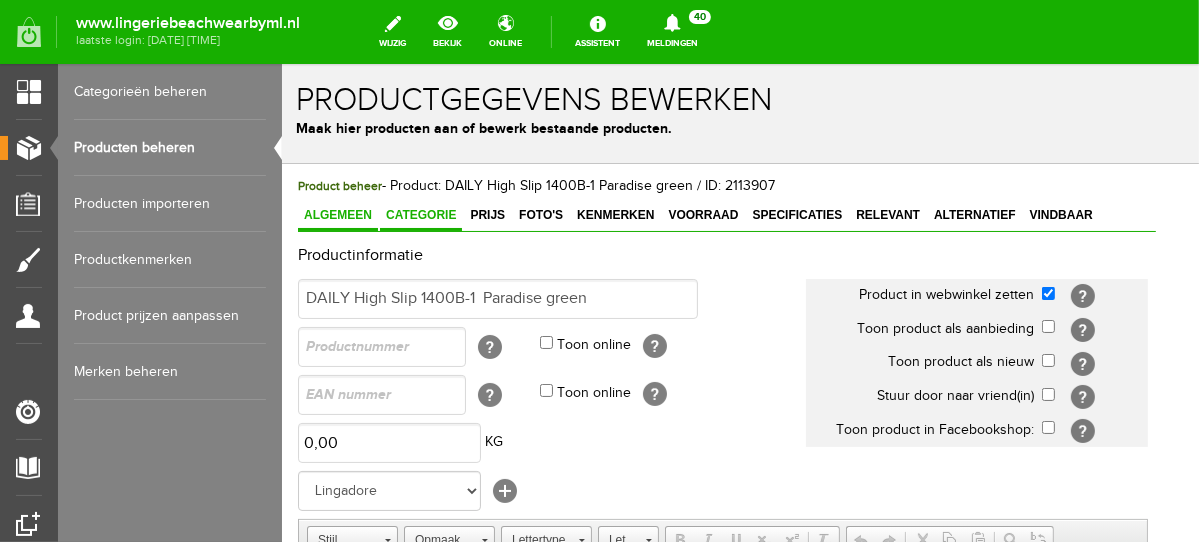 scroll, scrollTop: 0, scrollLeft: 0, axis: both 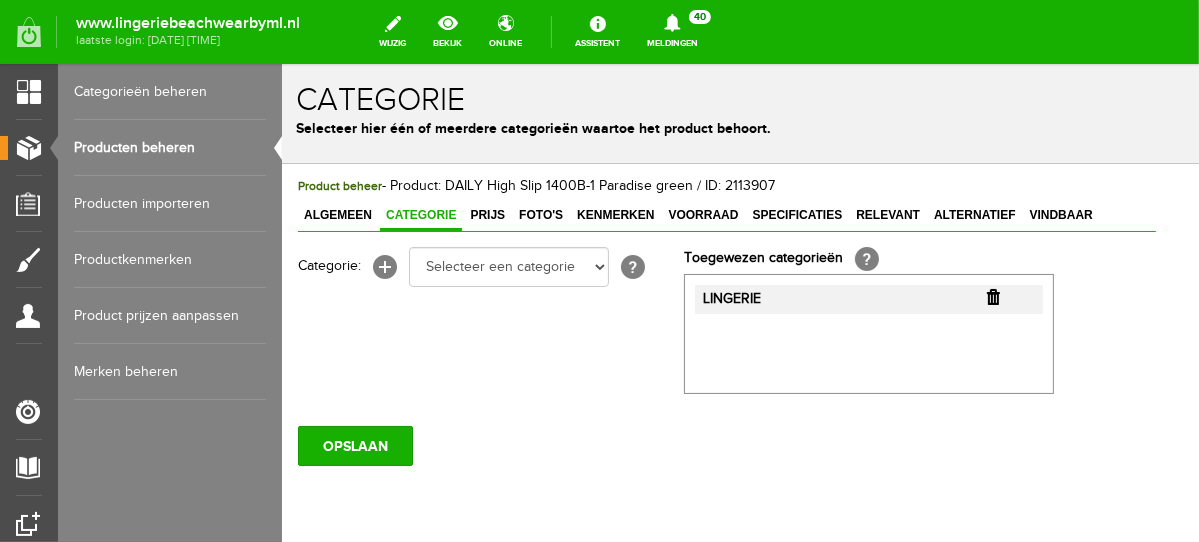 click at bounding box center (992, 296) 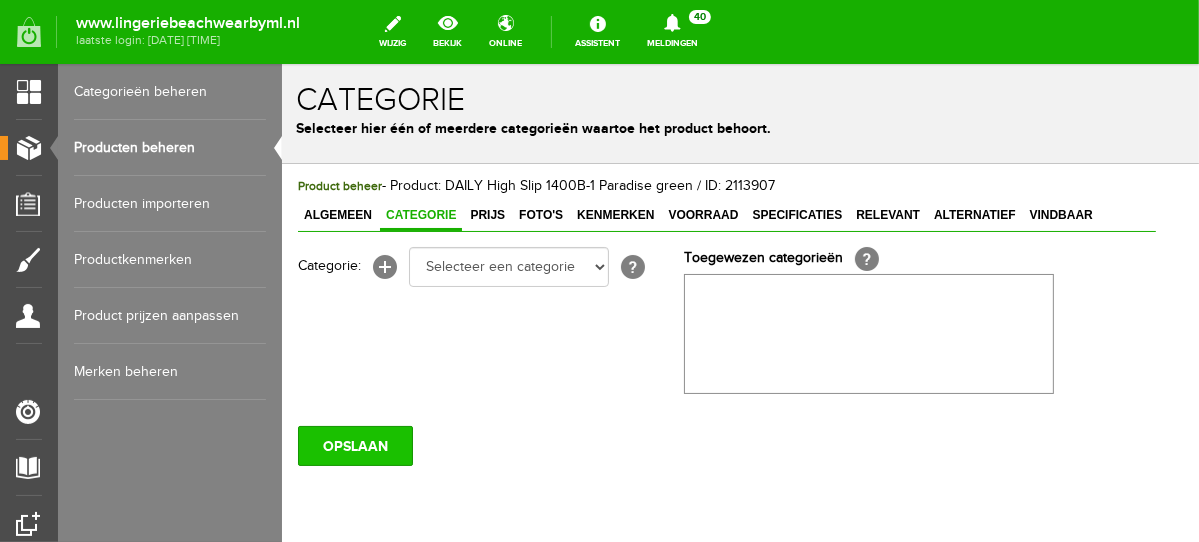 click on "OPSLAAN" at bounding box center [354, 445] 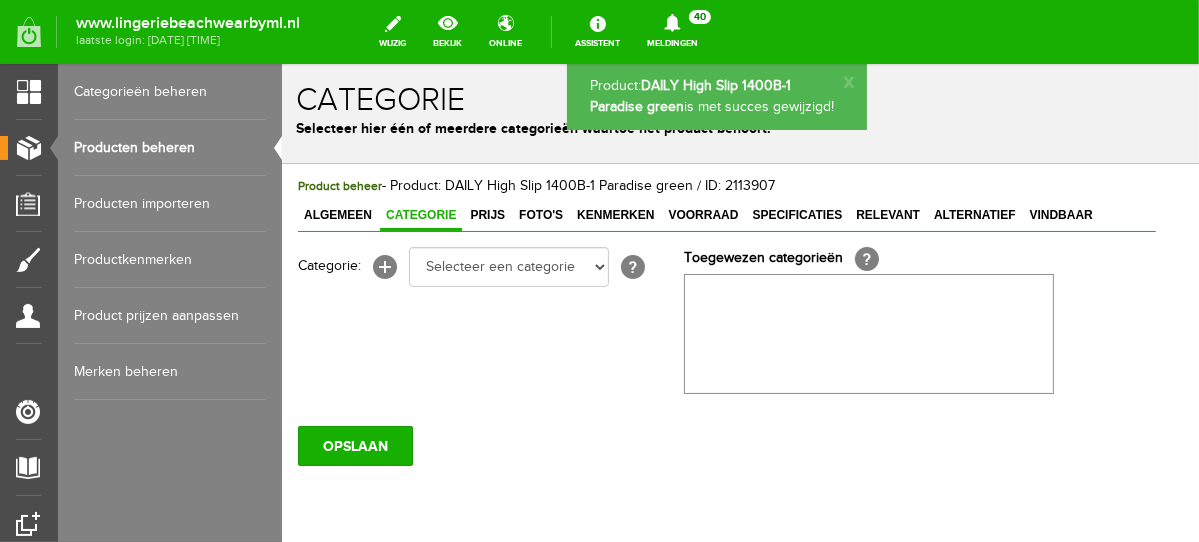 scroll, scrollTop: 0, scrollLeft: 0, axis: both 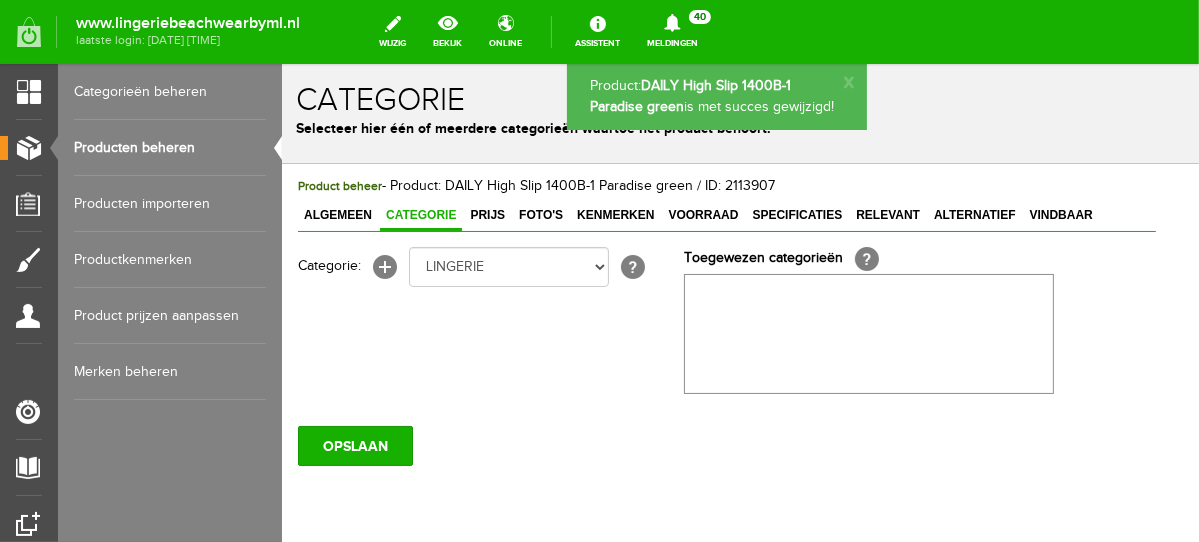 click on "Selecteer een categorie
NEW IN
LINGERIE
NACHTMODE
HOMEWEAR
BADMODE
BODY
LINGERIE
SUMMER COLOURS
BH ZONDER BEUGEL
PLUSSIZE
STRAPLESS
SEXY
BEACH
Bikinitop moulded (niet voorgev.)
Bikinitop voorgevormd
Shorty
Badpakken
Strandaccessoires
Rio slip
Slip
Hoge slip
Niet voorgevormd
Voorgevormd
One Shoulder
Push Up
Bandeau
Halter
Triangel
STRAPLESS
BASICS
HOMEWEAR
JUMPSUITS
BADJASSEN
NACHTMODE
PYJAMA SETS
PYJAMA JURKEN
KIMONO'S
SLIPDRESSES
SATIJNEN PYAMA
HEREN
SHAPEWEAR
BODY'S" at bounding box center [508, 266] 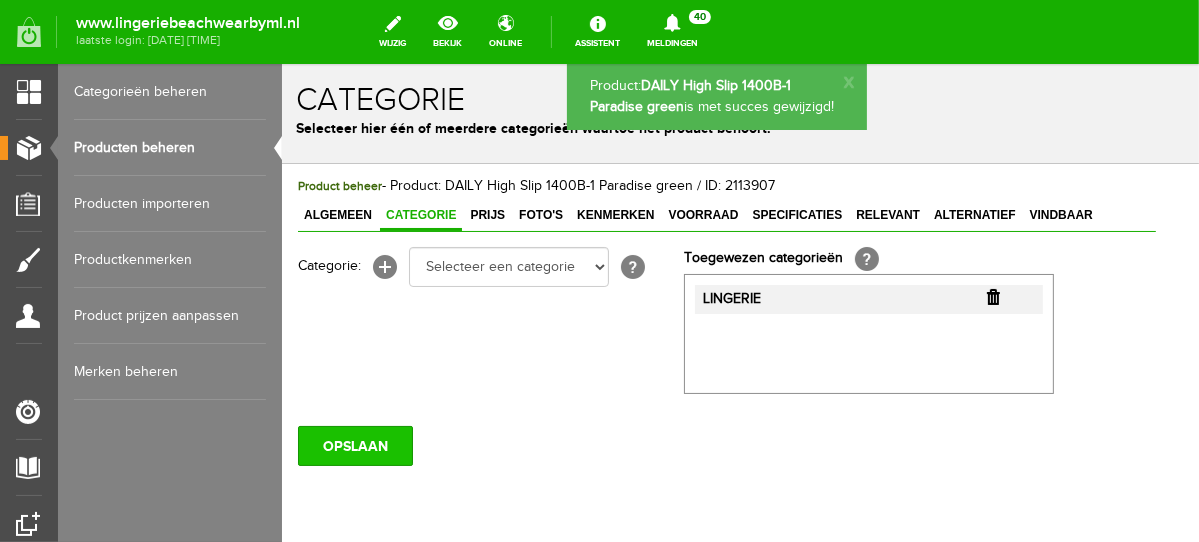 click on "OPSLAAN" at bounding box center [354, 445] 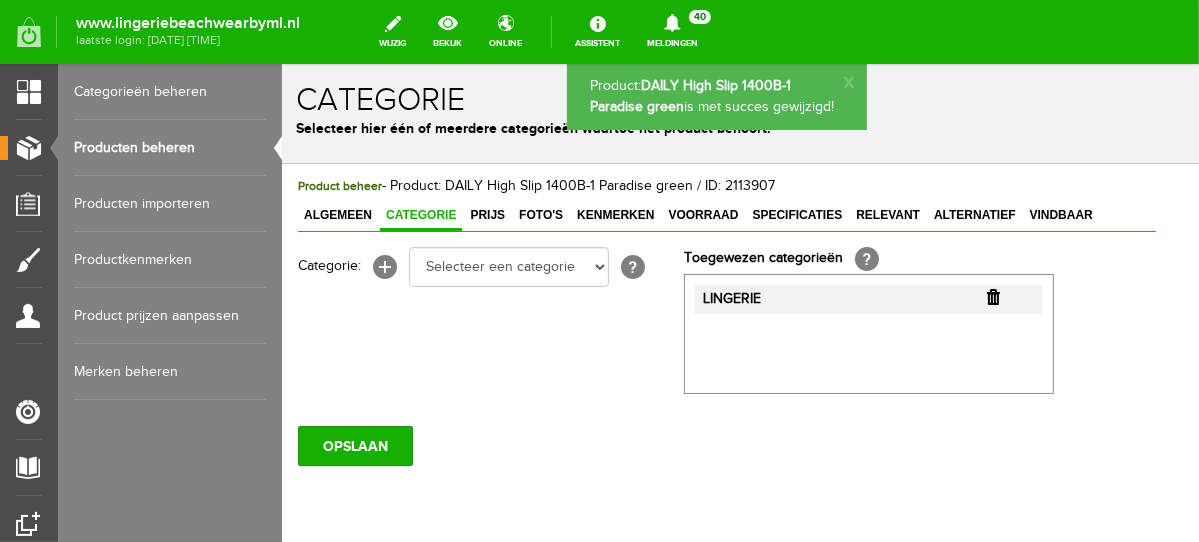 click on "Producten beheren" at bounding box center [170, 148] 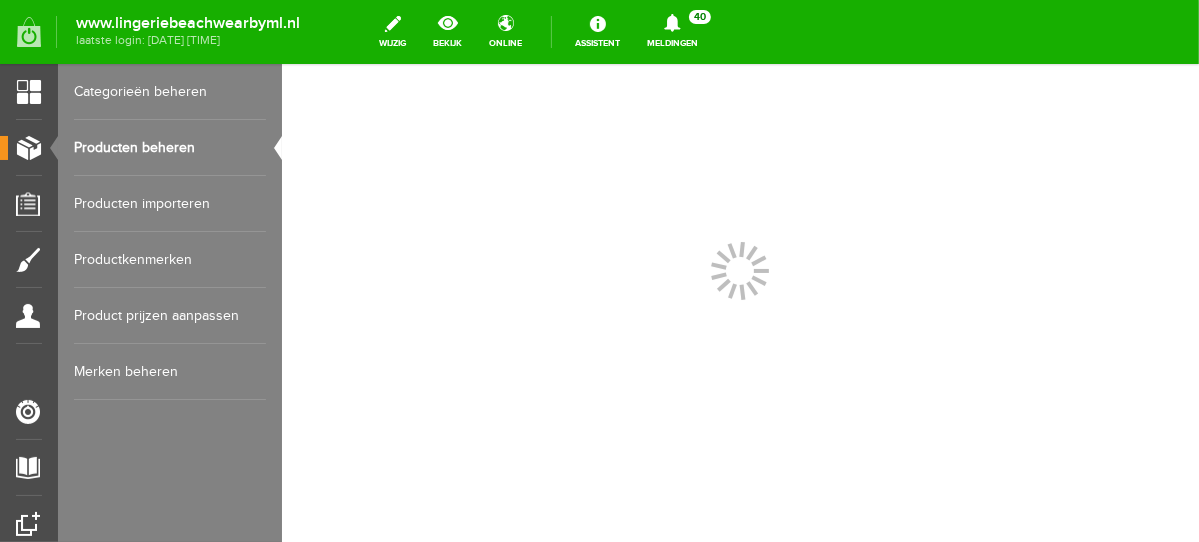 scroll, scrollTop: 0, scrollLeft: 0, axis: both 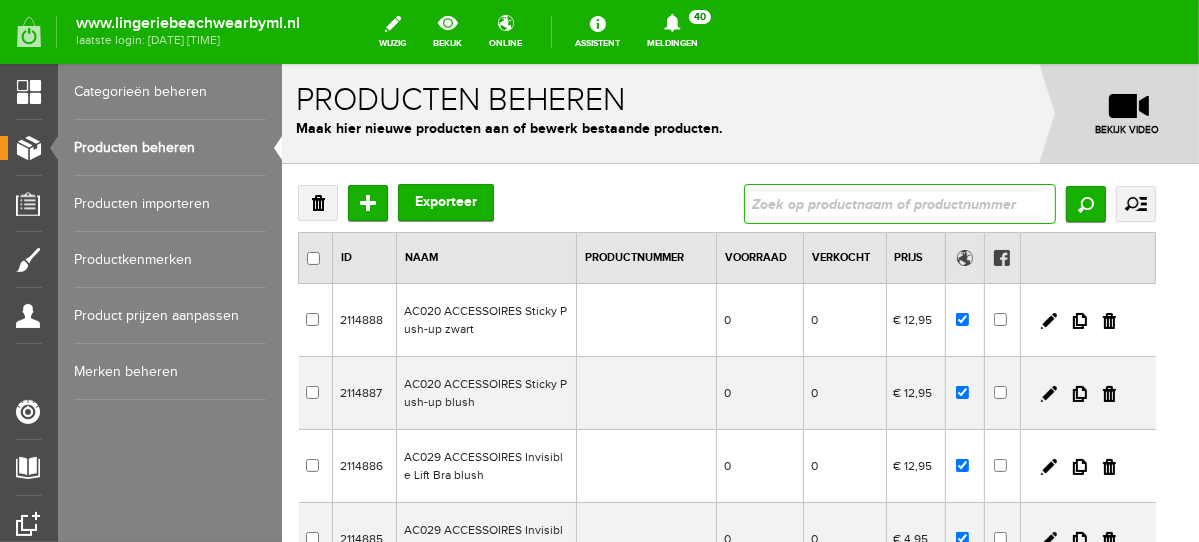 click at bounding box center (899, 203) 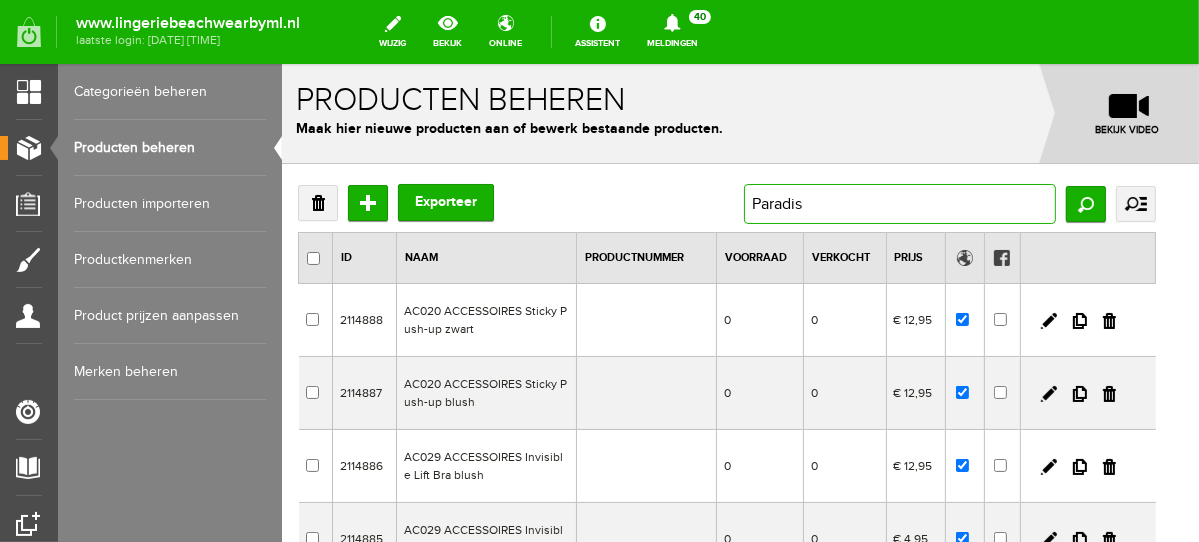 type on "Paradise" 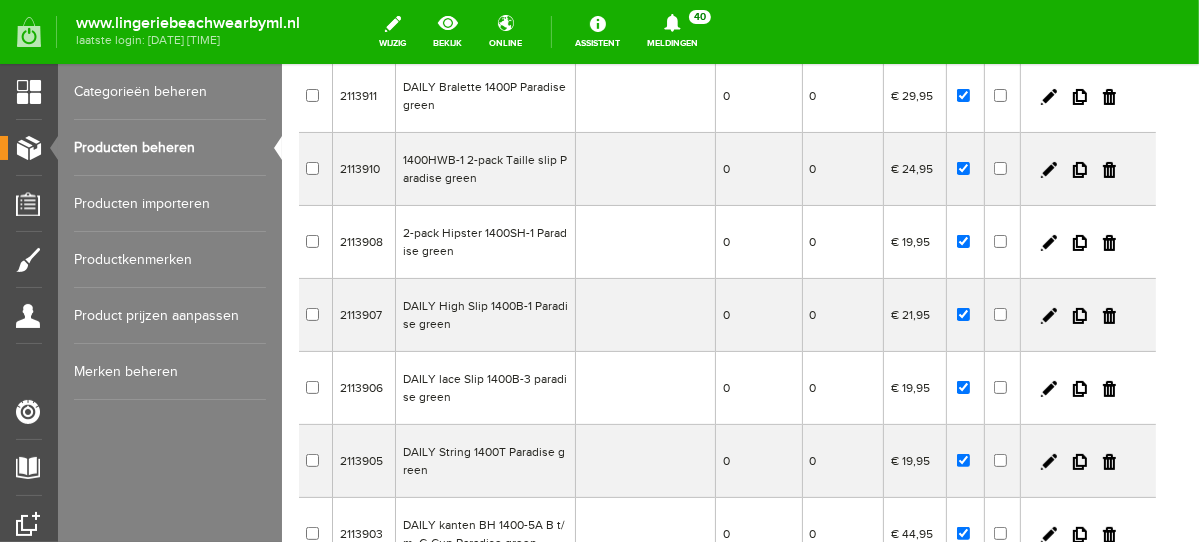 scroll, scrollTop: 236, scrollLeft: 0, axis: vertical 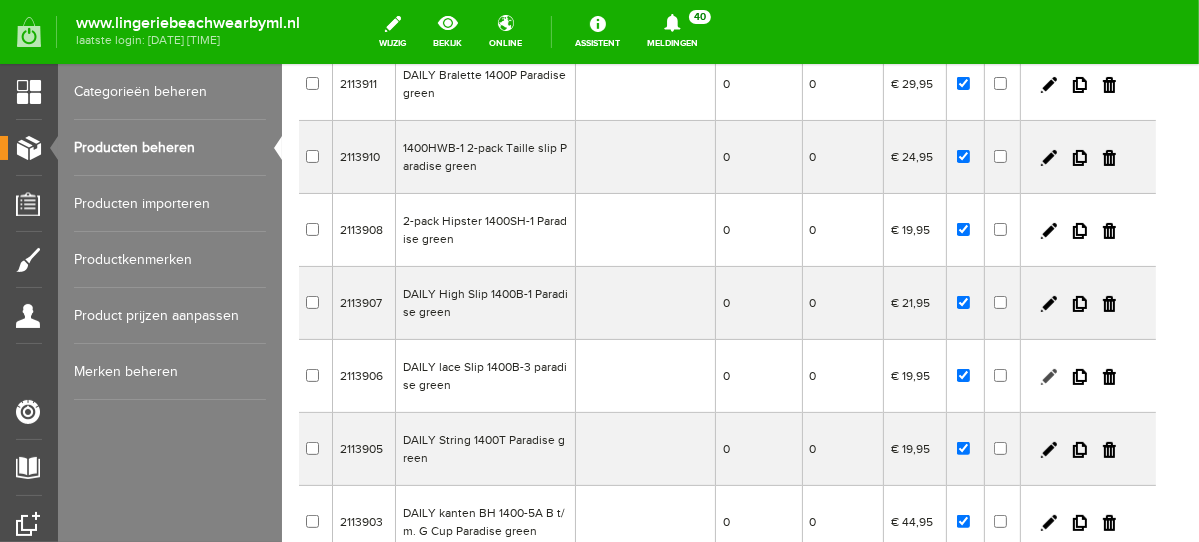 click at bounding box center (1048, 376) 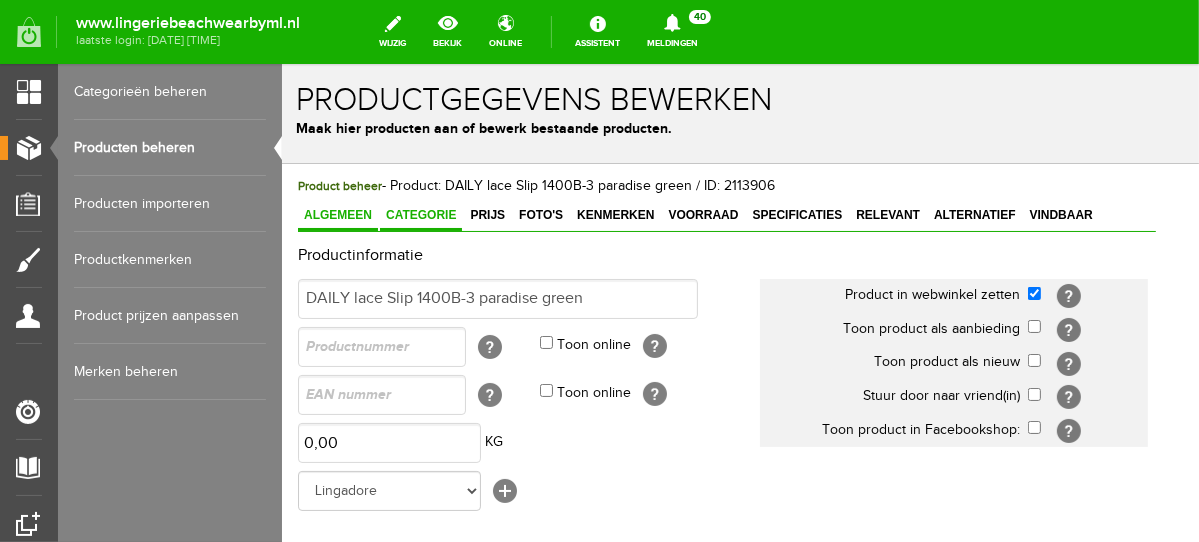 scroll, scrollTop: 0, scrollLeft: 0, axis: both 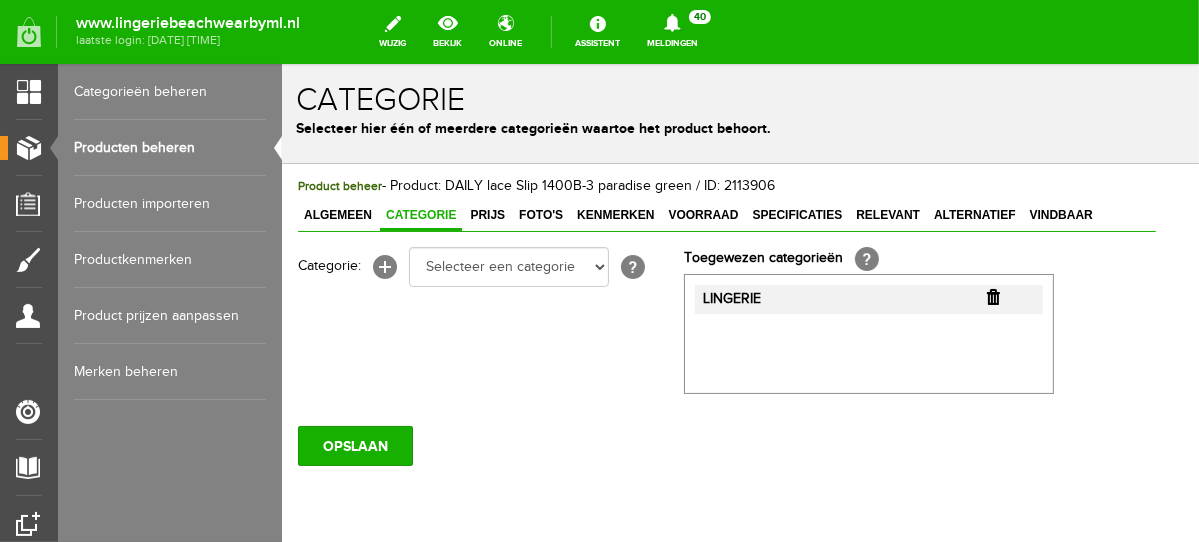 click at bounding box center [992, 296] 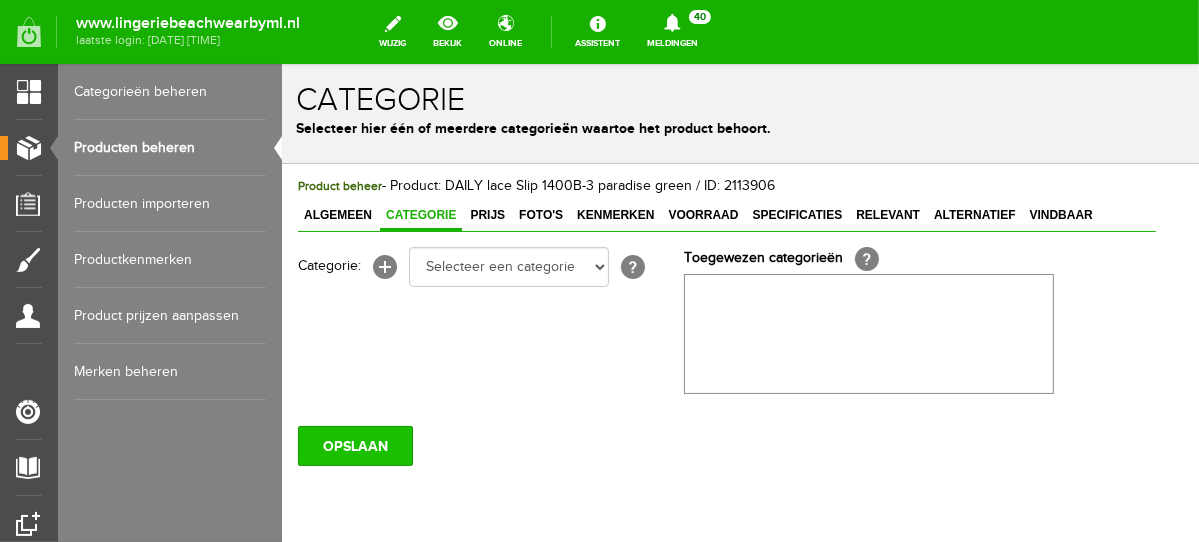 click on "OPSLAAN" at bounding box center [354, 445] 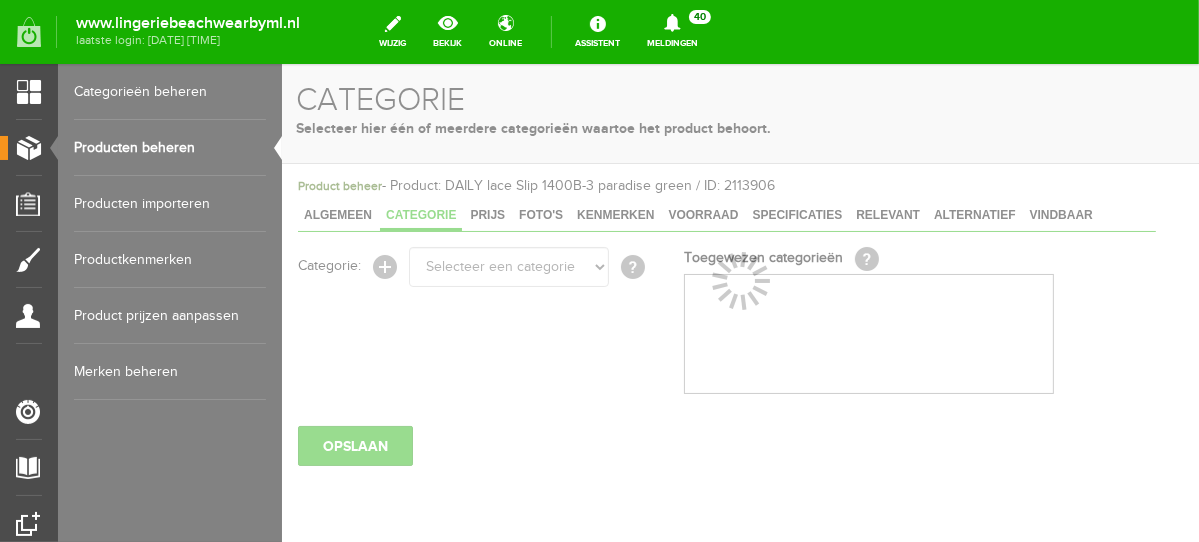 click at bounding box center (739, 302) 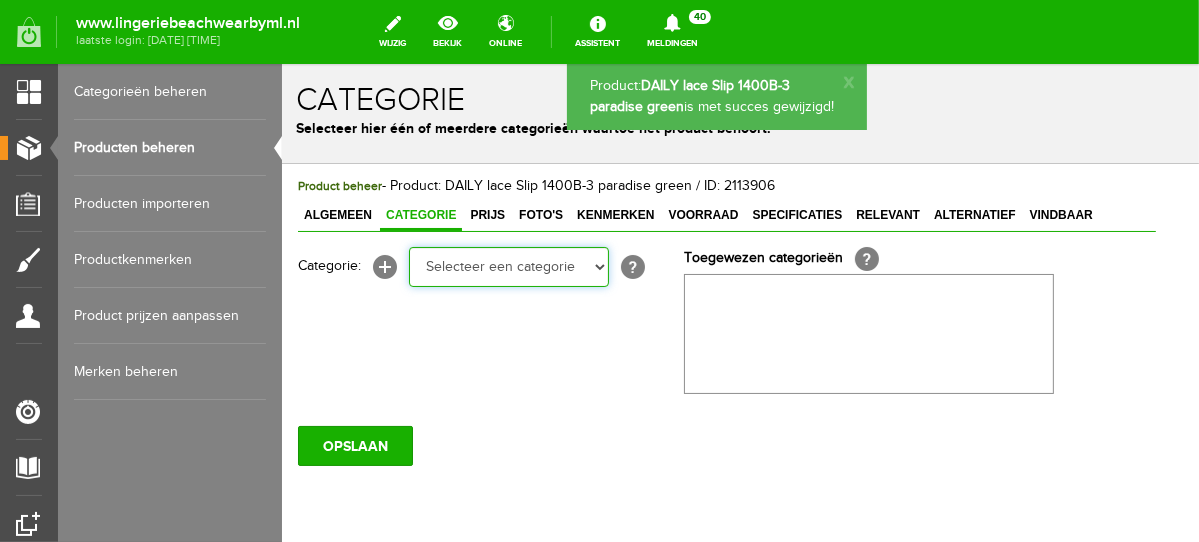 click on "Selecteer een categorie
NEW IN
LINGERIE
NACHTMODE
HOMEWEAR
BADMODE
BODY
LINGERIE
SUMMER COLOURS
BH ZONDER BEUGEL
PLUSSIZE
STRAPLESS
SEXY
BEACH
Bikinitop moulded (niet voorgev.)
Bikinitop voorgevormd
Shorty
Badpakken
Strandaccessoires
Rio slip
Slip
Hoge slip
Niet voorgevormd
Voorgevormd
One Shoulder
Push Up
Bandeau
Halter
Triangel
STRAPLESS
BASICS
HOMEWEAR
JUMPSUITS
BADJASSEN
NACHTMODE
PYJAMA SETS
PYJAMA JURKEN
KIMONO'S
SLIPDRESSES
SATIJNEN PYAMA
HEREN
SHAPEWEAR
BODY'S" at bounding box center [508, 266] 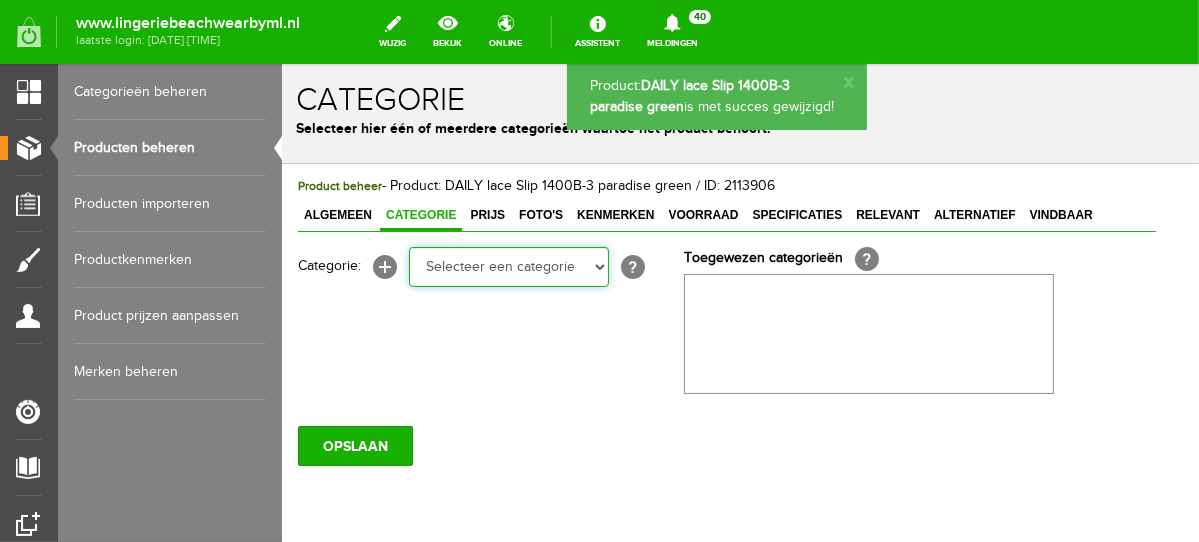 select on "281745" 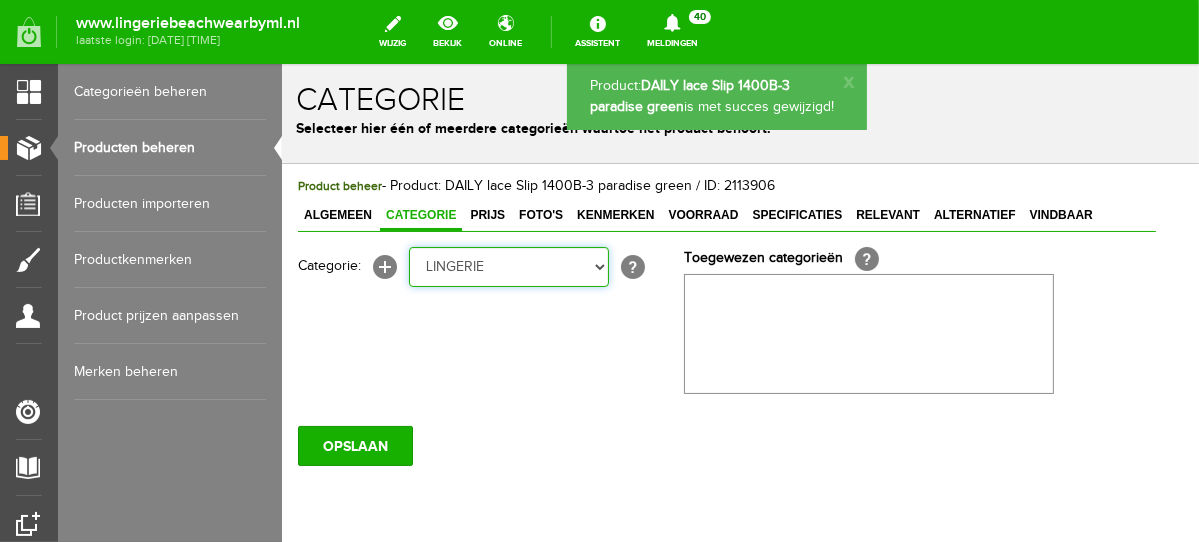 click on "Selecteer een categorie
NEW IN
LINGERIE
NACHTMODE
HOMEWEAR
BADMODE
BODY
LINGERIE
SUMMER COLOURS
BH ZONDER BEUGEL
PLUSSIZE
STRAPLESS
SEXY
BEACH
Bikinitop moulded (niet voorgev.)
Bikinitop voorgevormd
Shorty
Badpakken
Strandaccessoires
Rio slip
Slip
Hoge slip
Niet voorgevormd
Voorgevormd
One Shoulder
Push Up
Bandeau
Halter
Triangel
STRAPLESS
BASICS
HOMEWEAR
JUMPSUITS
BADJASSEN
NACHTMODE
PYJAMA SETS
PYJAMA JURKEN
KIMONO'S
SLIPDRESSES
SATIJNEN PYAMA
HEREN
SHAPEWEAR
BODY'S" at bounding box center (508, 266) 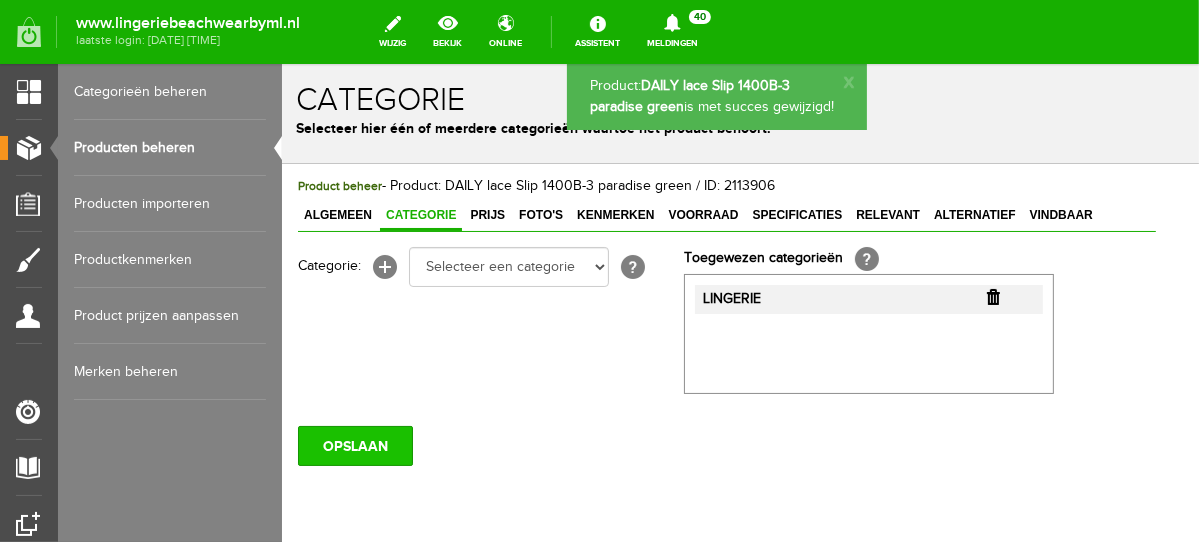 click on "OPSLAAN" at bounding box center (354, 445) 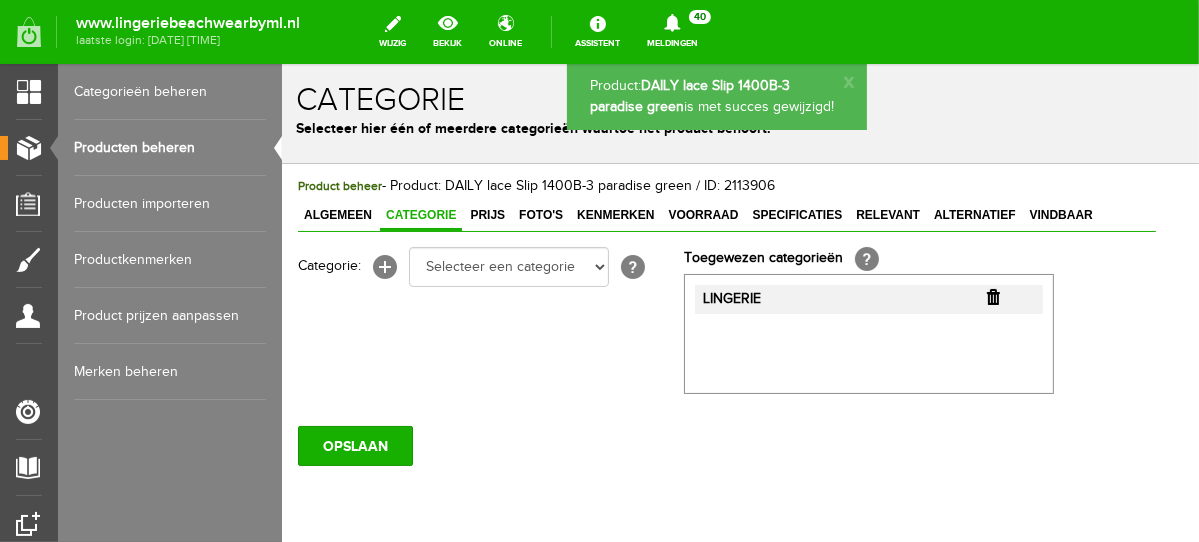 click on "Producten beheren" at bounding box center [170, 148] 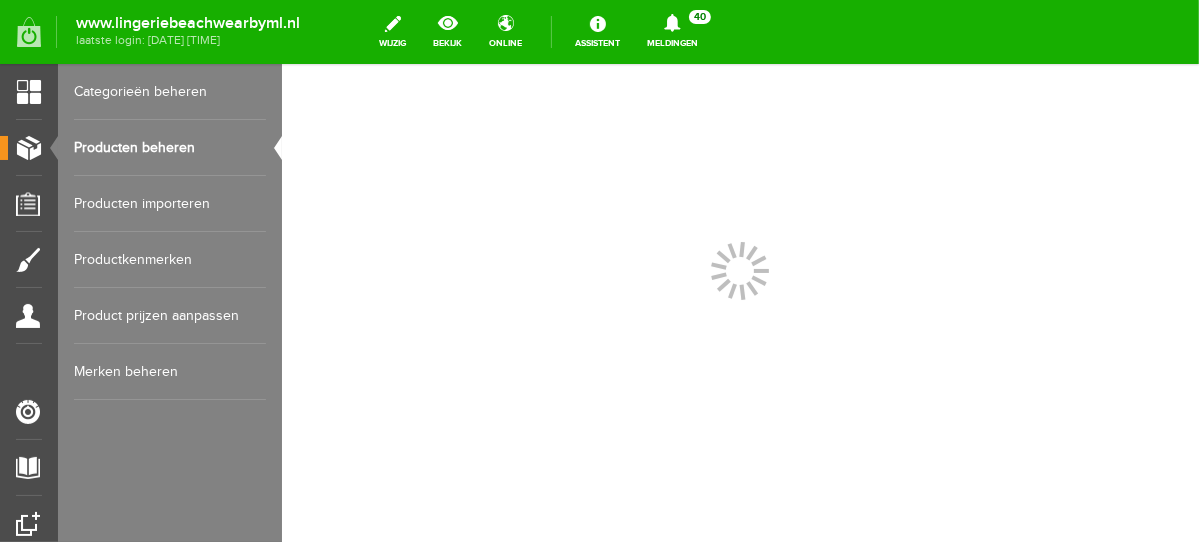 scroll, scrollTop: 0, scrollLeft: 0, axis: both 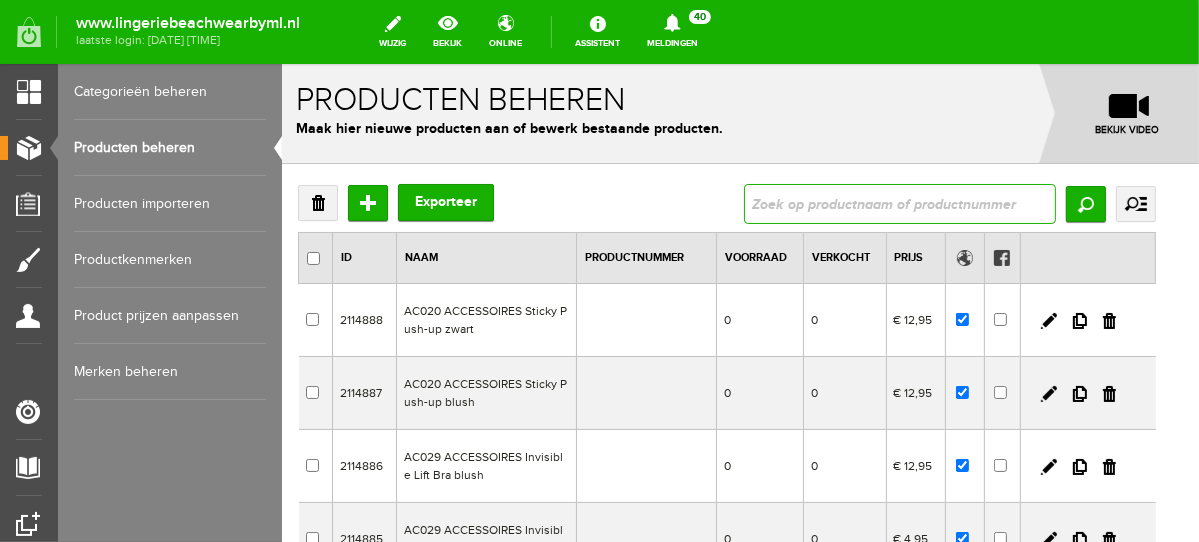 click at bounding box center (899, 203) 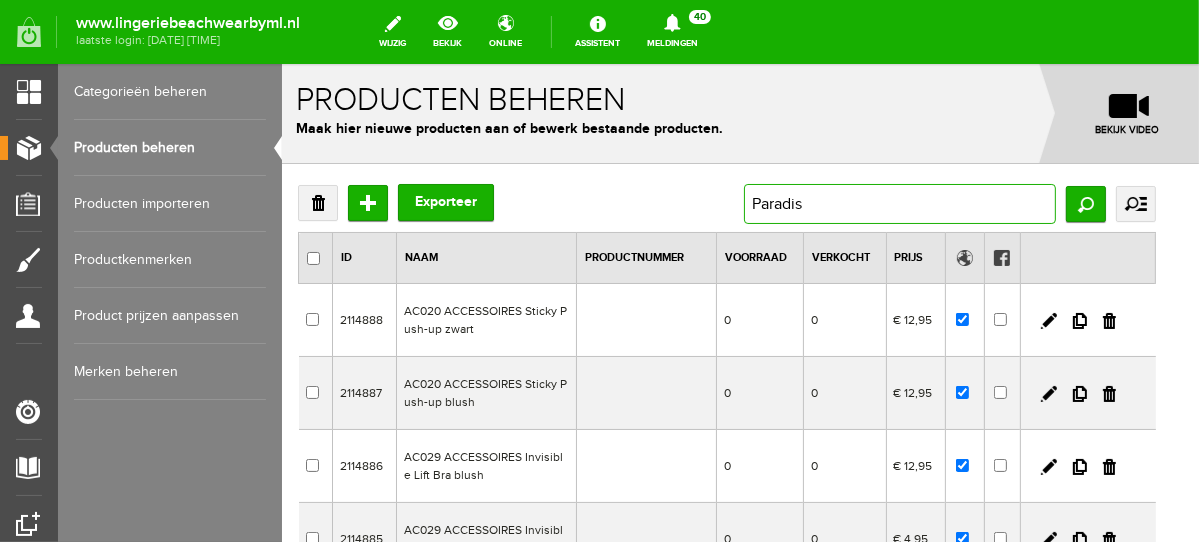 type on "Paradise" 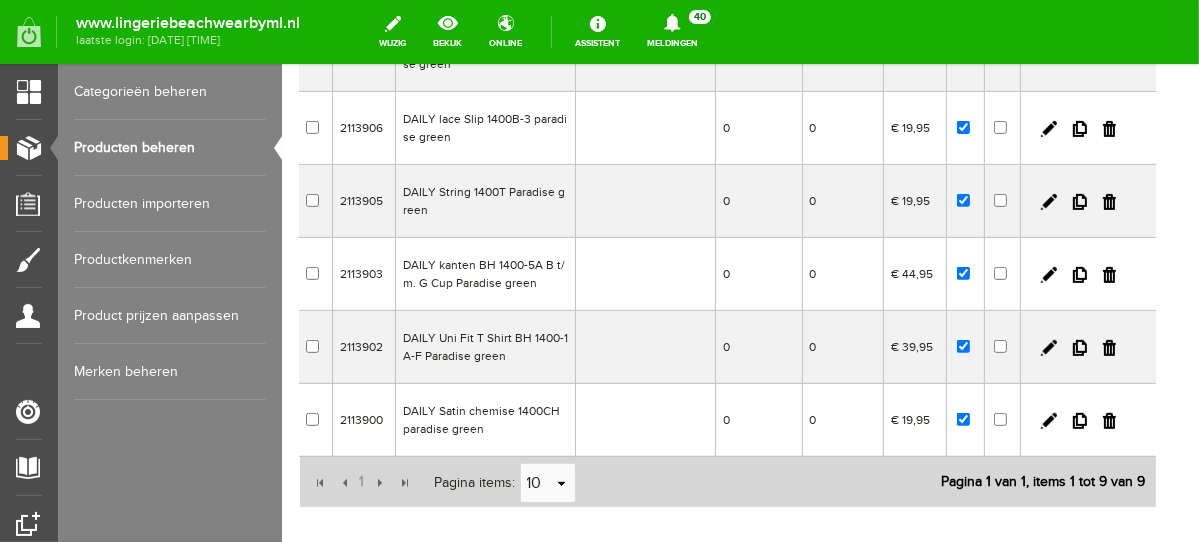 scroll, scrollTop: 510, scrollLeft: 0, axis: vertical 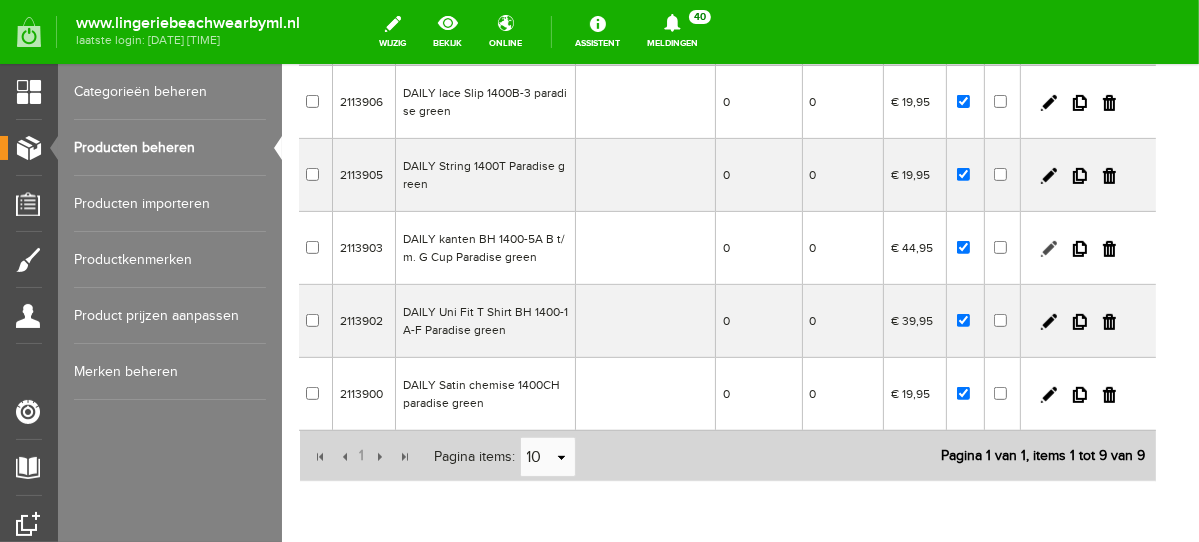 click at bounding box center (1048, 248) 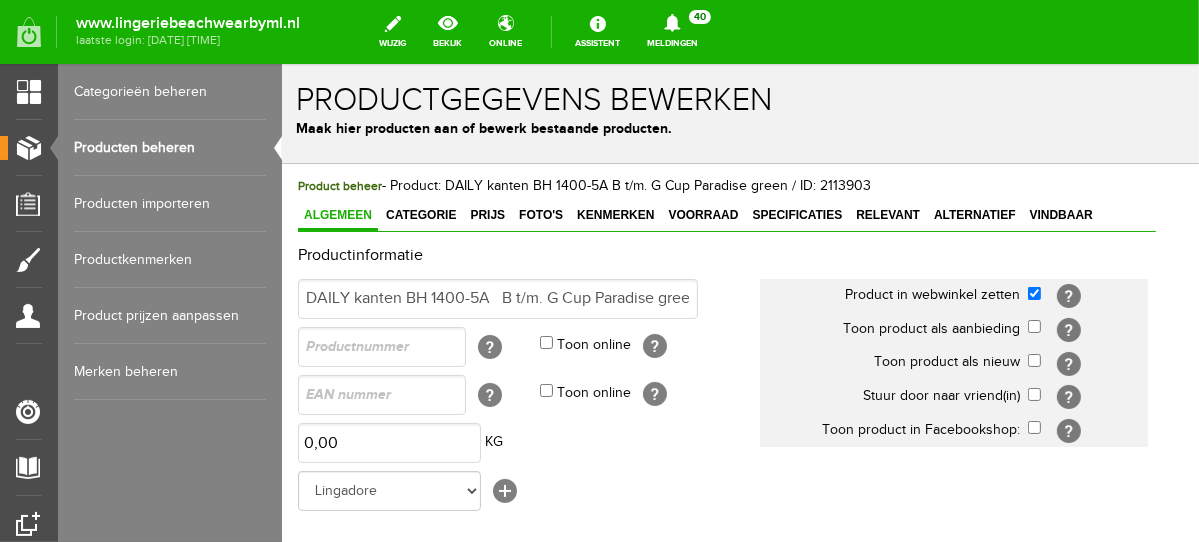 click on "Categorie" at bounding box center [420, 215] 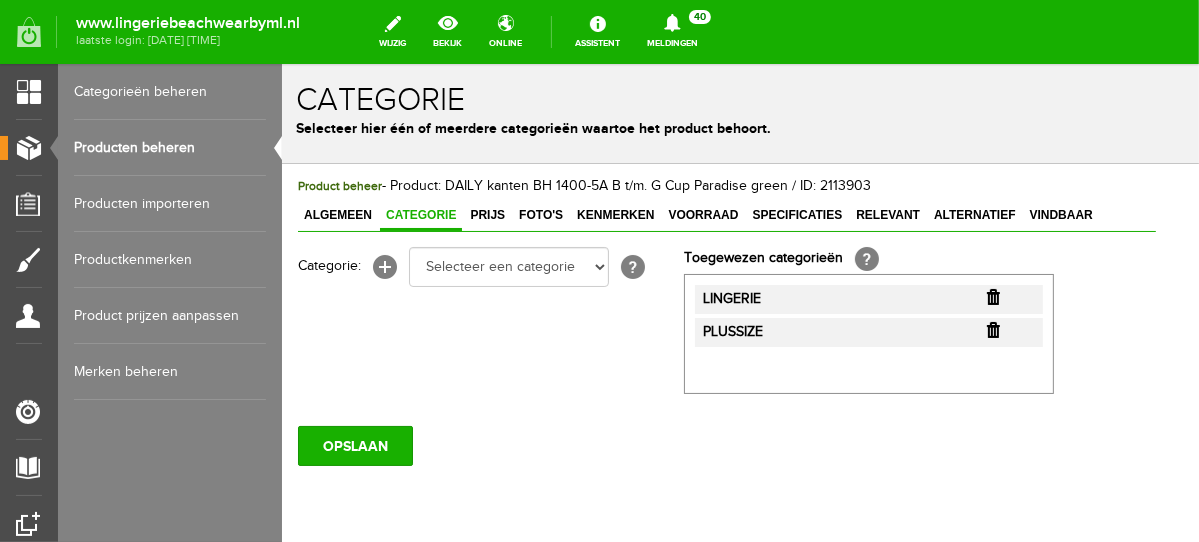 scroll, scrollTop: 0, scrollLeft: 0, axis: both 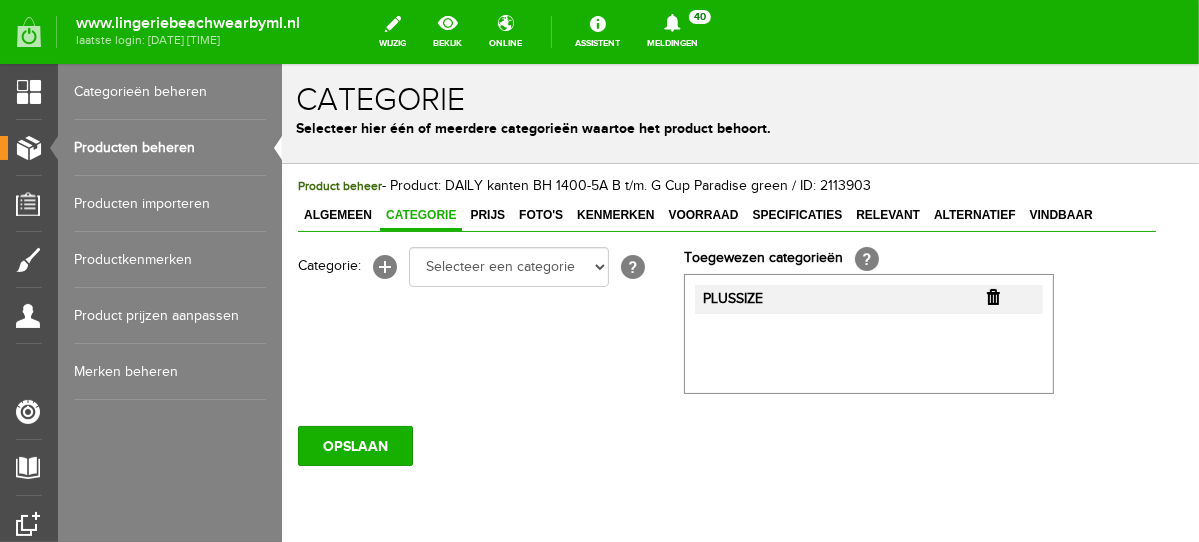 click at bounding box center (992, 296) 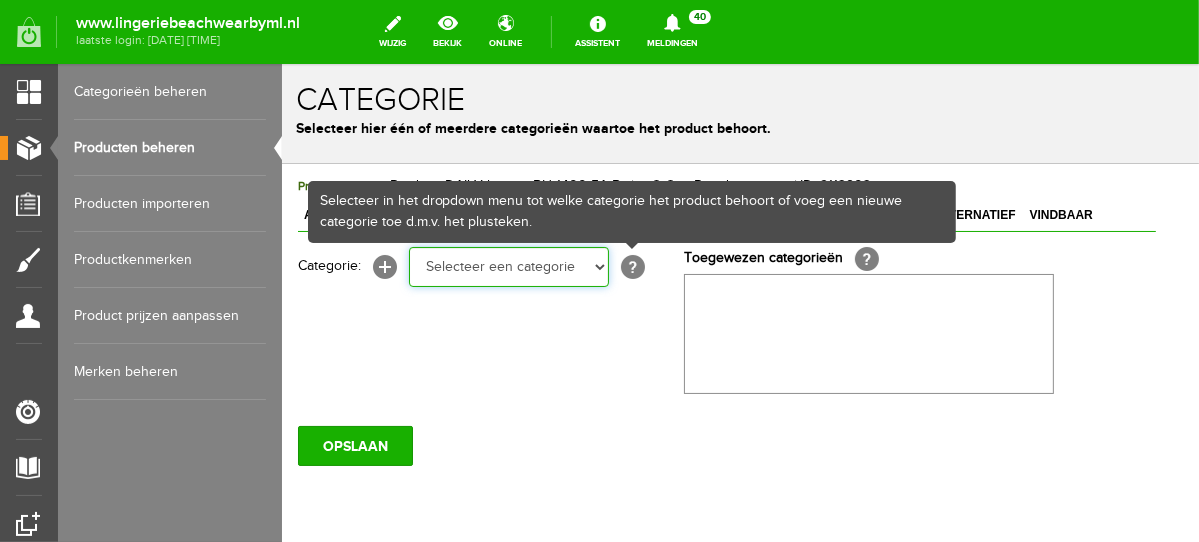 click on "Selecteer een categorie
NEW IN
LINGERIE
NACHTMODE
HOMEWEAR
BADMODE
BODY
LINGERIE
SUMMER COLOURS
BH ZONDER BEUGEL
PLUSSIZE
STRAPLESS
SEXY
BEACH
Bikinitop moulded (niet voorgev.)
Bikinitop voorgevormd
Shorty
Badpakken
Strandaccessoires
Rio slip
Slip
Hoge slip
Niet voorgevormd
Voorgevormd
One Shoulder
Push Up
Bandeau
Halter
Triangel
STRAPLESS
BASICS
HOMEWEAR
JUMPSUITS
BADJASSEN
NACHTMODE
PYJAMA SETS
PYJAMA JURKEN
KIMONO'S
SLIPDRESSES
SATIJNEN PYAMA
HEREN
SHAPEWEAR
BODY'S
ACCESSOIRES
PANTY'S
SPORT
SALE BEACH
SALE LINGERIE
D Cup" at bounding box center (508, 266) 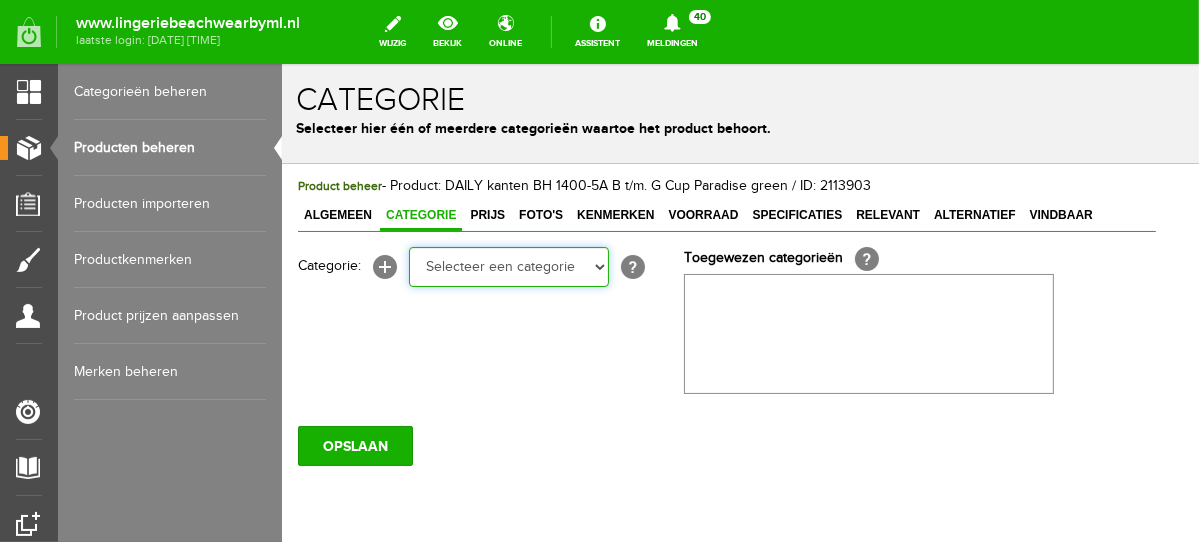 click on "Selecteer een categorie
NEW IN
LINGERIE
NACHTMODE
HOMEWEAR
BADMODE
BODY
LINGERIE
SUMMER COLOURS
BH ZONDER BEUGEL
PLUSSIZE
STRAPLESS
SEXY
BEACH
Bikinitop moulded (niet voorgev.)
Bikinitop voorgevormd
Shorty
Badpakken
Strandaccessoires
Rio slip
Slip
Hoge slip
Niet voorgevormd
Voorgevormd
One Shoulder
Push Up
Bandeau
Halter
Triangel
STRAPLESS
BASICS
HOMEWEAR
JUMPSUITS
BADJASSEN
NACHTMODE
PYJAMA SETS
PYJAMA JURKEN
KIMONO'S
SLIPDRESSES
SATIJNEN PYAMA
HEREN
SHAPEWEAR
BODY'S
ACCESSOIRES
PANTY'S
SPORT
SALE BEACH
SALE LINGERIE
D Cup" at bounding box center (508, 266) 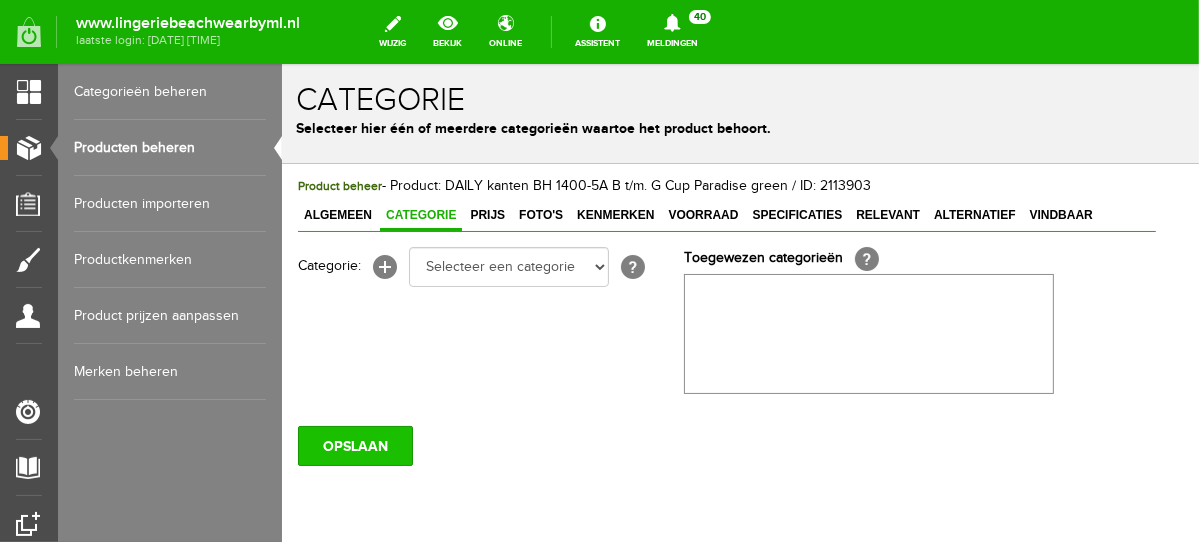 click on "OPSLAAN" at bounding box center (354, 445) 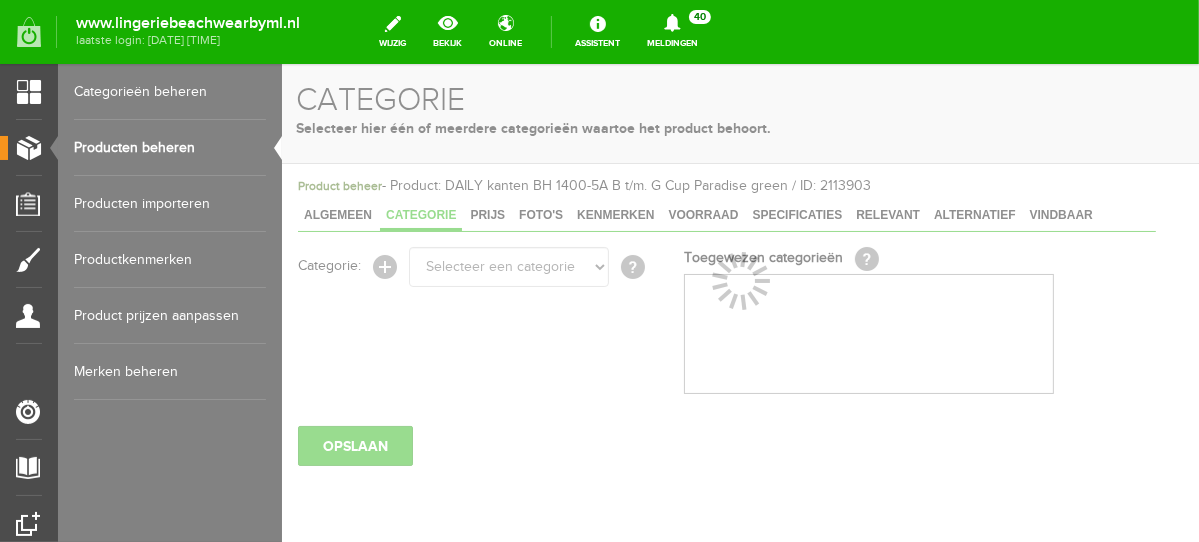 click at bounding box center (739, 302) 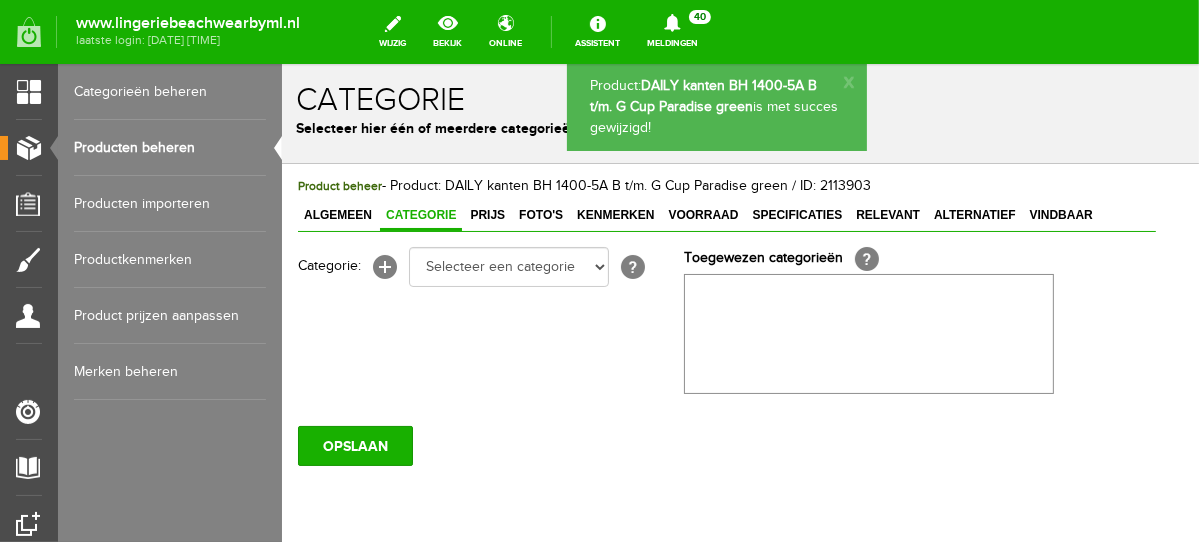 scroll, scrollTop: 0, scrollLeft: 0, axis: both 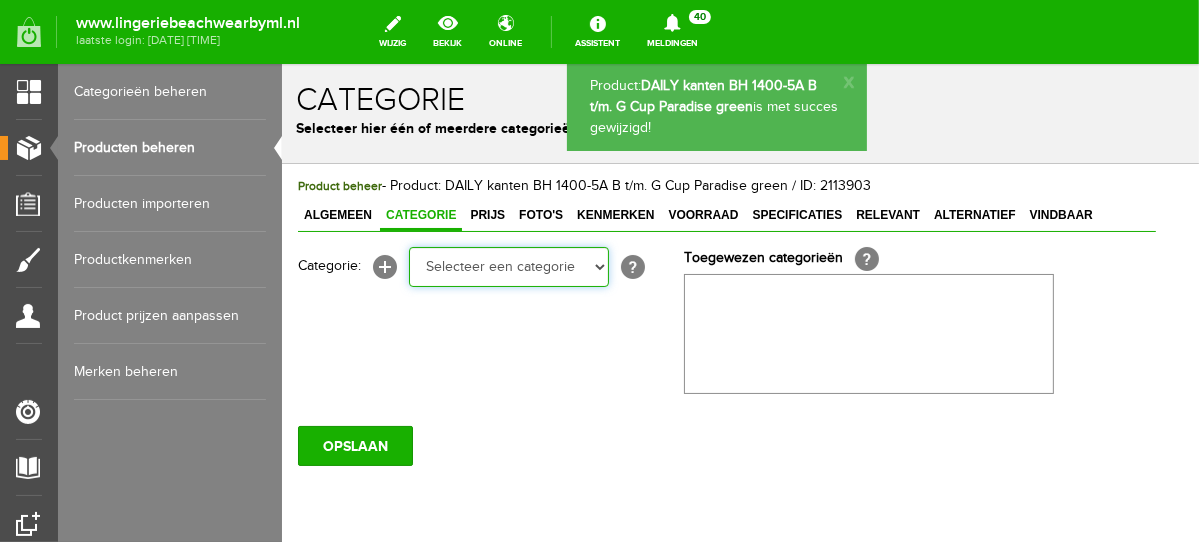 click on "Selecteer een categorie
NEW IN
LINGERIE
NACHTMODE
HOMEWEAR
BADMODE
BODY
LINGERIE
SUMMER COLOURS
BH ZONDER BEUGEL
PLUSSIZE
STRAPLESS
SEXY
BEACH
Bikinitop moulded (niet voorgev.)
Bikinitop voorgevormd
Shorty
Badpakken
Strandaccessoires
Rio slip
Slip
Hoge slip
Niet voorgevormd
Voorgevormd
One Shoulder
Push Up
Bandeau
Halter
Triangel
STRAPLESS
BASICS
HOMEWEAR
JUMPSUITS
BADJASSEN
NACHTMODE
PYJAMA SETS
PYJAMA JURKEN
KIMONO'S
SLIPDRESSES
SATIJNEN PYAMA
HEREN
SHAPEWEAR
BODY'S" at bounding box center (508, 266) 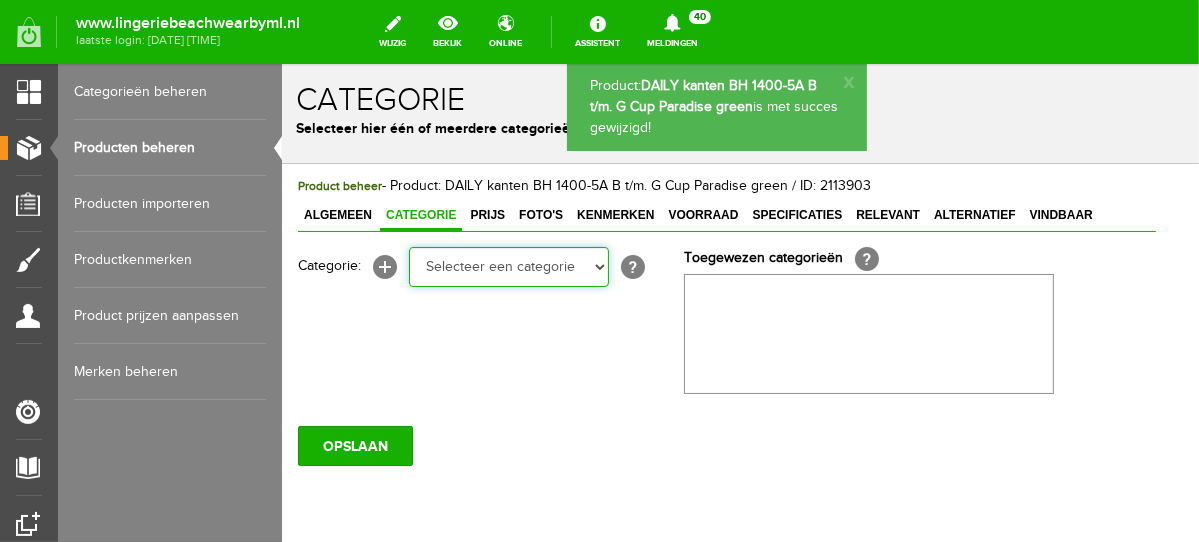 select on "281745" 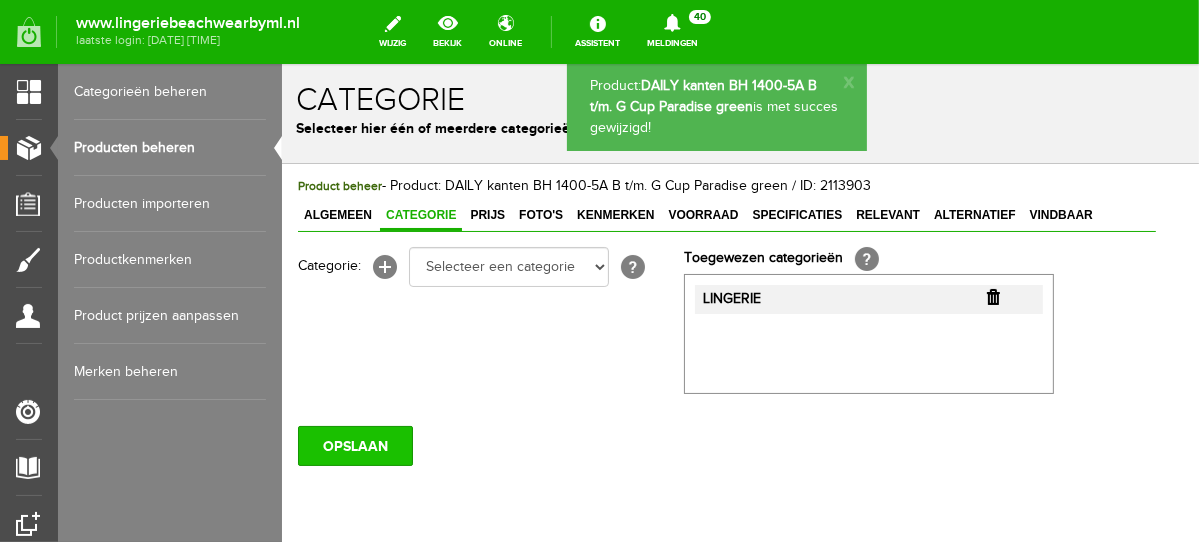 click on "OPSLAAN" at bounding box center [354, 445] 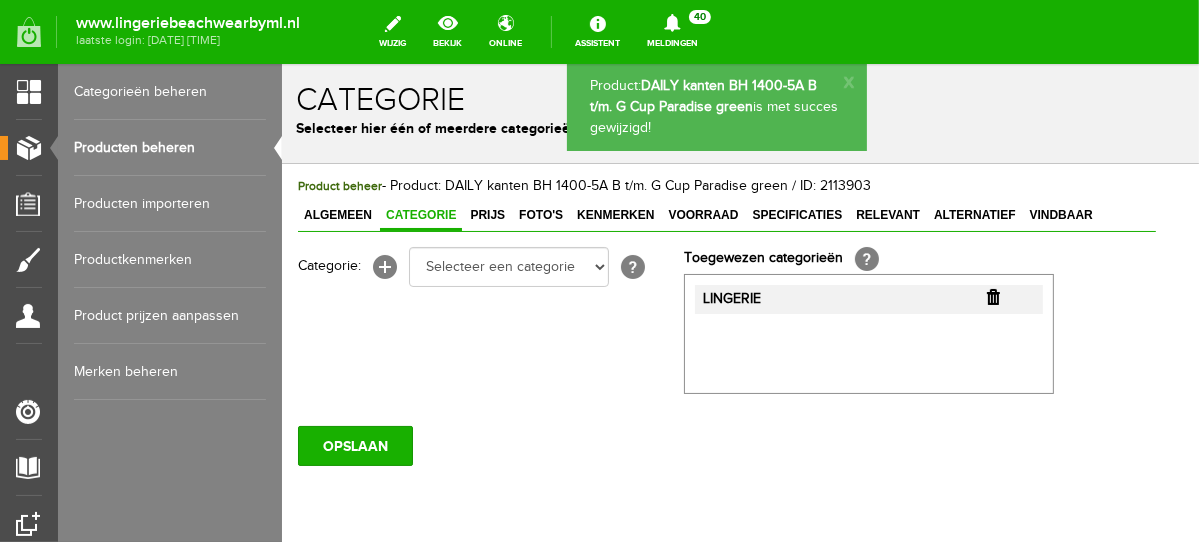 click on "Producten beheren" at bounding box center [170, 148] 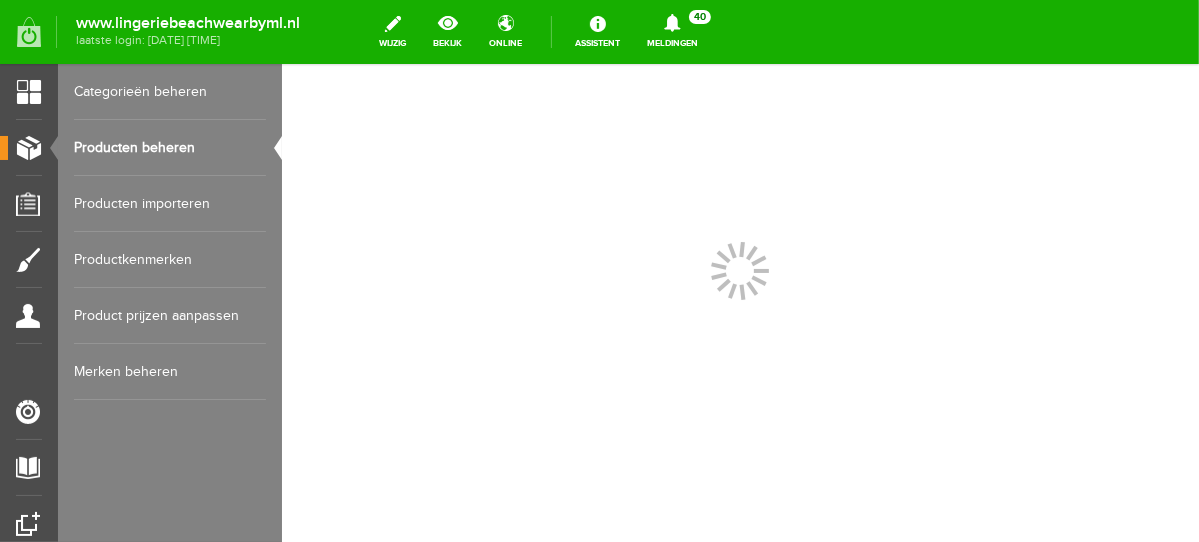 scroll, scrollTop: 0, scrollLeft: 0, axis: both 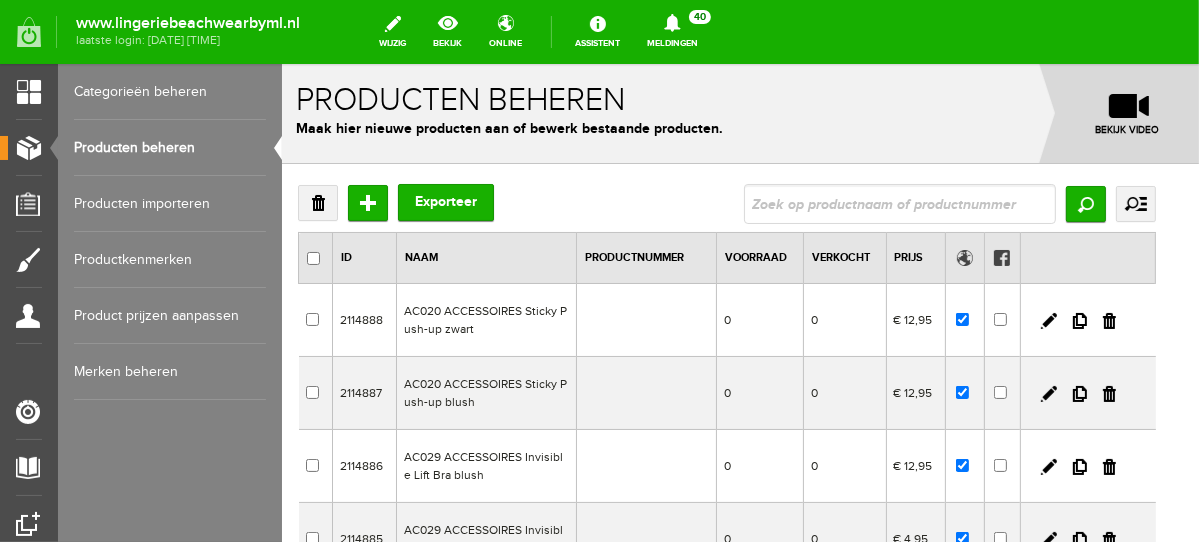 click at bounding box center [899, 203] 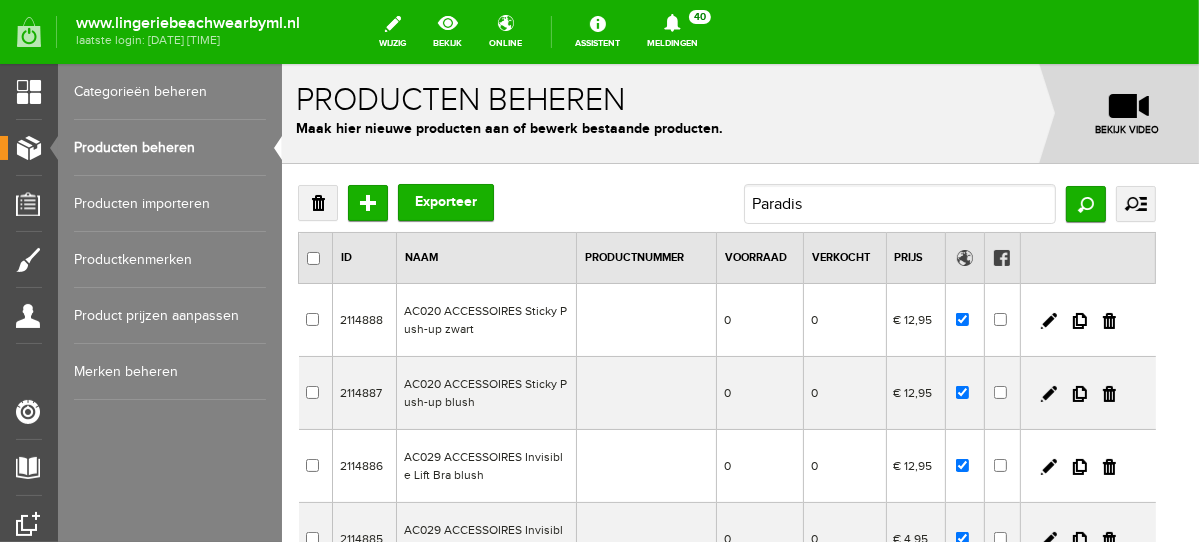 type on "Paradise" 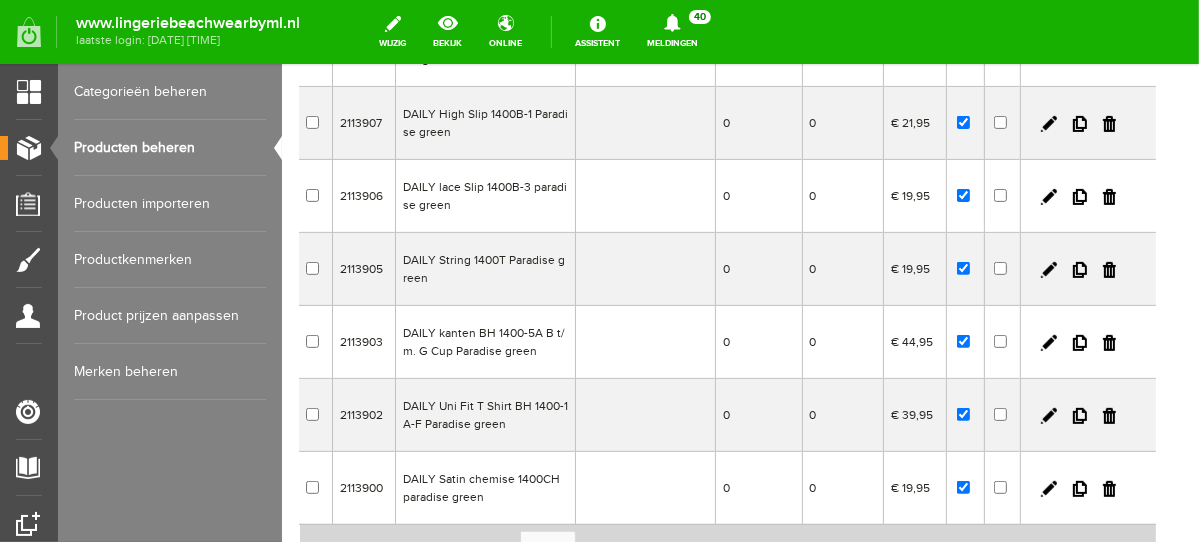 scroll, scrollTop: 420, scrollLeft: 0, axis: vertical 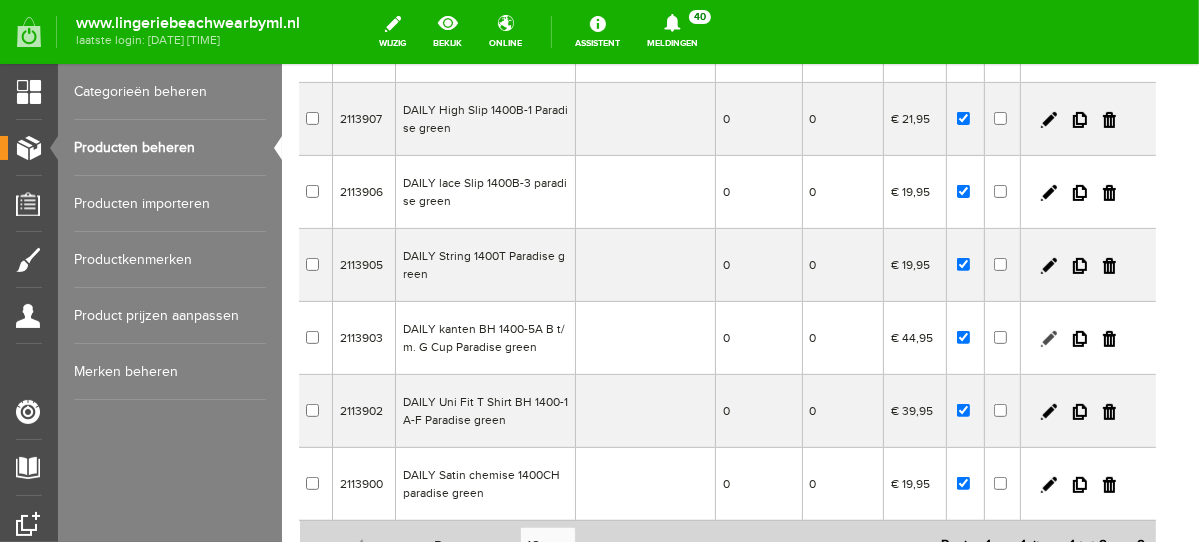 click at bounding box center (1048, 338) 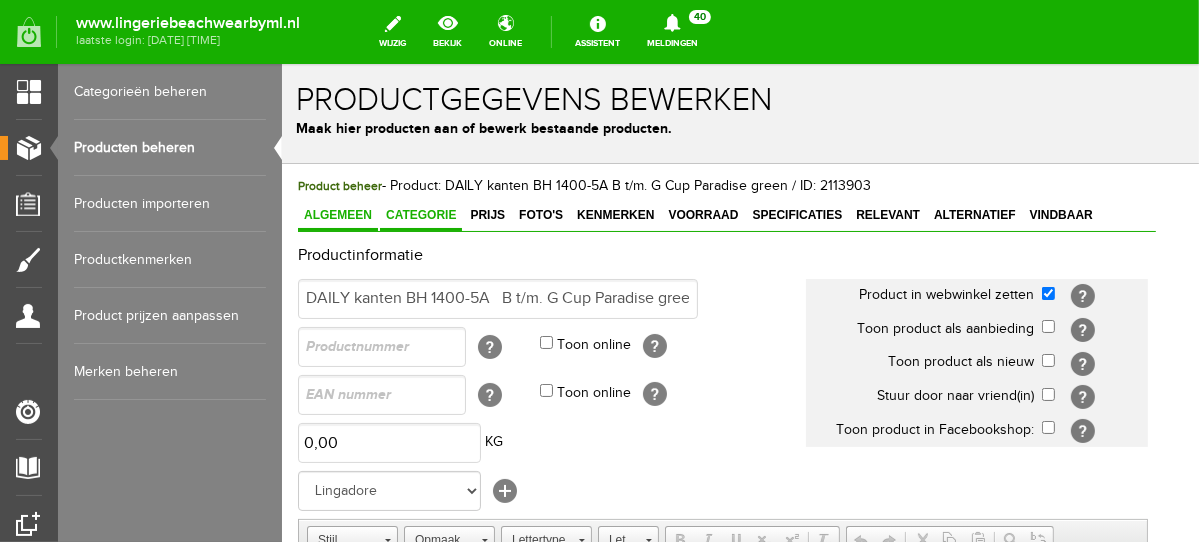 scroll, scrollTop: 0, scrollLeft: 0, axis: both 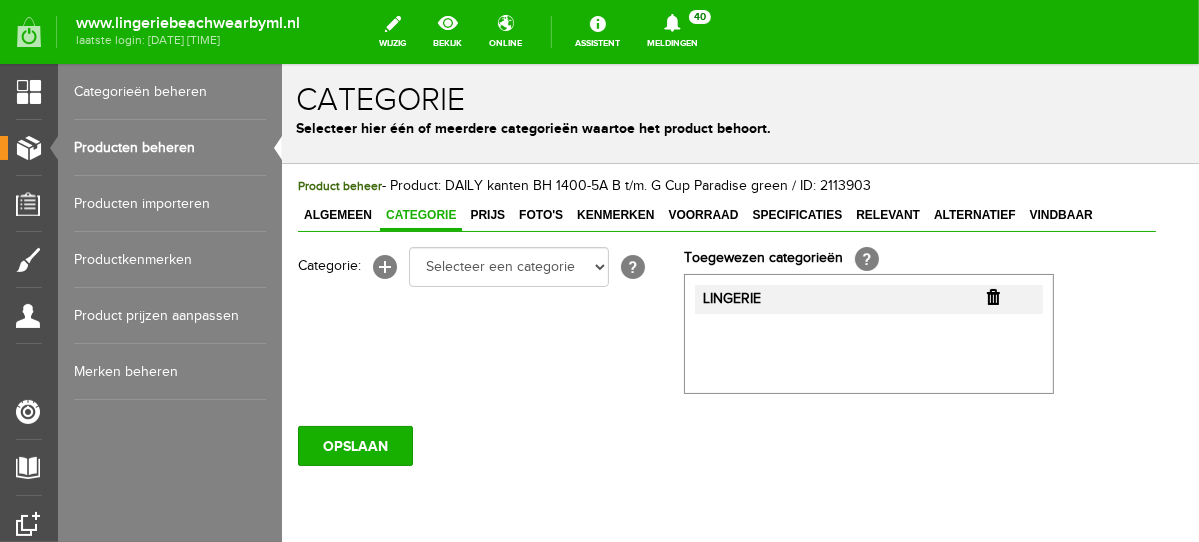 click at bounding box center [992, 296] 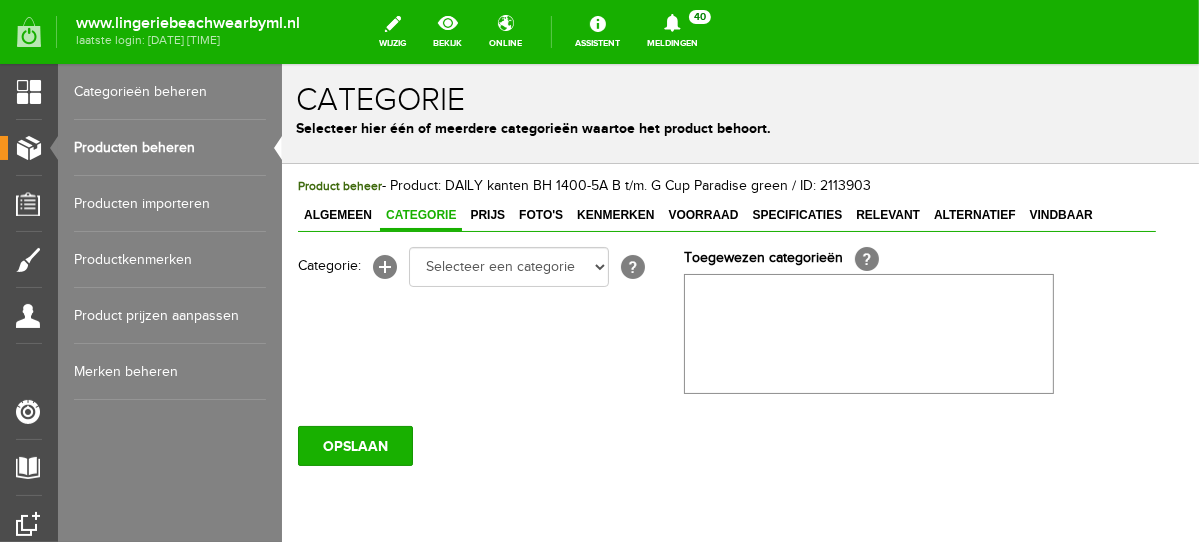 click on "Product beheer  - Product: DAILY kanten BH 1400-5A   B t/m. G Cup Paradise green / ID: 2113903
Algemeen Categorie Prijs Foto's Kenmerken Voorraad Specificaties Relevant Alternatief Vindbaar
Productinformatie
DAILY kanten BH 1400-5A   B t/m. G Cup Paradise green
Product in webwinkel zetten
[?]
Toon product als aanbieding
[?] KG" at bounding box center (726, 388) 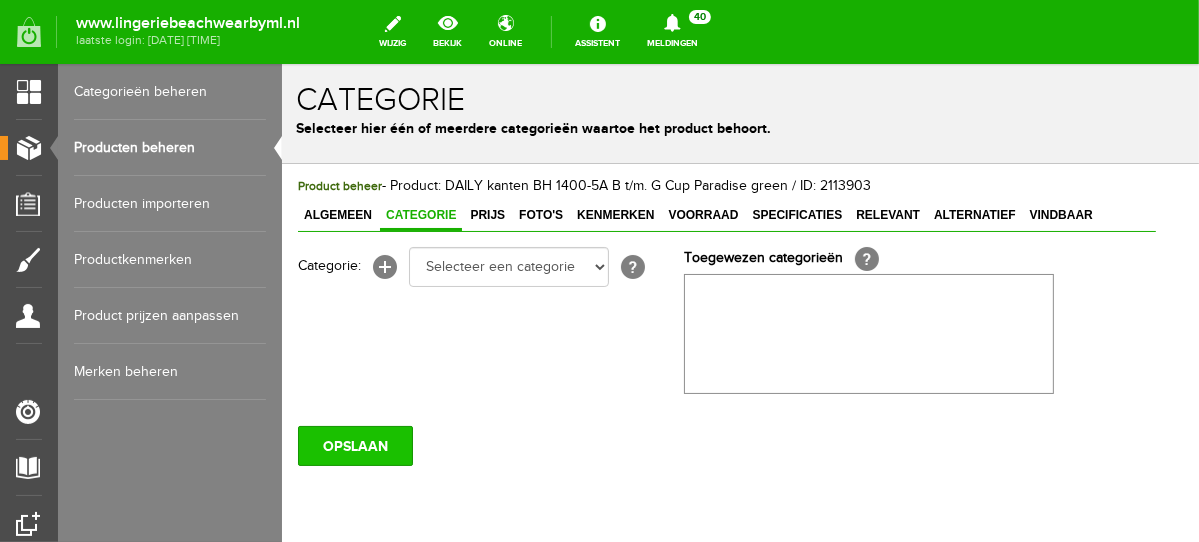 click on "OPSLAAN" at bounding box center (354, 445) 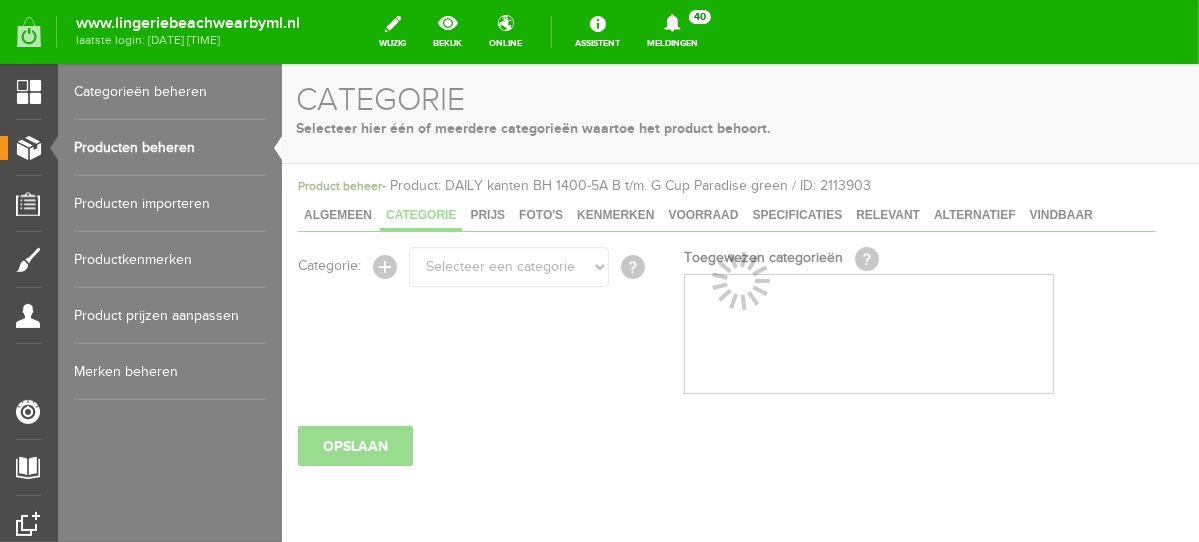 click at bounding box center [739, 302] 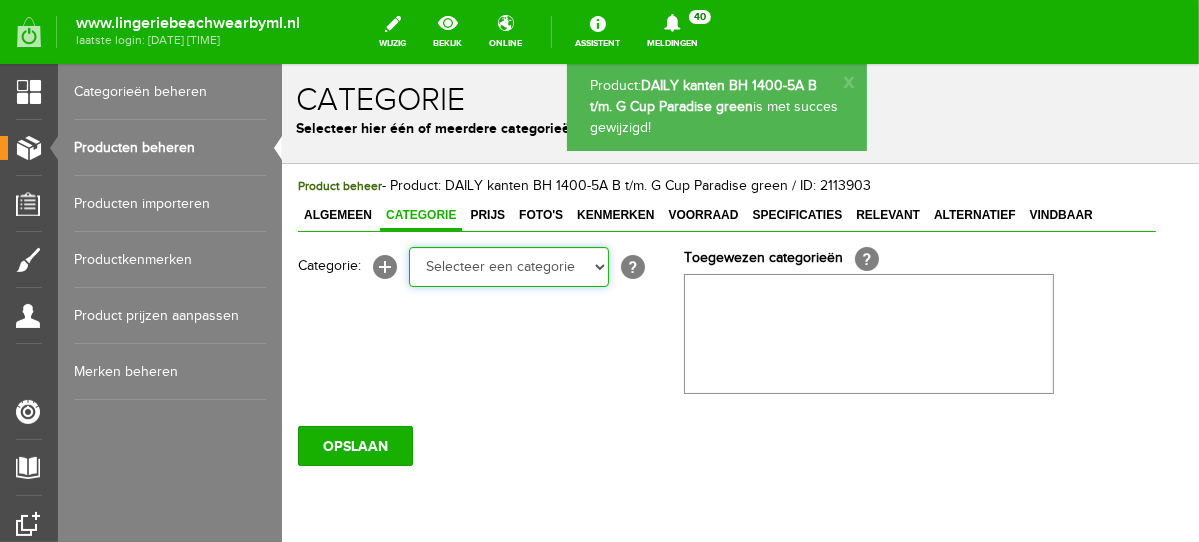 scroll, scrollTop: 0, scrollLeft: 0, axis: both 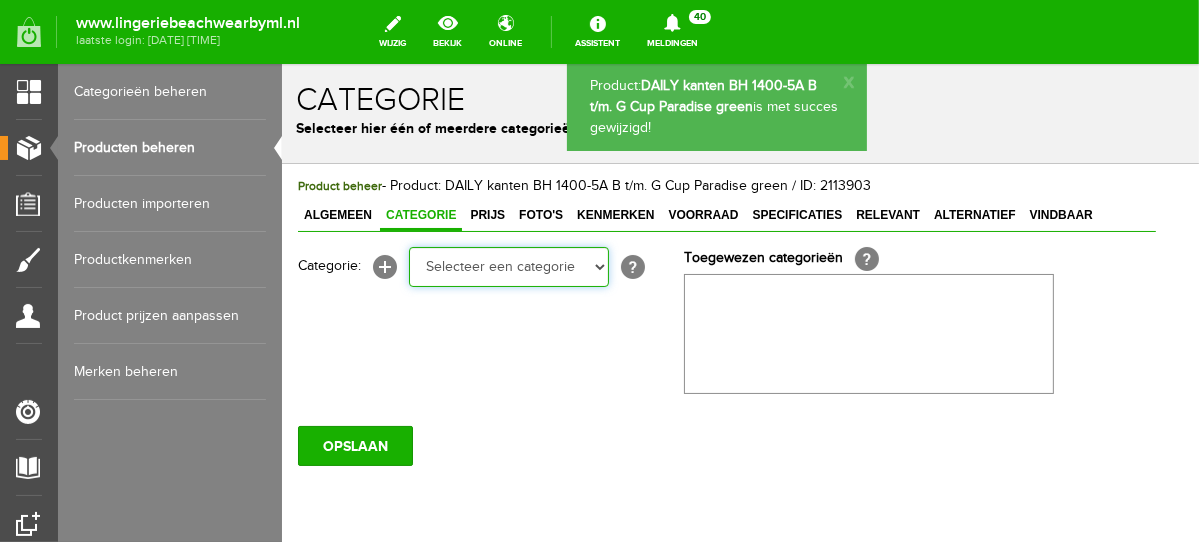 click on "Selecteer een categorie
NEW IN
LINGERIE
NACHTMODE
HOMEWEAR
BADMODE
BODY
LINGERIE
SUMMER COLOURS
BH ZONDER BEUGEL
PLUSSIZE
STRAPLESS
SEXY
BEACH
Bikinitop moulded (niet voorgev.)
Bikinitop voorgevormd
Shorty
Badpakken
Strandaccessoires
Rio slip
Slip
Hoge slip
Niet voorgevormd
Voorgevormd
One Shoulder
Push Up
Bandeau
Halter
Triangel
STRAPLESS
BASICS
HOMEWEAR
JUMPSUITS
BADJASSEN
NACHTMODE
PYJAMA SETS
PYJAMA JURKEN
KIMONO'S
SLIPDRESSES
SATIJNEN PYAMA
HEREN
SHAPEWEAR
BODY'S" at bounding box center (508, 266) 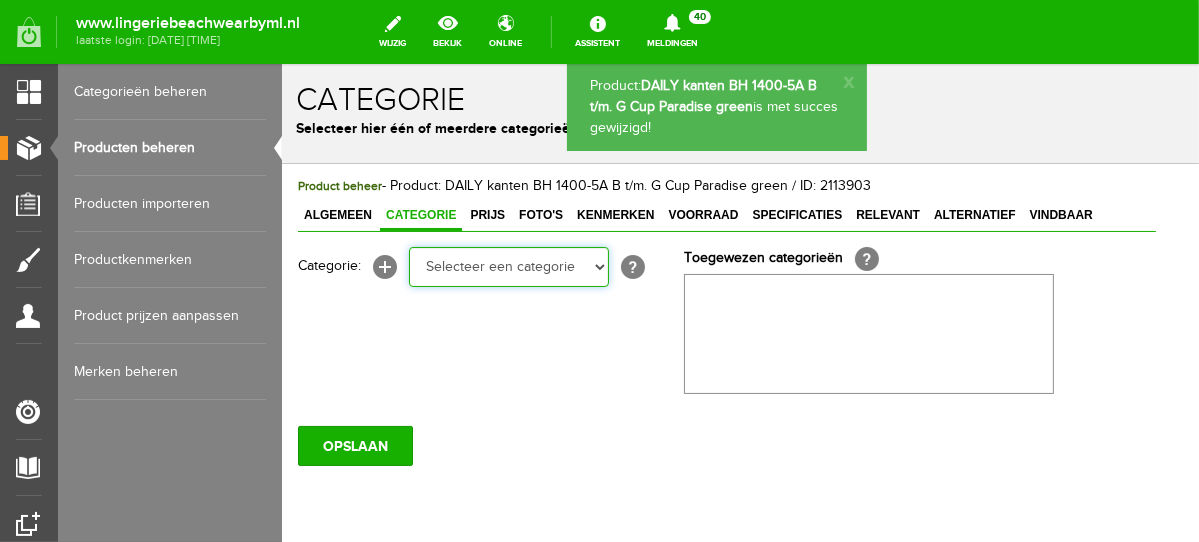 select on "281745" 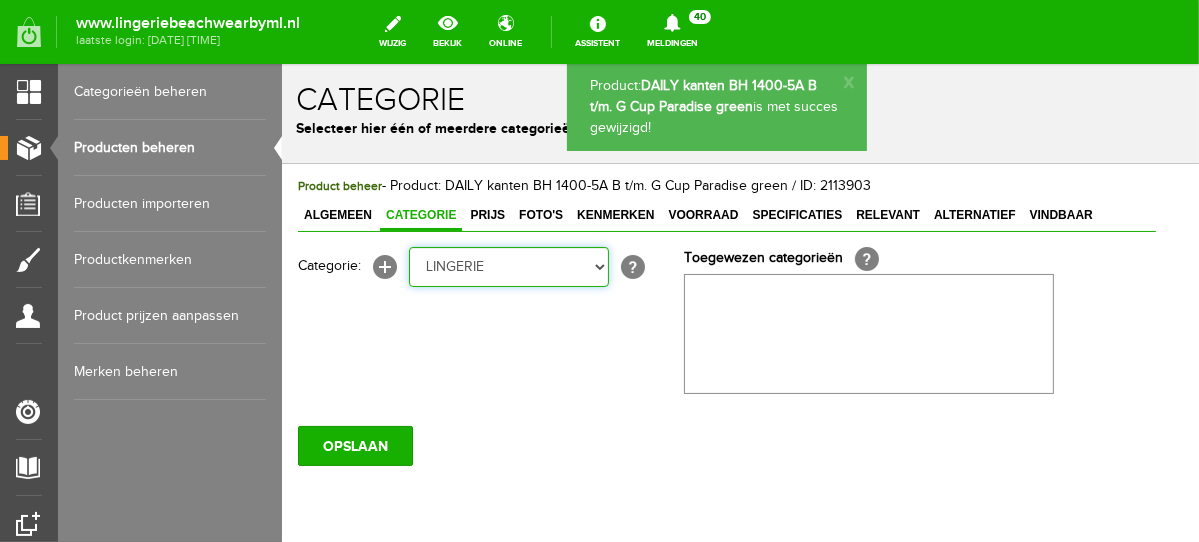 click on "Selecteer een categorie
NEW IN
LINGERIE
NACHTMODE
HOMEWEAR
BADMODE
BODY
LINGERIE
SUMMER COLOURS
BH ZONDER BEUGEL
PLUSSIZE
STRAPLESS
SEXY
BEACH
Bikinitop moulded (niet voorgev.)
Bikinitop voorgevormd
Shorty
Badpakken
Strandaccessoires
Rio slip
Slip
Hoge slip
Niet voorgevormd
Voorgevormd
One Shoulder
Push Up
Bandeau
Halter
Triangel
STRAPLESS
BASICS
HOMEWEAR
JUMPSUITS
BADJASSEN
NACHTMODE
PYJAMA SETS
PYJAMA JURKEN
KIMONO'S
SLIPDRESSES
SATIJNEN PYAMA
HEREN
SHAPEWEAR
BODY'S" at bounding box center (508, 266) 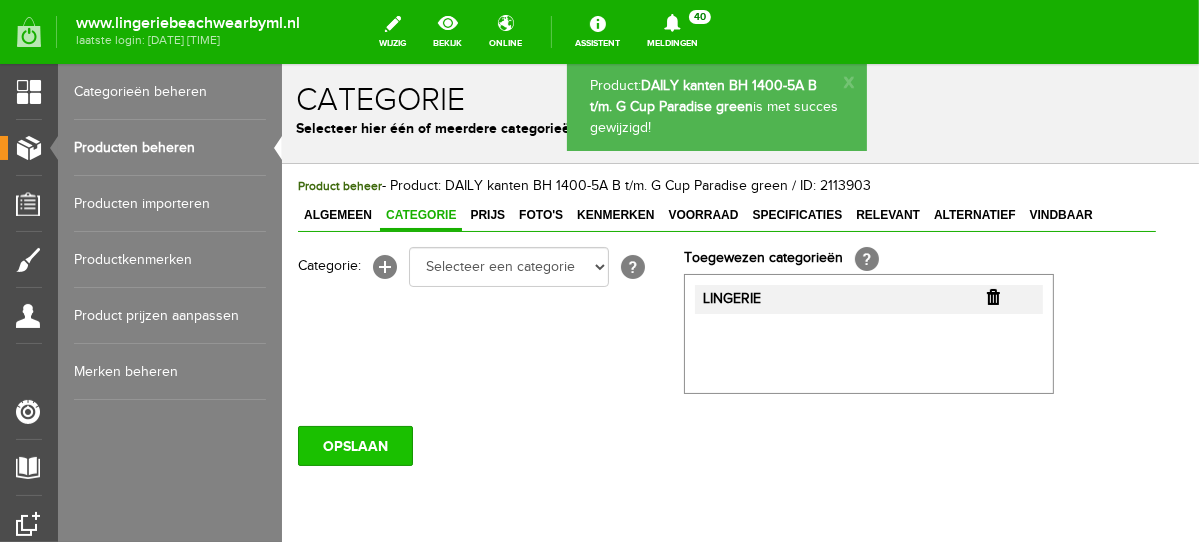 click on "OPSLAAN" at bounding box center [354, 445] 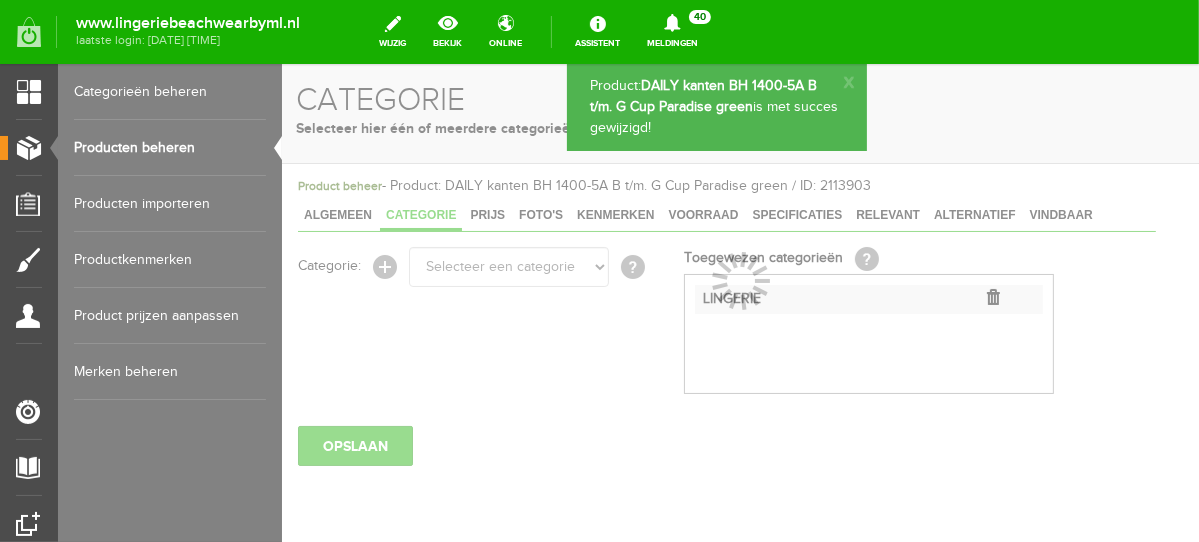 click on "Producten beheren" at bounding box center (170, 148) 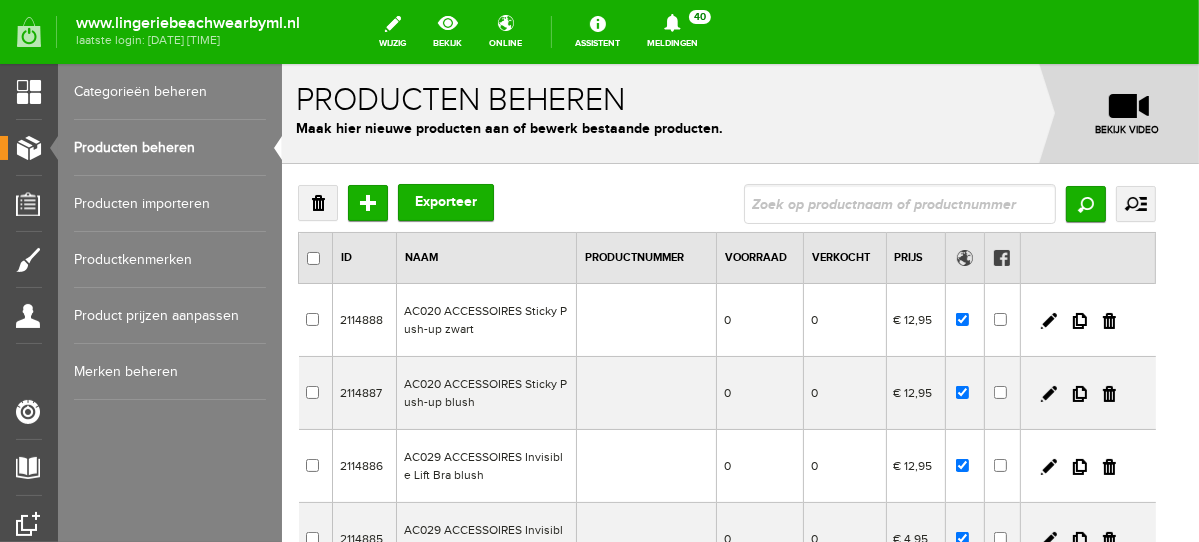 scroll, scrollTop: 0, scrollLeft: 0, axis: both 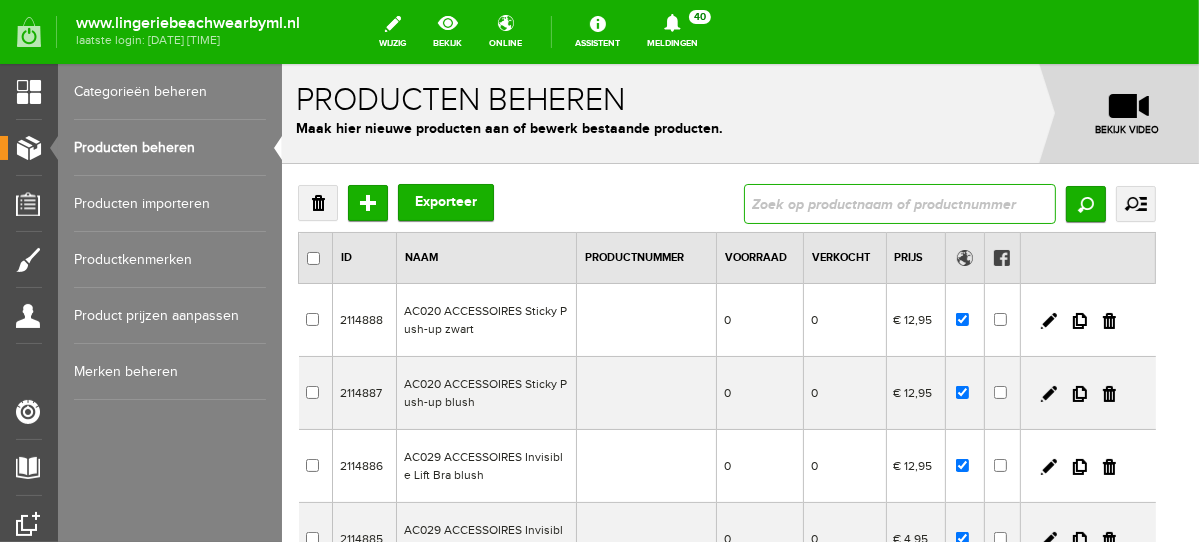 click at bounding box center [899, 203] 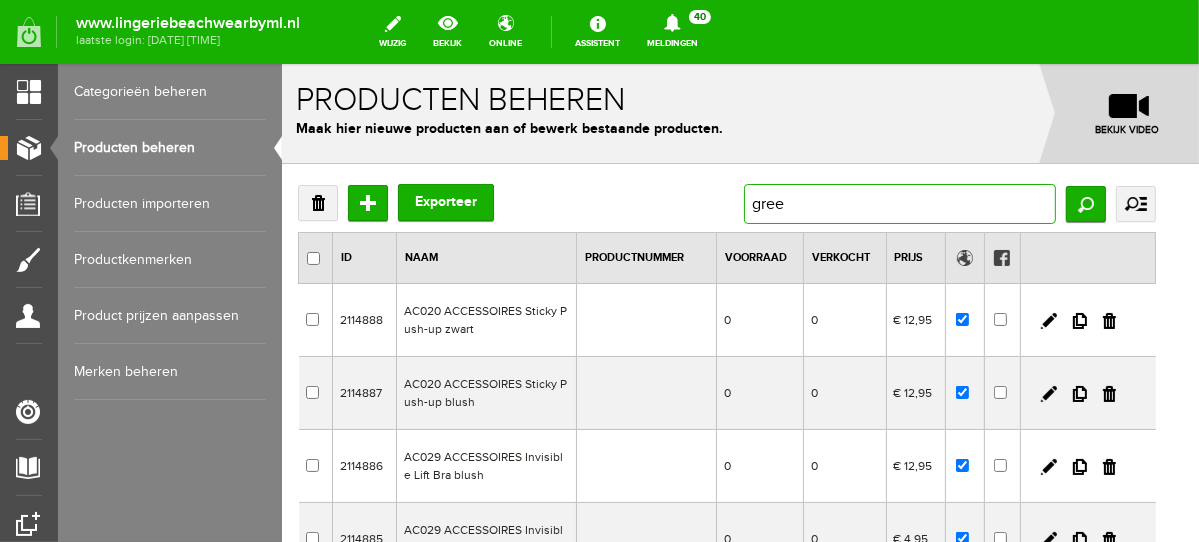 type on "green" 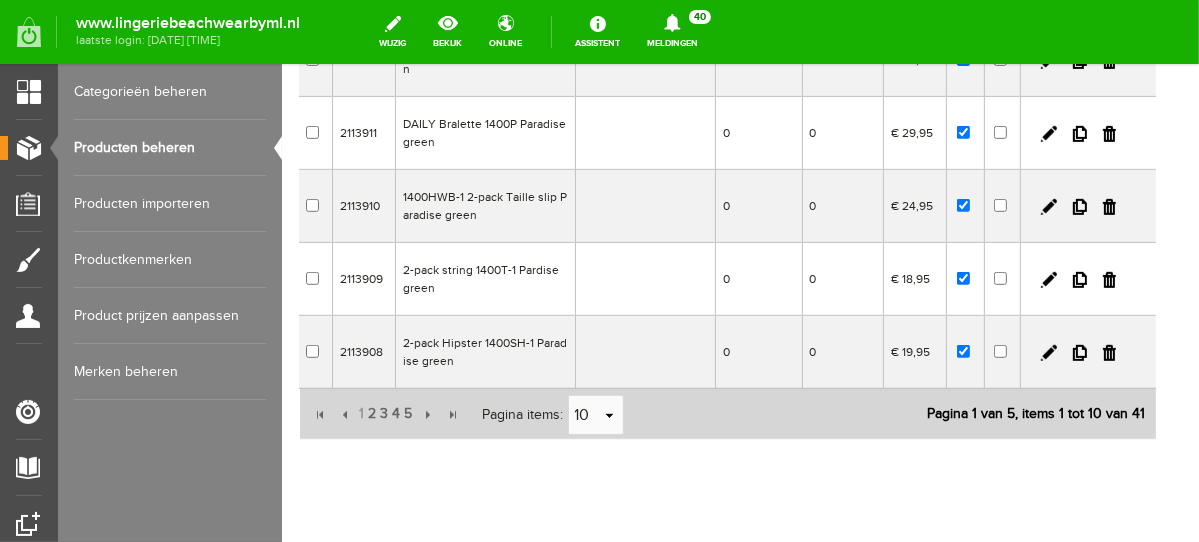 scroll, scrollTop: 617, scrollLeft: 0, axis: vertical 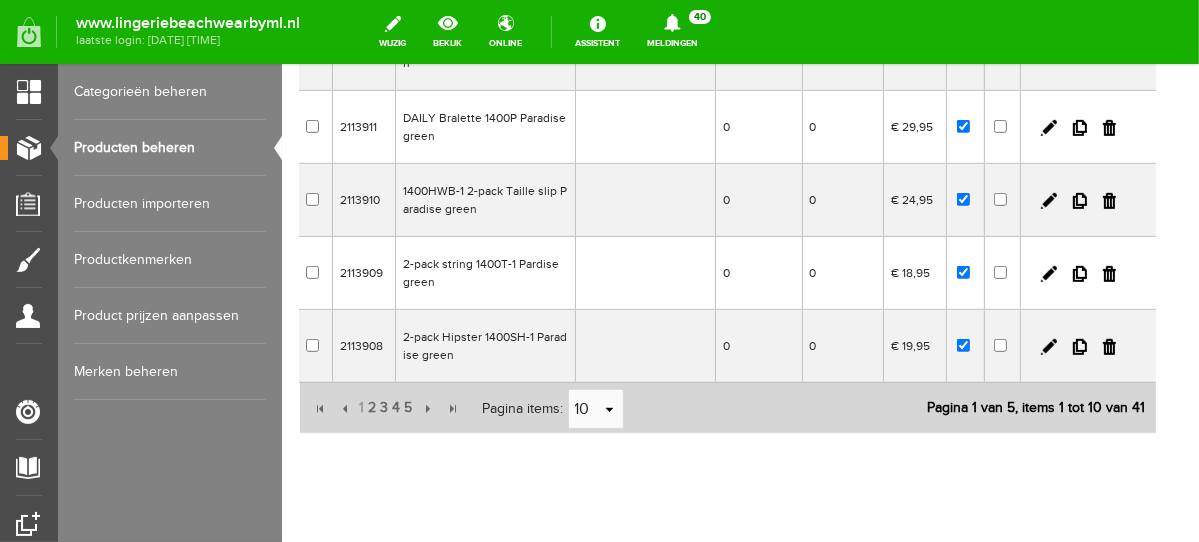 drag, startPoint x: 1193, startPoint y: 173, endPoint x: 1490, endPoint y: 481, distance: 427.8703 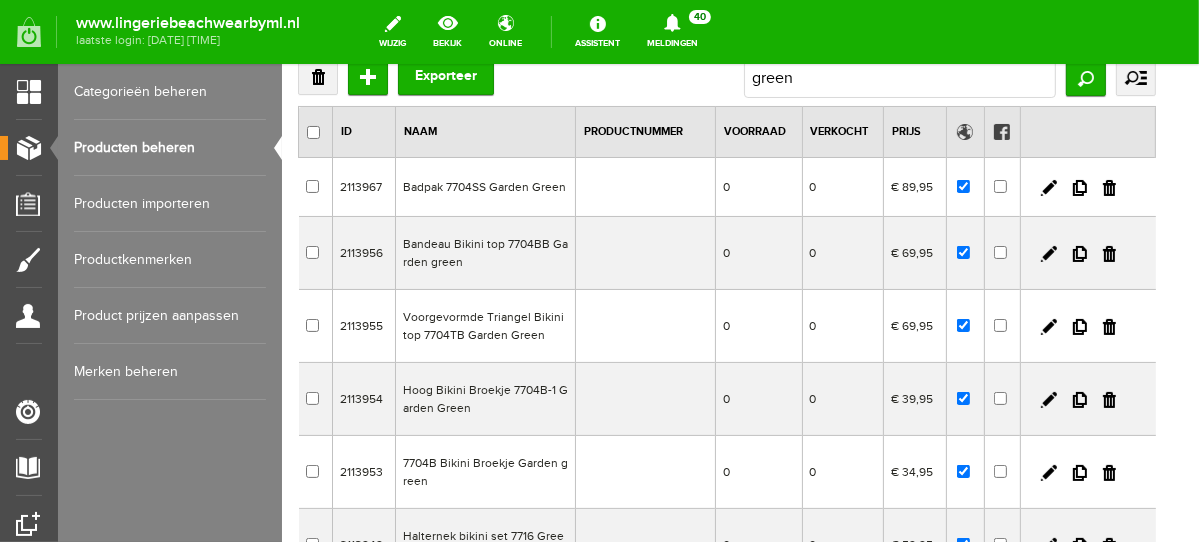 scroll, scrollTop: 0, scrollLeft: 0, axis: both 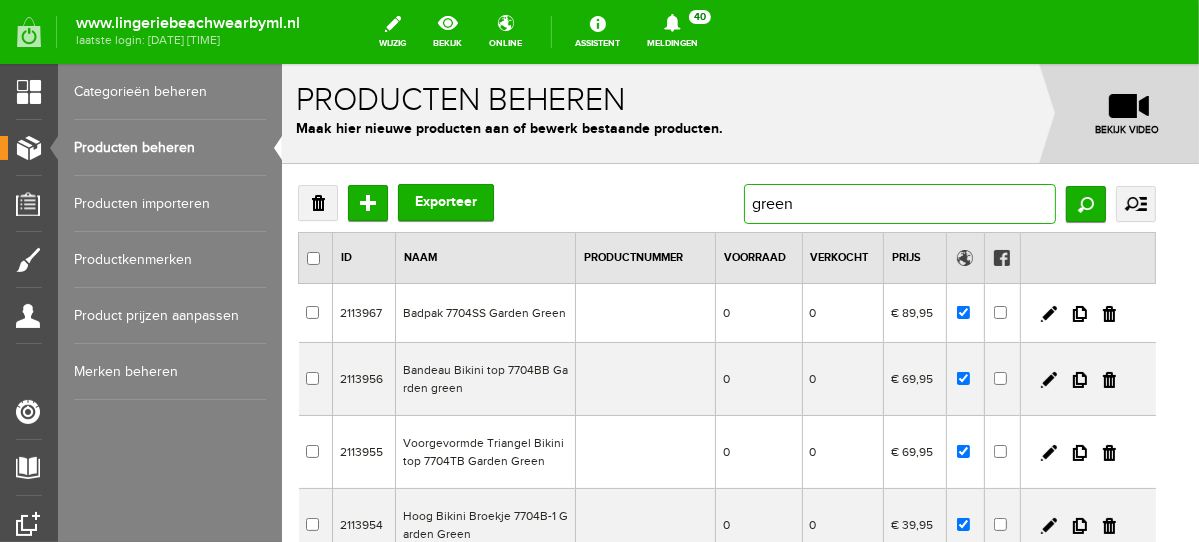 drag, startPoint x: 852, startPoint y: 198, endPoint x: 660, endPoint y: 220, distance: 193.2563 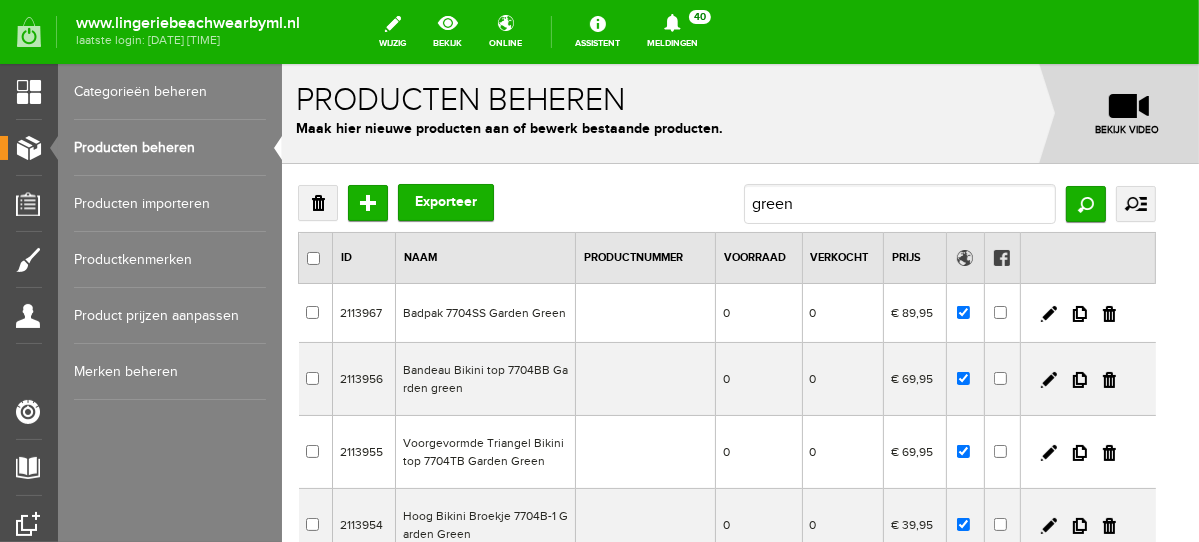 click on "Verwijderen
Toevoegen
Exporteer
green
Zoeken
uitgebreid zoeken
Categorie
NEW IN
LINGERIE
NACHTMODE
HOMEWEAR
BADMODE
BODY
LINGERIE
SUMMER COLOURS
BH ZONDER BEUGEL
PLUSSIZE
STRAPLESS
SEXY
BEACH
Bikinitop moulded (niet voorgev.)
Bikinitop voorgevormd
Shorty
Badpakken
Strandaccessoires
Rio slip
Slip
Hoge slip
Niet voorgevormd
Voorgevormd
One Shoulder
Push Up
Bandeau
Halter
Triangel
STRAPLESS
BASICS
HOMEWEAR
JUMPSUITS
BADJASSEN" at bounding box center [726, 203] 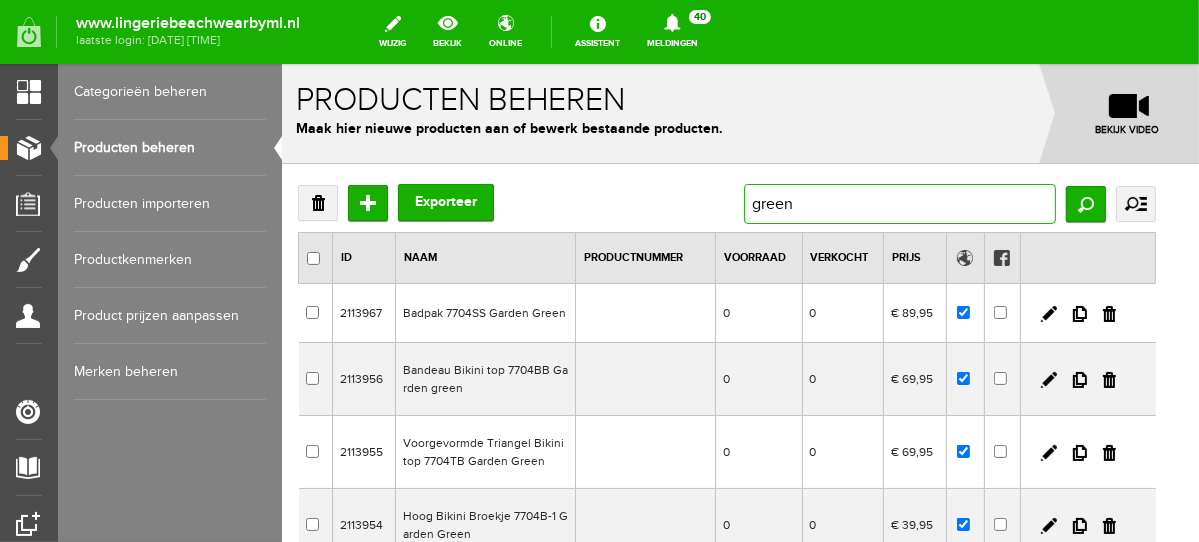 drag, startPoint x: 812, startPoint y: 207, endPoint x: 682, endPoint y: 195, distance: 130.55267 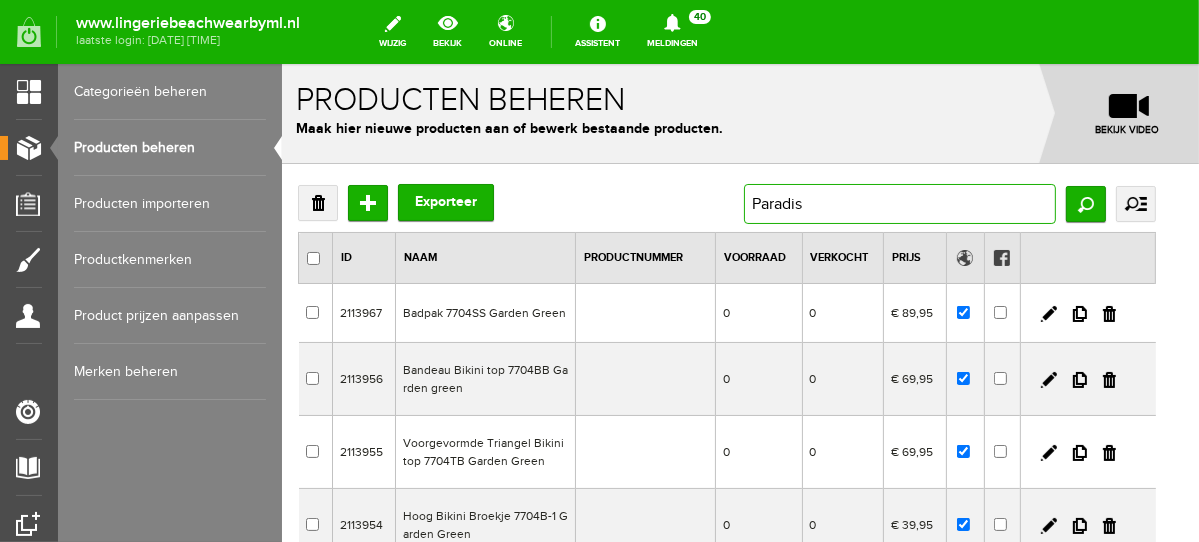 type on "Paradise" 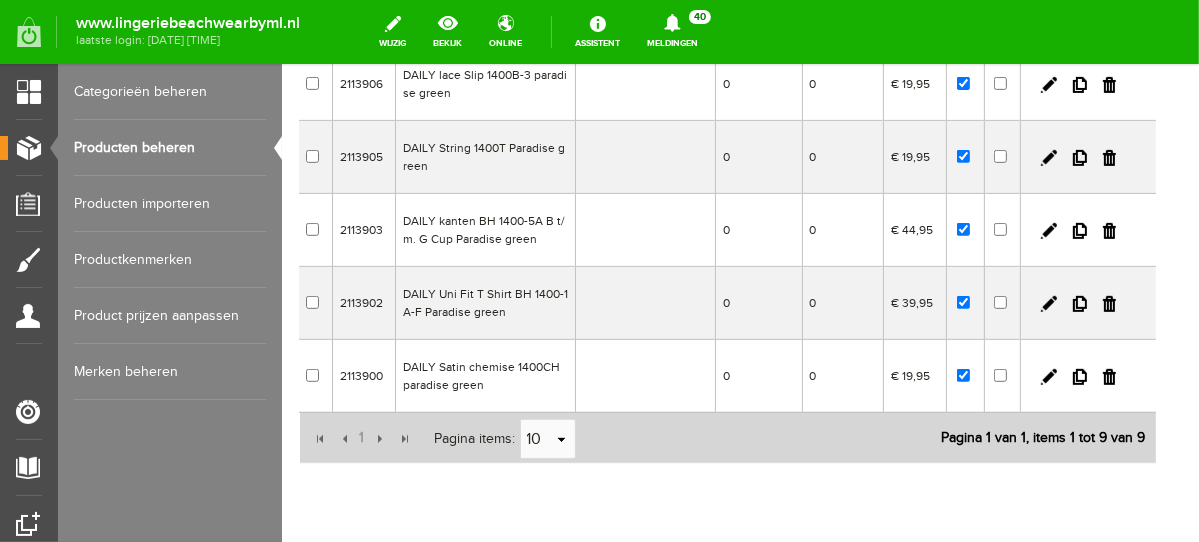 scroll, scrollTop: 530, scrollLeft: 0, axis: vertical 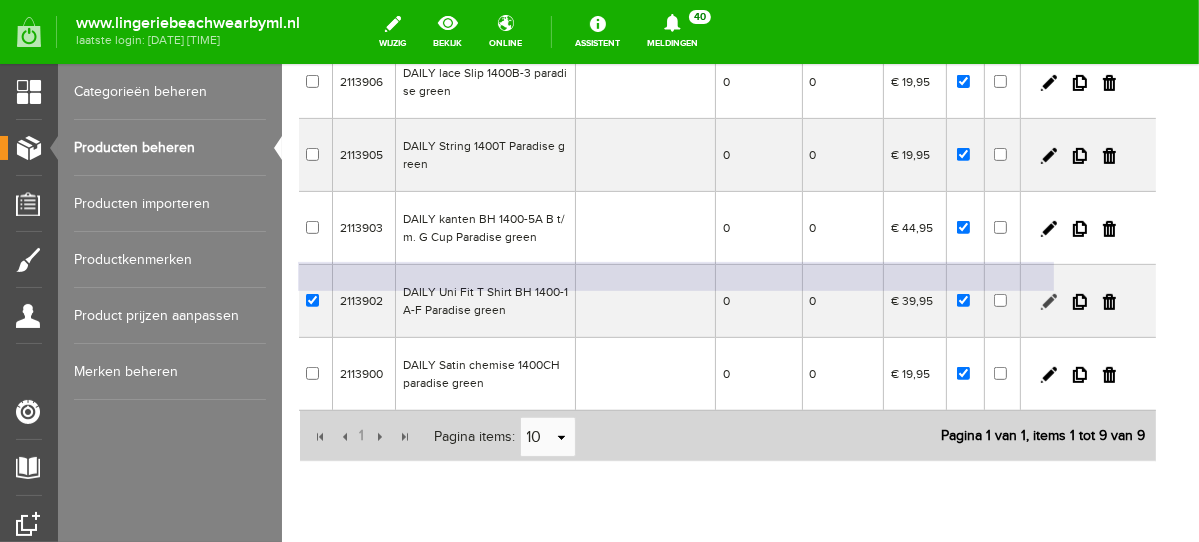 click at bounding box center (1048, 301) 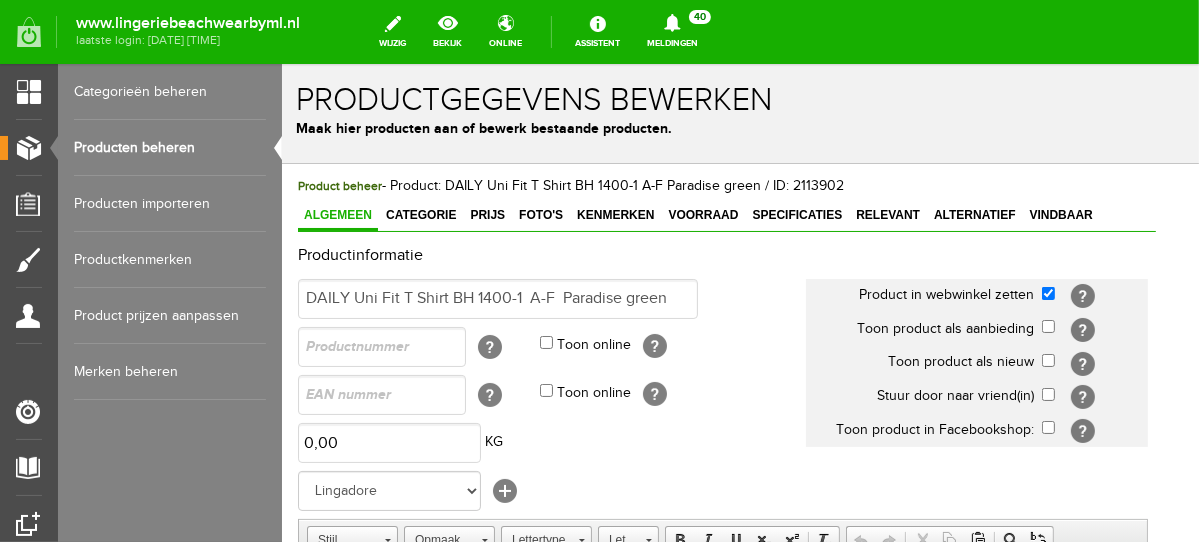 scroll, scrollTop: 0, scrollLeft: 0, axis: both 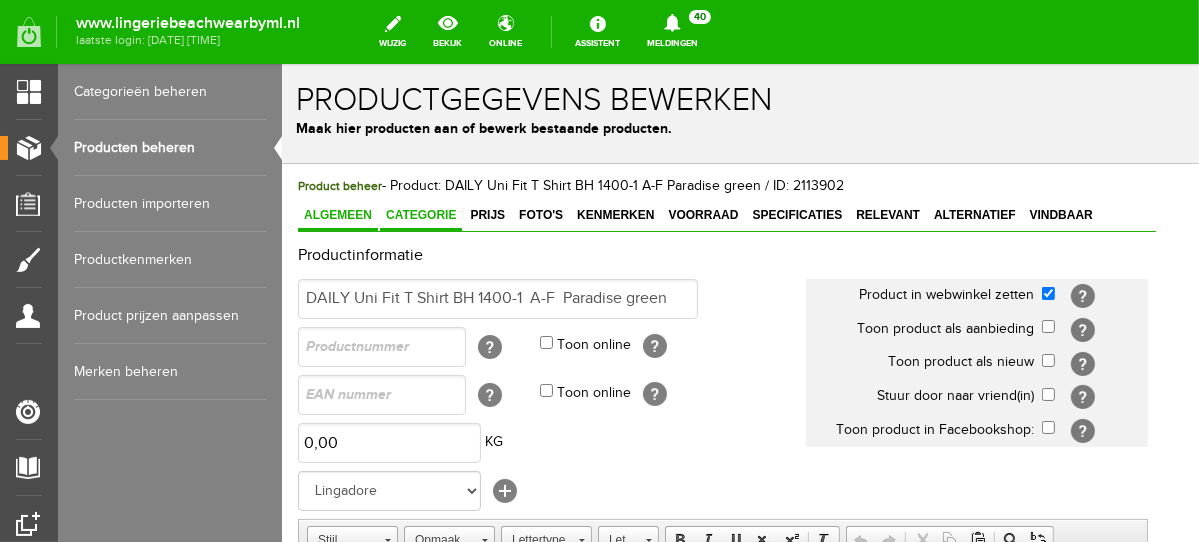 click on "Categorie" at bounding box center (420, 214) 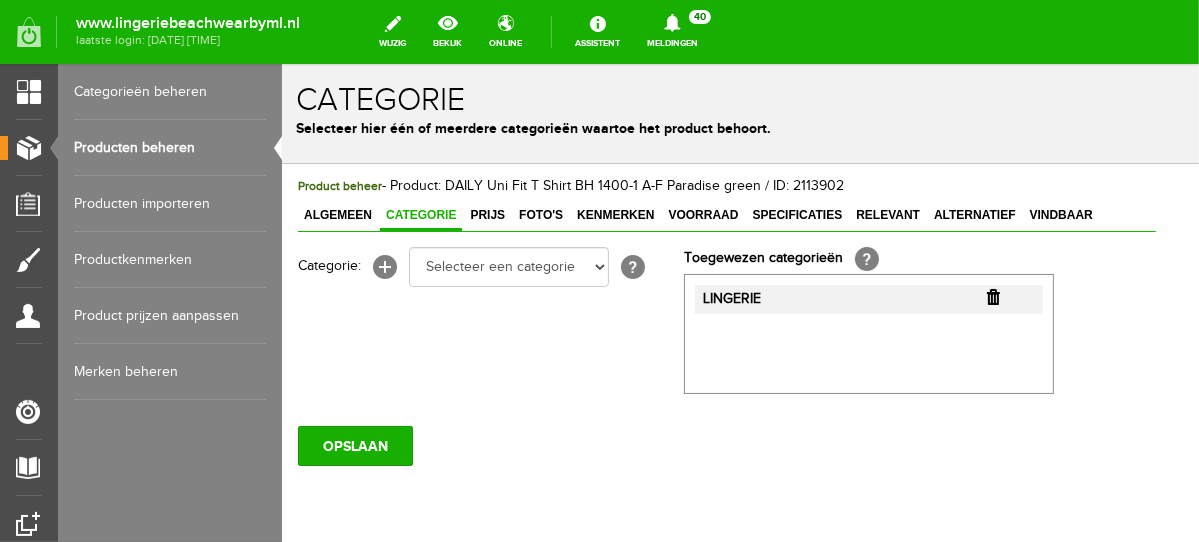 click at bounding box center [992, 296] 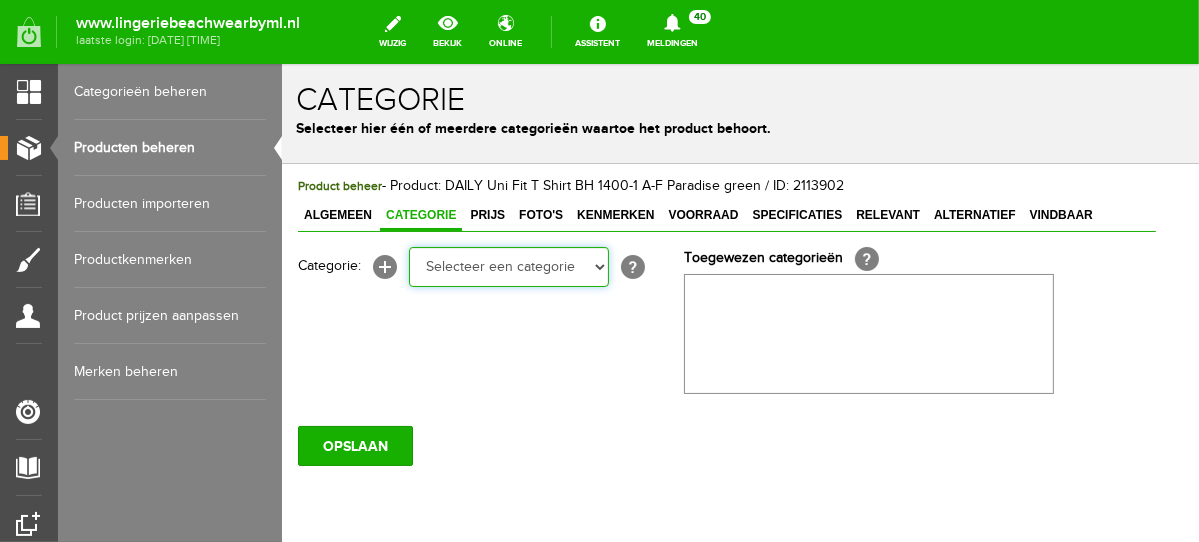 click on "Selecteer een categorie
NEW IN
LINGERIE
NACHTMODE
HOMEWEAR
BADMODE
BODY
LINGERIE
SUMMER COLOURS
BH ZONDER BEUGEL
PLUSSIZE
STRAPLESS
SEXY
BEACH
Bikinitop moulded (niet voorgev.)
Bikinitop voorgevormd
Shorty
Badpakken
Strandaccessoires
Rio slip
Slip
Hoge slip
Niet voorgevormd
Voorgevormd
One Shoulder
Push Up
Bandeau
Halter
Triangel
STRAPLESS
BASICS
HOMEWEAR
JUMPSUITS
BADJASSEN
NACHTMODE
PYJAMA SETS
PYJAMA JURKEN
KIMONO'S
SLIPDRESSES
SATIJNEN PYAMA
HEREN
SHAPEWEAR
BODY'S
ACCESSOIRES
PANTY'S
SPORT
SALE BEACH
SALE LINGERIE
D Cup" at bounding box center [508, 266] 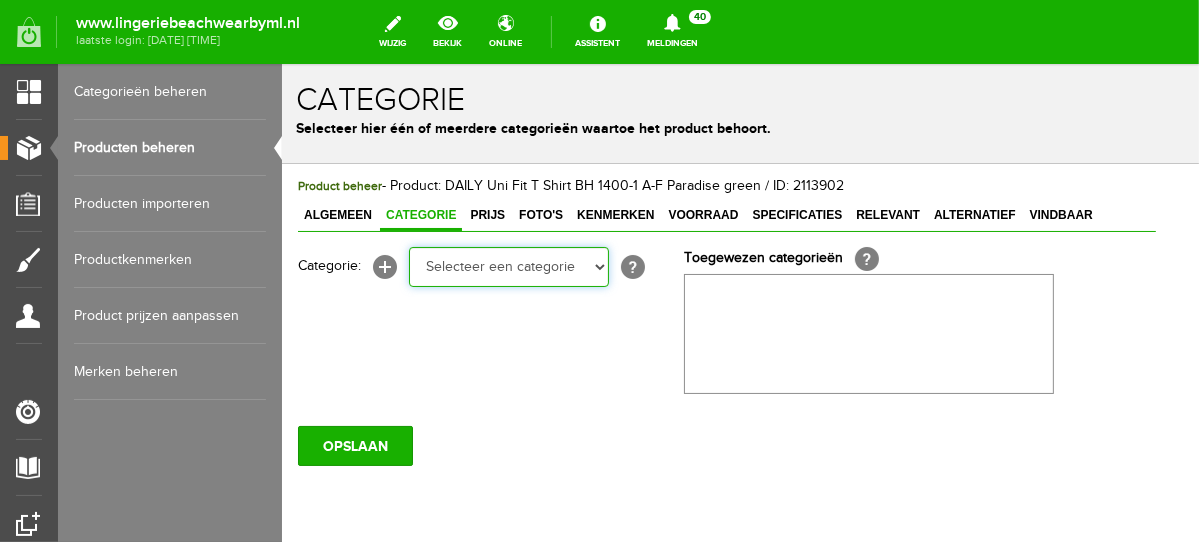 select on "281745" 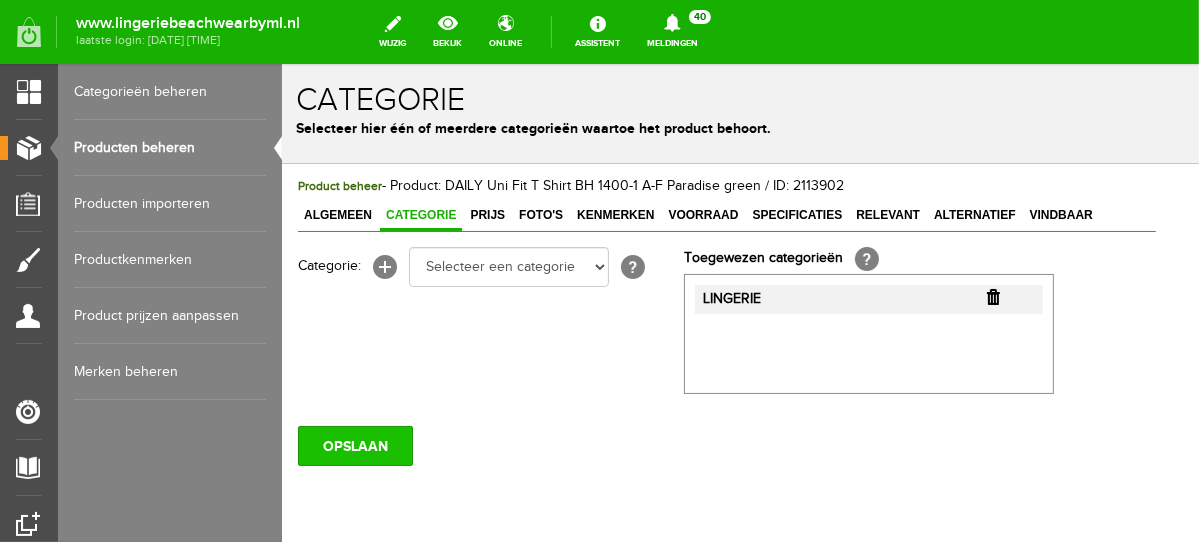 click on "OPSLAAN" at bounding box center [354, 445] 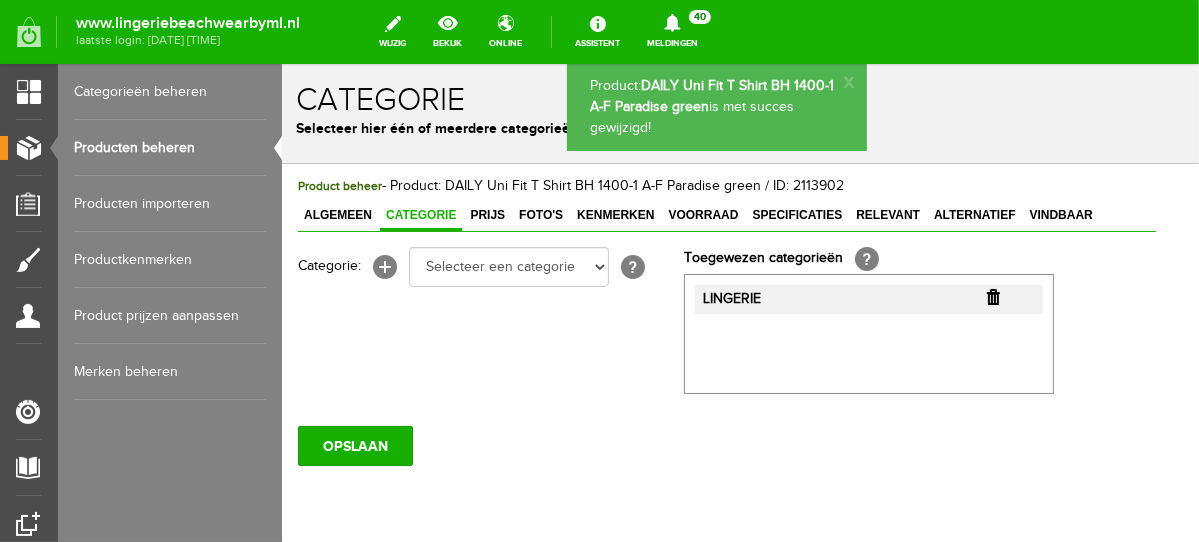 scroll, scrollTop: 0, scrollLeft: 0, axis: both 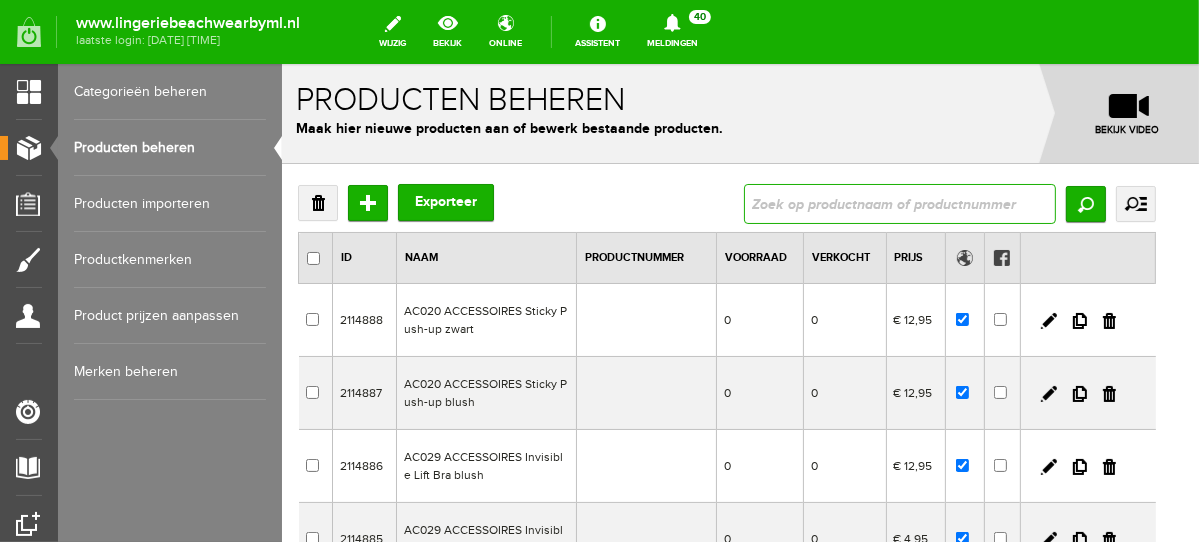 click at bounding box center [899, 203] 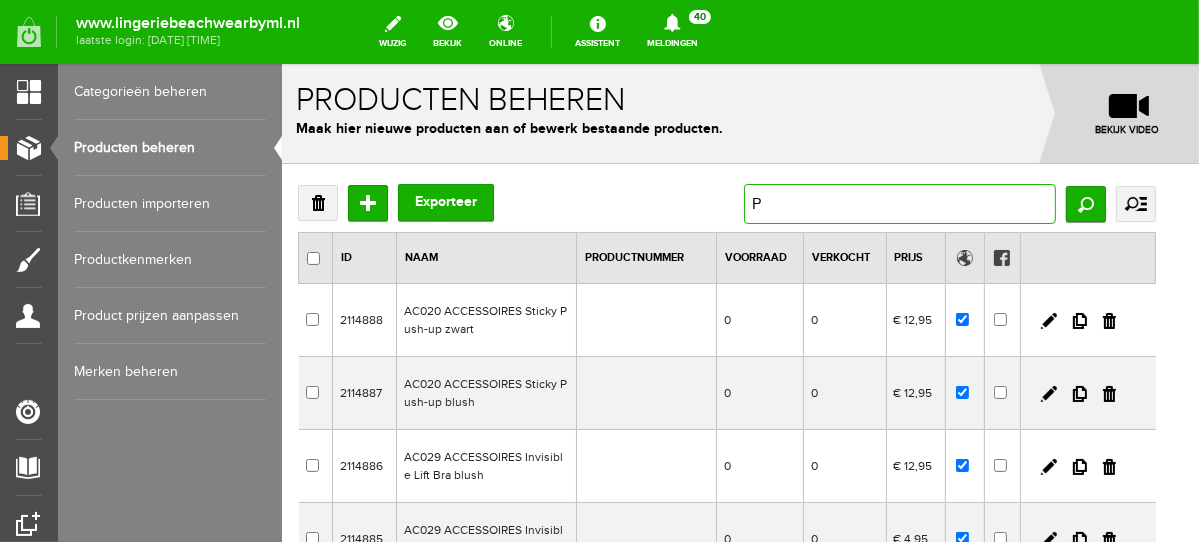 click on "P" at bounding box center (899, 203) 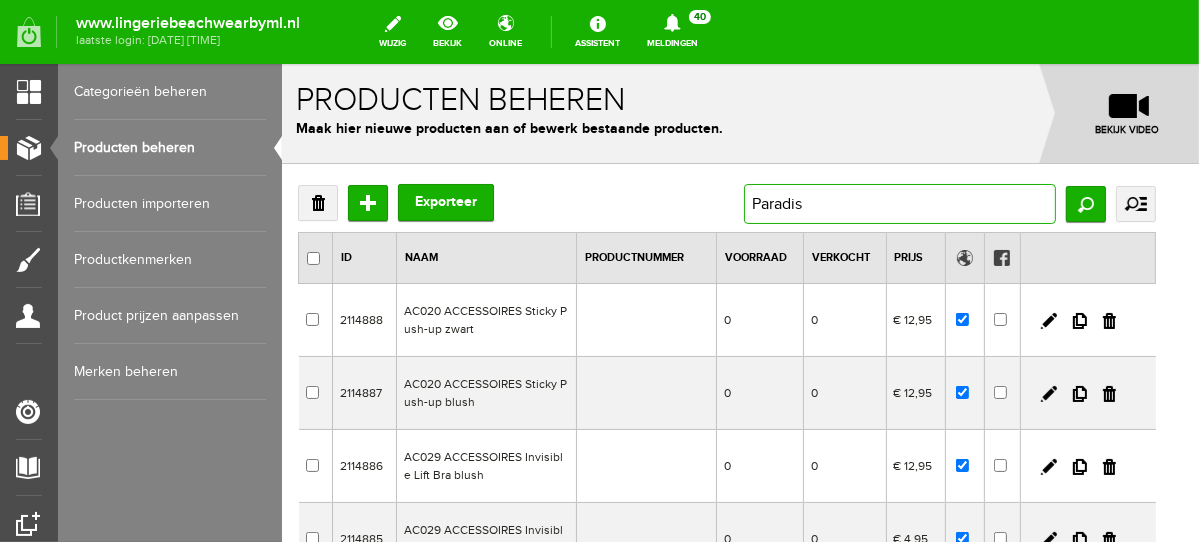 type on "Paradise" 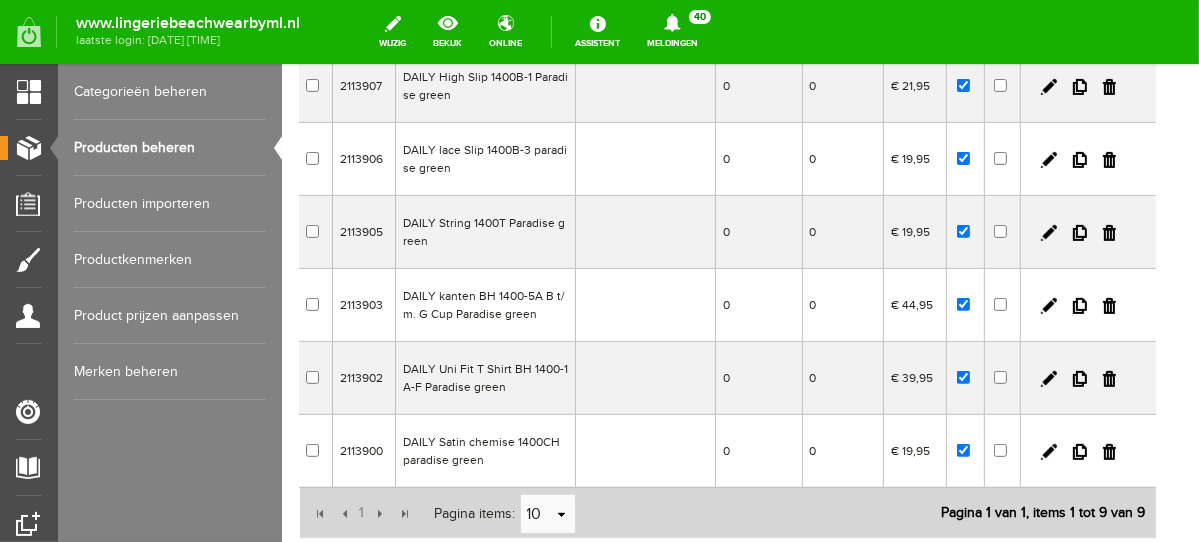 scroll, scrollTop: 484, scrollLeft: 0, axis: vertical 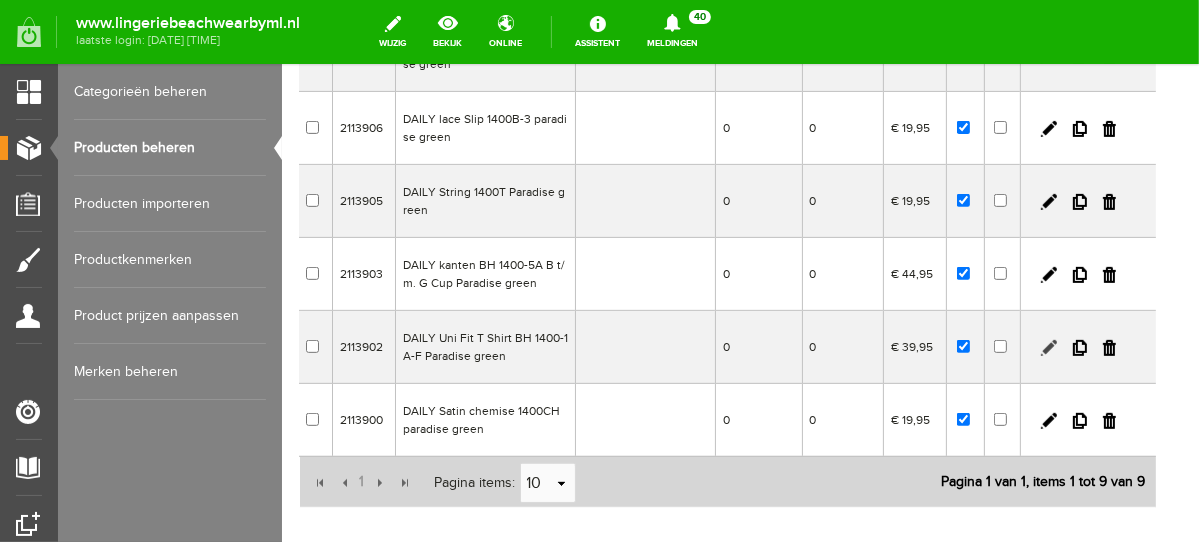click at bounding box center [1048, 347] 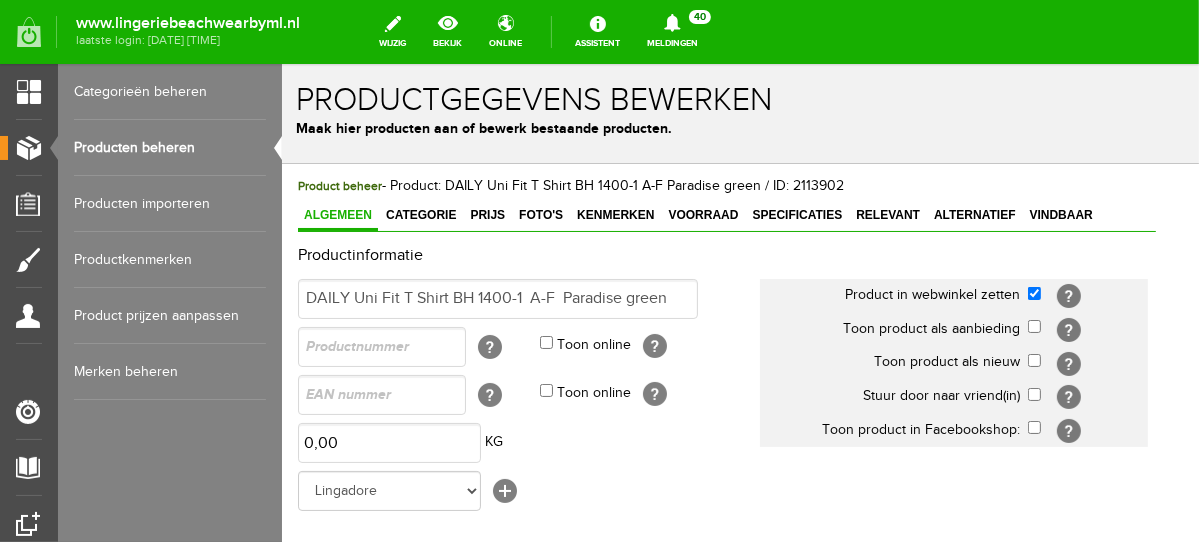scroll, scrollTop: 0, scrollLeft: 0, axis: both 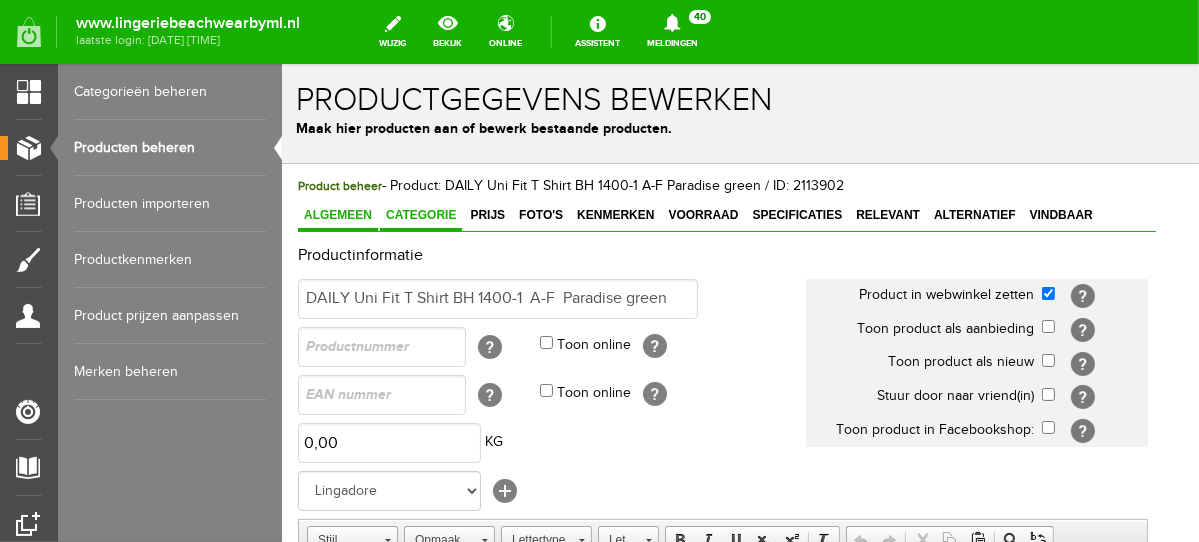 click on "Categorie" at bounding box center [420, 214] 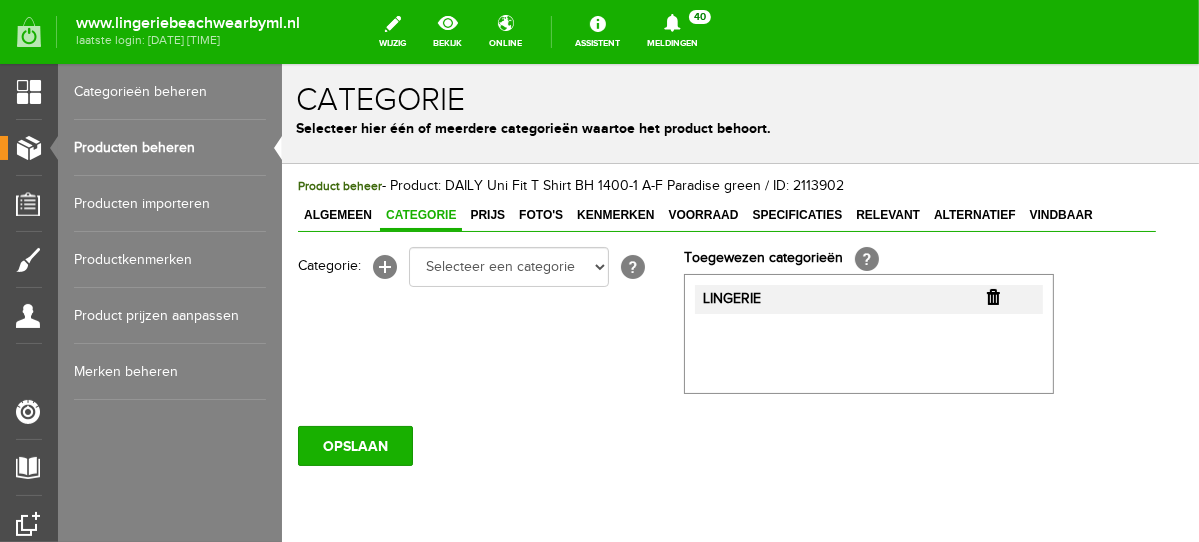 click at bounding box center [992, 296] 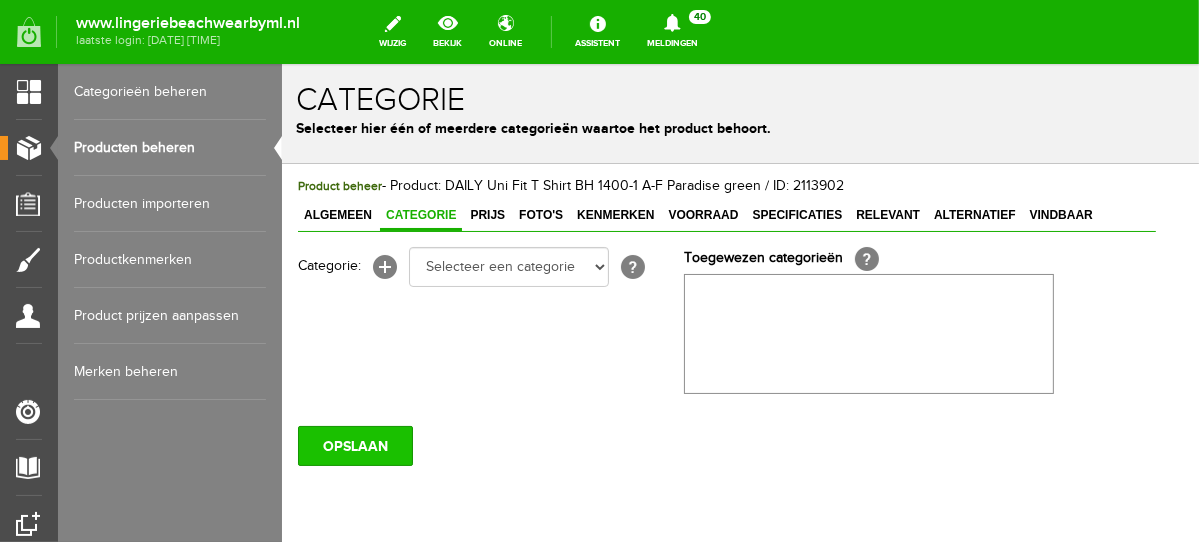 click on "OPSLAAN" at bounding box center [354, 445] 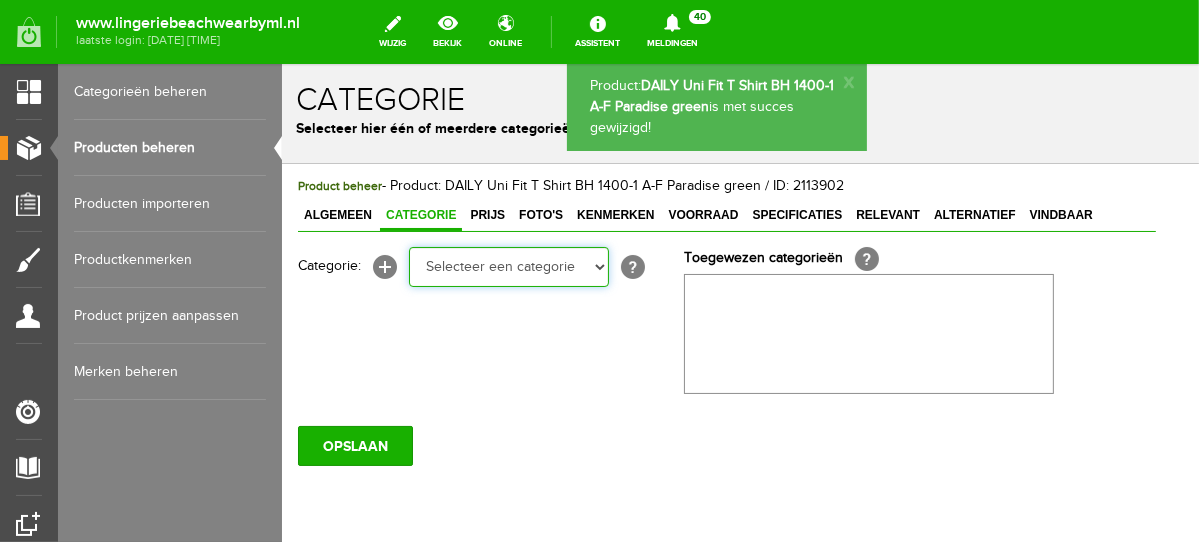 click on "Selecteer een categorie
NEW IN
LINGERIE
NACHTMODE
HOMEWEAR
BADMODE
BODY
LINGERIE
SUMMER COLOURS
BH ZONDER BEUGEL
PLUSSIZE
STRAPLESS
SEXY
BEACH
Bikinitop moulded (niet voorgev.)
Bikinitop voorgevormd
Shorty
Badpakken
Strandaccessoires
Rio slip
Slip
Hoge slip
Niet voorgevormd
Voorgevormd
One Shoulder
Push Up
Bandeau
Halter
Triangel
STRAPLESS
BASICS
HOMEWEAR
JUMPSUITS
BADJASSEN
NACHTMODE
PYJAMA SETS
PYJAMA JURKEN
KIMONO'S
SLIPDRESSES
SATIJNEN PYAMA
HEREN
SHAPEWEAR
BODY'S" at bounding box center (508, 266) 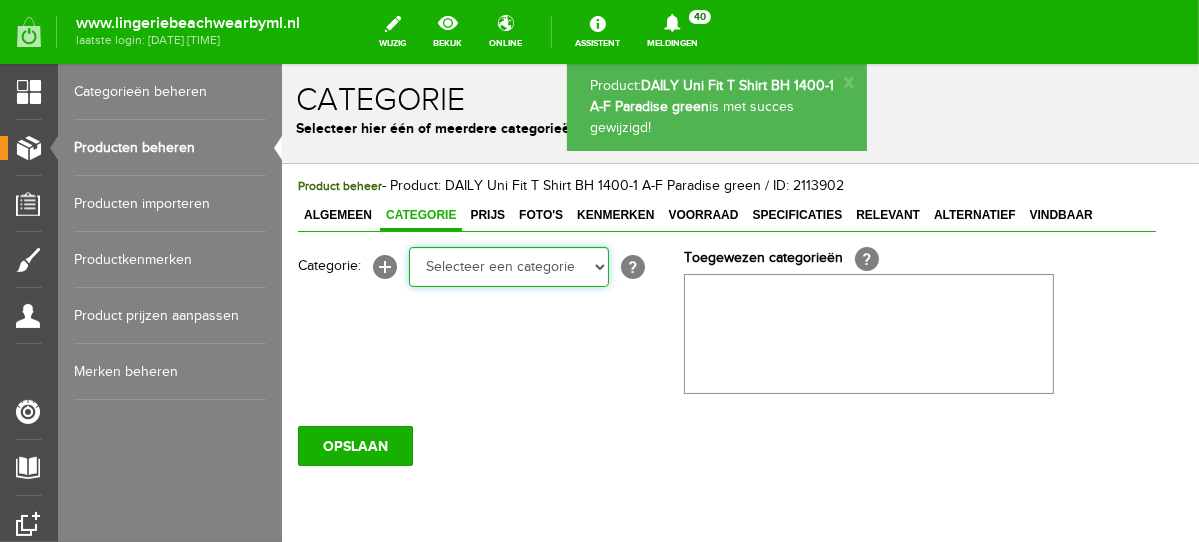 select on "281745" 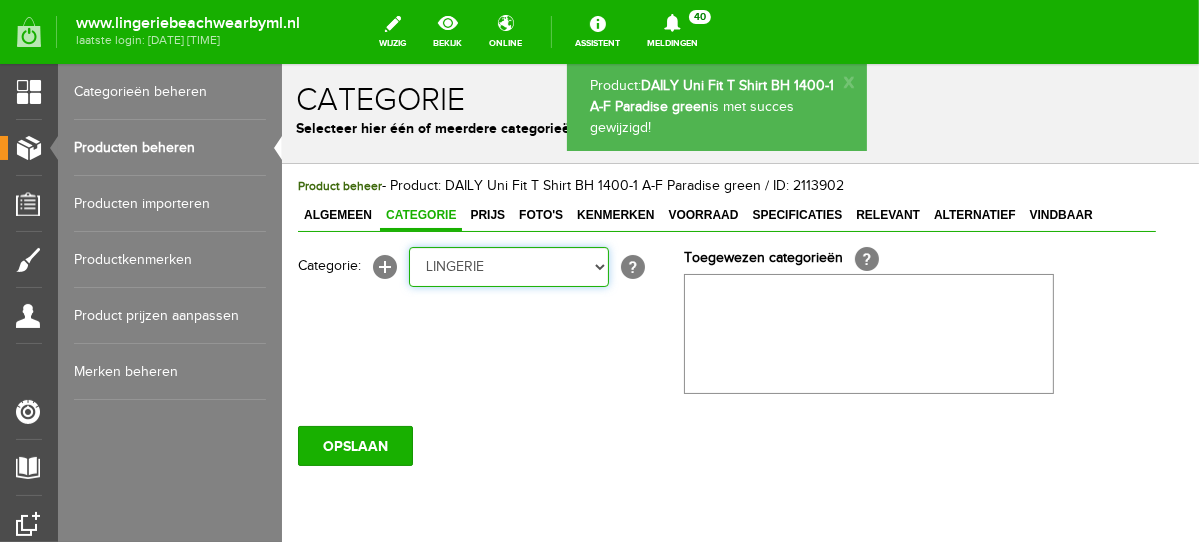 click on "Selecteer een categorie
NEW IN
LINGERIE
NACHTMODE
HOMEWEAR
BADMODE
BODY
LINGERIE
SUMMER COLOURS
BH ZONDER BEUGEL
PLUSSIZE
STRAPLESS
SEXY
BEACH
Bikinitop moulded (niet voorgev.)
Bikinitop voorgevormd
Shorty
Badpakken
Strandaccessoires
Rio slip
Slip
Hoge slip
Niet voorgevormd
Voorgevormd
One Shoulder
Push Up
Bandeau
Halter
Triangel
STRAPLESS
BASICS
HOMEWEAR
JUMPSUITS
BADJASSEN
NACHTMODE
PYJAMA SETS
PYJAMA JURKEN
KIMONO'S
SLIPDRESSES
SATIJNEN PYAMA
HEREN
SHAPEWEAR
BODY'S" at bounding box center [508, 266] 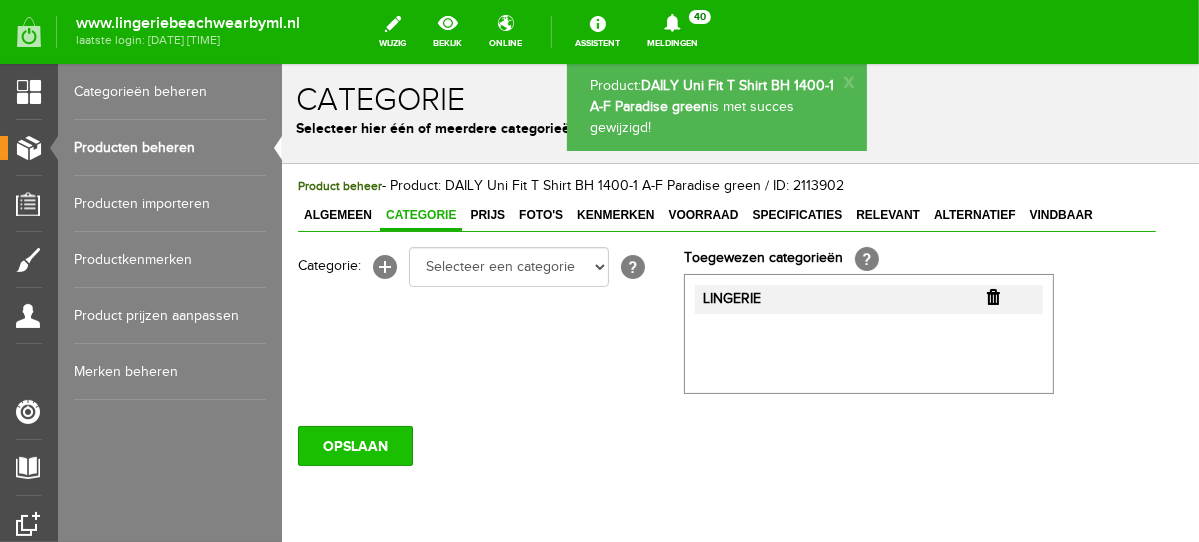 click on "OPSLAAN" at bounding box center [354, 445] 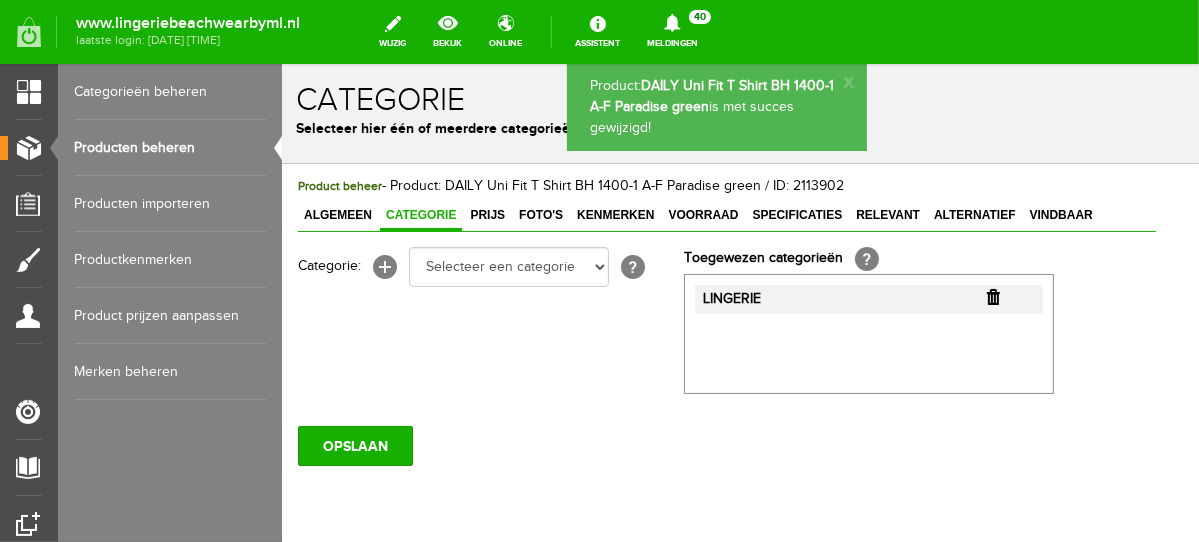 scroll, scrollTop: 0, scrollLeft: 0, axis: both 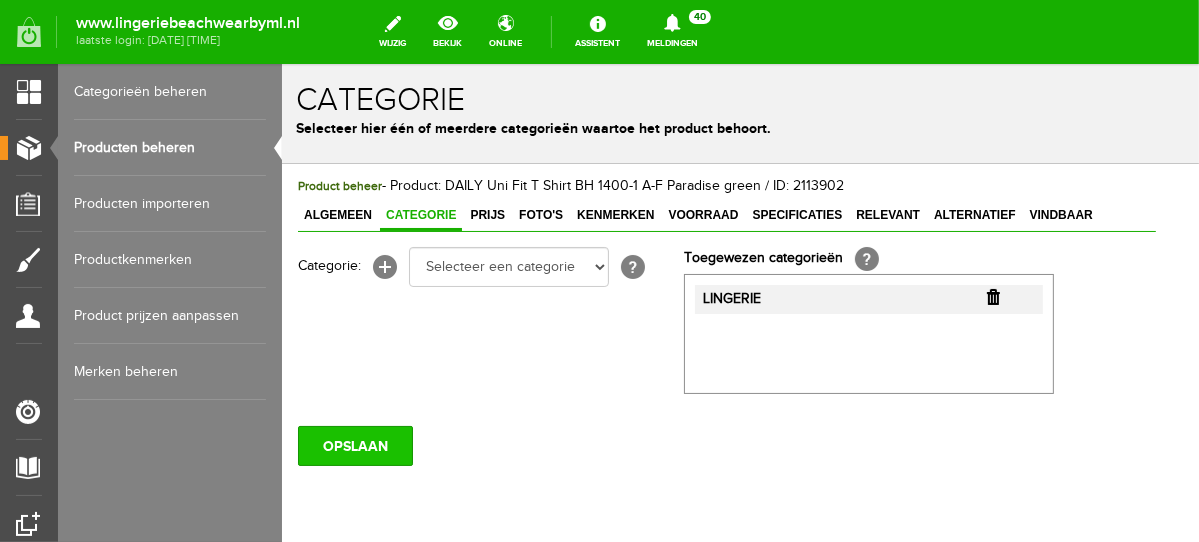 click on "OPSLAAN" at bounding box center [354, 445] 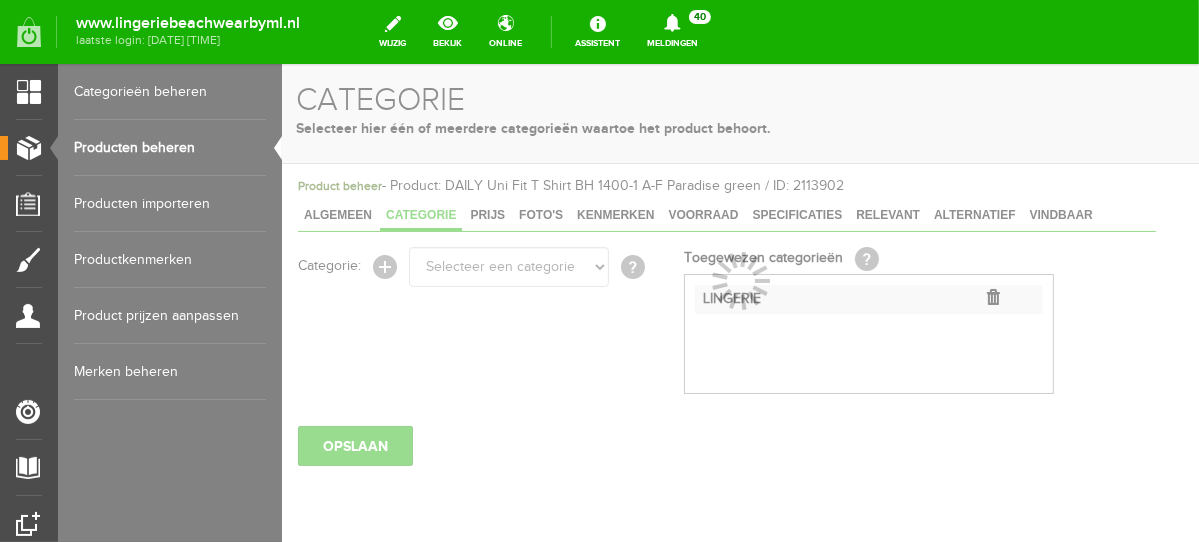 click on "Producten beheren" at bounding box center [170, 148] 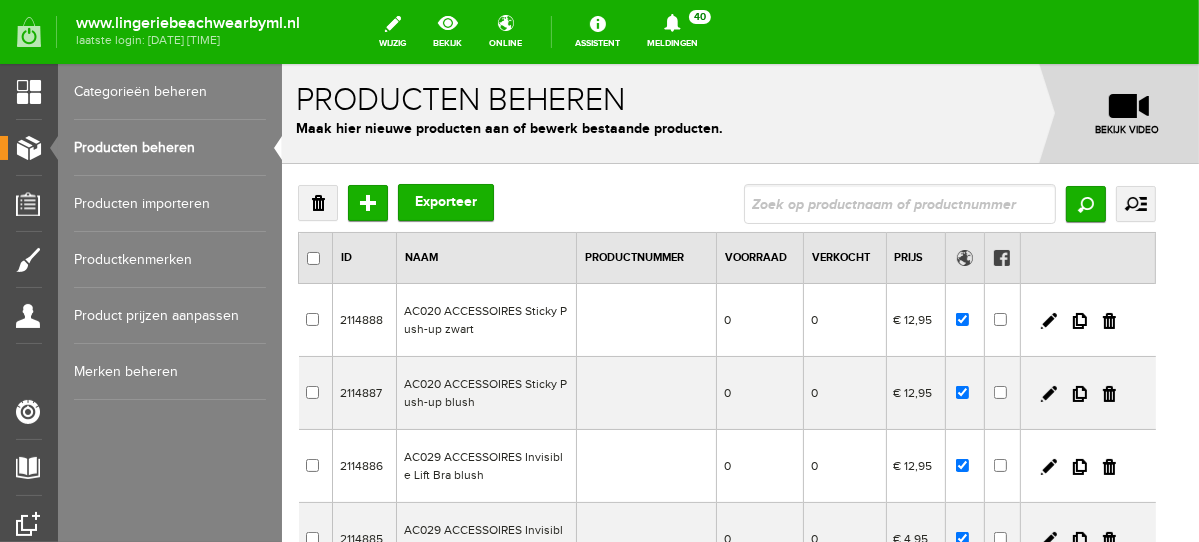 scroll, scrollTop: 0, scrollLeft: 0, axis: both 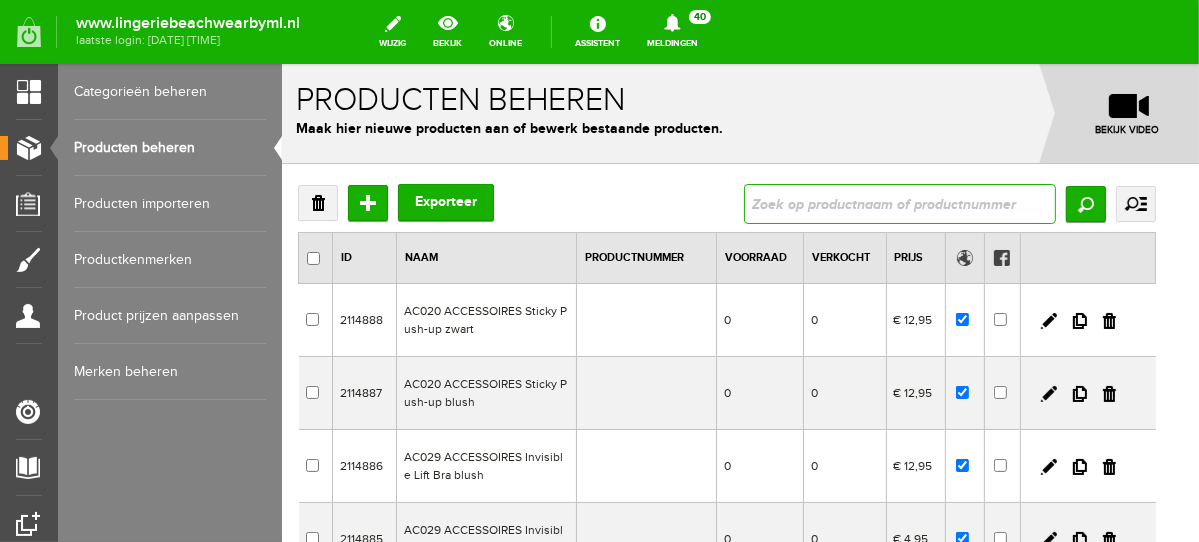 click at bounding box center [899, 203] 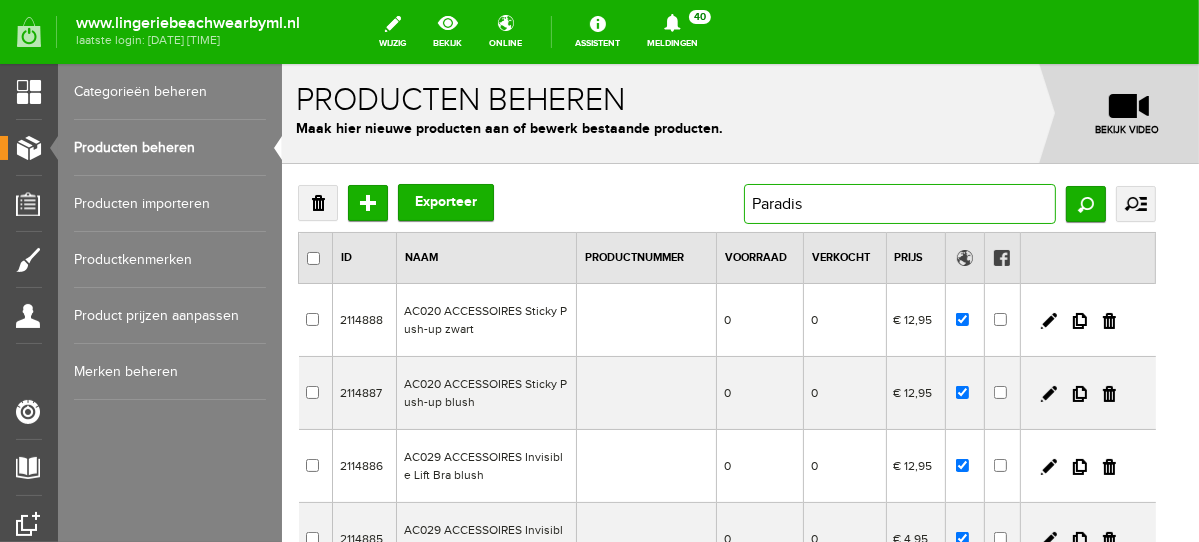 type on "Paradise" 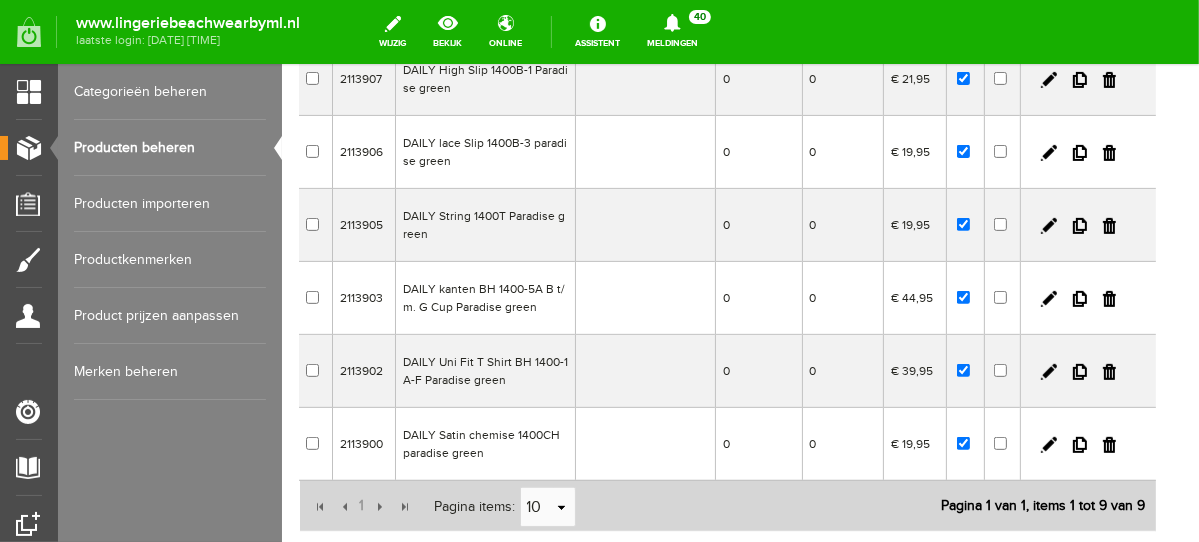 scroll, scrollTop: 464, scrollLeft: 0, axis: vertical 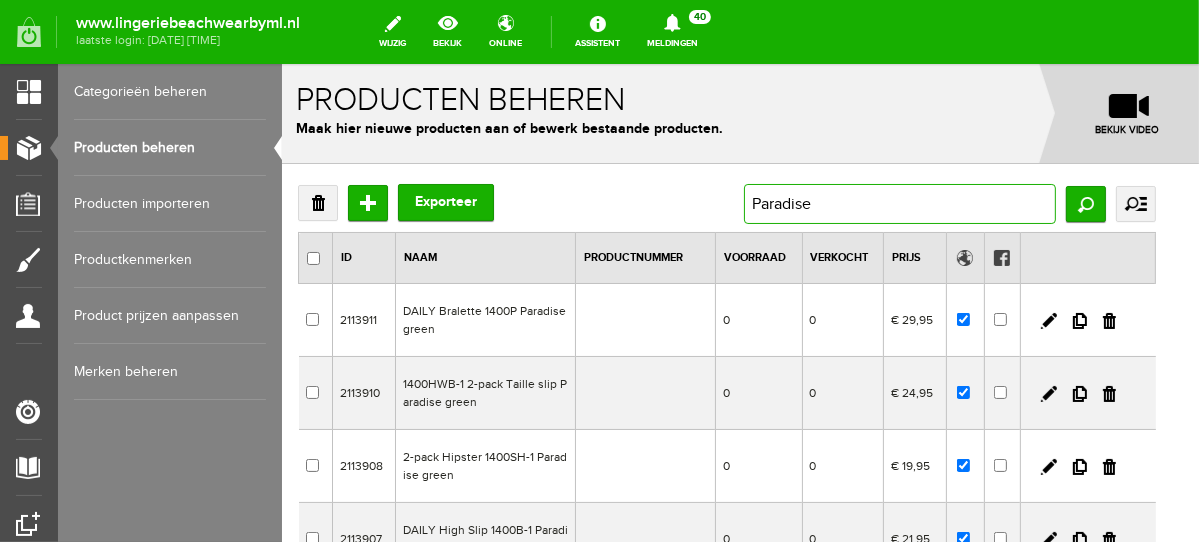 drag, startPoint x: 848, startPoint y: 193, endPoint x: 706, endPoint y: 207, distance: 142.68848 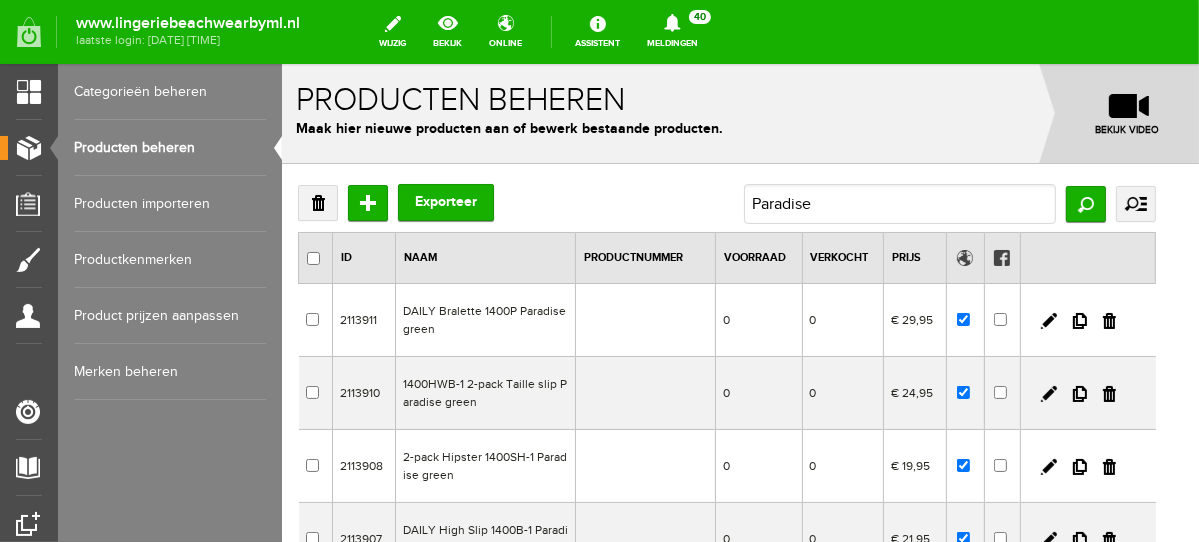 click on "Verwijderen
Toevoegen
Exporteer
Paradise
Zoeken
uitgebreid zoeken
Categorie
NEW IN
LINGERIE
NACHTMODE
HOMEWEAR
BADMODE
BODY
LINGERIE
SUMMER COLOURS
BH ZONDER BEUGEL
PLUSSIZE
STRAPLESS
SEXY
BEACH
Bikinitop moulded (niet voorgev.)
Bikinitop voorgevormd
Shorty
Badpakken
Strandaccessoires
Rio slip
Slip
Hoge slip
Niet voorgevormd
Voorgevormd
One Shoulder
Push Up
Bandeau
Halter
Triangel
STRAPLESS
BASICS
HOMEWEAR
JUMPSUITS
BADJASSEN /" at bounding box center [726, 203] 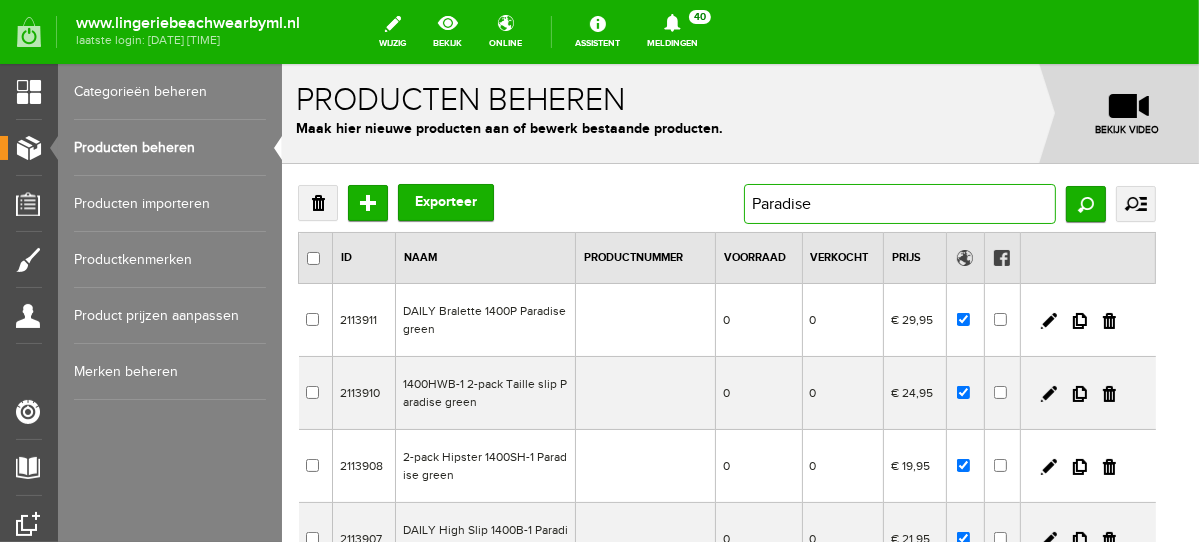 drag, startPoint x: 872, startPoint y: 199, endPoint x: 599, endPoint y: 194, distance: 273.04578 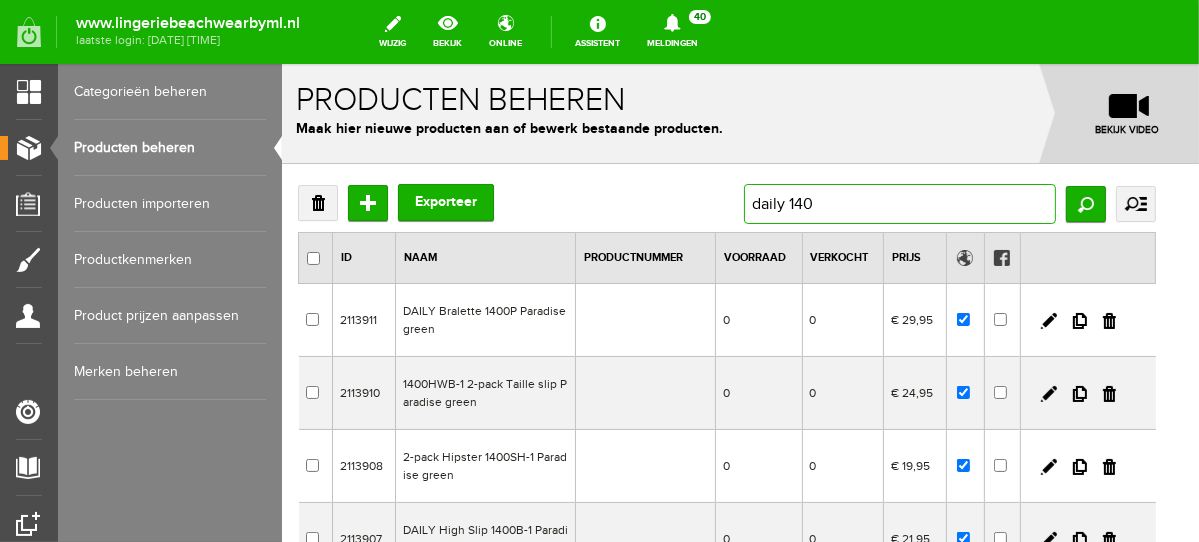 type on "daily 1400" 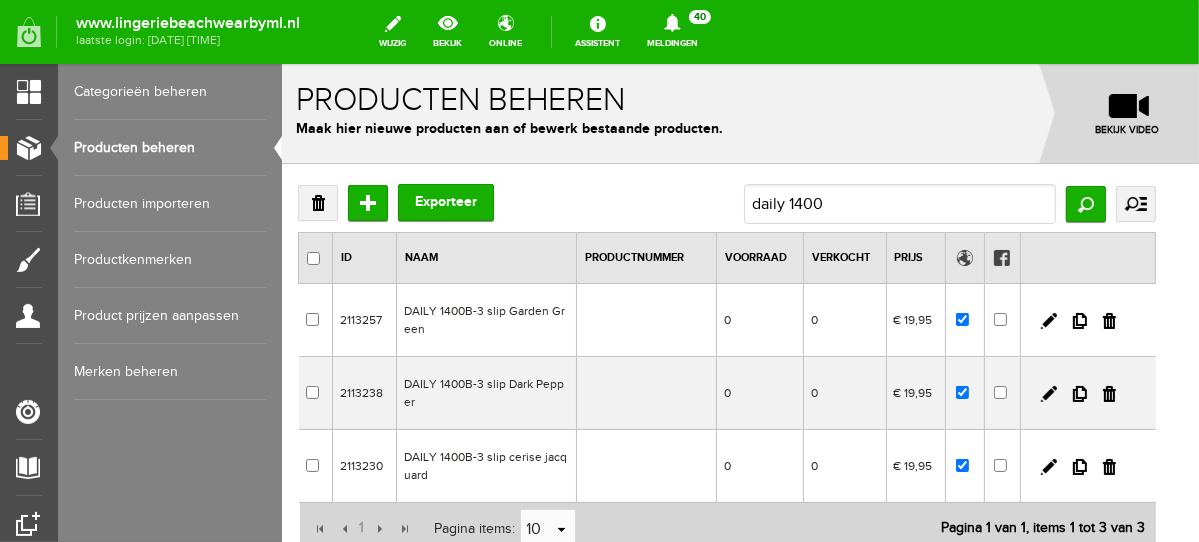 scroll, scrollTop: 158, scrollLeft: 0, axis: vertical 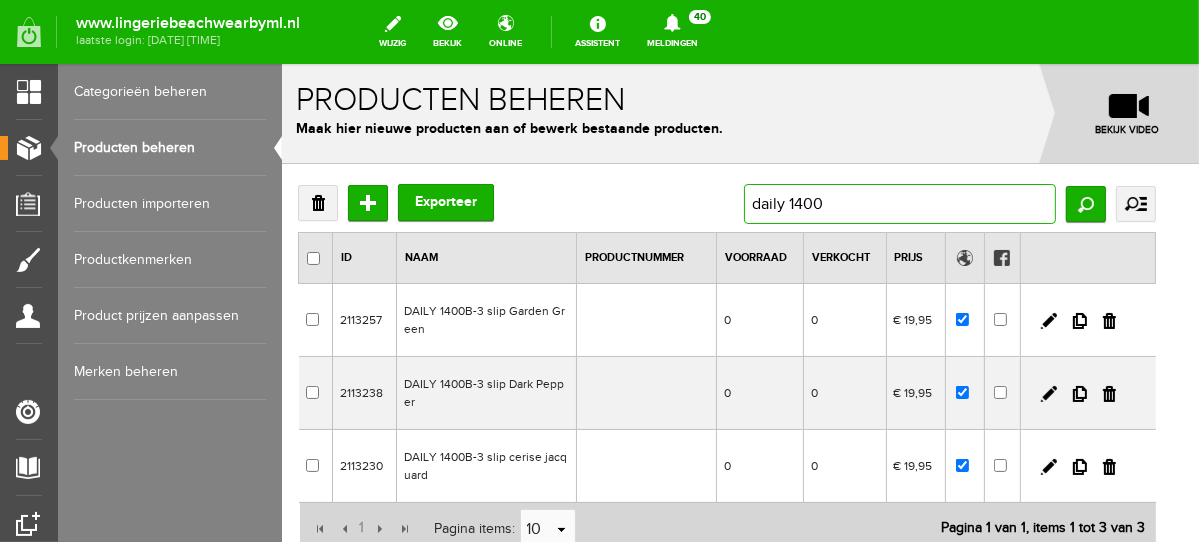 drag, startPoint x: 867, startPoint y: 208, endPoint x: 680, endPoint y: 225, distance: 187.77113 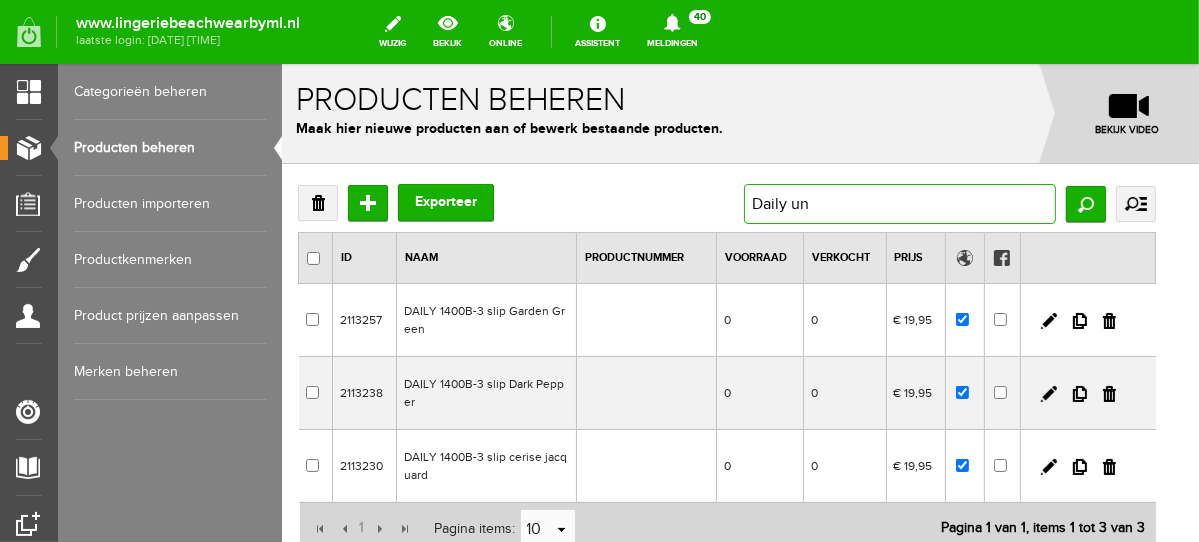 type on "Daily uni" 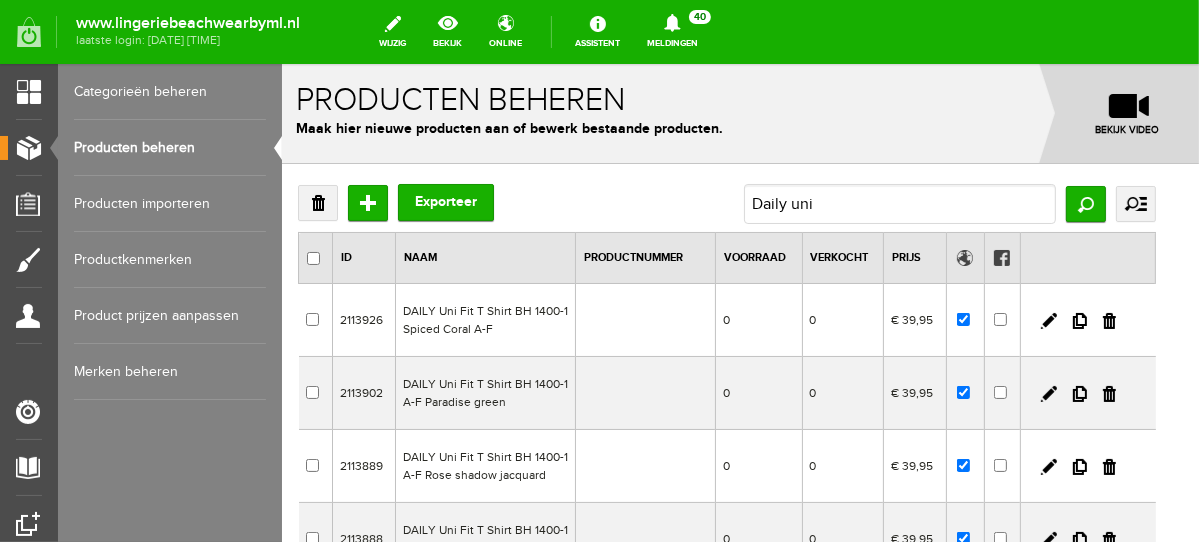 scroll, scrollTop: 62, scrollLeft: 0, axis: vertical 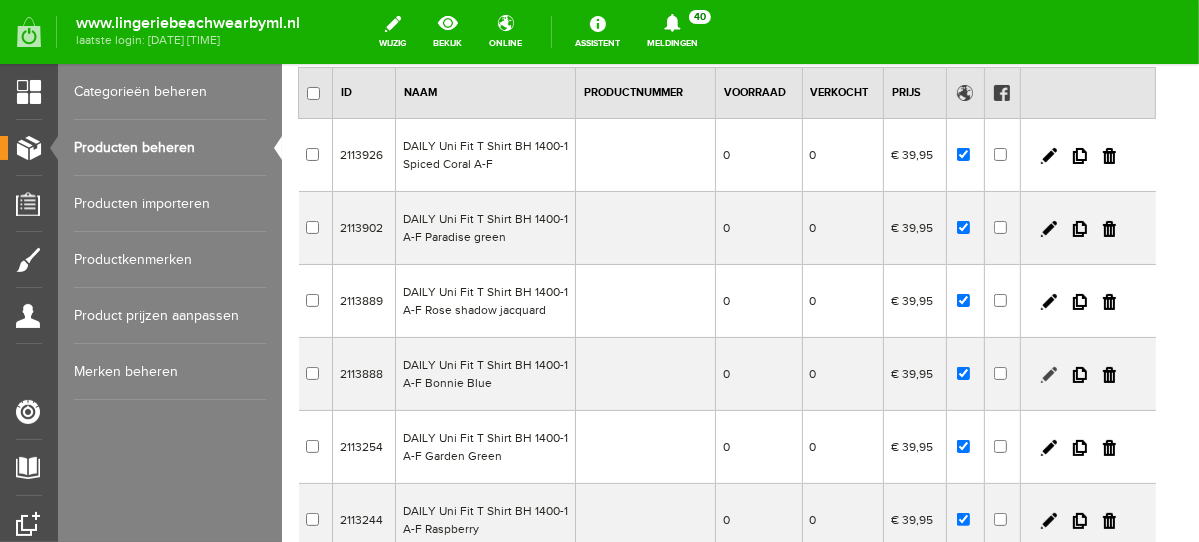 click at bounding box center [1048, 374] 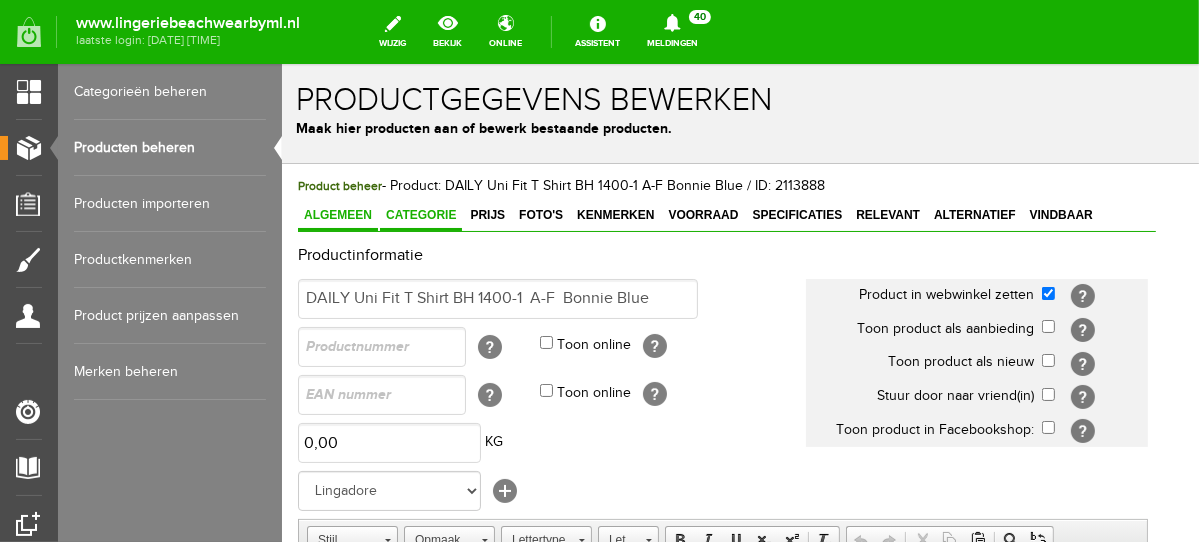 scroll, scrollTop: 0, scrollLeft: 0, axis: both 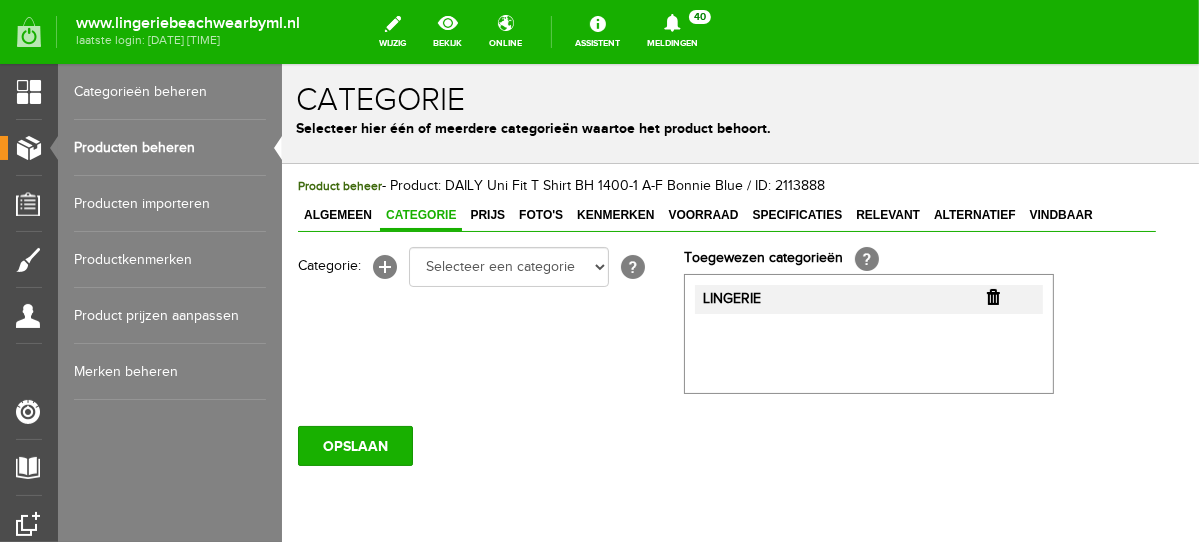 click at bounding box center (992, 296) 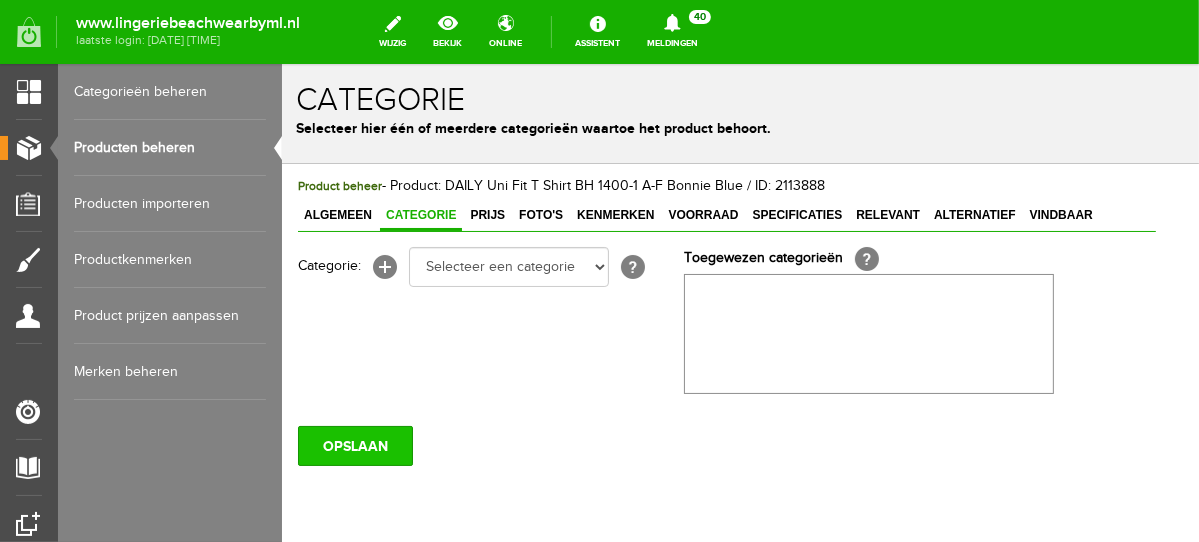 click on "OPSLAAN" at bounding box center (354, 445) 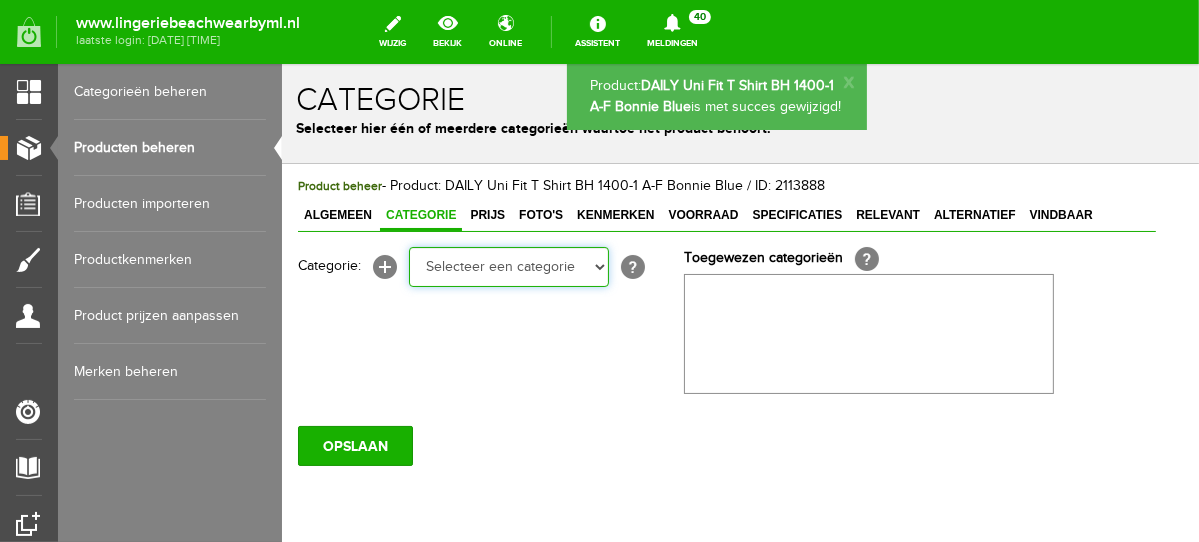 click on "Selecteer een categorie
NEW IN
LINGERIE
NACHTMODE
HOMEWEAR
BADMODE
BODY
LINGERIE
SUMMER COLOURS
BH ZONDER BEUGEL
PLUSSIZE
STRAPLESS
SEXY
BEACH
Bikinitop moulded (niet voorgev.)
Bikinitop voorgevormd
Shorty
Badpakken
Strandaccessoires
Rio slip
Slip
Hoge slip
Niet voorgevormd
Voorgevormd
One Shoulder
Push Up
Bandeau
Halter
Triangel
STRAPLESS
BASICS
HOMEWEAR
JUMPSUITS
BADJASSEN
NACHTMODE
PYJAMA SETS
PYJAMA JURKEN
KIMONO'S
SLIPDRESSES
SATIJNEN PYAMA
HEREN
SHAPEWEAR
BODY'S" at bounding box center [508, 266] 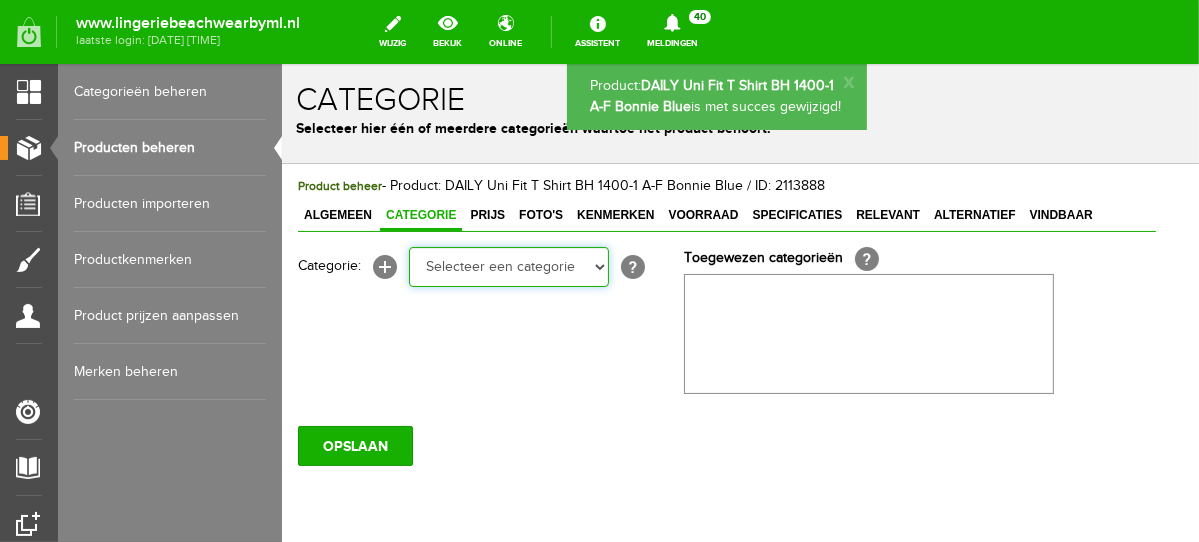 select on "281745" 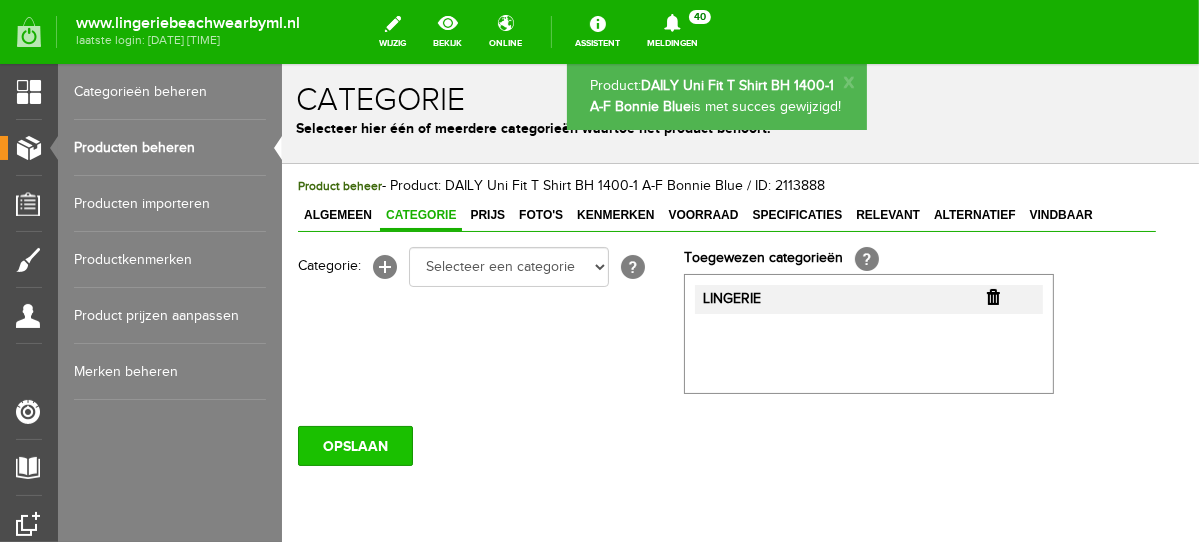 click on "OPSLAAN" at bounding box center [354, 445] 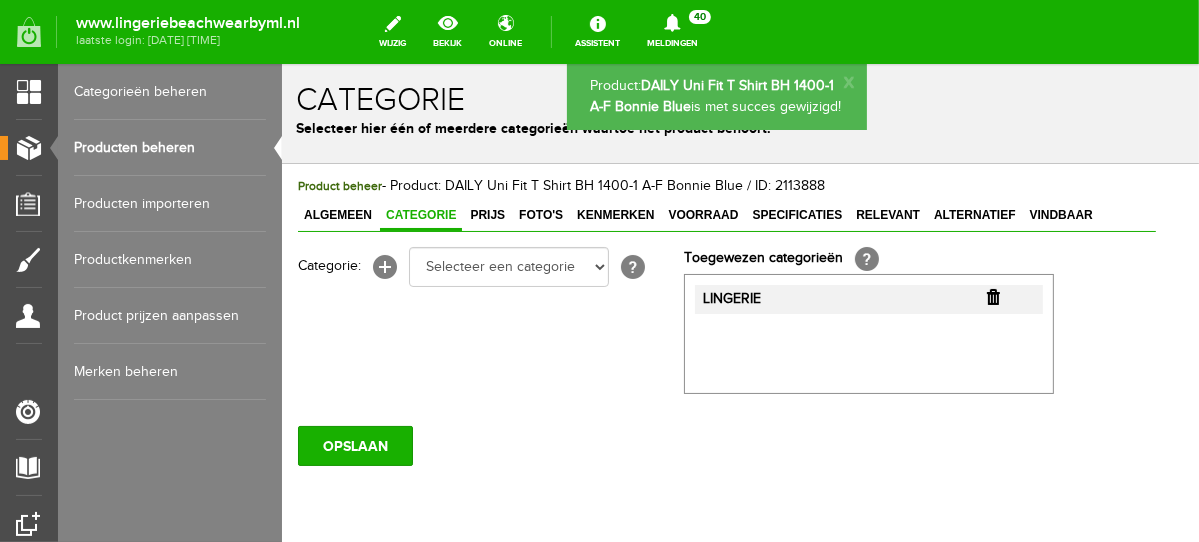 click on "Producten beheren" at bounding box center (170, 148) 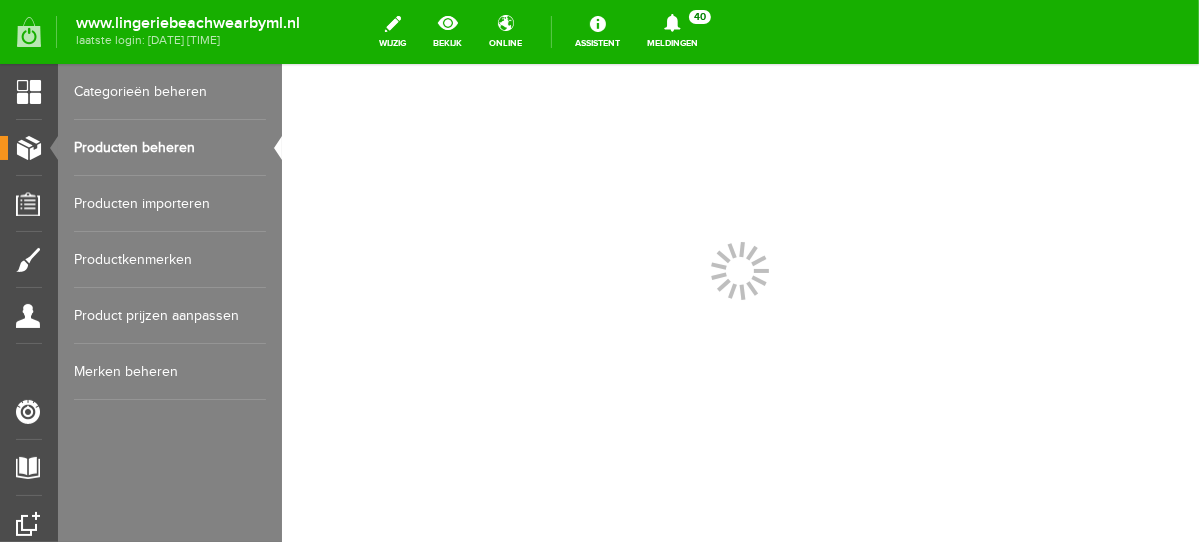 scroll, scrollTop: 0, scrollLeft: 0, axis: both 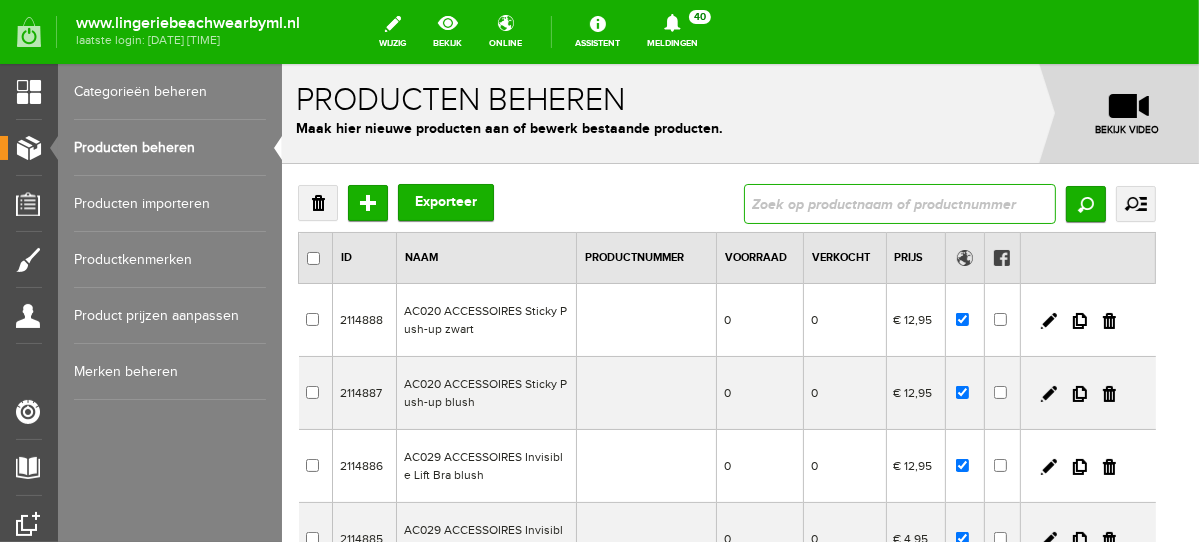 click at bounding box center (899, 203) 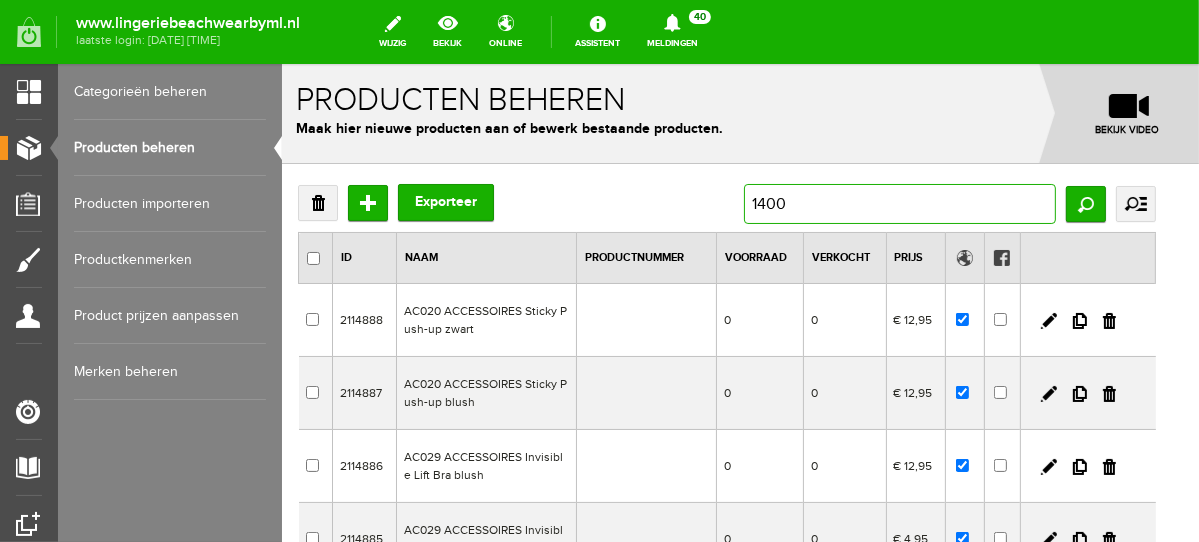 type on "1400p" 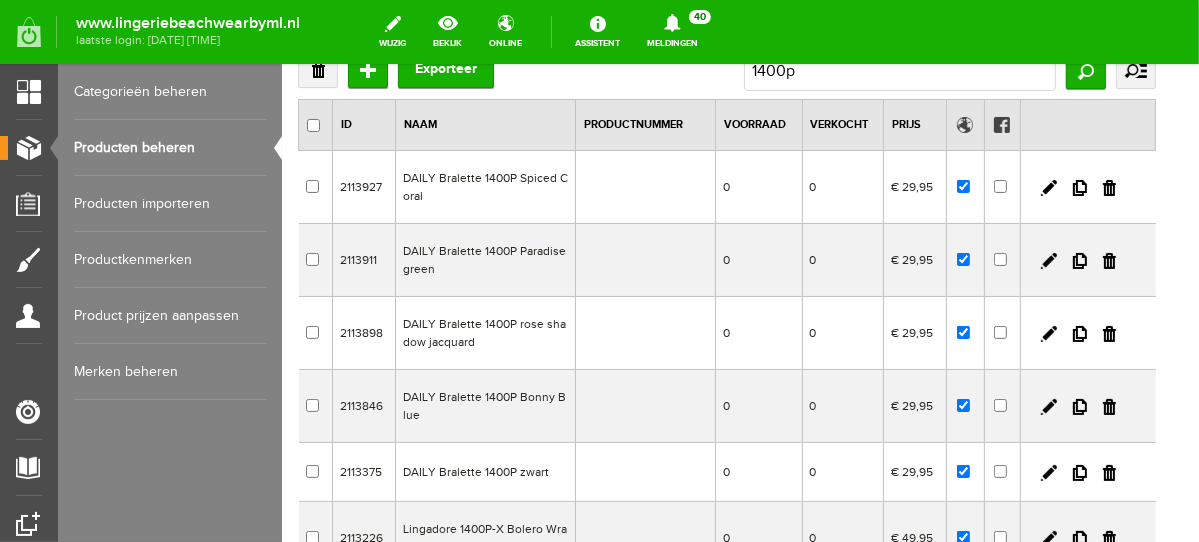 scroll, scrollTop: 134, scrollLeft: 0, axis: vertical 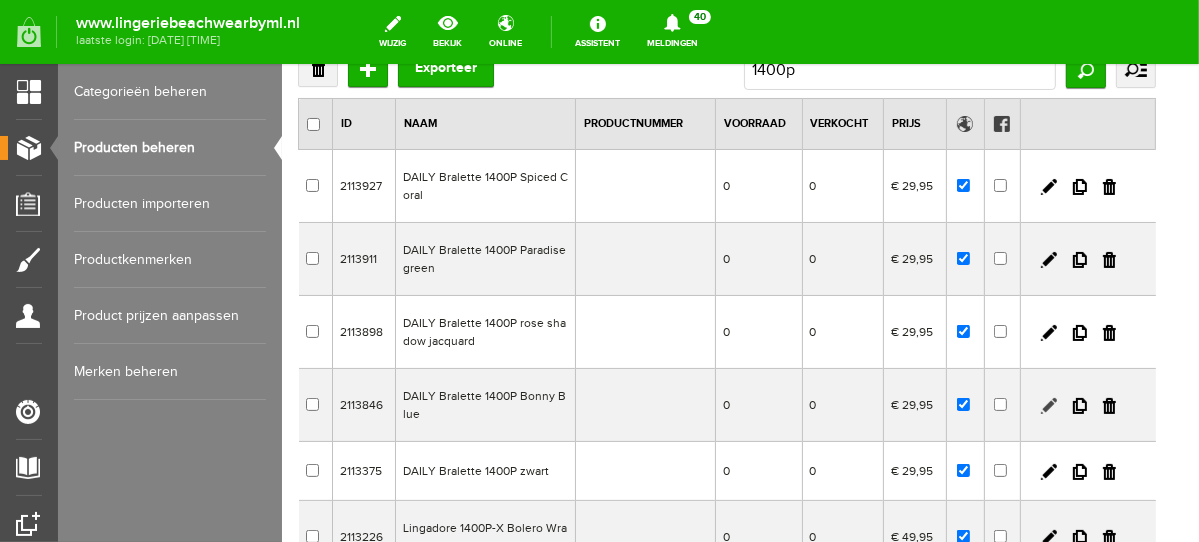 click at bounding box center (1048, 405) 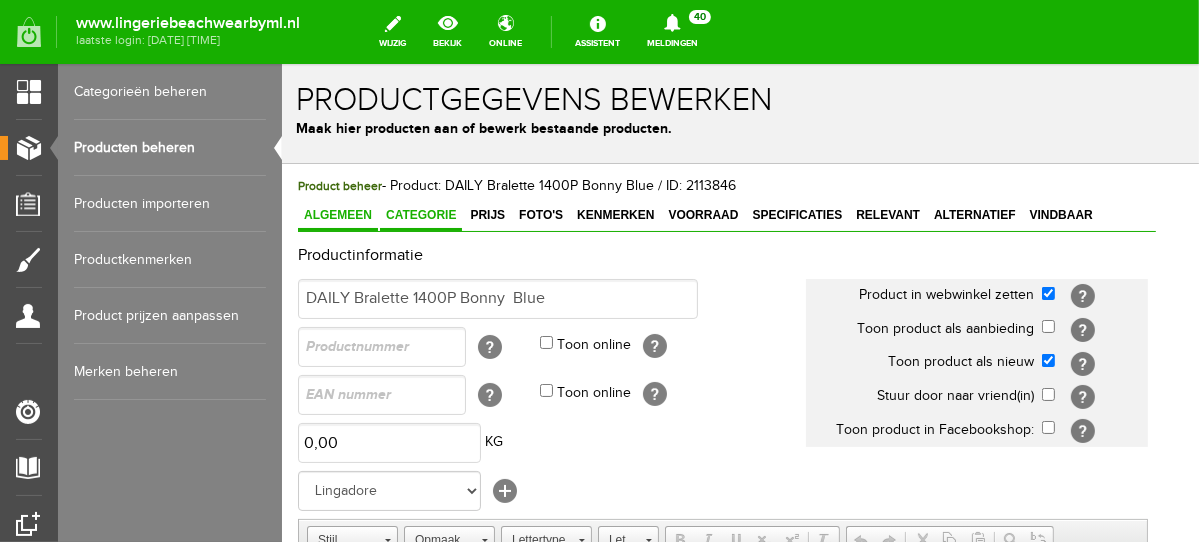 scroll, scrollTop: 0, scrollLeft: 0, axis: both 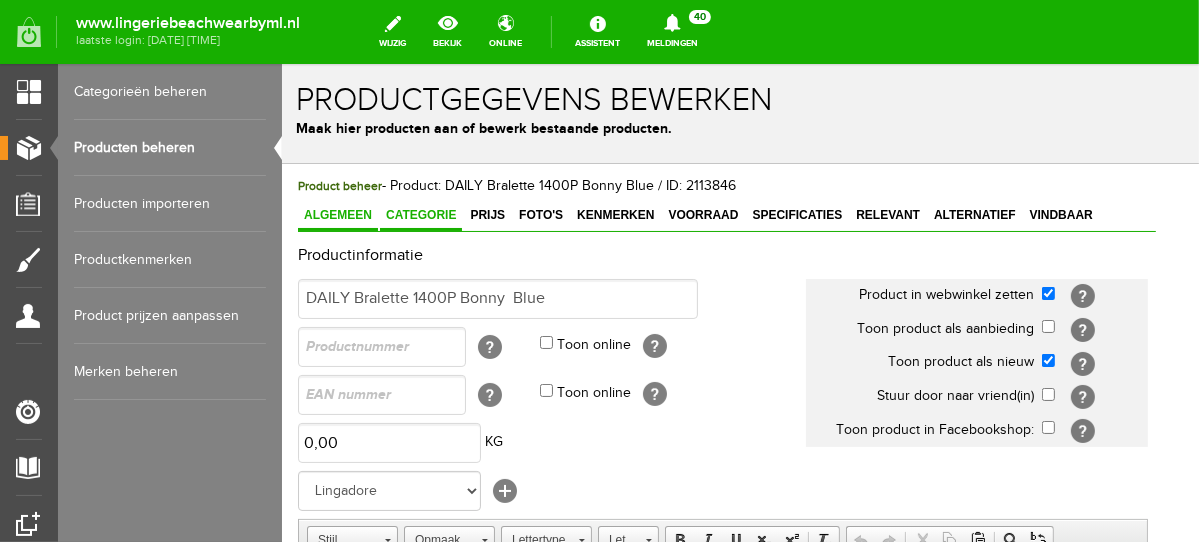 click on "Categorie" at bounding box center [420, 214] 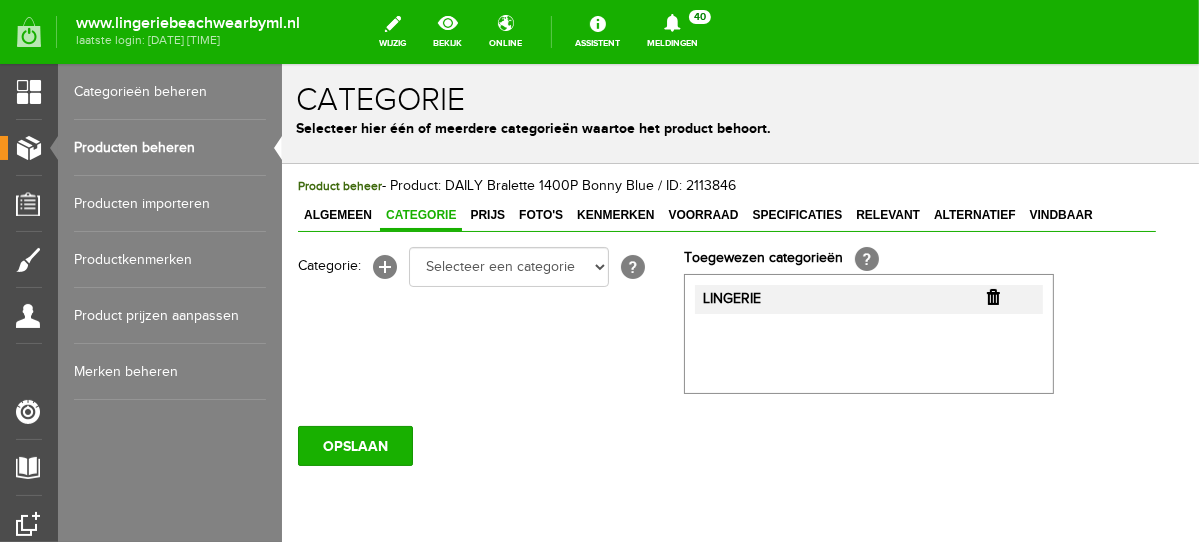 click at bounding box center (992, 296) 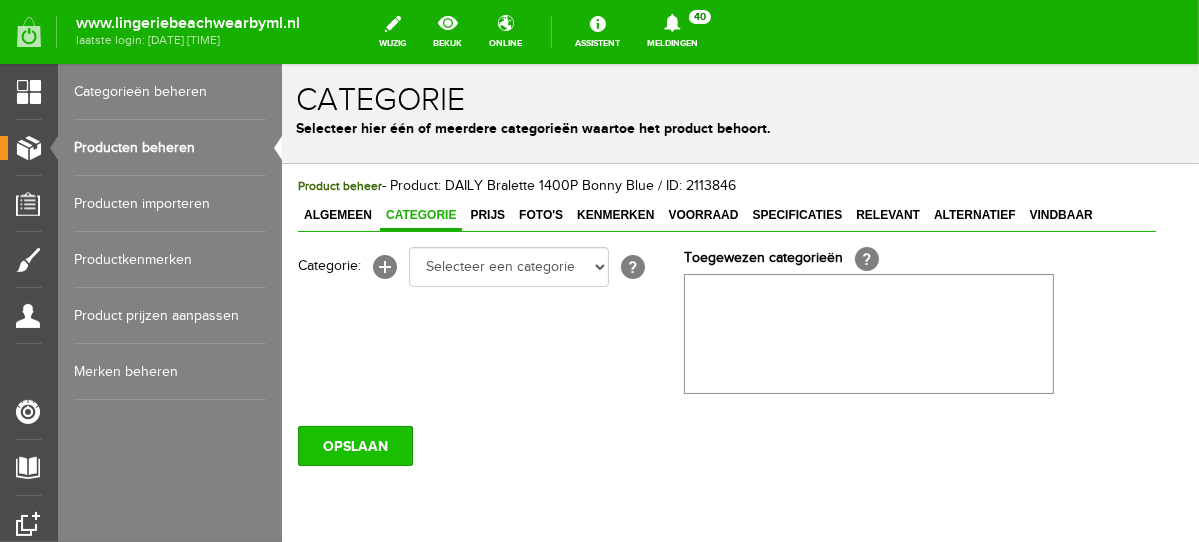 click on "OPSLAAN" at bounding box center [354, 445] 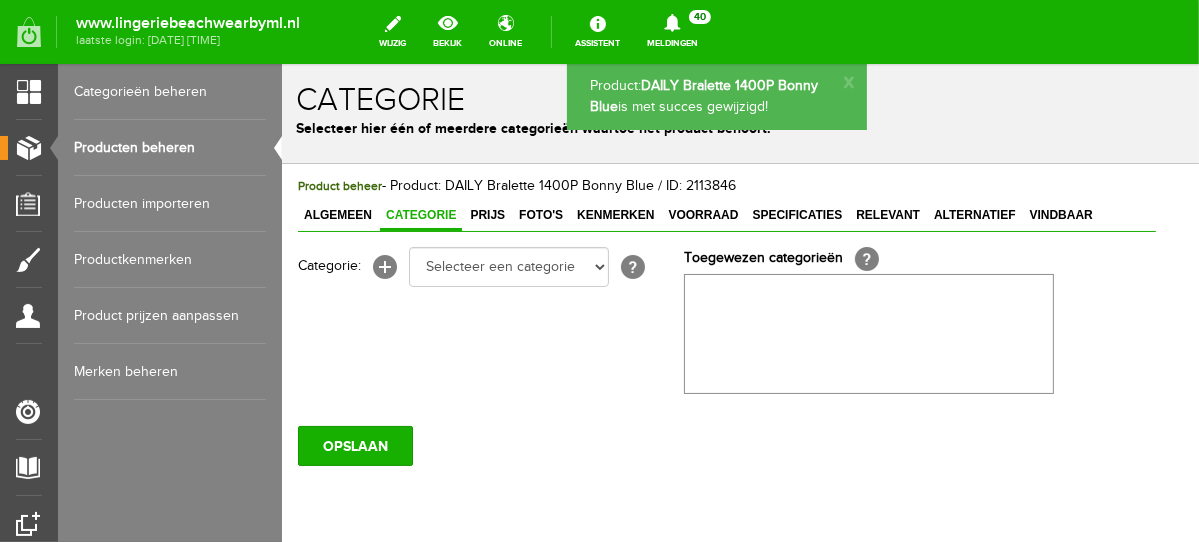 scroll, scrollTop: 0, scrollLeft: 0, axis: both 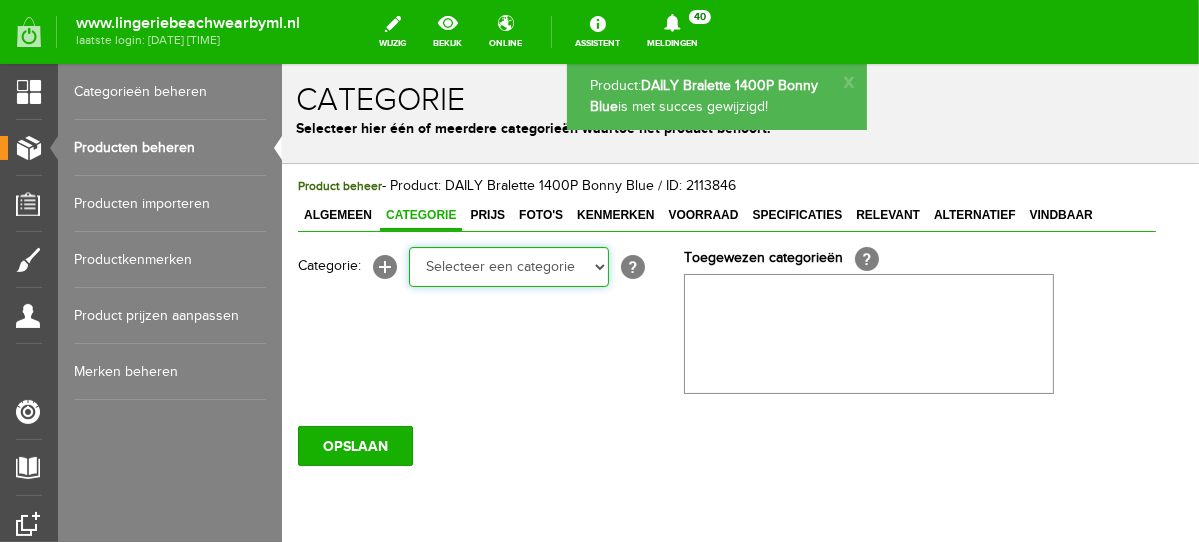 click on "Selecteer een categorie
NEW IN
LINGERIE
NACHTMODE
HOMEWEAR
BADMODE
BODY
LINGERIE
SUMMER COLOURS
BH ZONDER BEUGEL
PLUSSIZE
STRAPLESS
SEXY
BEACH
Bikinitop moulded (niet voorgev.)
Bikinitop voorgevormd
Shorty
Badpakken
Strandaccessoires
Rio slip
Slip
Hoge slip
Niet voorgevormd
Voorgevormd
One Shoulder
Push Up
Bandeau
Halter
Triangel
STRAPLESS
BASICS
HOMEWEAR
JUMPSUITS
BADJASSEN
NACHTMODE
PYJAMA SETS
PYJAMA JURKEN
KIMONO'S
SLIPDRESSES
SATIJNEN PYAMA
HEREN
SHAPEWEAR
BODY'S" at bounding box center (508, 266) 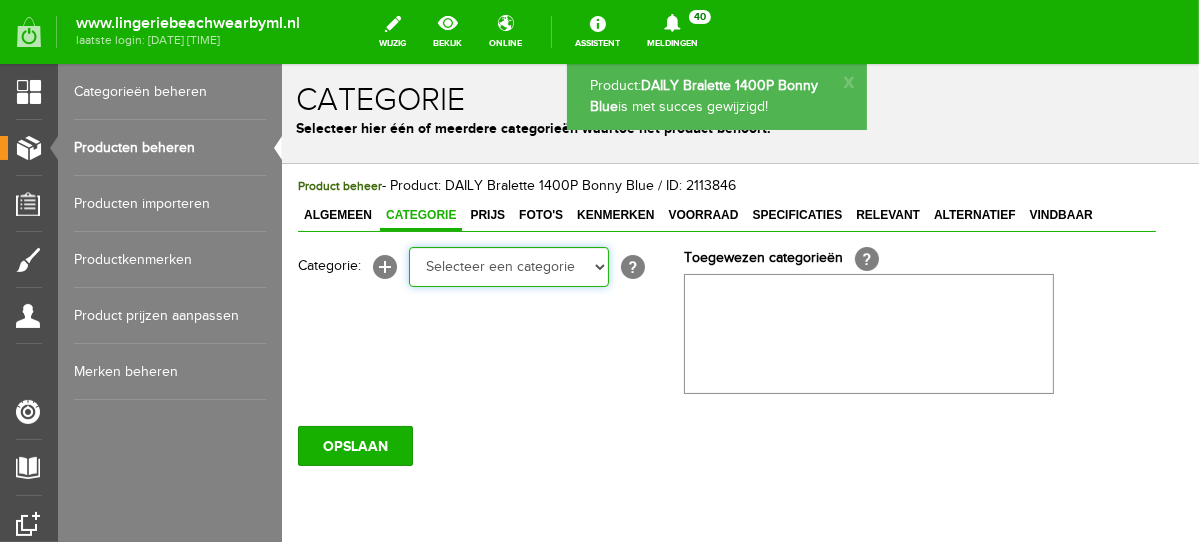 select on "281745" 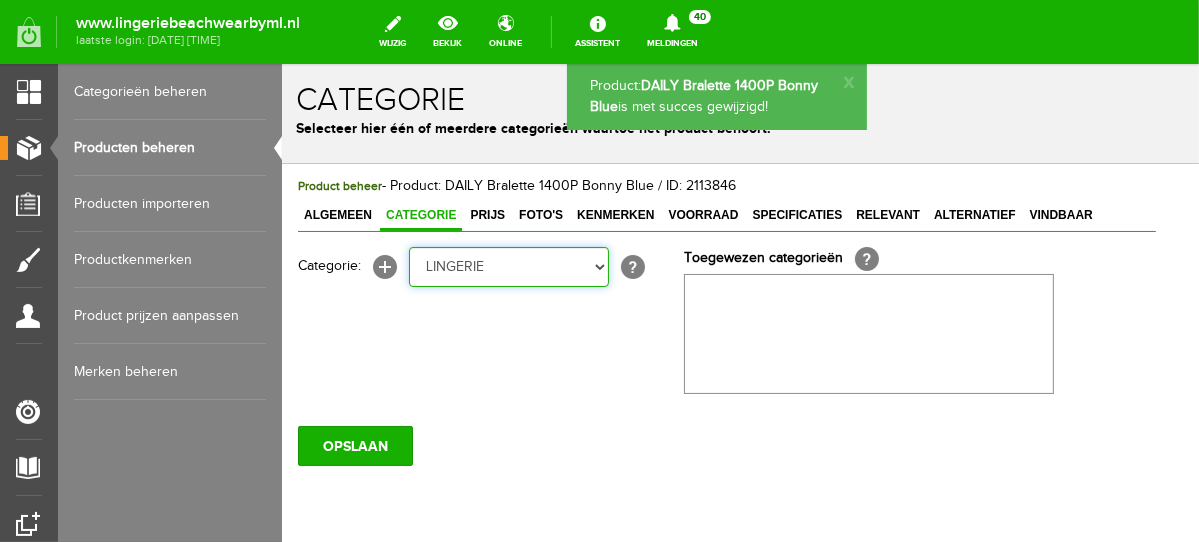 click on "Selecteer een categorie
NEW IN
LINGERIE
NACHTMODE
HOMEWEAR
BADMODE
BODY
LINGERIE
SUMMER COLOURS
BH ZONDER BEUGEL
PLUSSIZE
STRAPLESS
SEXY
BEACH
Bikinitop moulded (niet voorgev.)
Bikinitop voorgevormd
Shorty
Badpakken
Strandaccessoires
Rio slip
Slip
Hoge slip
Niet voorgevormd
Voorgevormd
One Shoulder
Push Up
Bandeau
Halter
Triangel
STRAPLESS
BASICS
HOMEWEAR
JUMPSUITS
BADJASSEN
NACHTMODE
PYJAMA SETS
PYJAMA JURKEN
KIMONO'S
SLIPDRESSES
SATIJNEN PYAMA
HEREN
SHAPEWEAR
BODY'S" at bounding box center [508, 266] 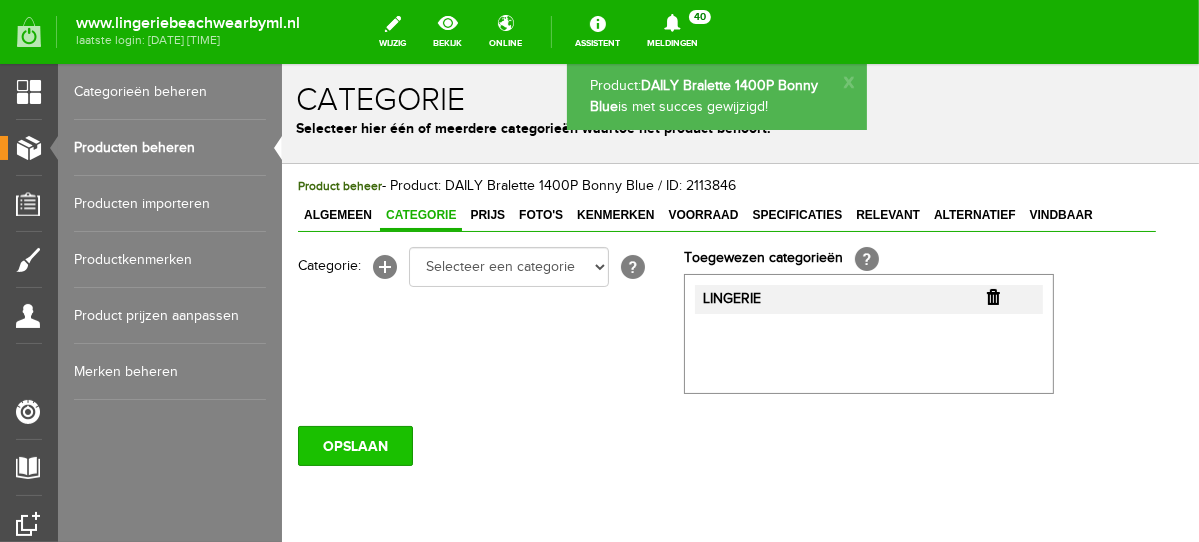 click on "OPSLAAN" at bounding box center [354, 445] 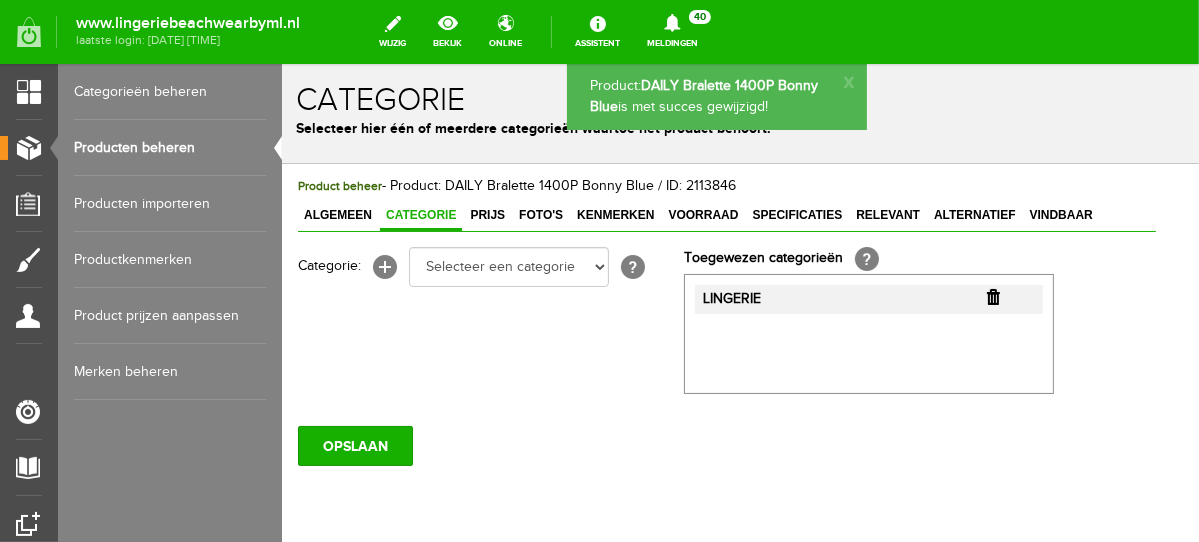 scroll, scrollTop: 0, scrollLeft: 0, axis: both 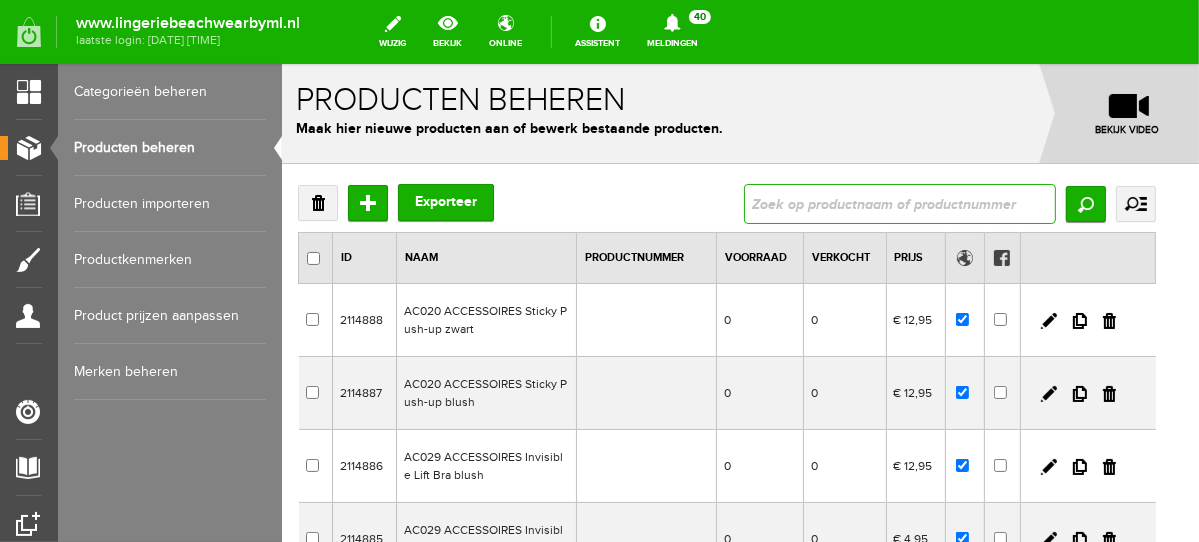 click at bounding box center [899, 203] 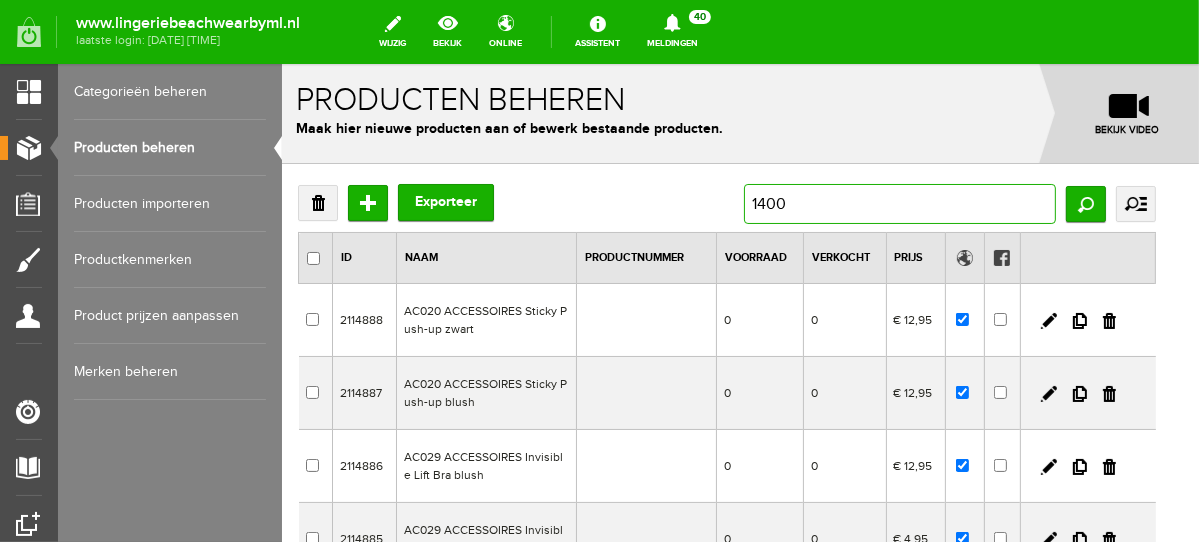 type on "1400T" 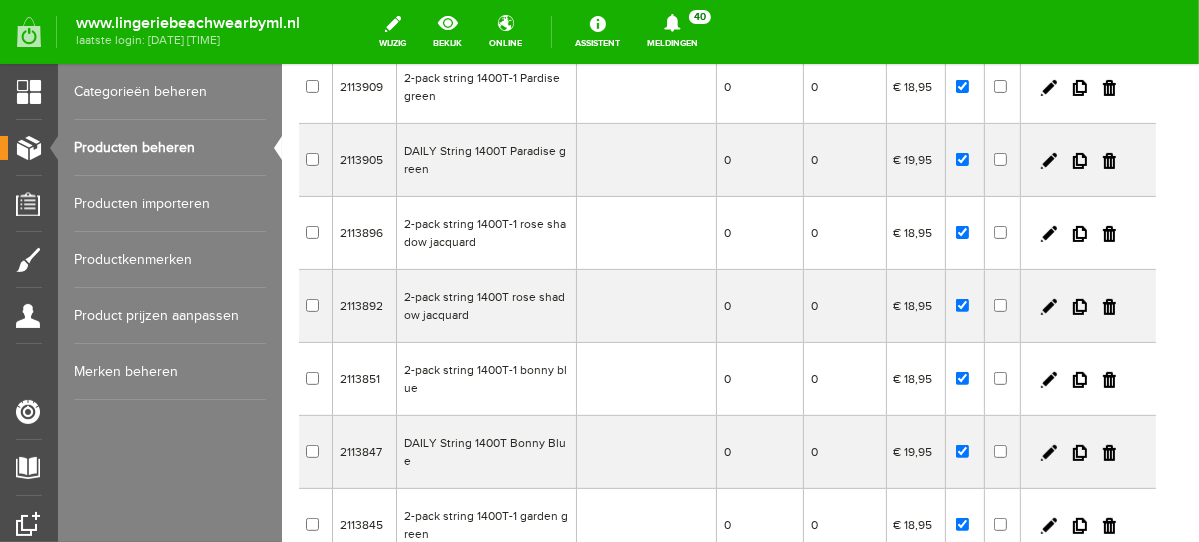 scroll, scrollTop: 383, scrollLeft: 0, axis: vertical 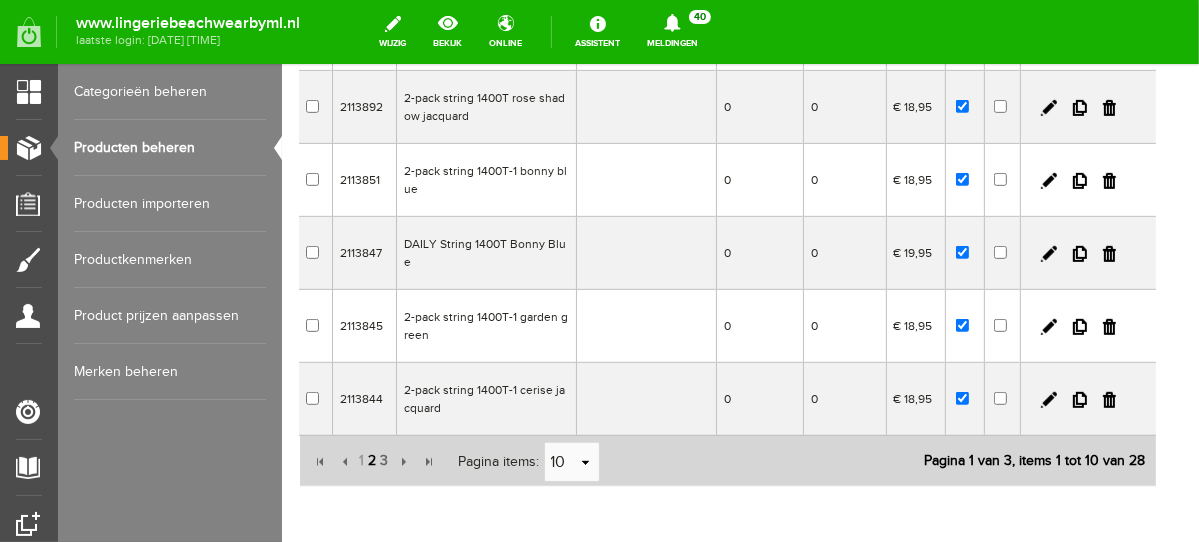 click on "2" at bounding box center (372, 460) 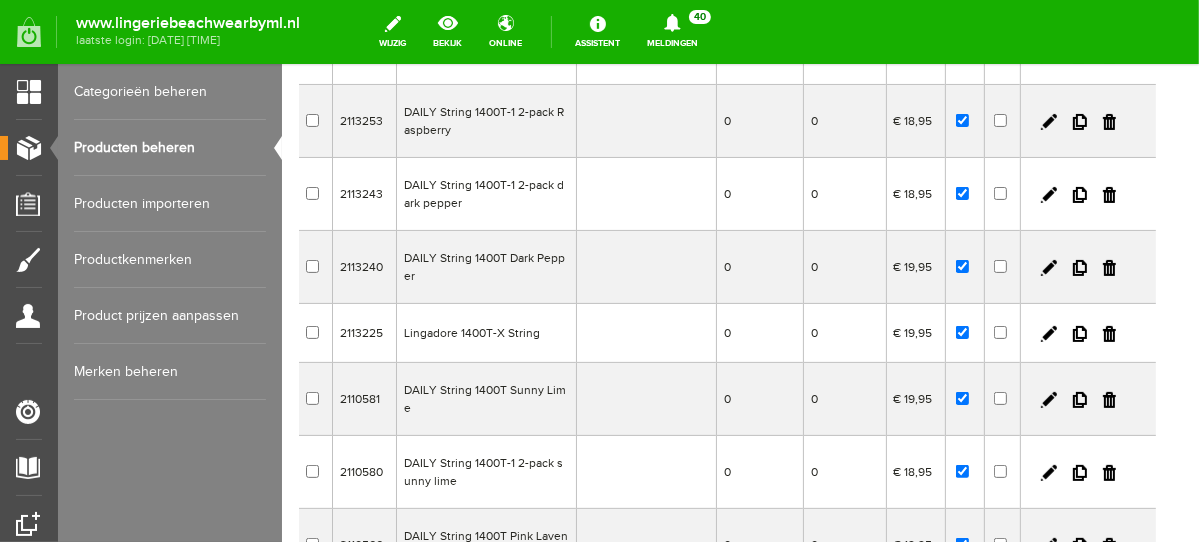 scroll, scrollTop: 260, scrollLeft: 0, axis: vertical 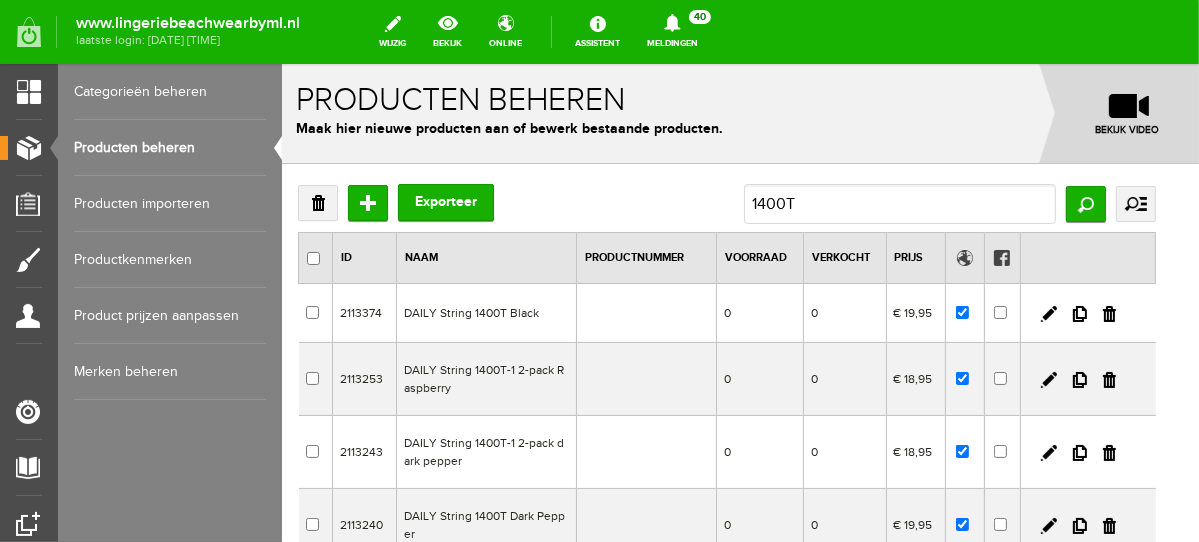 drag, startPoint x: 1191, startPoint y: 351, endPoint x: 1472, endPoint y: 120, distance: 363.76093 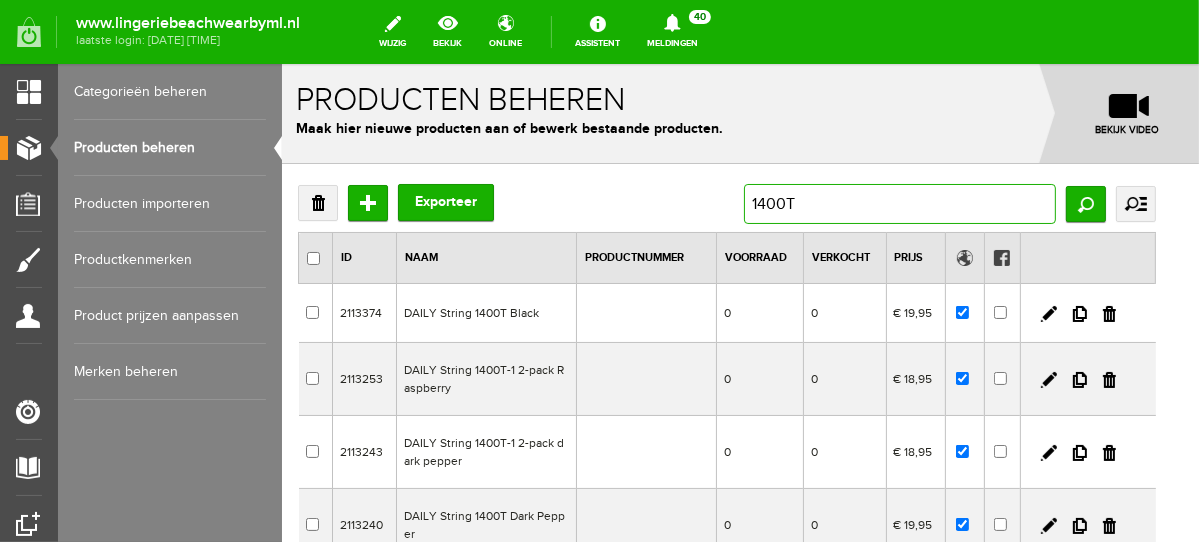 drag, startPoint x: 824, startPoint y: 210, endPoint x: 612, endPoint y: 210, distance: 212 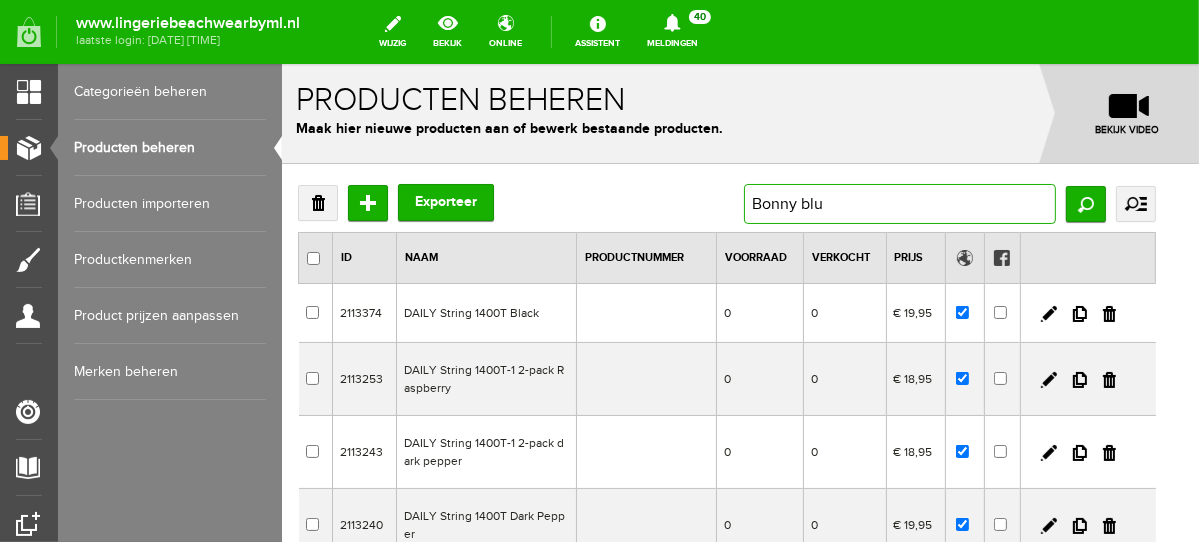 type on "Bonny blue" 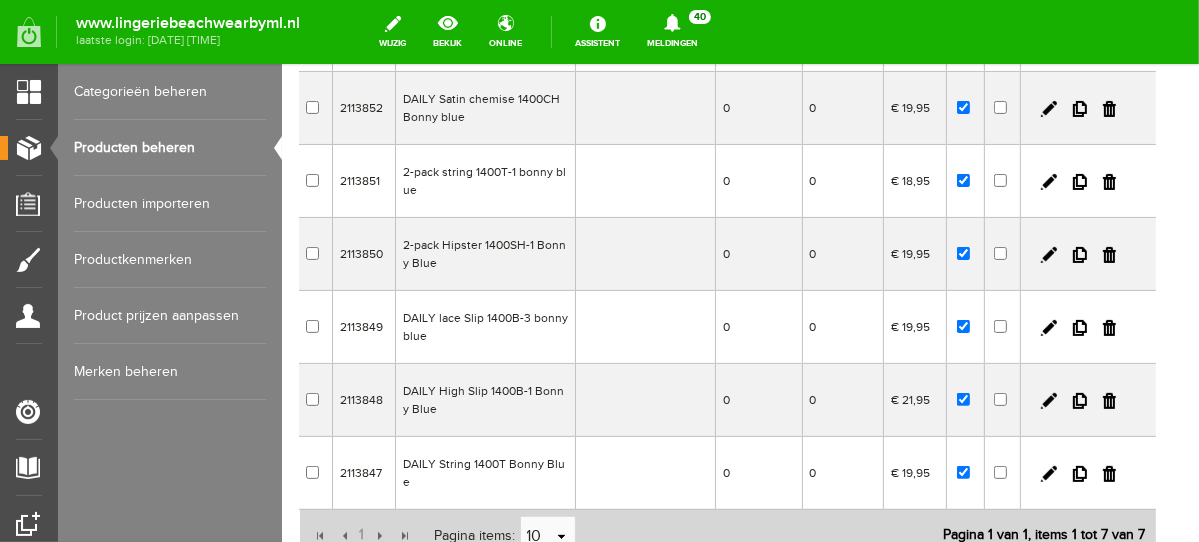 scroll, scrollTop: 307, scrollLeft: 0, axis: vertical 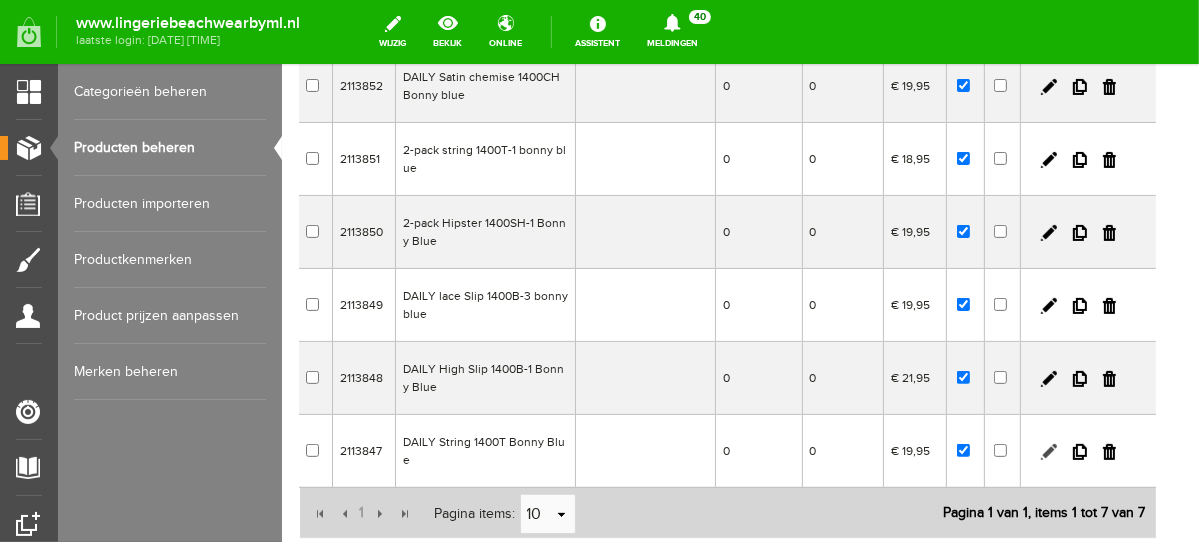click at bounding box center (1048, 451) 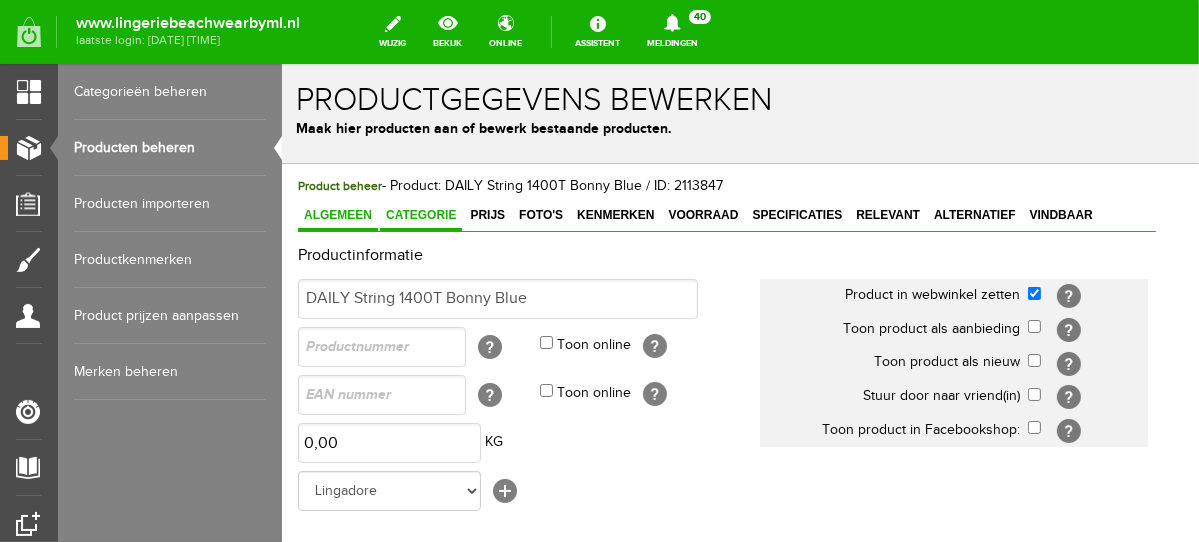 scroll, scrollTop: 0, scrollLeft: 0, axis: both 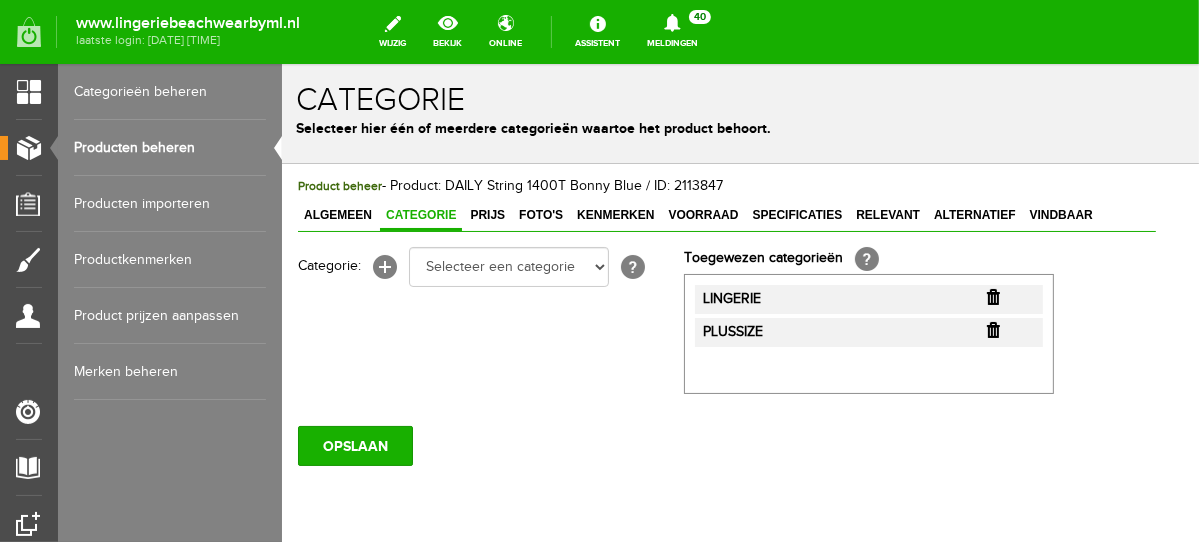 click at bounding box center (992, 296) 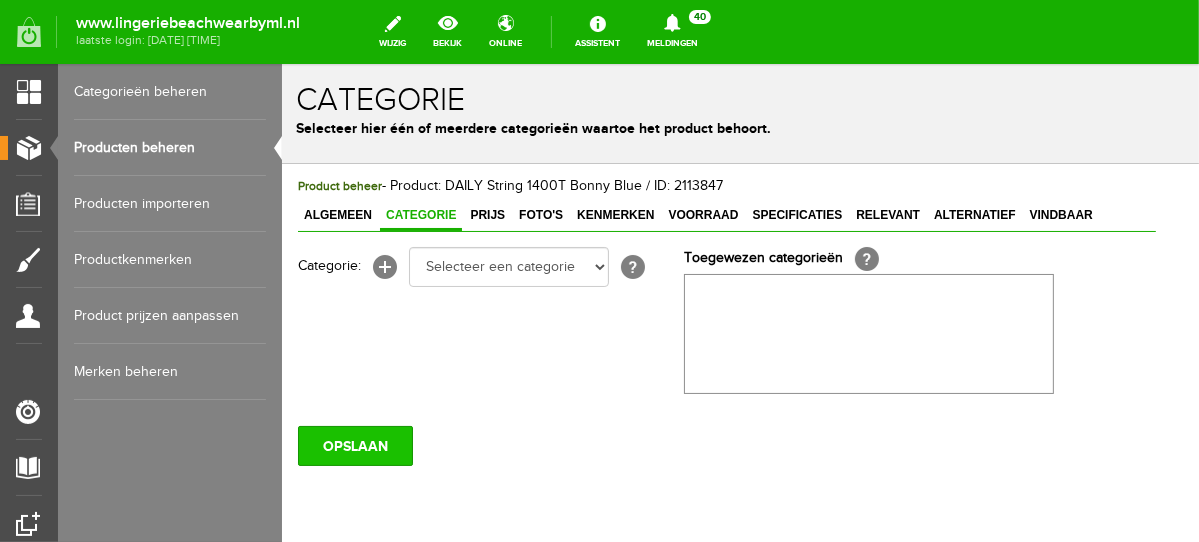 click on "OPSLAAN" at bounding box center [354, 445] 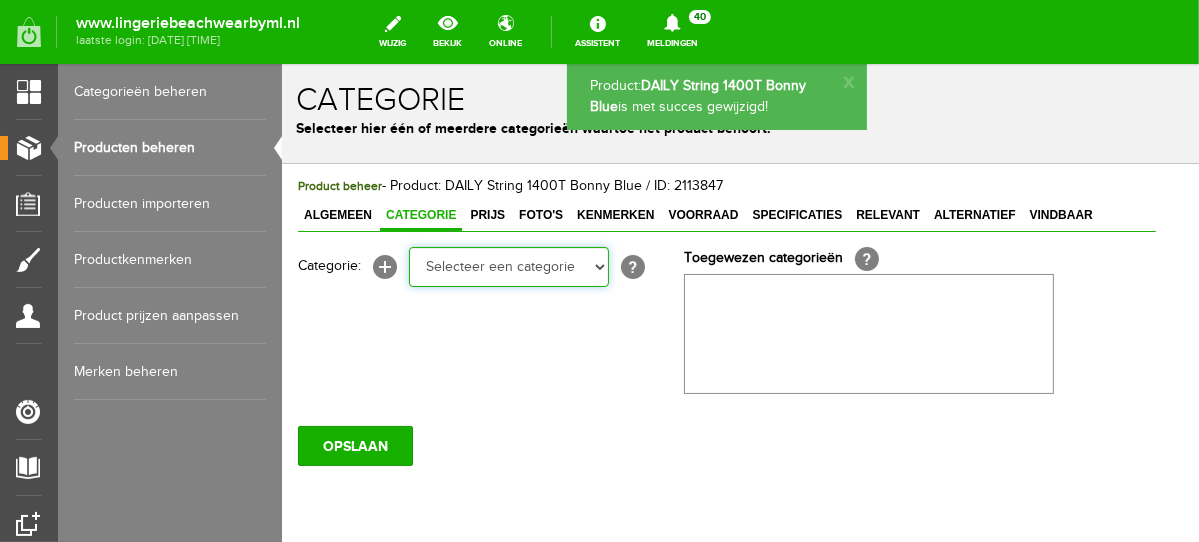 drag, startPoint x: 585, startPoint y: 256, endPoint x: 595, endPoint y: 264, distance: 12.806249 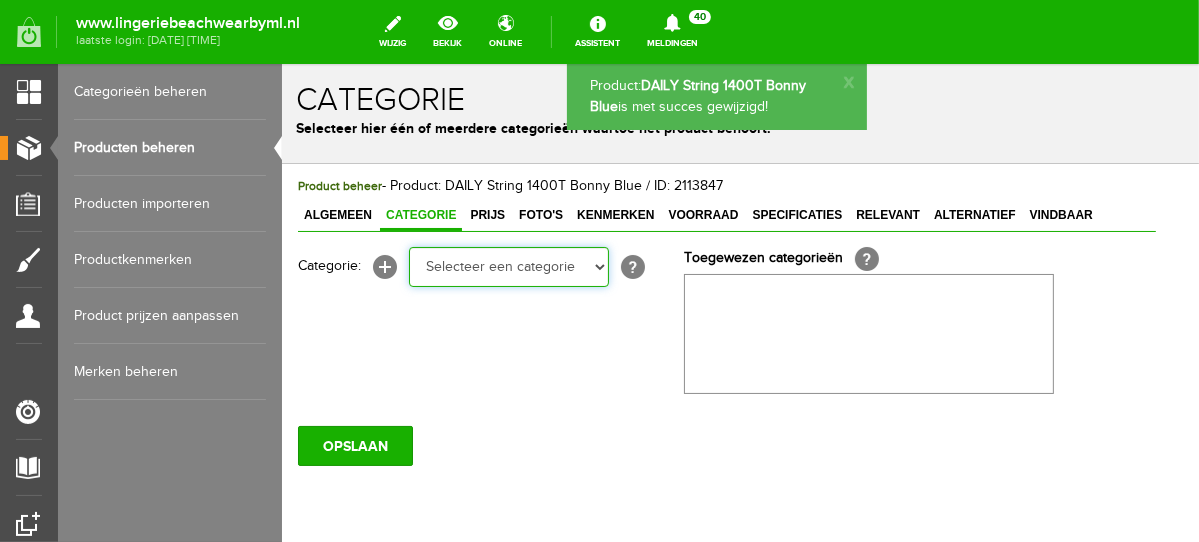 select on "281745" 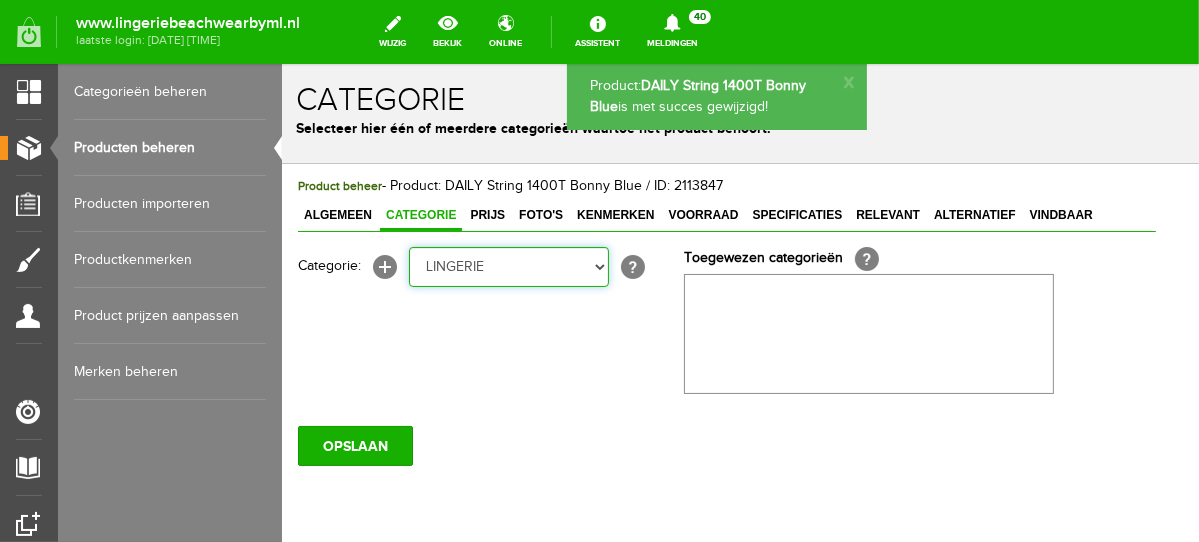 click on "Selecteer een categorie
NEW IN
LINGERIE
NACHTMODE
HOMEWEAR
BADMODE
BODY
LINGERIE
SUMMER COLOURS
BH ZONDER BEUGEL
PLUSSIZE
STRAPLESS
SEXY
BEACH
Bikinitop moulded (niet voorgev.)
Bikinitop voorgevormd
Shorty
Badpakken
Strandaccessoires
Rio slip
Slip
Hoge slip
Niet voorgevormd
Voorgevormd
One Shoulder
Push Up
Bandeau
Halter
Triangel
STRAPLESS
BASICS
HOMEWEAR
JUMPSUITS
BADJASSEN
NACHTMODE
PYJAMA SETS
PYJAMA JURKEN
KIMONO'S
SLIPDRESSES
SATIJNEN PYAMA
HEREN
SHAPEWEAR
BODY'S" at bounding box center (508, 266) 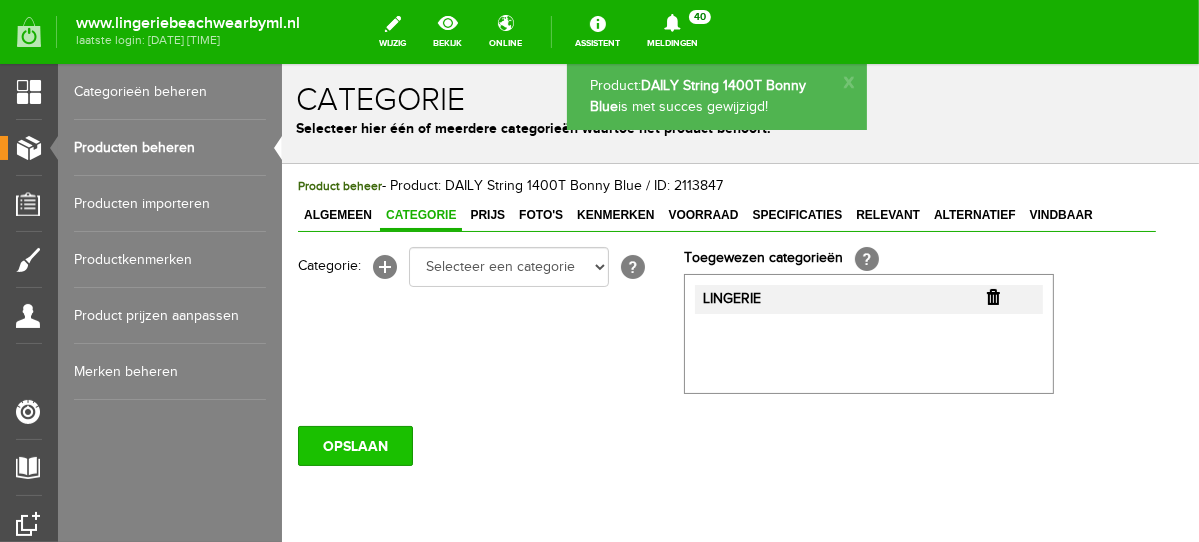 click on "OPSLAAN" at bounding box center (354, 445) 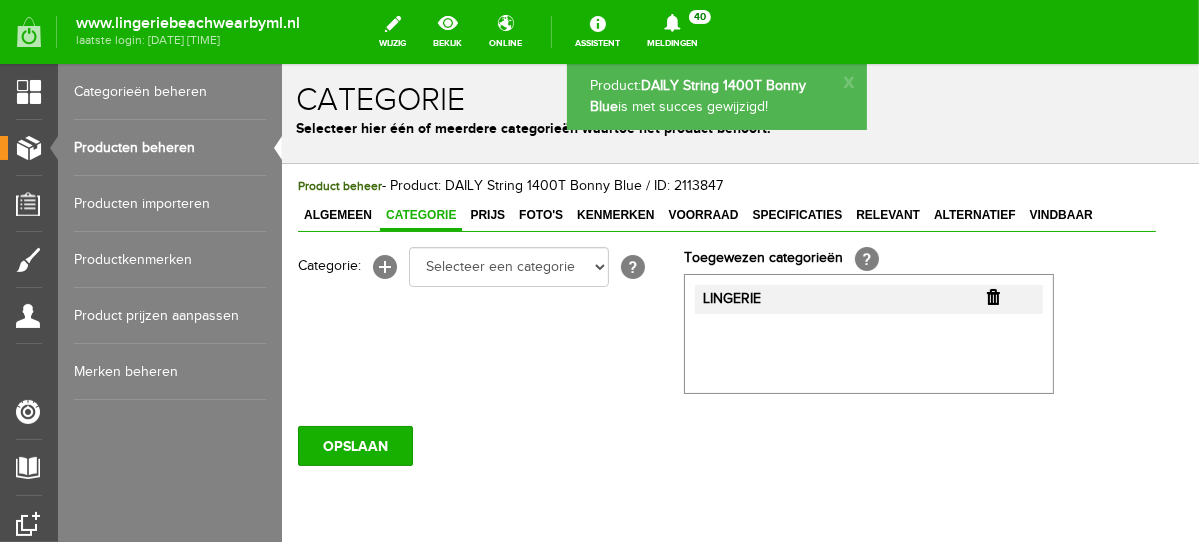 scroll, scrollTop: 0, scrollLeft: 0, axis: both 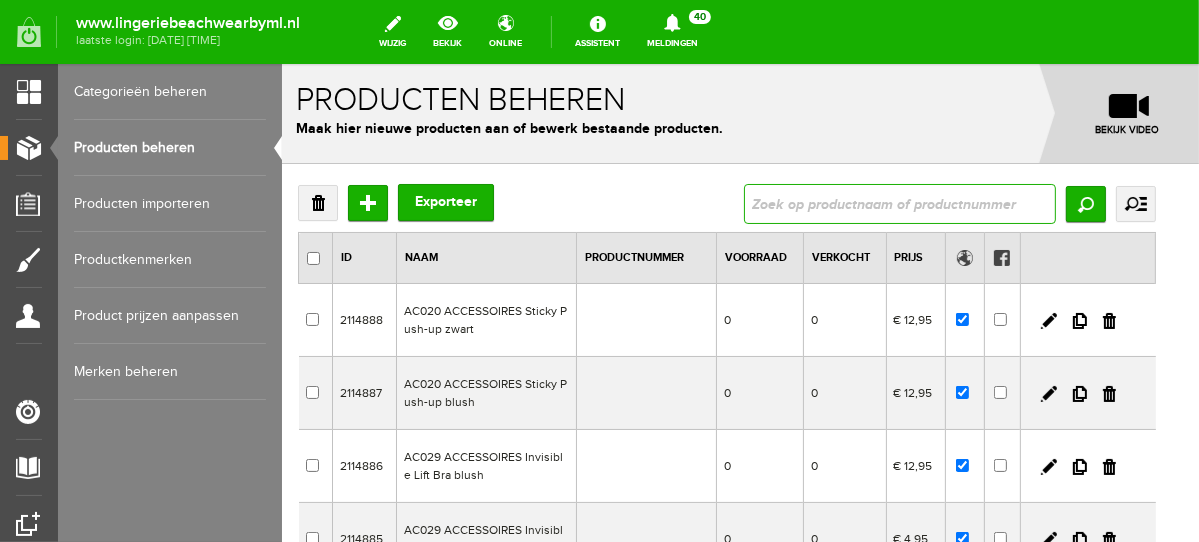 click at bounding box center [899, 203] 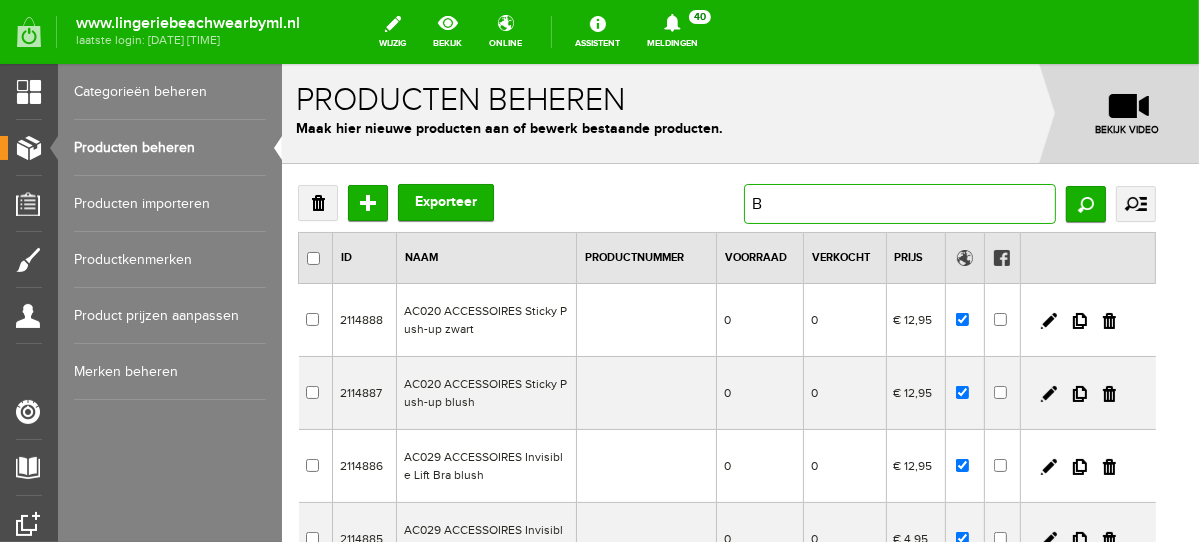 click on "B" at bounding box center (899, 203) 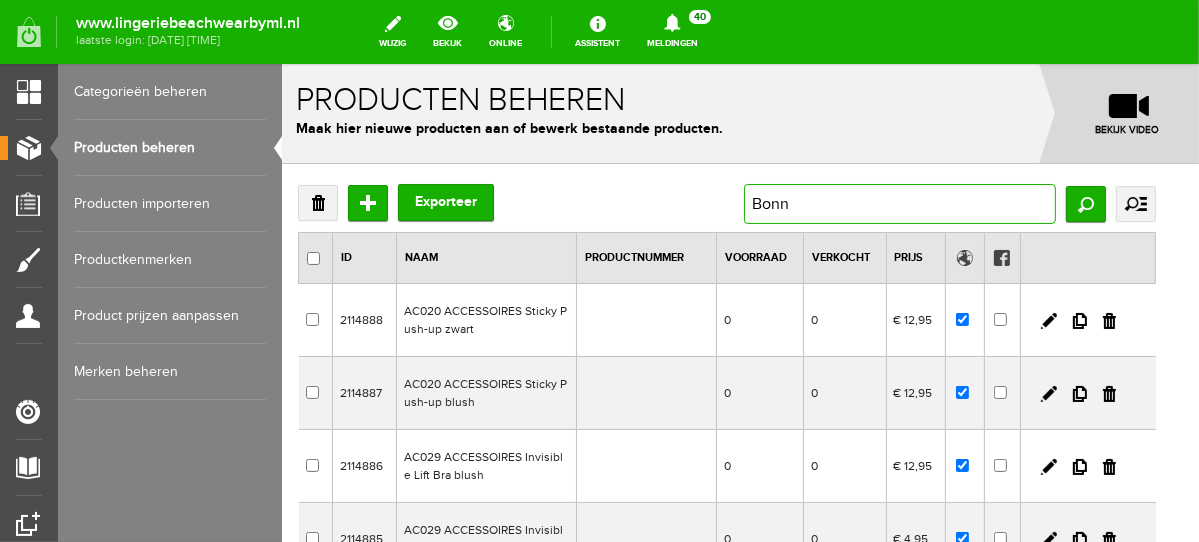 type on "Bonny" 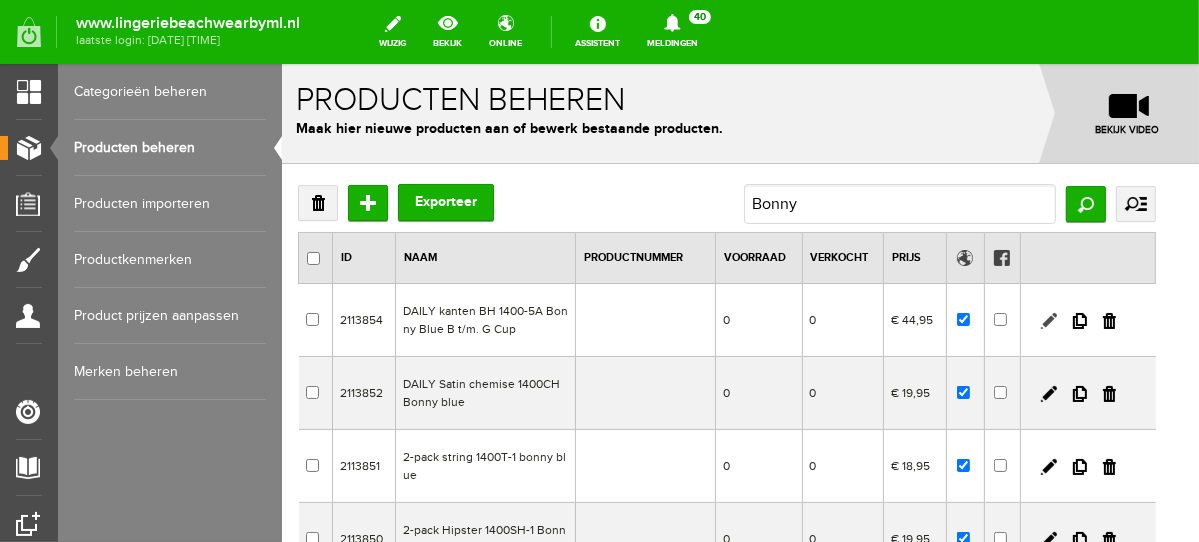 click at bounding box center (1048, 320) 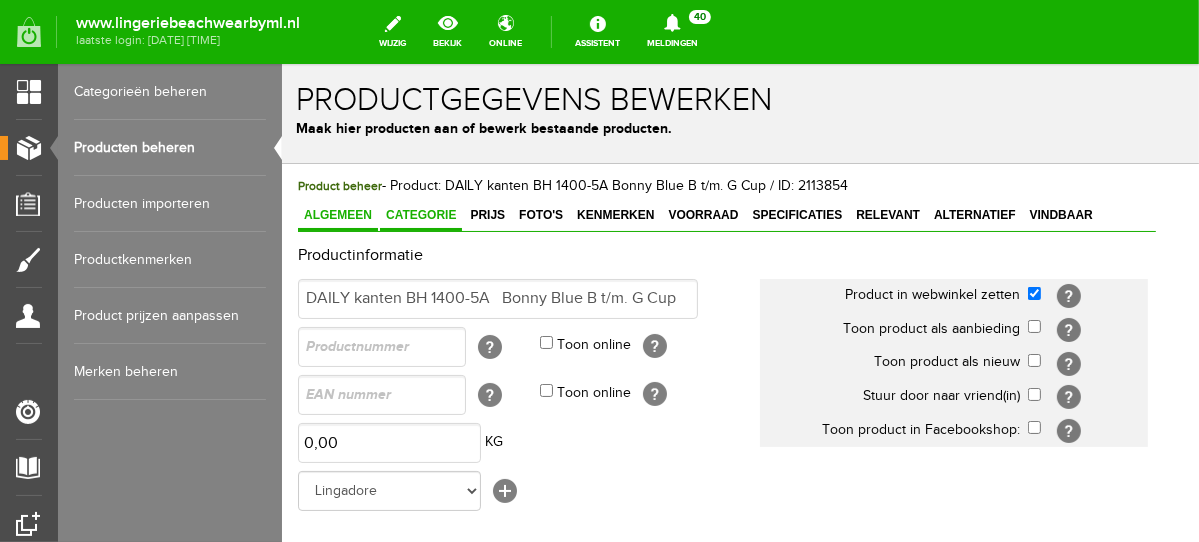 click on "Categorie" at bounding box center (420, 214) 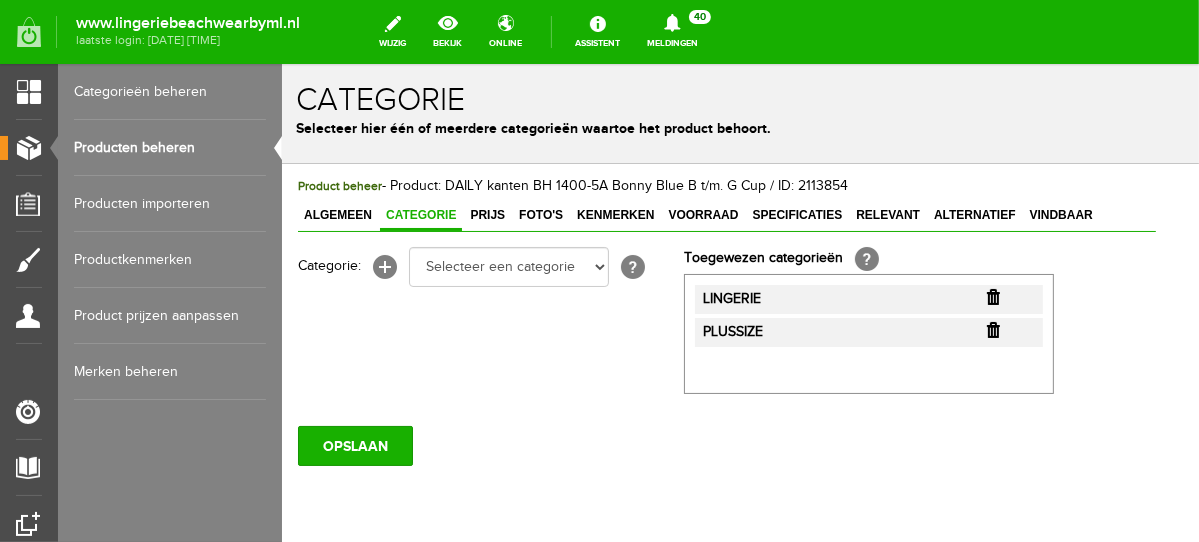 scroll, scrollTop: 0, scrollLeft: 0, axis: both 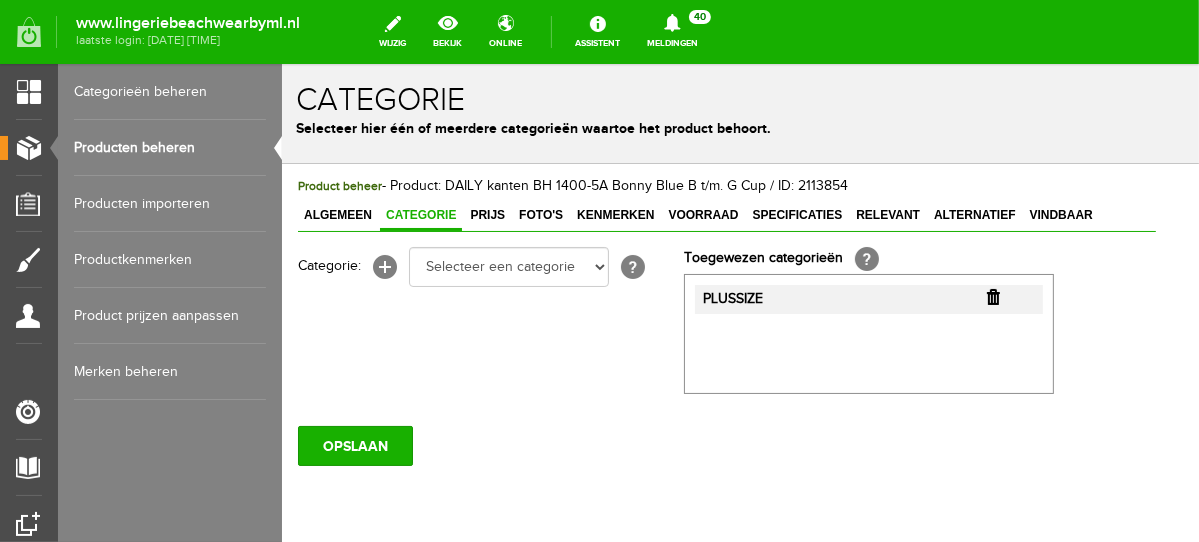 click at bounding box center [992, 296] 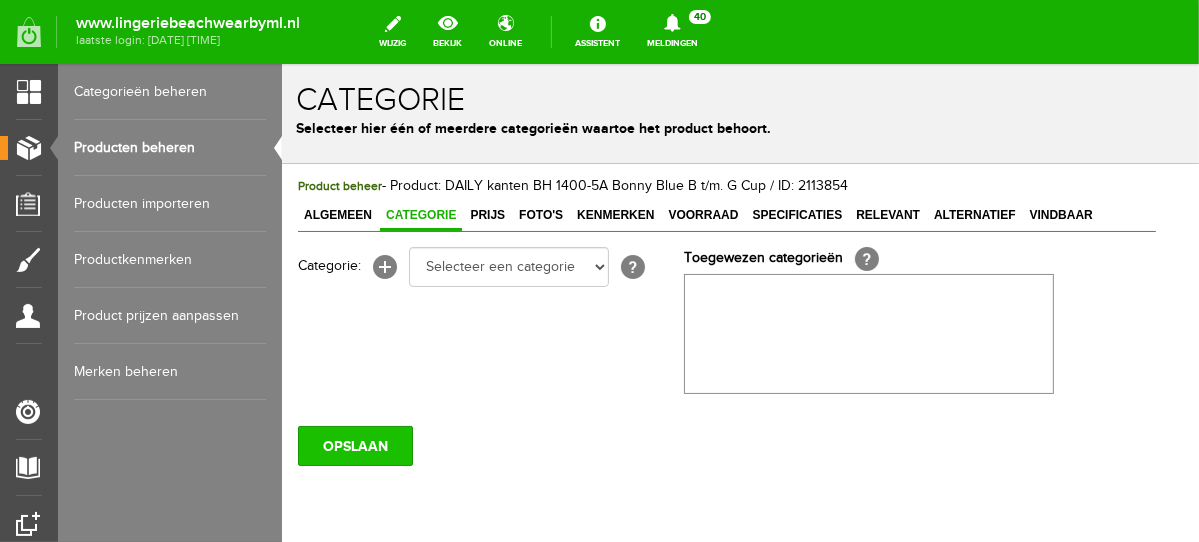 click on "OPSLAAN" at bounding box center [354, 445] 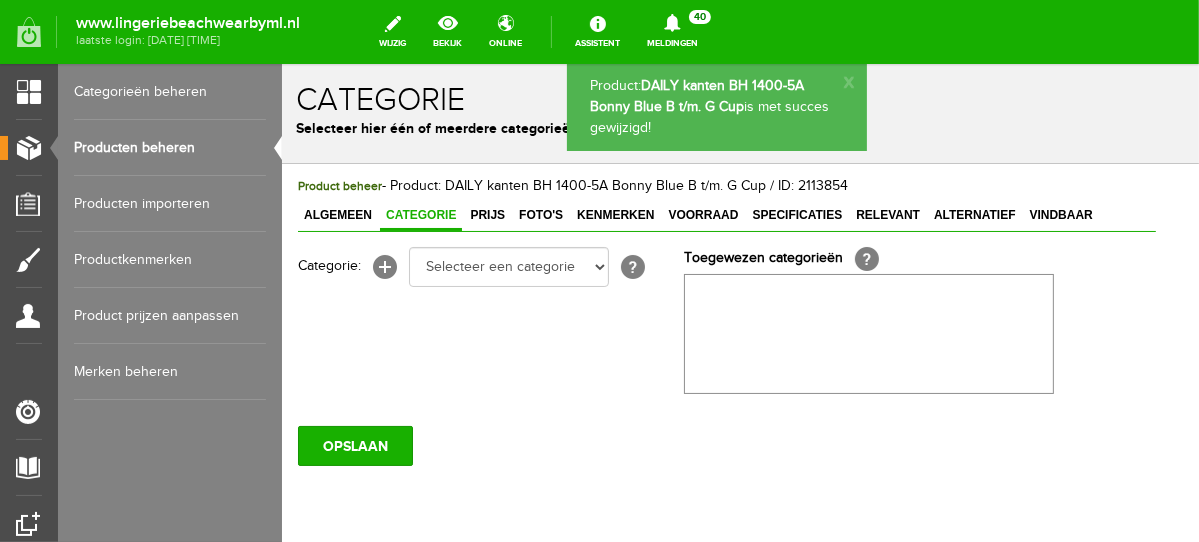 scroll, scrollTop: 0, scrollLeft: 0, axis: both 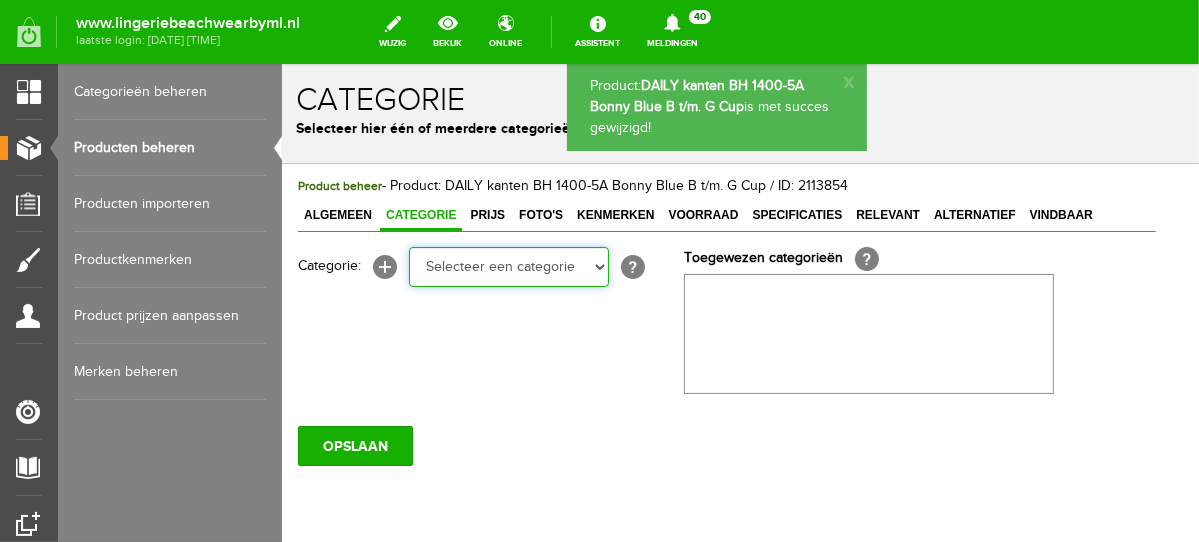 click on "Selecteer een categorie
NEW IN
LINGERIE
NACHTMODE
HOMEWEAR
BADMODE
BODY
LINGERIE
SUMMER COLOURS
BH ZONDER BEUGEL
PLUSSIZE
STRAPLESS
SEXY
BEACH
Bikinitop moulded (niet voorgev.)
Bikinitop voorgevormd
Shorty
Badpakken
Strandaccessoires
Rio slip
Slip
Hoge slip
Niet voorgevormd
Voorgevormd
One Shoulder
Push Up
Bandeau
Halter
Triangel
STRAPLESS
BASICS
HOMEWEAR
JUMPSUITS
BADJASSEN
NACHTMODE
PYJAMA SETS
PYJAMA JURKEN
KIMONO'S
SLIPDRESSES
SATIJNEN PYAMA
HEREN
SHAPEWEAR
BODY'S" at bounding box center [508, 266] 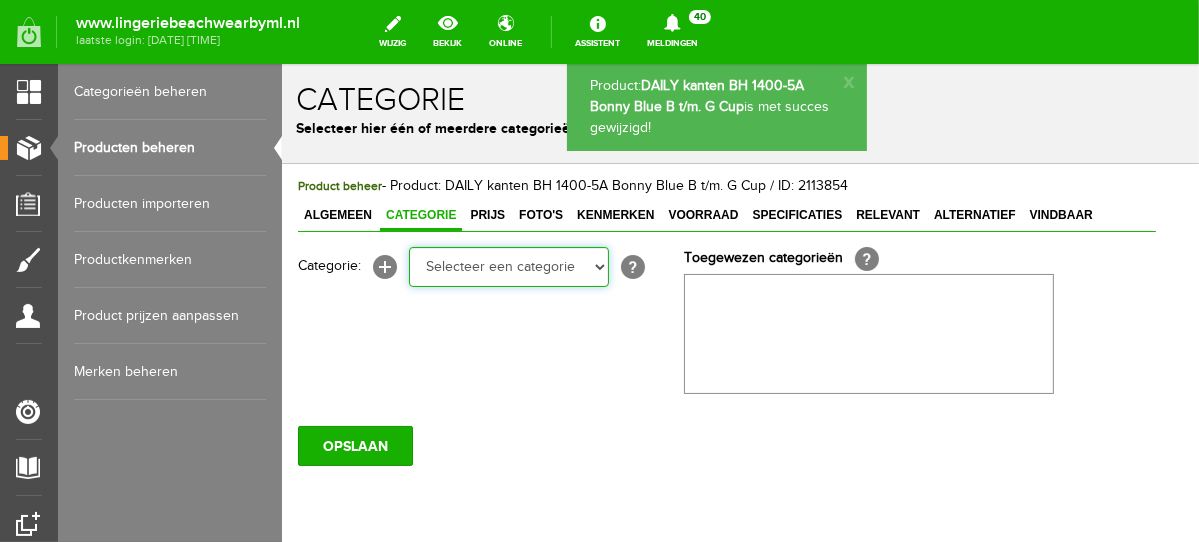 select on "281745" 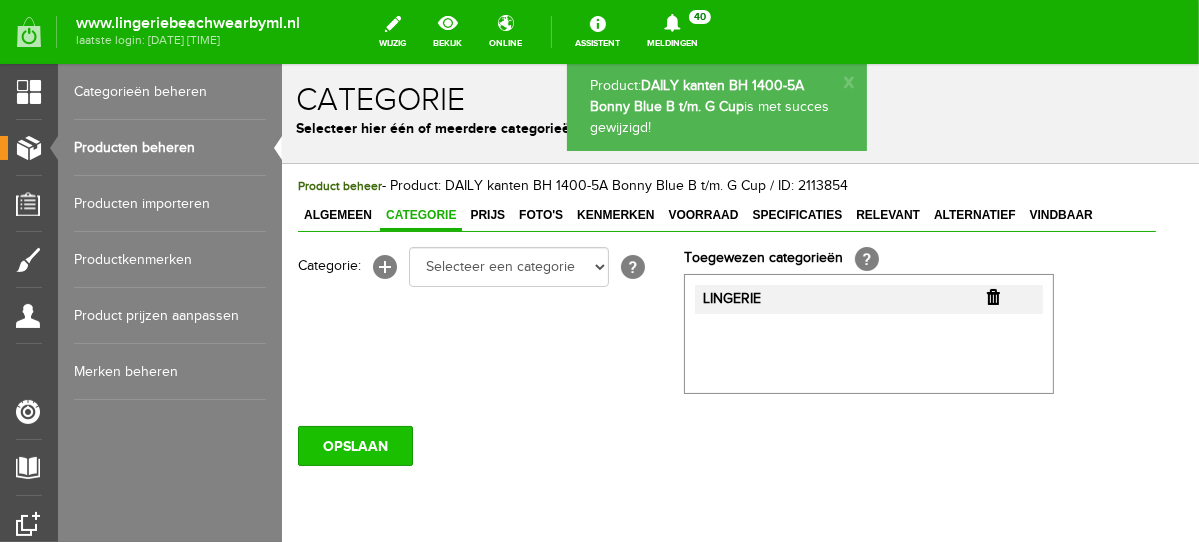 click on "OPSLAAN" at bounding box center [354, 445] 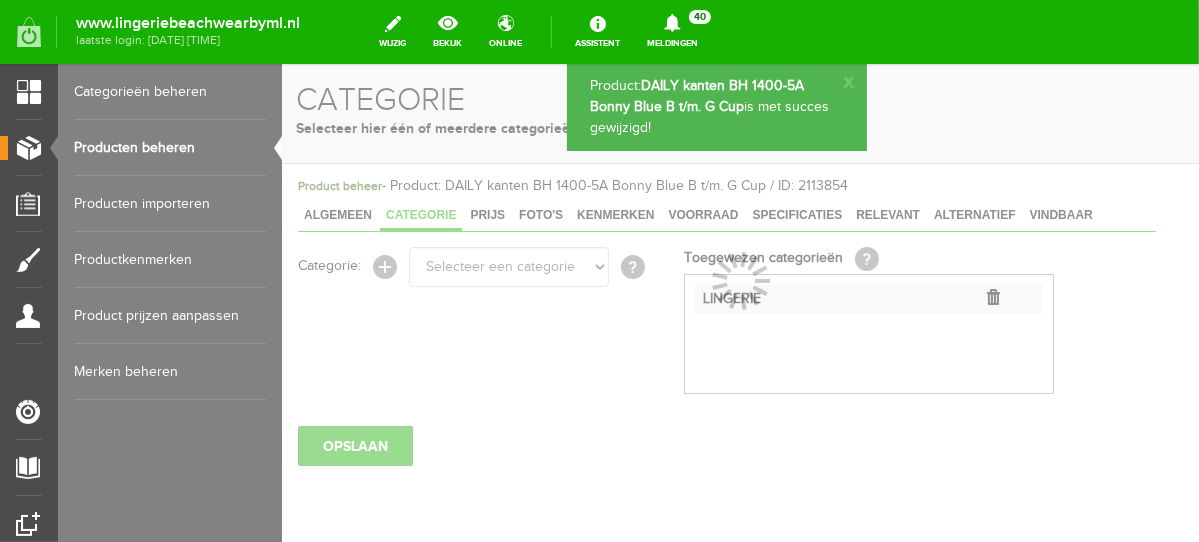 click on "Producten beheren" at bounding box center [170, 148] 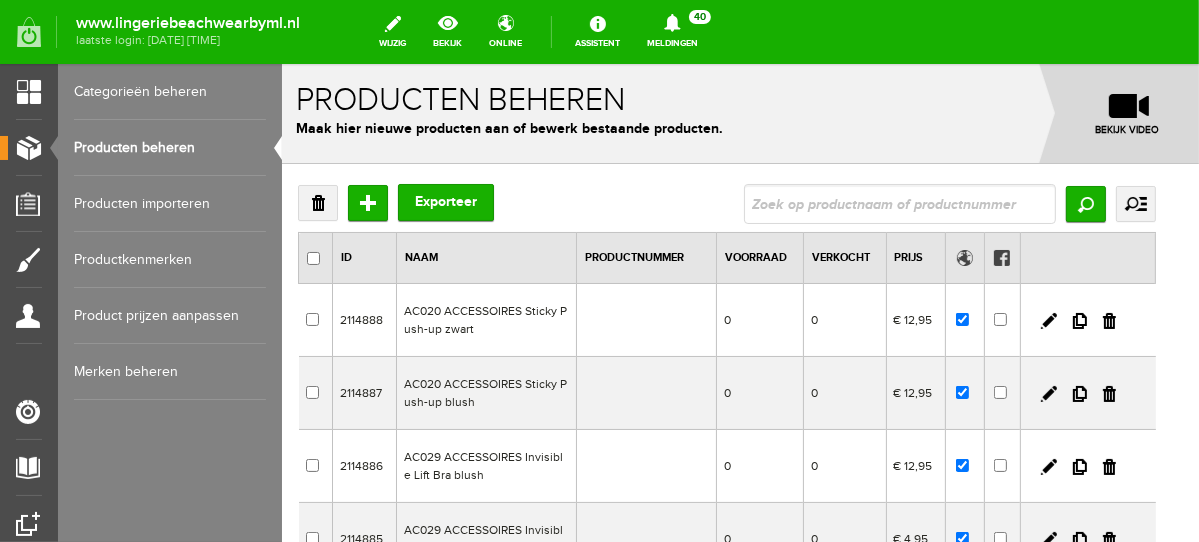 scroll, scrollTop: 0, scrollLeft: 0, axis: both 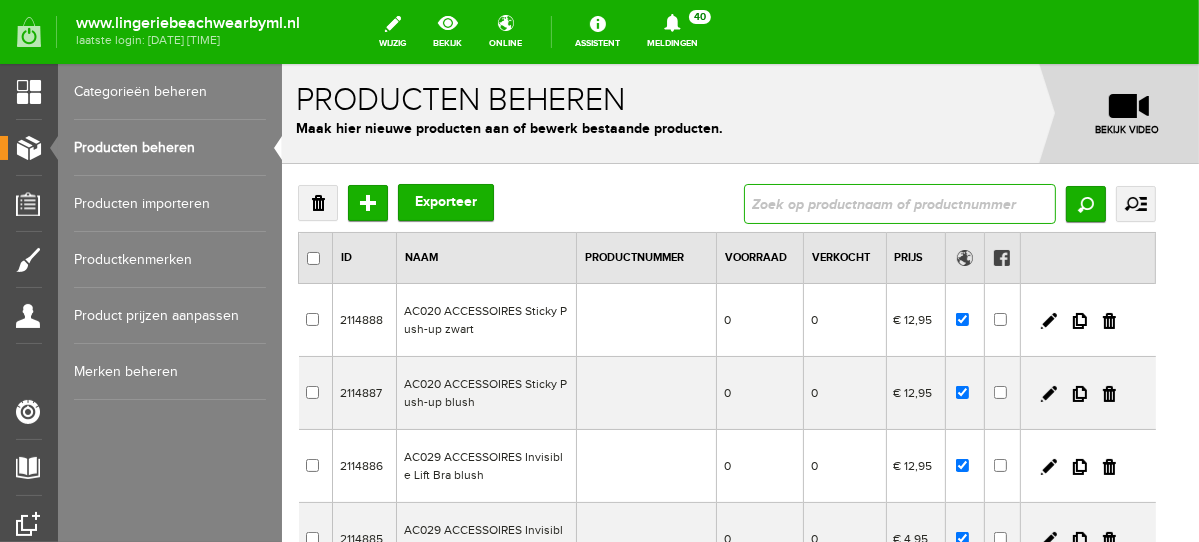 click at bounding box center [899, 203] 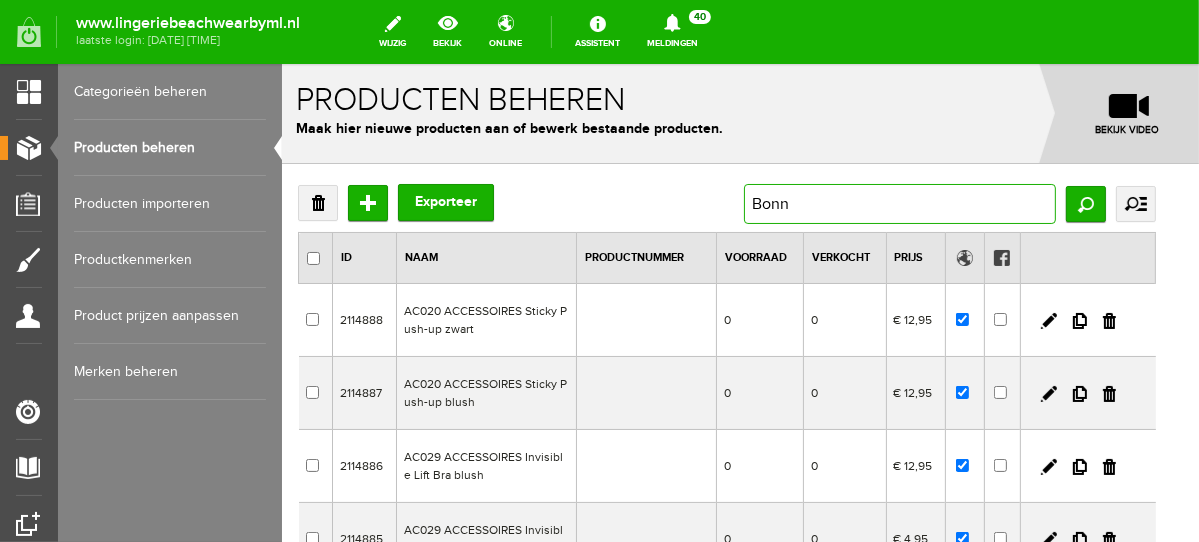 type on "Bonny" 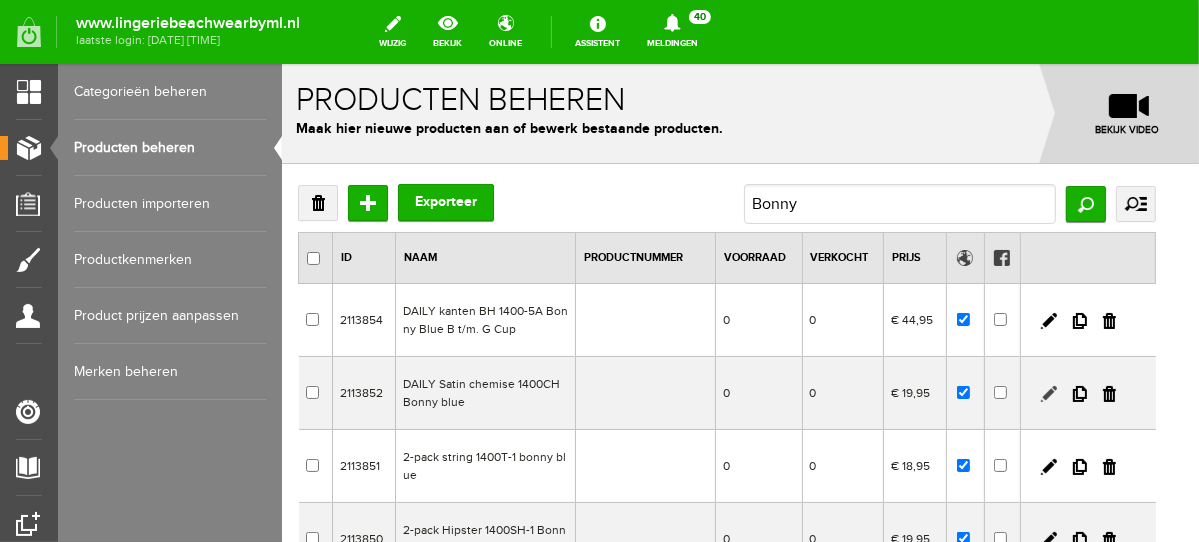 click at bounding box center (1048, 393) 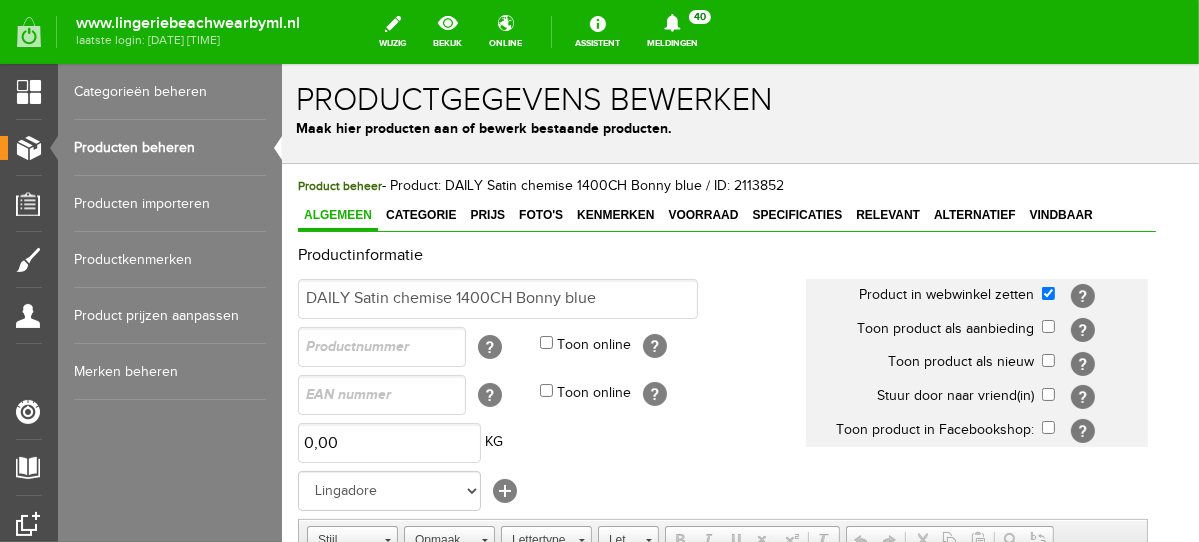 scroll, scrollTop: 0, scrollLeft: 0, axis: both 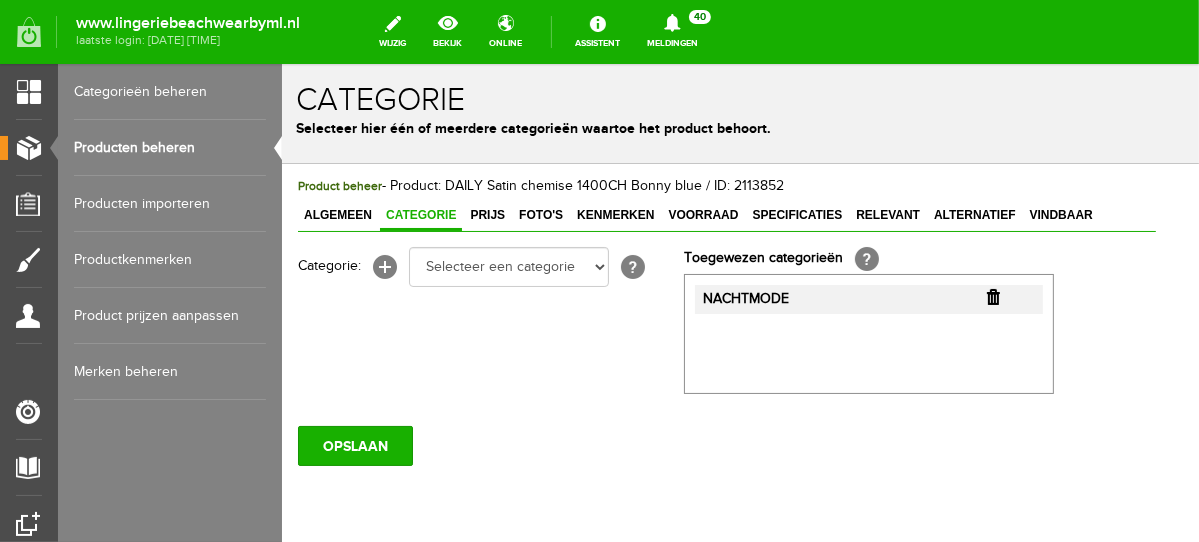 click at bounding box center (992, 296) 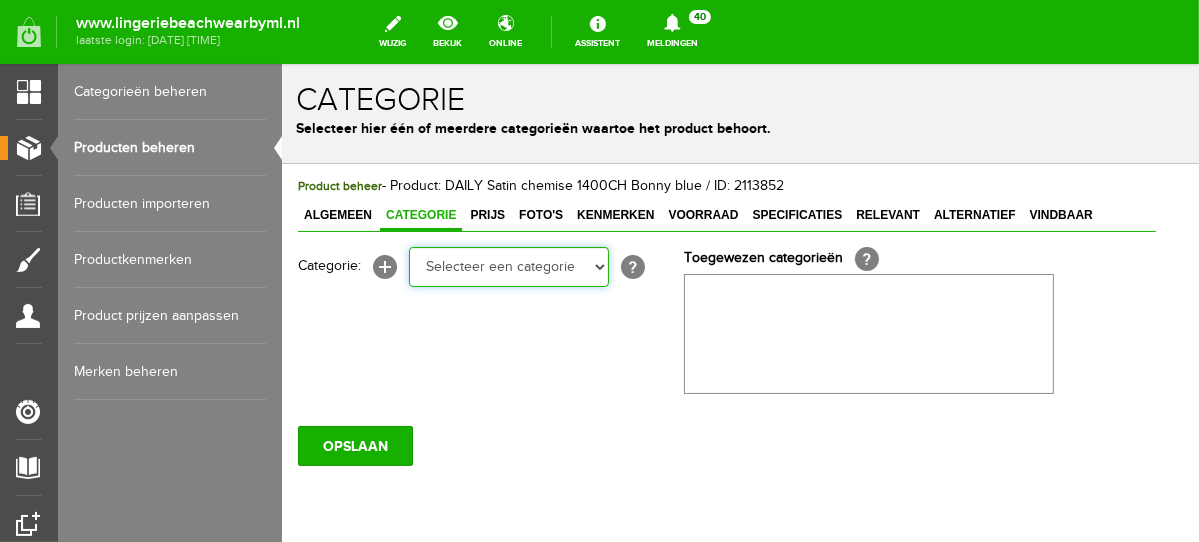 click on "Selecteer een categorie
NEW IN
LINGERIE
NACHTMODE
HOMEWEAR
BADMODE
BODY
LINGERIE
SUMMER COLOURS
BH ZONDER BEUGEL
PLUSSIZE
STRAPLESS
SEXY
BEACH
Bikinitop moulded (niet voorgev.)
Bikinitop voorgevormd
Shorty
Badpakken
Strandaccessoires
Rio slip
Slip
Hoge slip
Niet voorgevormd
Voorgevormd
One Shoulder
Push Up
Bandeau
Halter
Triangel
STRAPLESS
BASICS
HOMEWEAR
JUMPSUITS
BADJASSEN
NACHTMODE
PYJAMA SETS
PYJAMA JURKEN
KIMONO'S
SLIPDRESSES
SATIJNEN PYAMA
HEREN
SHAPEWEAR
BODY'S
ACCESSOIRES
PANTY'S
SPORT
SALE BEACH
SALE LINGERIE
D Cup" at bounding box center [508, 266] 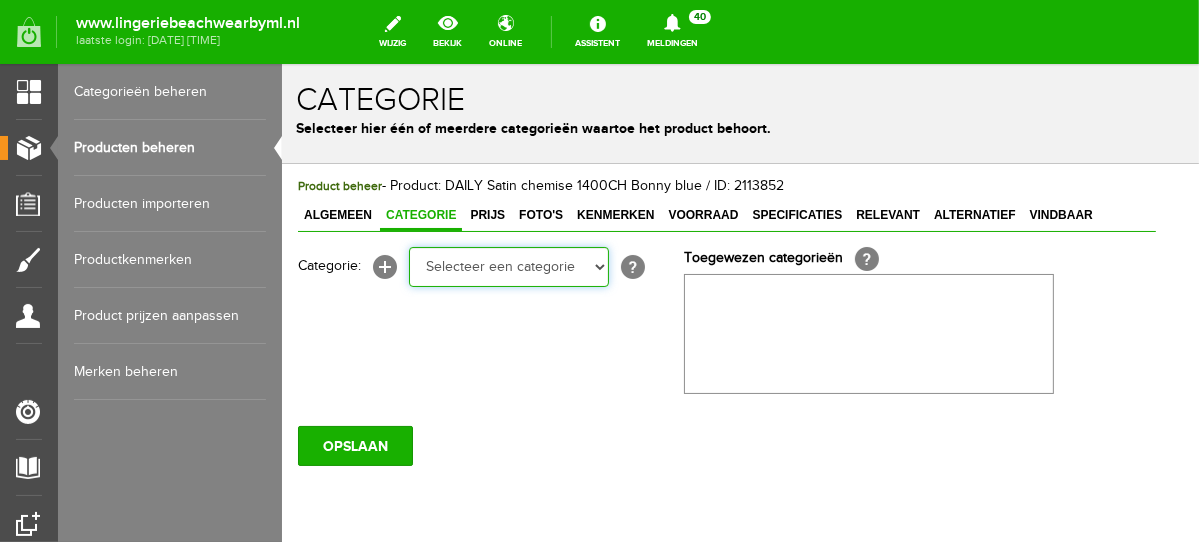 select on "281745" 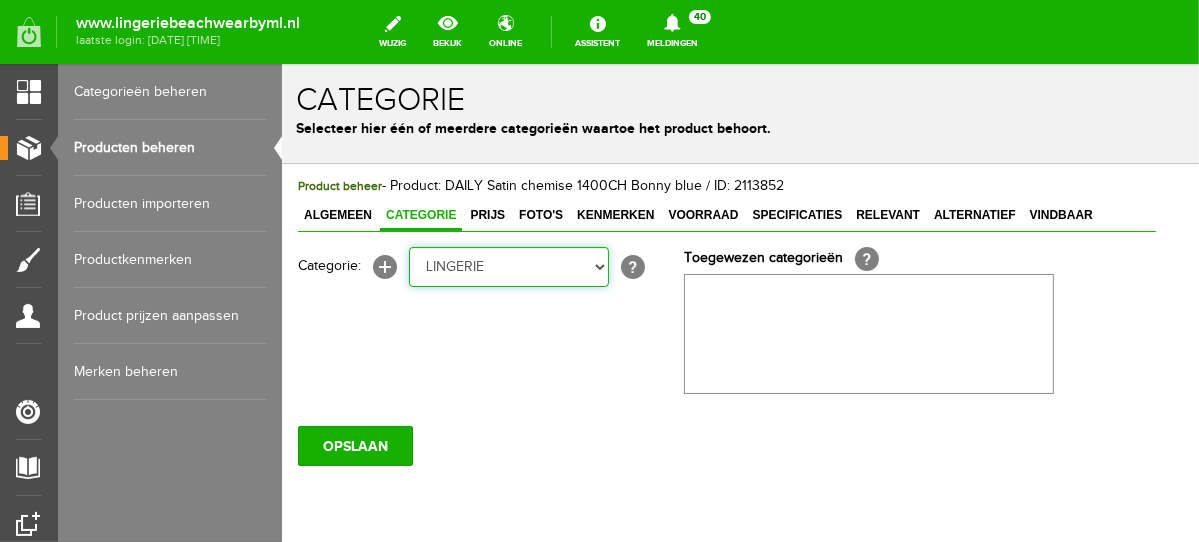 click on "Selecteer een categorie
NEW IN
LINGERIE
NACHTMODE
HOMEWEAR
BADMODE
BODY
LINGERIE
SUMMER COLOURS
BH ZONDER BEUGEL
PLUSSIZE
STRAPLESS
SEXY
BEACH
Bikinitop moulded (niet voorgev.)
Bikinitop voorgevormd
Shorty
Badpakken
Strandaccessoires
Rio slip
Slip
Hoge slip
Niet voorgevormd
Voorgevormd
One Shoulder
Push Up
Bandeau
Halter
Triangel
STRAPLESS
BASICS
HOMEWEAR
JUMPSUITS
BADJASSEN
NACHTMODE
PYJAMA SETS
PYJAMA JURKEN
KIMONO'S
SLIPDRESSES
SATIJNEN PYAMA
HEREN
SHAPEWEAR
BODY'S
ACCESSOIRES
PANTY'S
SPORT
SALE BEACH
SALE LINGERIE
D Cup" at bounding box center [508, 266] 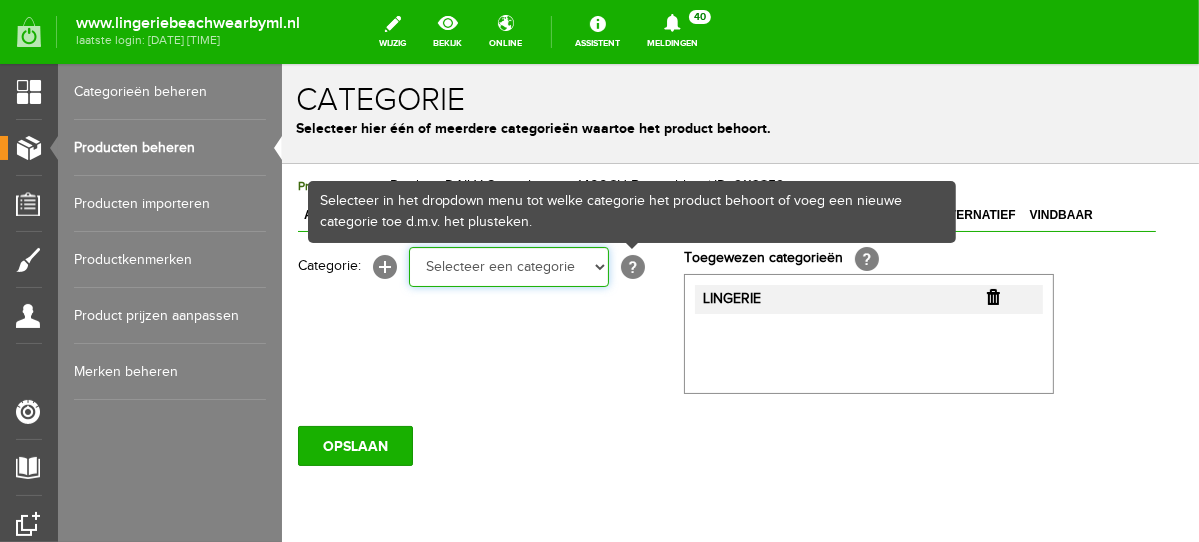 click on "Selecteer een categorie
NEW IN
LINGERIE
NACHTMODE
HOMEWEAR
BADMODE
BODY
LINGERIE
SUMMER COLOURS
BH ZONDER BEUGEL
PLUSSIZE
STRAPLESS
SEXY
BEACH
Bikinitop moulded (niet voorgev.)
Bikinitop voorgevormd
Shorty
Badpakken
Strandaccessoires
Rio slip
Slip
Hoge slip
Niet voorgevormd
Voorgevormd
One Shoulder
Push Up
Bandeau
Halter
Triangel
STRAPLESS
BASICS
HOMEWEAR
JUMPSUITS
BADJASSEN
NACHTMODE
PYJAMA SETS
PYJAMA JURKEN
KIMONO'S
SLIPDRESSES
SATIJNEN PYAMA
HEREN
SHAPEWEAR
BODY'S
ACCESSOIRES
PANTY'S
SPORT
SALE BEACH
SALE LINGERIE
D Cup" at bounding box center (508, 266) 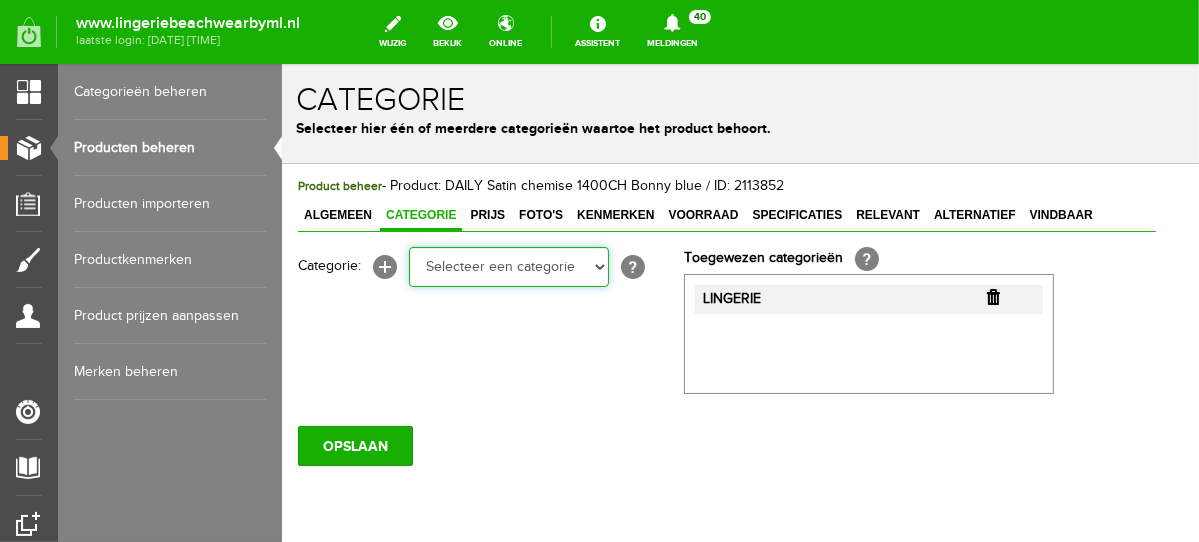 select on "281496" 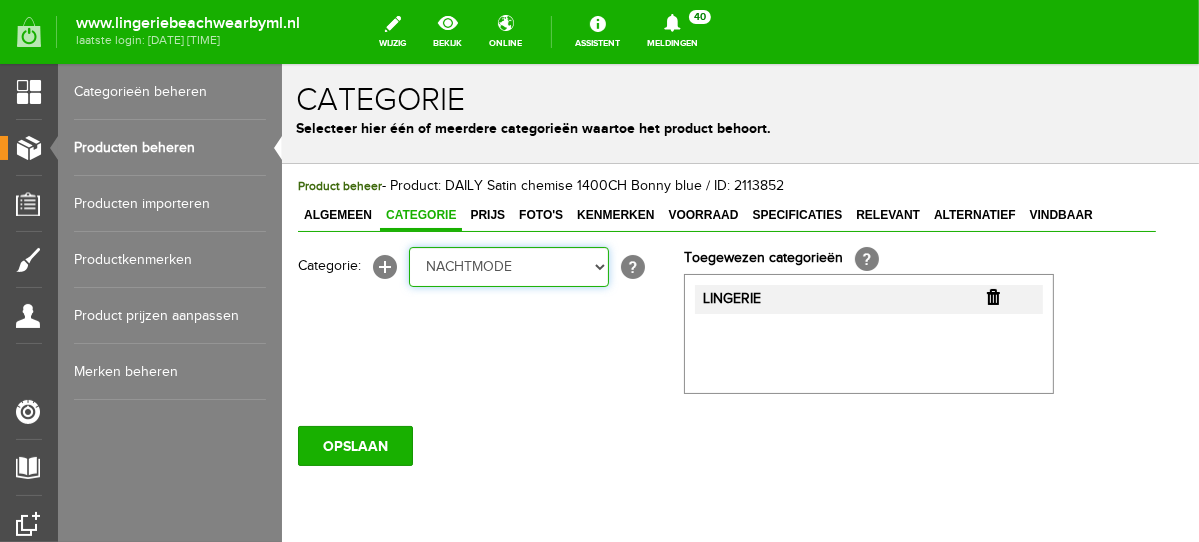 click on "Selecteer een categorie
NEW IN
LINGERIE
NACHTMODE
HOMEWEAR
BADMODE
BODY
LINGERIE
SUMMER COLOURS
BH ZONDER BEUGEL
PLUSSIZE
STRAPLESS
SEXY
BEACH
Bikinitop moulded (niet voorgev.)
Bikinitop voorgevormd
Shorty
Badpakken
Strandaccessoires
Rio slip
Slip
Hoge slip
Niet voorgevormd
Voorgevormd
One Shoulder
Push Up
Bandeau
Halter
Triangel
STRAPLESS
BASICS
HOMEWEAR
JUMPSUITS
BADJASSEN
NACHTMODE
PYJAMA SETS
PYJAMA JURKEN
KIMONO'S
SLIPDRESSES
SATIJNEN PYAMA
HEREN
SHAPEWEAR
BODY'S
ACCESSOIRES
PANTY'S
SPORT
SALE BEACH
SALE LINGERIE
D Cup" at bounding box center [508, 266] 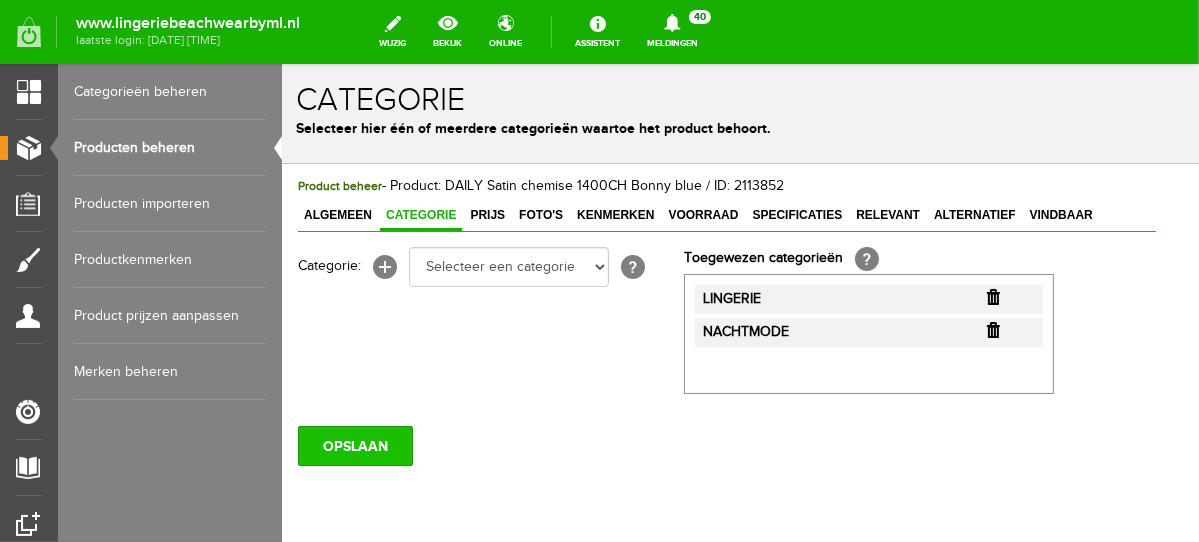 click on "OPSLAAN" at bounding box center (354, 445) 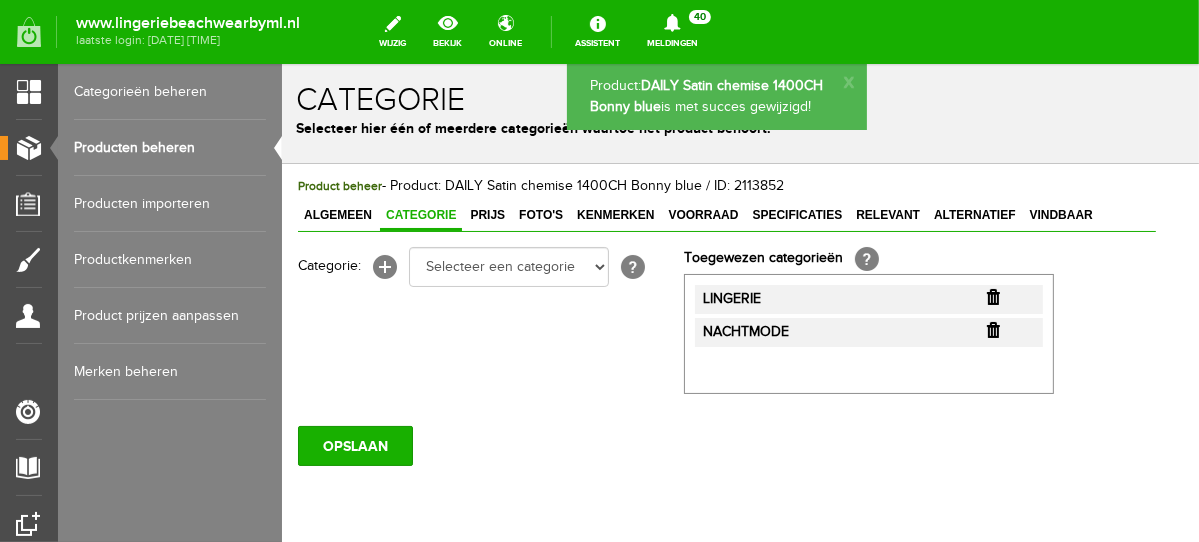 click on "Producten beheren" at bounding box center [170, 148] 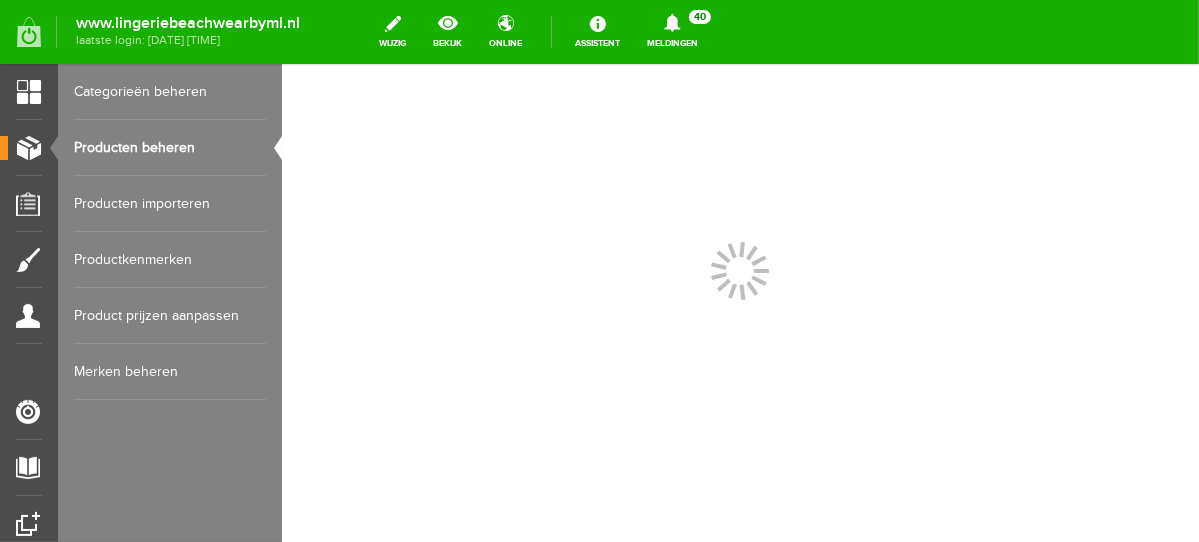 scroll, scrollTop: 0, scrollLeft: 0, axis: both 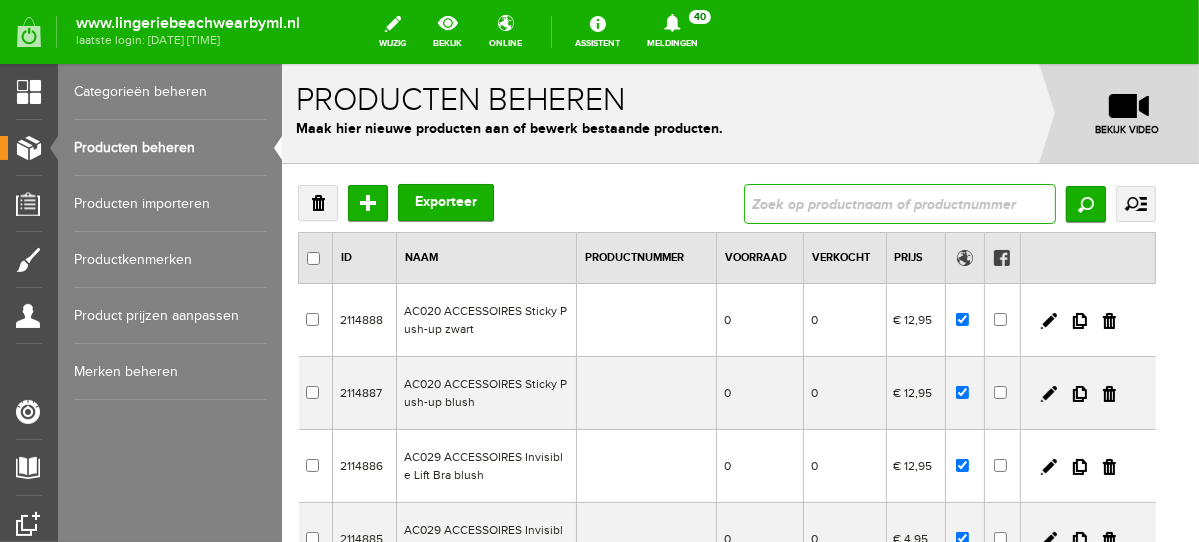 click at bounding box center (899, 203) 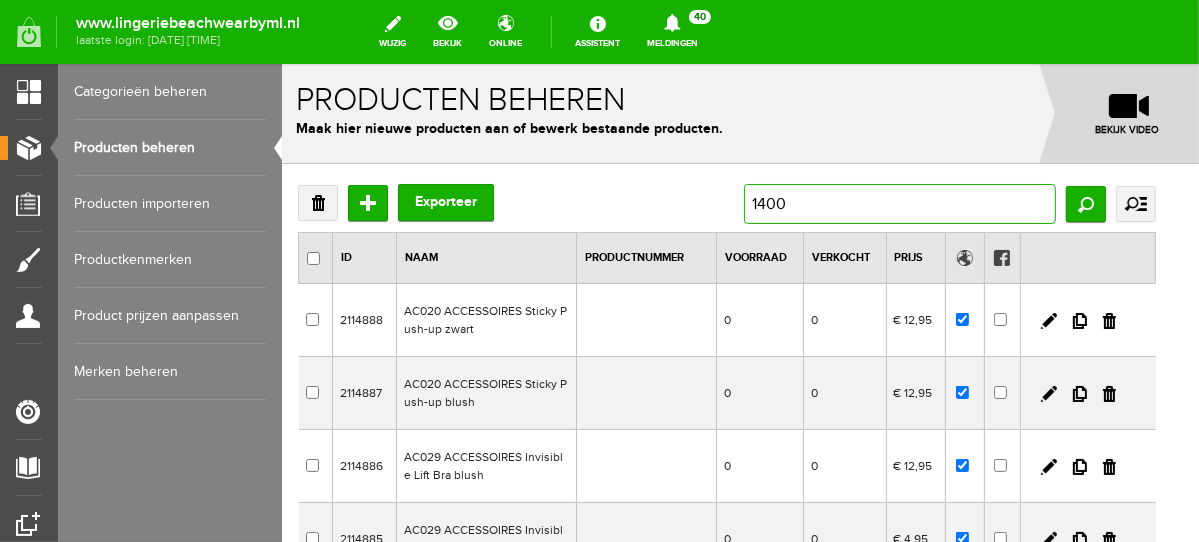 type on "1400B" 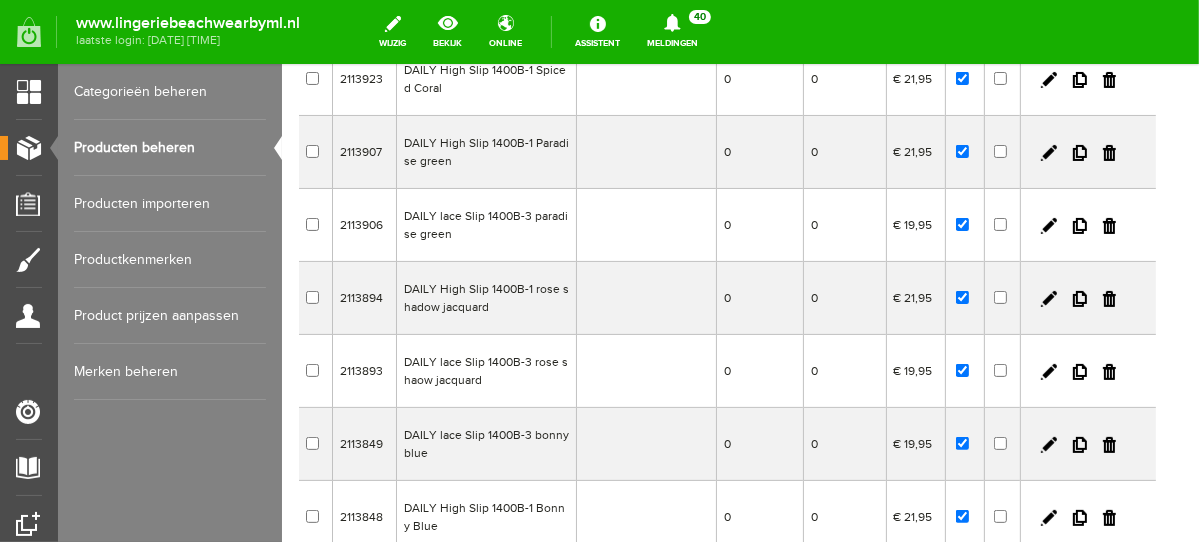 scroll, scrollTop: 247, scrollLeft: 0, axis: vertical 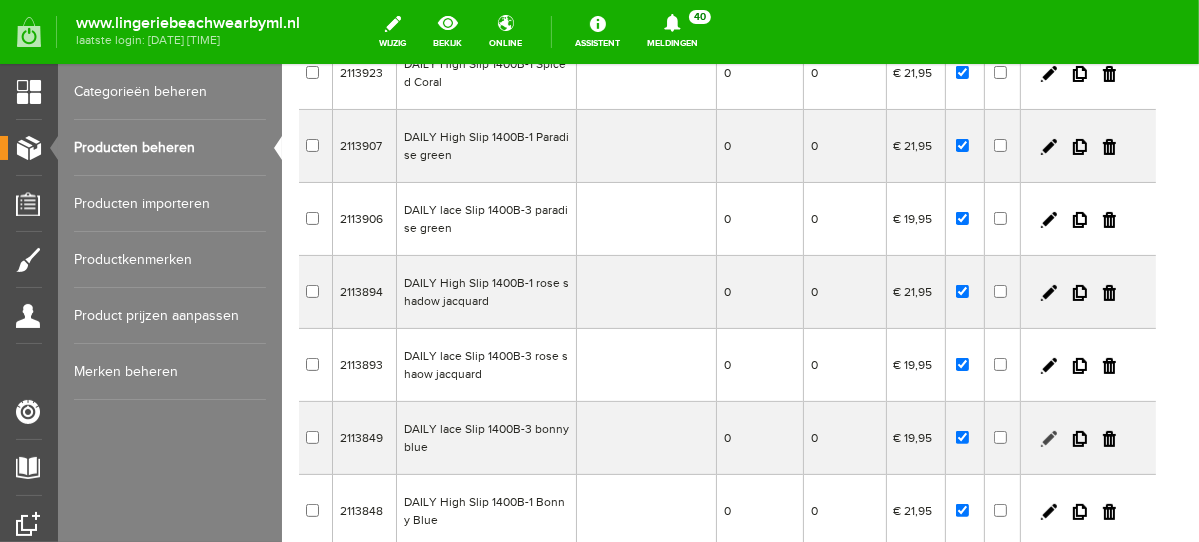 click at bounding box center [1048, 438] 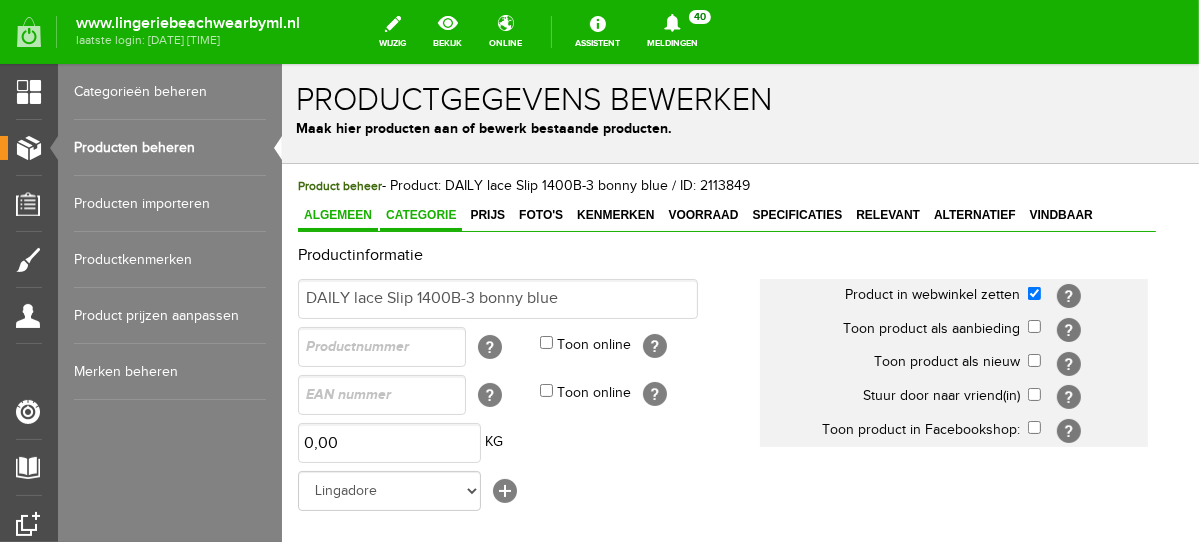 scroll, scrollTop: 0, scrollLeft: 0, axis: both 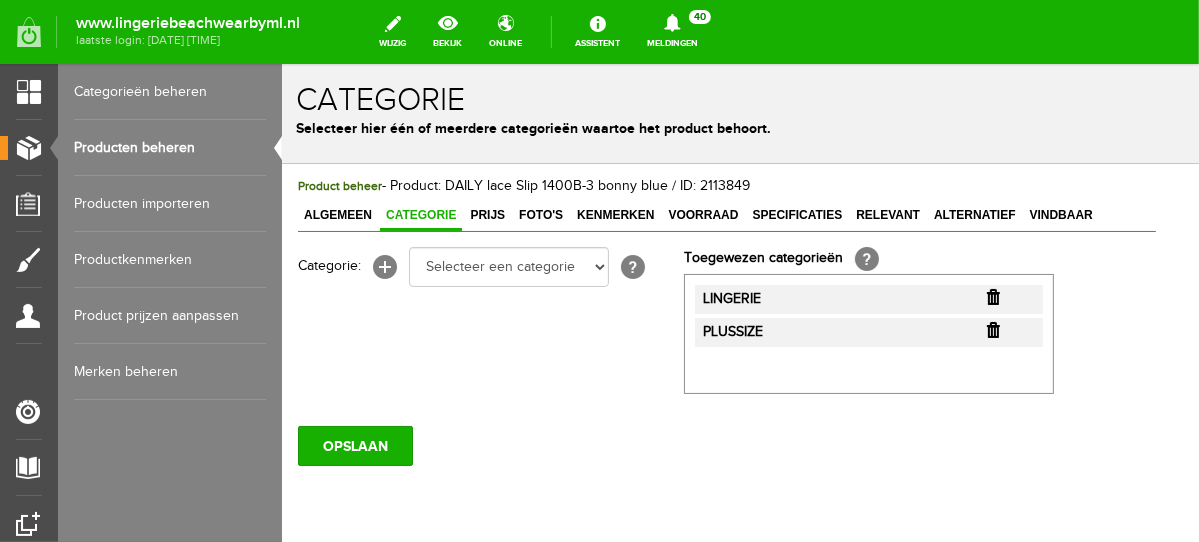 click at bounding box center (992, 296) 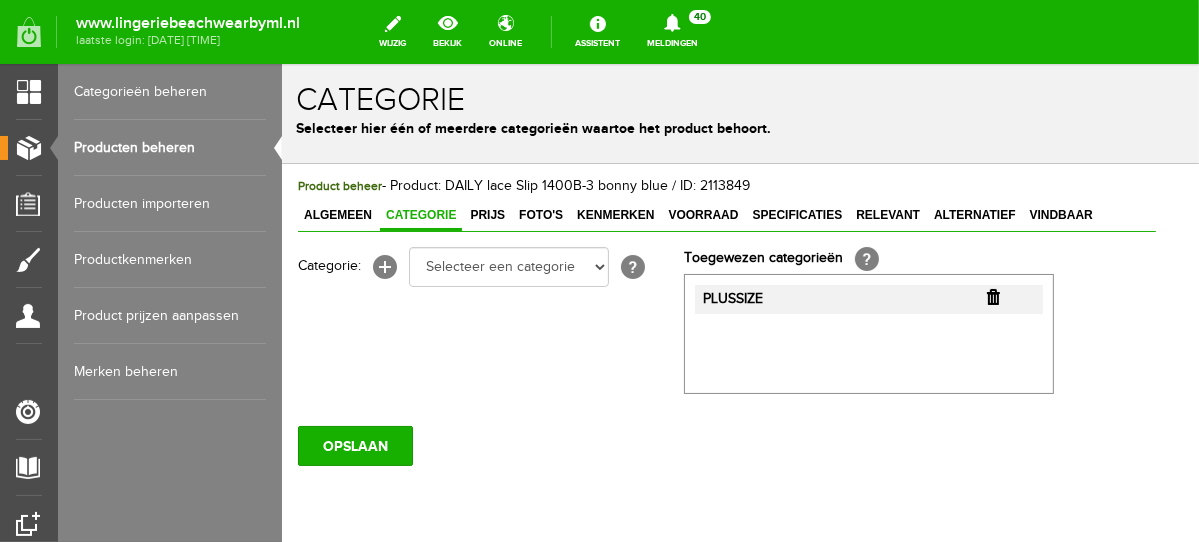 click at bounding box center [992, 296] 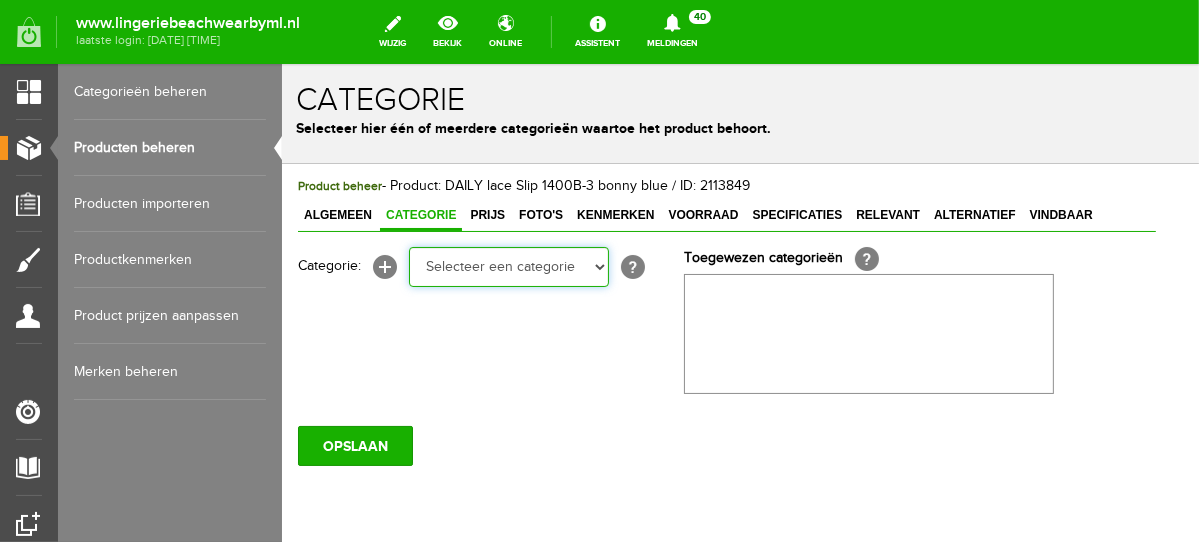 click on "Selecteer een categorie
NEW IN
LINGERIE
NACHTMODE
HOMEWEAR
BADMODE
BODY
LINGERIE
SUMMER COLOURS
BH ZONDER BEUGEL
PLUSSIZE
STRAPLESS
SEXY
BEACH
Bikinitop moulded (niet voorgev.)
Bikinitop voorgevormd
Shorty
Badpakken
Strandaccessoires
Rio slip
Slip
Hoge slip
Niet voorgevormd
Voorgevormd
One Shoulder
Push Up
Bandeau
Halter
Triangel
STRAPLESS
BASICS
HOMEWEAR
JUMPSUITS
BADJASSEN
NACHTMODE
PYJAMA SETS
PYJAMA JURKEN
KIMONO'S
SLIPDRESSES
SATIJNEN PYAMA
HEREN
SHAPEWEAR
BODY'S
ACCESSOIRES
PANTY'S
SPORT
SALE BEACH
SALE LINGERIE
D Cup" at bounding box center (508, 266) 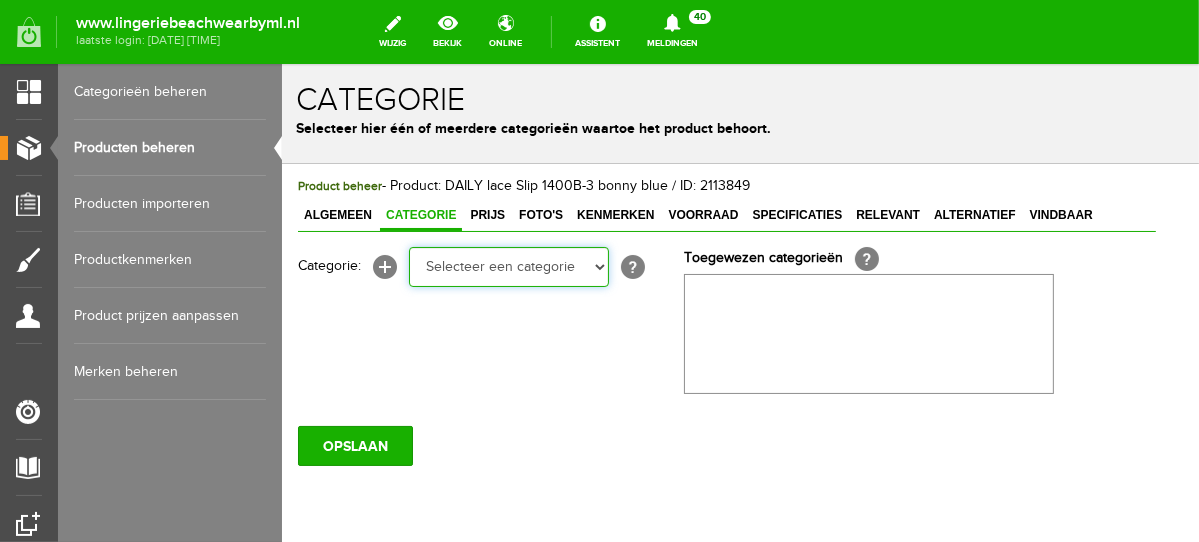 select on "281745" 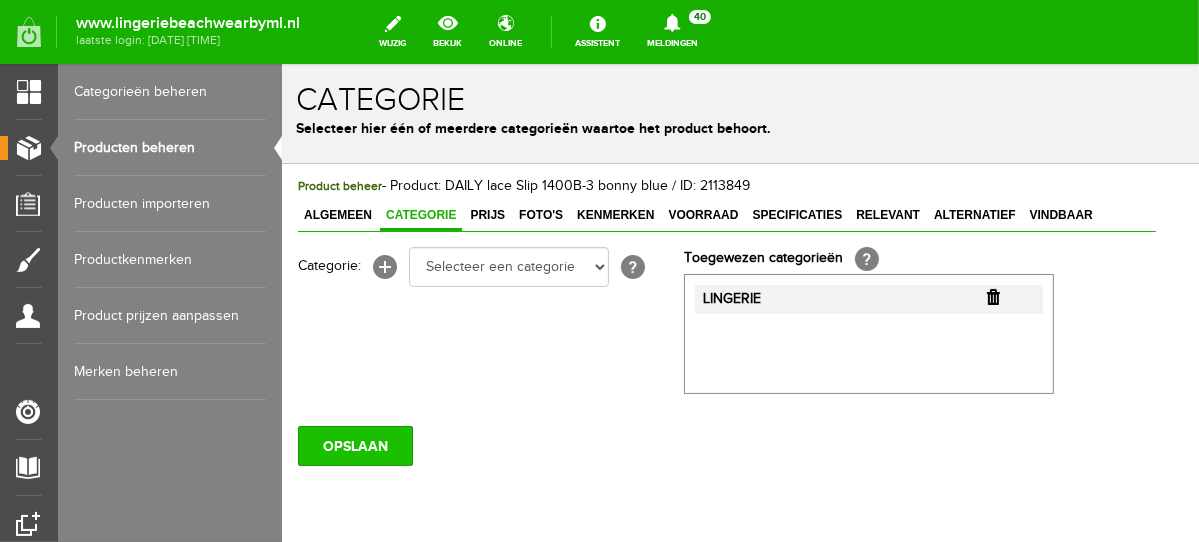 click on "OPSLAAN" at bounding box center (354, 445) 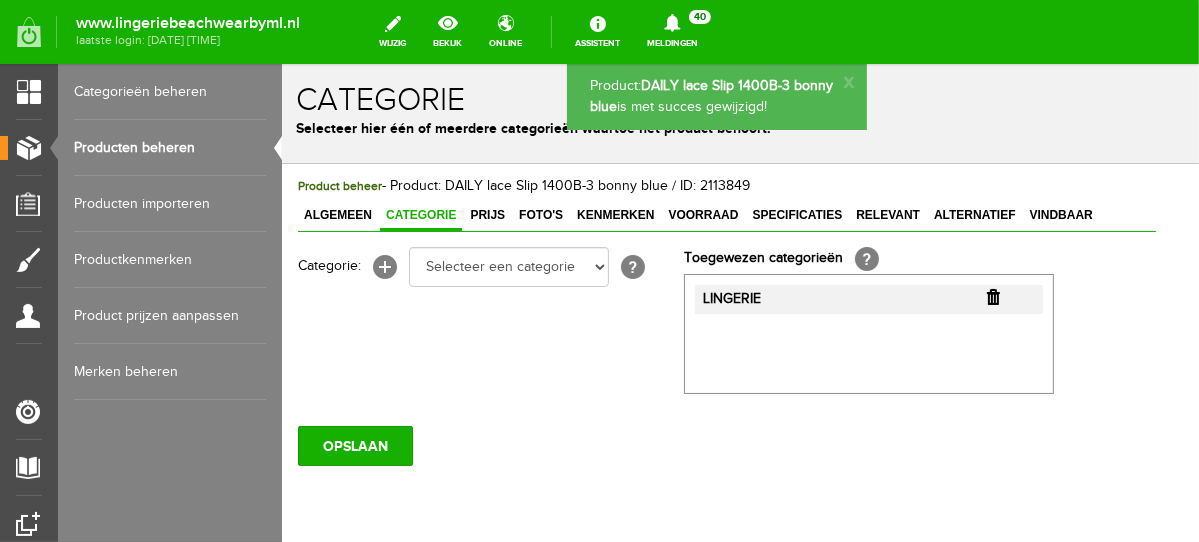 click on "Producten beheren" at bounding box center (170, 148) 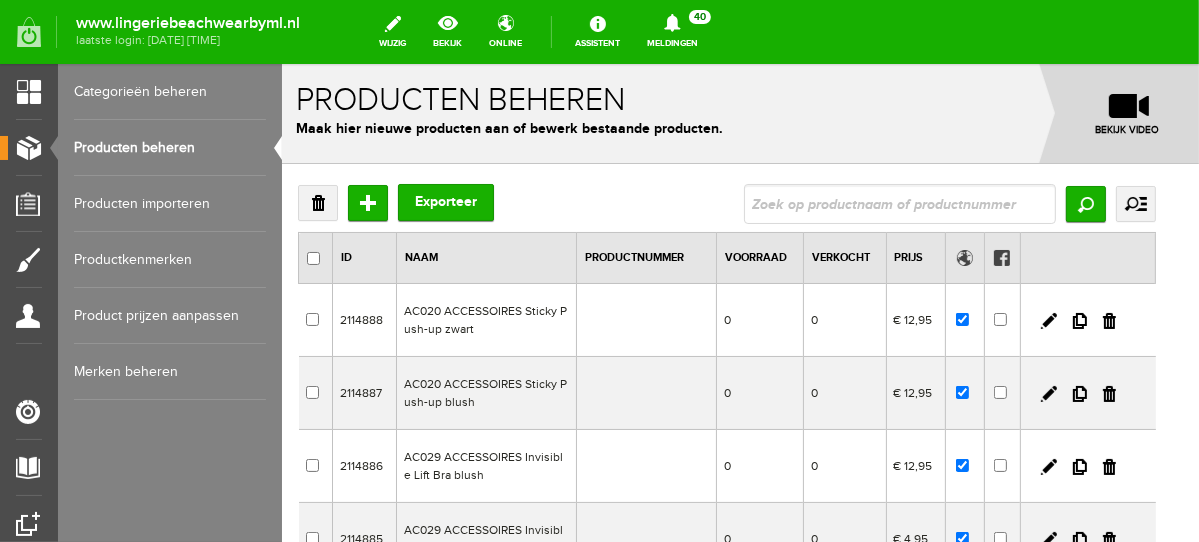 scroll, scrollTop: 0, scrollLeft: 0, axis: both 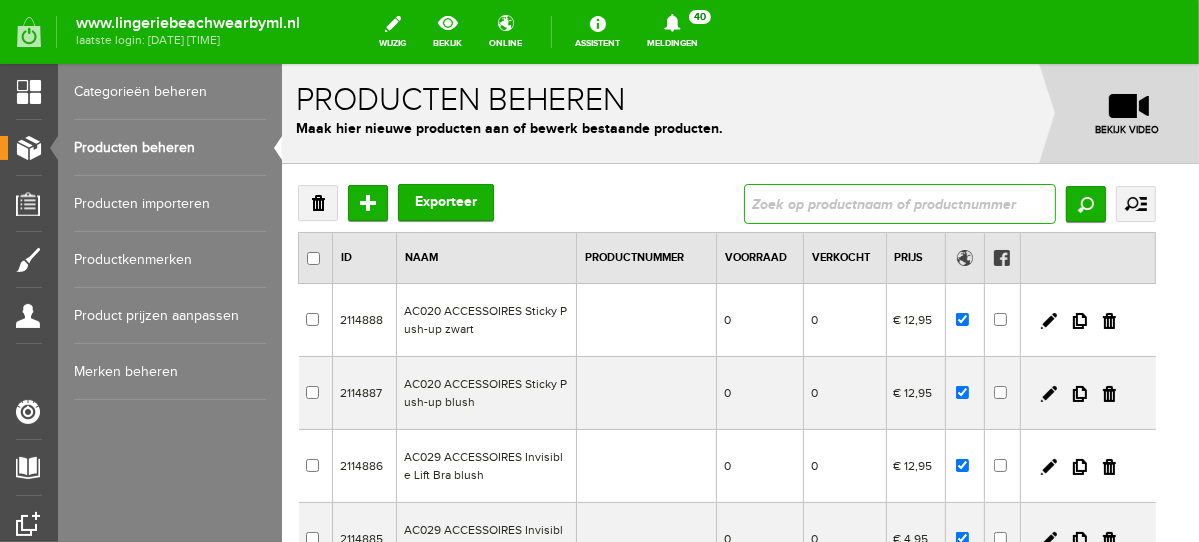 click at bounding box center [899, 203] 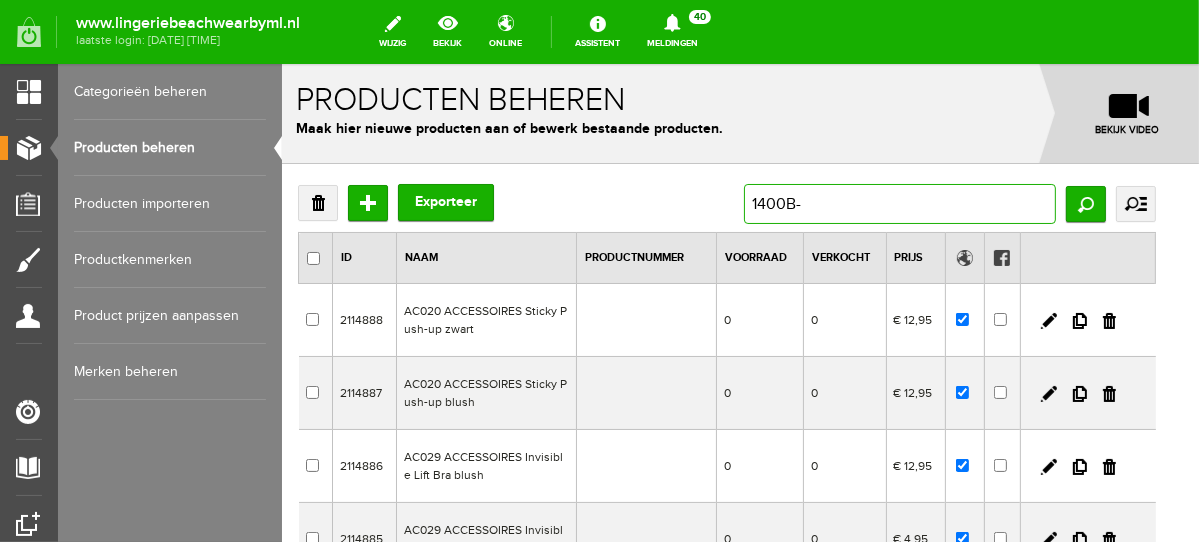 type on "1400B-1" 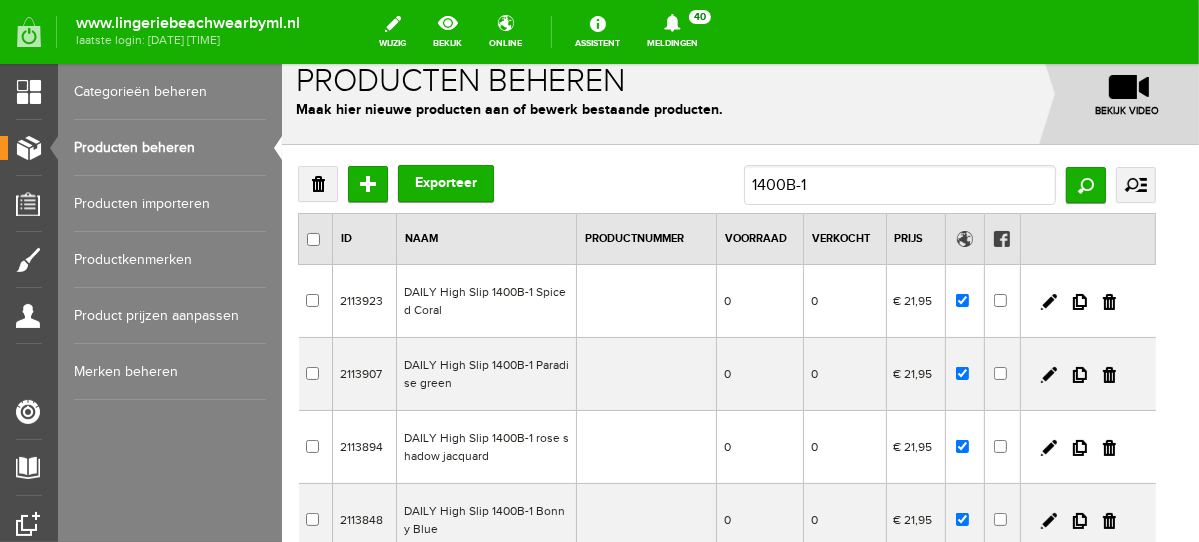 scroll, scrollTop: 140, scrollLeft: 0, axis: vertical 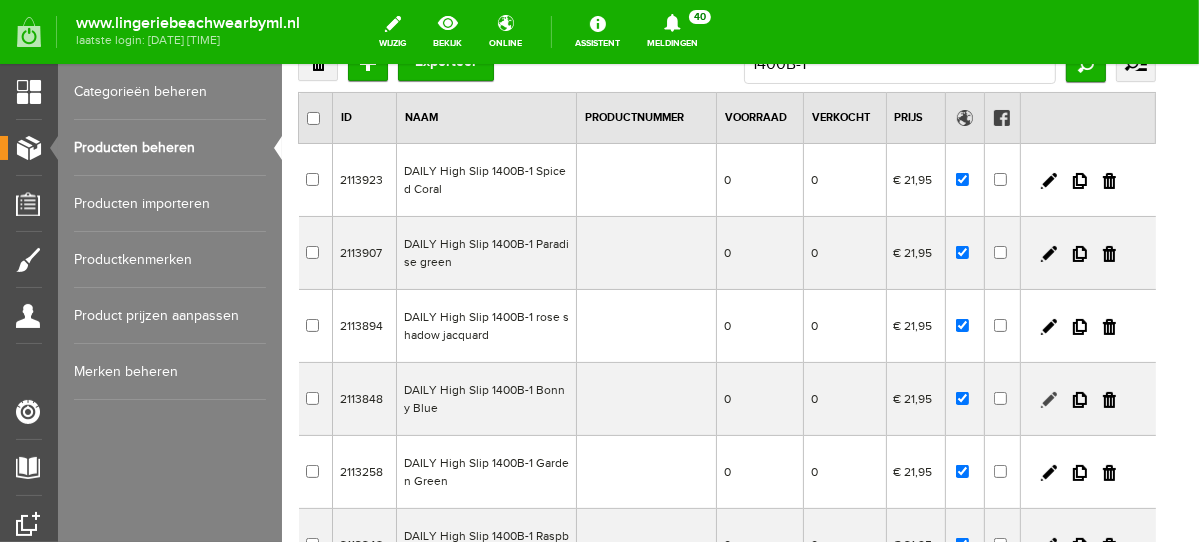 click at bounding box center (1048, 399) 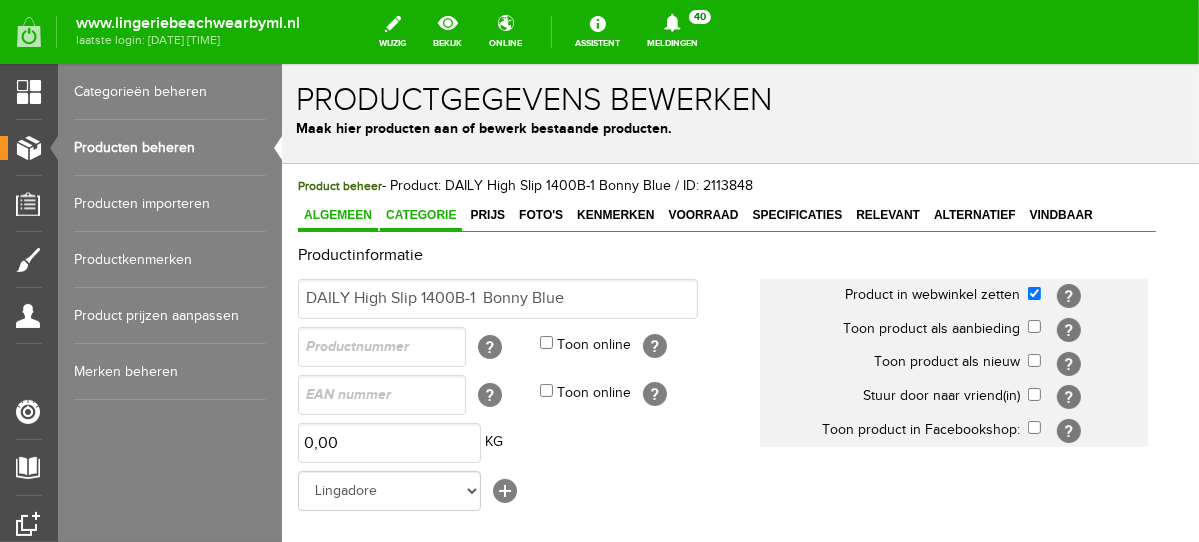 scroll, scrollTop: 0, scrollLeft: 0, axis: both 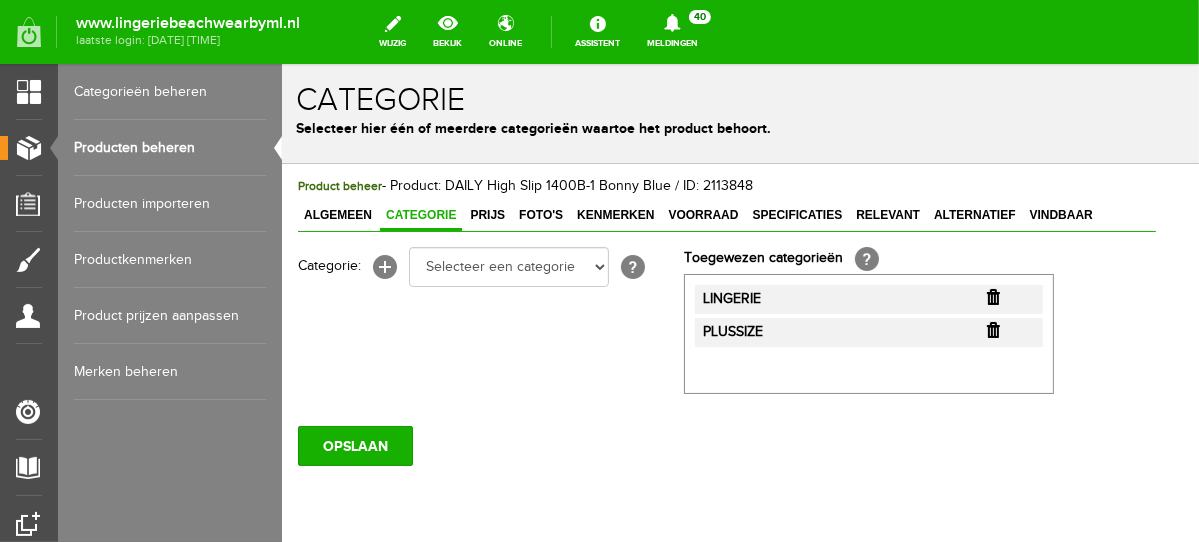 click at bounding box center [992, 296] 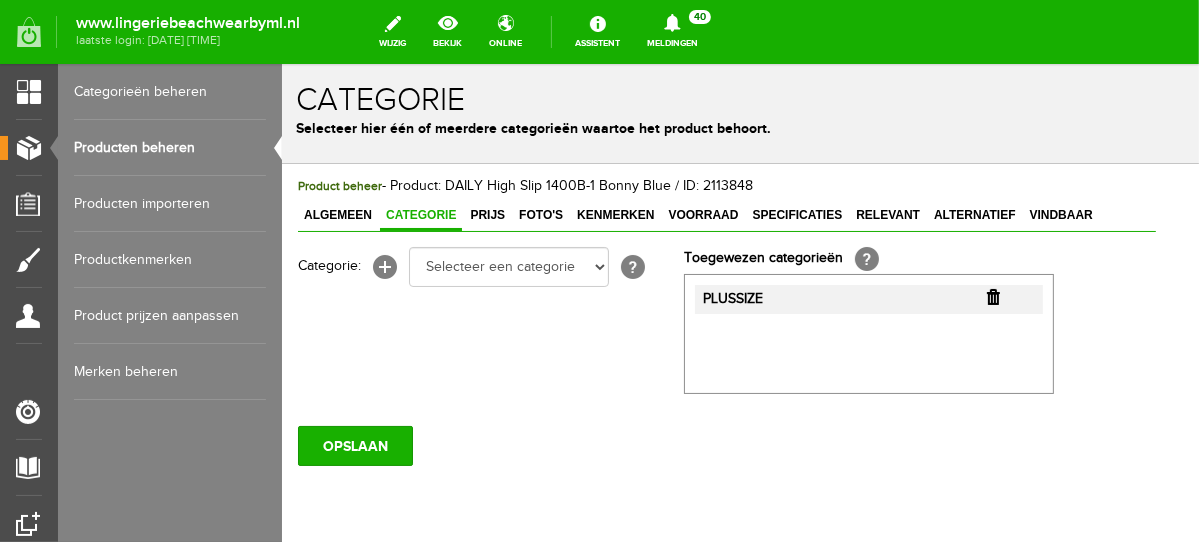 click at bounding box center [992, 296] 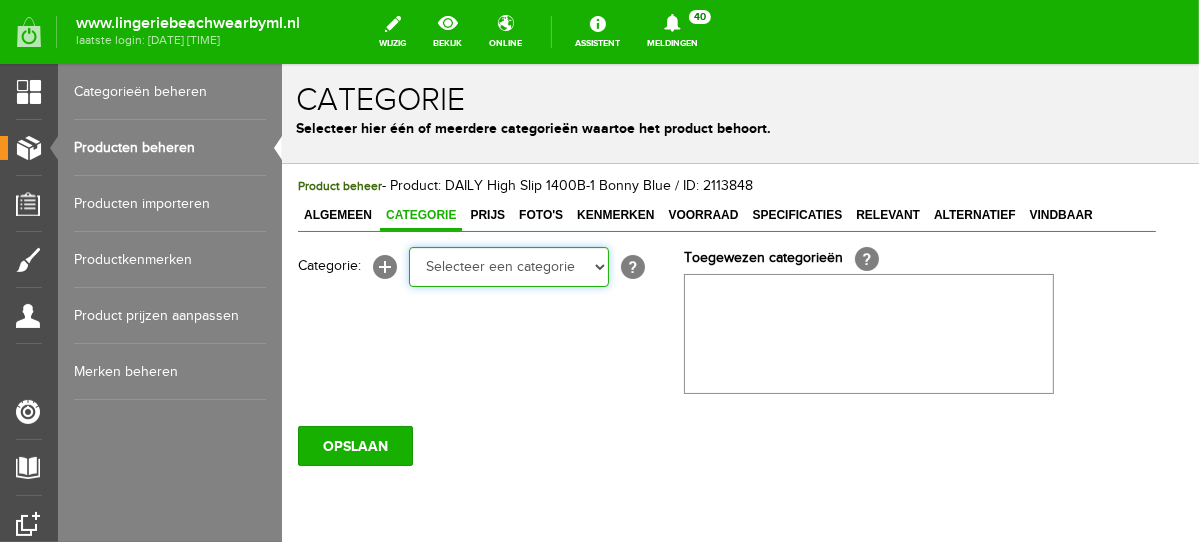click on "Selecteer een categorie
NEW IN
LINGERIE
NACHTMODE
HOMEWEAR
BADMODE
BODY
LINGERIE
SUMMER COLOURS
BH ZONDER BEUGEL
PLUSSIZE
STRAPLESS
SEXY
BEACH
Bikinitop moulded (niet voorgev.)
Bikinitop voorgevormd
Shorty
Badpakken
Strandaccessoires
Rio slip
Slip
Hoge slip
Niet voorgevormd
Voorgevormd
One Shoulder
Push Up
Bandeau
Halter
Triangel
STRAPLESS
BASICS
HOMEWEAR
JUMPSUITS
BADJASSEN
NACHTMODE
PYJAMA SETS
PYJAMA JURKEN
KIMONO'S
SLIPDRESSES
SATIJNEN PYAMA
HEREN
SHAPEWEAR
BODY'S
ACCESSOIRES
PANTY'S
SPORT
SALE BEACH
SALE LINGERIE
D Cup" at bounding box center (508, 266) 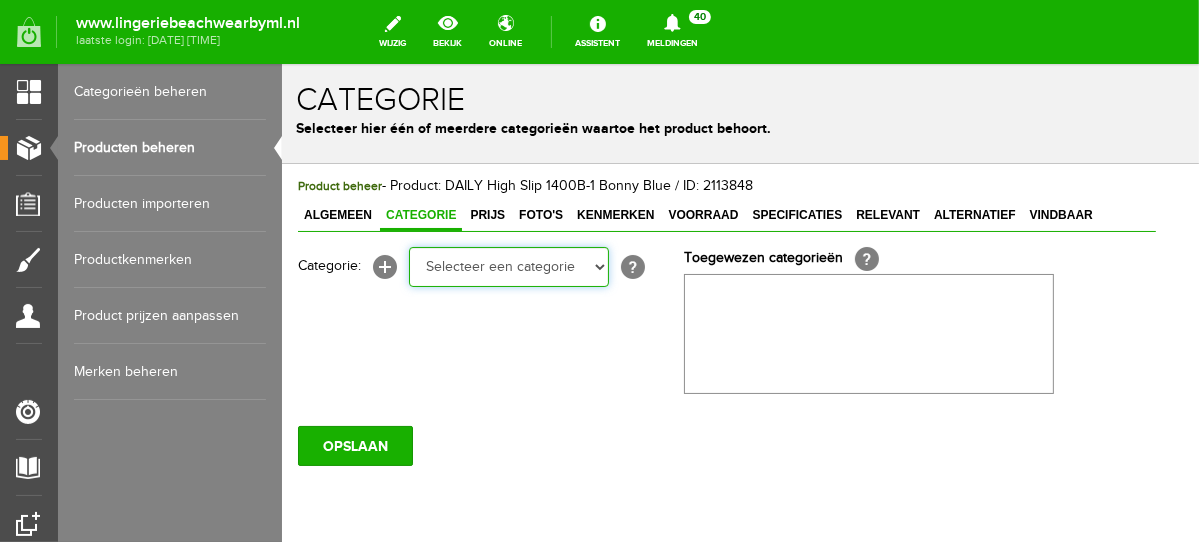 select on "281745" 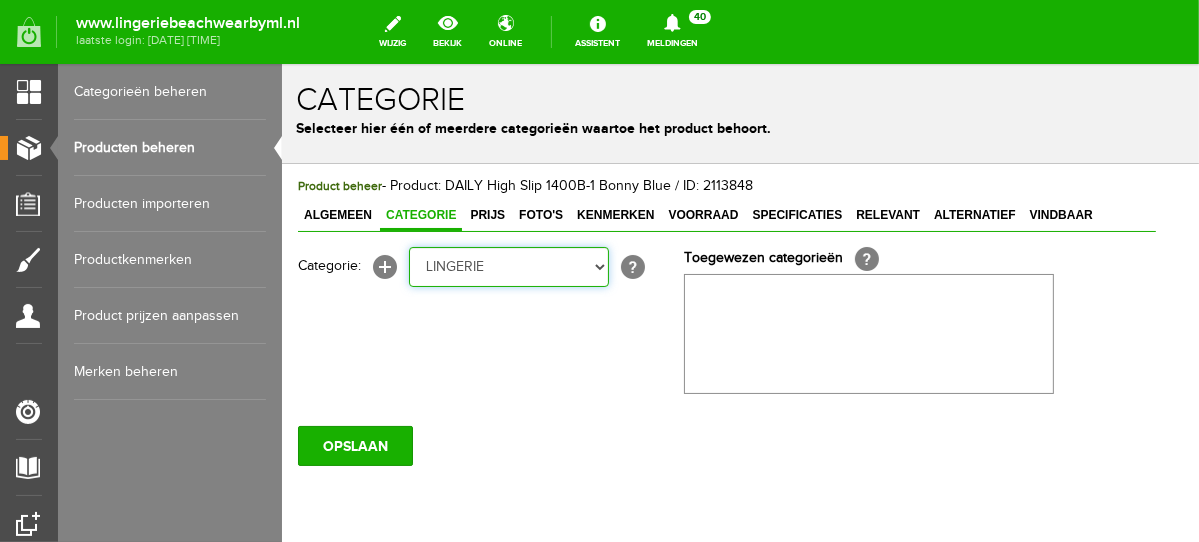 click on "Selecteer een categorie
NEW IN
LINGERIE
NACHTMODE
HOMEWEAR
BADMODE
BODY
LINGERIE
SUMMER COLOURS
BH ZONDER BEUGEL
PLUSSIZE
STRAPLESS
SEXY
BEACH
Bikinitop moulded (niet voorgev.)
Bikinitop voorgevormd
Shorty
Badpakken
Strandaccessoires
Rio slip
Slip
Hoge slip
Niet voorgevormd
Voorgevormd
One Shoulder
Push Up
Bandeau
Halter
Triangel
STRAPLESS
BASICS
HOMEWEAR
JUMPSUITS
BADJASSEN
NACHTMODE
PYJAMA SETS
PYJAMA JURKEN
KIMONO'S
SLIPDRESSES
SATIJNEN PYAMA
HEREN
SHAPEWEAR
BODY'S
ACCESSOIRES
PANTY'S
SPORT
SALE BEACH
SALE LINGERIE
D Cup" at bounding box center (508, 266) 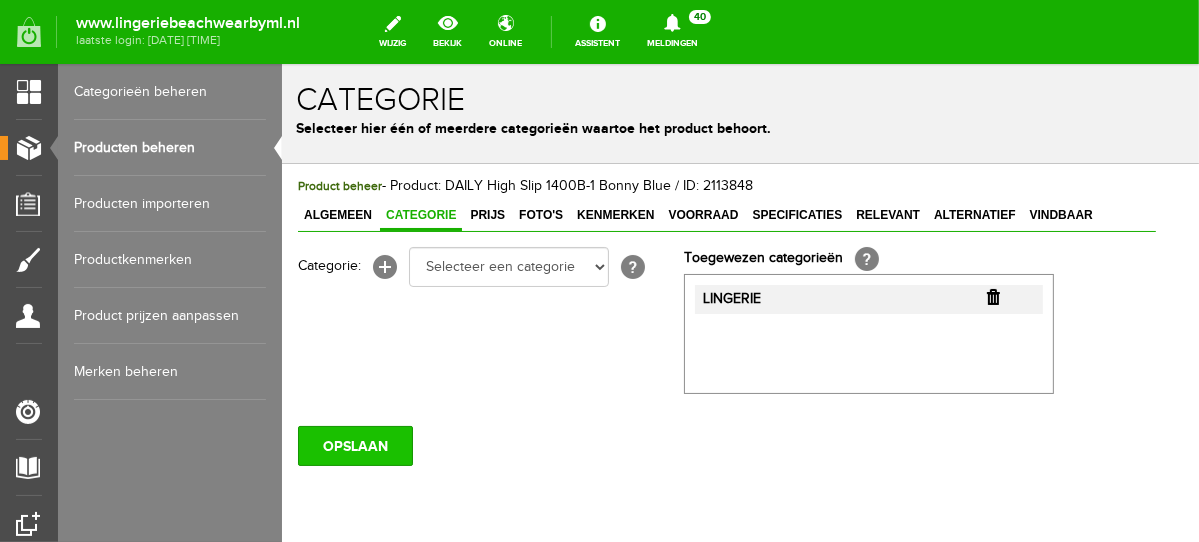click on "OPSLAAN" at bounding box center (354, 445) 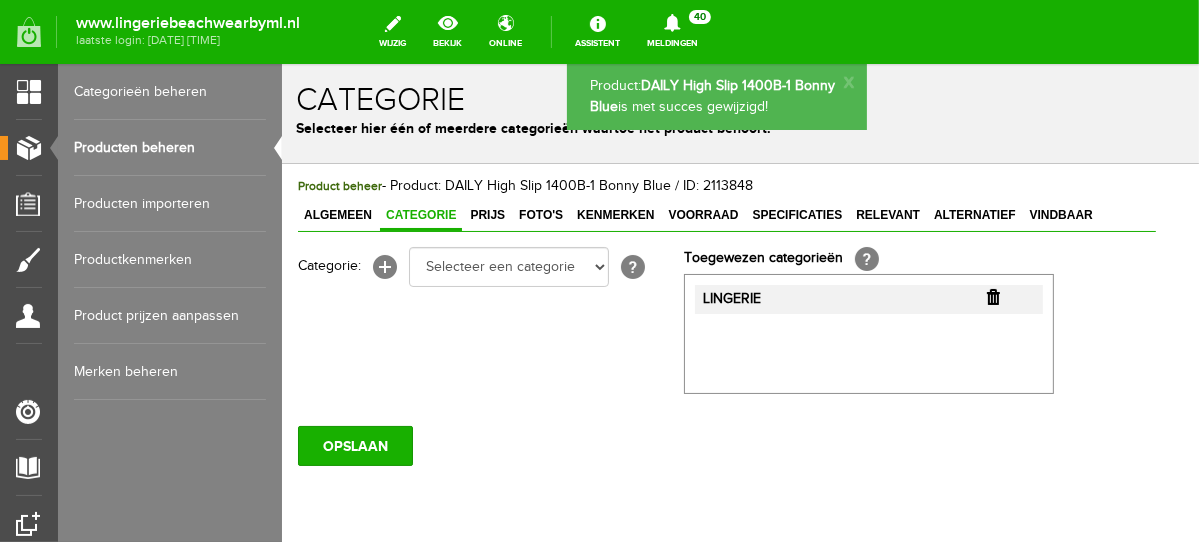 scroll, scrollTop: 0, scrollLeft: 0, axis: both 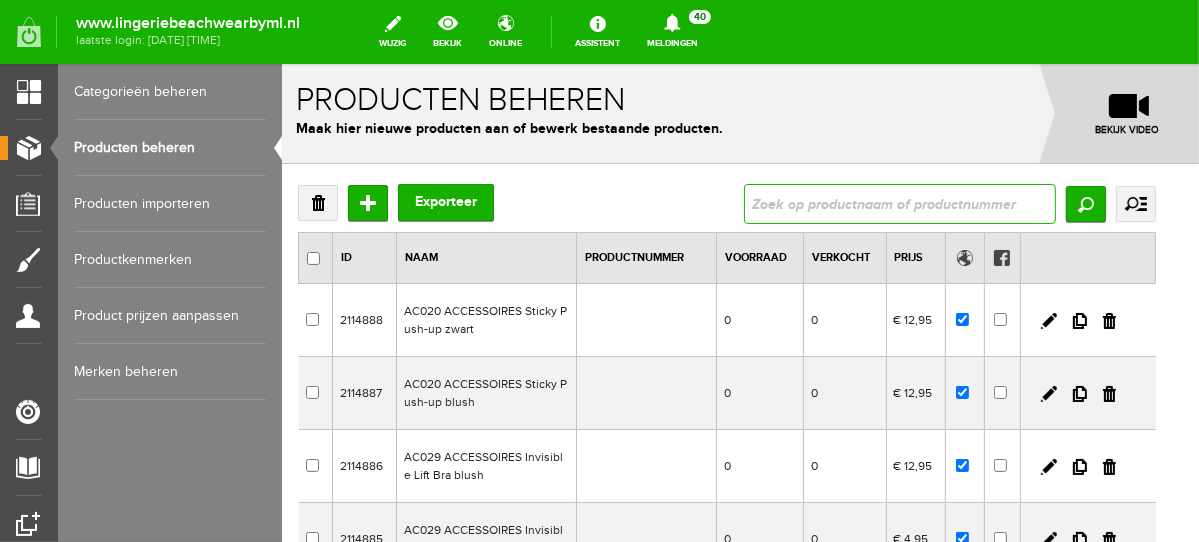 click at bounding box center (899, 203) 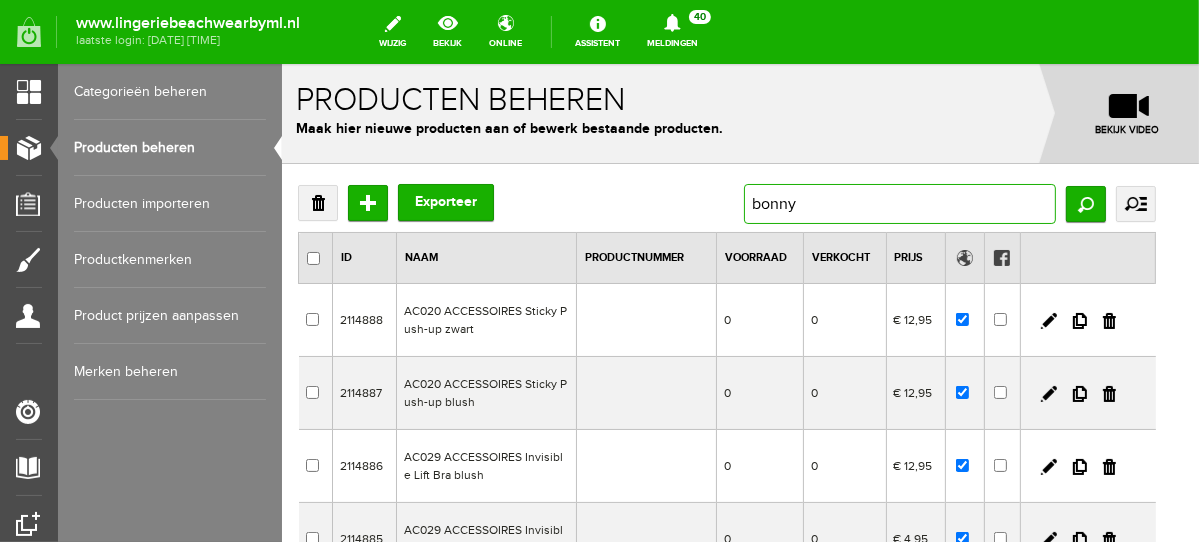type on "bonny" 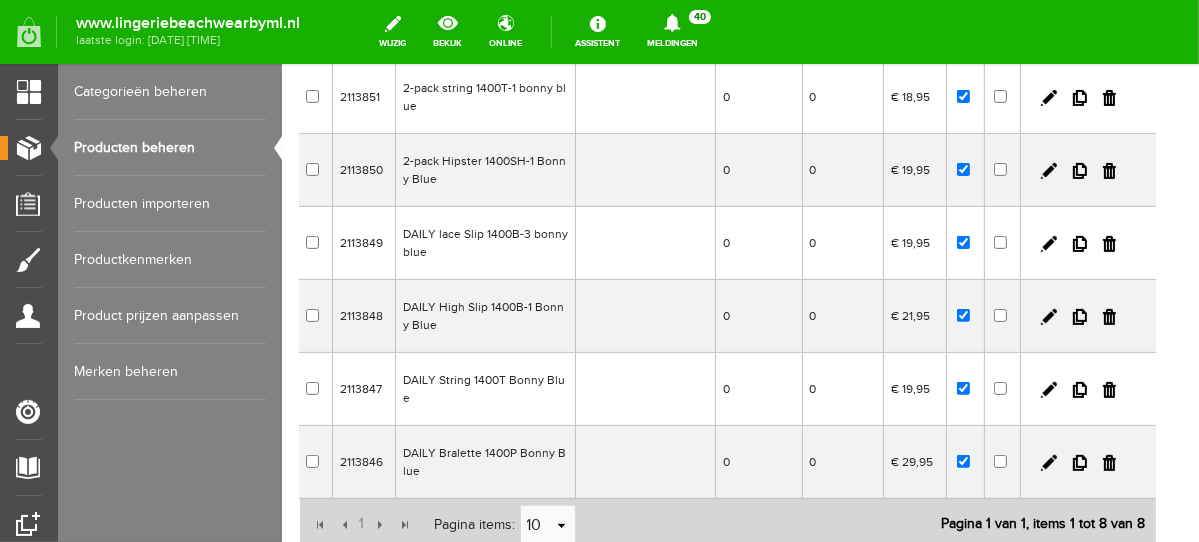 scroll, scrollTop: 380, scrollLeft: 0, axis: vertical 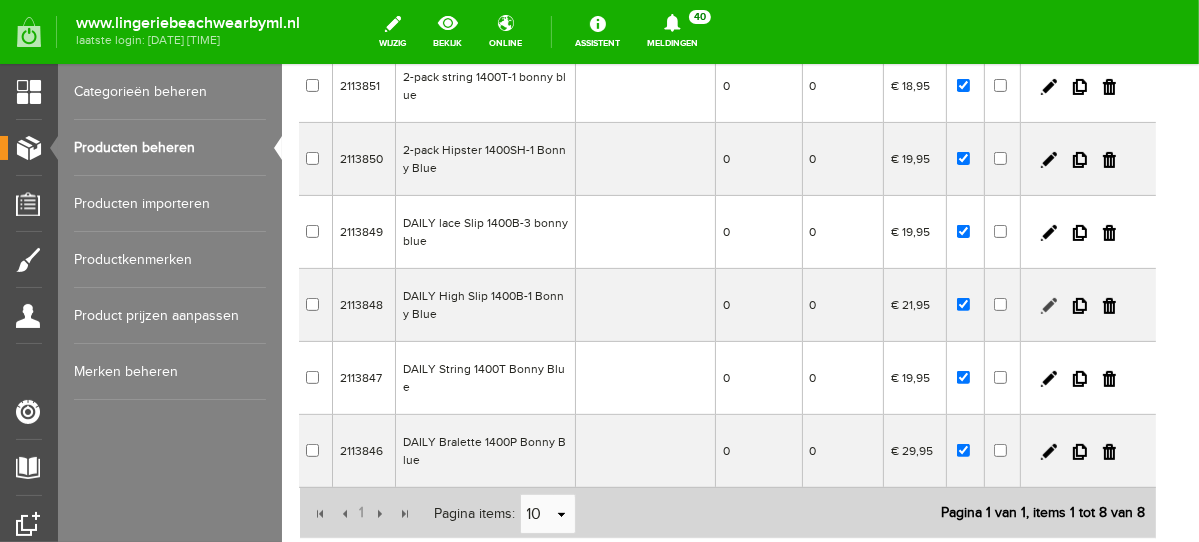 click at bounding box center [1048, 305] 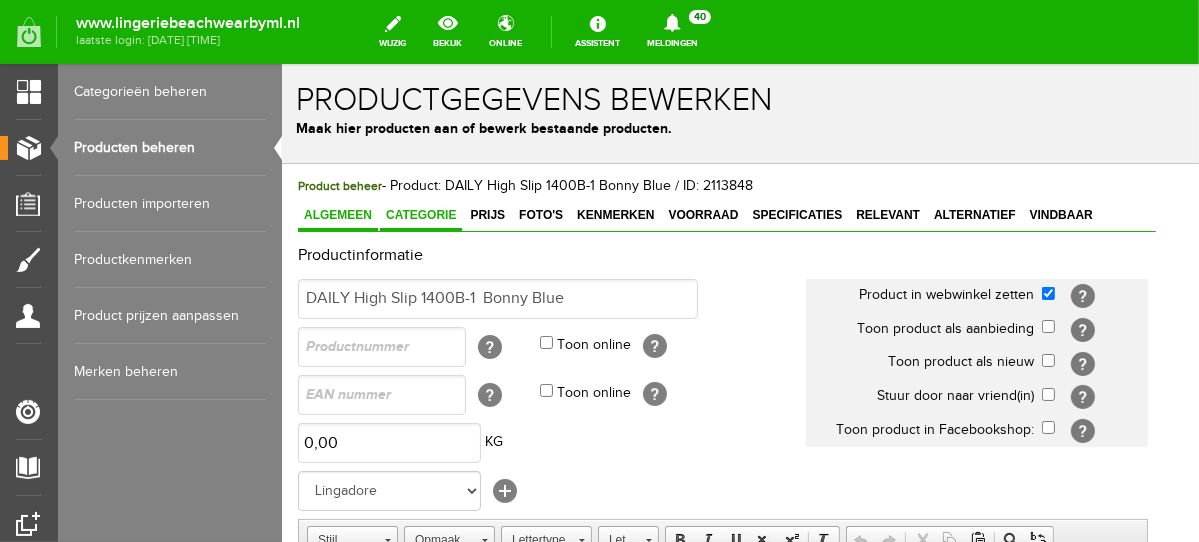 scroll, scrollTop: 0, scrollLeft: 0, axis: both 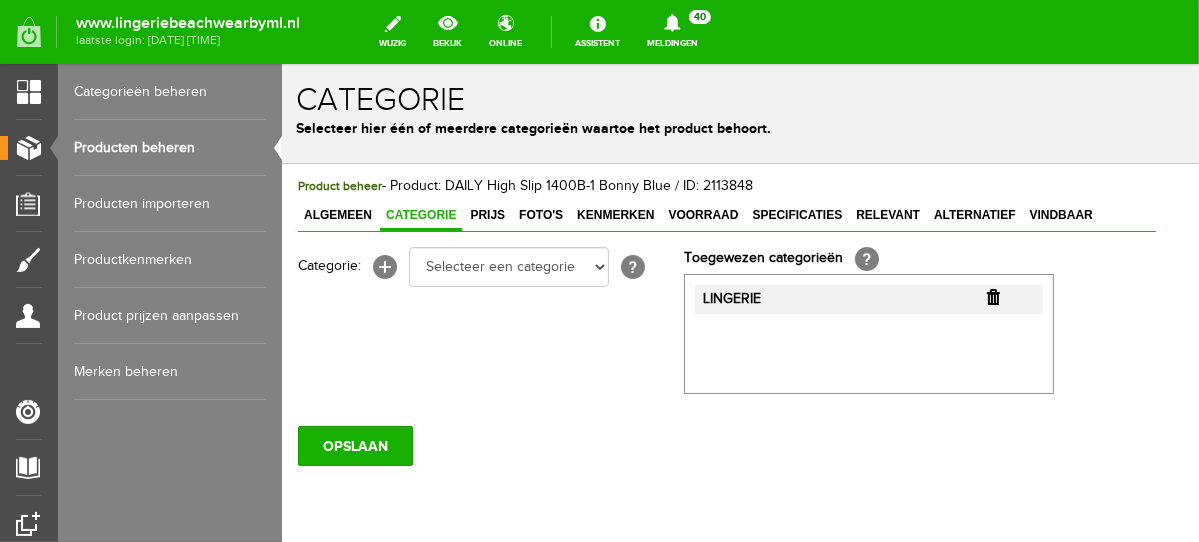 click on "Categorie" at bounding box center (420, 215) 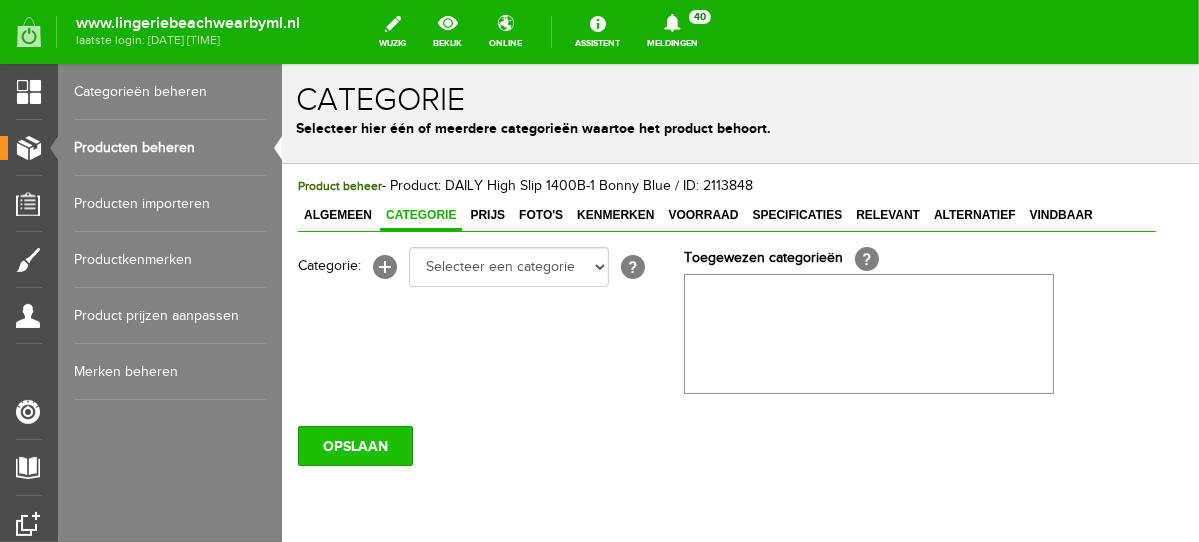 click on "OPSLAAN" at bounding box center [354, 445] 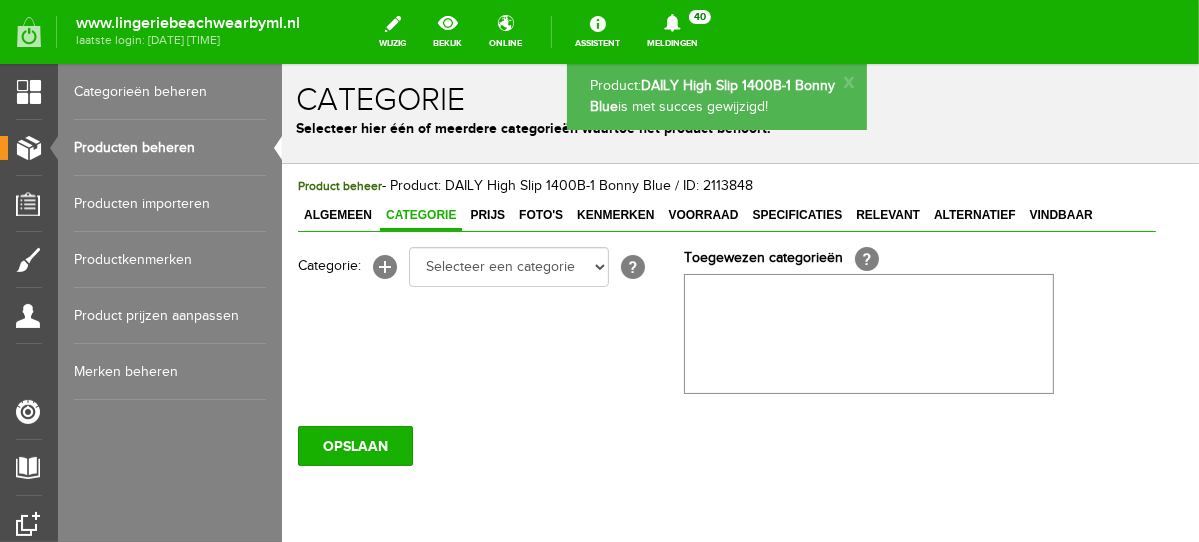 click on "Selecteer een categorie
NEW IN
LINGERIE
NACHTMODE
HOMEWEAR
BADMODE
BODY
LINGERIE
SUMMER COLOURS
BH ZONDER BEUGEL
PLUSSIZE
STRAPLESS
SEXY
BEACH
Bikinitop moulded (niet voorgev.)
Bikinitop voorgevormd
Shorty
Badpakken
Strandaccessoires
Rio slip
Slip
Hoge slip
Niet voorgevormd
Voorgevormd
One Shoulder
Push Up
Bandeau
Halter
Triangel
STRAPLESS
BASICS
HOMEWEAR
JUMPSUITS
BADJASSEN
NACHTMODE
PYJAMA SETS
PYJAMA JURKEN
KIMONO'S
SLIPDRESSES
SATIJNEN PYAMA
HEREN
SHAPEWEAR
BODY'S" at bounding box center (508, 266) 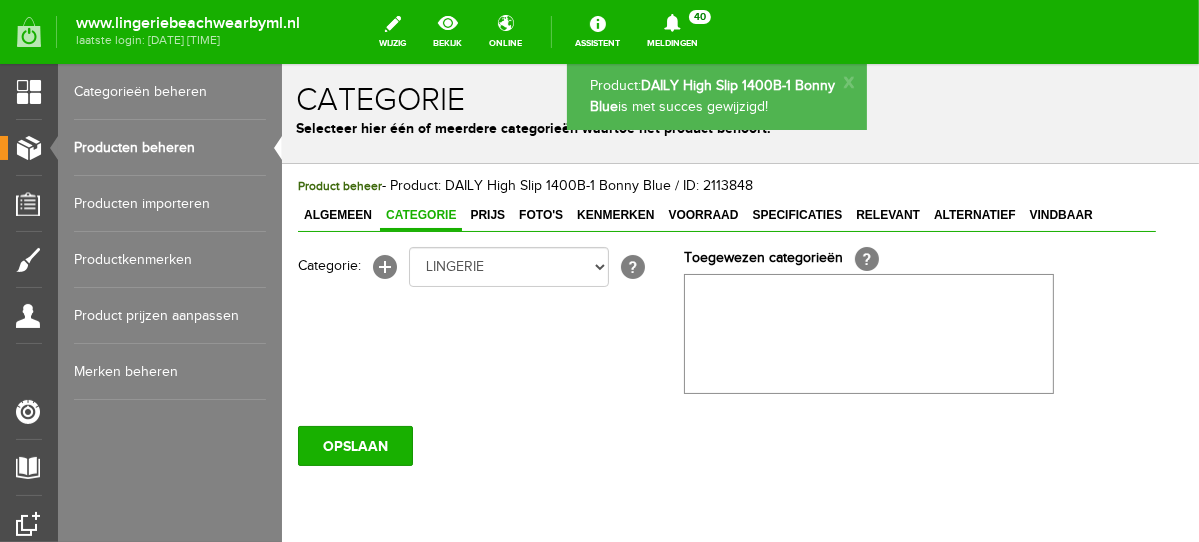 click on "Selecteer een categorie
NEW IN
LINGERIE
NACHTMODE
HOMEWEAR
BADMODE
BODY
LINGERIE
SUMMER COLOURS
BH ZONDER BEUGEL
PLUSSIZE
STRAPLESS
SEXY
BEACH
Bikinitop moulded (niet voorgev.)
Bikinitop voorgevormd
Shorty
Badpakken
Strandaccessoires
Rio slip
Slip
Hoge slip
Niet voorgevormd
Voorgevormd
One Shoulder
Push Up
Bandeau
Halter
Triangel
STRAPLESS
BASICS
HOMEWEAR
JUMPSUITS
BADJASSEN
NACHTMODE
PYJAMA SETS
PYJAMA JURKEN
KIMONO'S
SLIPDRESSES
SATIJNEN PYAMA
HEREN
SHAPEWEAR
BODY'S" at bounding box center (508, 266) 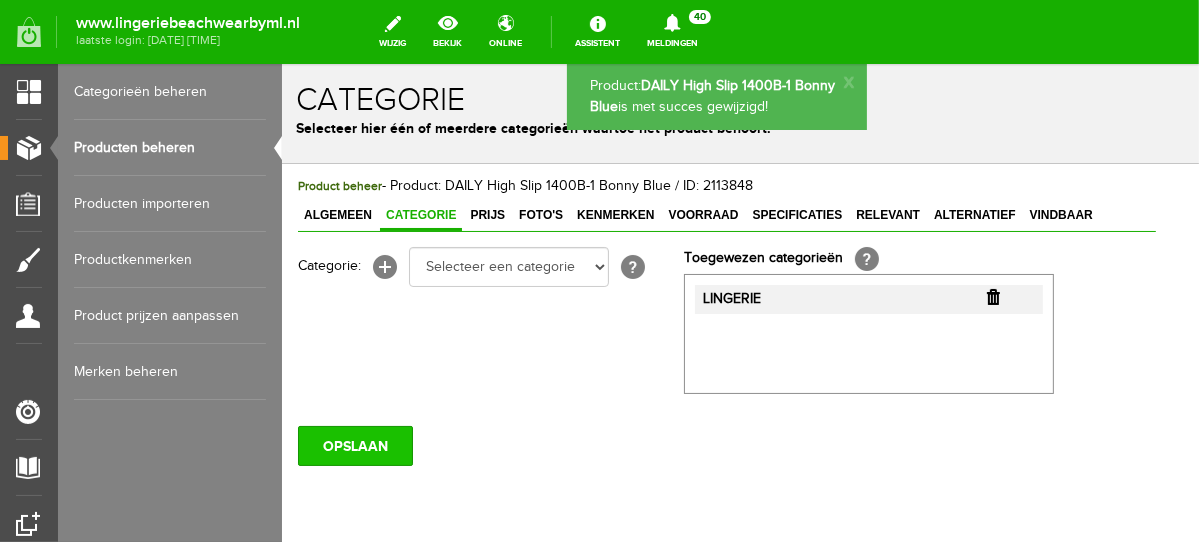 click on "OPSLAAN" at bounding box center (354, 445) 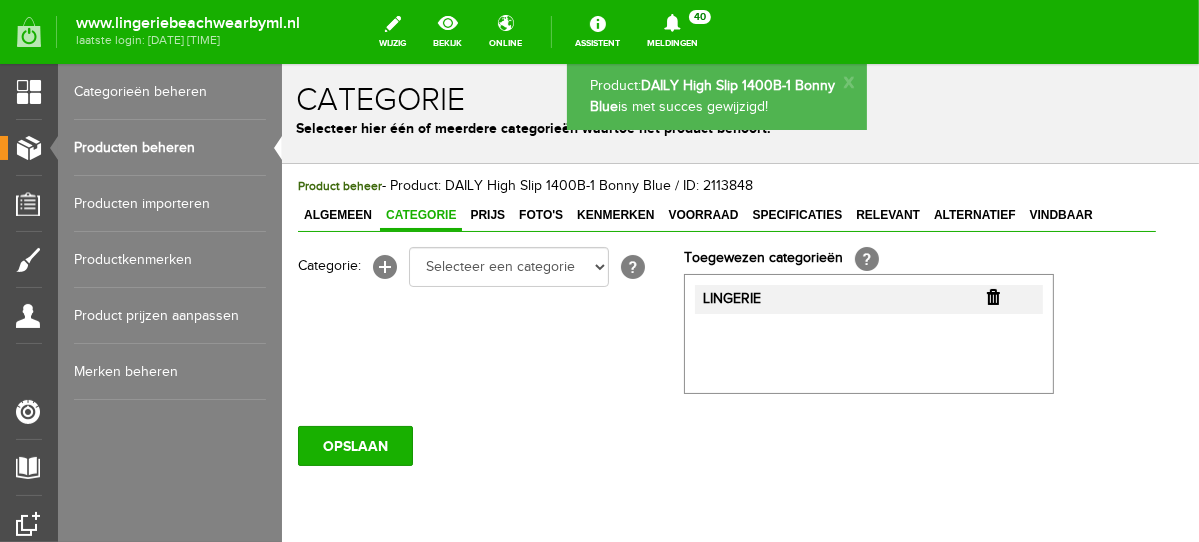 click on "Producten beheren" at bounding box center (170, 148) 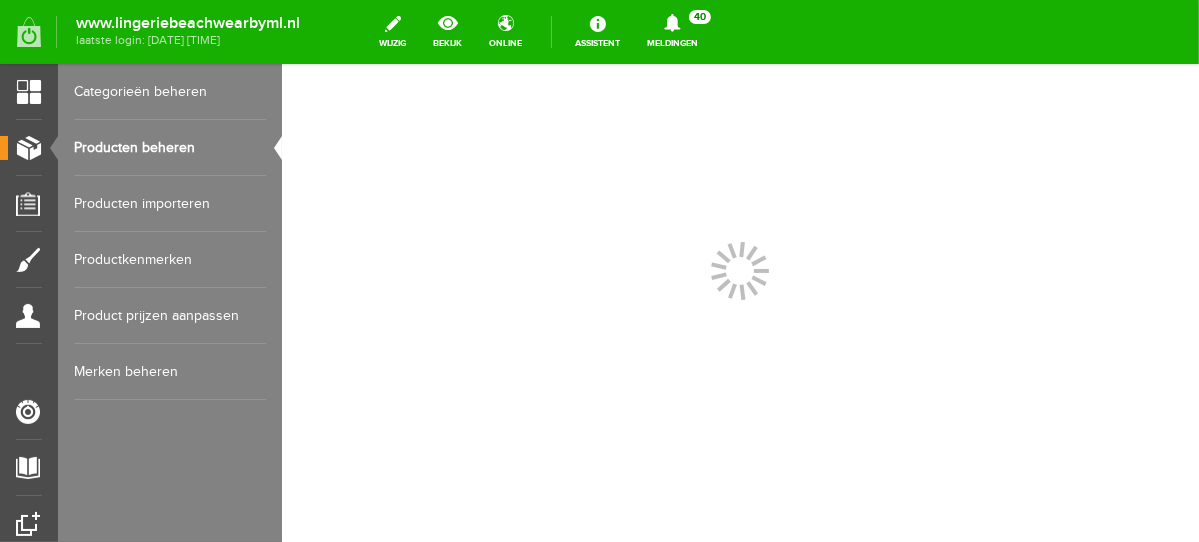 scroll, scrollTop: 0, scrollLeft: 0, axis: both 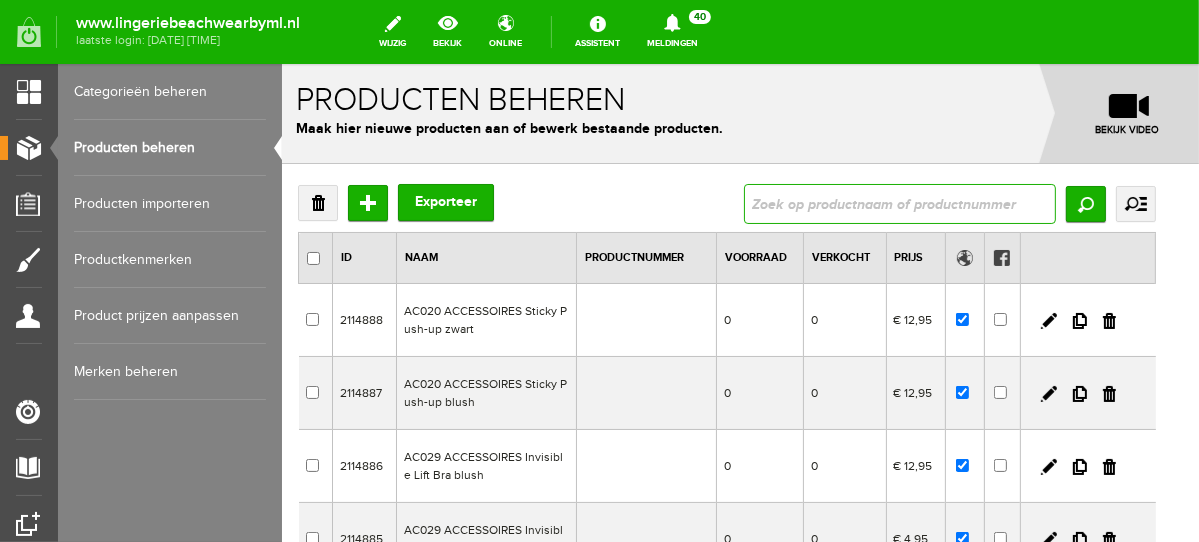click at bounding box center (899, 203) 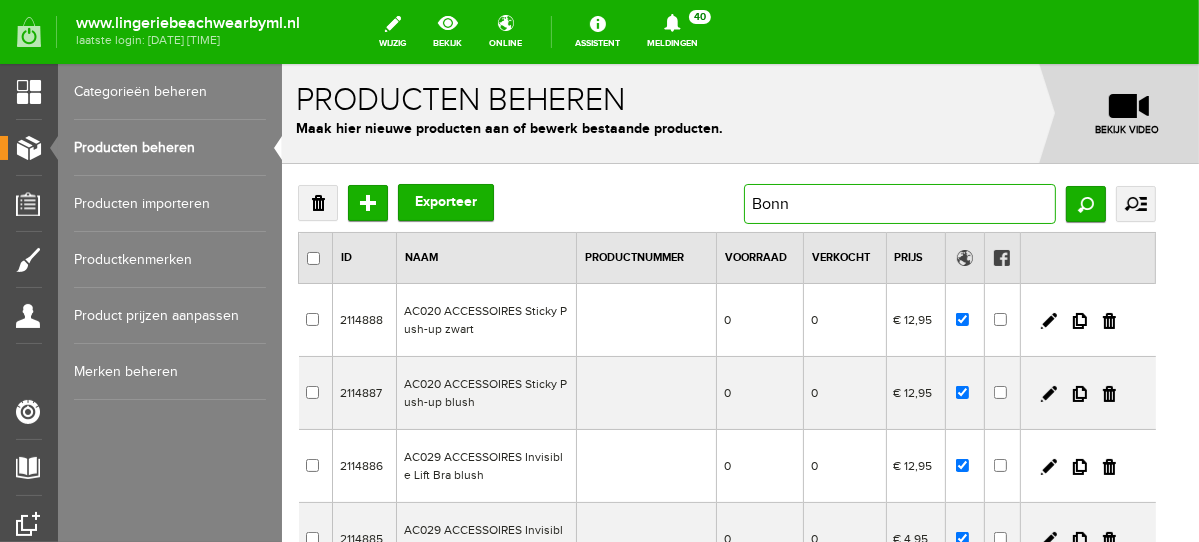 type on "Bonny" 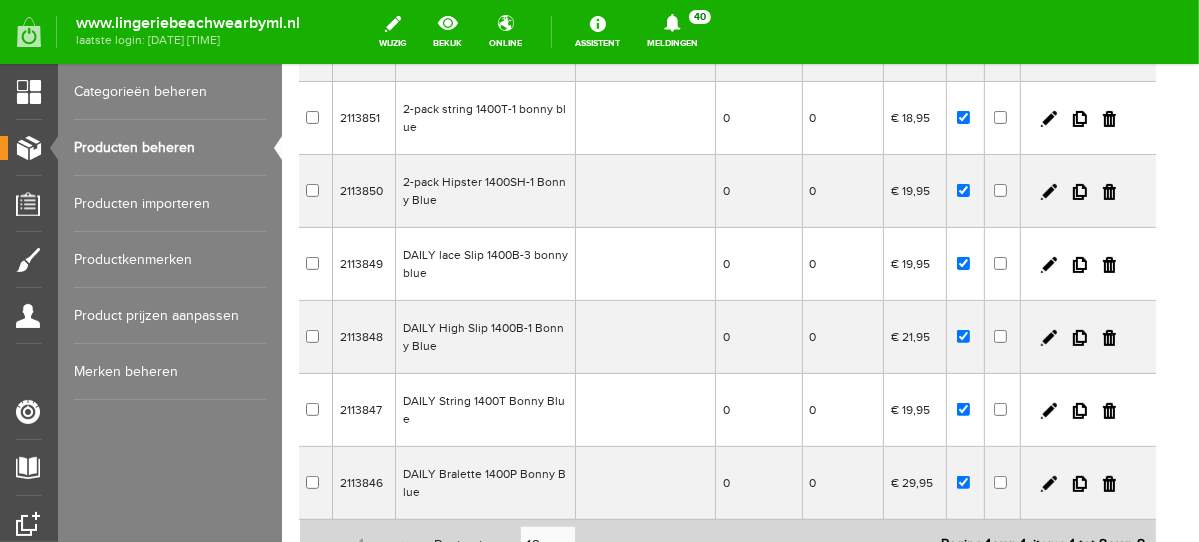 scroll, scrollTop: 431, scrollLeft: 0, axis: vertical 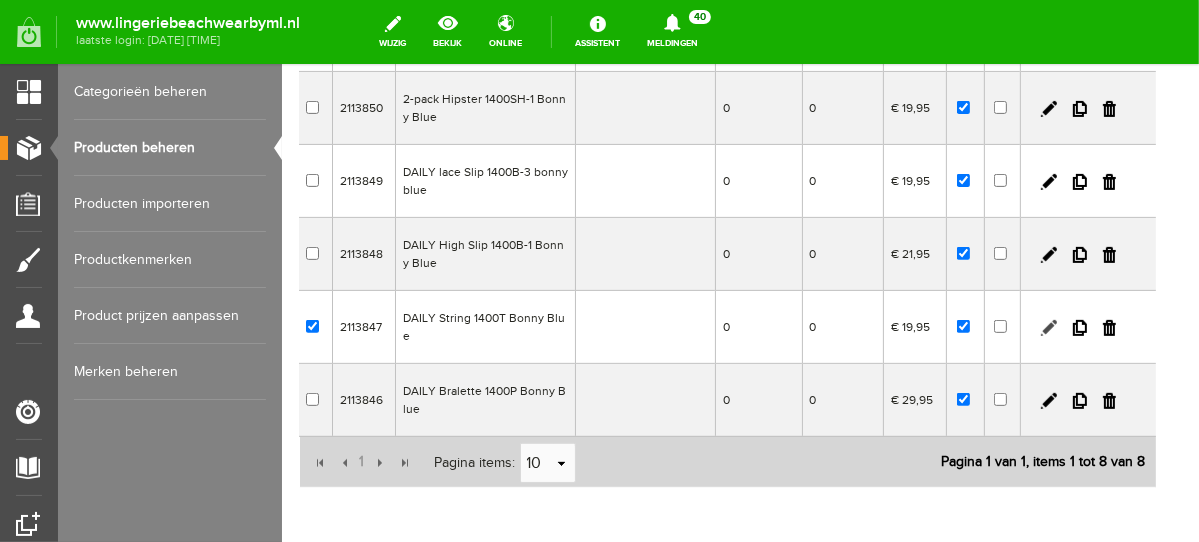 click at bounding box center (1048, 327) 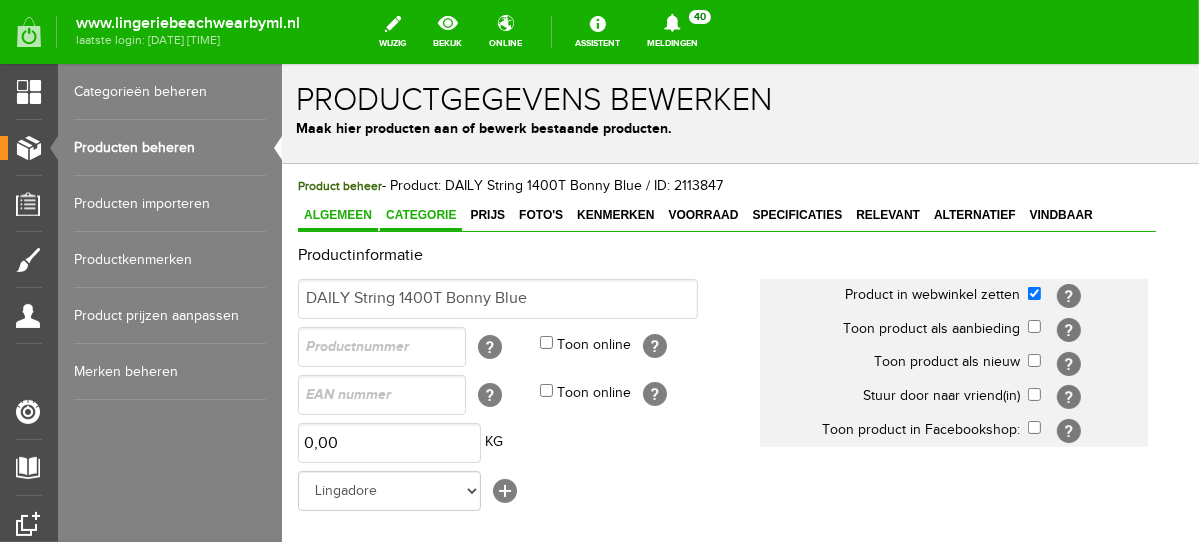 scroll, scrollTop: 0, scrollLeft: 0, axis: both 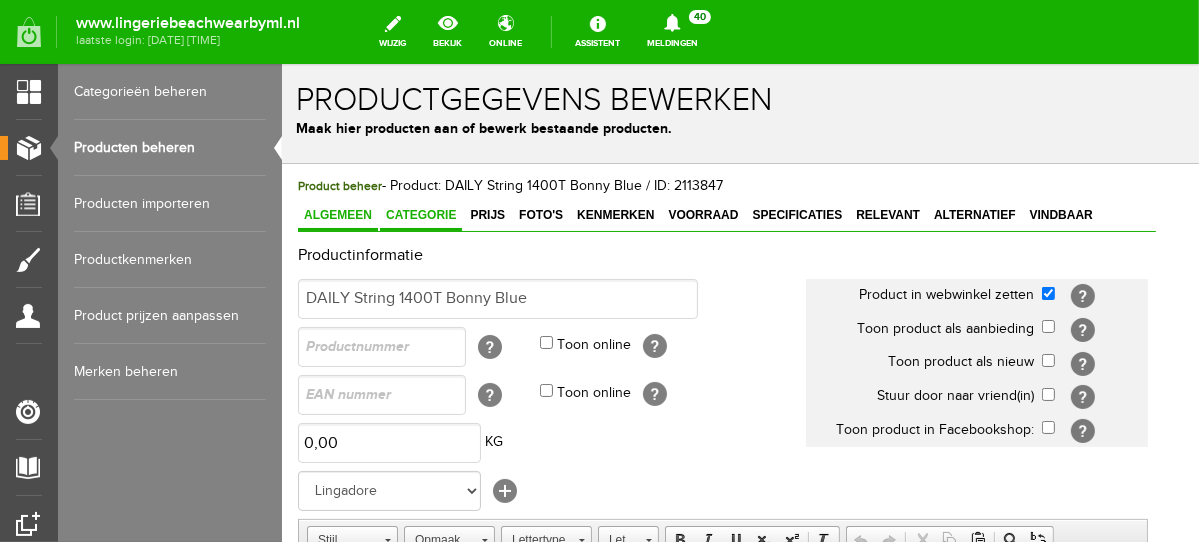 click on "Categorie" at bounding box center [420, 214] 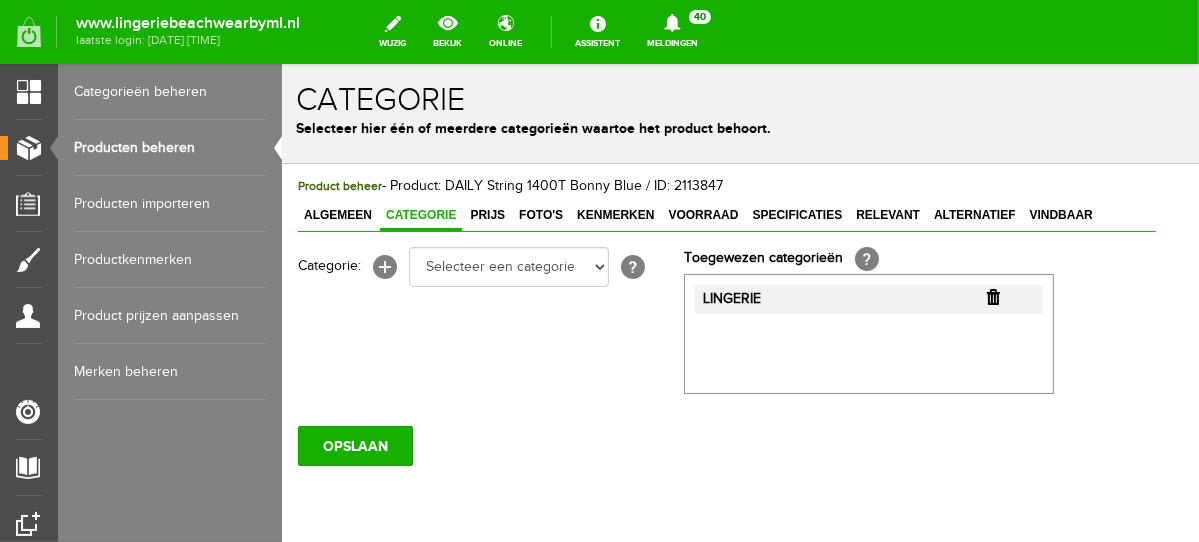 click at bounding box center (992, 296) 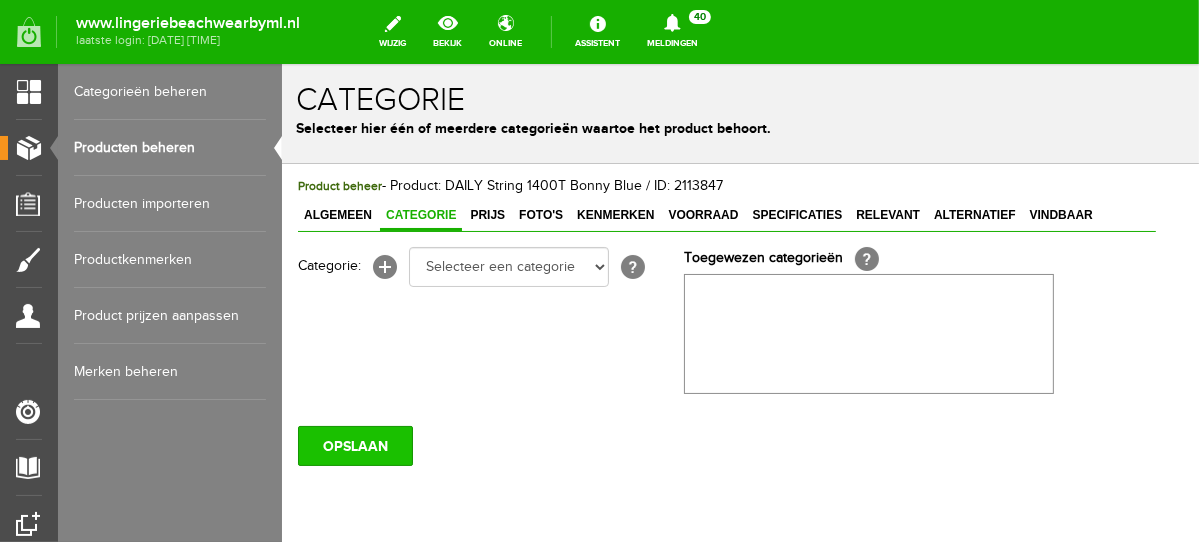 click on "OPSLAAN" at bounding box center [354, 445] 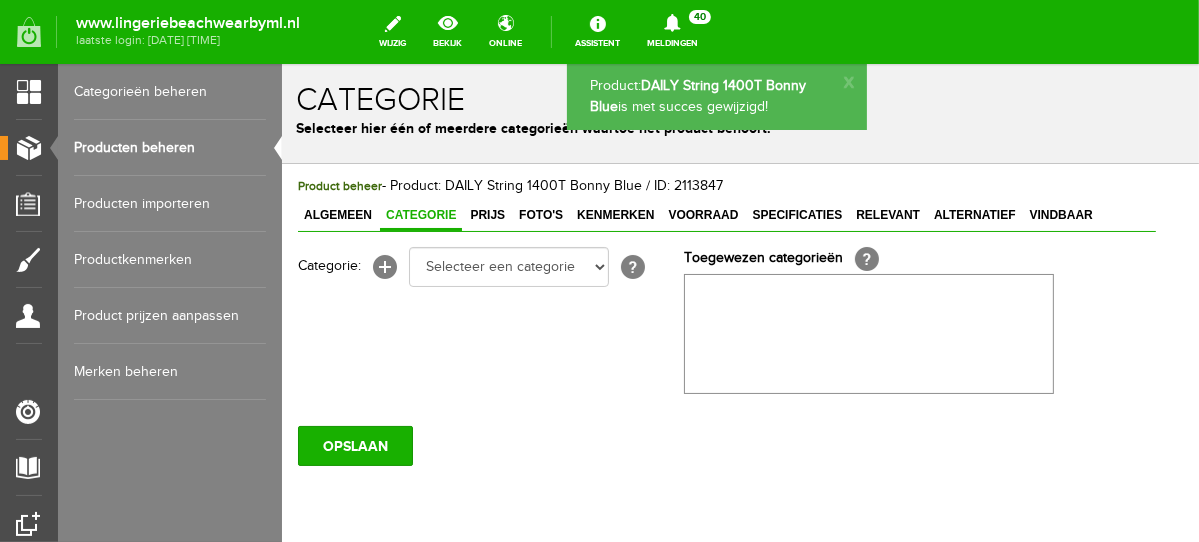 scroll, scrollTop: 0, scrollLeft: 0, axis: both 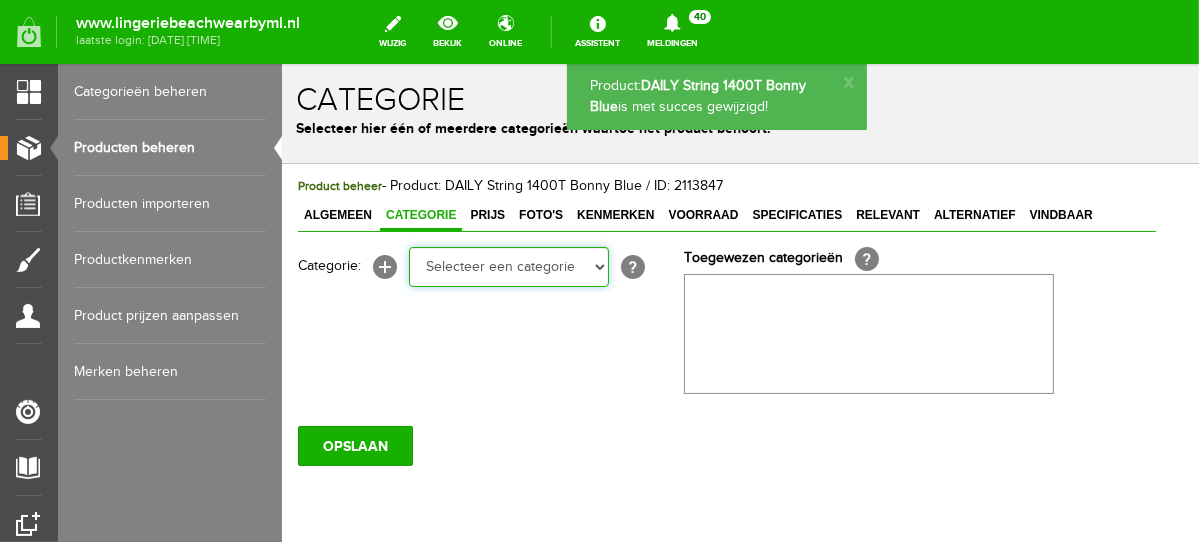 click on "Selecteer een categorie
NEW IN
LINGERIE
NACHTMODE
HOMEWEAR
BADMODE
BODY
LINGERIE
SUMMER COLOURS
BH ZONDER BEUGEL
PLUSSIZE
STRAPLESS
SEXY
BEACH
Bikinitop moulded (niet voorgev.)
Bikinitop voorgevormd
Shorty
Badpakken
Strandaccessoires
Rio slip
Slip
Hoge slip
Niet voorgevormd
Voorgevormd
One Shoulder
Push Up
Bandeau
Halter
Triangel
STRAPLESS
BASICS
HOMEWEAR
JUMPSUITS
BADJASSEN
NACHTMODE
PYJAMA SETS
PYJAMA JURKEN
KIMONO'S
SLIPDRESSES
SATIJNEN PYAMA
HEREN
SHAPEWEAR
BODY'S" at bounding box center (508, 266) 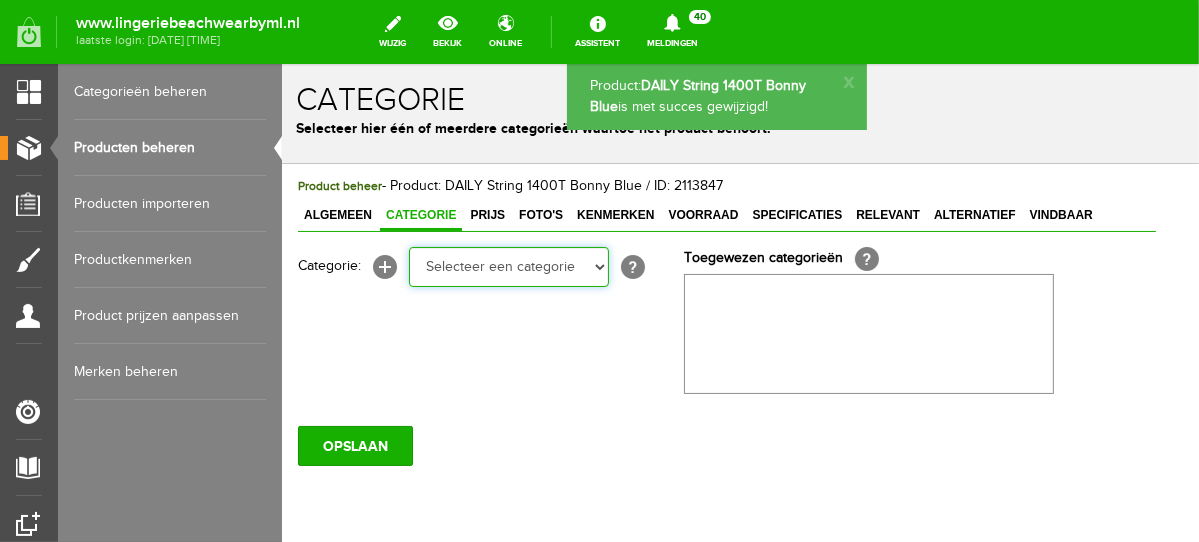 select on "281745" 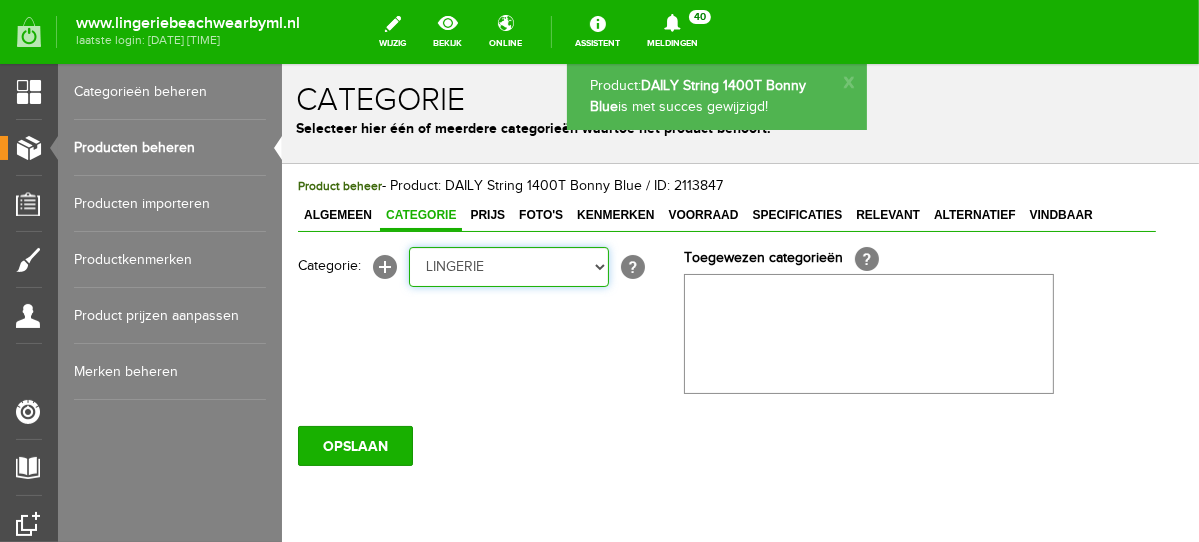 click on "Selecteer een categorie
NEW IN
LINGERIE
NACHTMODE
HOMEWEAR
BADMODE
BODY
LINGERIE
SUMMER COLOURS
BH ZONDER BEUGEL
PLUSSIZE
STRAPLESS
SEXY
BEACH
Bikinitop moulded (niet voorgev.)
Bikinitop voorgevormd
Shorty
Badpakken
Strandaccessoires
Rio slip
Slip
Hoge slip
Niet voorgevormd
Voorgevormd
One Shoulder
Push Up
Bandeau
Halter
Triangel
STRAPLESS
BASICS
HOMEWEAR
JUMPSUITS
BADJASSEN
NACHTMODE
PYJAMA SETS
PYJAMA JURKEN
KIMONO'S
SLIPDRESSES
SATIJNEN PYAMA
HEREN
SHAPEWEAR
BODY'S" at bounding box center [508, 266] 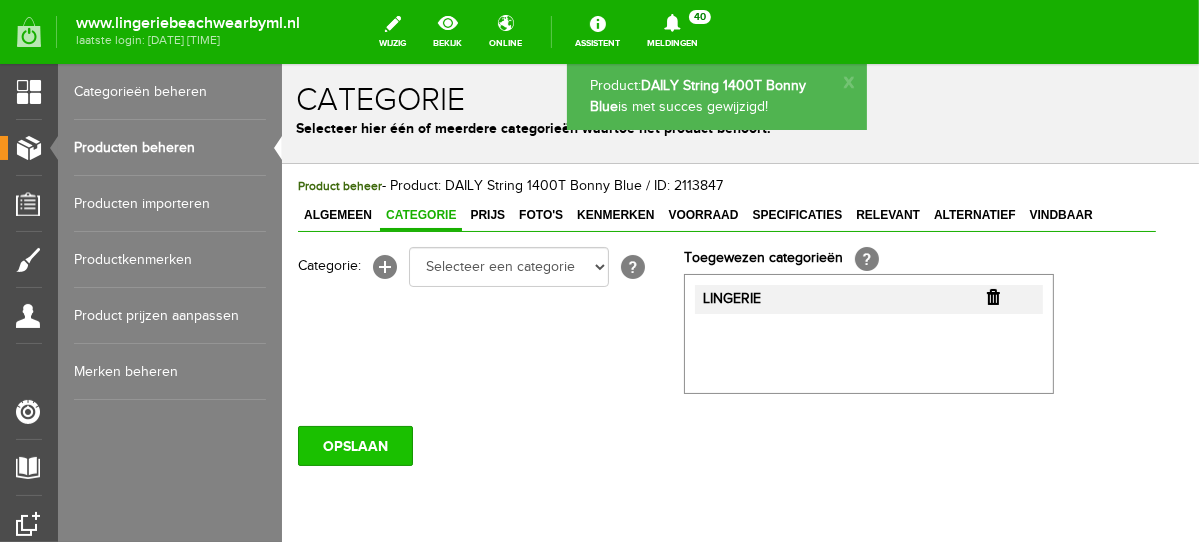 click on "OPSLAAN" at bounding box center (354, 445) 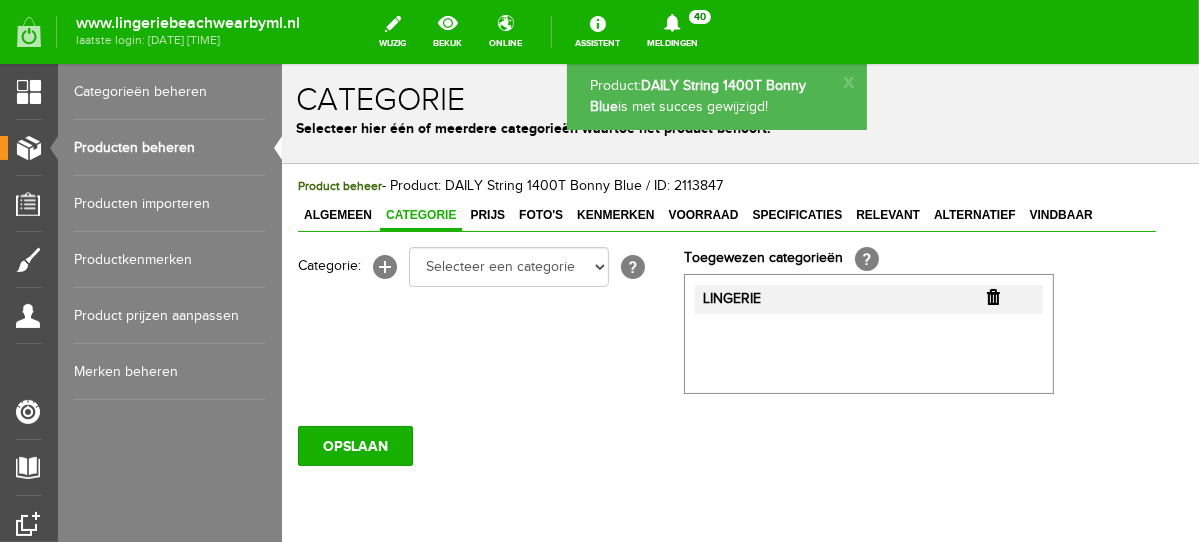 scroll, scrollTop: 0, scrollLeft: 0, axis: both 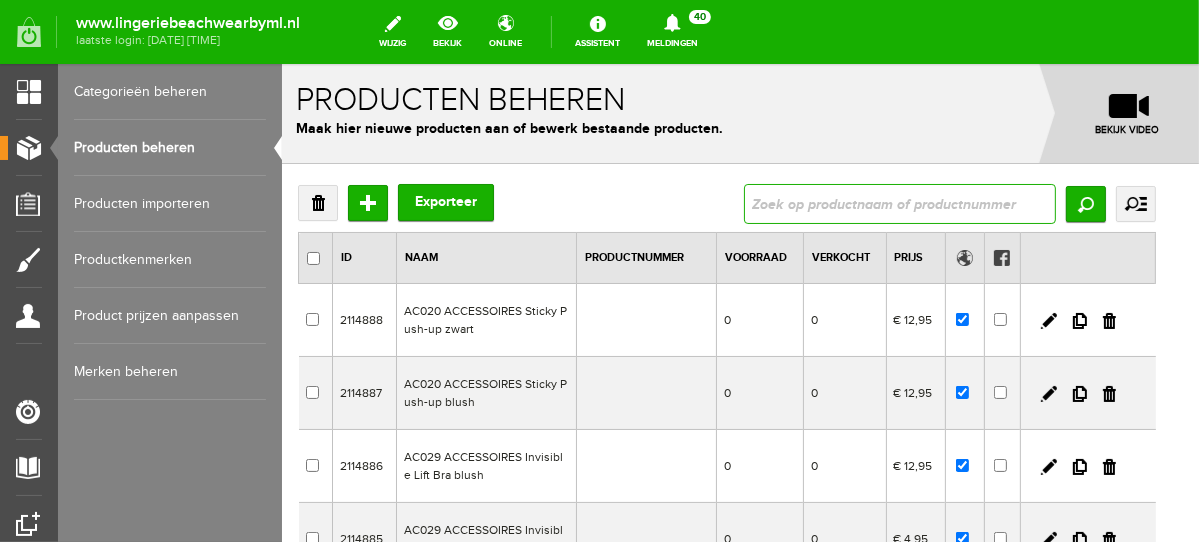 click at bounding box center [899, 203] 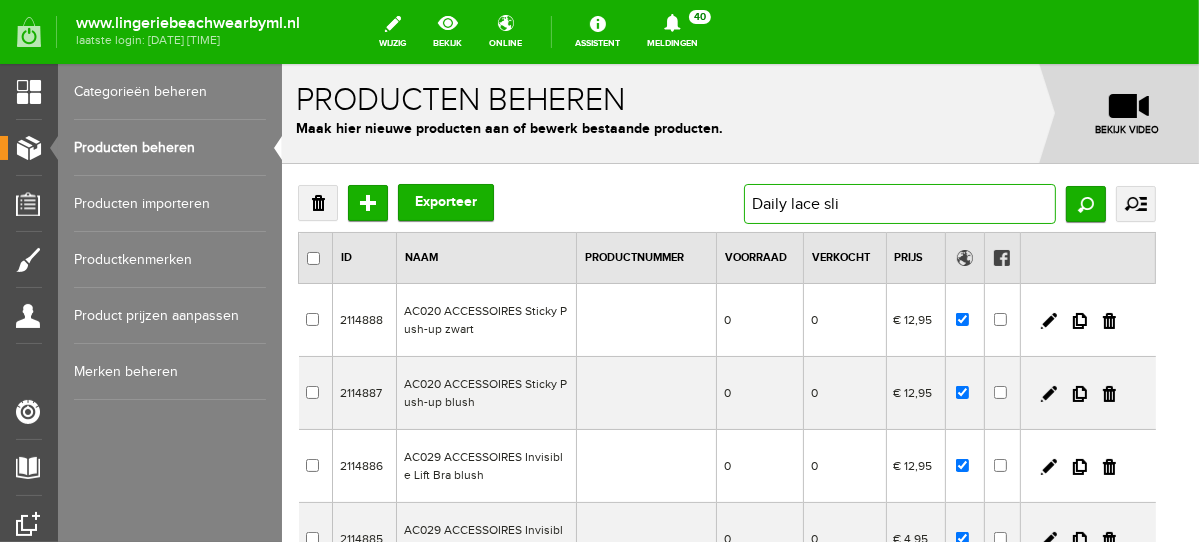 type on "Daily lace slip" 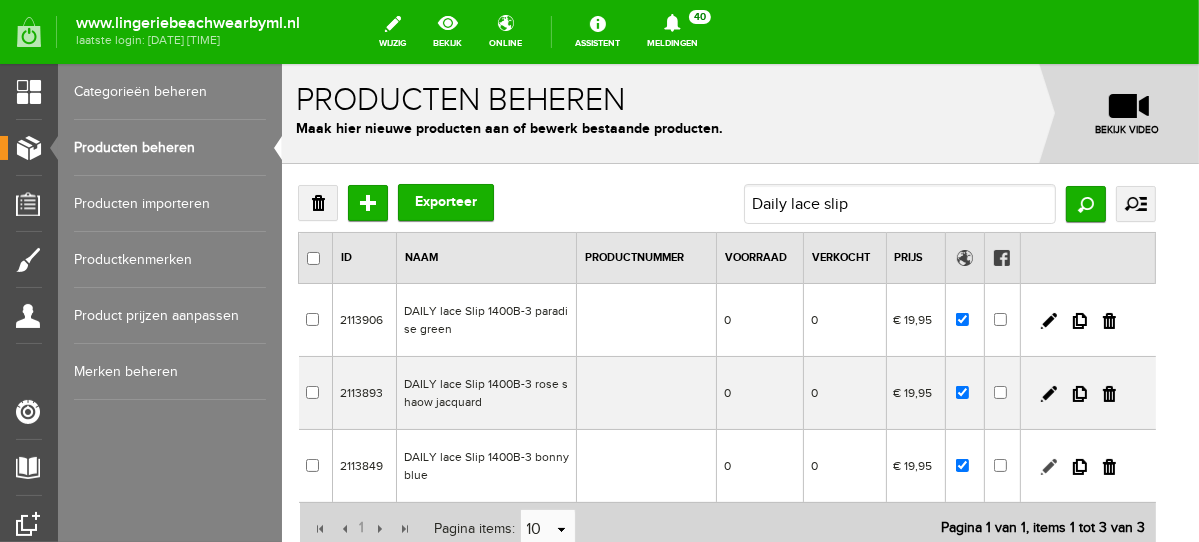 click at bounding box center [1048, 466] 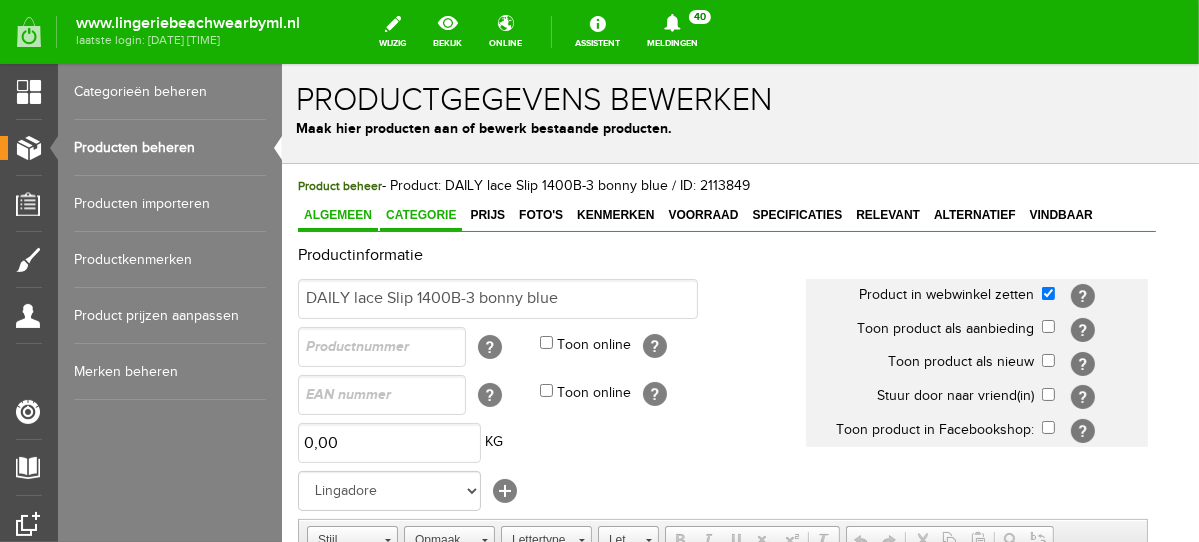scroll, scrollTop: 0, scrollLeft: 0, axis: both 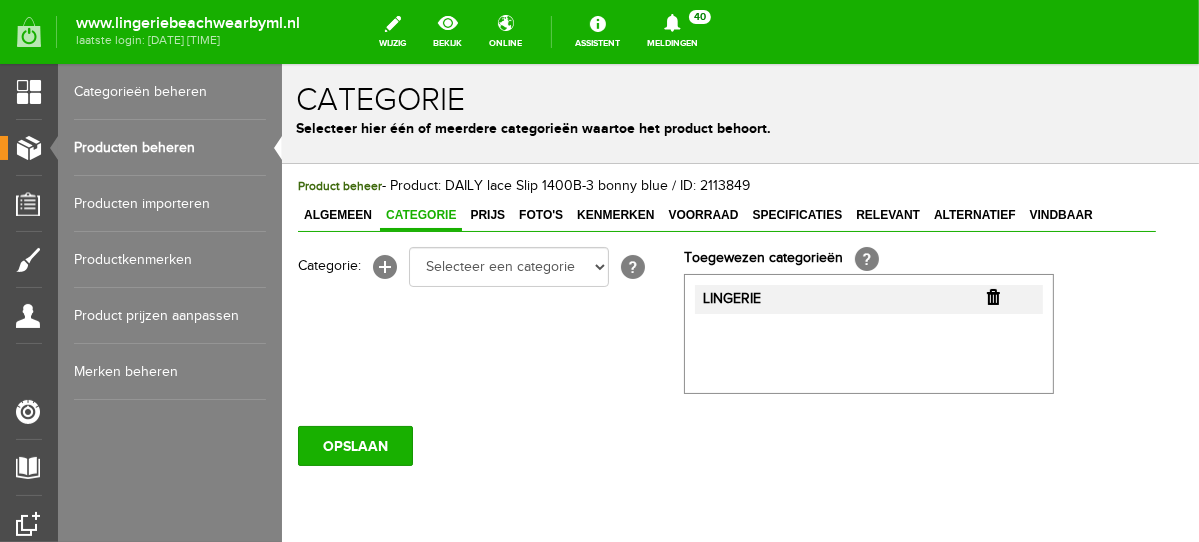 click at bounding box center (992, 296) 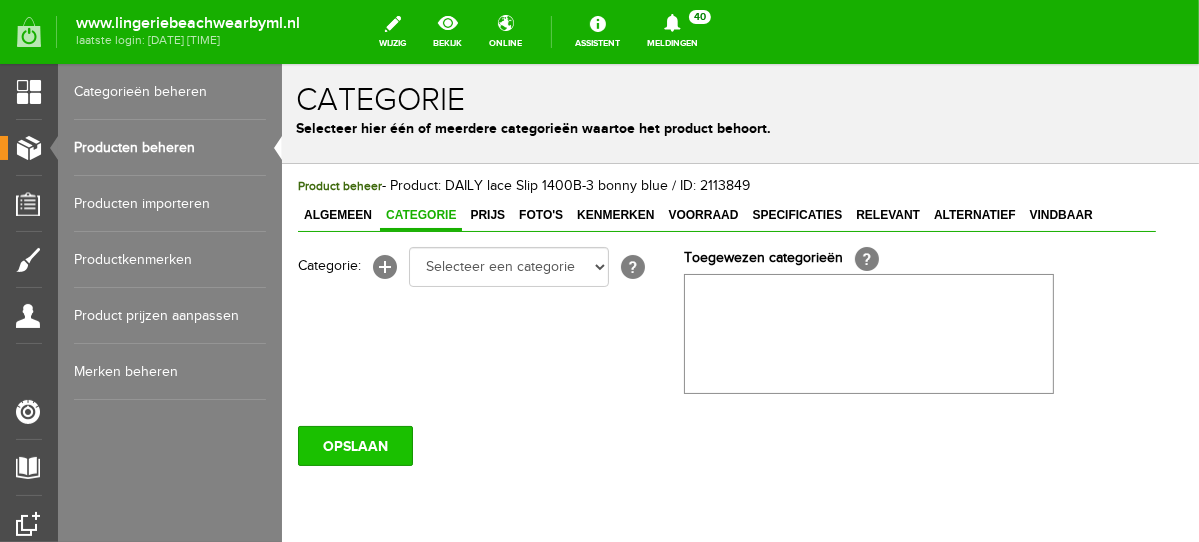 click on "OPSLAAN" at bounding box center [354, 445] 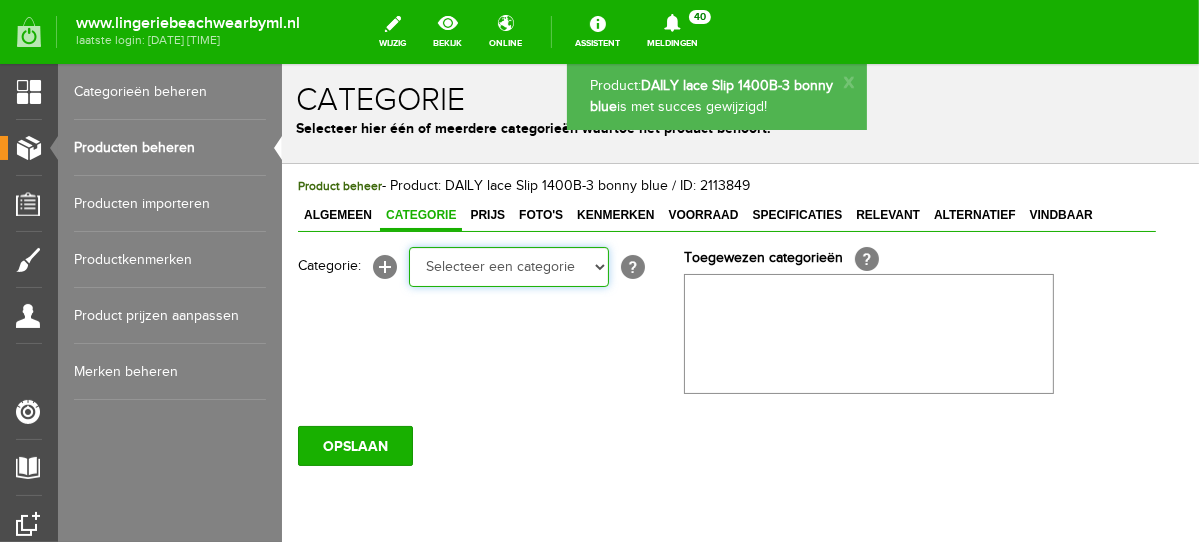 click on "Selecteer een categorie
NEW IN
LINGERIE
NACHTMODE
HOMEWEAR
BADMODE
BODY
LINGERIE
SUMMER COLOURS
BH ZONDER BEUGEL
PLUSSIZE
STRAPLESS
SEXY
BEACH
Bikinitop moulded (niet voorgev.)
Bikinitop voorgevormd
Shorty
Badpakken
Strandaccessoires
Rio slip
Slip
Hoge slip
Niet voorgevormd
Voorgevormd
One Shoulder
Push Up
Bandeau
Halter
Triangel
STRAPLESS
BASICS
HOMEWEAR
JUMPSUITS
BADJASSEN
NACHTMODE
PYJAMA SETS
PYJAMA JURKEN
KIMONO'S
SLIPDRESSES
SATIJNEN PYAMA
HEREN
SHAPEWEAR
BODY'S" at bounding box center (508, 266) 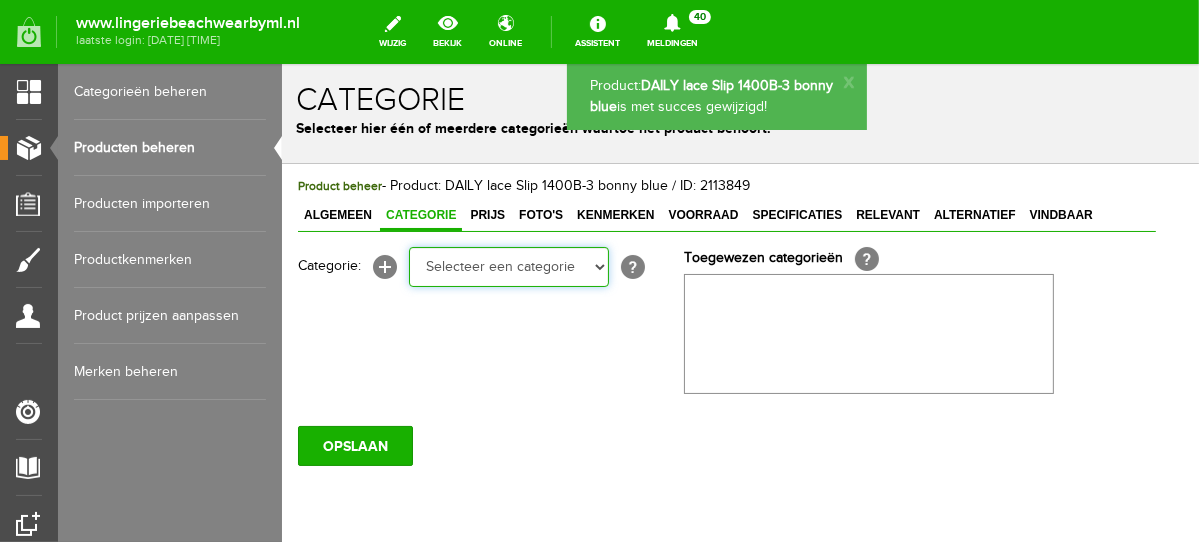 select on "281745" 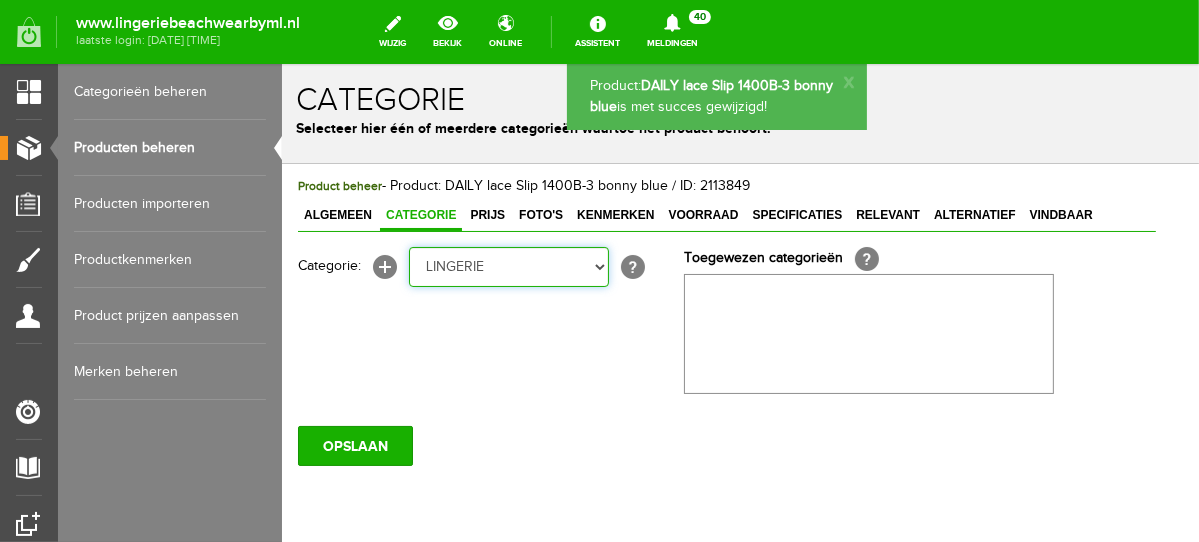 click on "Selecteer een categorie
NEW IN
LINGERIE
NACHTMODE
HOMEWEAR
BADMODE
BODY
LINGERIE
SUMMER COLOURS
BH ZONDER BEUGEL
PLUSSIZE
STRAPLESS
SEXY
BEACH
Bikinitop moulded (niet voorgev.)
Bikinitop voorgevormd
Shorty
Badpakken
Strandaccessoires
Rio slip
Slip
Hoge slip
Niet voorgevormd
Voorgevormd
One Shoulder
Push Up
Bandeau
Halter
Triangel
STRAPLESS
BASICS
HOMEWEAR
JUMPSUITS
BADJASSEN
NACHTMODE
PYJAMA SETS
PYJAMA JURKEN
KIMONO'S
SLIPDRESSES
SATIJNEN PYAMA
HEREN
SHAPEWEAR
BODY'S" at bounding box center [508, 266] 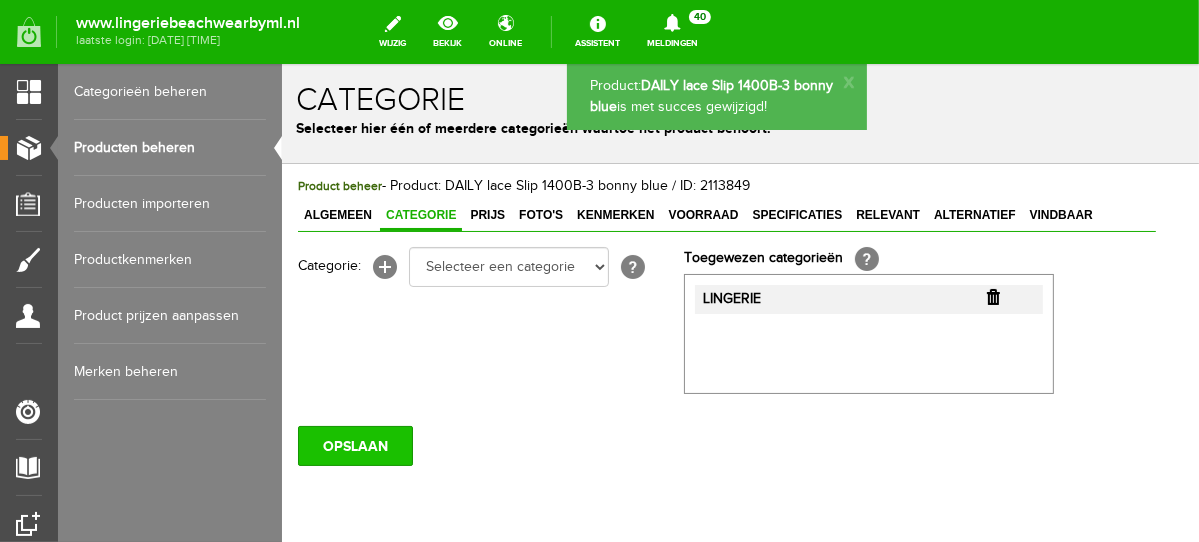 click on "OPSLAAN" at bounding box center (354, 445) 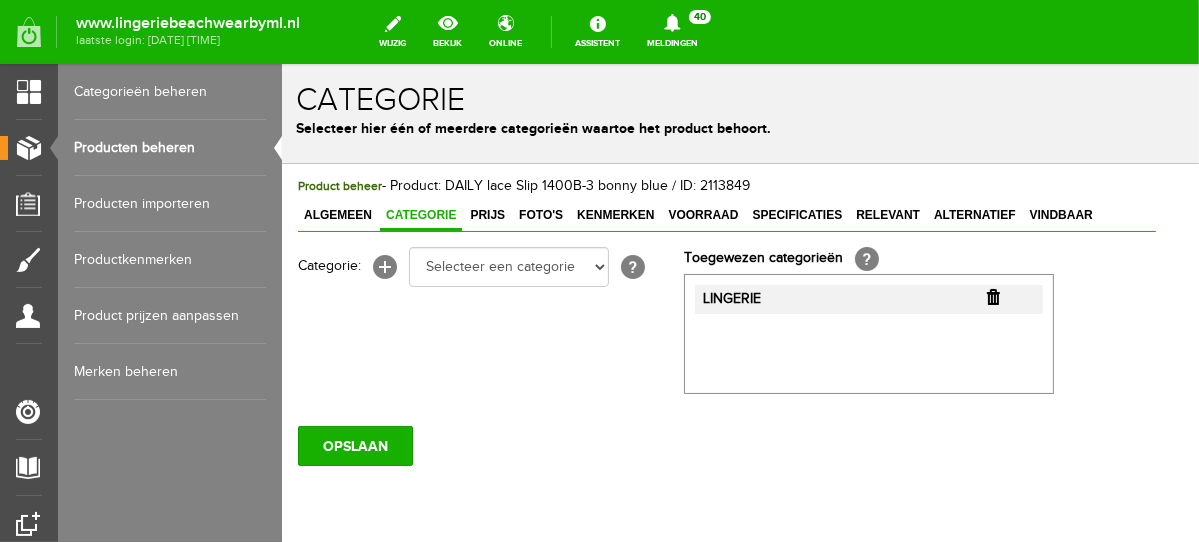 click on "Producten beheren" at bounding box center (170, 148) 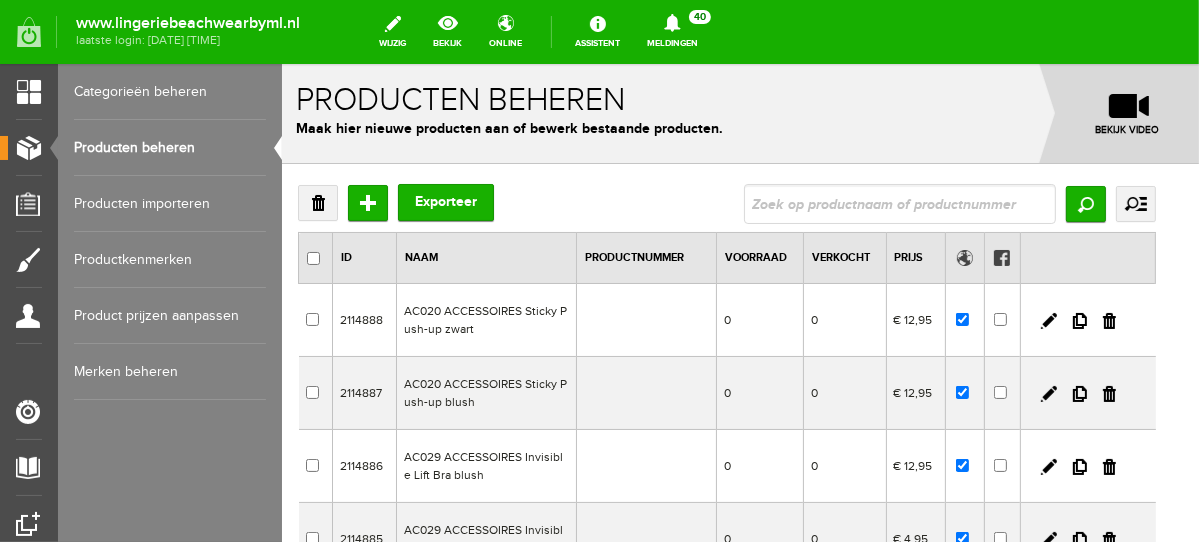 scroll, scrollTop: 0, scrollLeft: 0, axis: both 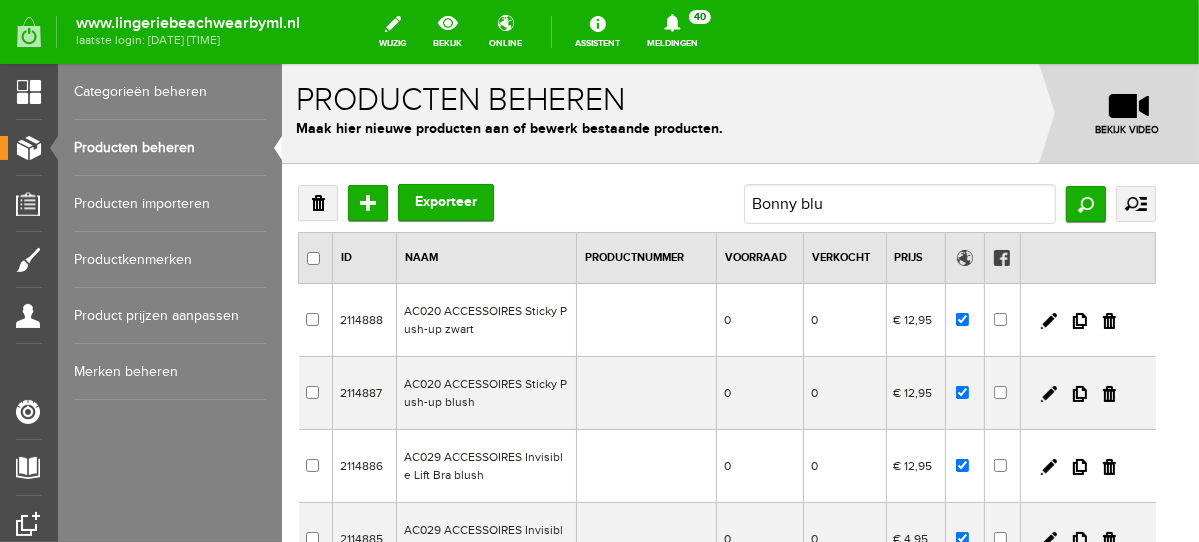 type on "Bonny blue" 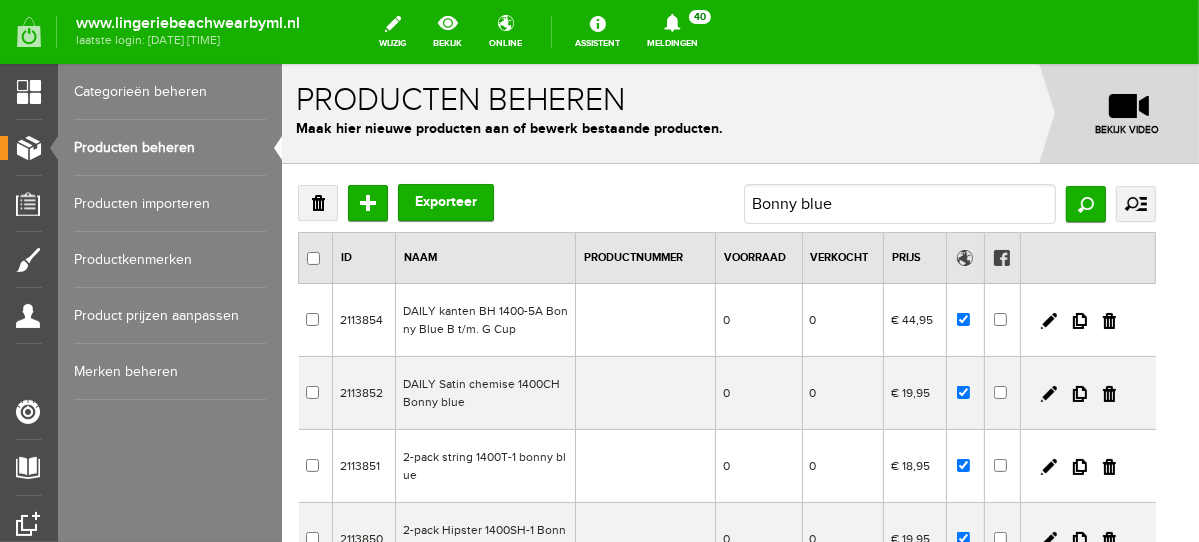 scroll, scrollTop: 304, scrollLeft: 0, axis: vertical 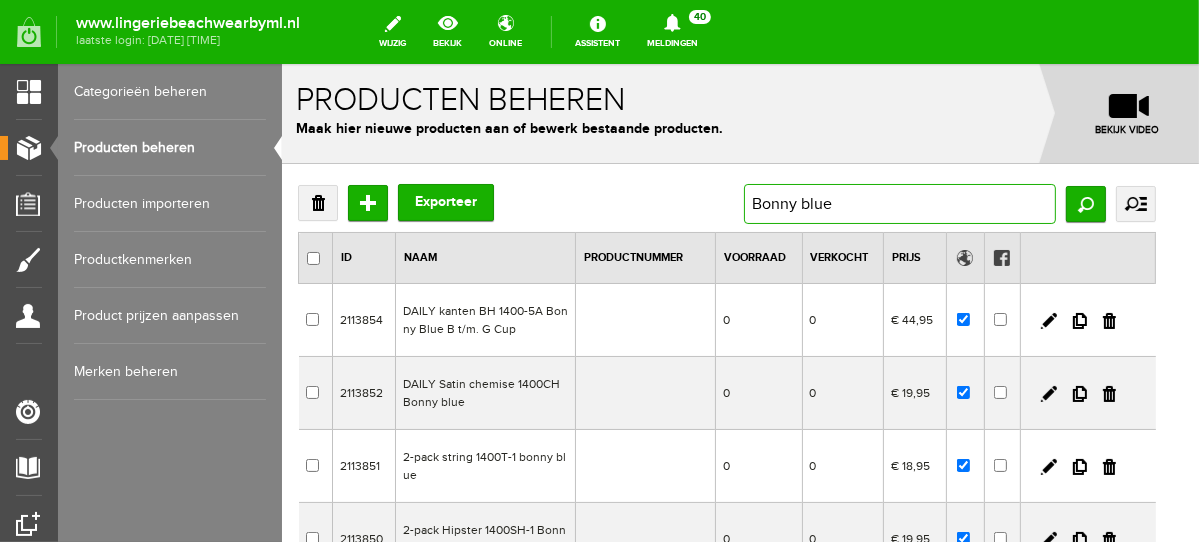 drag, startPoint x: 858, startPoint y: 204, endPoint x: 655, endPoint y: 203, distance: 203.00246 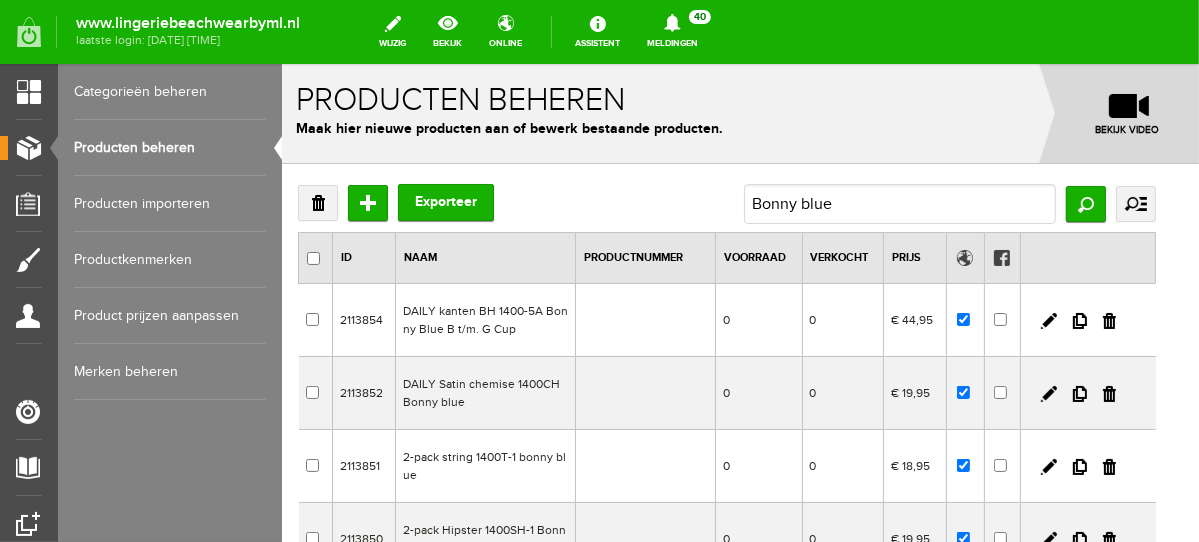 click on "Verwijderen
Toevoegen
Exporteer
Bonny blue
Zoeken
uitgebreid zoeken
Categorie
NEW IN
LINGERIE
NACHTMODE
HOMEWEAR
BADMODE
BODY
LINGERIE
SUMMER COLOURS
BH ZONDER BEUGEL
PLUSSIZE
STRAPLESS
SEXY
BEACH
Bikinitop moulded (niet voorgev.)
Bikinitop voorgevormd
Shorty
Badpakken
Strandaccessoires
Rio slip
Slip
Hoge slip
Niet voorgevormd
Voorgevormd
One Shoulder
Push Up
Bandeau
Halter
Triangel
STRAPLESS
BASICS
HOMEWEAR
JUMPSUITS
BADJASSEN" at bounding box center (726, 203) 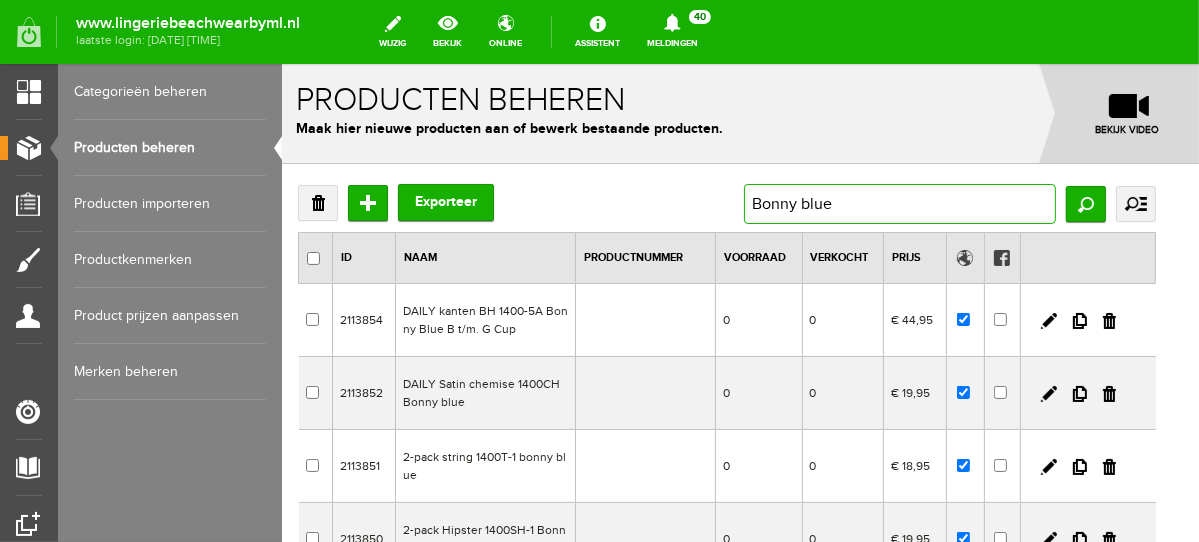 drag, startPoint x: 864, startPoint y: 200, endPoint x: 667, endPoint y: 195, distance: 197.06345 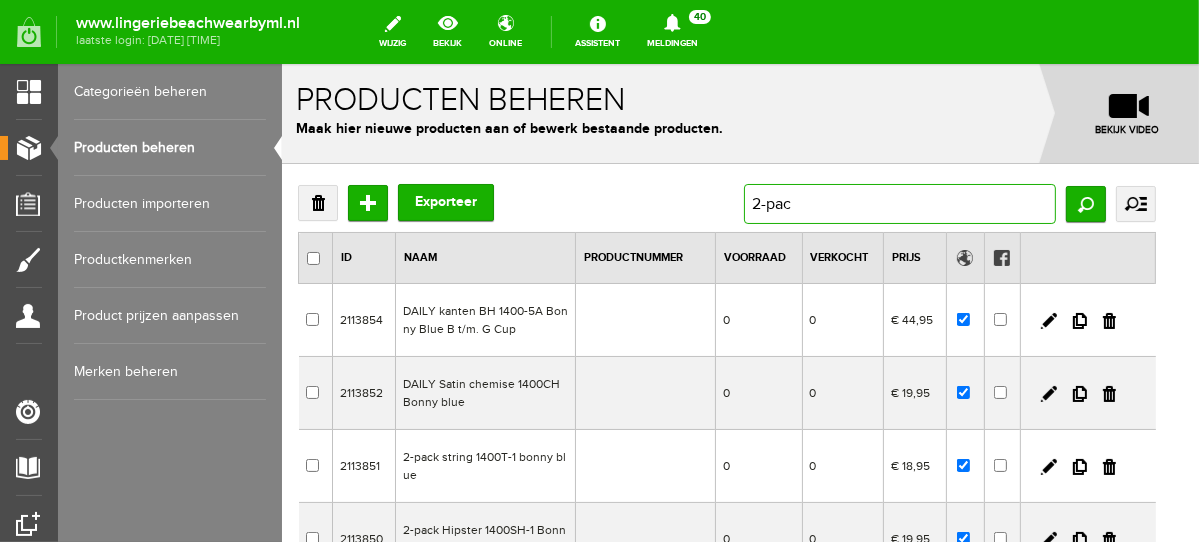 type on "2-pack" 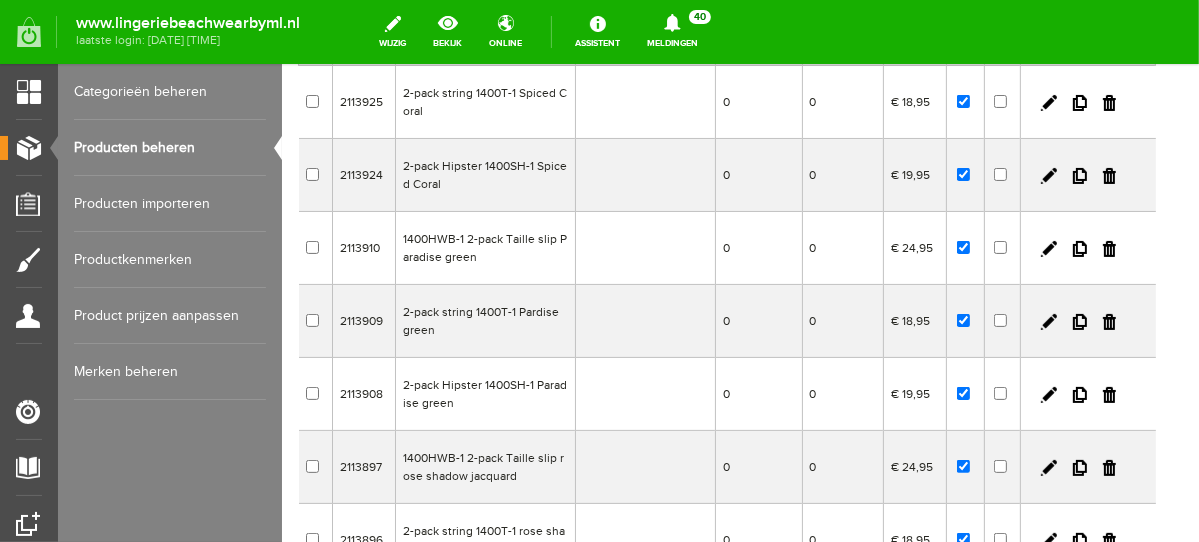 scroll, scrollTop: 234, scrollLeft: 0, axis: vertical 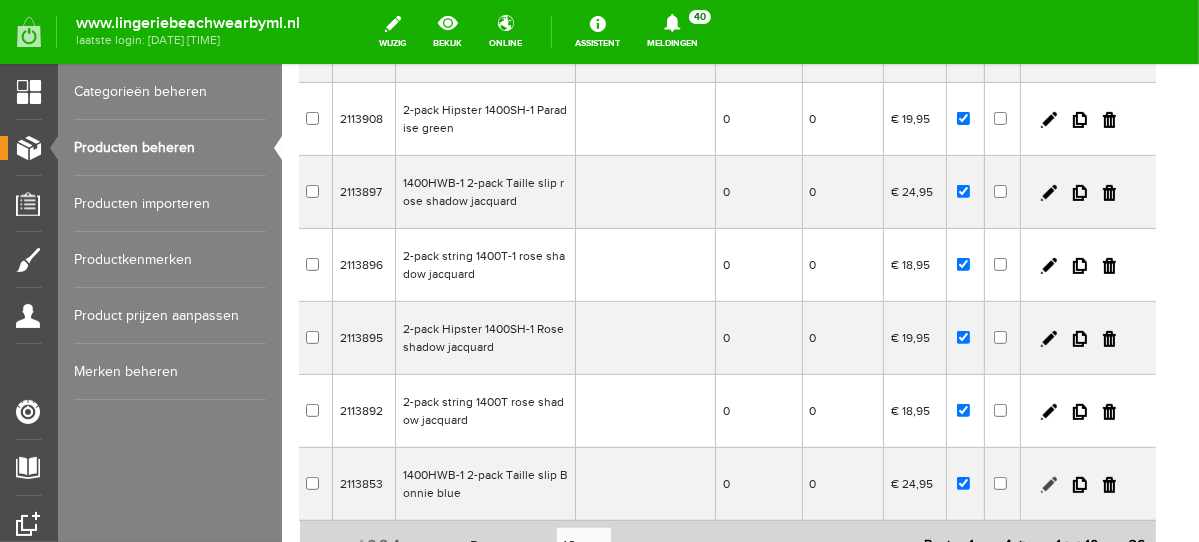 click at bounding box center (1048, 484) 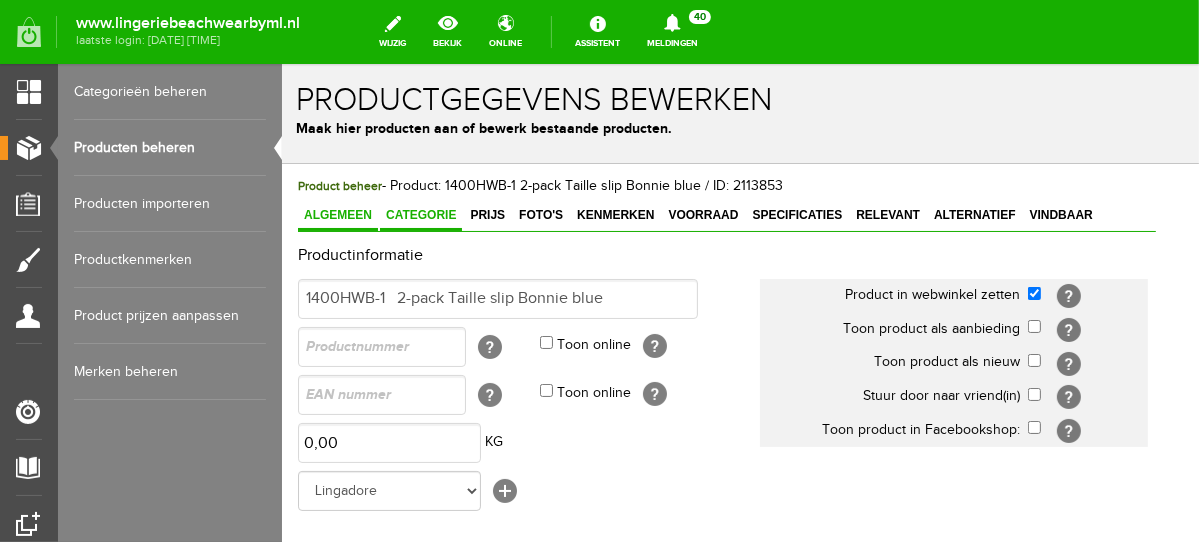 scroll, scrollTop: 0, scrollLeft: 0, axis: both 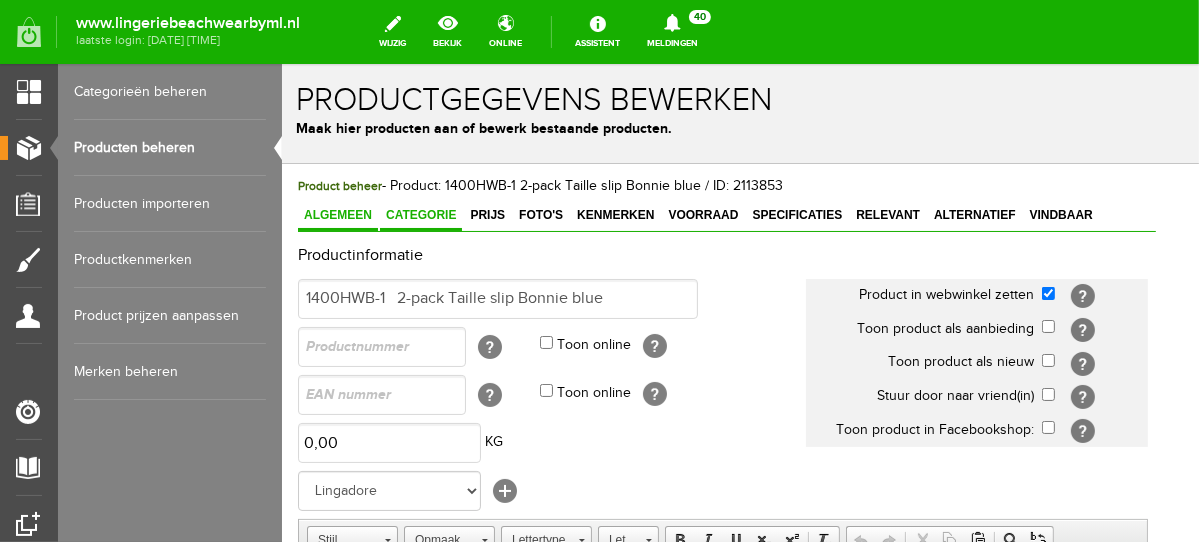 click on "Categorie" at bounding box center (420, 214) 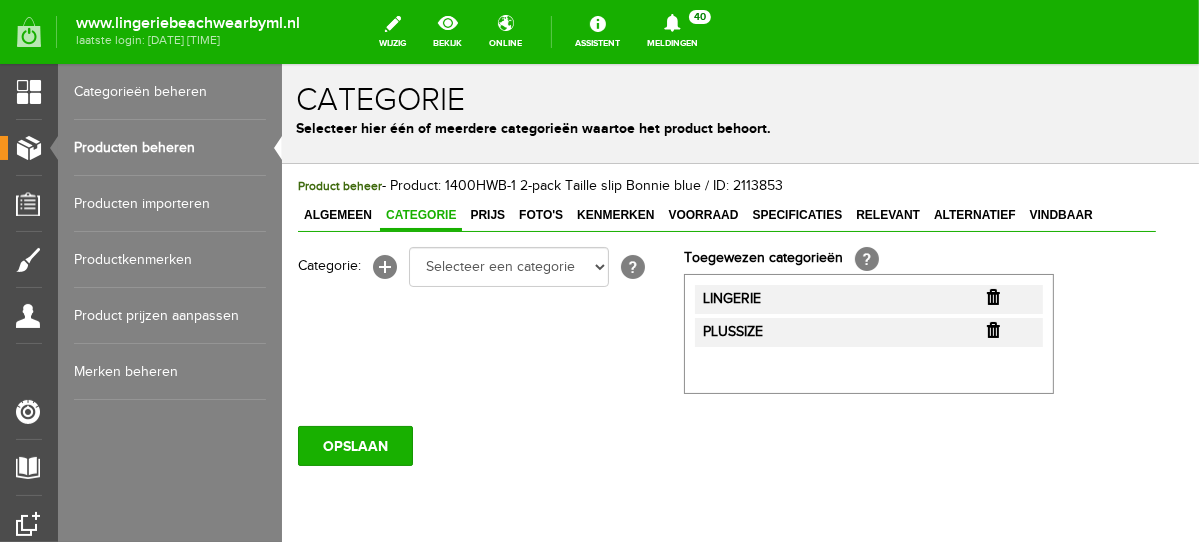 click at bounding box center (992, 296) 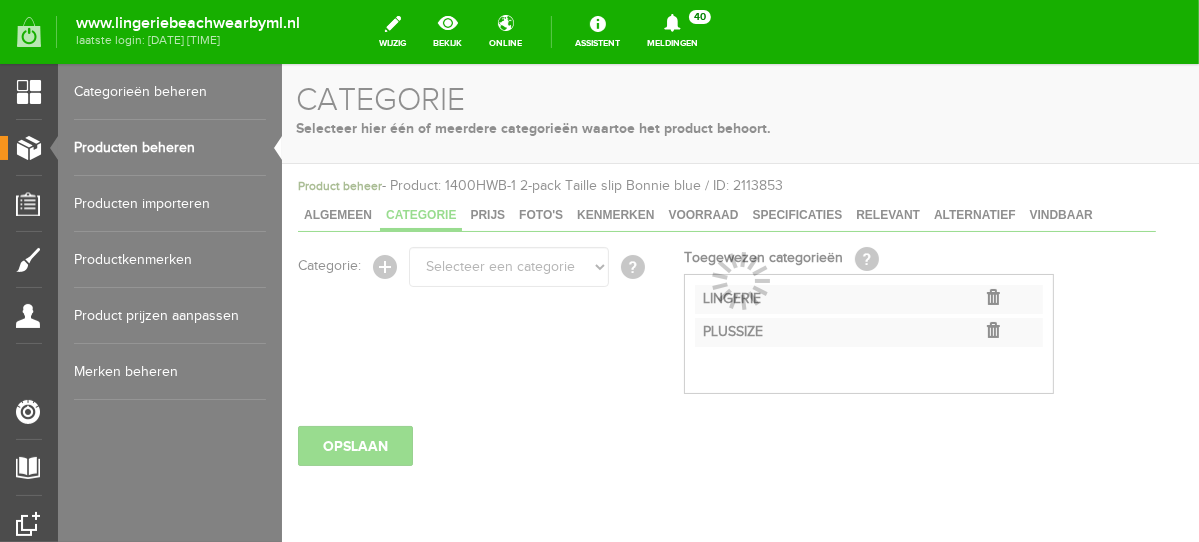 click at bounding box center (739, 302) 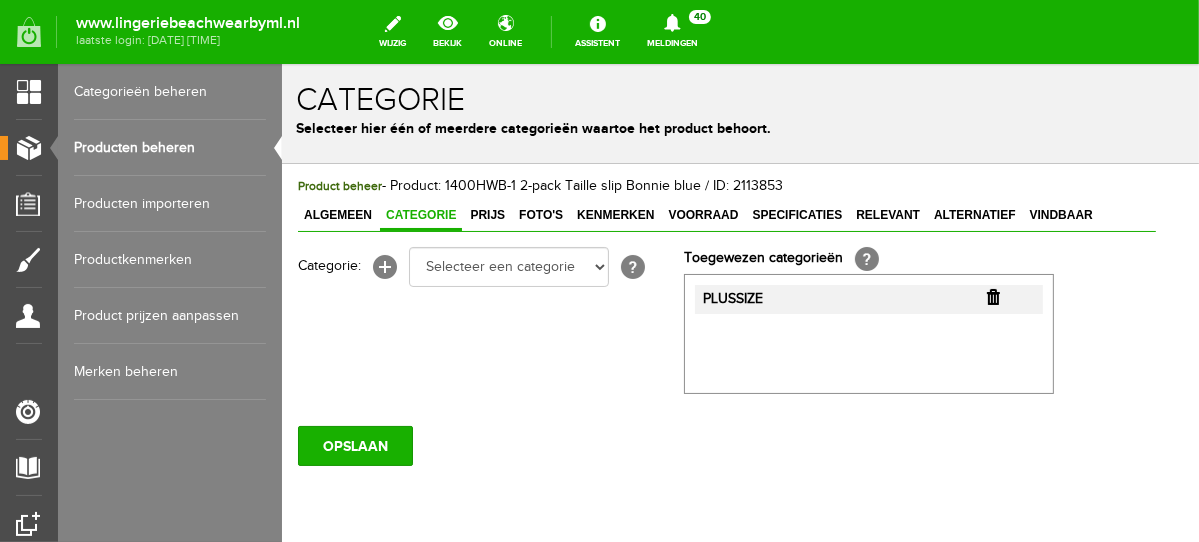 click at bounding box center (992, 296) 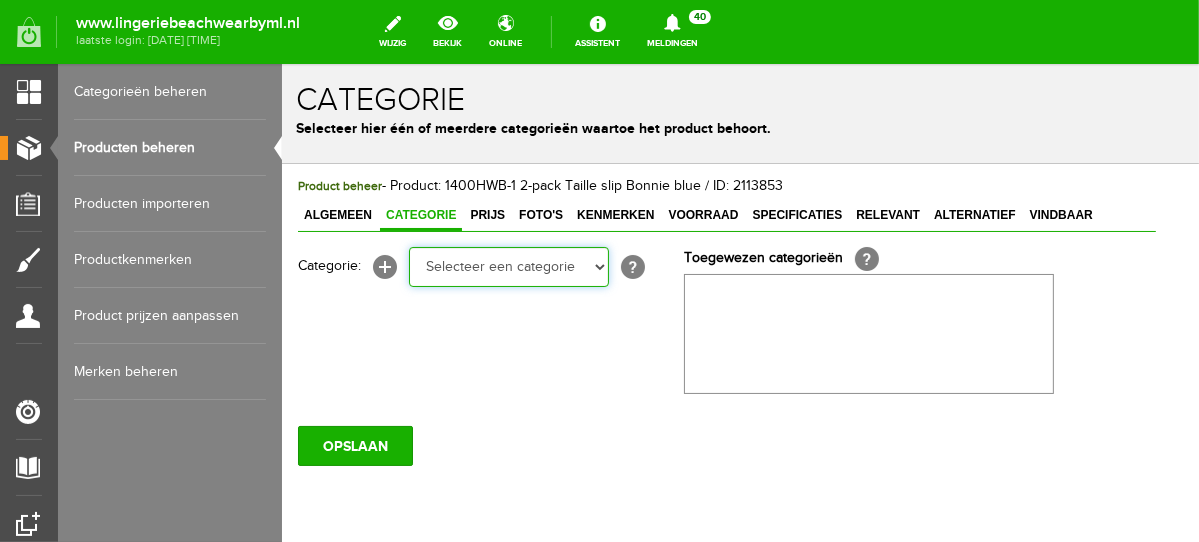 click on "Selecteer een categorie
NEW IN
LINGERIE
NACHTMODE
HOMEWEAR
BADMODE
BODY
LINGERIE
SUMMER COLOURS
BH ZONDER BEUGEL
PLUSSIZE
STRAPLESS
SEXY
BEACH
Bikinitop moulded (niet voorgev.)
Bikinitop voorgevormd
Shorty
Badpakken
Strandaccessoires
Rio slip
Slip
Hoge slip
Niet voorgevormd
Voorgevormd
One Shoulder
Push Up
Bandeau
Halter
Triangel
STRAPLESS
BASICS
HOMEWEAR
JUMPSUITS
BADJASSEN
NACHTMODE
PYJAMA SETS
PYJAMA JURKEN
KIMONO'S
SLIPDRESSES
SATIJNEN PYAMA
HEREN
SHAPEWEAR
BODY'S
ACCESSOIRES
PANTY'S
SPORT
SALE BEACH
SALE LINGERIE
D Cup" at bounding box center [508, 266] 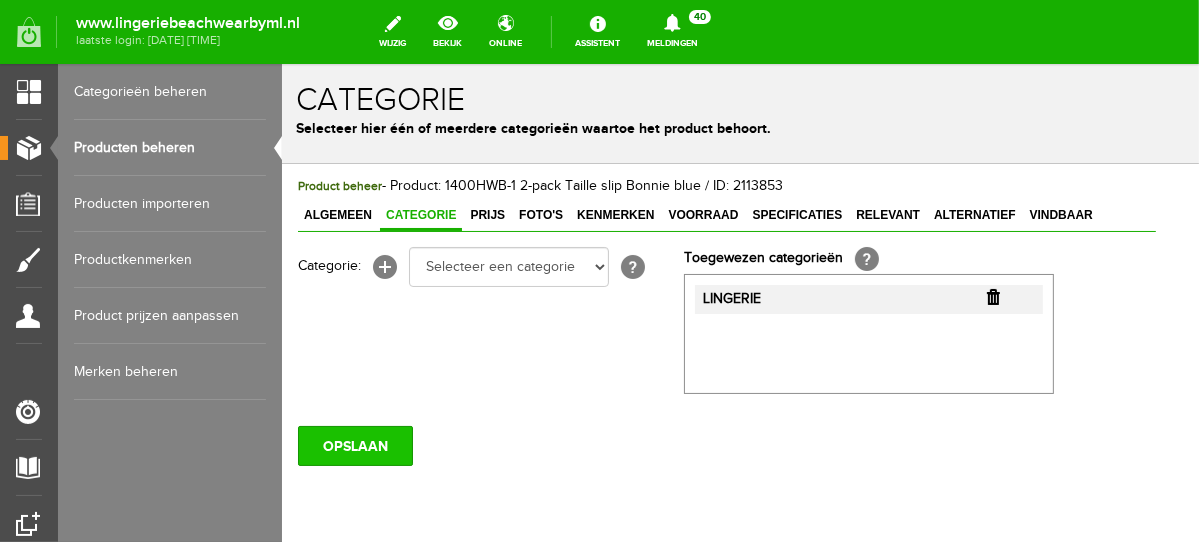 click on "OPSLAAN" at bounding box center (354, 445) 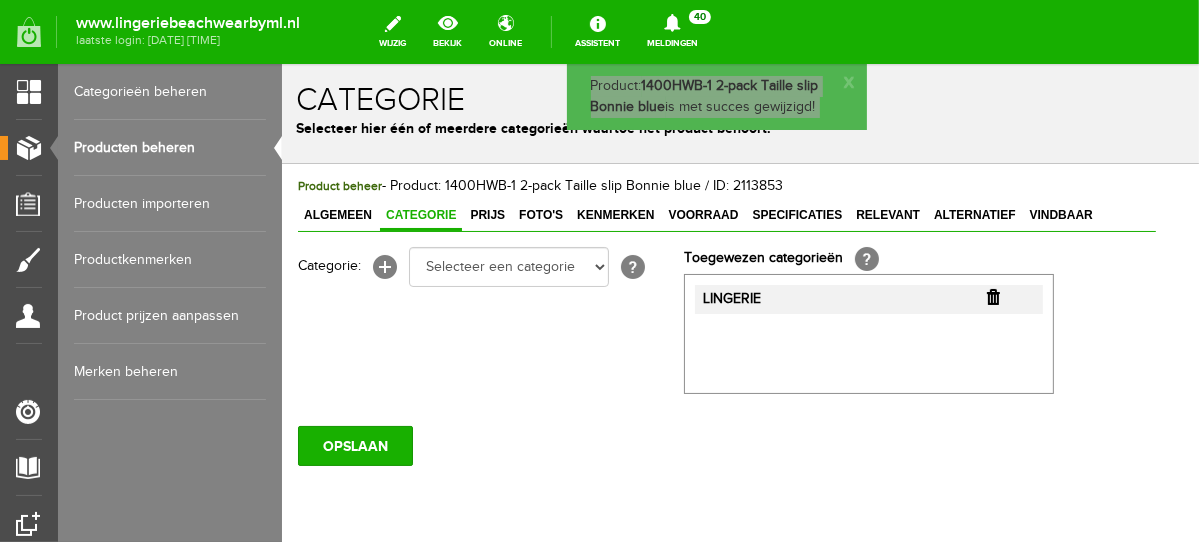 click on "Producten beheren" at bounding box center (170, 148) 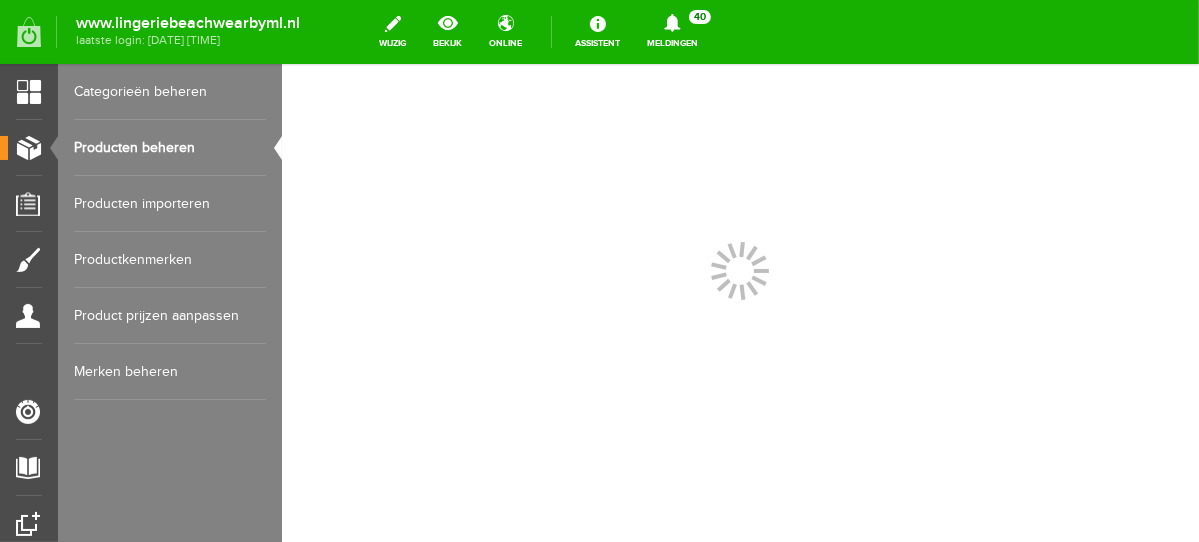scroll, scrollTop: 0, scrollLeft: 0, axis: both 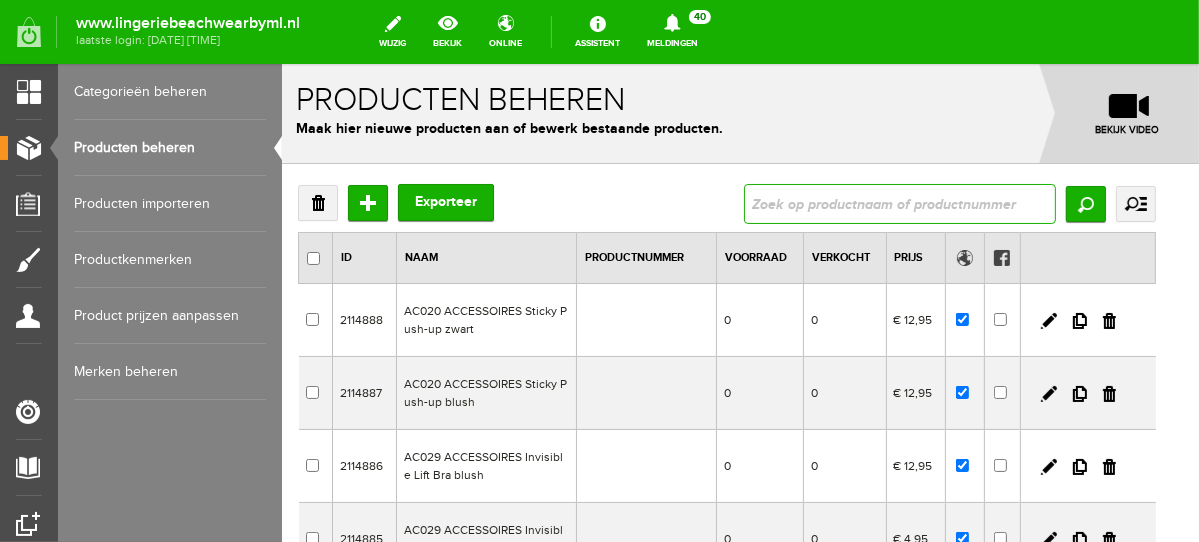 click at bounding box center (899, 203) 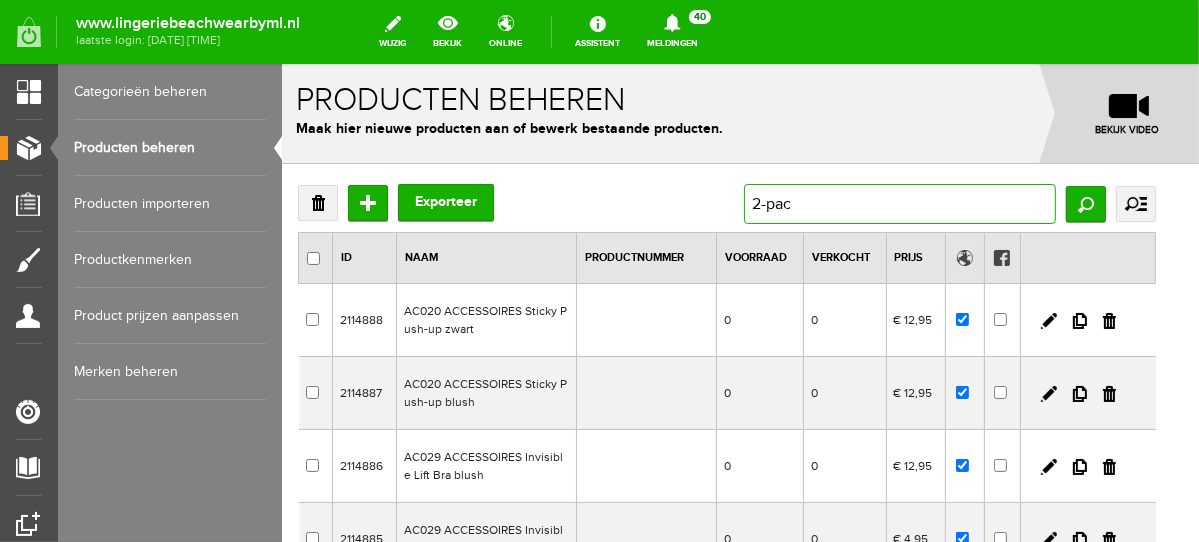 type on "2-pack" 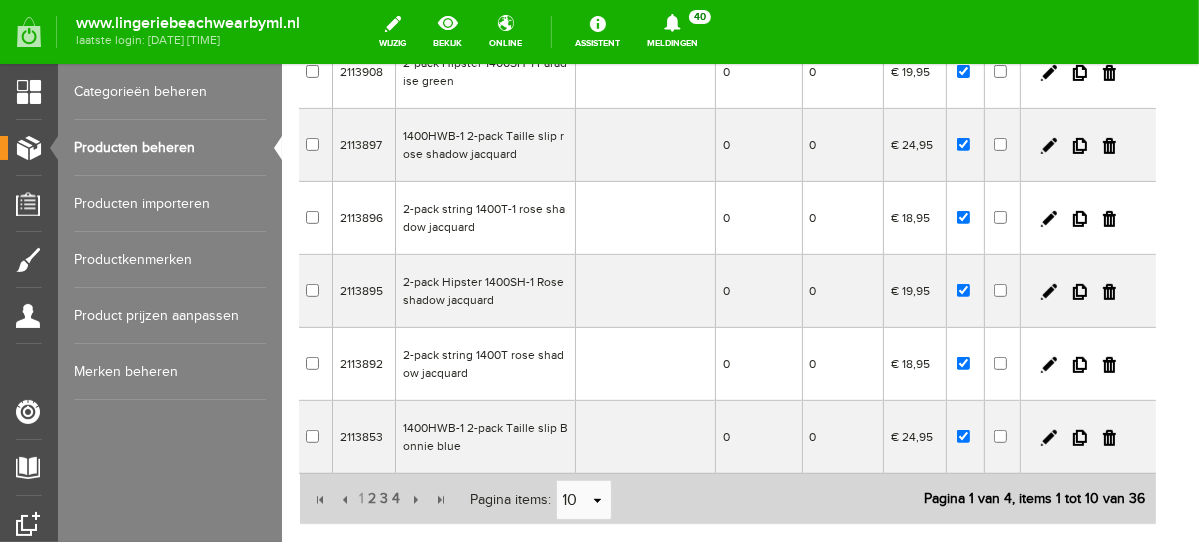scroll, scrollTop: 592, scrollLeft: 0, axis: vertical 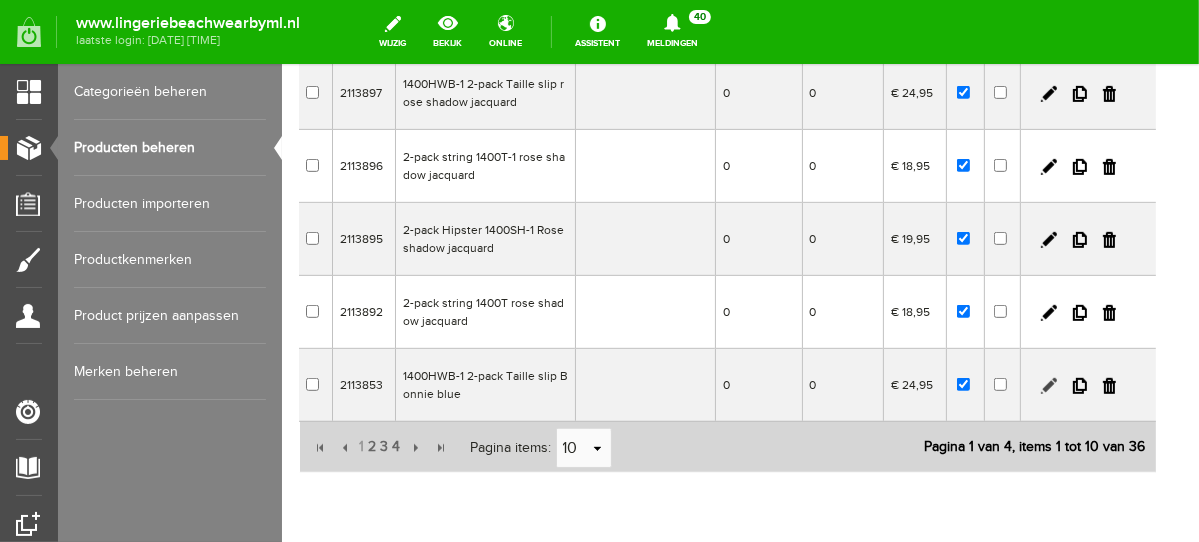 click at bounding box center (1048, 385) 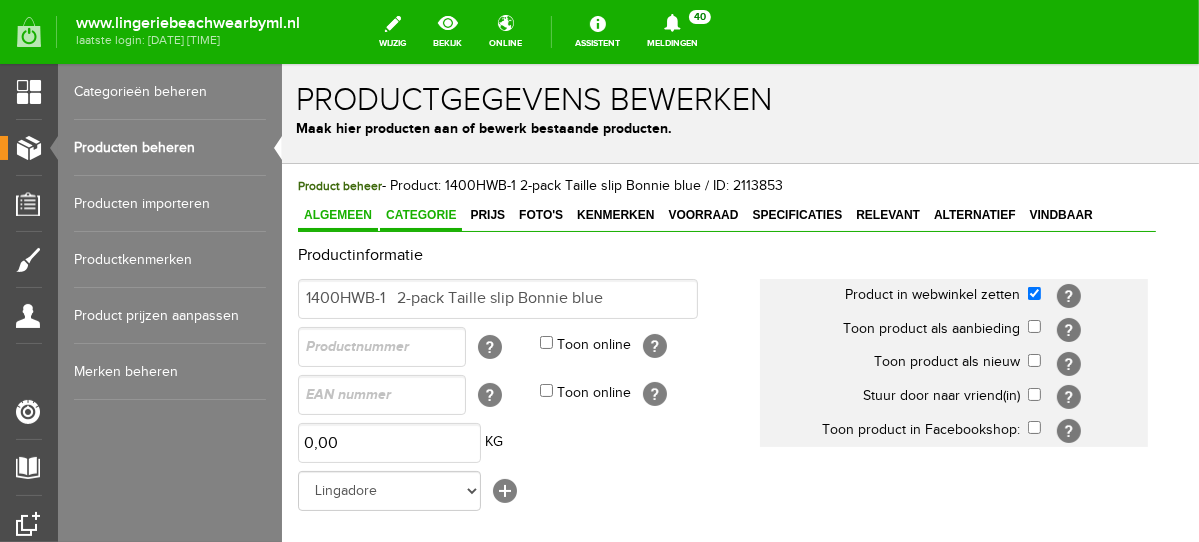 scroll, scrollTop: 0, scrollLeft: 0, axis: both 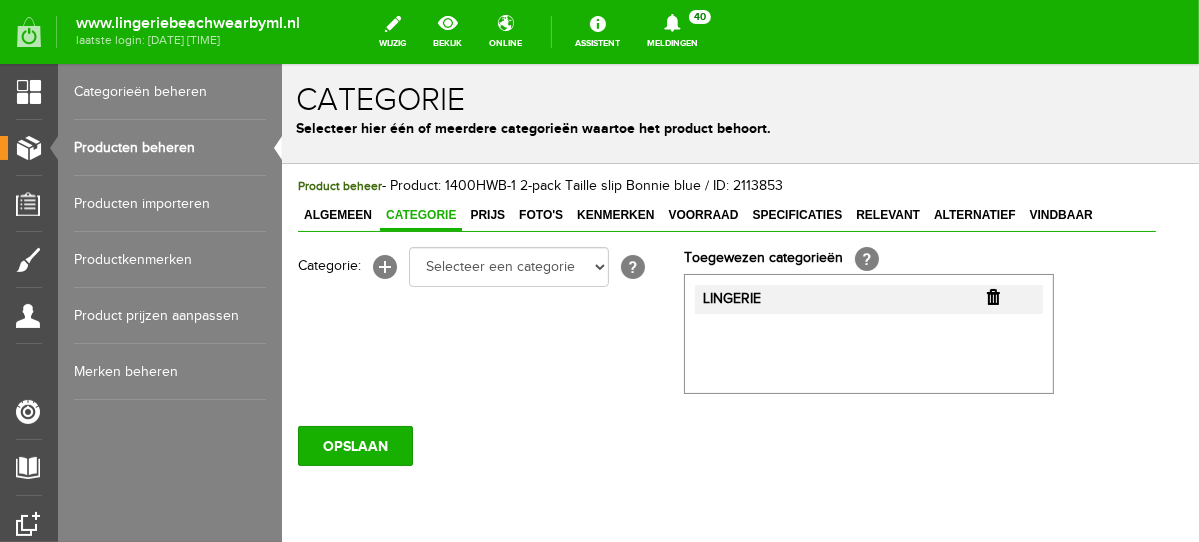 click at bounding box center [992, 296] 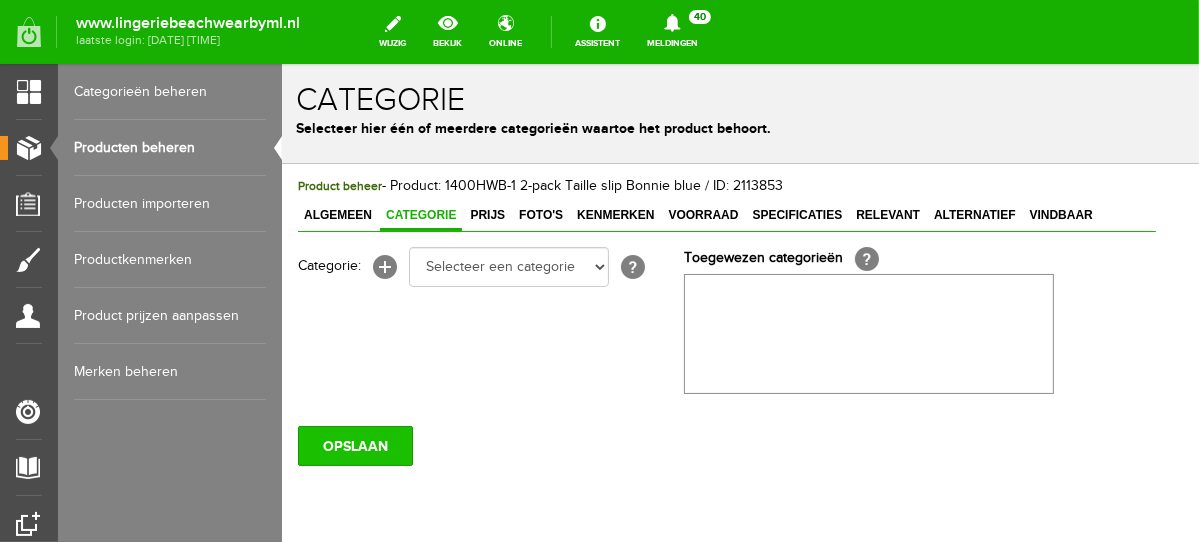 click on "OPSLAAN" at bounding box center (354, 445) 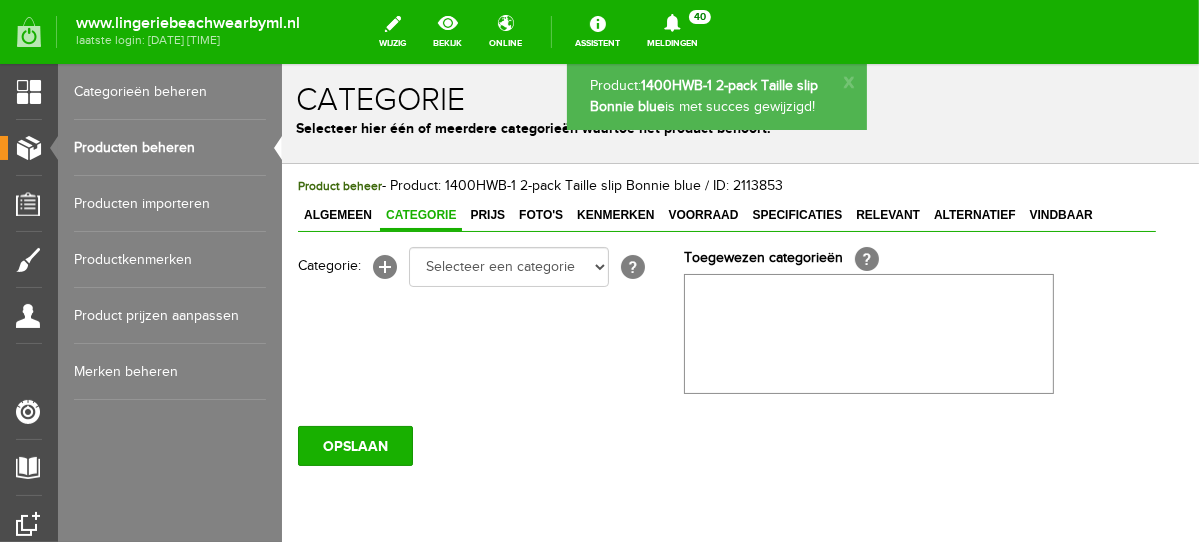 select on "281745" 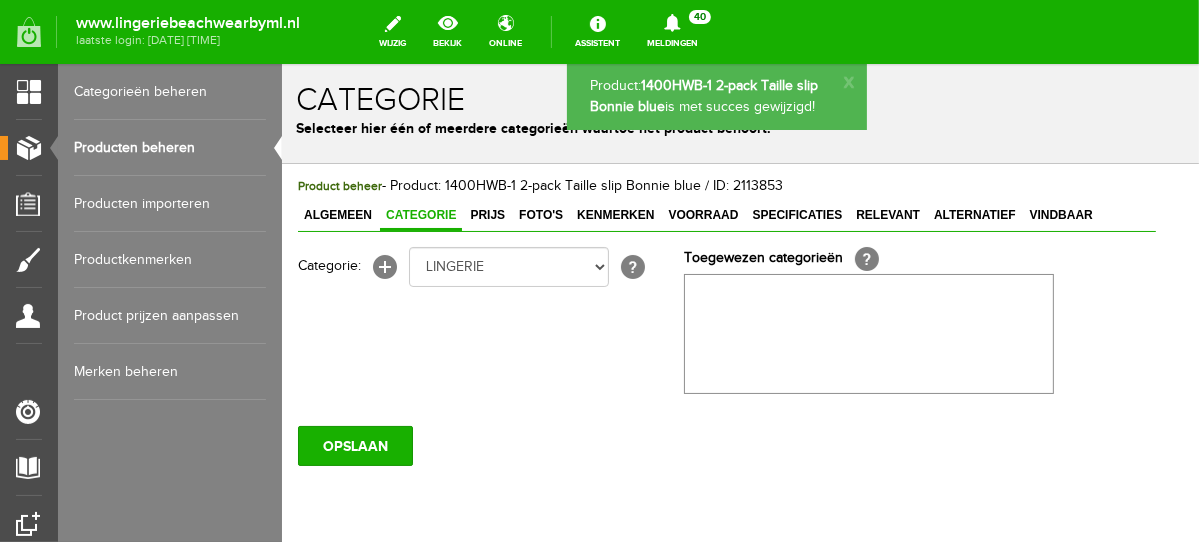 click on "Selecteer een categorie
NEW IN
LINGERIE
NACHTMODE
HOMEWEAR
BADMODE
BODY
LINGERIE
SUMMER COLOURS
BH ZONDER BEUGEL
PLUSSIZE
STRAPLESS
SEXY
BEACH
Bikinitop moulded (niet voorgev.)
Bikinitop voorgevormd
Shorty
Badpakken
Strandaccessoires
Rio slip
Slip
Hoge slip
Niet voorgevormd
Voorgevormd
One Shoulder
Push Up
Bandeau
Halter
Triangel
STRAPLESS
BASICS
HOMEWEAR
JUMPSUITS
BADJASSEN
NACHTMODE
PYJAMA SETS
PYJAMA JURKEN
KIMONO'S
SLIPDRESSES
SATIJNEN PYAMA
HEREN
SHAPEWEAR
BODY'S" at bounding box center (508, 266) 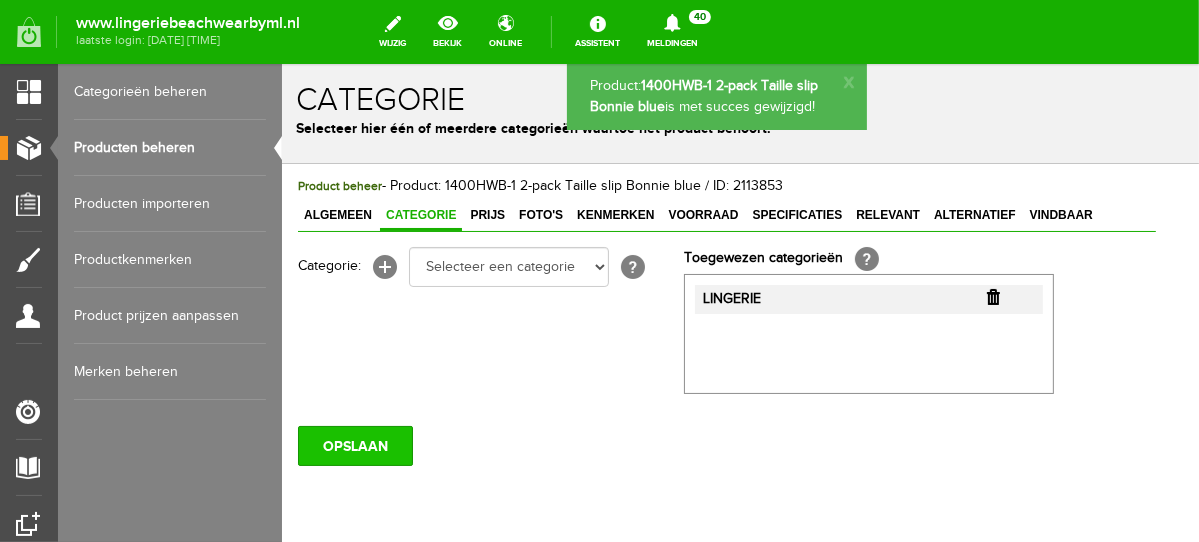 click on "OPSLAAN" at bounding box center [354, 445] 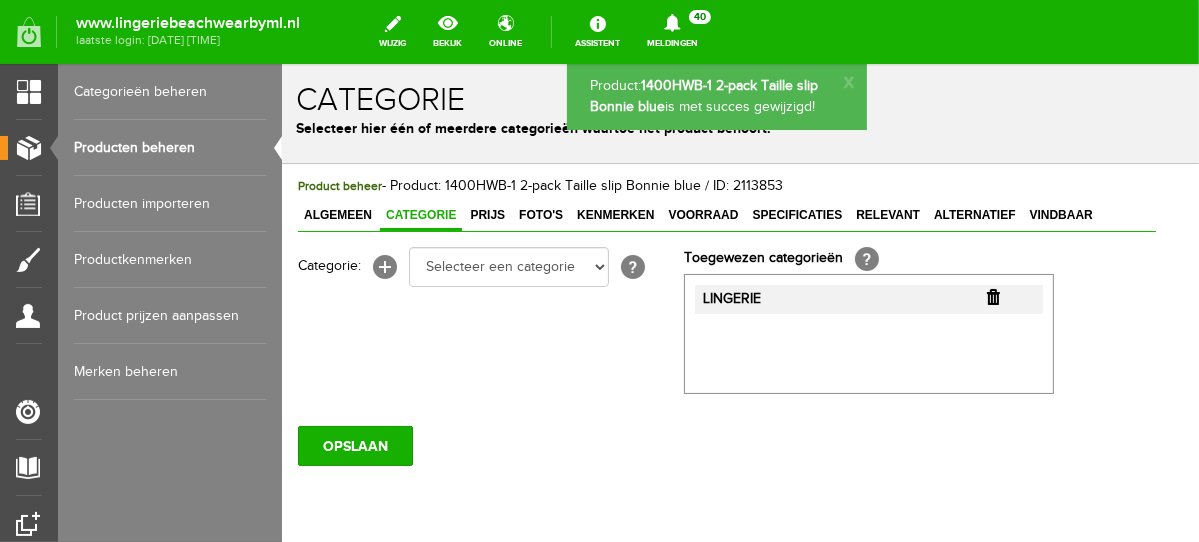 click on "Producten beheren" at bounding box center [170, 148] 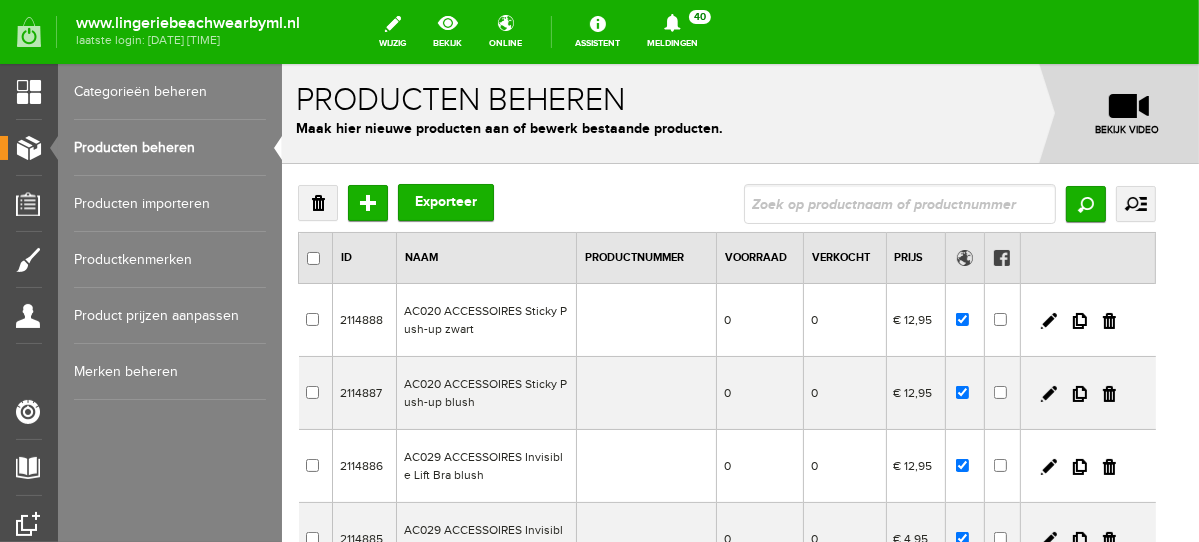 scroll, scrollTop: 0, scrollLeft: 0, axis: both 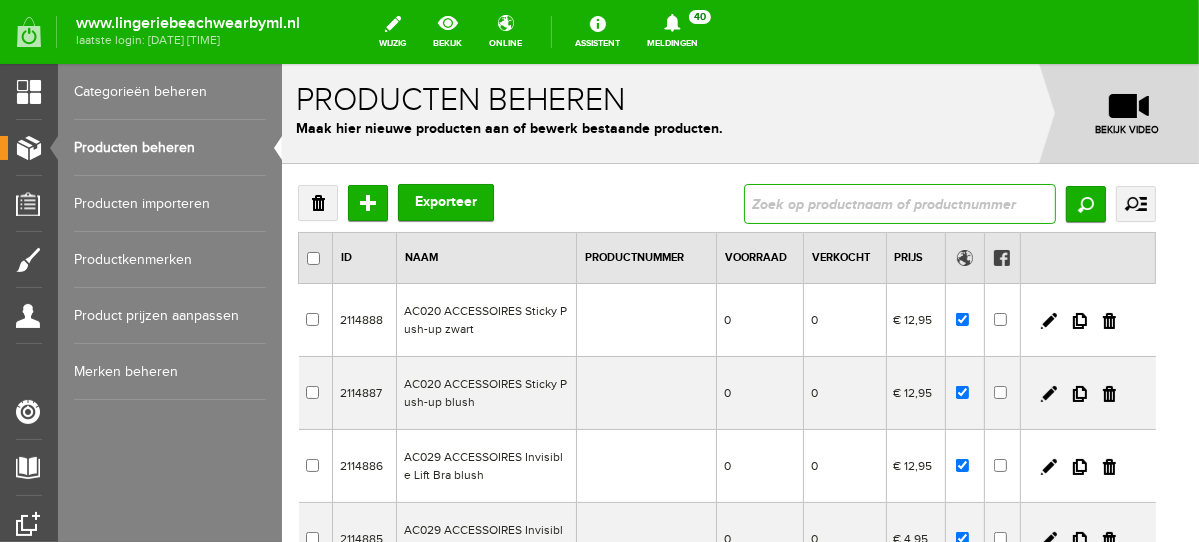 click at bounding box center [899, 203] 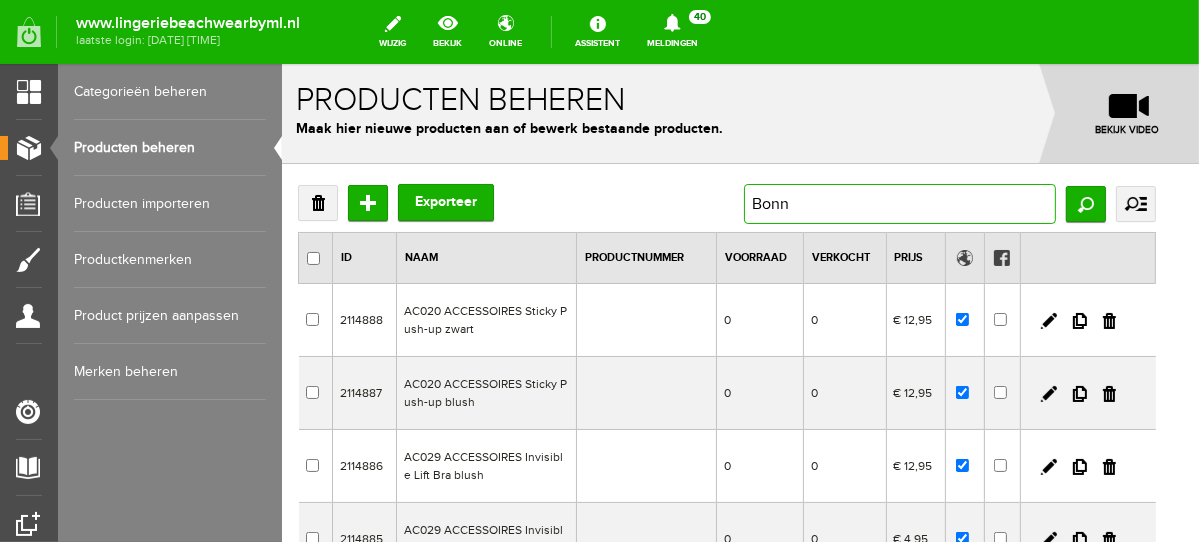 type on "Bonny" 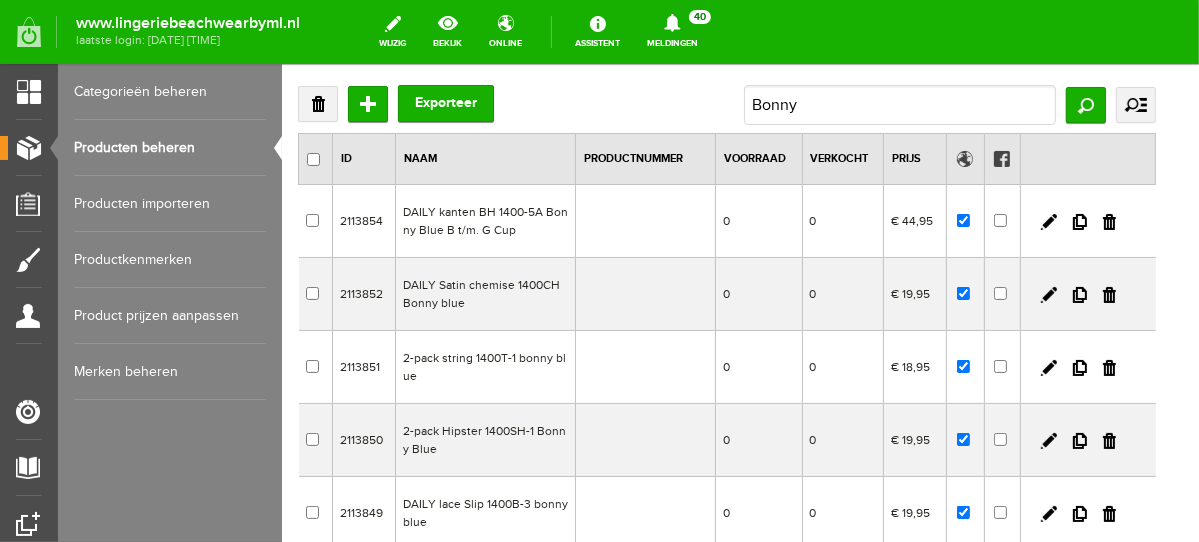 scroll, scrollTop: 106, scrollLeft: 0, axis: vertical 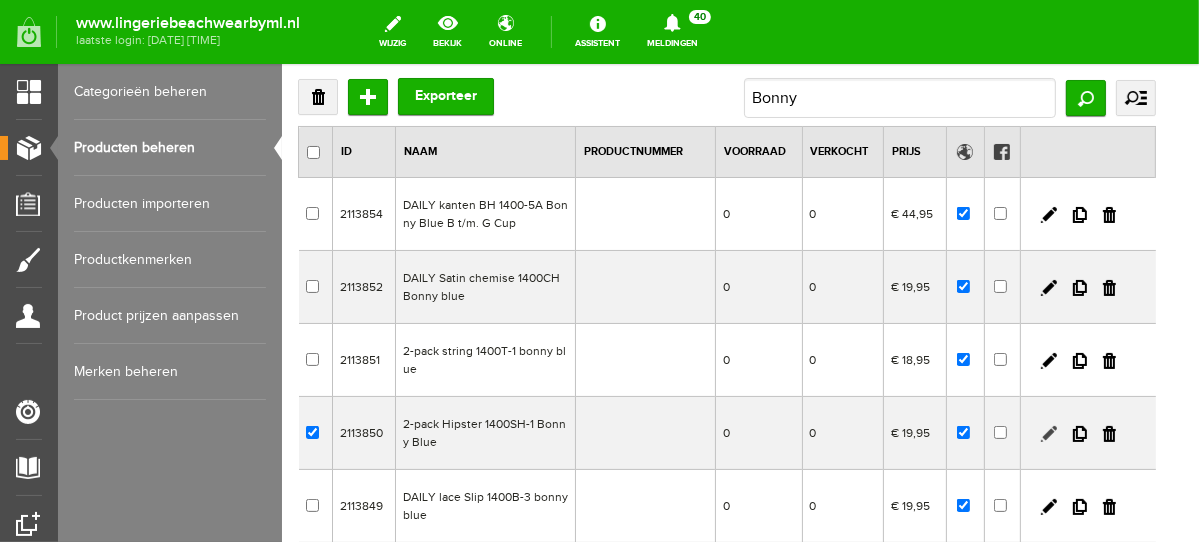 click at bounding box center (1048, 433) 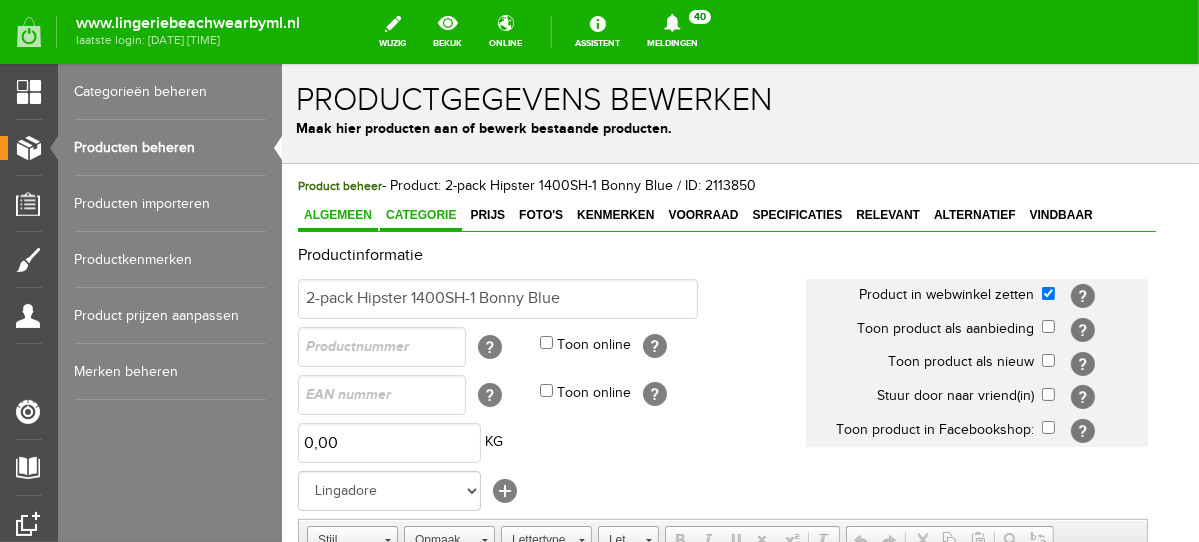 click on "Categorie" at bounding box center (420, 215) 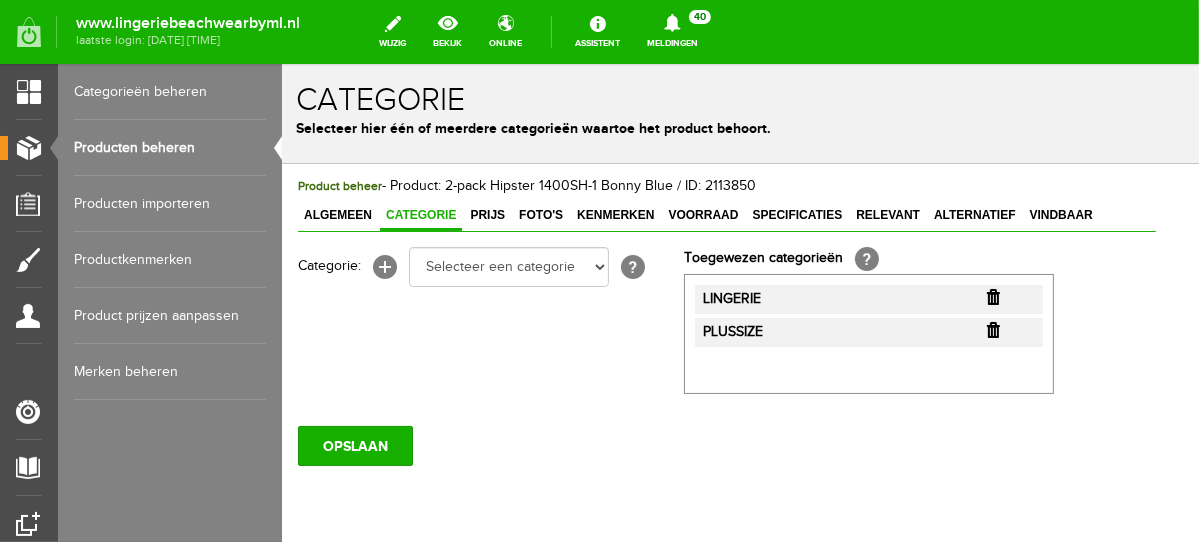 click at bounding box center (992, 296) 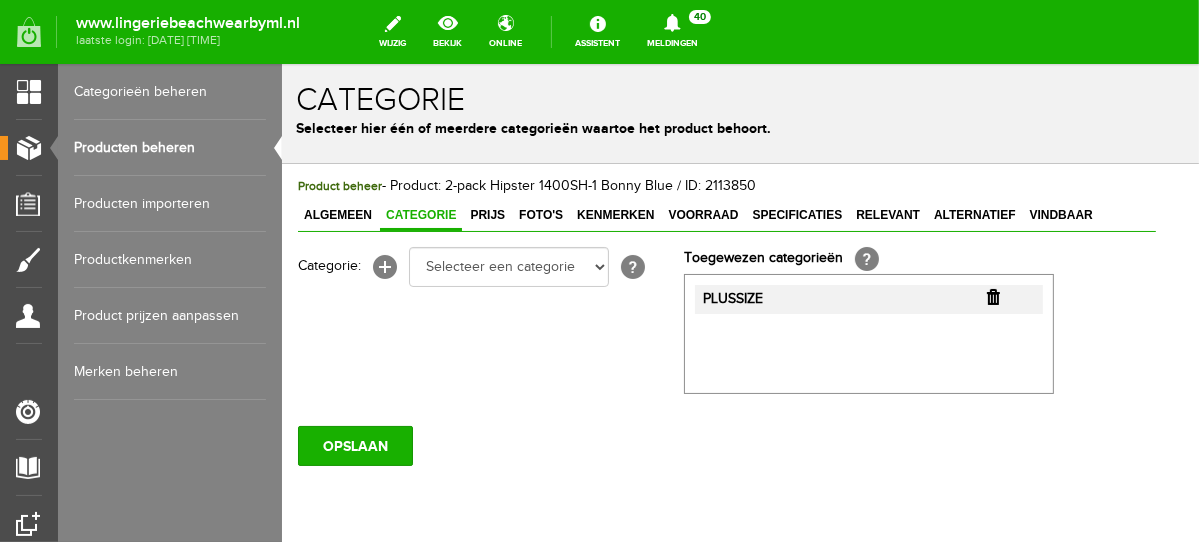 click at bounding box center [992, 296] 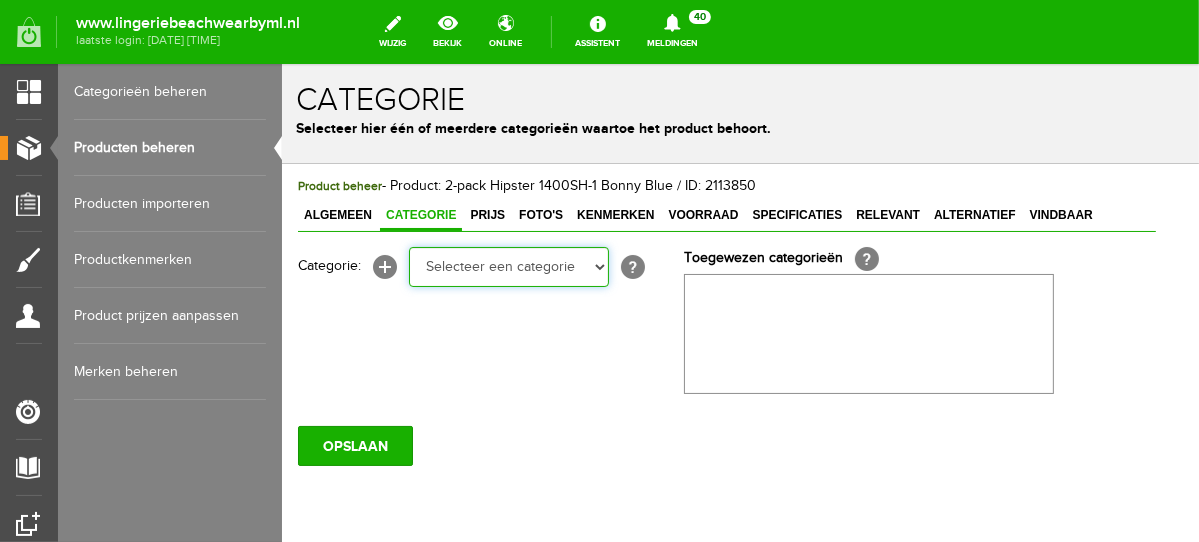 click on "Selecteer een categorie
NEW IN
LINGERIE
NACHTMODE
HOMEWEAR
BADMODE
BODY
LINGERIE
SUMMER COLOURS
BH ZONDER BEUGEL
PLUSSIZE
STRAPLESS
SEXY
BEACH
Bikinitop moulded (niet voorgev.)
Bikinitop voorgevormd
Shorty
Badpakken
Strandaccessoires
Rio slip
Slip
Hoge slip
Niet voorgevormd
Voorgevormd
One Shoulder
Push Up
Bandeau
Halter
Triangel
STRAPLESS
BASICS
HOMEWEAR
JUMPSUITS
BADJASSEN
NACHTMODE
PYJAMA SETS
PYJAMA JURKEN
KIMONO'S
SLIPDRESSES
SATIJNEN PYAMA
HEREN
SHAPEWEAR
BODY'S
ACCESSOIRES
PANTY'S
SPORT
SALE BEACH
SALE LINGERIE
D Cup" at bounding box center [508, 266] 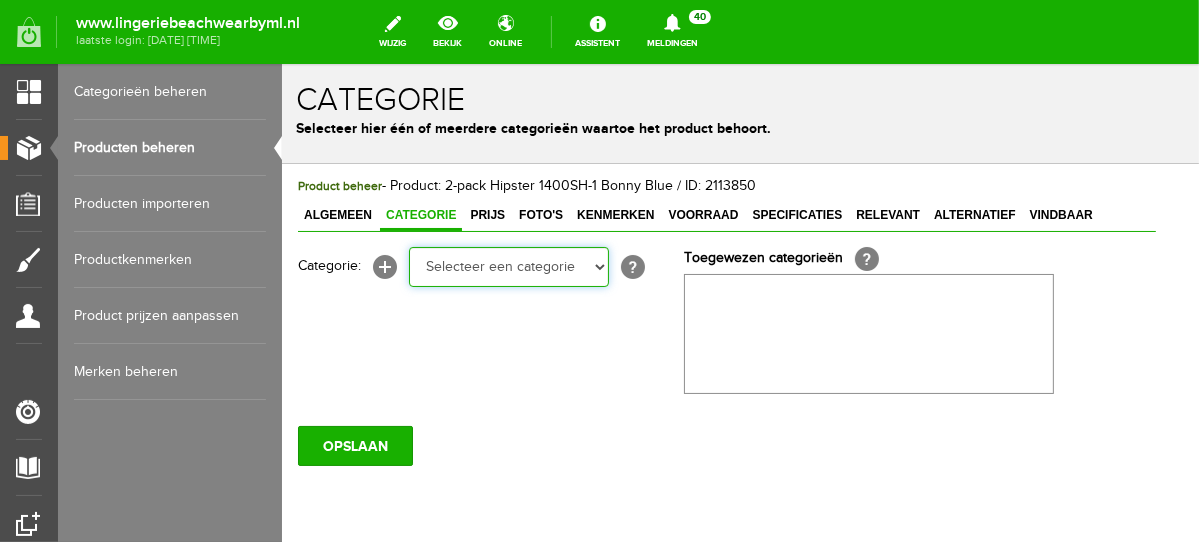 select on "281745" 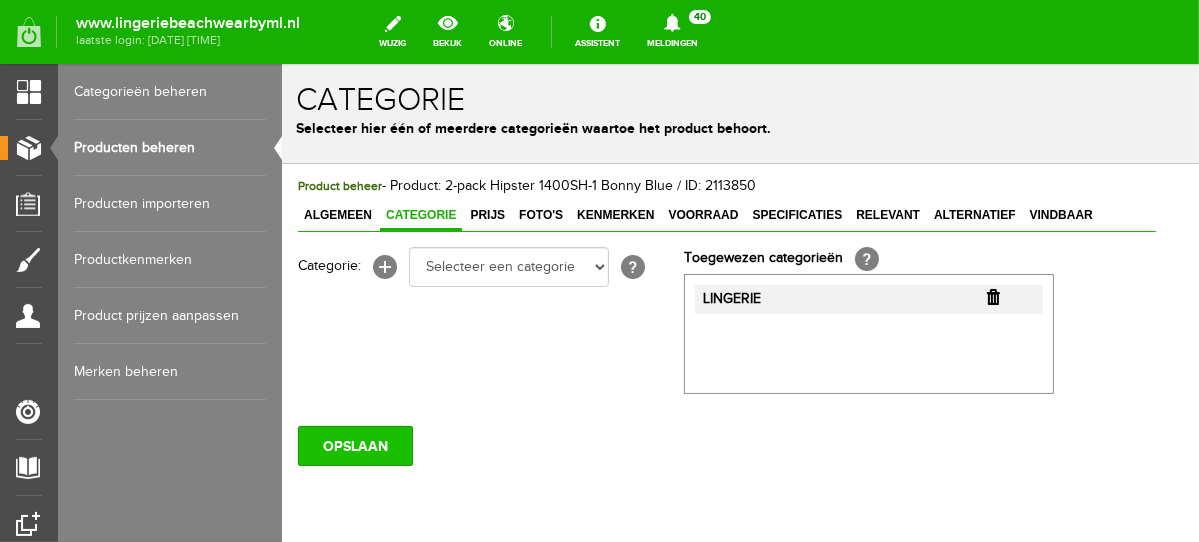 click on "OPSLAAN" at bounding box center [354, 445] 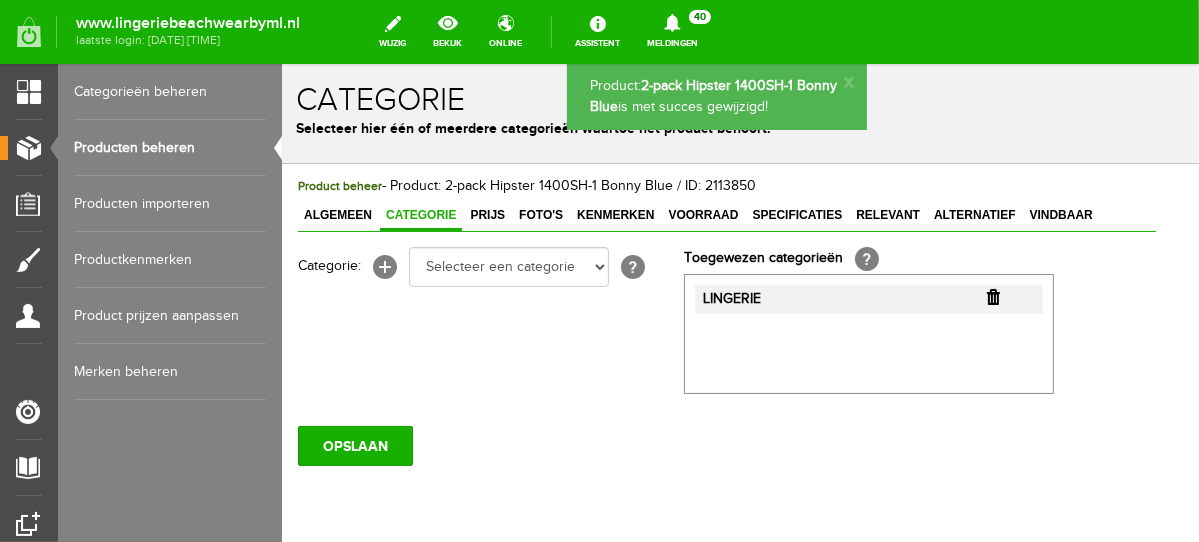 click on "OPSLAAN" at bounding box center [354, 445] 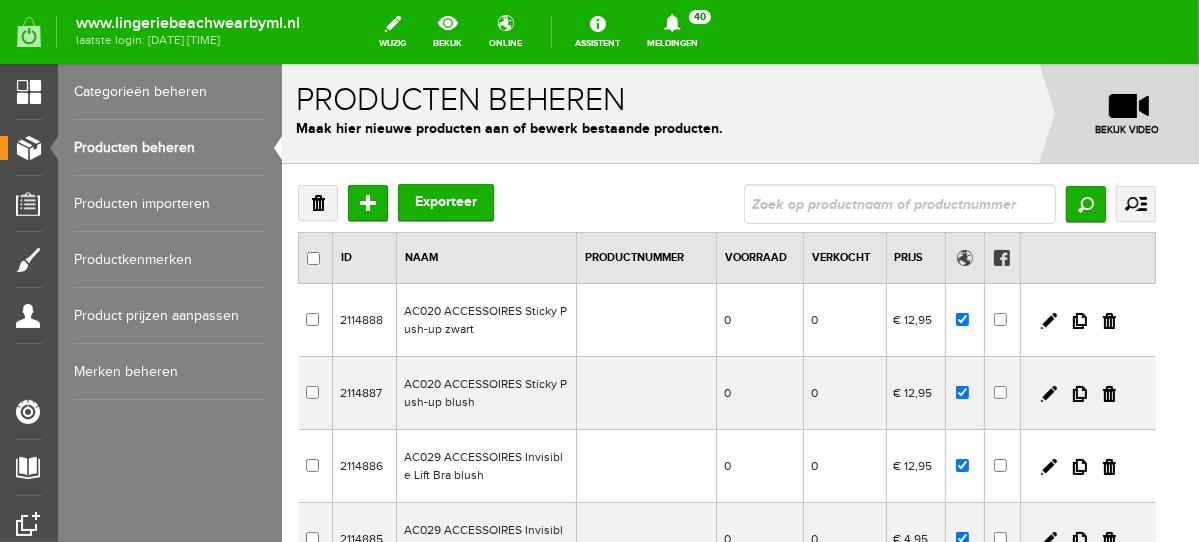 scroll, scrollTop: 0, scrollLeft: 0, axis: both 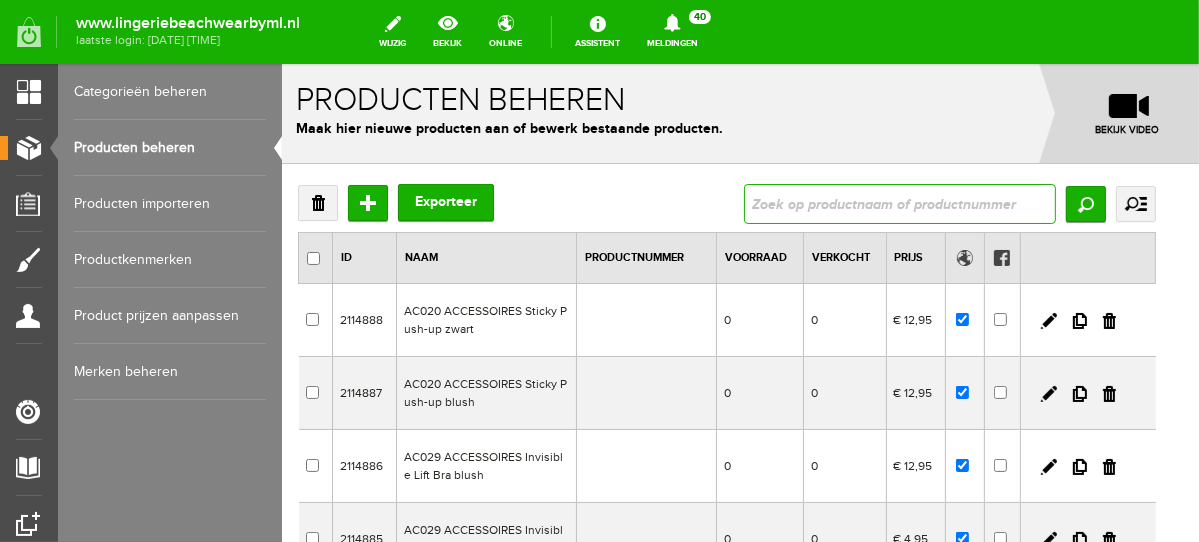 click at bounding box center [899, 203] 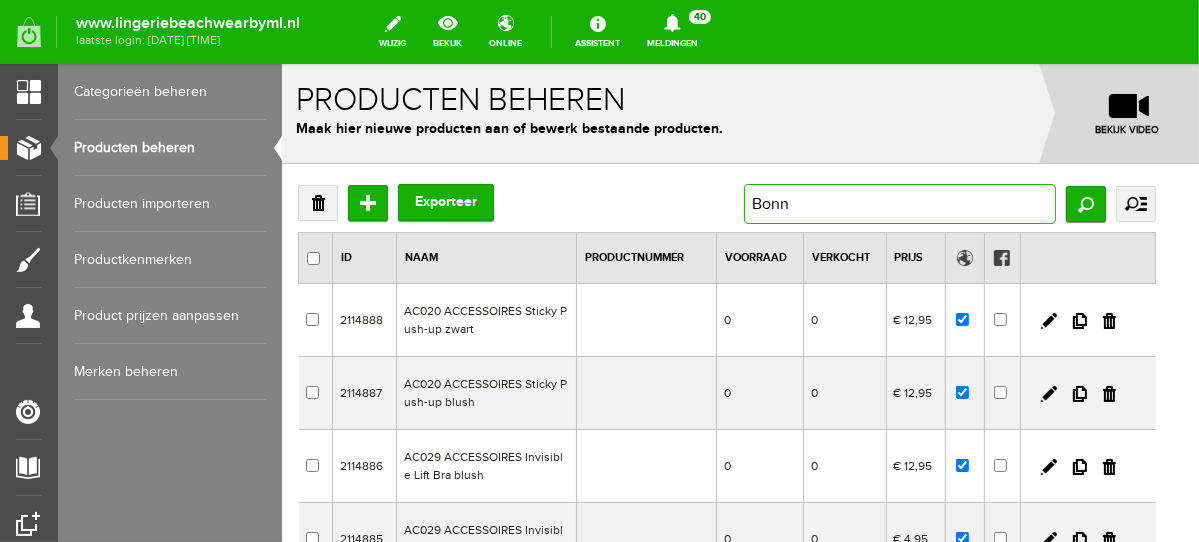 type on "Bonny" 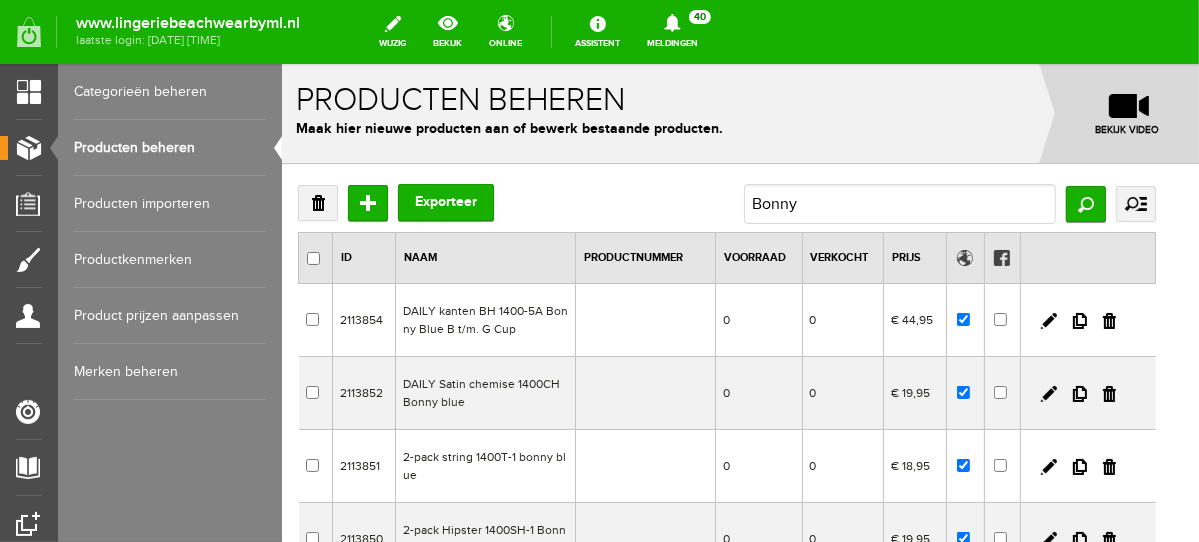 scroll, scrollTop: 148, scrollLeft: 0, axis: vertical 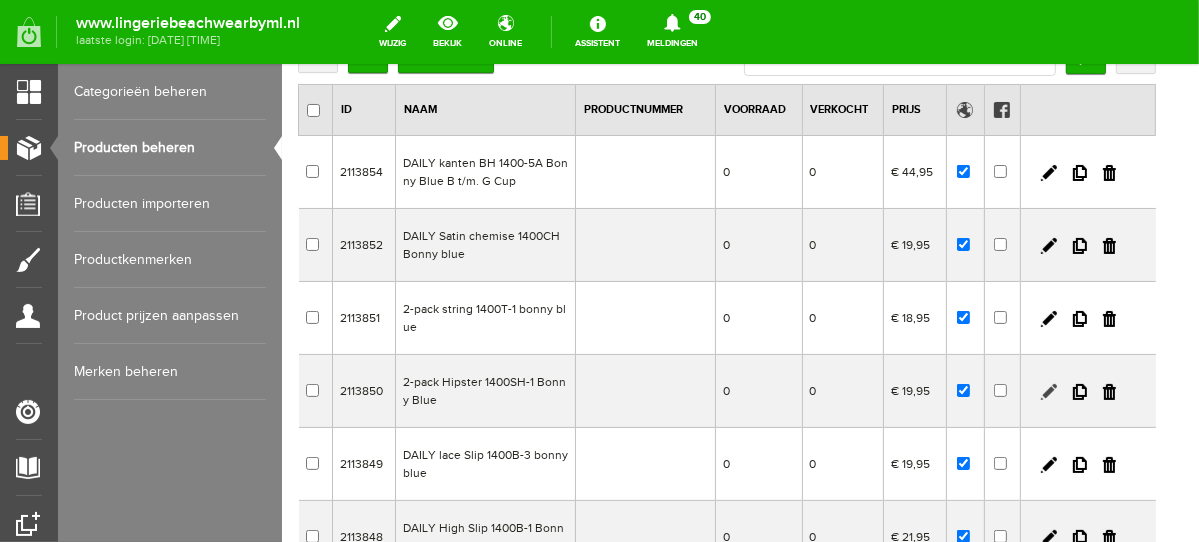 click at bounding box center (1048, 391) 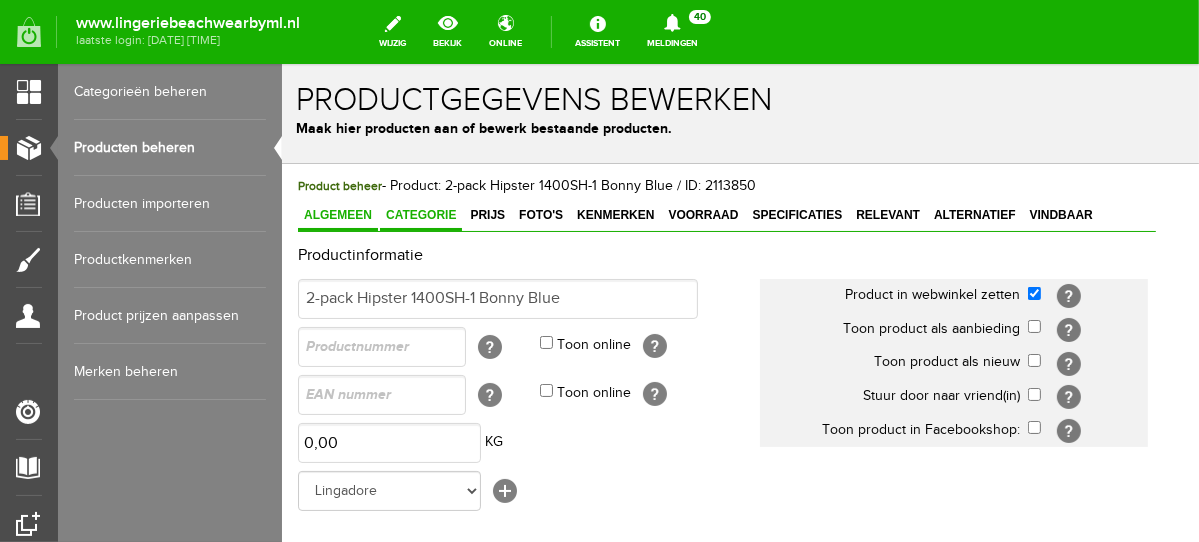 scroll, scrollTop: 0, scrollLeft: 0, axis: both 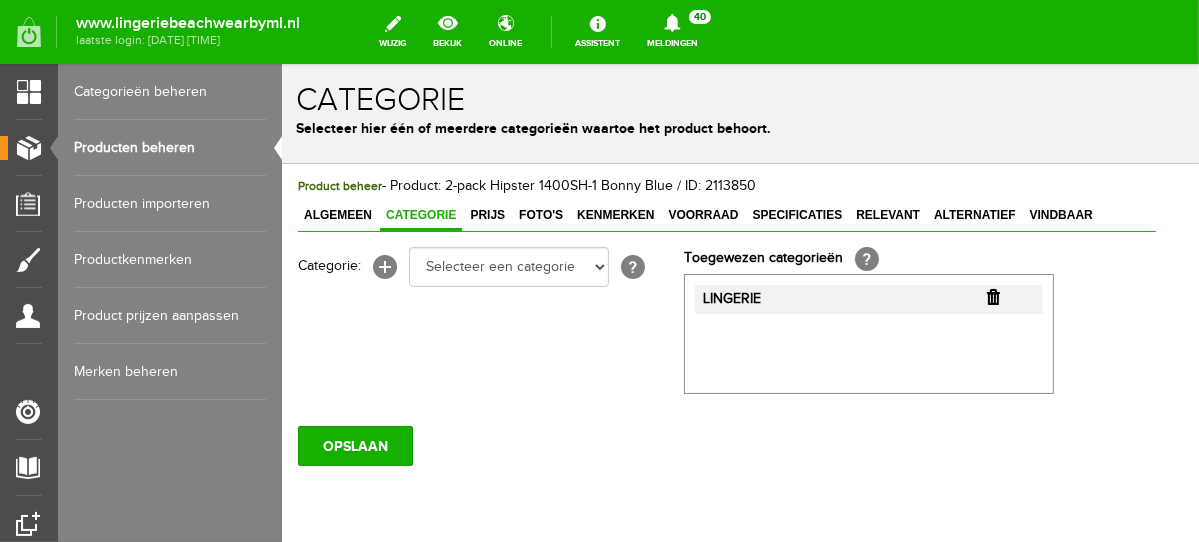 click at bounding box center [992, 296] 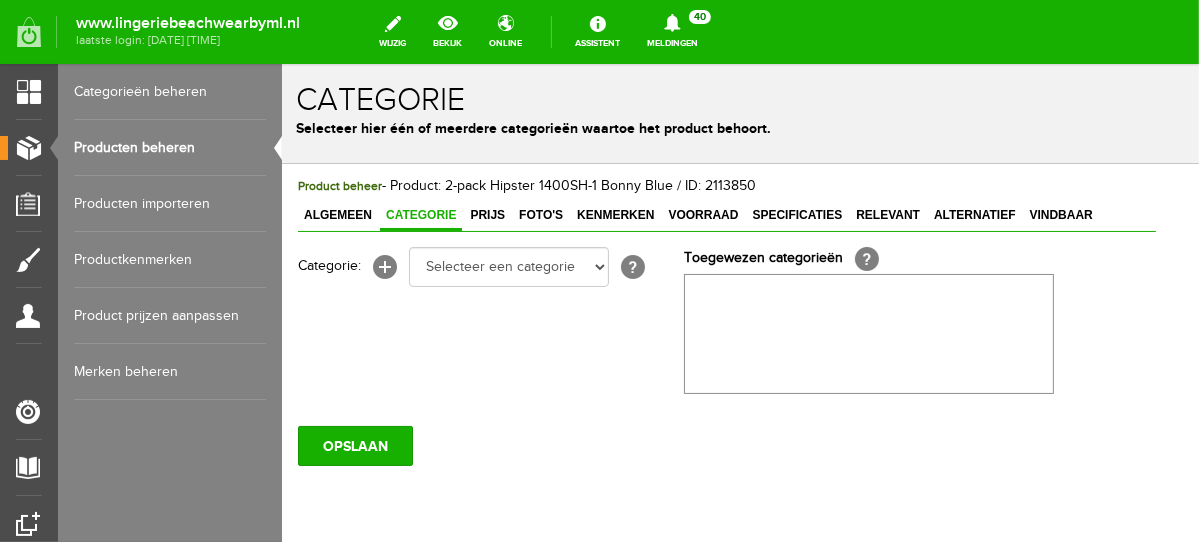 click on "OPSLAAN" at bounding box center (354, 445) 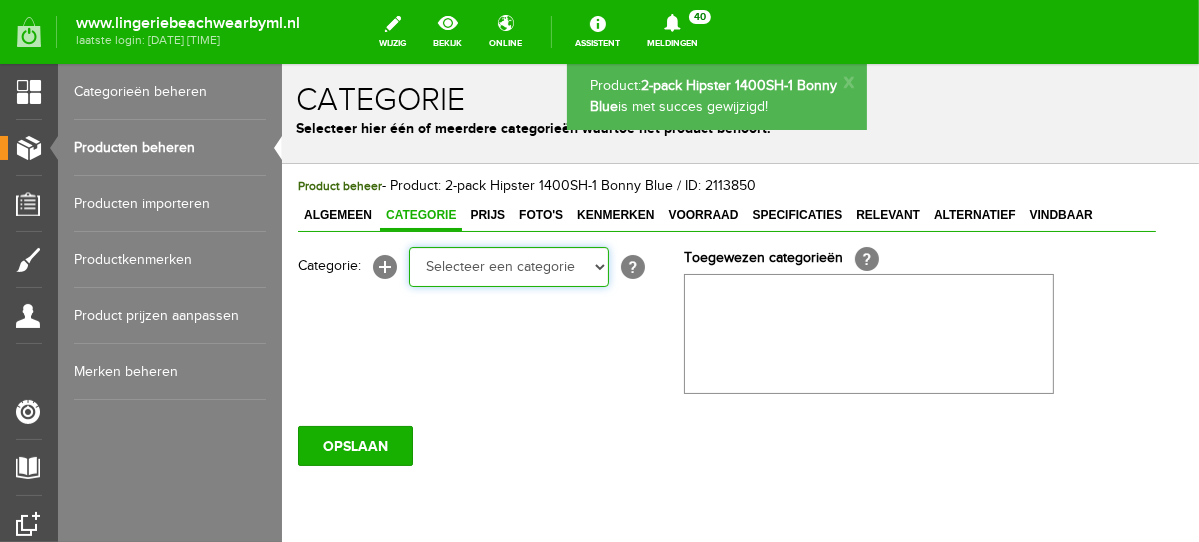 click on "Selecteer een categorie
NEW IN
LINGERIE
NACHTMODE
HOMEWEAR
BADMODE
BODY
LINGERIE
SUMMER COLOURS
BH ZONDER BEUGEL
PLUSSIZE
STRAPLESS
SEXY
BEACH
Bikinitop moulded (niet voorgev.)
Bikinitop voorgevormd
Shorty
Badpakken
Strandaccessoires
Rio slip
Slip
Hoge slip
Niet voorgevormd
Voorgevormd
One Shoulder
Push Up
Bandeau
Halter
Triangel
STRAPLESS
BASICS
HOMEWEAR
JUMPSUITS
BADJASSEN
NACHTMODE
PYJAMA SETS
PYJAMA JURKEN
KIMONO'S
SLIPDRESSES
SATIJNEN PYAMA
HEREN
SHAPEWEAR
BODY'S" at bounding box center [508, 266] 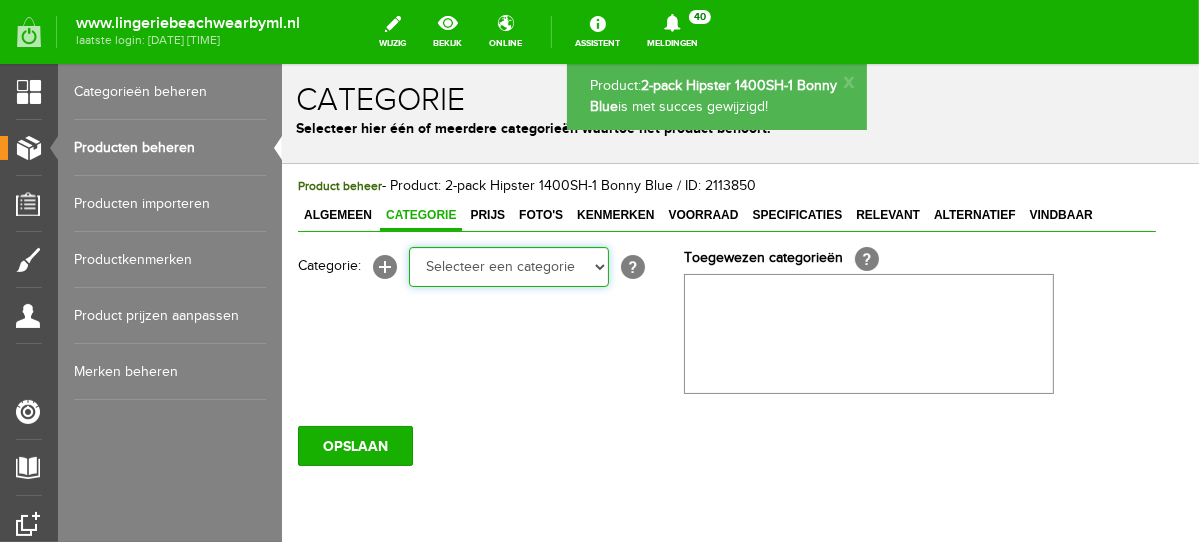 select on "281745" 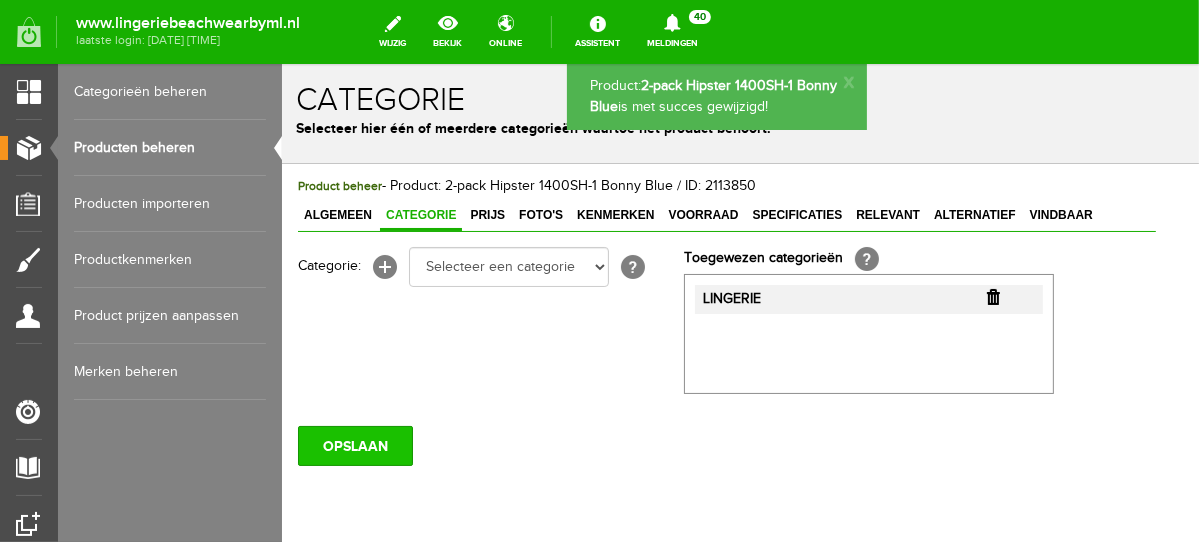 click on "OPSLAAN" at bounding box center (354, 445) 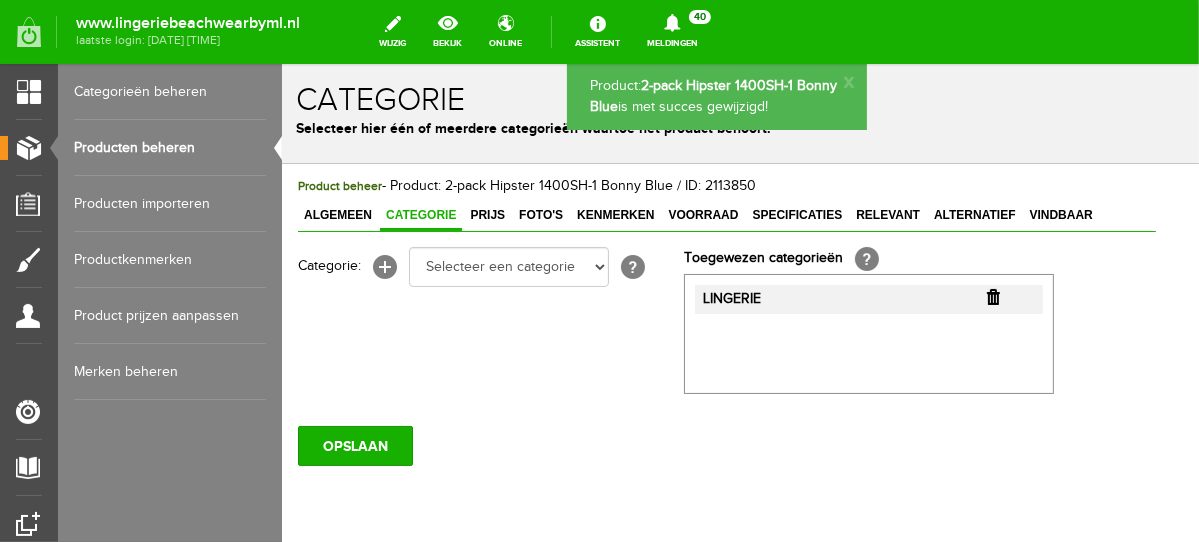 scroll, scrollTop: 70, scrollLeft: 0, axis: vertical 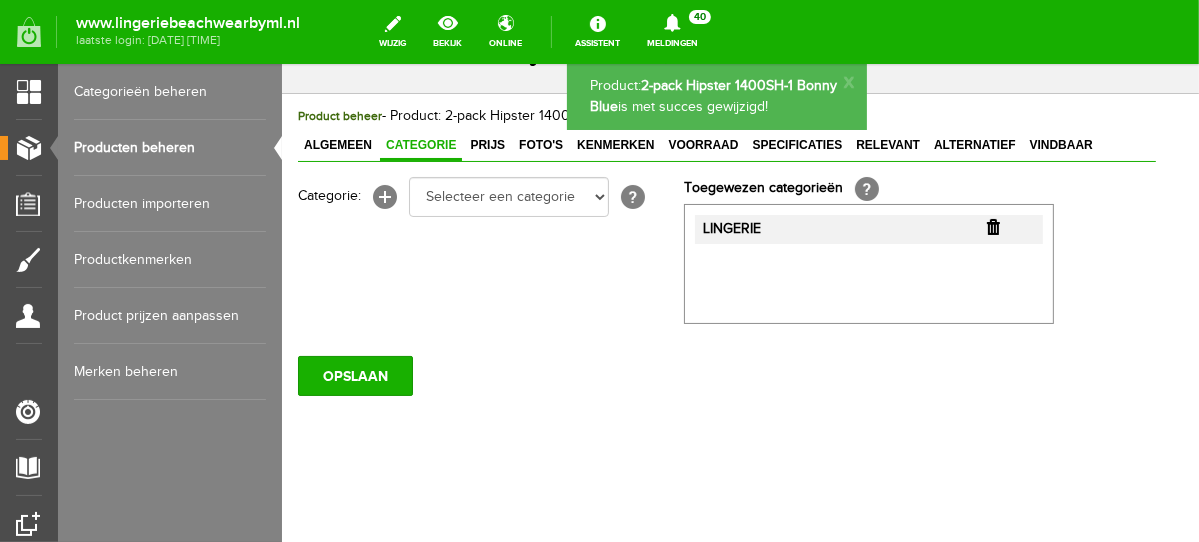 drag, startPoint x: 1191, startPoint y: 273, endPoint x: 1486, endPoint y: 459, distance: 348.74203 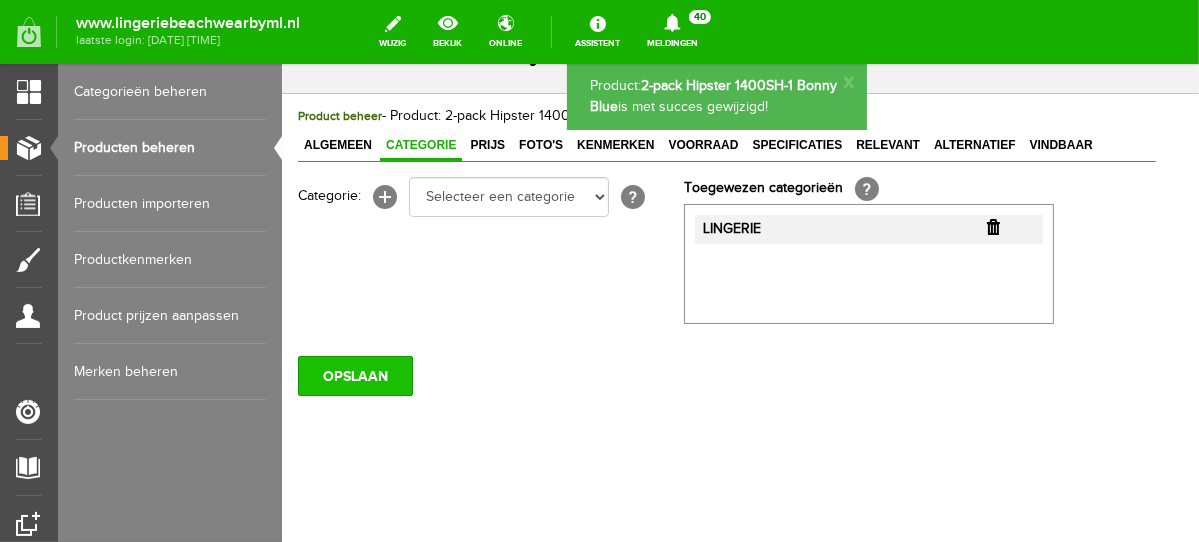 click on "OPSLAAN" at bounding box center (354, 375) 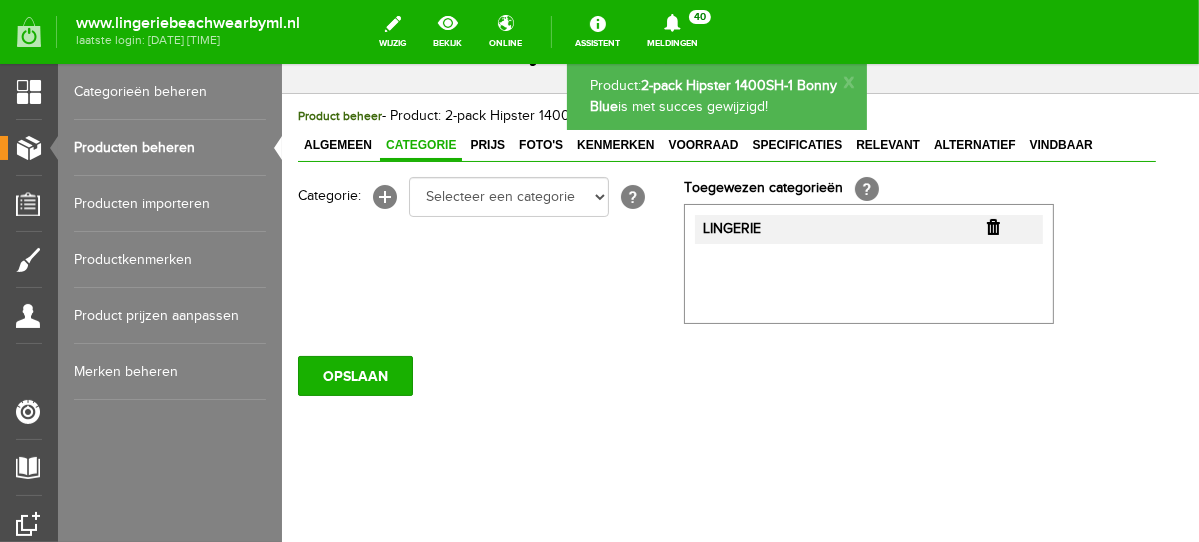 click on "Producten beheren" at bounding box center [170, 148] 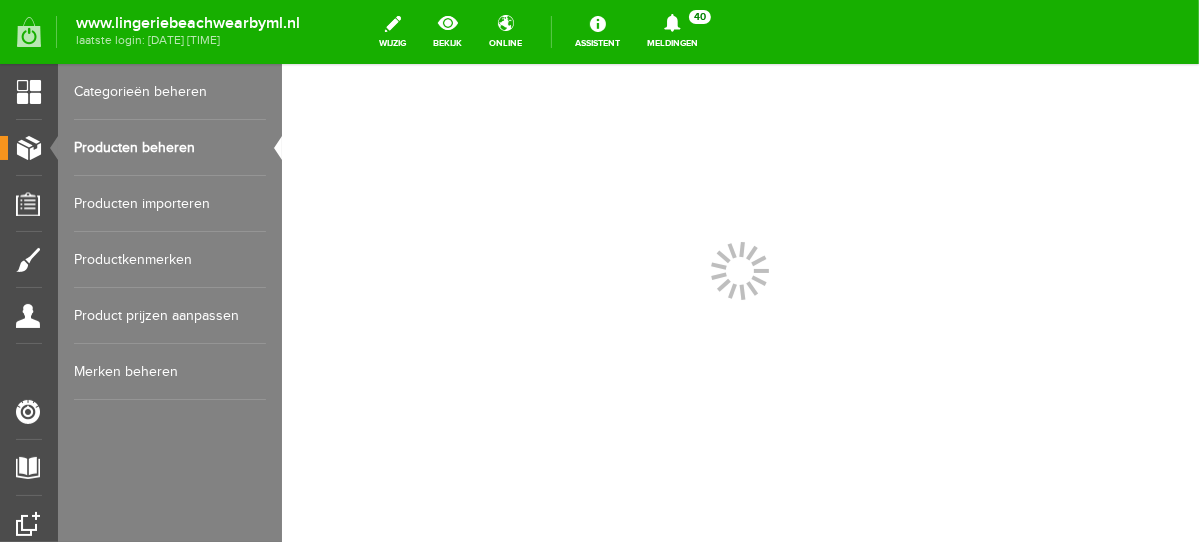scroll, scrollTop: 0, scrollLeft: 0, axis: both 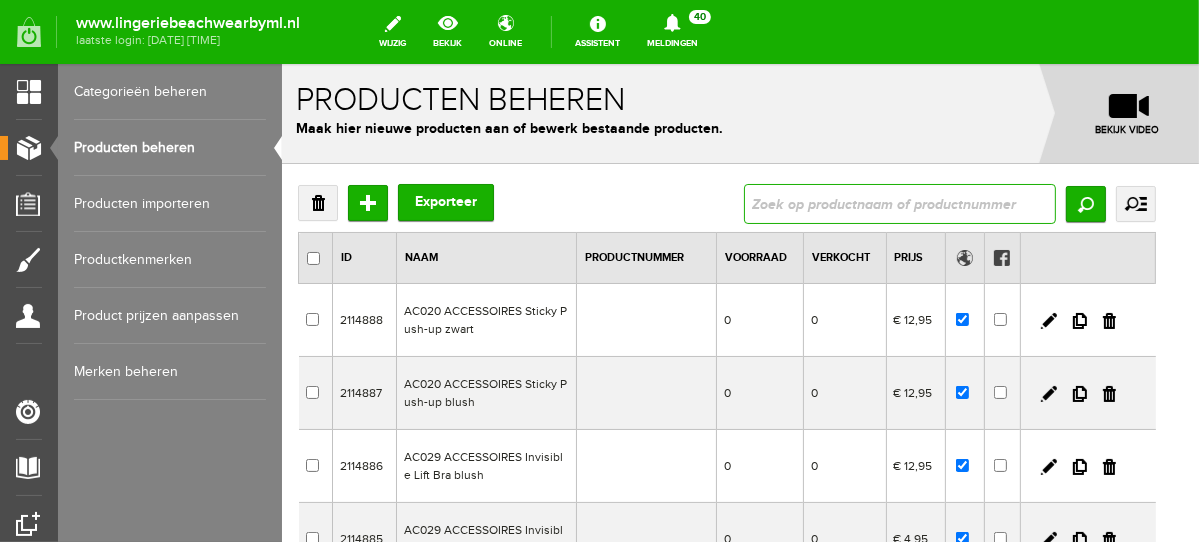 click at bounding box center (899, 203) 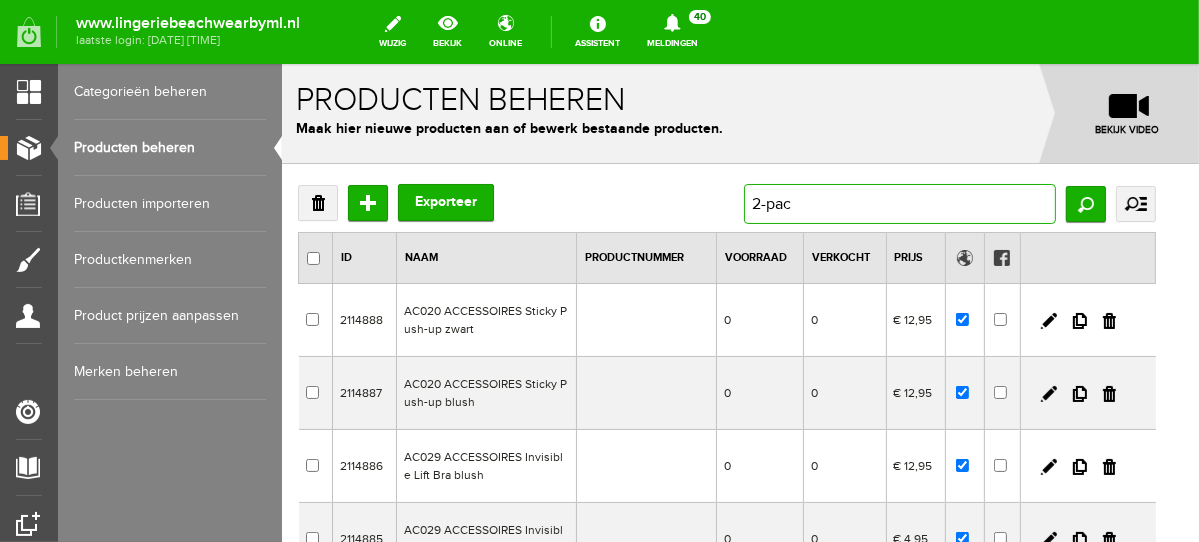 type on "2-pack" 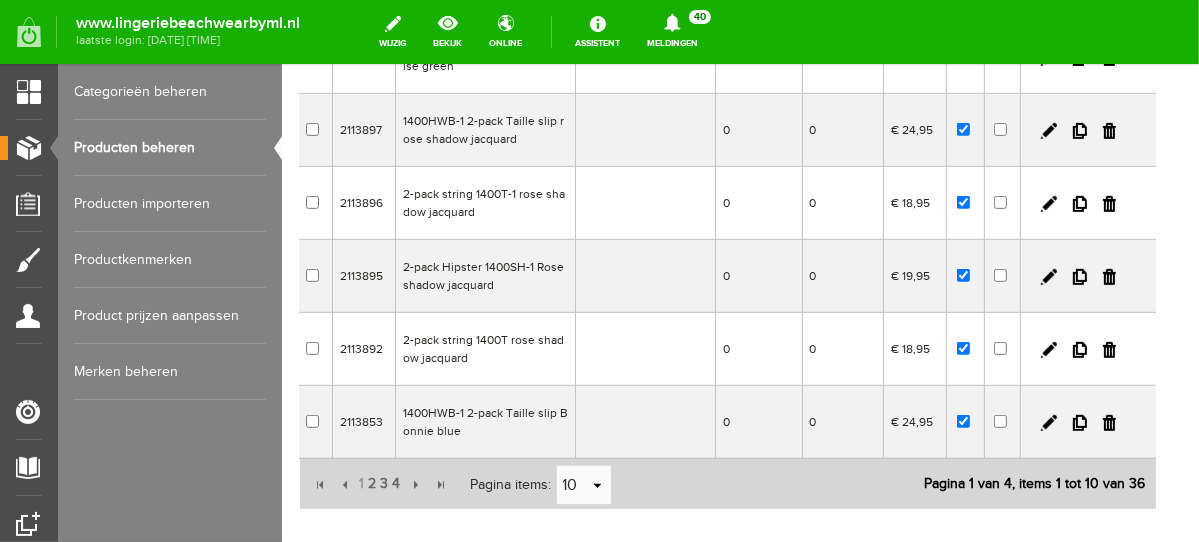 scroll, scrollTop: 567, scrollLeft: 0, axis: vertical 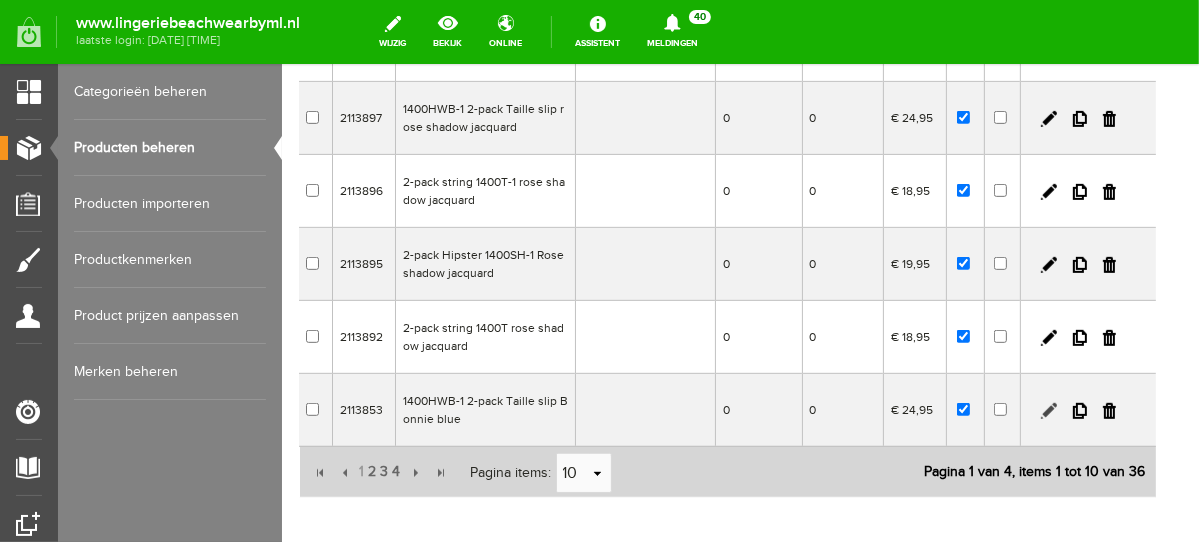 click at bounding box center (1048, 410) 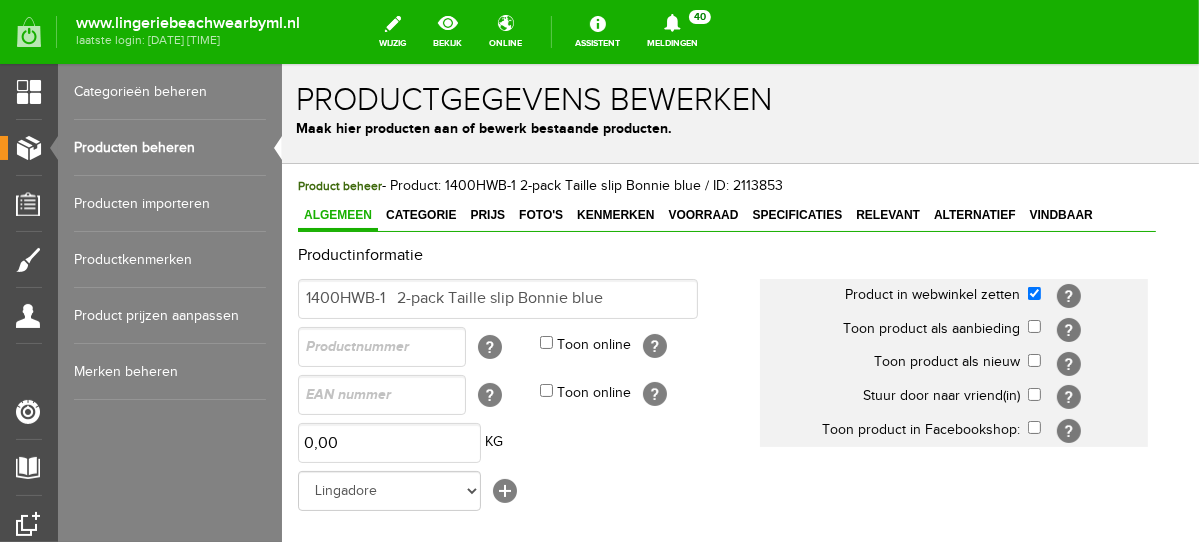 scroll, scrollTop: 0, scrollLeft: 0, axis: both 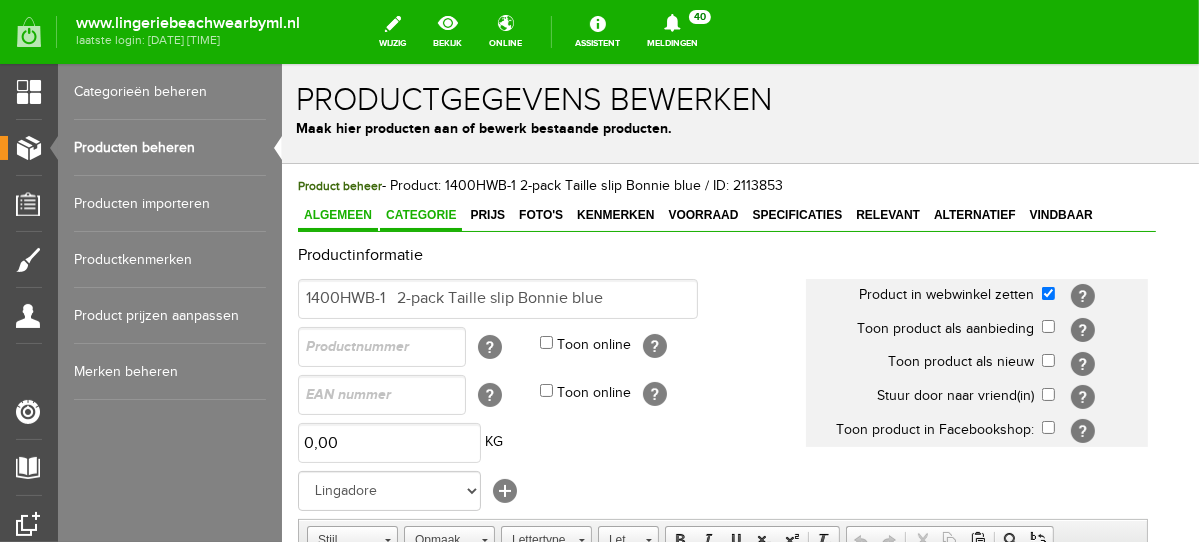 click on "Categorie" at bounding box center [420, 214] 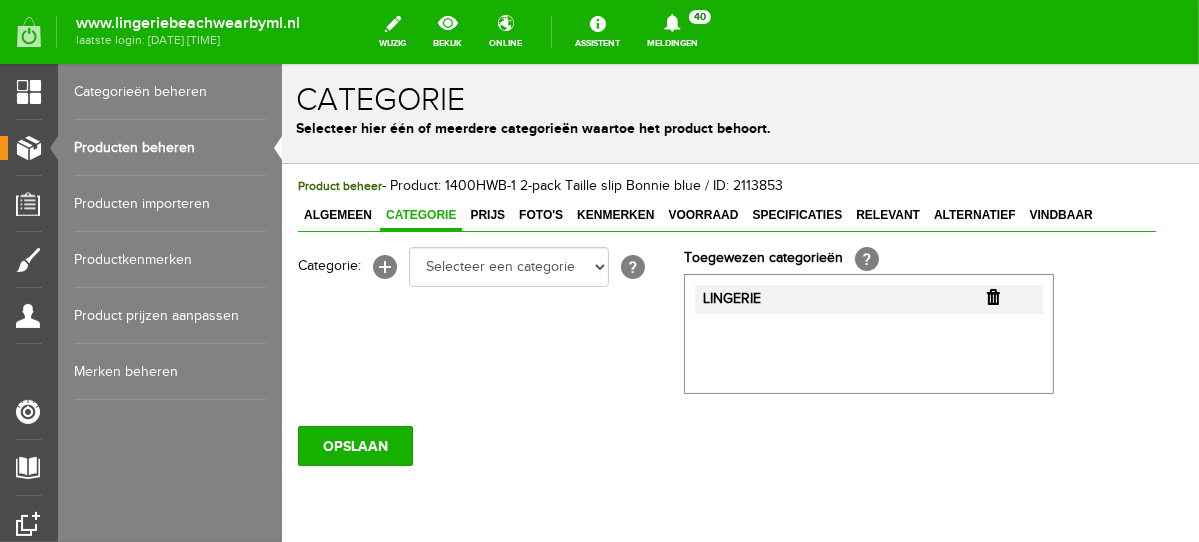 click at bounding box center (992, 296) 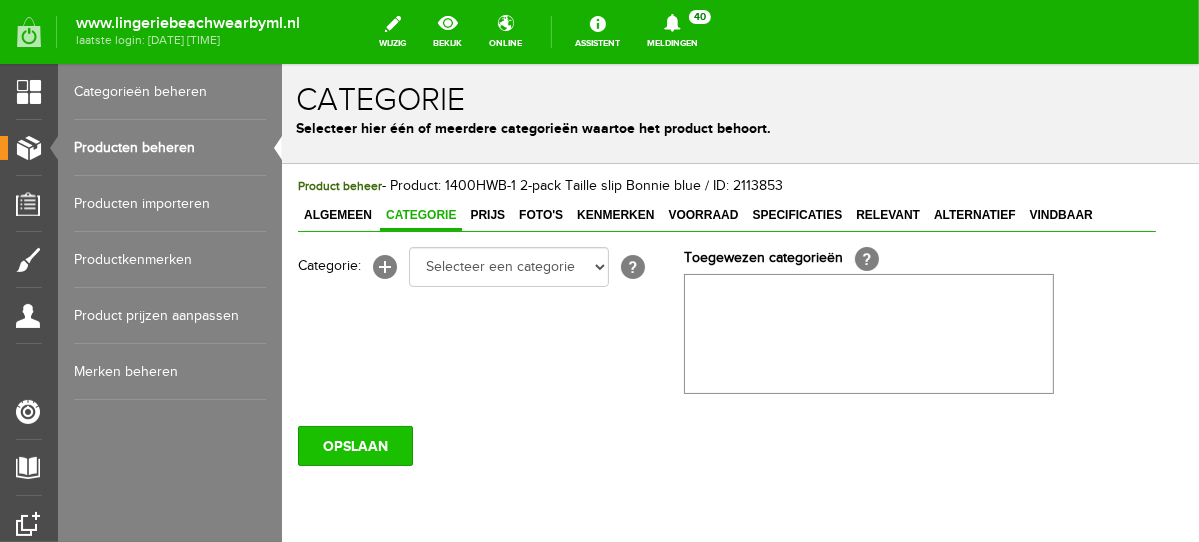 click on "OPSLAAN" at bounding box center [354, 445] 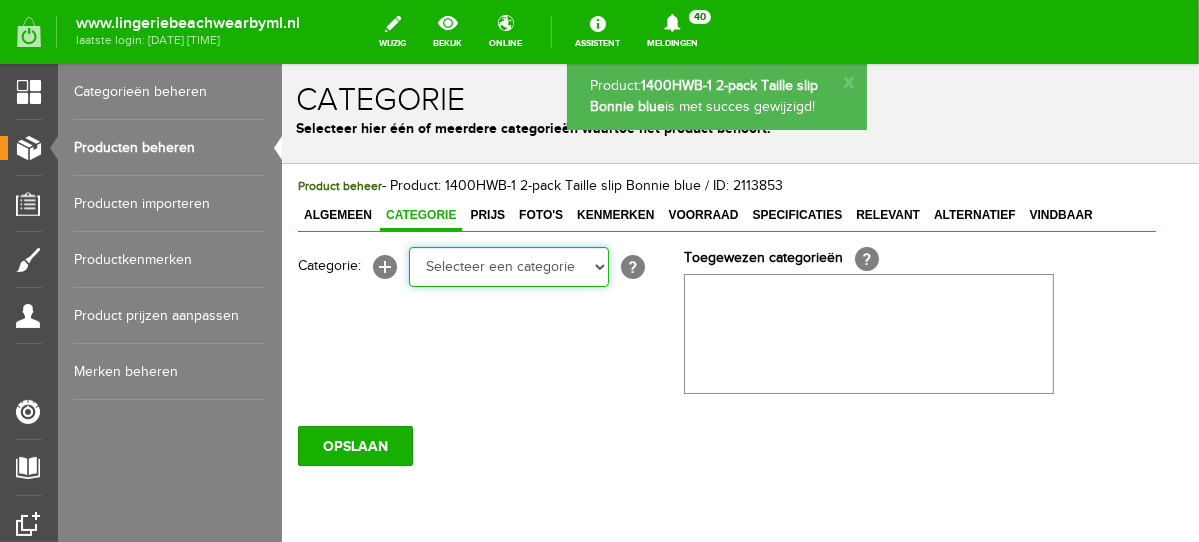 click on "Selecteer een categorie
NEW IN
LINGERIE
NACHTMODE
HOMEWEAR
BADMODE
BODY
LINGERIE
SUMMER COLOURS
BH ZONDER BEUGEL
PLUSSIZE
STRAPLESS
SEXY
BEACH
Bikinitop moulded (niet voorgev.)
Bikinitop voorgevormd
Shorty
Badpakken
Strandaccessoires
Rio slip
Slip
Hoge slip
Niet voorgevormd
Voorgevormd
One Shoulder
Push Up
Bandeau
Halter
Triangel
STRAPLESS
BASICS
HOMEWEAR
JUMPSUITS
BADJASSEN
NACHTMODE
PYJAMA SETS
PYJAMA JURKEN
KIMONO'S
SLIPDRESSES
SATIJNEN PYAMA
HEREN
SHAPEWEAR
BODY'S" at bounding box center [508, 266] 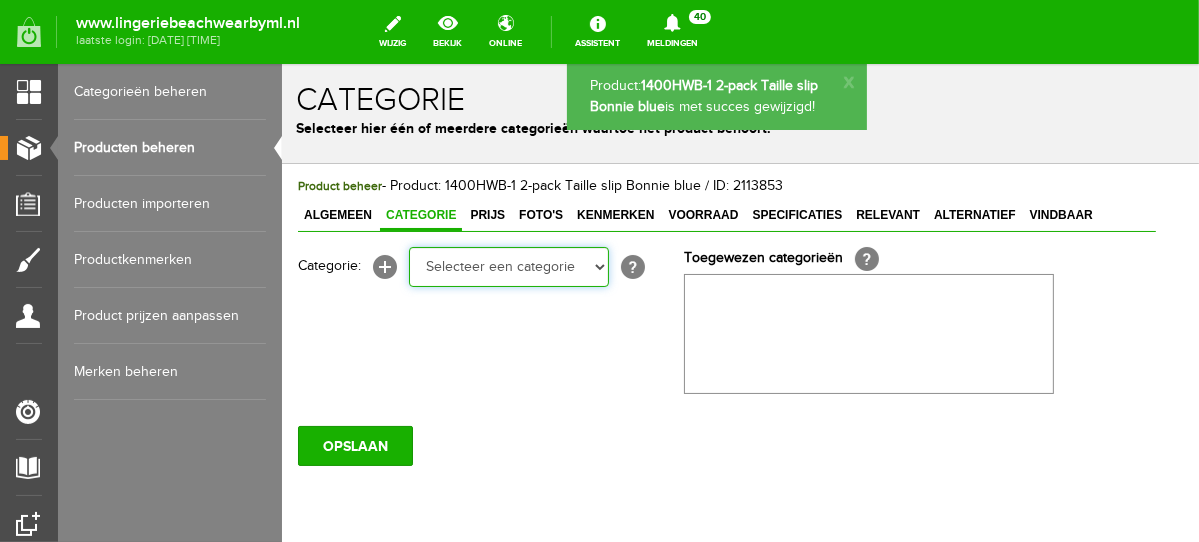 select on "281745" 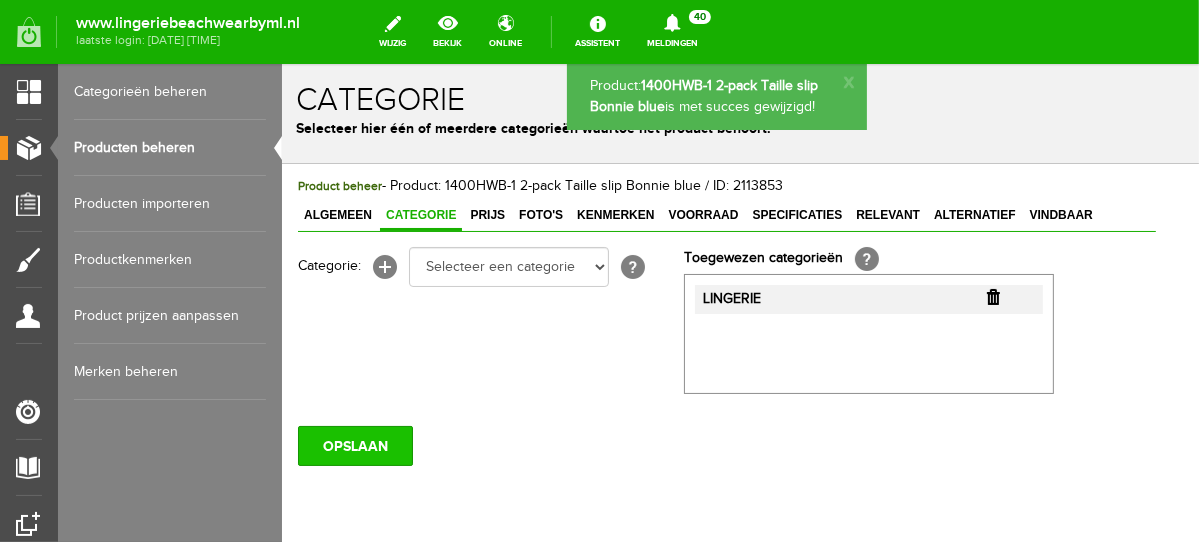 click on "OPSLAAN" at bounding box center [354, 445] 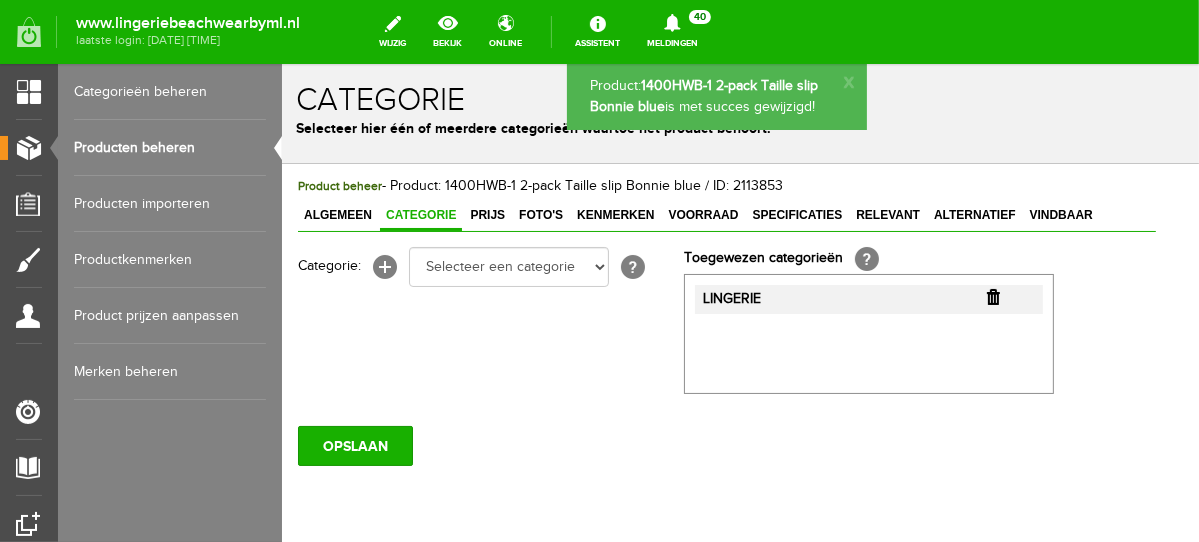 click on "Producten beheren" at bounding box center (170, 148) 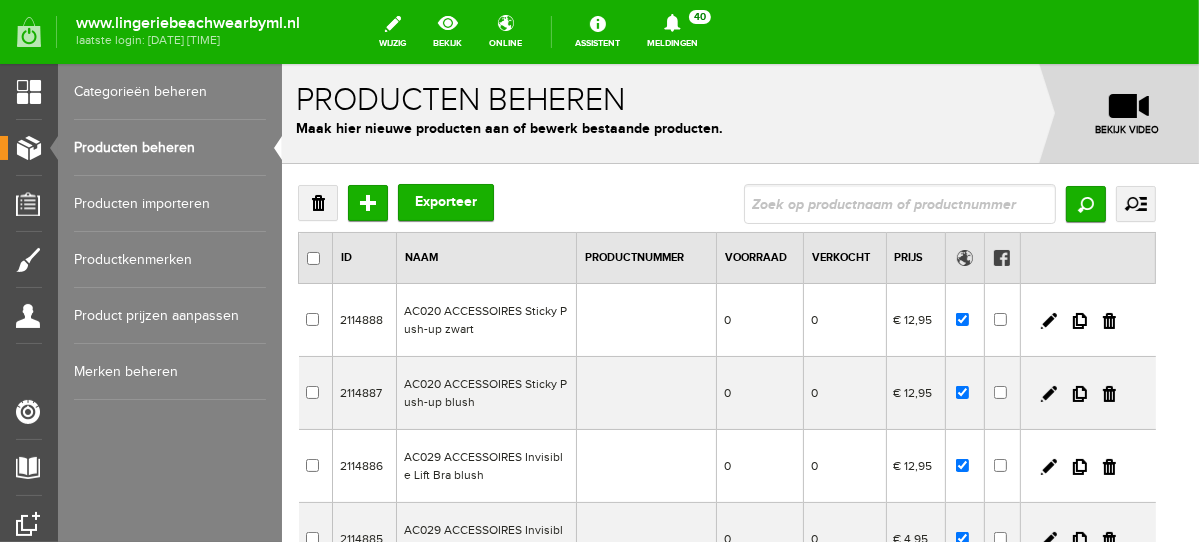 scroll, scrollTop: 0, scrollLeft: 0, axis: both 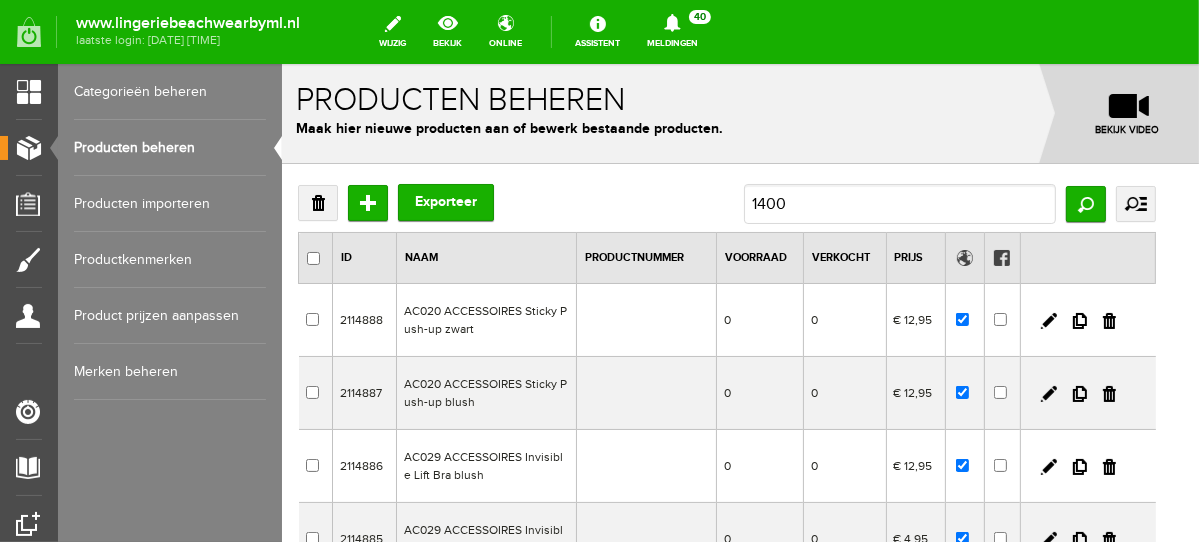 type on "1400t" 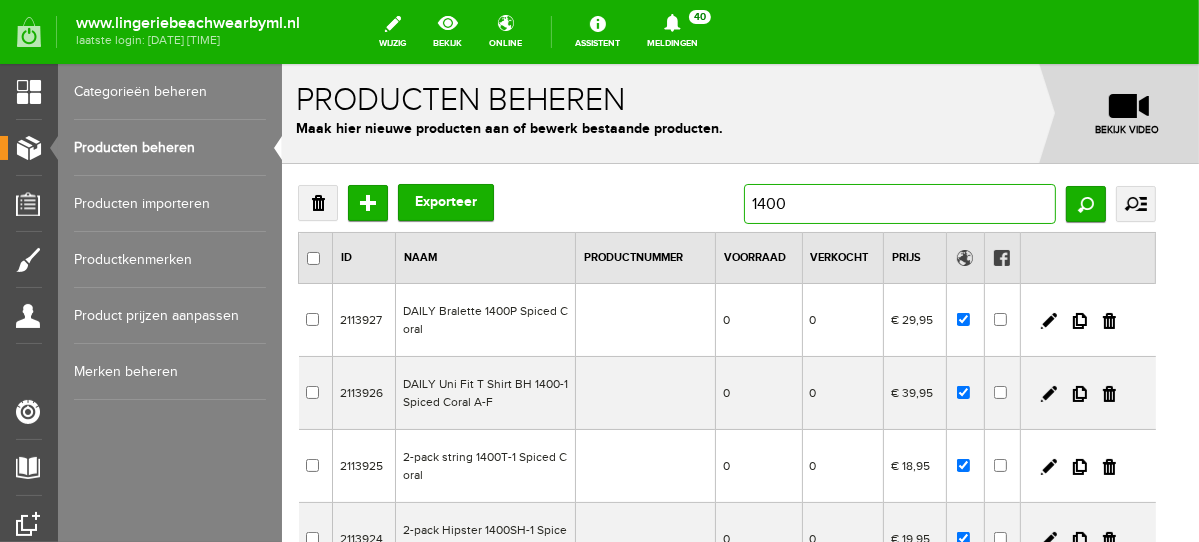 click on "1400" at bounding box center [899, 203] 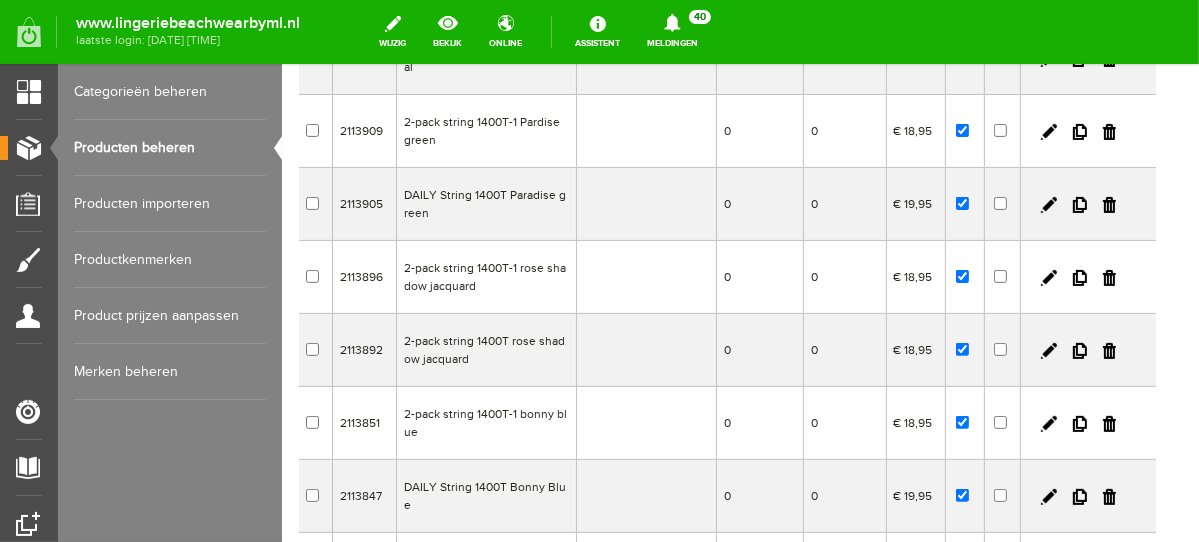 scroll, scrollTop: 337, scrollLeft: 0, axis: vertical 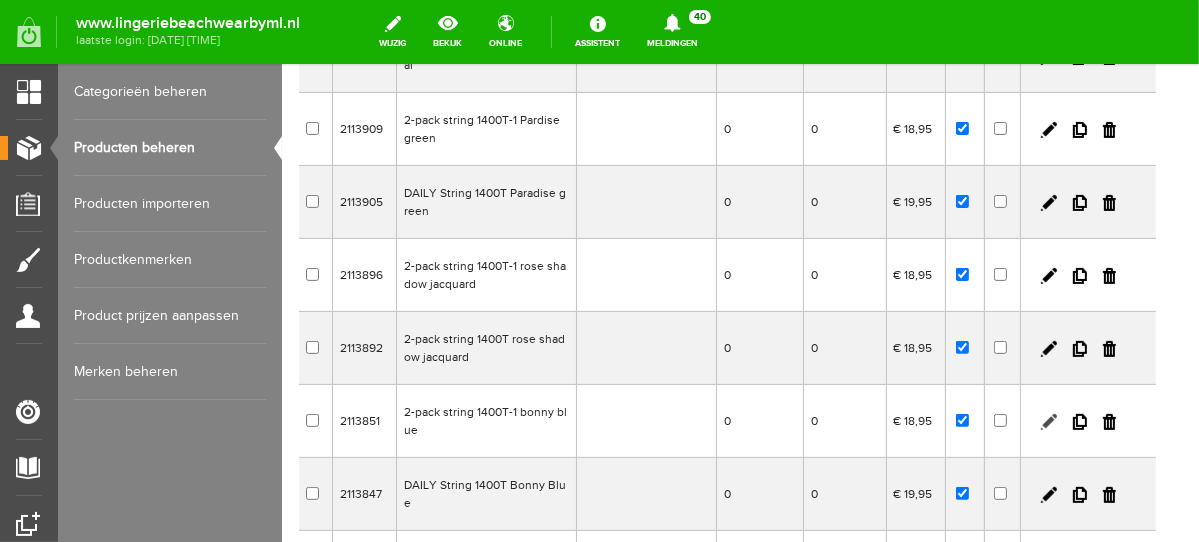 click at bounding box center [1048, 421] 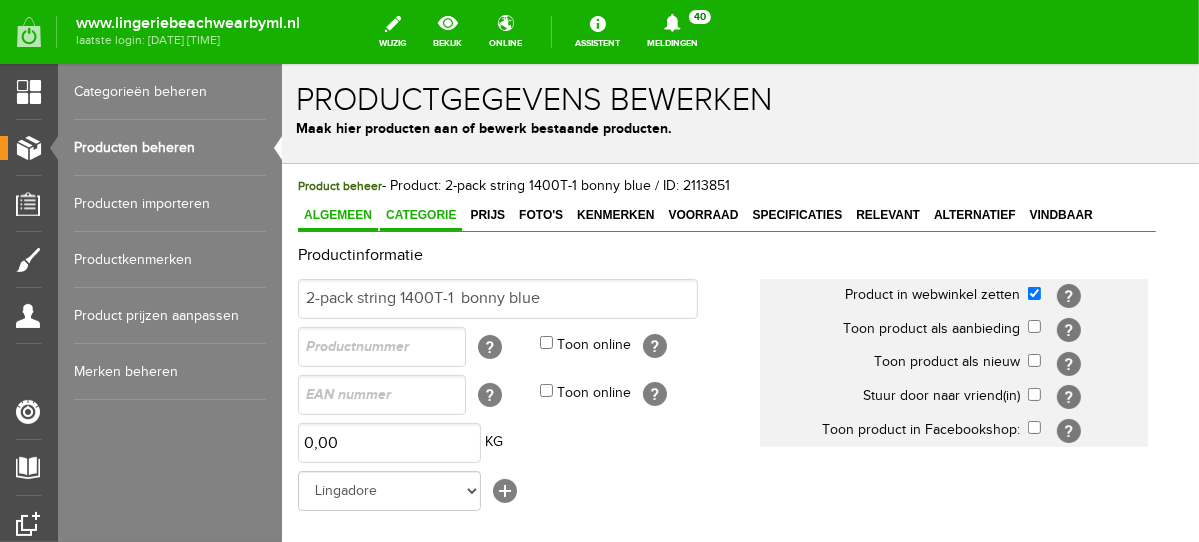 scroll, scrollTop: 0, scrollLeft: 0, axis: both 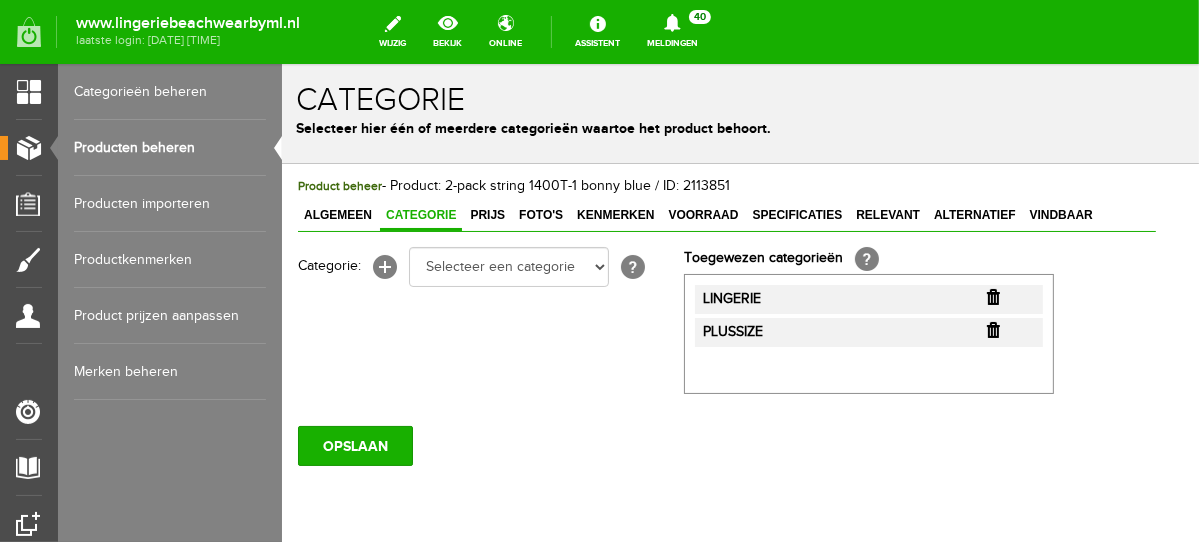 click at bounding box center (992, 296) 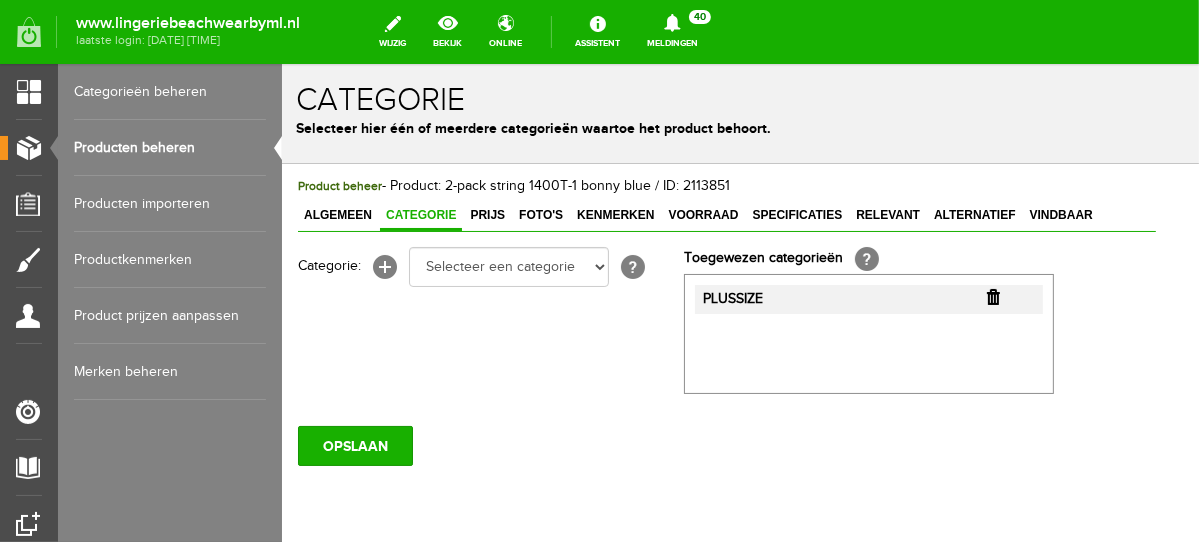 click at bounding box center (992, 296) 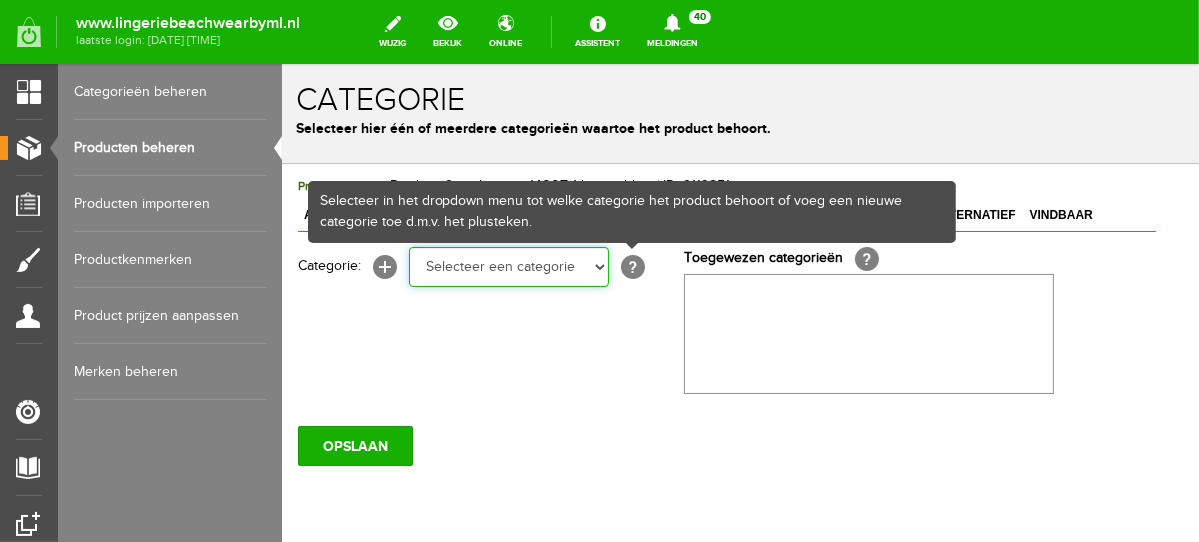 click on "Selecteer een categorie
NEW IN
LINGERIE
NACHTMODE
HOMEWEAR
BADMODE
BODY
LINGERIE
SUMMER COLOURS
BH ZONDER BEUGEL
PLUSSIZE
STRAPLESS
SEXY
BEACH
Bikinitop moulded (niet voorgev.)
Bikinitop voorgevormd
Shorty
Badpakken
Strandaccessoires
Rio slip
Slip
Hoge slip
Niet voorgevormd
Voorgevormd
One Shoulder
Push Up
Bandeau
Halter
Triangel
STRAPLESS
BASICS
HOMEWEAR
JUMPSUITS
BADJASSEN
NACHTMODE
PYJAMA SETS
PYJAMA JURKEN
KIMONO'S
SLIPDRESSES
SATIJNEN PYAMA
HEREN
SHAPEWEAR
BODY'S
ACCESSOIRES
PANTY'S
SPORT
SALE BEACH
SALE LINGERIE
D Cup" at bounding box center (508, 266) 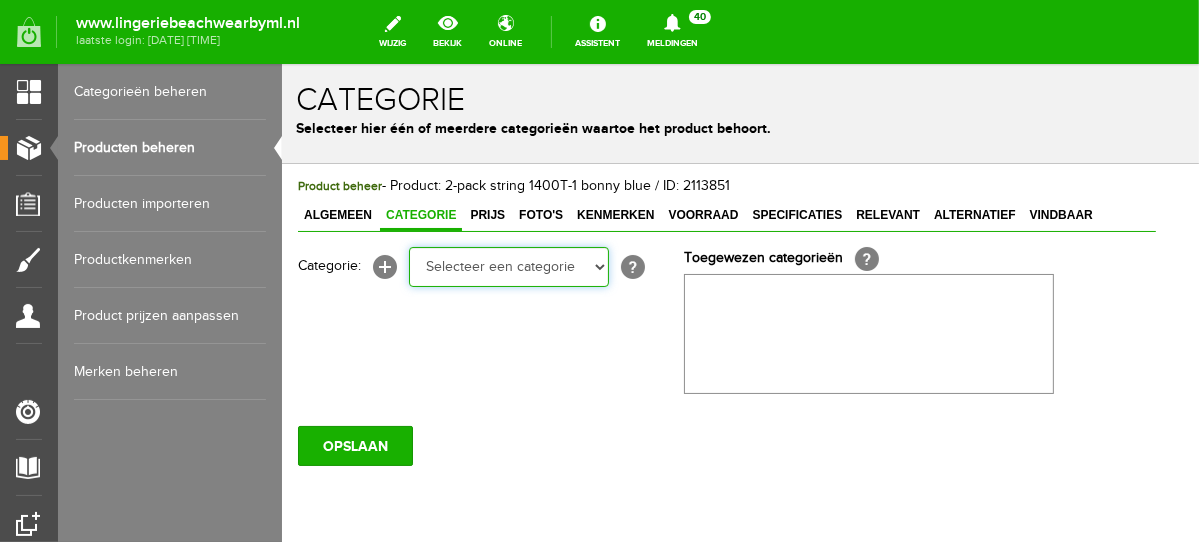 select on "281745" 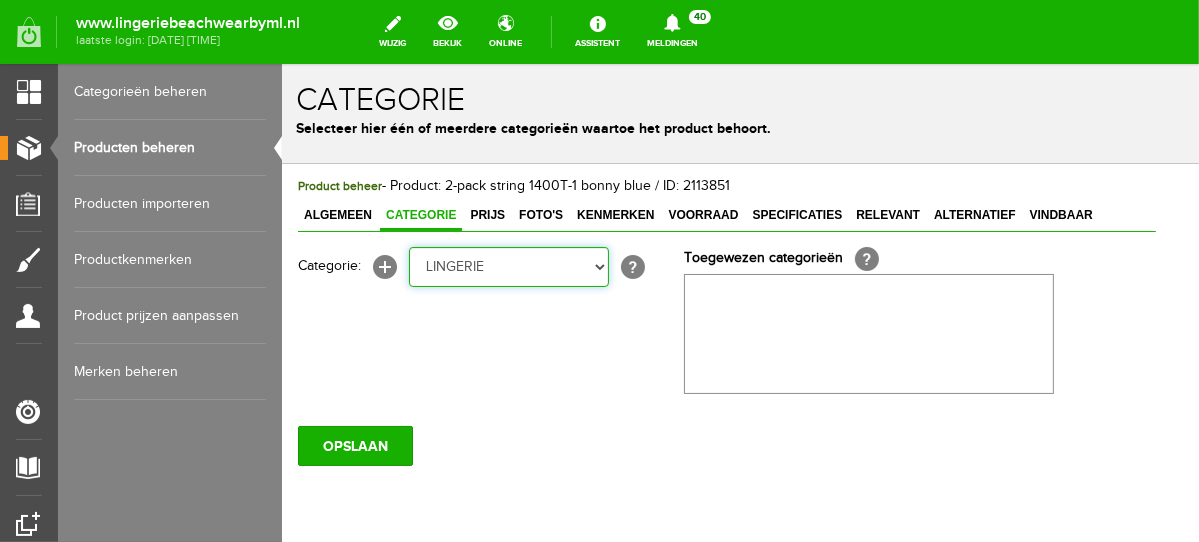 click on "Selecteer een categorie
NEW IN
LINGERIE
NACHTMODE
HOMEWEAR
BADMODE
BODY
LINGERIE
SUMMER COLOURS
BH ZONDER BEUGEL
PLUSSIZE
STRAPLESS
SEXY
BEACH
Bikinitop moulded (niet voorgev.)
Bikinitop voorgevormd
Shorty
Badpakken
Strandaccessoires
Rio slip
Slip
Hoge slip
Niet voorgevormd
Voorgevormd
One Shoulder
Push Up
Bandeau
Halter
Triangel
STRAPLESS
BASICS
HOMEWEAR
JUMPSUITS
BADJASSEN
NACHTMODE
PYJAMA SETS
PYJAMA JURKEN
KIMONO'S
SLIPDRESSES
SATIJNEN PYAMA
HEREN
SHAPEWEAR
BODY'S
ACCESSOIRES
PANTY'S
SPORT
SALE BEACH
SALE LINGERIE
D Cup" at bounding box center [508, 266] 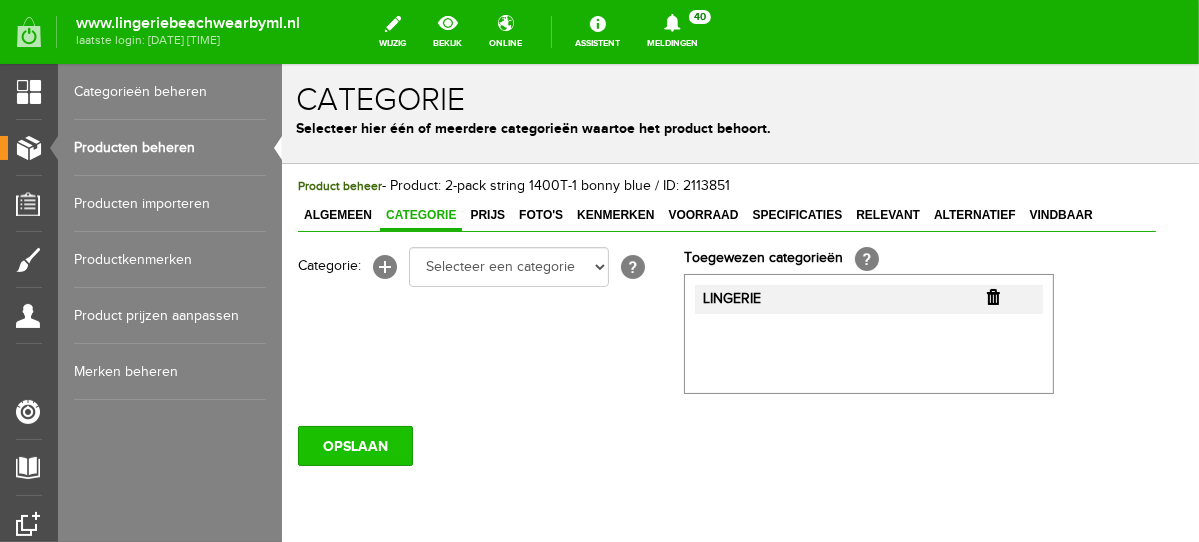 click on "OPSLAAN" at bounding box center [354, 445] 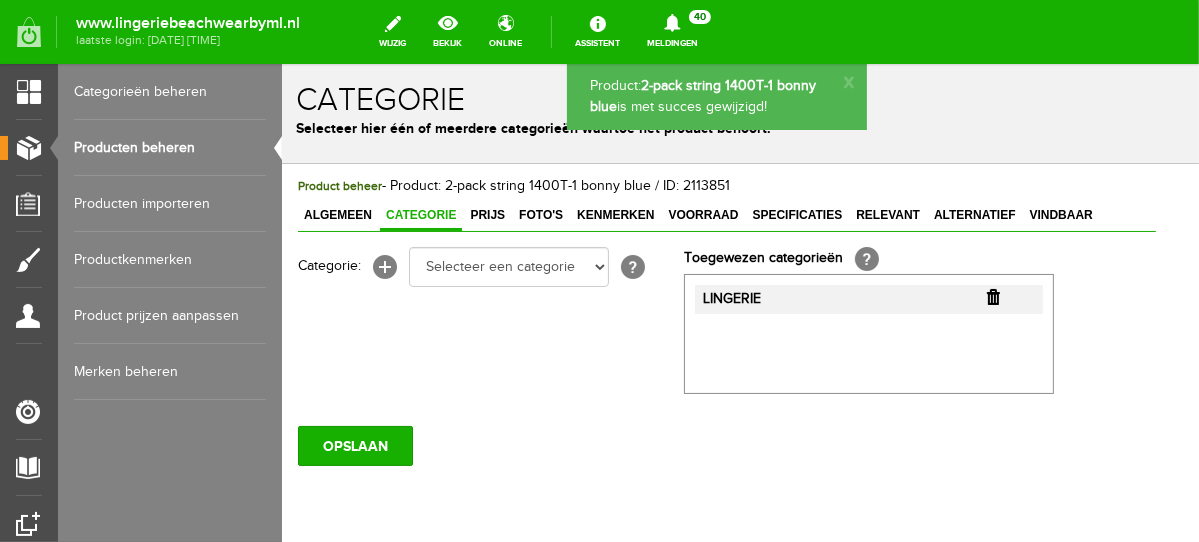 click on "OPSLAAN" at bounding box center (354, 445) 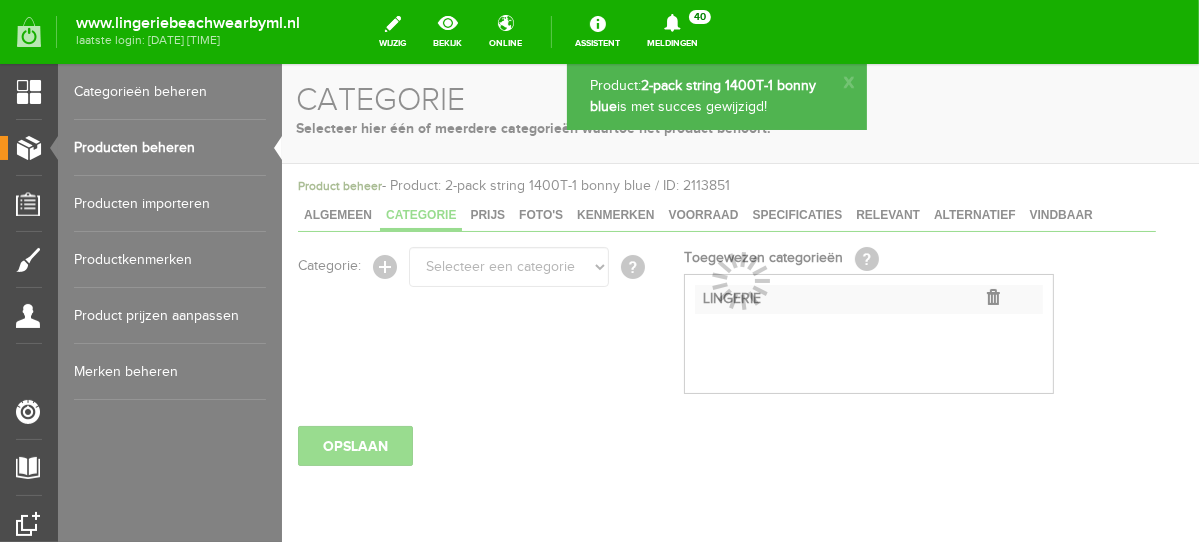 click on "Producten beheren" at bounding box center [170, 148] 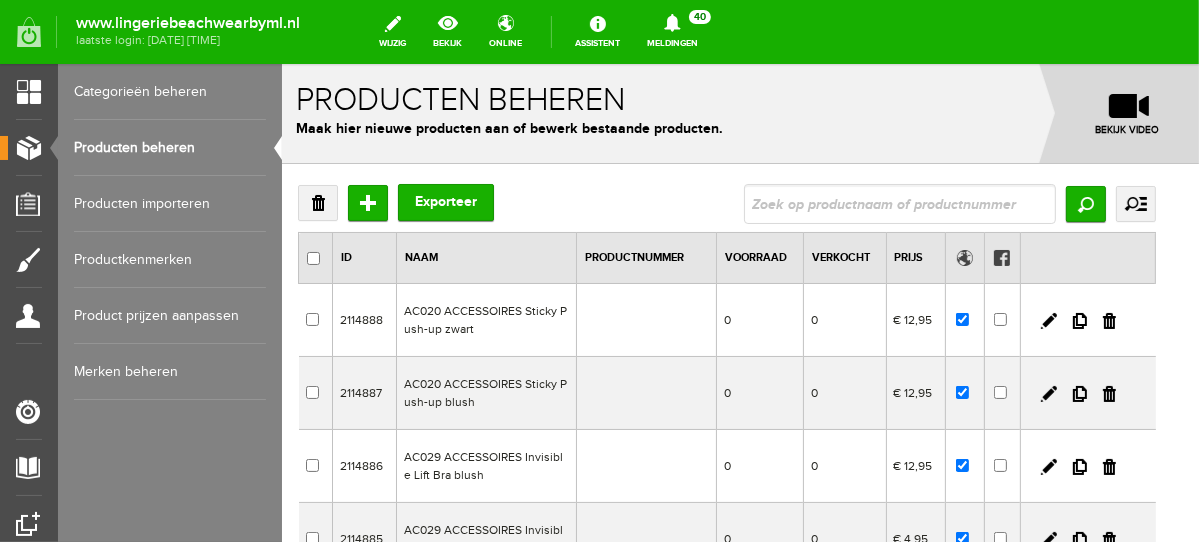scroll, scrollTop: 0, scrollLeft: 0, axis: both 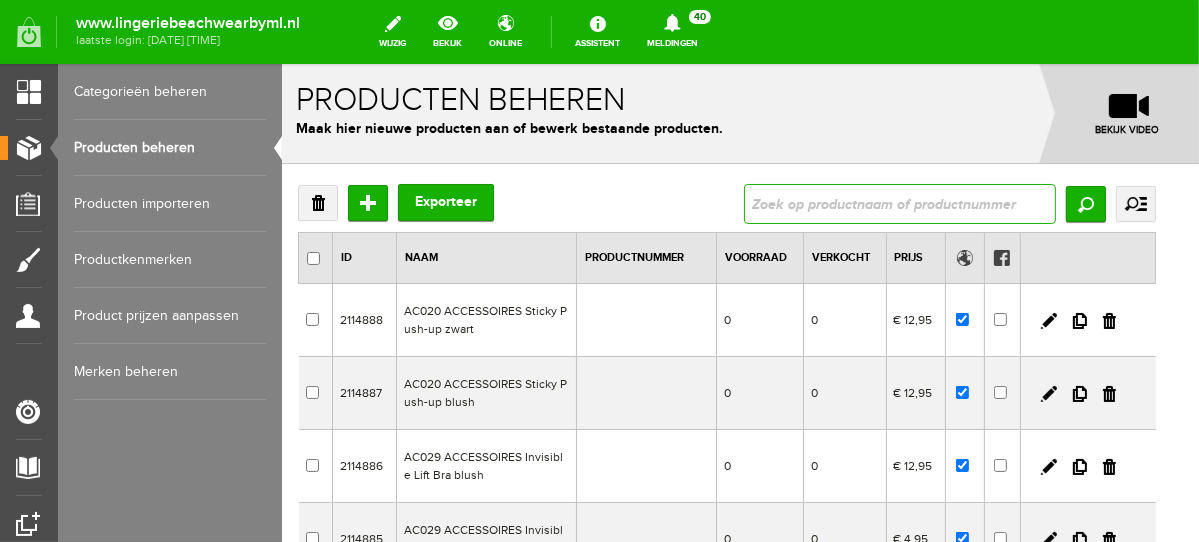 click at bounding box center (899, 203) 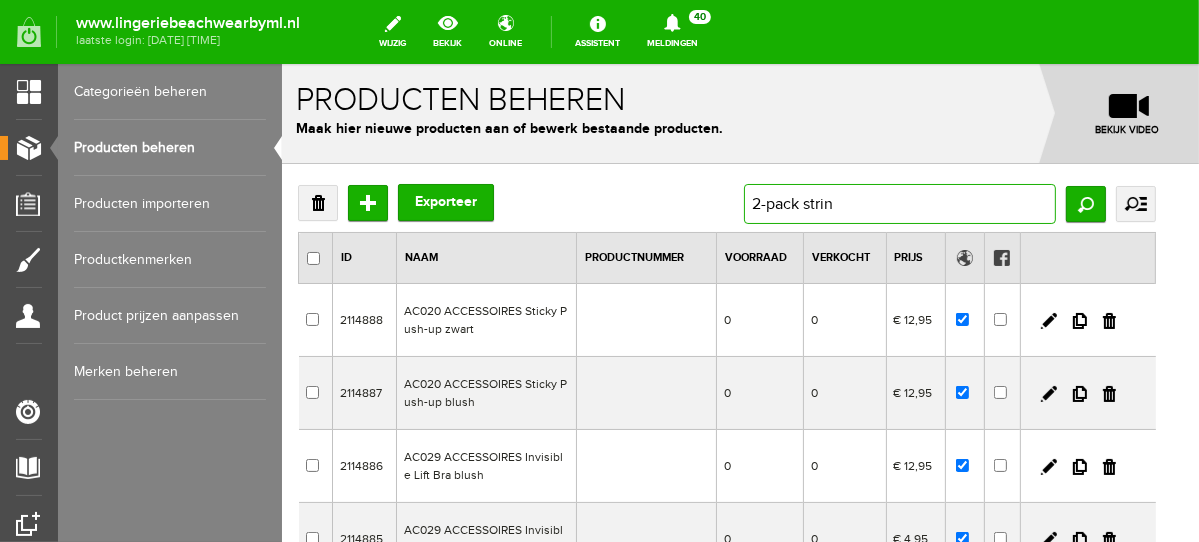 type on "2-pack string" 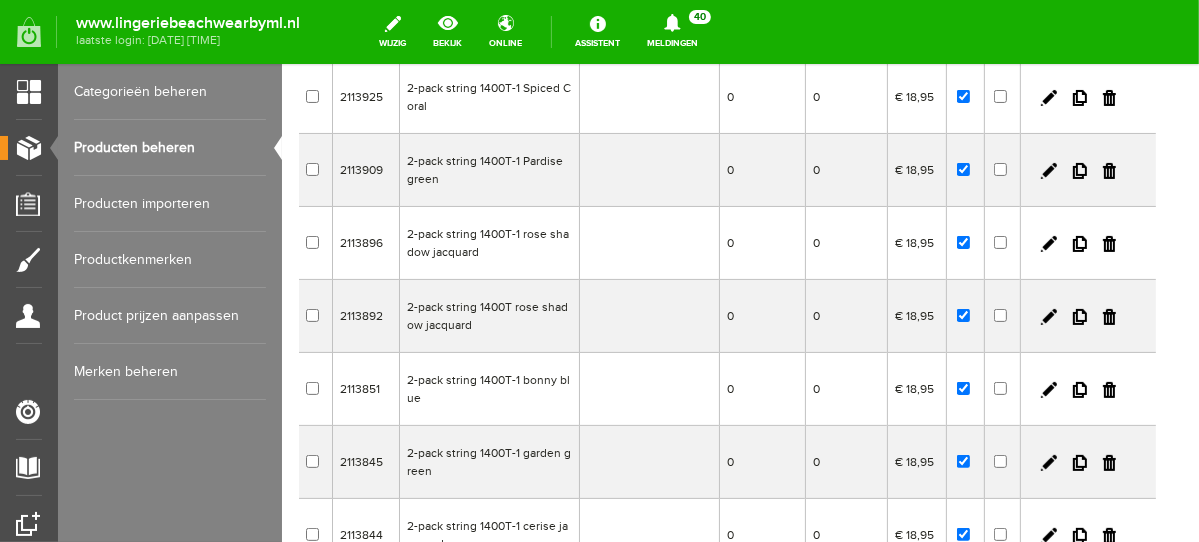 scroll, scrollTop: 265, scrollLeft: 0, axis: vertical 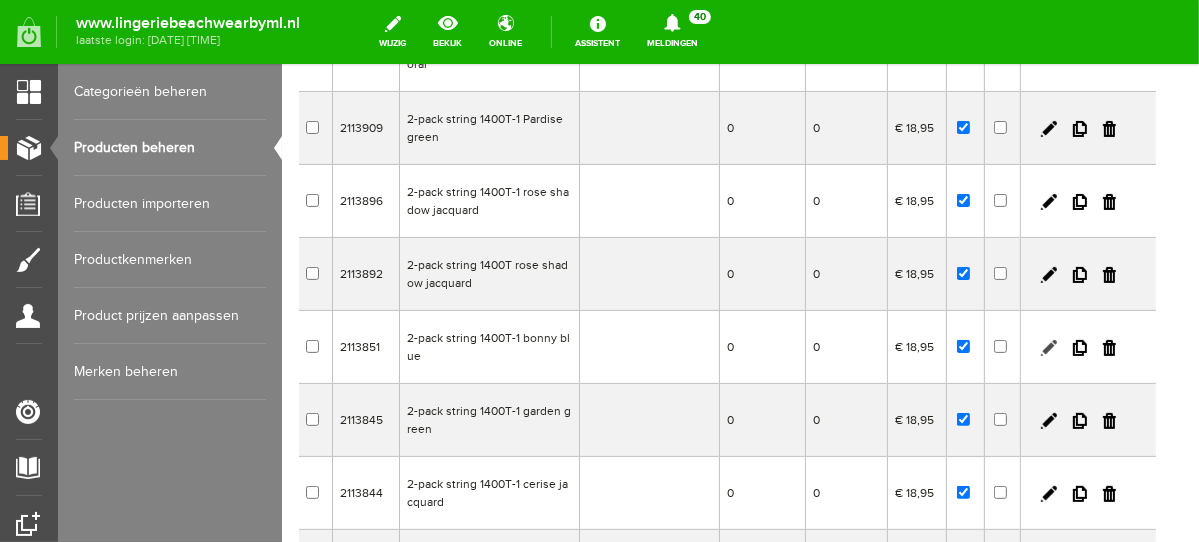 click at bounding box center (1048, 347) 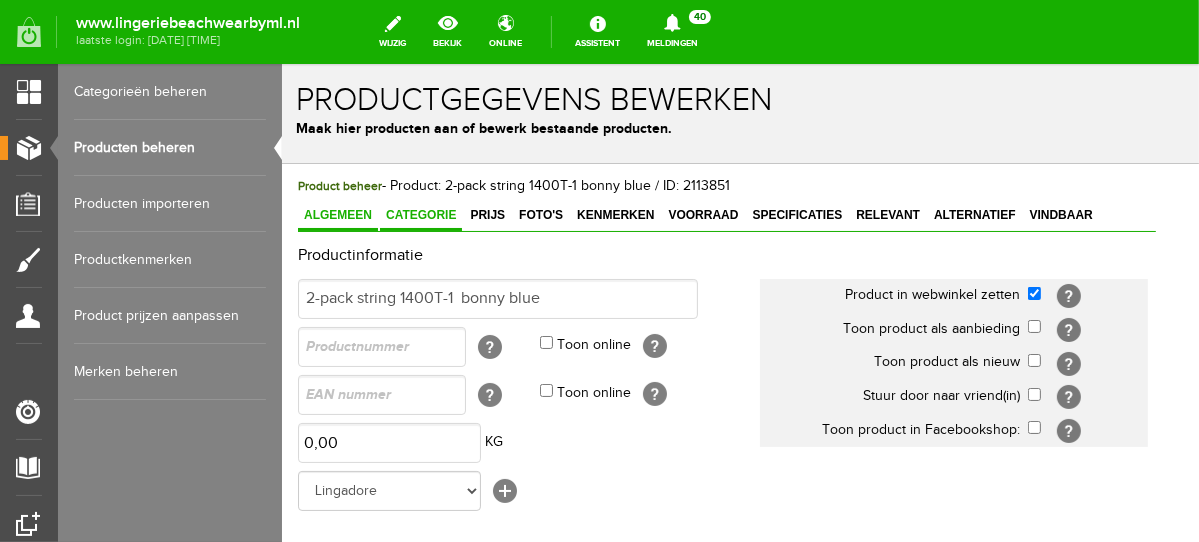 scroll, scrollTop: 0, scrollLeft: 0, axis: both 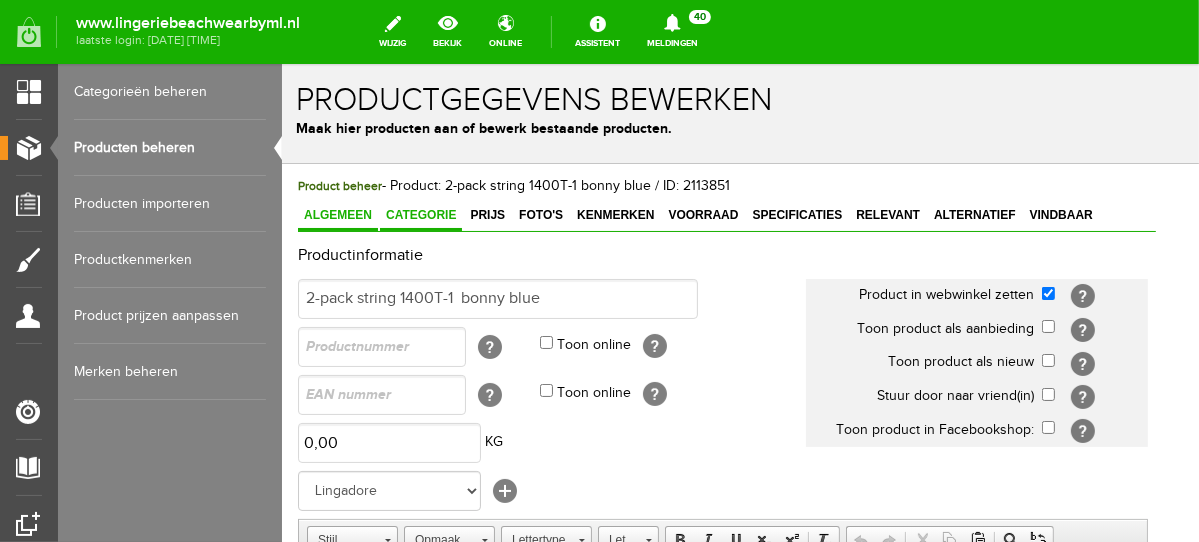 click on "Categorie" at bounding box center (420, 215) 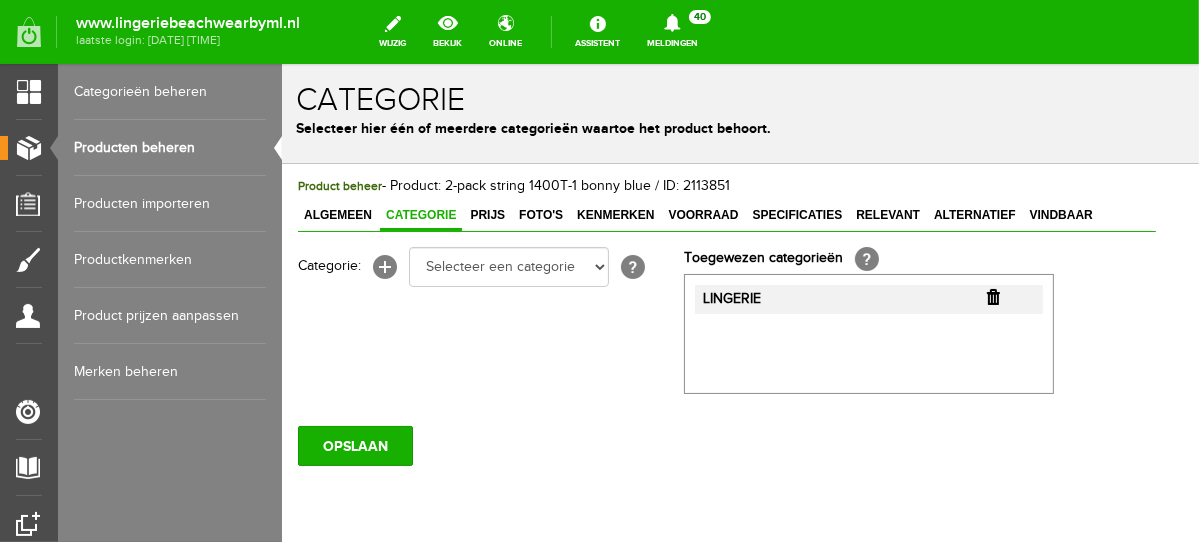 click at bounding box center (992, 296) 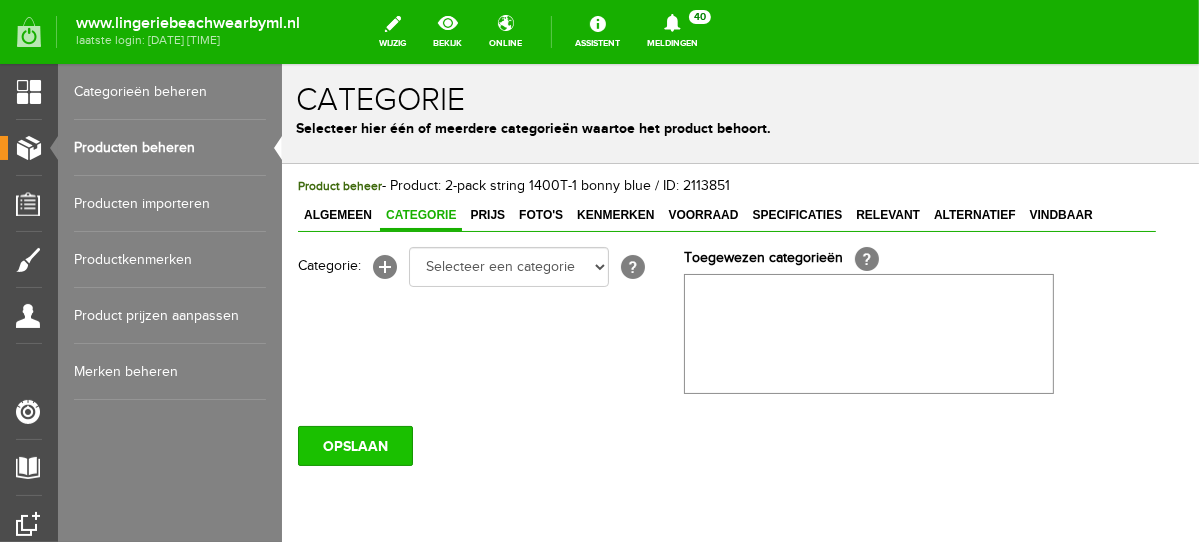 click on "OPSLAAN" at bounding box center [726, 437] 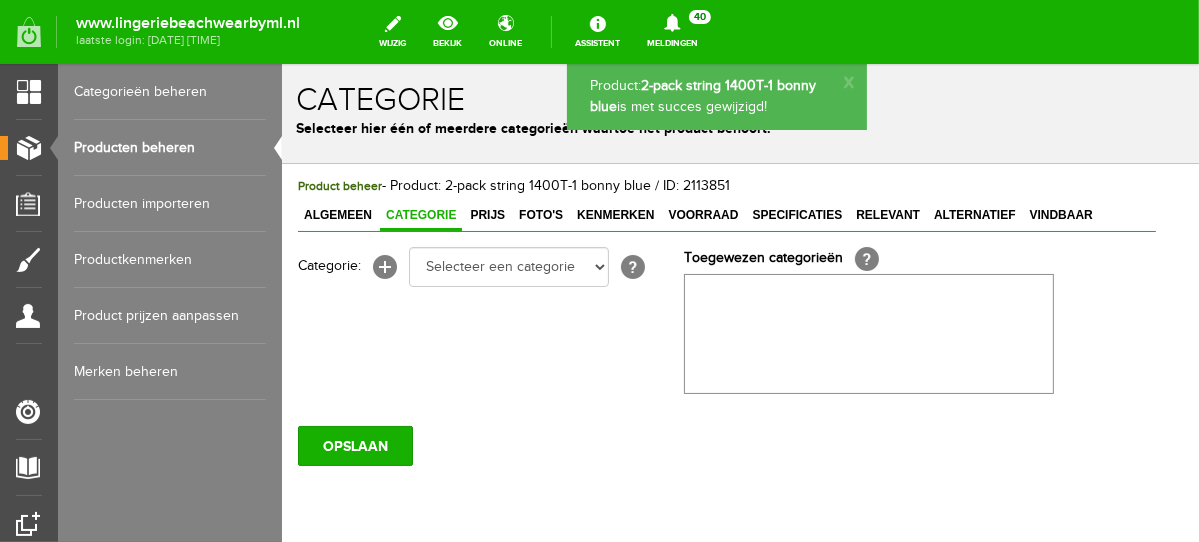 click on "Categorie:   [+]
Selecteer een categorie
NEW IN
LINGERIE
NACHTMODE
HOMEWEAR
BADMODE
BODY
LINGERIE
SUMMER COLOURS
BH ZONDER BEUGEL
PLUSSIZE
STRAPLESS
SEXY
BEACH
Bikinitop moulded (niet voorgev.)
Bikinitop voorgevormd
Shorty
Badpakken
Strandaccessoires
Rio slip
Slip
Hoge slip
Niet voorgevormd
Voorgevormd
One Shoulder
Push Up
Bandeau
Halter
Triangel
STRAPLESS
BASICS
HOMEWEAR
JUMPSUITS
BADJASSEN
NACHTMODE
PYJAMA SETS
PYJAMA JURKEN
KIMONO'S
SLIPDRESSES
SATIJNEN PYAMA
HEREN
[?]" at bounding box center (490, 266) 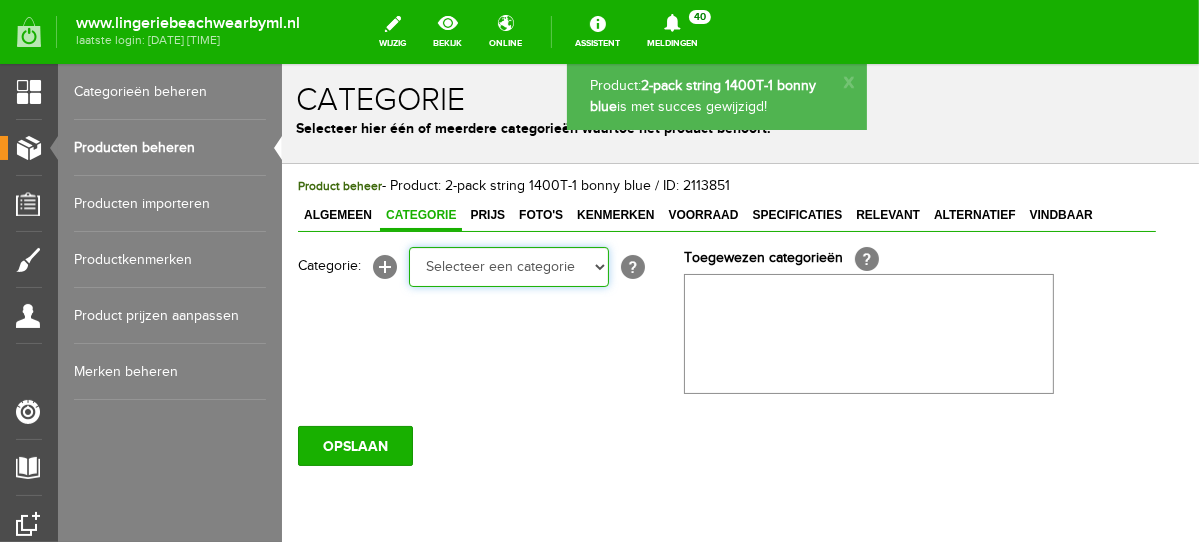 click on "Selecteer een categorie
NEW IN
LINGERIE
NACHTMODE
HOMEWEAR
BADMODE
BODY
LINGERIE
SUMMER COLOURS
BH ZONDER BEUGEL
PLUSSIZE
STRAPLESS
SEXY
BEACH
Bikinitop moulded (niet voorgev.)
Bikinitop voorgevormd
Shorty
Badpakken
Strandaccessoires
Rio slip
Slip
Hoge slip
Niet voorgevormd
Voorgevormd
One Shoulder
Push Up
Bandeau
Halter
Triangel
STRAPLESS
BASICS
HOMEWEAR
JUMPSUITS
BADJASSEN
NACHTMODE
PYJAMA SETS
PYJAMA JURKEN
KIMONO'S
SLIPDRESSES
SATIJNEN PYAMA
HEREN
SHAPEWEAR
BODY'S" at bounding box center [508, 266] 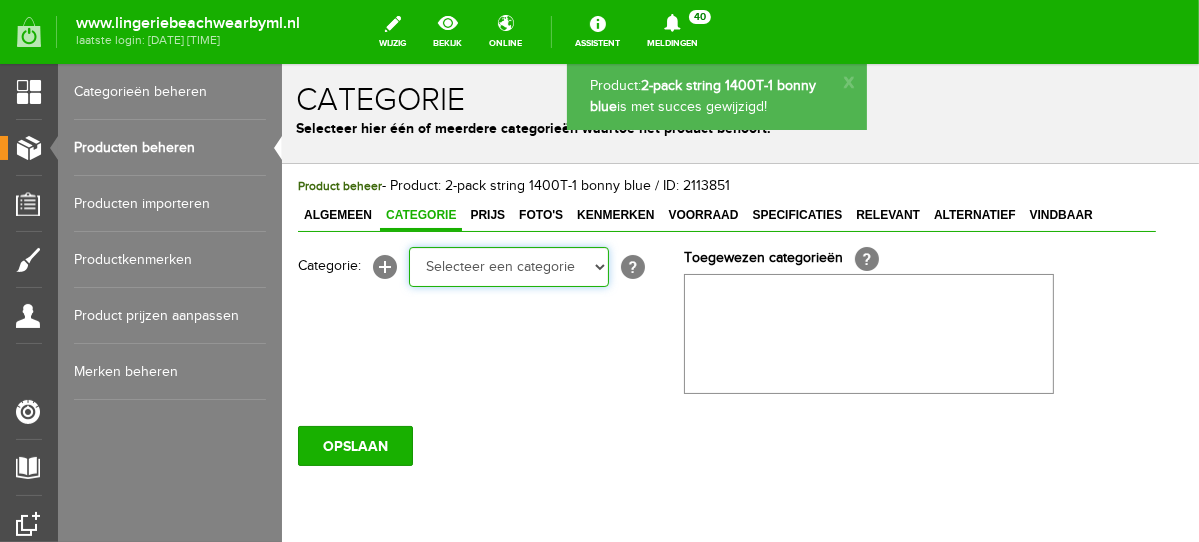 select on "281745" 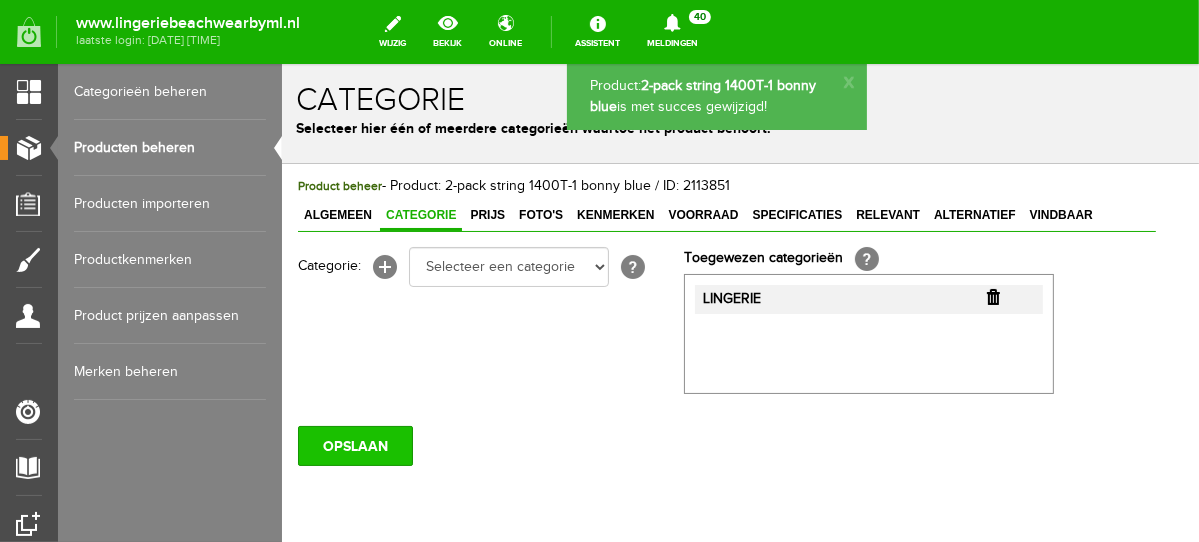 click on "OPSLAAN" at bounding box center (354, 445) 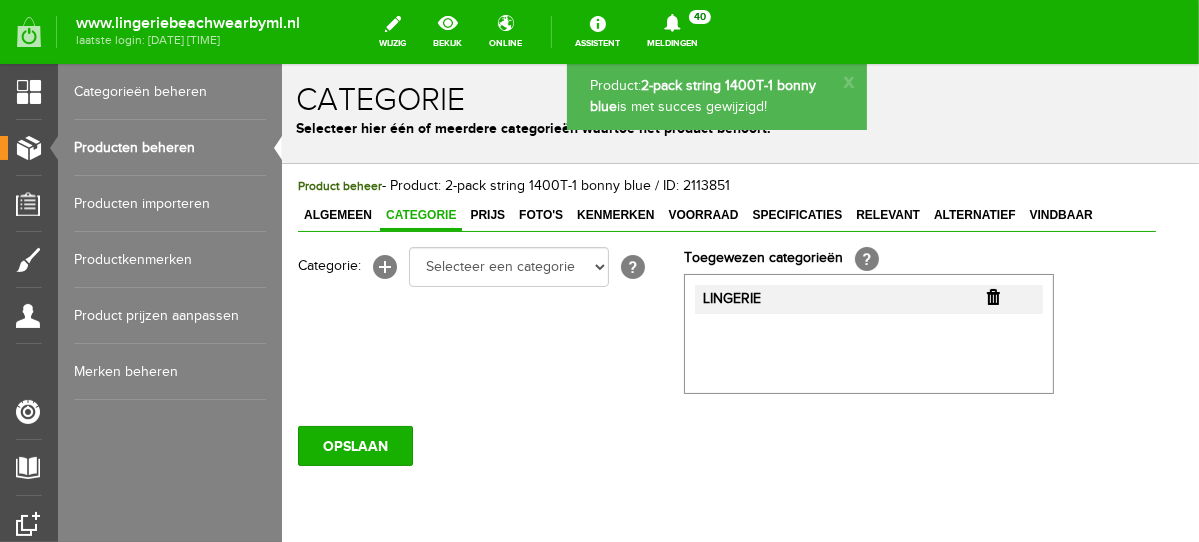 click on "Producten beheren" at bounding box center (170, 148) 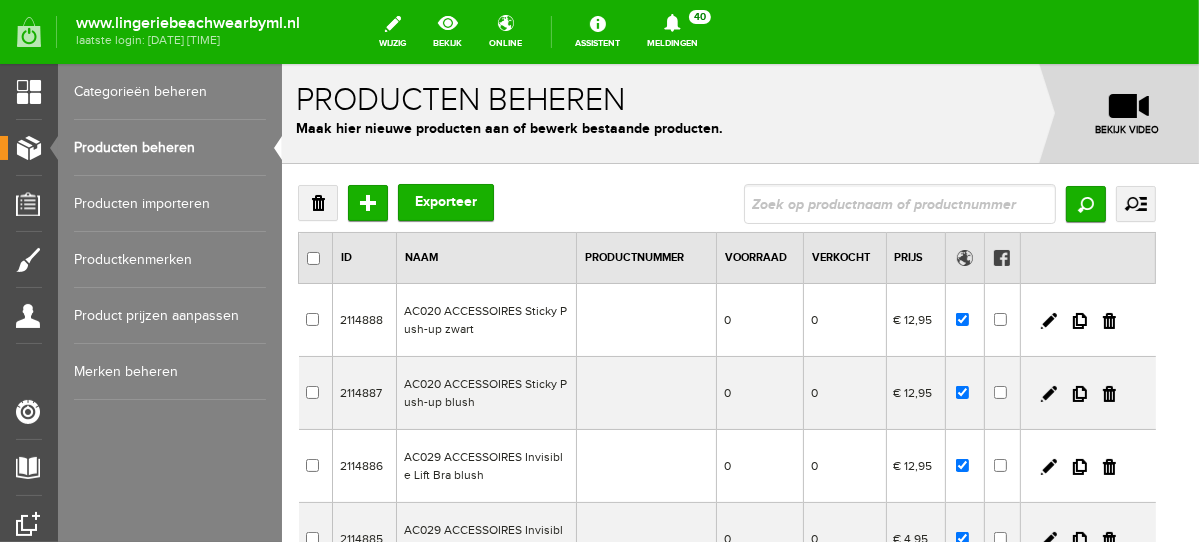 scroll, scrollTop: 0, scrollLeft: 0, axis: both 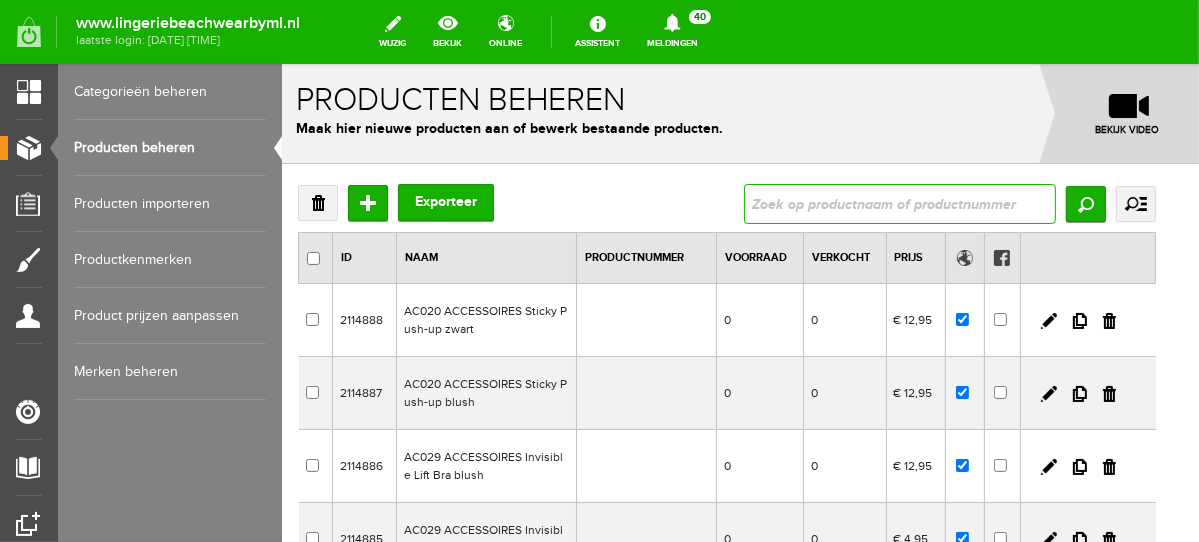 click at bounding box center (899, 203) 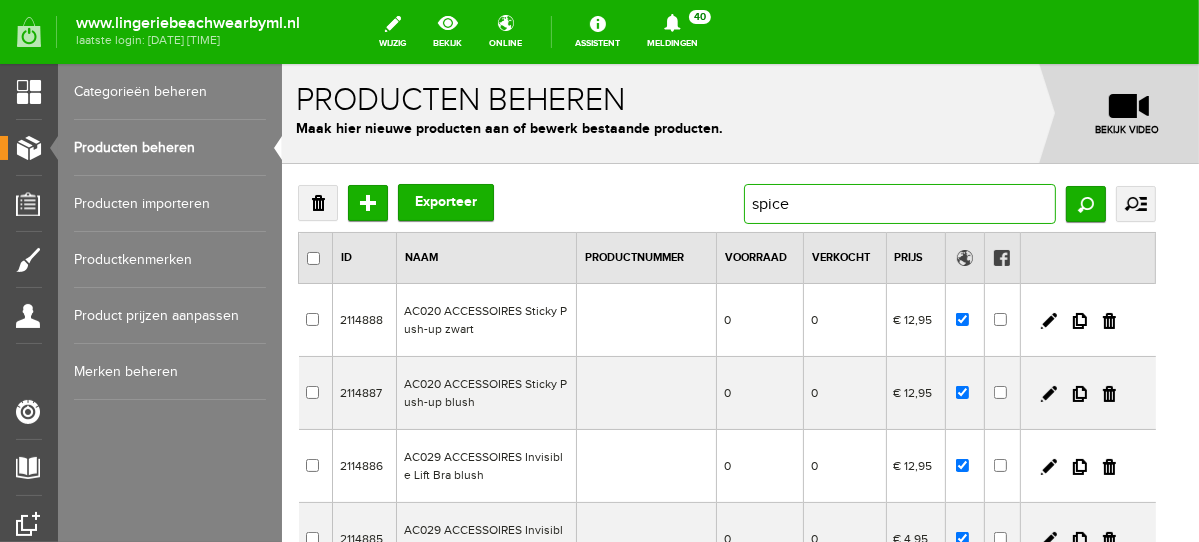 type on "spiced" 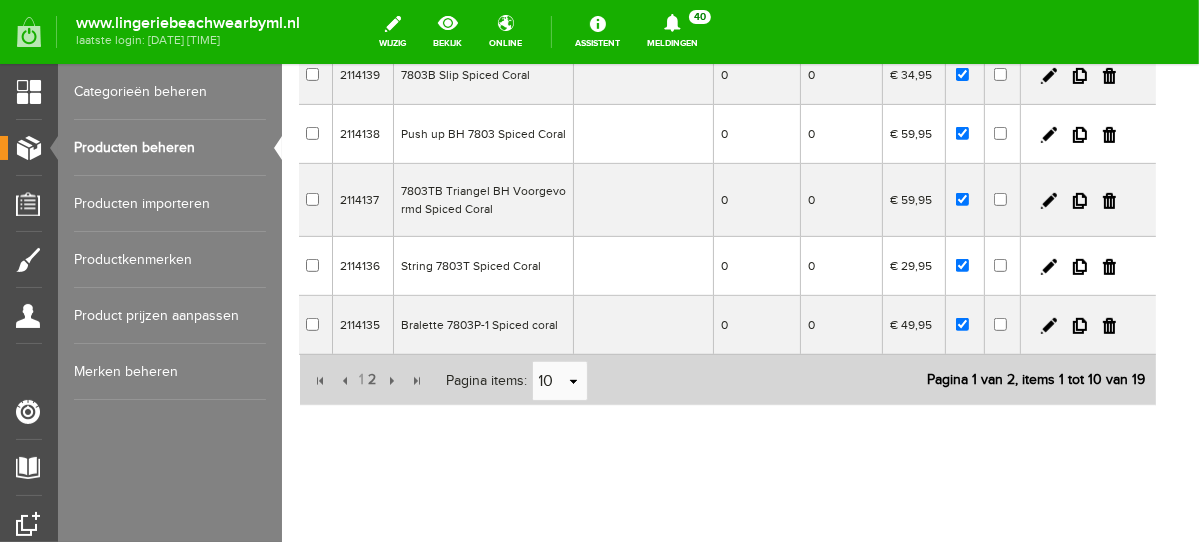 scroll, scrollTop: 580, scrollLeft: 0, axis: vertical 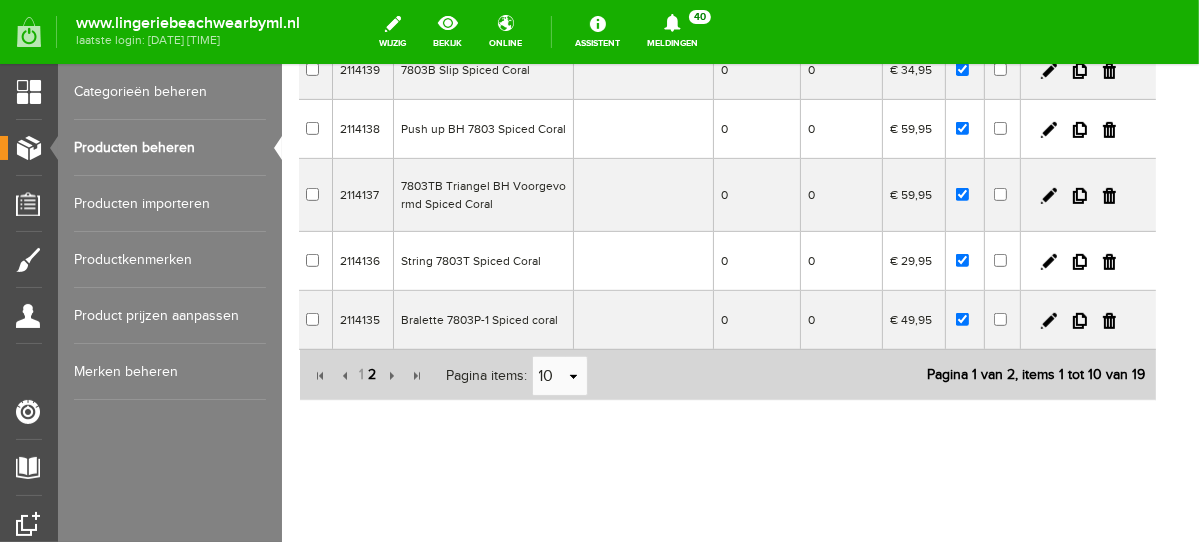 click on "2" at bounding box center [372, 374] 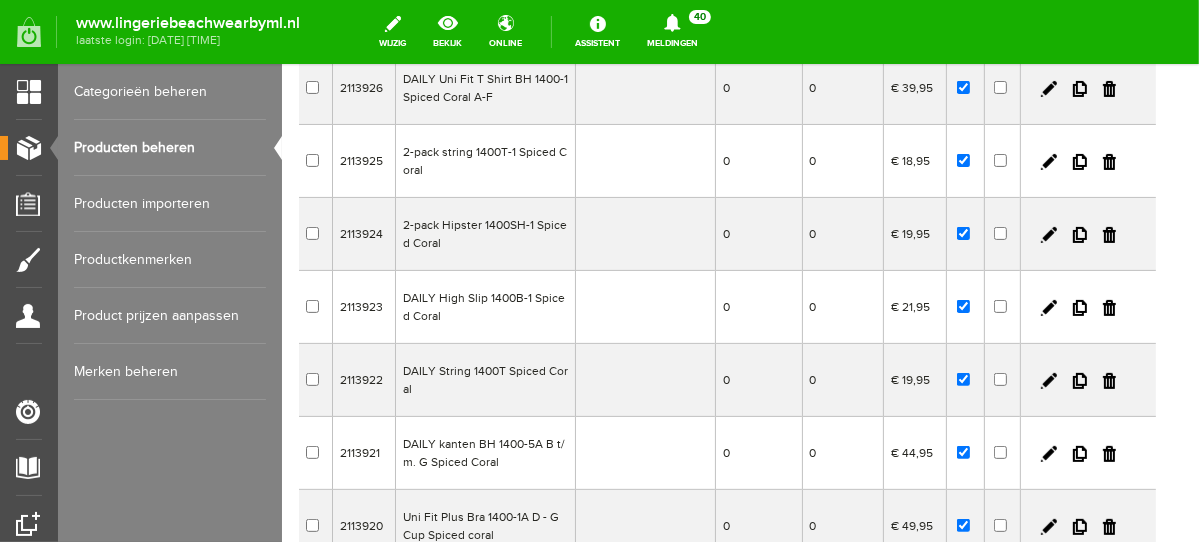 scroll, scrollTop: 0, scrollLeft: 0, axis: both 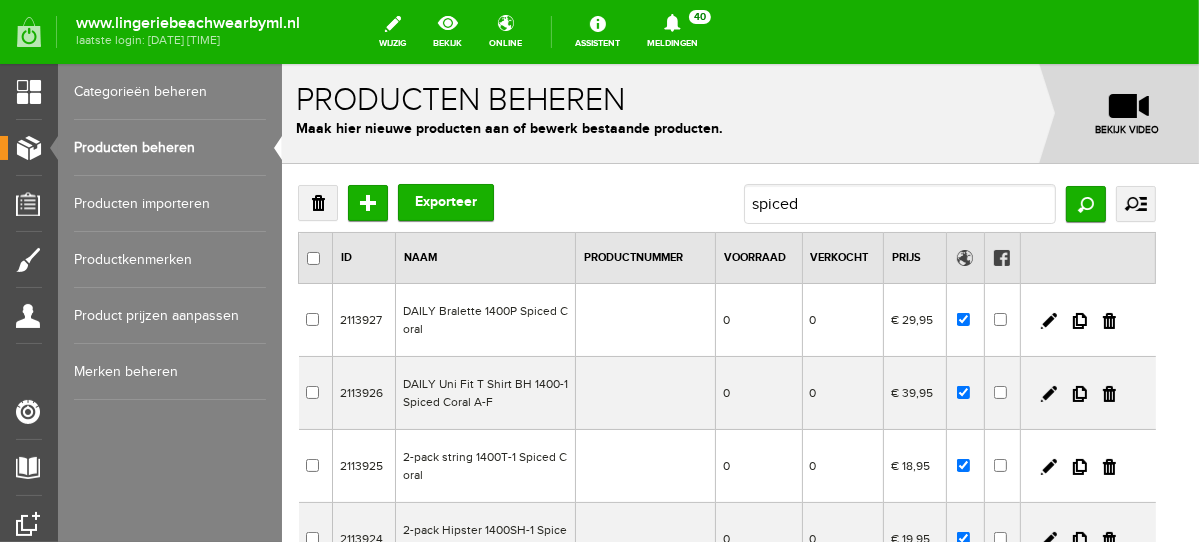 drag, startPoint x: 1190, startPoint y: 395, endPoint x: 1492, endPoint y: 217, distance: 350.55383 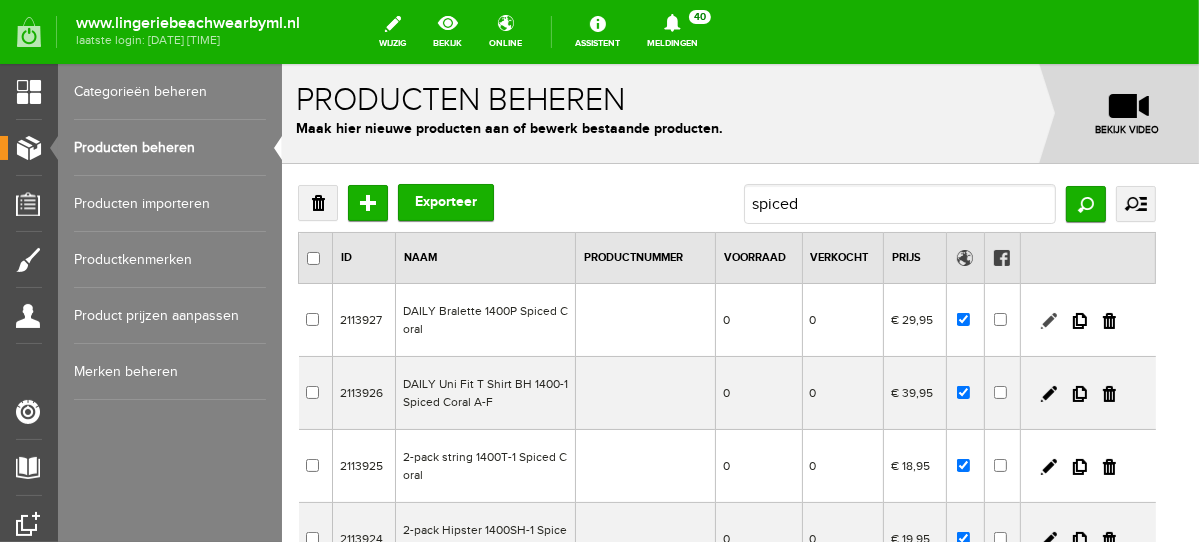 click at bounding box center [1048, 320] 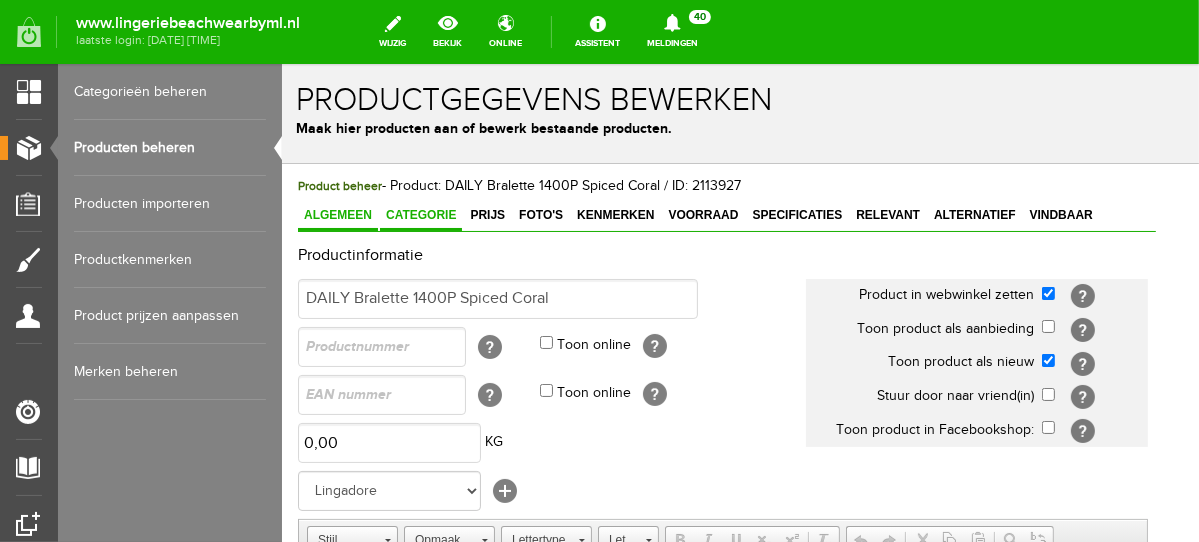 scroll, scrollTop: 0, scrollLeft: 0, axis: both 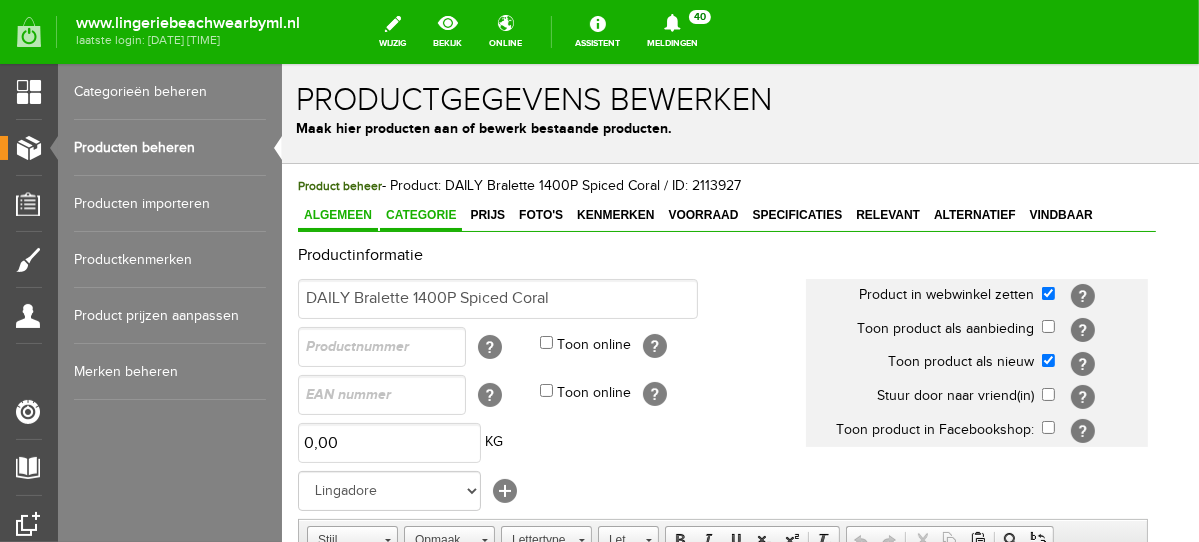 click on "Categorie" at bounding box center (420, 214) 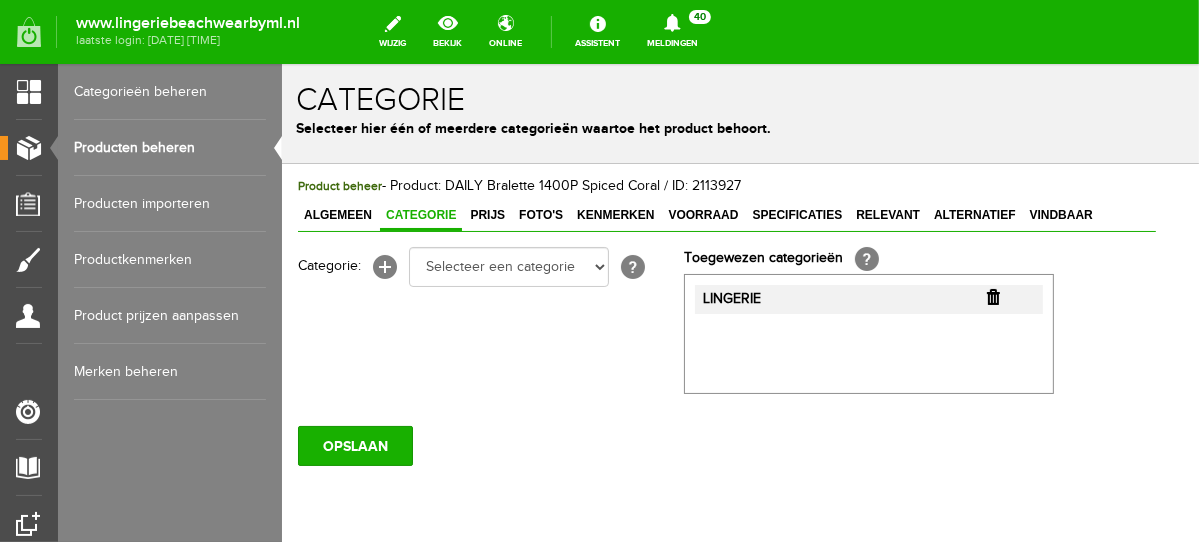 click at bounding box center (992, 296) 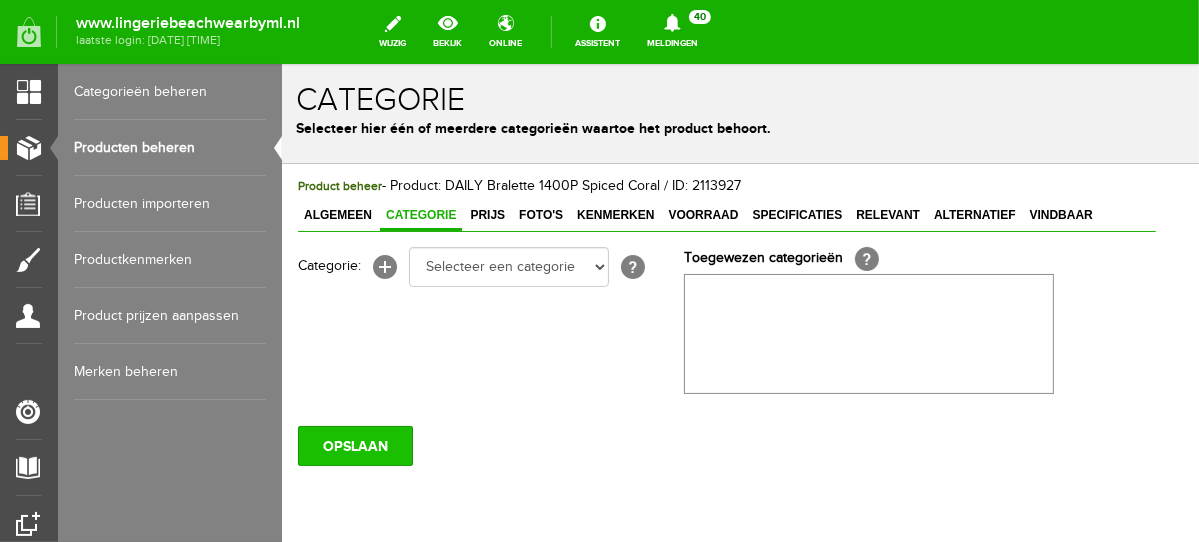 click on "OPSLAAN" at bounding box center (354, 445) 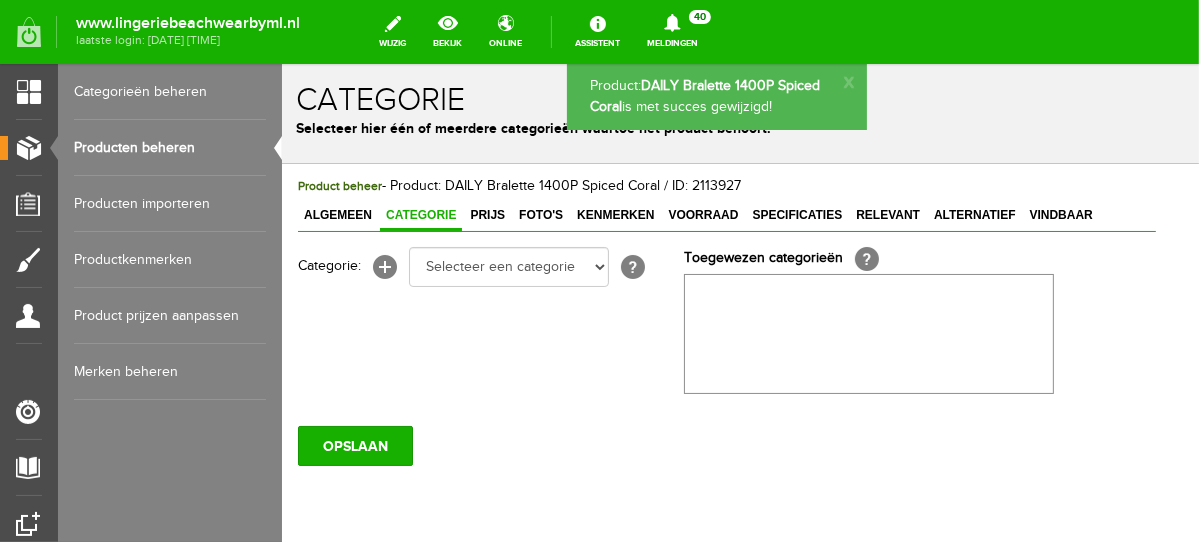 scroll, scrollTop: 0, scrollLeft: 0, axis: both 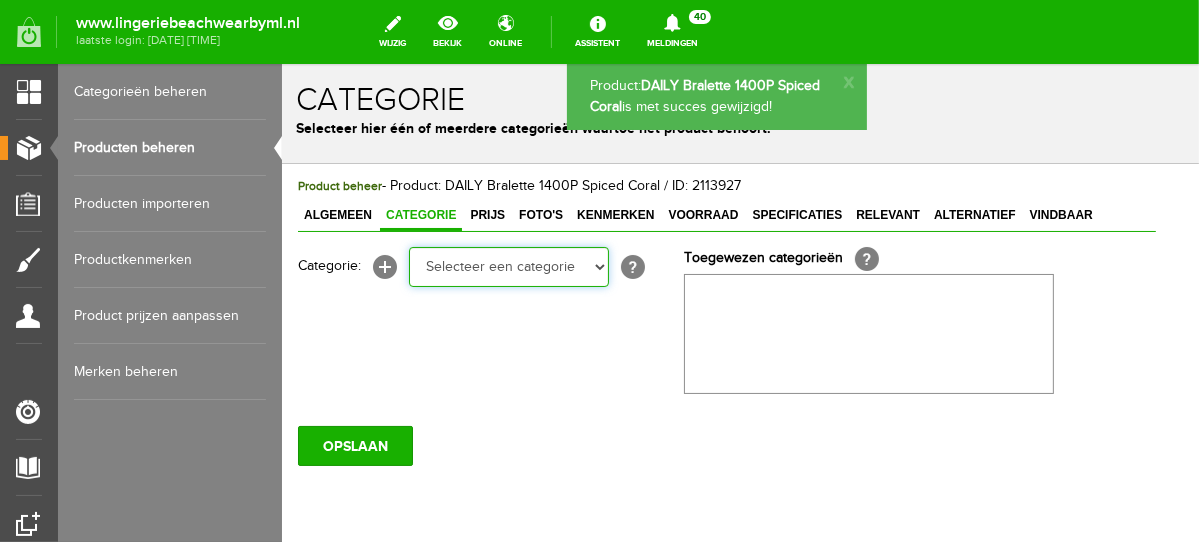 click on "Selecteer een categorie
NEW IN
LINGERIE
NACHTMODE
HOMEWEAR
BADMODE
BODY
LINGERIE
SUMMER COLOURS
BH ZONDER BEUGEL
PLUSSIZE
STRAPLESS
SEXY
BEACH
Bikinitop moulded (niet voorgev.)
Bikinitop voorgevormd
Shorty
Badpakken
Strandaccessoires
Rio slip
Slip
Hoge slip
Niet voorgevormd
Voorgevormd
One Shoulder
Push Up
Bandeau
Halter
Triangel
STRAPLESS
BASICS
HOMEWEAR
JUMPSUITS
BADJASSEN
NACHTMODE
PYJAMA SETS
PYJAMA JURKEN
KIMONO'S
SLIPDRESSES
SATIJNEN PYAMA
HEREN
SHAPEWEAR
BODY'S" at bounding box center (508, 266) 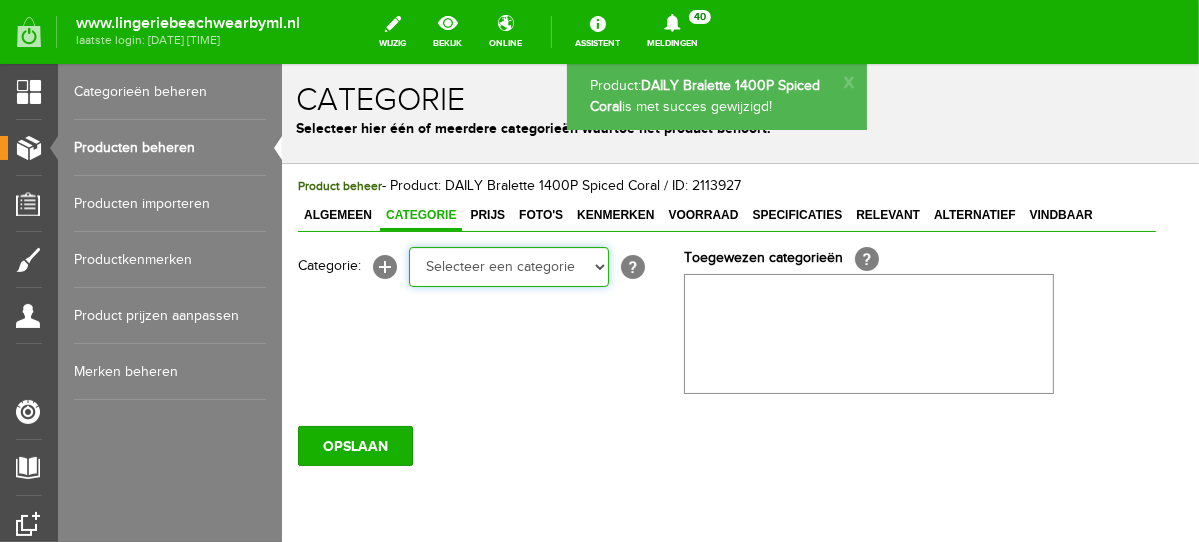 select on "281745" 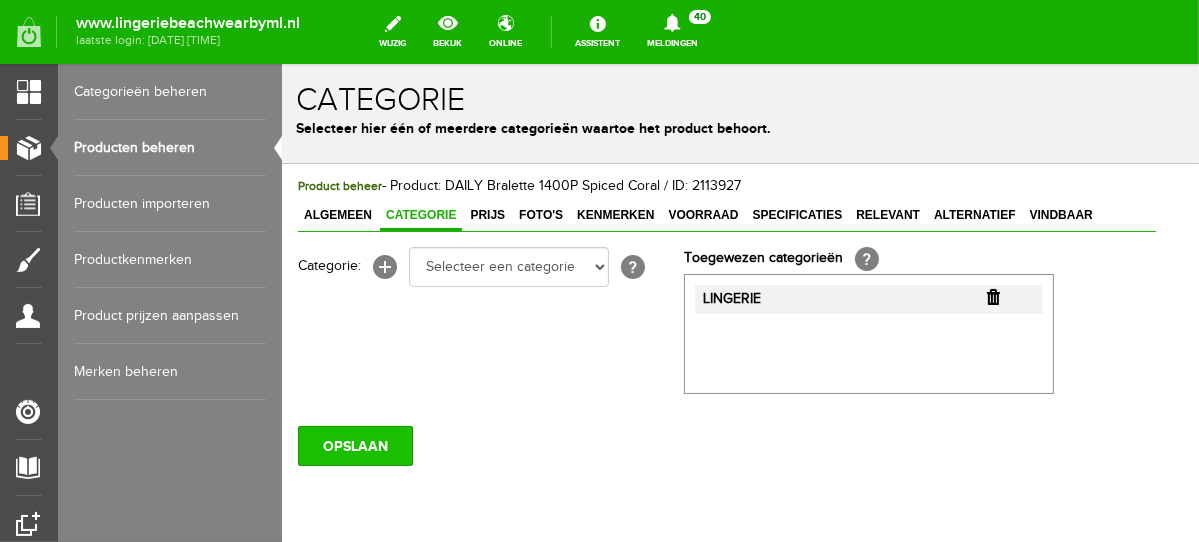 click on "OPSLAAN" at bounding box center (354, 445) 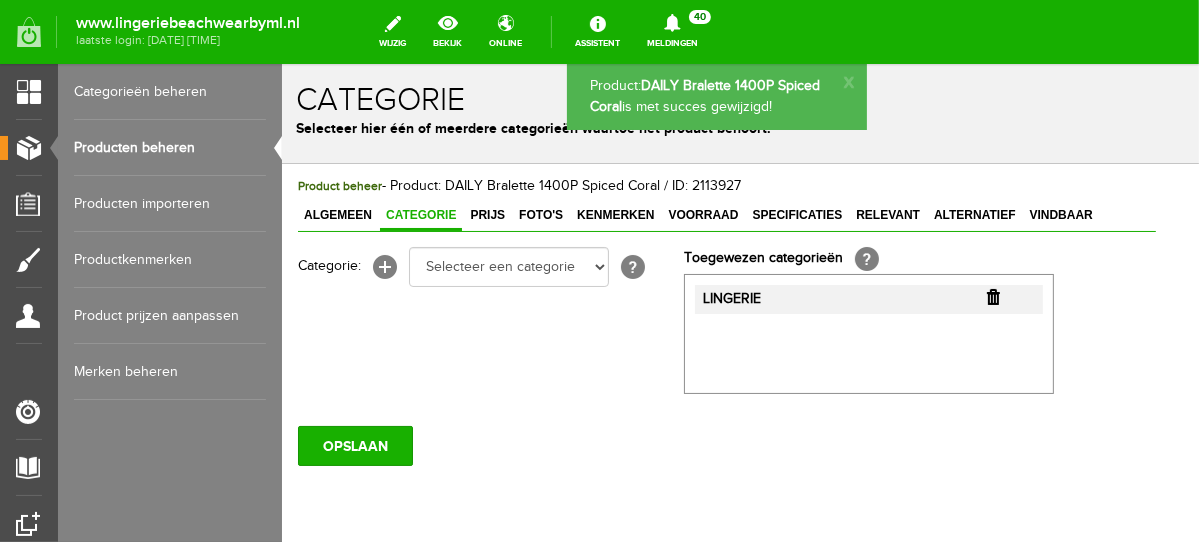 scroll, scrollTop: 0, scrollLeft: 0, axis: both 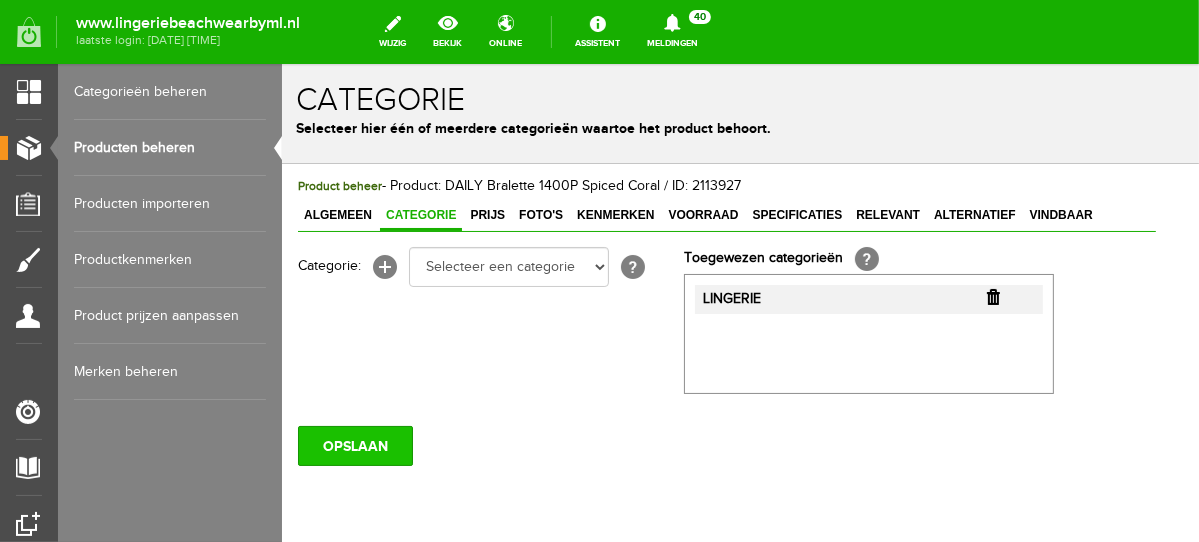 click on "OPSLAAN" at bounding box center (354, 445) 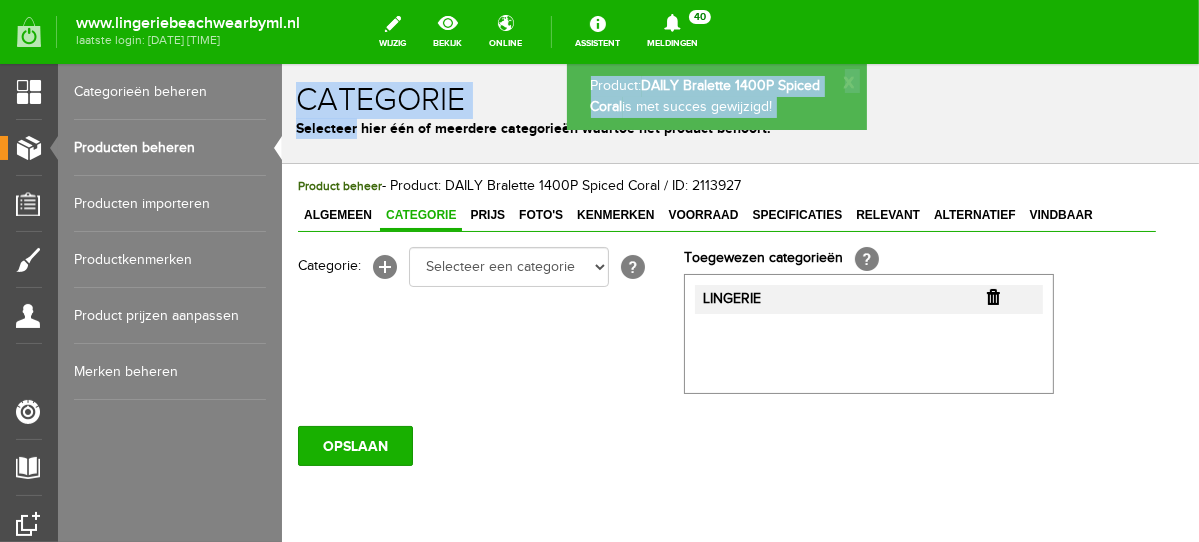 scroll, scrollTop: 0, scrollLeft: 0, axis: both 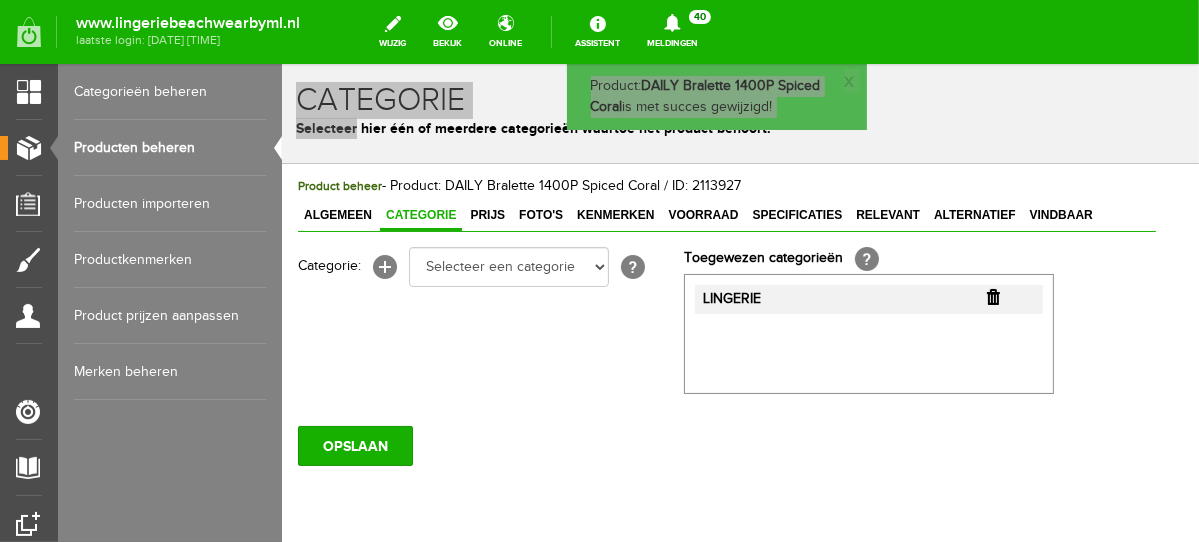 click on "Producten beheren" at bounding box center (170, 148) 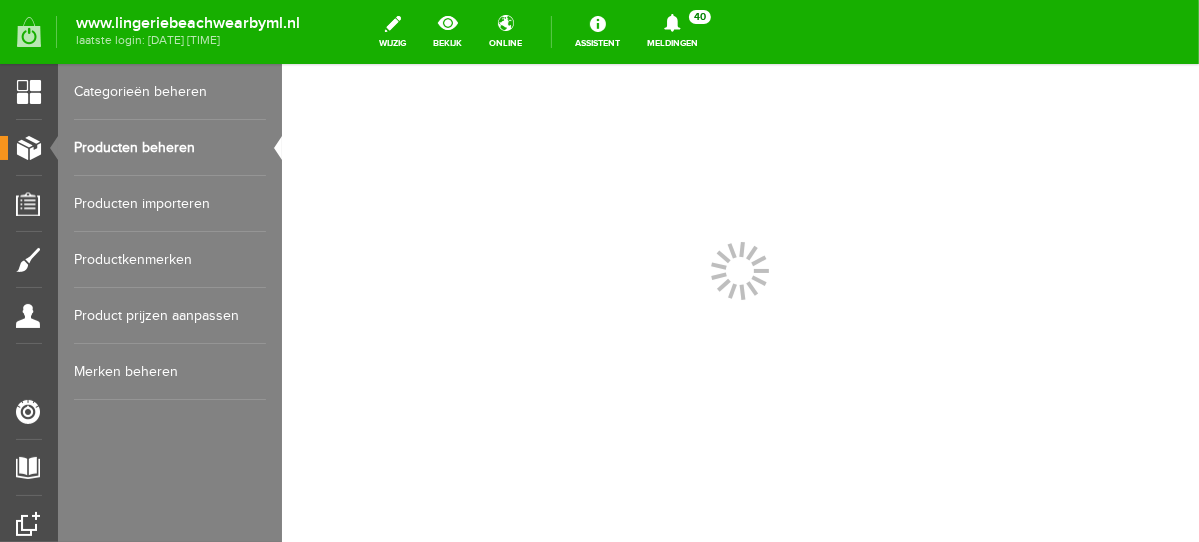 scroll, scrollTop: 0, scrollLeft: 0, axis: both 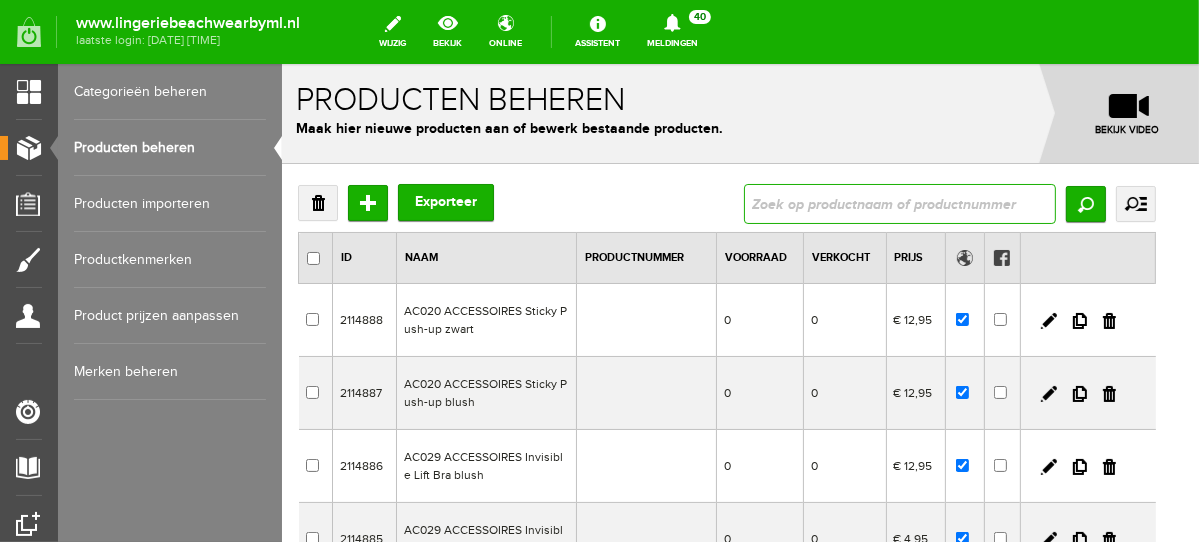 click at bounding box center [899, 203] 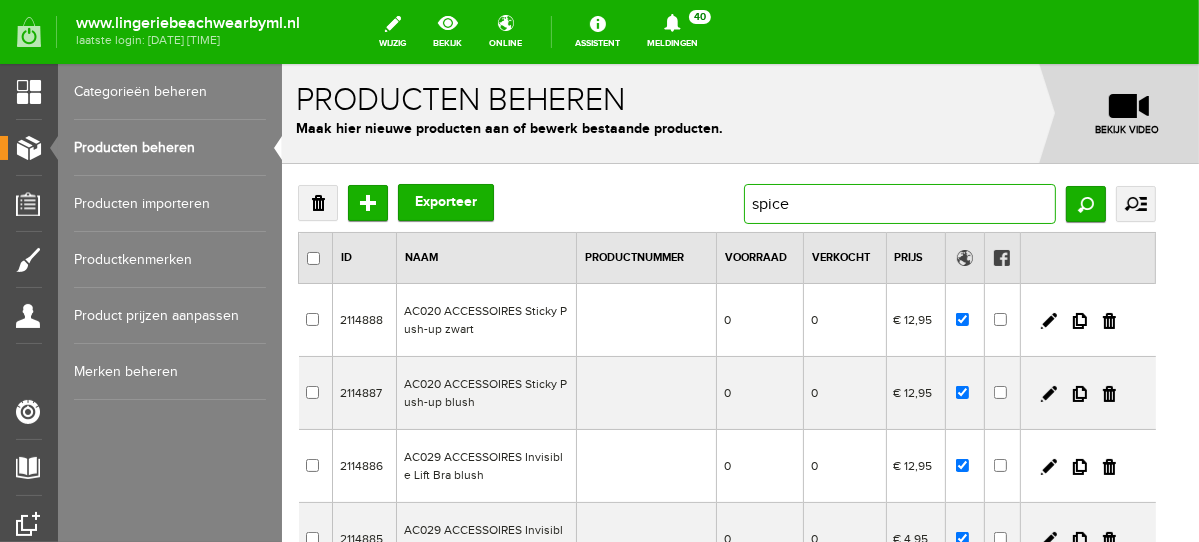 type on "spiced" 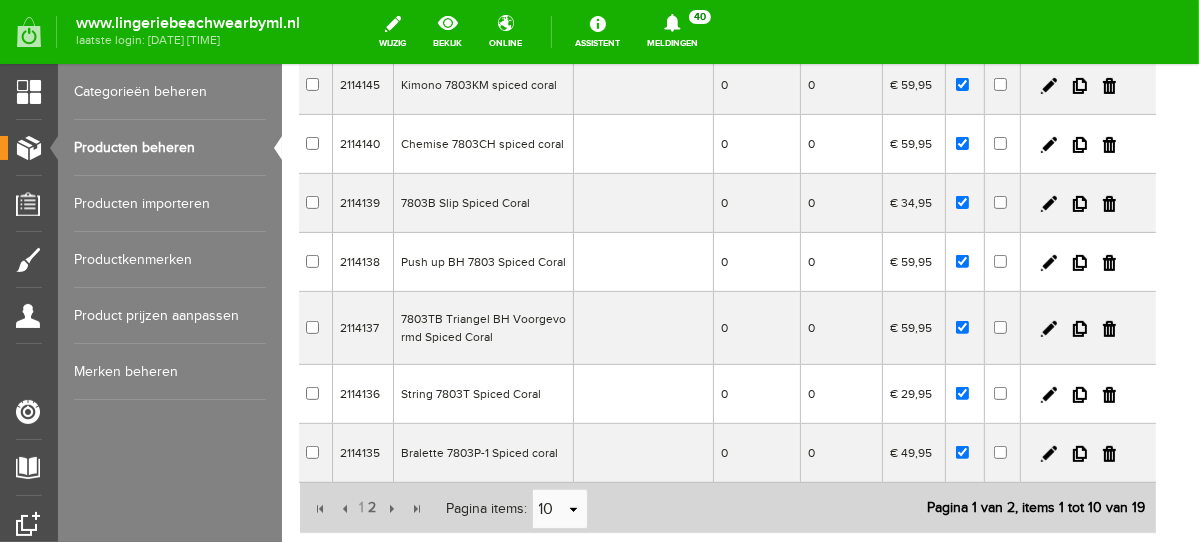 scroll, scrollTop: 465, scrollLeft: 0, axis: vertical 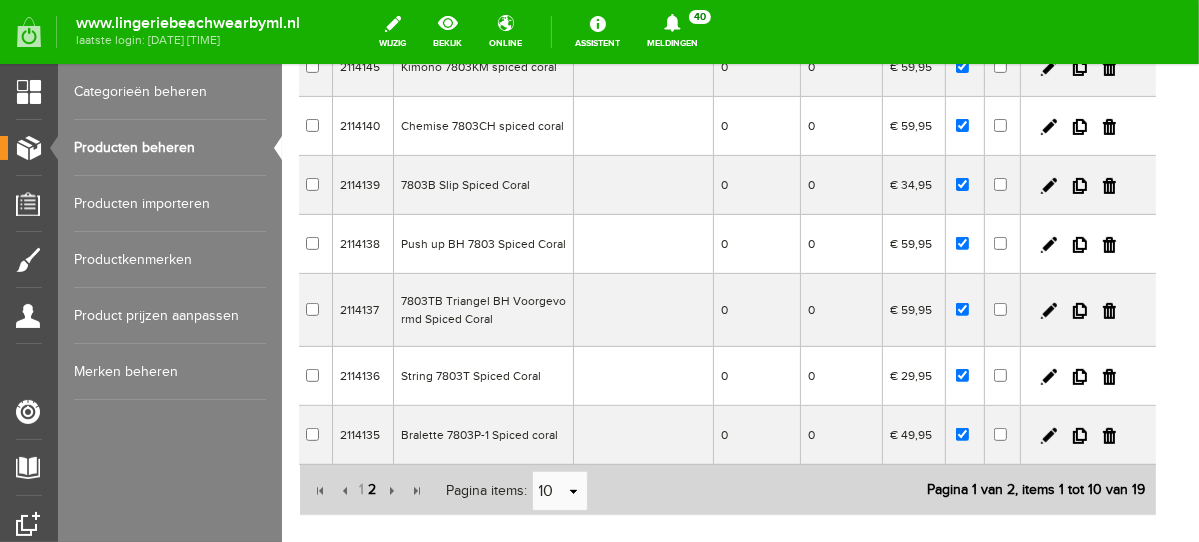 click on "2" at bounding box center (372, 489) 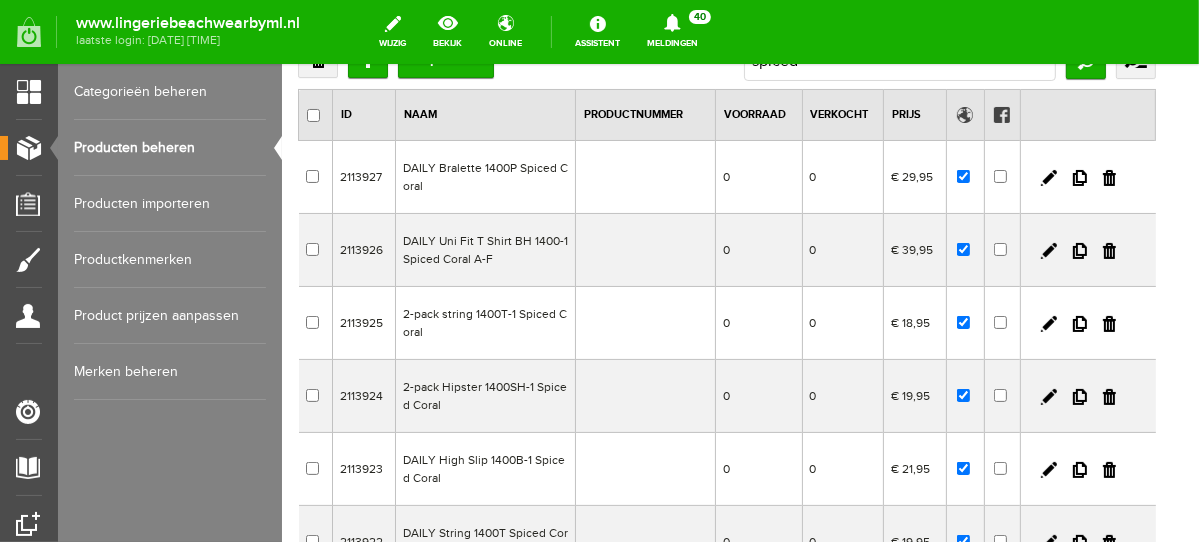 scroll, scrollTop: 135, scrollLeft: 0, axis: vertical 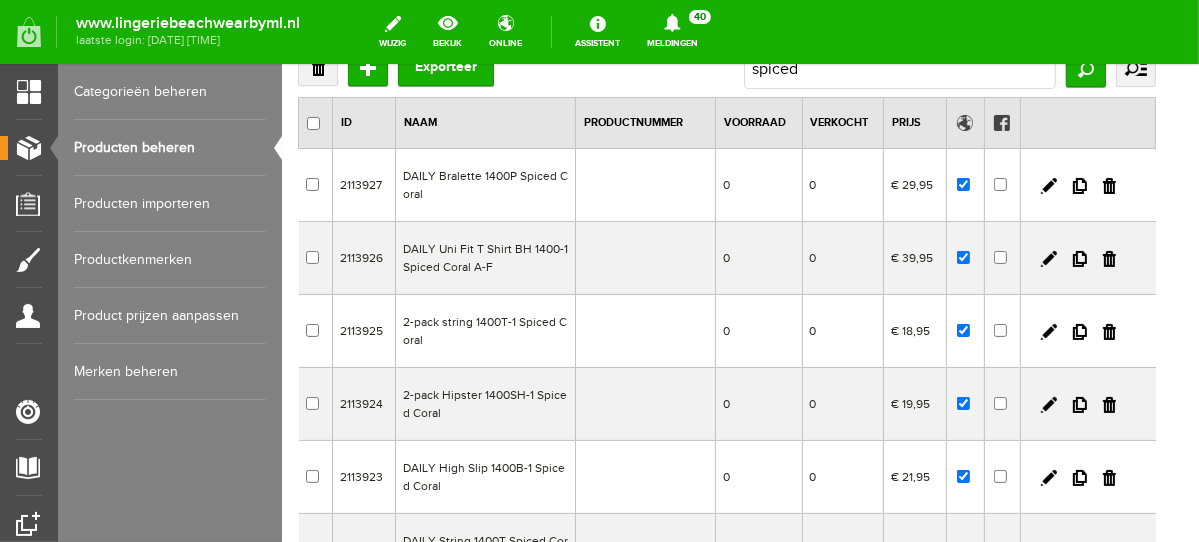 drag, startPoint x: 1187, startPoint y: 290, endPoint x: 1492, endPoint y: 218, distance: 313.38315 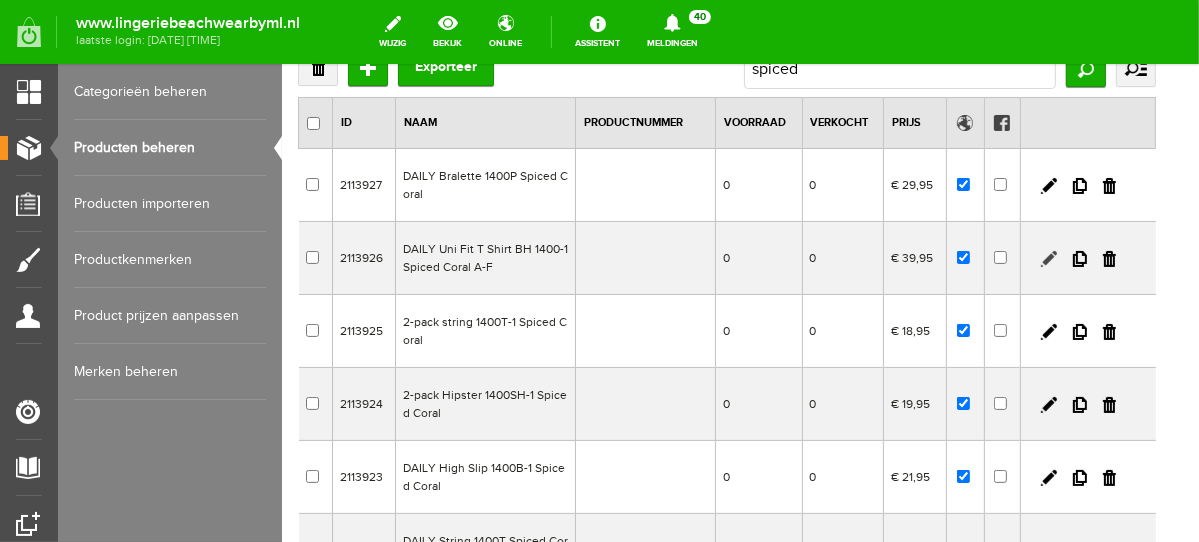click at bounding box center (1048, 258) 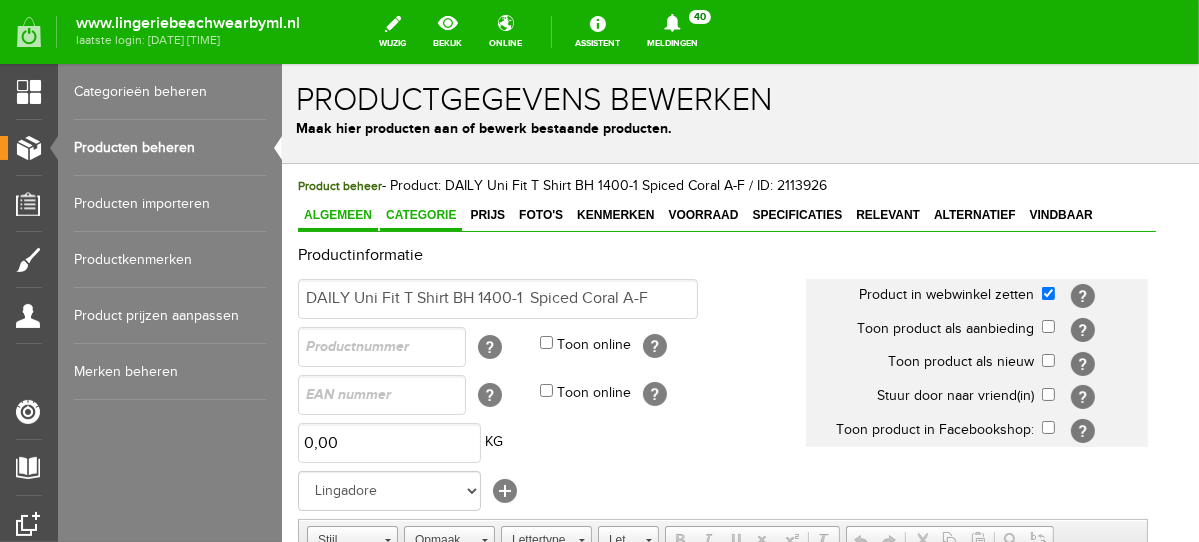scroll, scrollTop: 0, scrollLeft: 0, axis: both 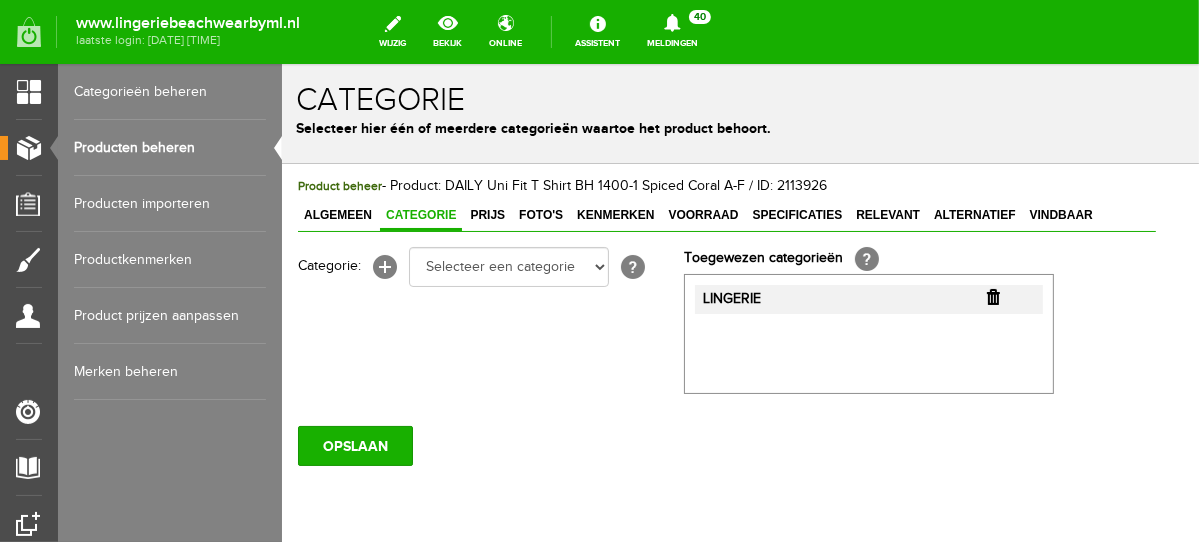 click at bounding box center [992, 296] 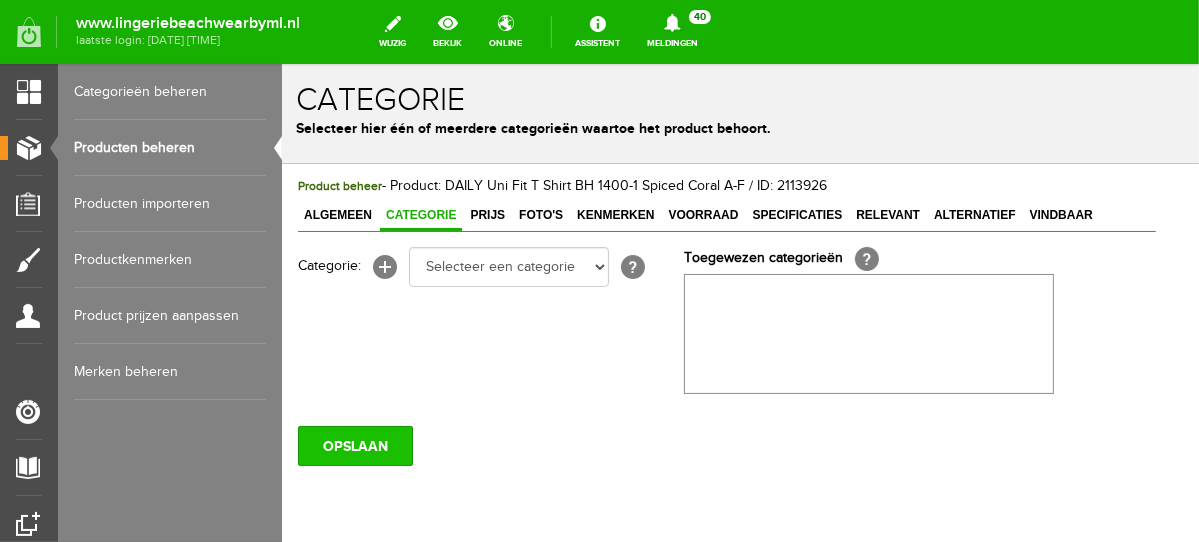 click on "OPSLAAN" at bounding box center (354, 445) 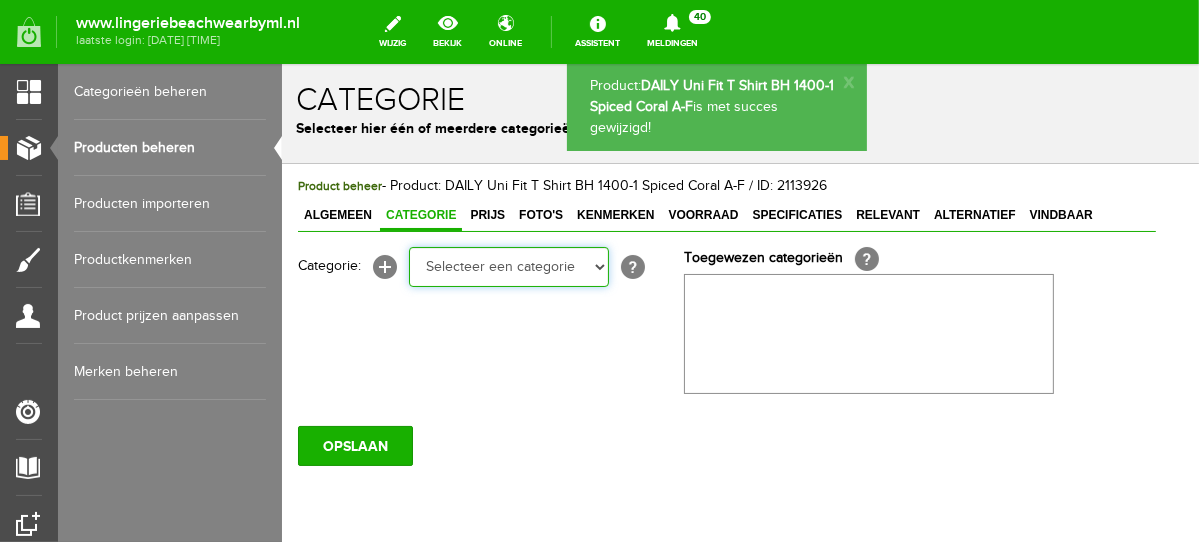 click on "Selecteer een categorie
NEW IN
LINGERIE
NACHTMODE
HOMEWEAR
BADMODE
BODY
LINGERIE
SUMMER COLOURS
BH ZONDER BEUGEL
PLUSSIZE
STRAPLESS
SEXY
BEACH
Bikinitop moulded (niet voorgev.)
Bikinitop voorgevormd
Shorty
Badpakken
Strandaccessoires
Rio slip
Slip
Hoge slip
Niet voorgevormd
Voorgevormd
One Shoulder
Push Up
Bandeau
Halter
Triangel
STRAPLESS
BASICS
HOMEWEAR
JUMPSUITS
BADJASSEN
NACHTMODE
PYJAMA SETS
PYJAMA JURKEN
KIMONO'S
SLIPDRESSES
SATIJNEN PYAMA
HEREN
SHAPEWEAR
BODY'S" at bounding box center (508, 266) 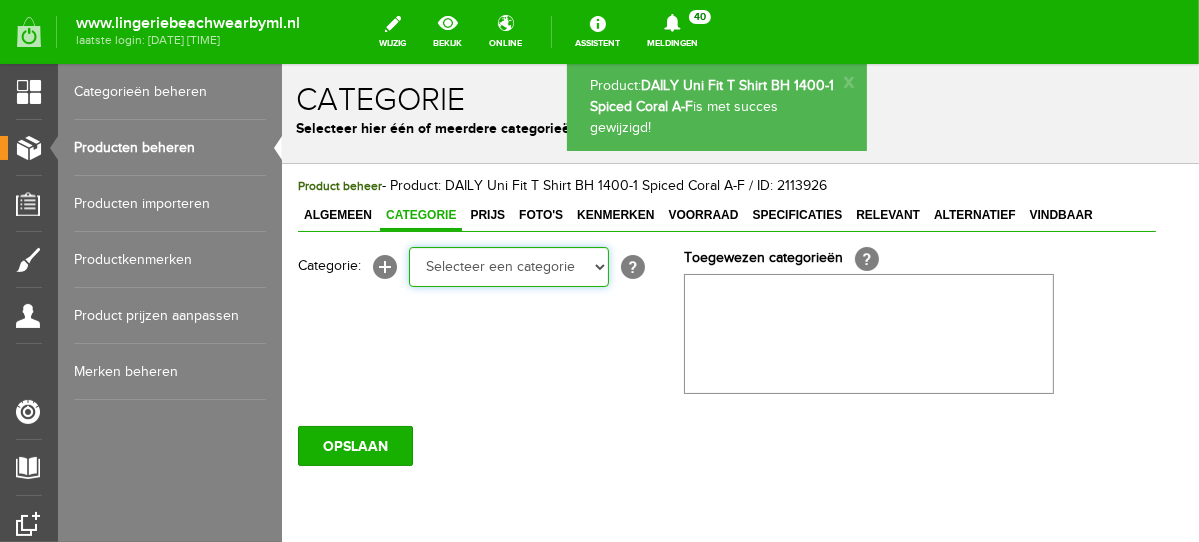 select on "281702" 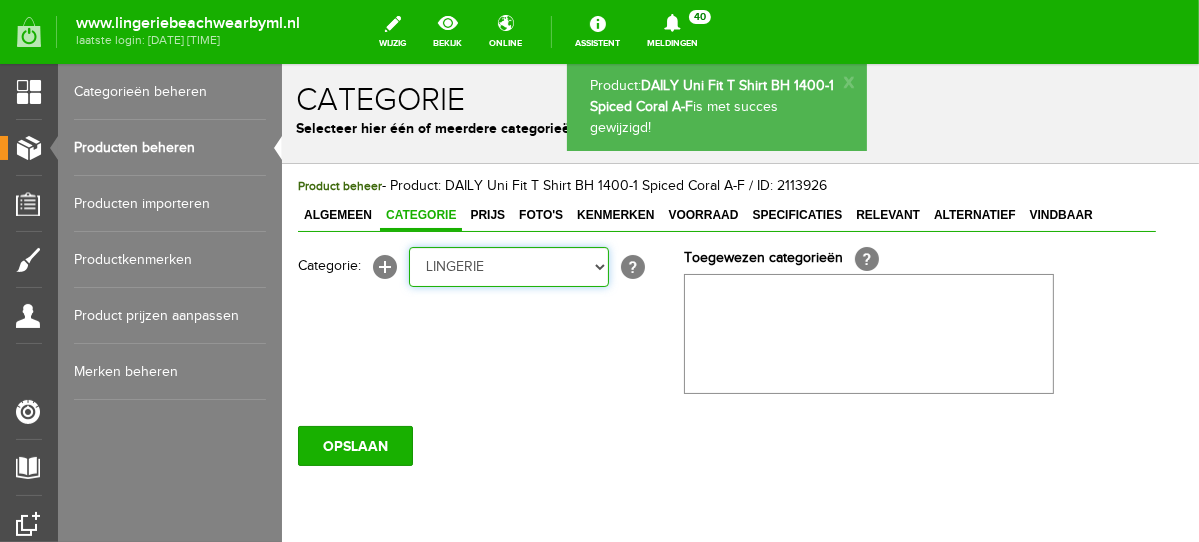 click on "Selecteer een categorie
NEW IN
LINGERIE
NACHTMODE
HOMEWEAR
BADMODE
BODY
LINGERIE
SUMMER COLOURS
BH ZONDER BEUGEL
PLUSSIZE
STRAPLESS
SEXY
BEACH
Bikinitop moulded (niet voorgev.)
Bikinitop voorgevormd
Shorty
Badpakken
Strandaccessoires
Rio slip
Slip
Hoge slip
Niet voorgevormd
Voorgevormd
One Shoulder
Push Up
Bandeau
Halter
Triangel
STRAPLESS
BASICS
HOMEWEAR
JUMPSUITS
BADJASSEN
NACHTMODE
PYJAMA SETS
PYJAMA JURKEN
KIMONO'S
SLIPDRESSES
SATIJNEN PYAMA
HEREN
SHAPEWEAR
BODY'S" at bounding box center [508, 266] 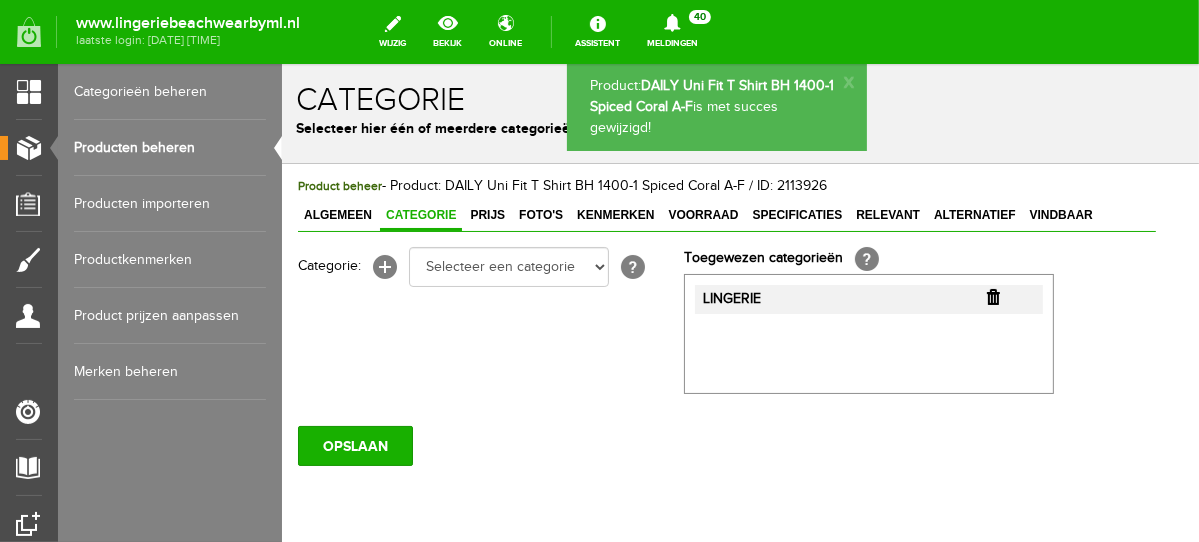 click at bounding box center (992, 296) 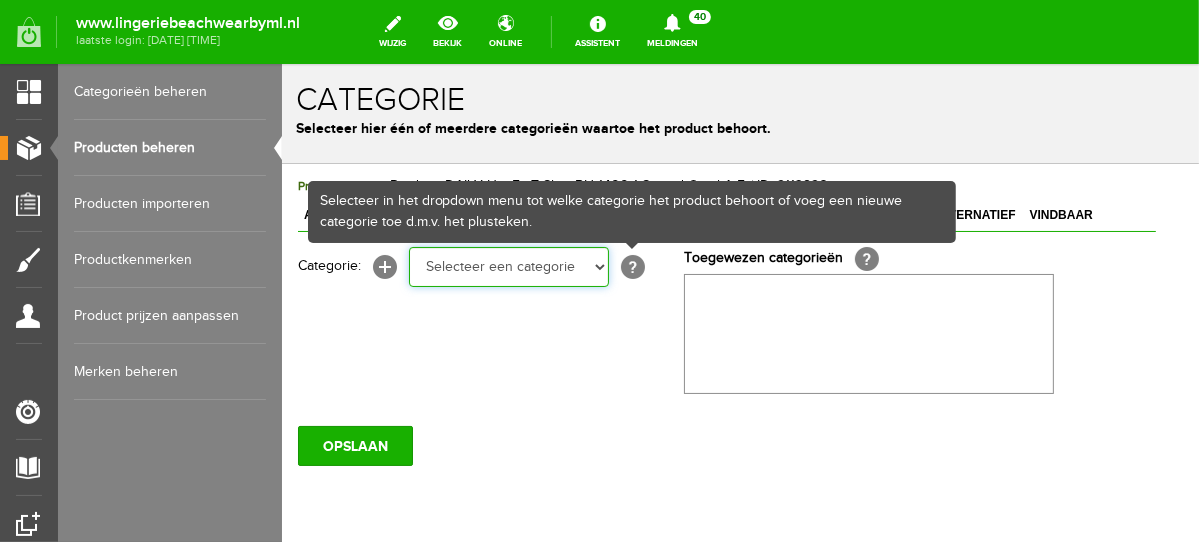 click on "Selecteer een categorie
NEW IN
LINGERIE
NACHTMODE
HOMEWEAR
BADMODE
BODY
LINGERIE
SUMMER COLOURS
BH ZONDER BEUGEL
PLUSSIZE
STRAPLESS
SEXY
BEACH
Bikinitop moulded (niet voorgev.)
Bikinitop voorgevormd
Shorty
Badpakken
Strandaccessoires
Rio slip
Slip
Hoge slip
Niet voorgevormd
Voorgevormd
One Shoulder
Push Up
Bandeau
Halter
Triangel
STRAPLESS
BASICS
HOMEWEAR
JUMPSUITS
BADJASSEN
NACHTMODE
PYJAMA SETS
PYJAMA JURKEN
KIMONO'S
SLIPDRESSES
SATIJNEN PYAMA
HEREN
SHAPEWEAR
BODY'S
ACCESSOIRES
PANTY'S
SPORT
SALE BEACH
SALE LINGERIE
D Cup" at bounding box center [508, 266] 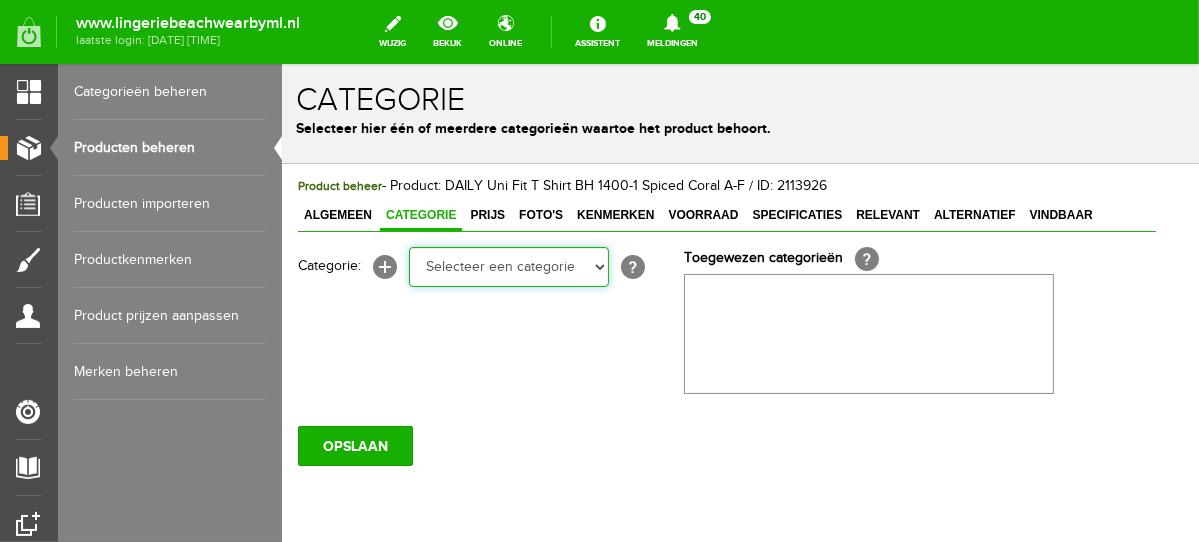 select on "281745" 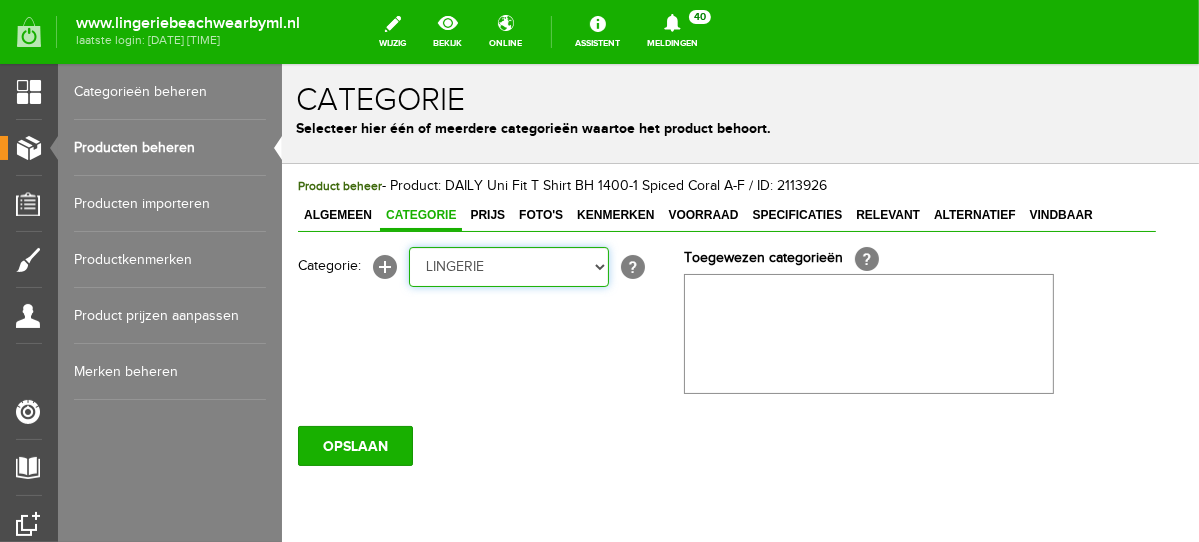 click on "Selecteer een categorie
NEW IN
LINGERIE
NACHTMODE
HOMEWEAR
BADMODE
BODY
LINGERIE
SUMMER COLOURS
BH ZONDER BEUGEL
PLUSSIZE
STRAPLESS
SEXY
BEACH
Bikinitop moulded (niet voorgev.)
Bikinitop voorgevormd
Shorty
Badpakken
Strandaccessoires
Rio slip
Slip
Hoge slip
Niet voorgevormd
Voorgevormd
One Shoulder
Push Up
Bandeau
Halter
Triangel
STRAPLESS
BASICS
HOMEWEAR
JUMPSUITS
BADJASSEN
NACHTMODE
PYJAMA SETS
PYJAMA JURKEN
KIMONO'S
SLIPDRESSES
SATIJNEN PYAMA
HEREN
SHAPEWEAR
BODY'S
ACCESSOIRES
PANTY'S
SPORT
SALE BEACH
SALE LINGERIE
D Cup" at bounding box center [508, 266] 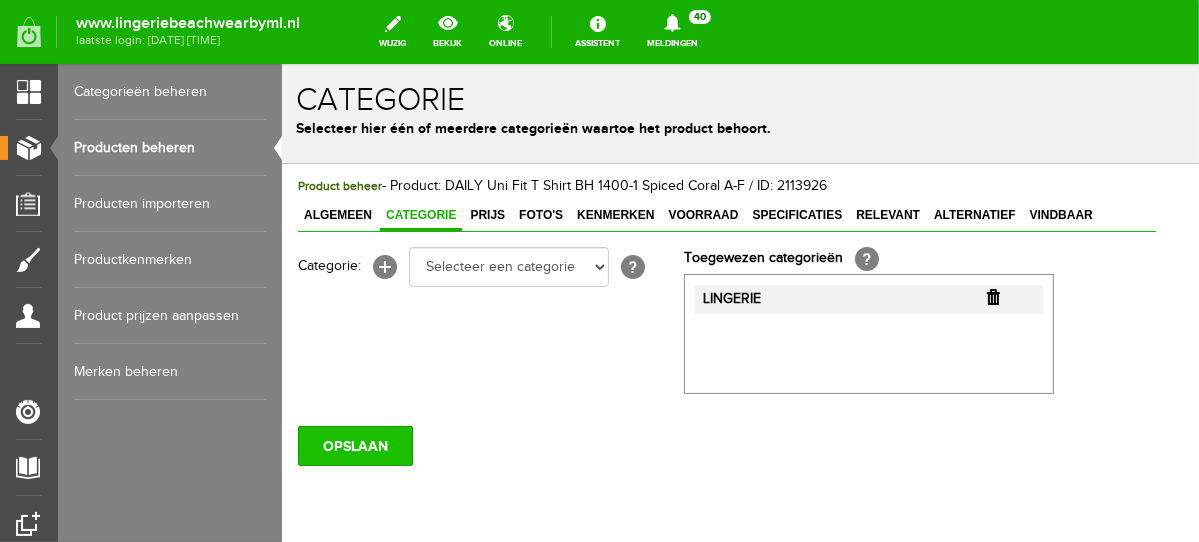 click on "OPSLAAN" at bounding box center (354, 445) 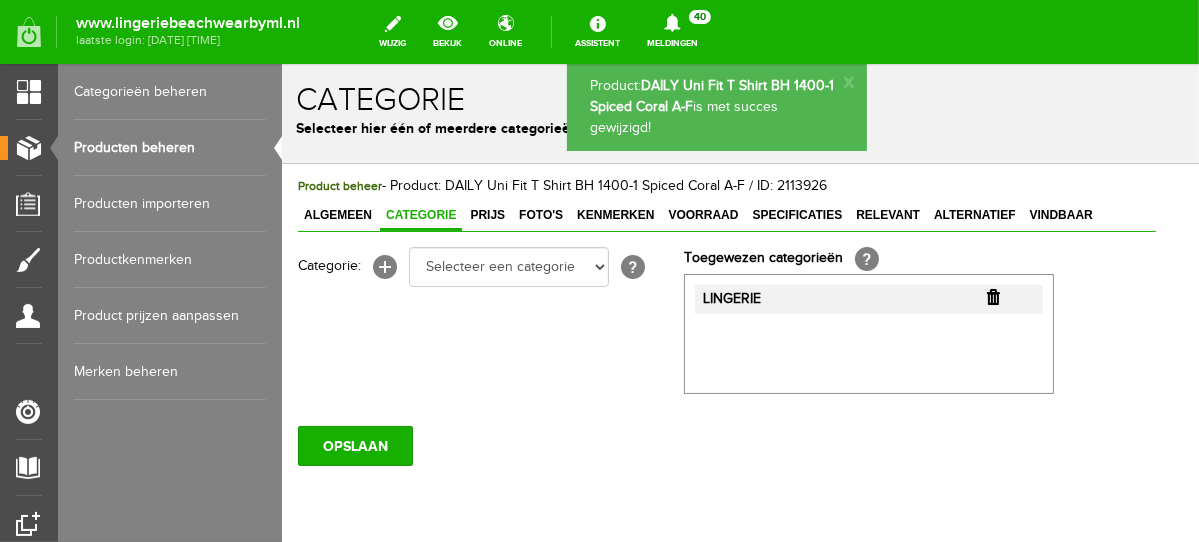 scroll, scrollTop: 0, scrollLeft: 0, axis: both 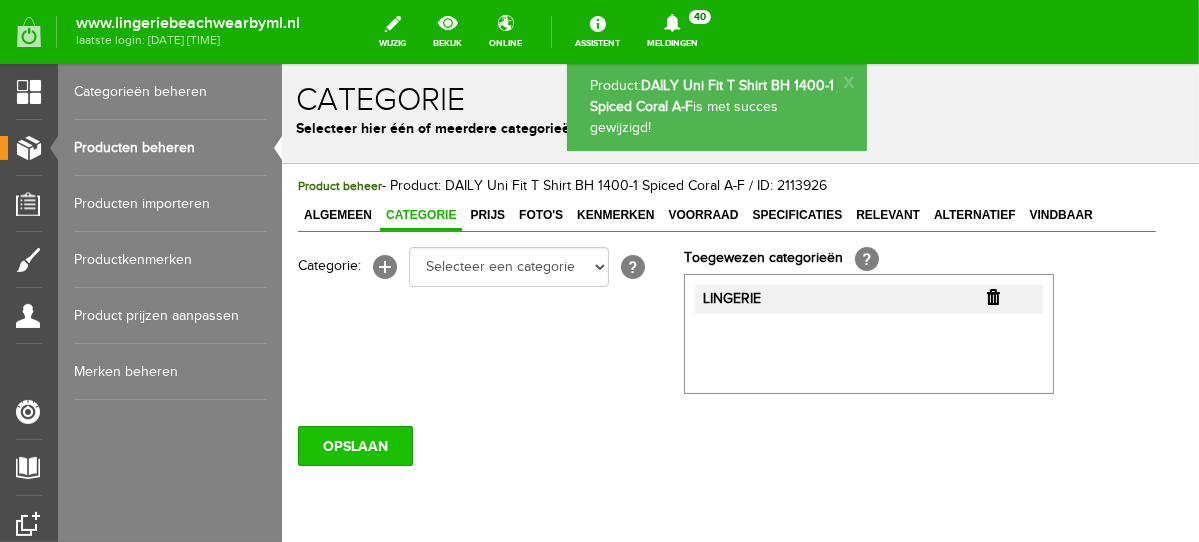 click on "OPSLAAN" at bounding box center [354, 445] 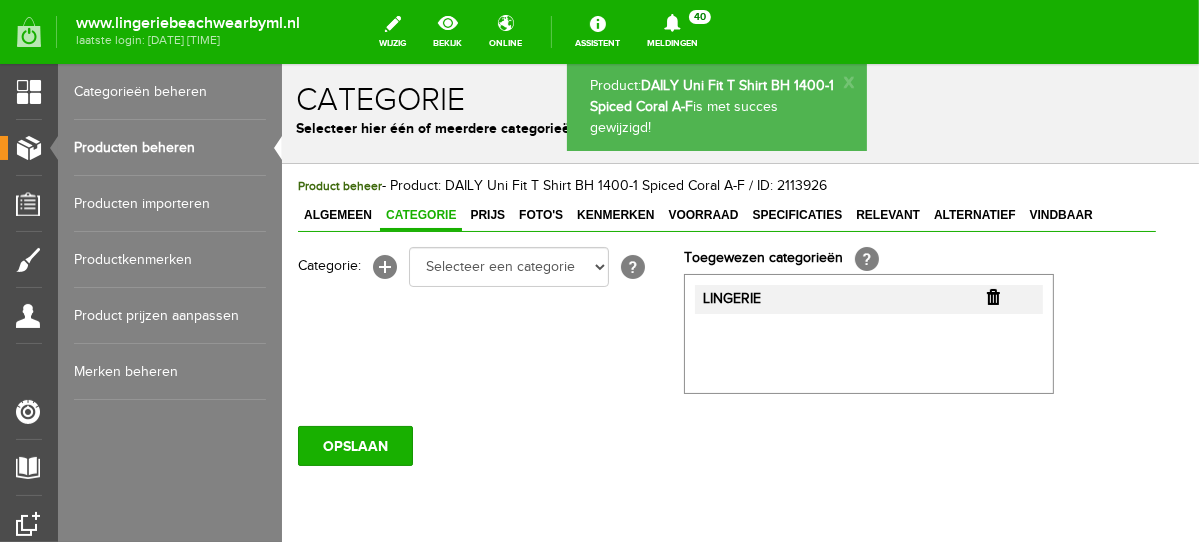 scroll, scrollTop: 0, scrollLeft: 0, axis: both 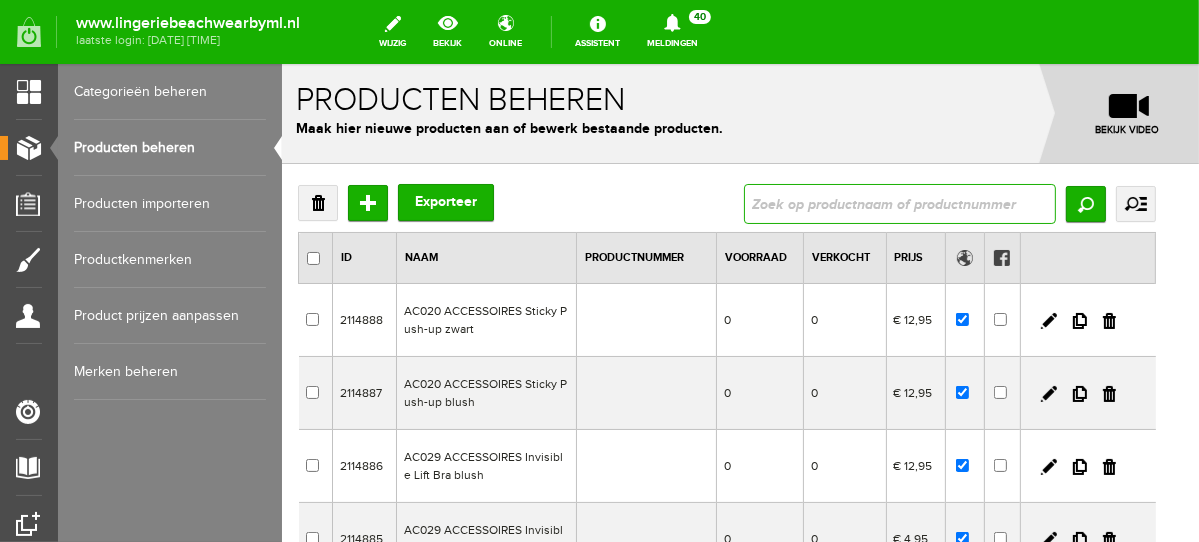 click at bounding box center (899, 203) 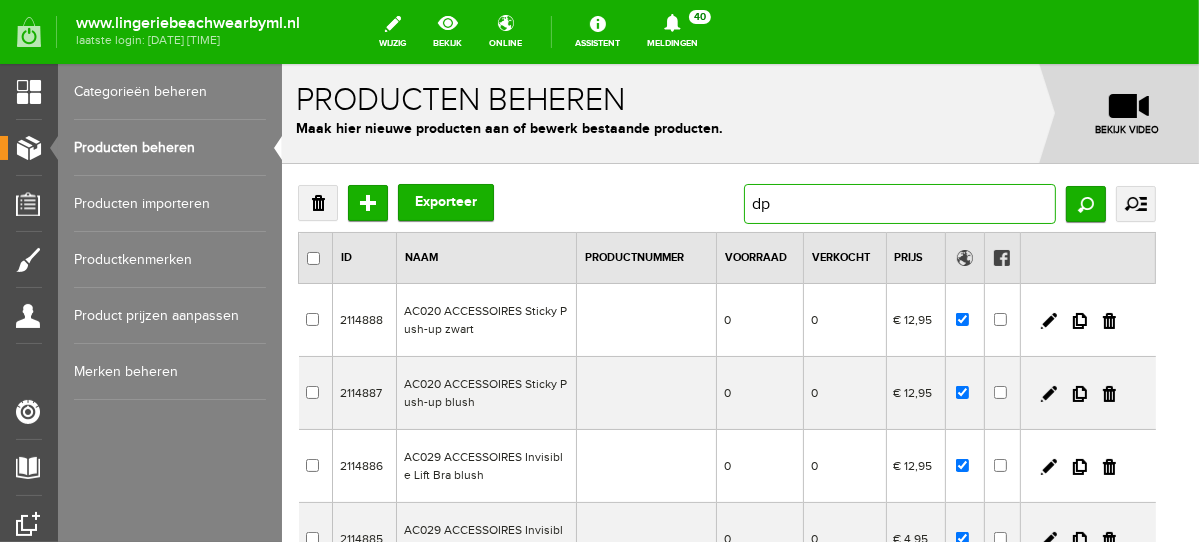 type on "d" 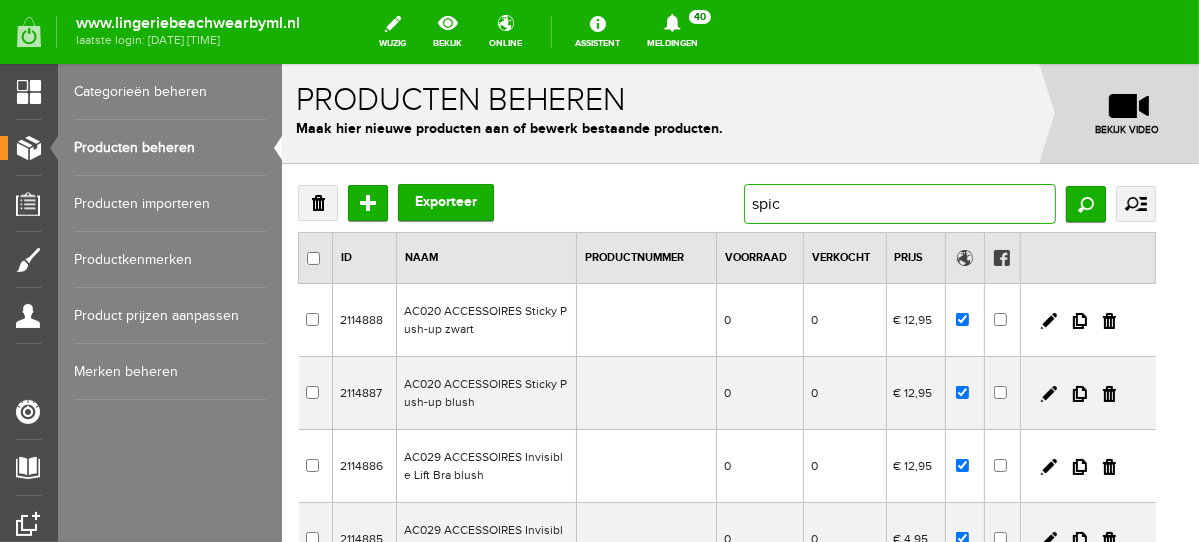 type on "spicy" 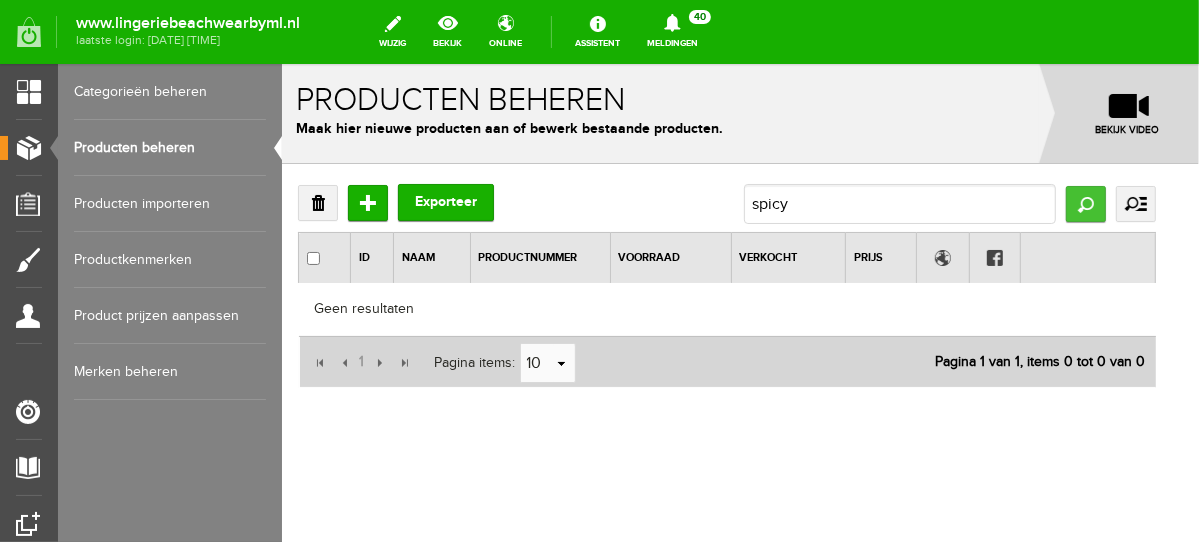 click on "Zoeken" at bounding box center (1085, 203) 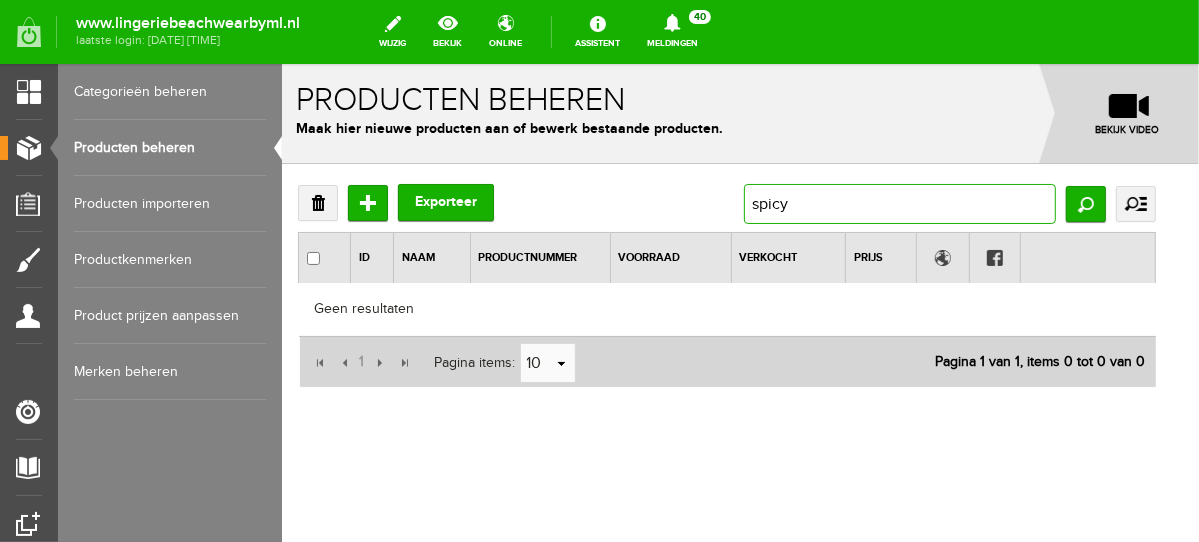 drag, startPoint x: 857, startPoint y: 211, endPoint x: 674, endPoint y: 229, distance: 183.88312 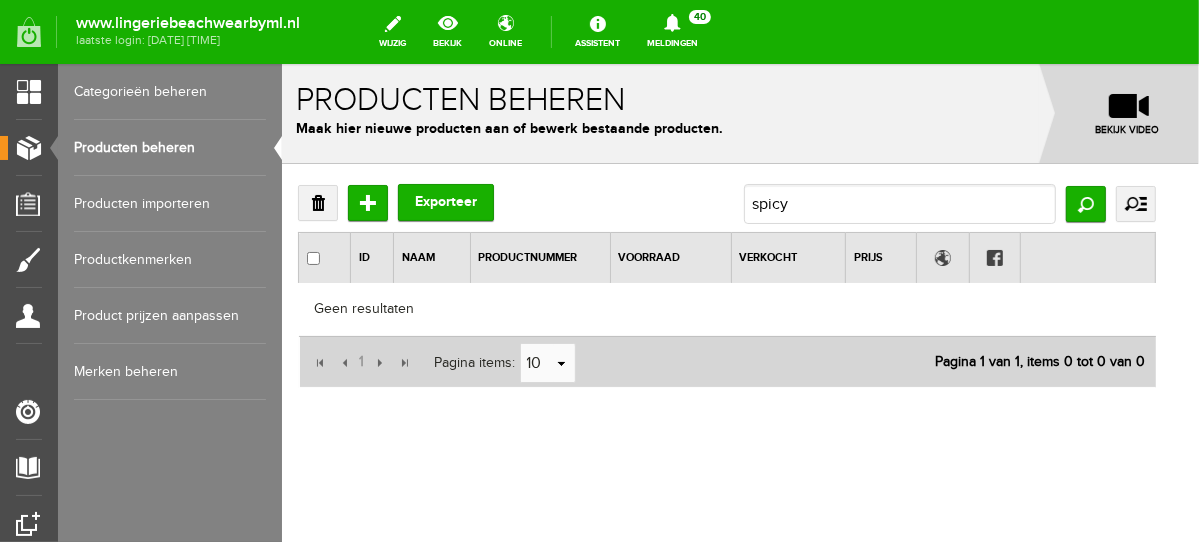 click on "Verwijderen
Toevoegen
Exporteer
spicy
Zoeken
uitgebreid zoeken
Categorie
NEW IN
LINGERIE
NACHTMODE
HOMEWEAR
BADMODE
BODY
LINGERIE
SUMMER COLOURS
BH ZONDER BEUGEL
PLUSSIZE
STRAPLESS
SEXY
BEACH
Bikinitop moulded (niet voorgev.)
Bikinitop voorgevormd
Shorty
Badpakken
Strandaccessoires
Rio slip
Slip
Hoge slip
Niet voorgevormd
Voorgevormd
One Shoulder
Push Up
Bandeau
Halter
Triangel
STRAPLESS
BASICS
HOMEWEAR
JUMPSUITS
/ /" at bounding box center (726, 285) 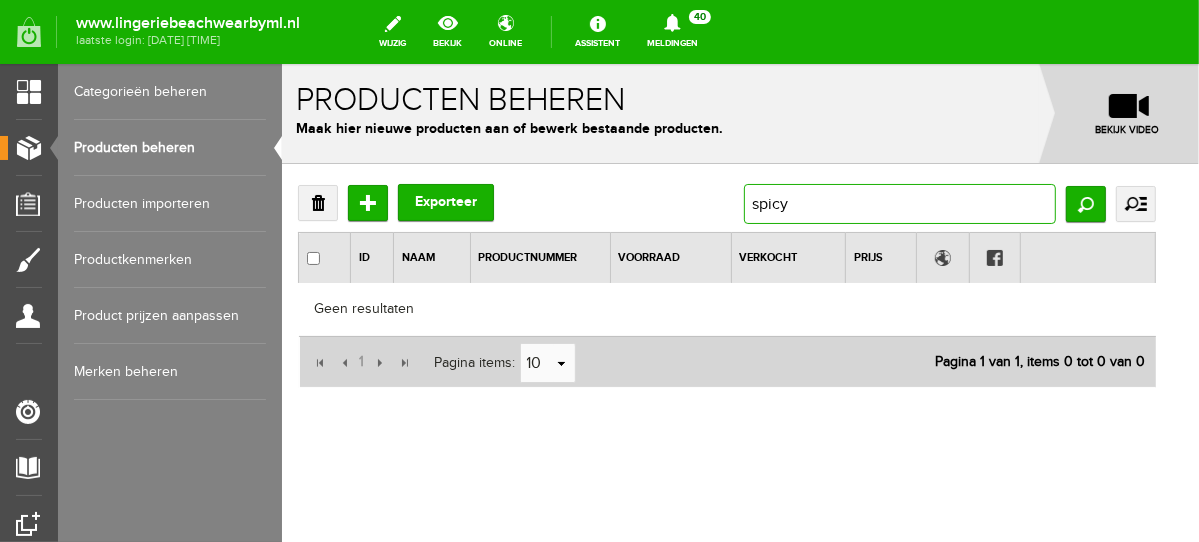 drag, startPoint x: 836, startPoint y: 197, endPoint x: 692, endPoint y: 236, distance: 149.1878 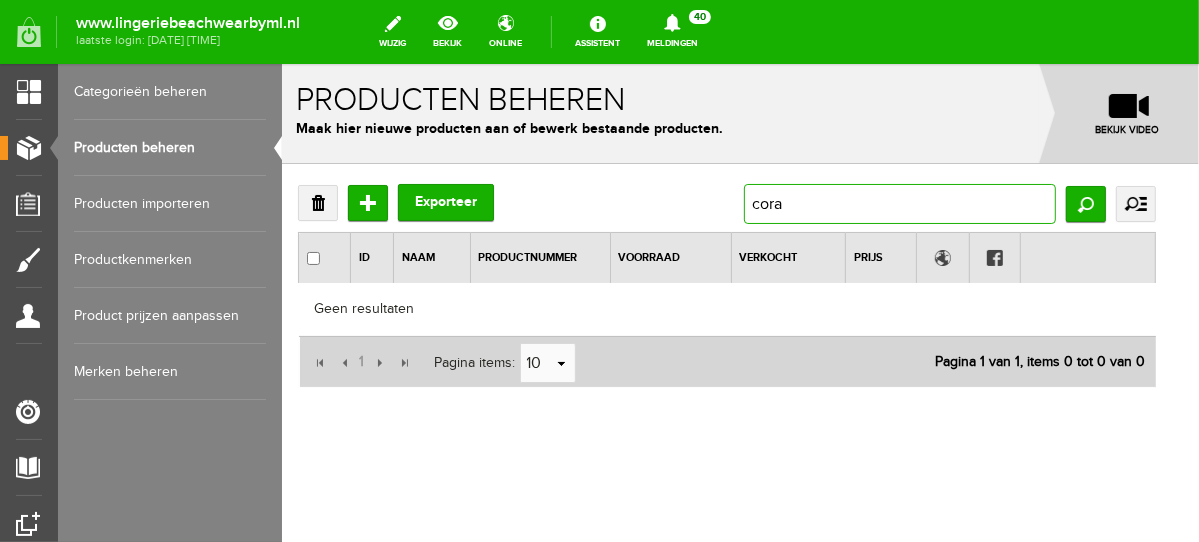 type on "coral" 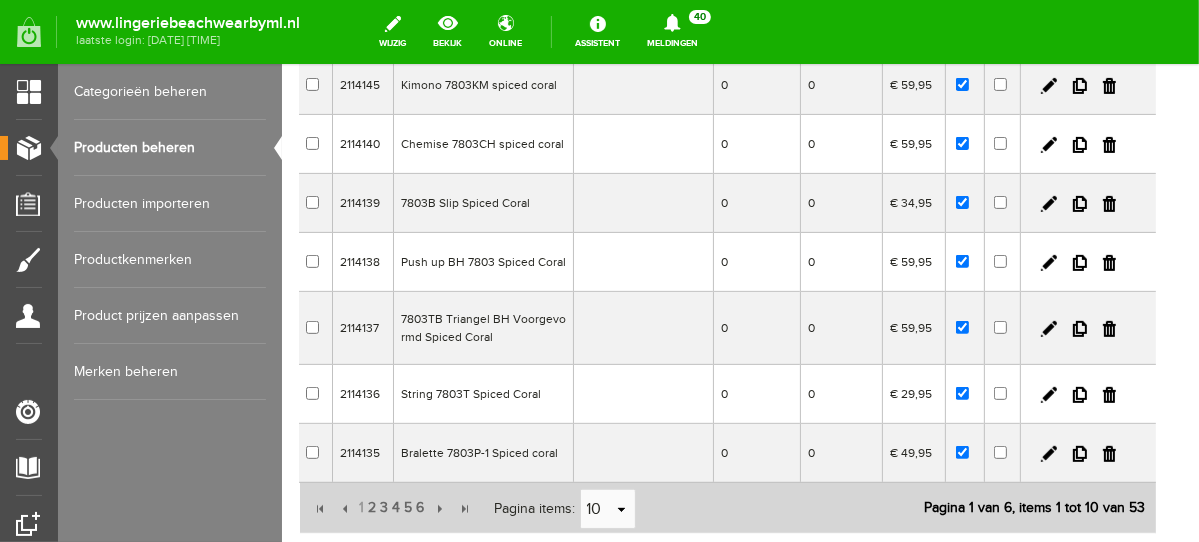 scroll, scrollTop: 0, scrollLeft: 0, axis: both 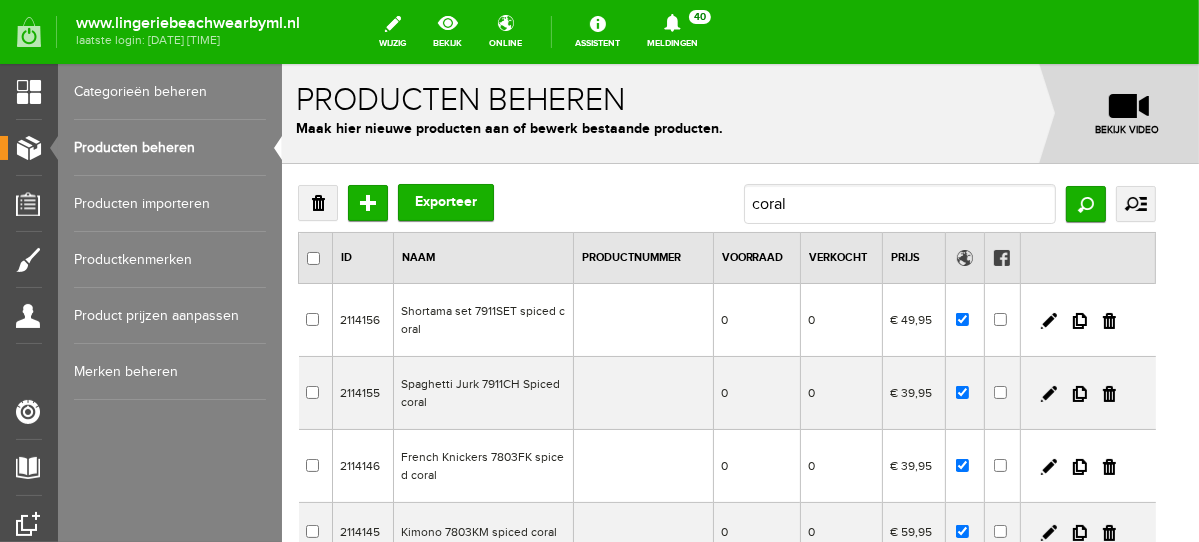 drag, startPoint x: 1191, startPoint y: 358, endPoint x: 1484, endPoint y: 92, distance: 395.7335 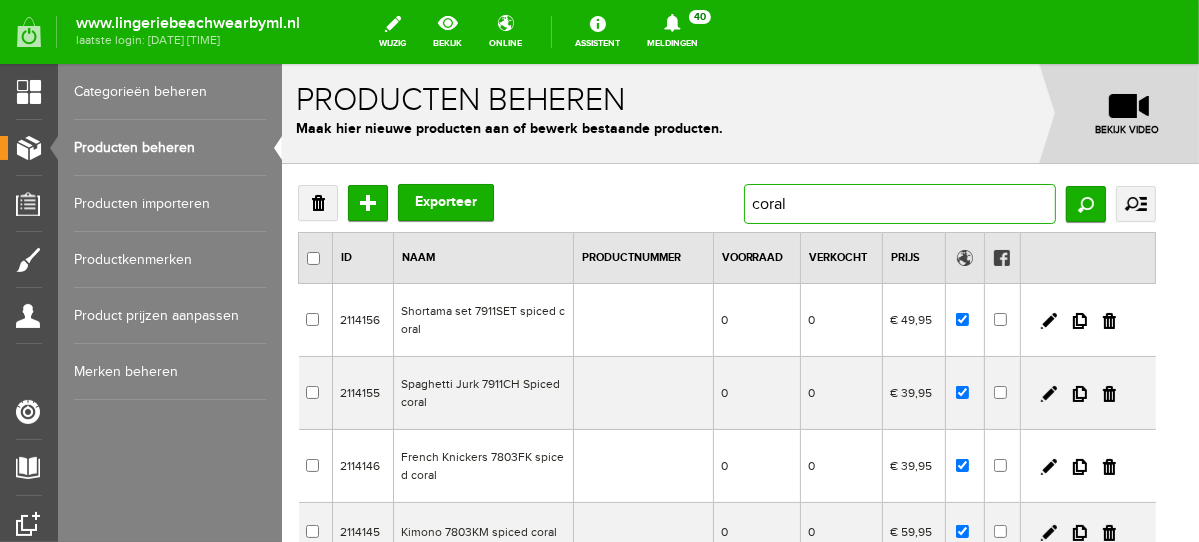 drag, startPoint x: 810, startPoint y: 200, endPoint x: 715, endPoint y: 207, distance: 95.257545 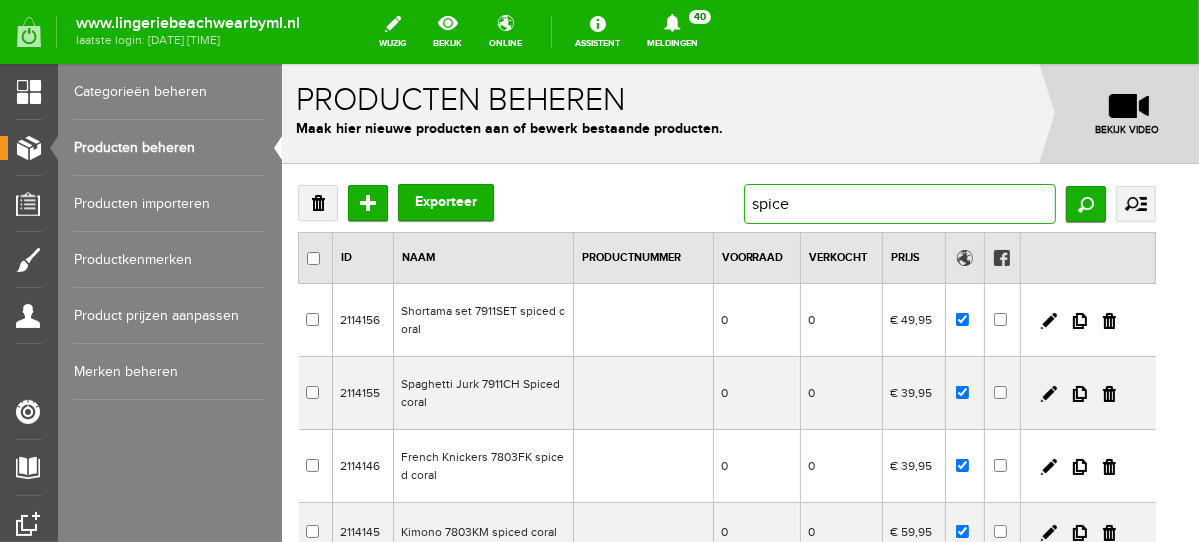 type on "spiced" 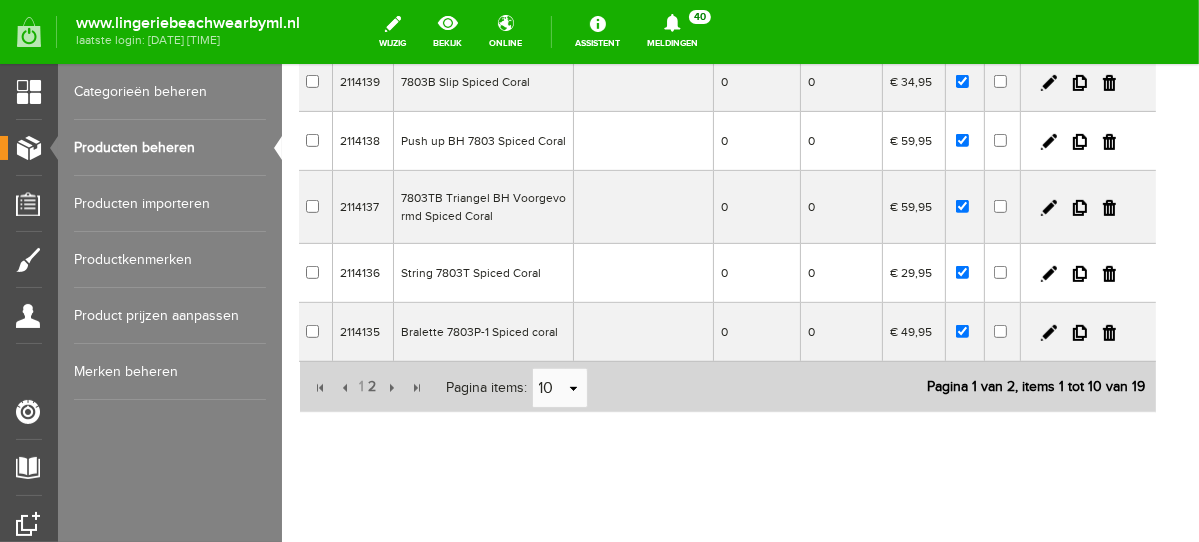 scroll, scrollTop: 589, scrollLeft: 0, axis: vertical 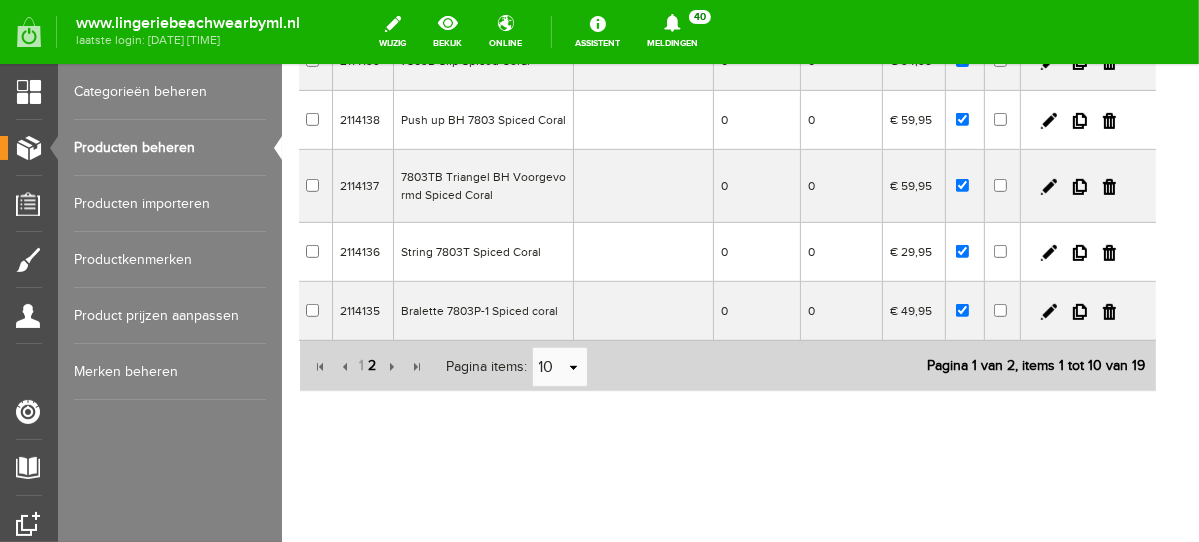 click on "2" at bounding box center (372, 365) 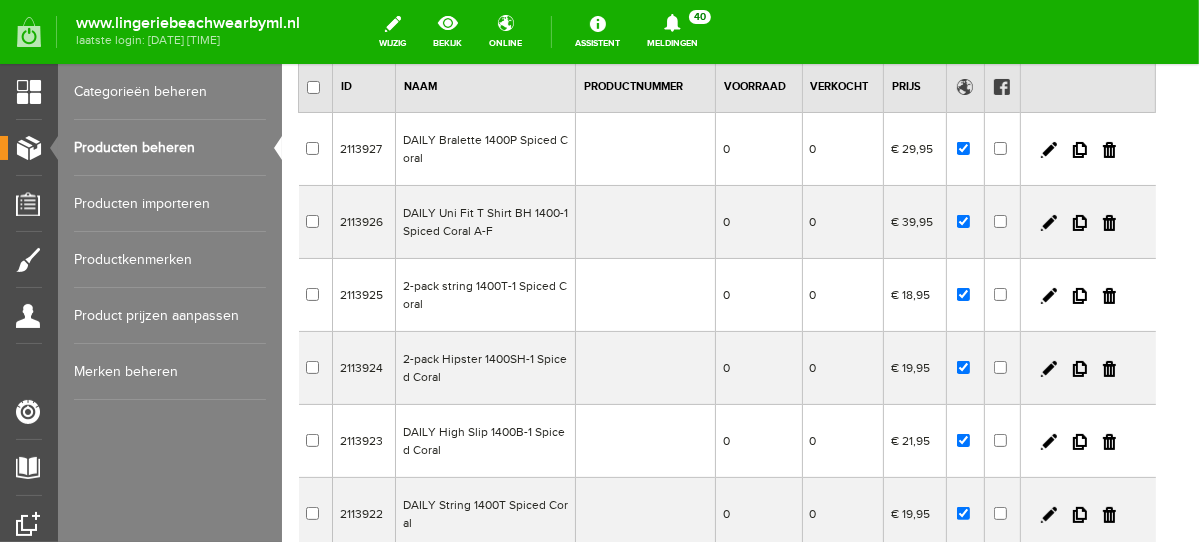 scroll, scrollTop: 106, scrollLeft: 0, axis: vertical 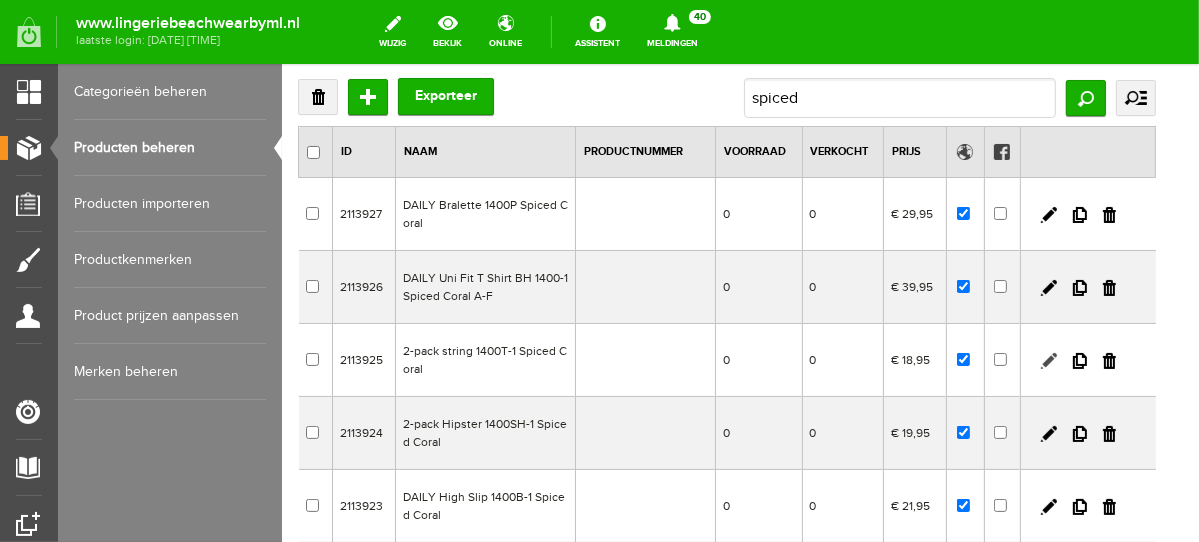 click at bounding box center [1048, 360] 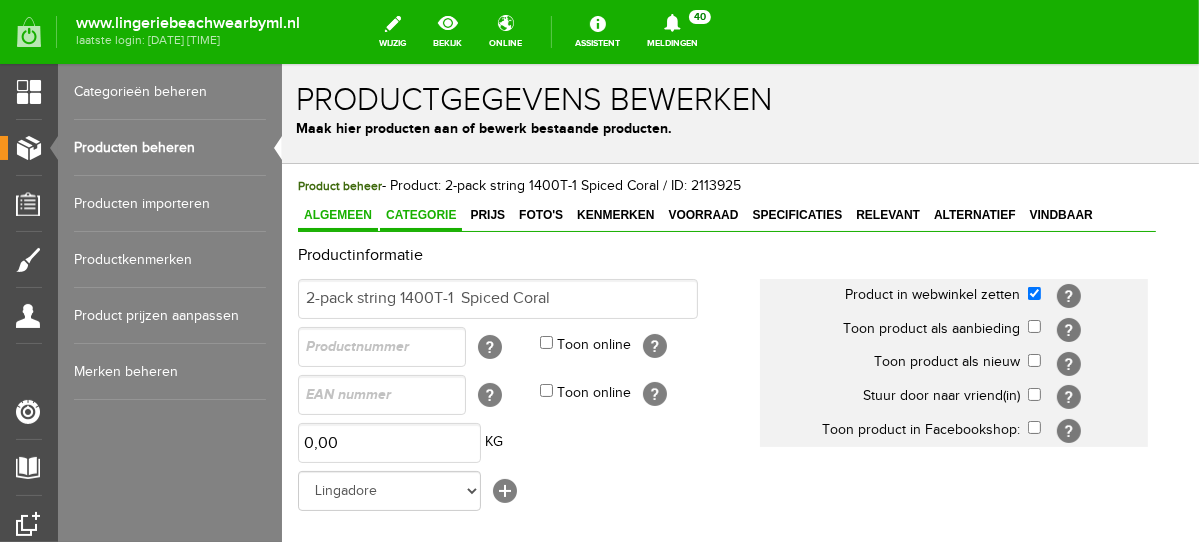 scroll, scrollTop: 0, scrollLeft: 0, axis: both 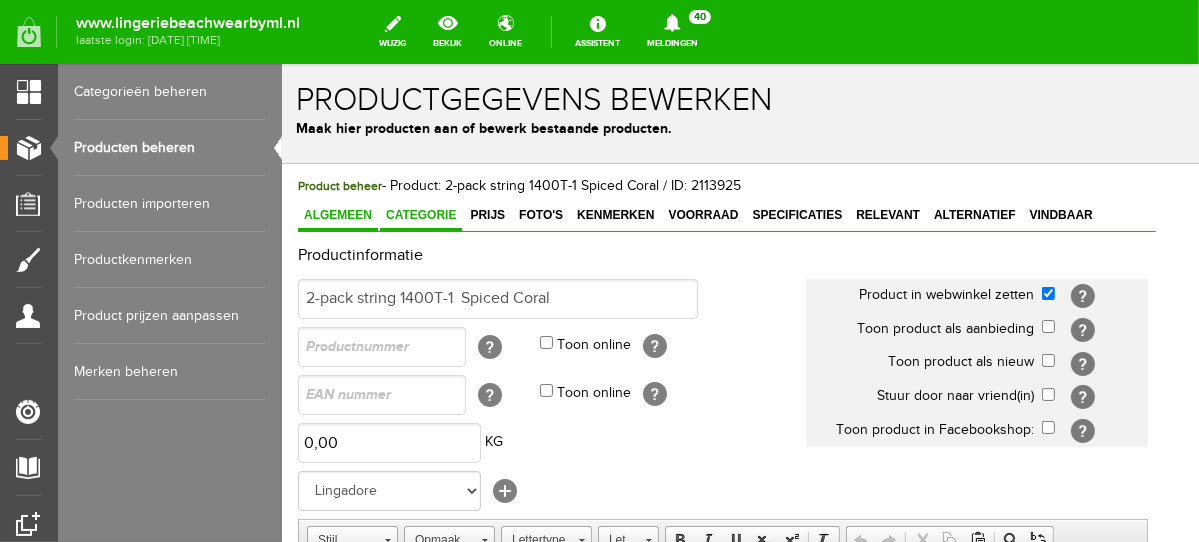 click on "Categorie" at bounding box center (420, 214) 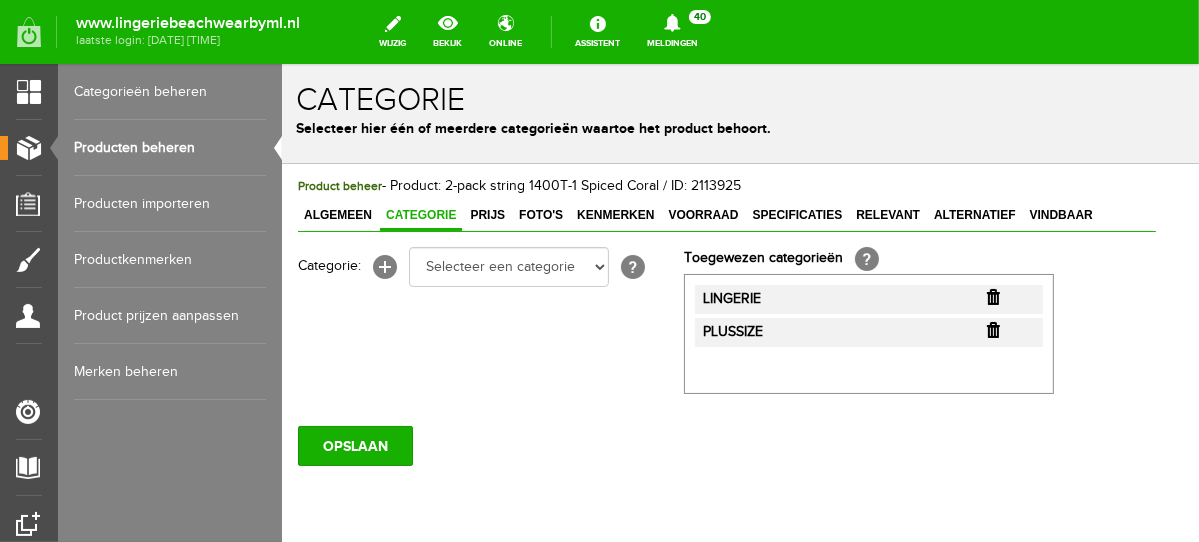 click at bounding box center (992, 296) 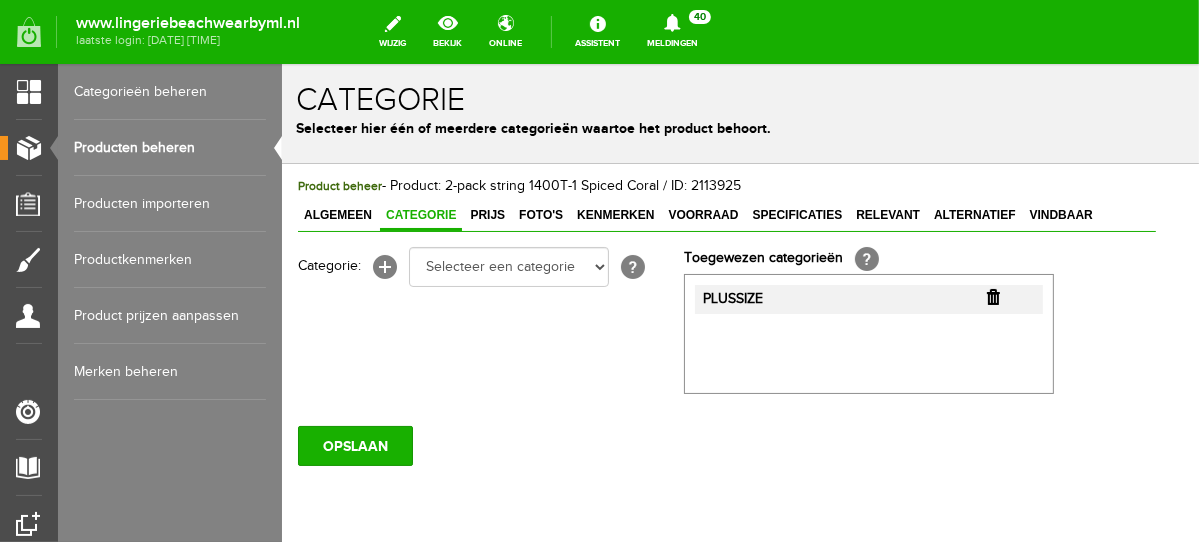 click at bounding box center [992, 296] 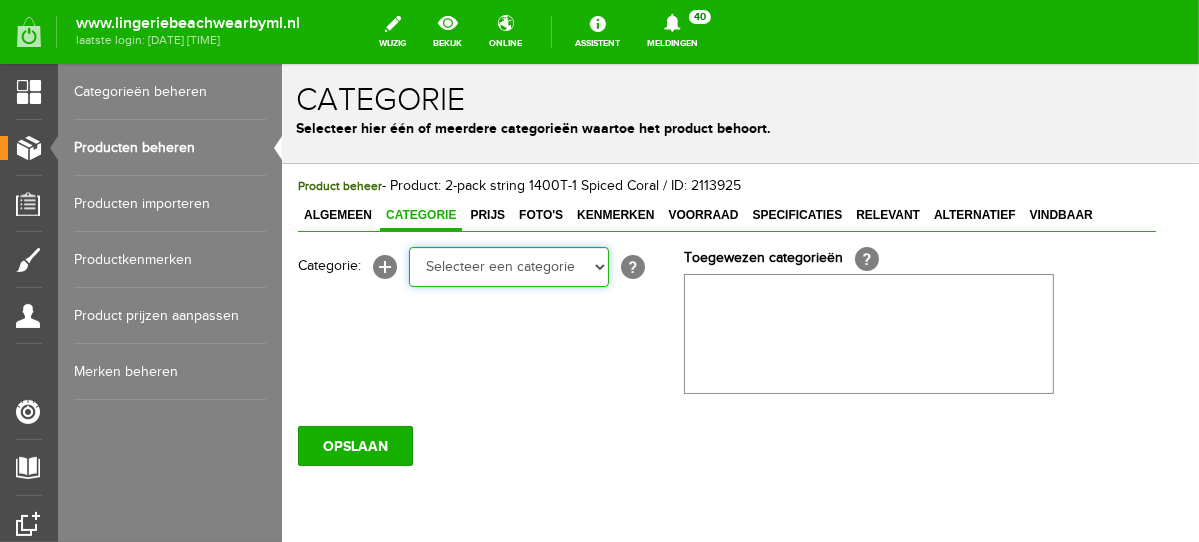 click on "Selecteer een categorie
NEW IN
LINGERIE
NACHTMODE
HOMEWEAR
BADMODE
BODY
LINGERIE
SUMMER COLOURS
BH ZONDER BEUGEL
PLUSSIZE
STRAPLESS
SEXY
BEACH
Bikinitop moulded (niet voorgev.)
Bikinitop voorgevormd
Shorty
Badpakken
Strandaccessoires
Rio slip
Slip
Hoge slip
Niet voorgevormd
Voorgevormd
One Shoulder
Push Up
Bandeau
Halter
Triangel
STRAPLESS
BASICS
HOMEWEAR
JUMPSUITS
BADJASSEN
NACHTMODE
PYJAMA SETS
PYJAMA JURKEN
KIMONO'S
SLIPDRESSES
SATIJNEN PYAMA
HEREN
SHAPEWEAR
BODY'S
ACCESSOIRES
PANTY'S
SPORT
SALE BEACH
SALE LINGERIE
D Cup" at bounding box center [508, 266] 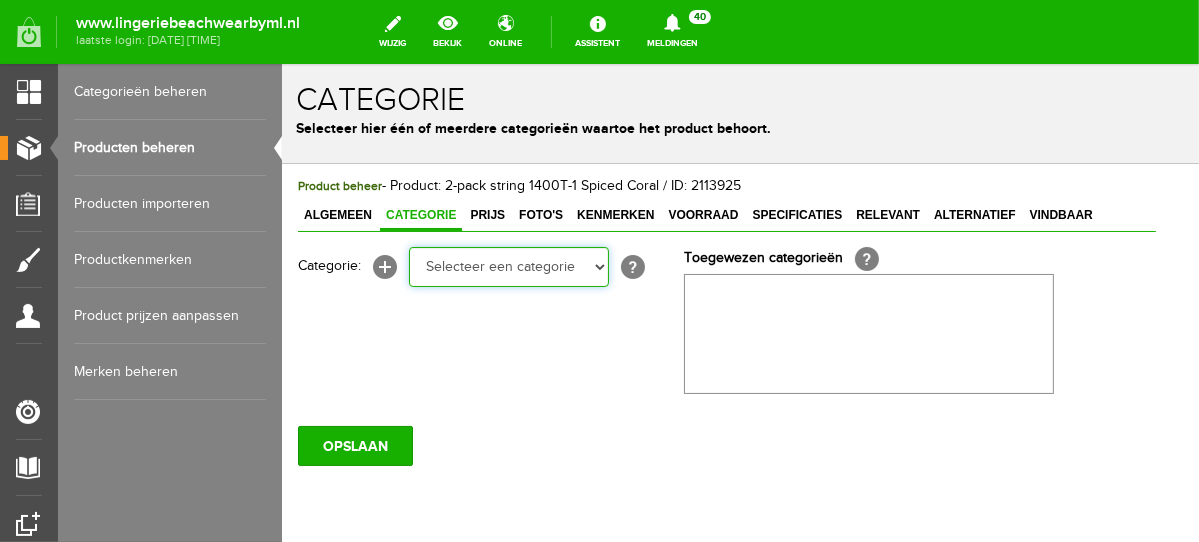 select on "281745" 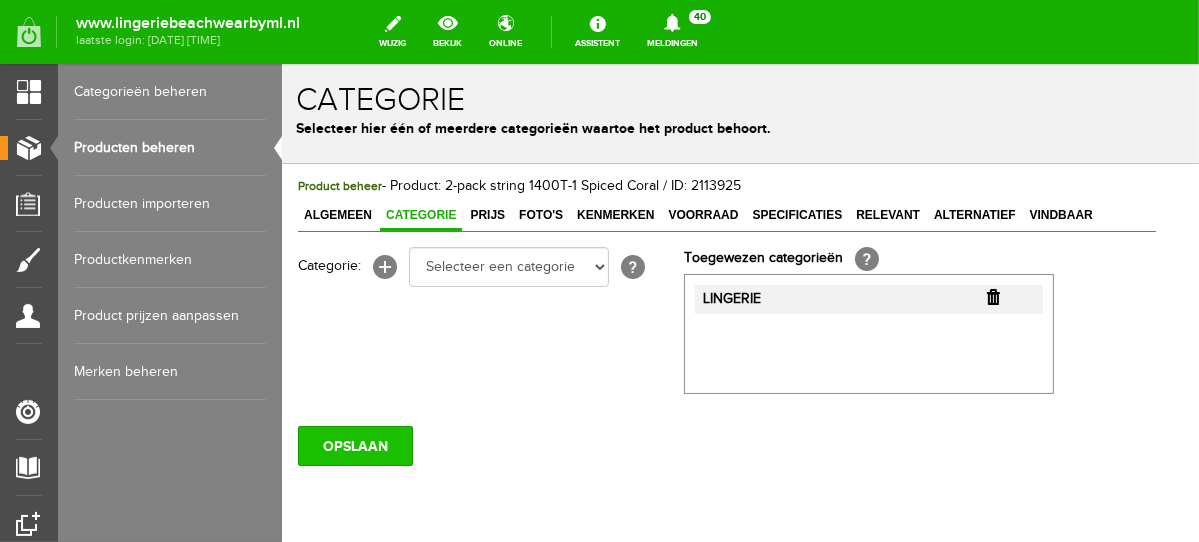 click on "OPSLAAN" at bounding box center [354, 445] 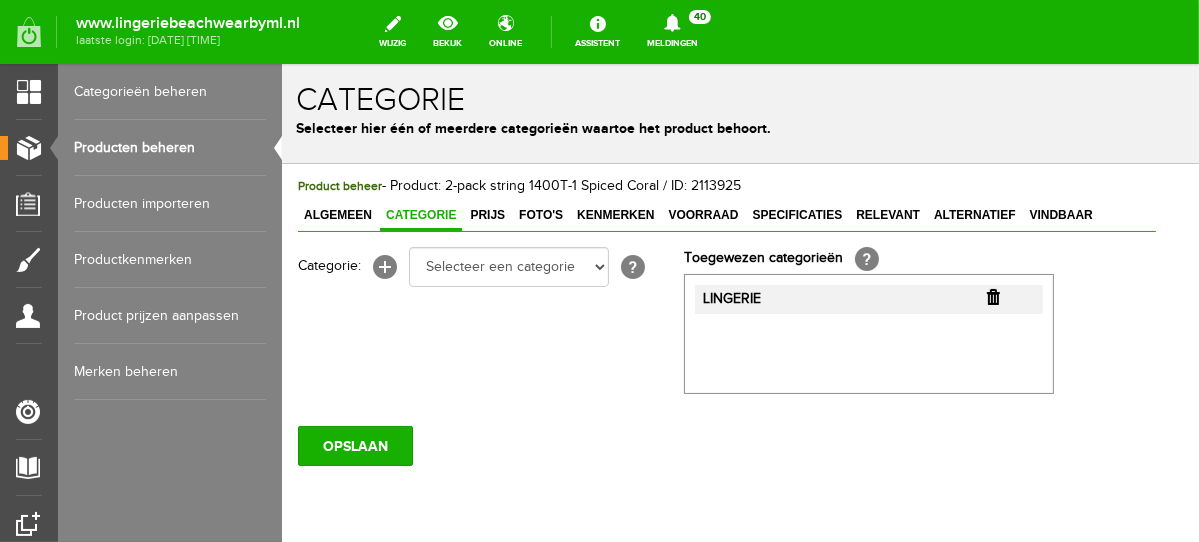click on "Producten beheren" at bounding box center [170, 148] 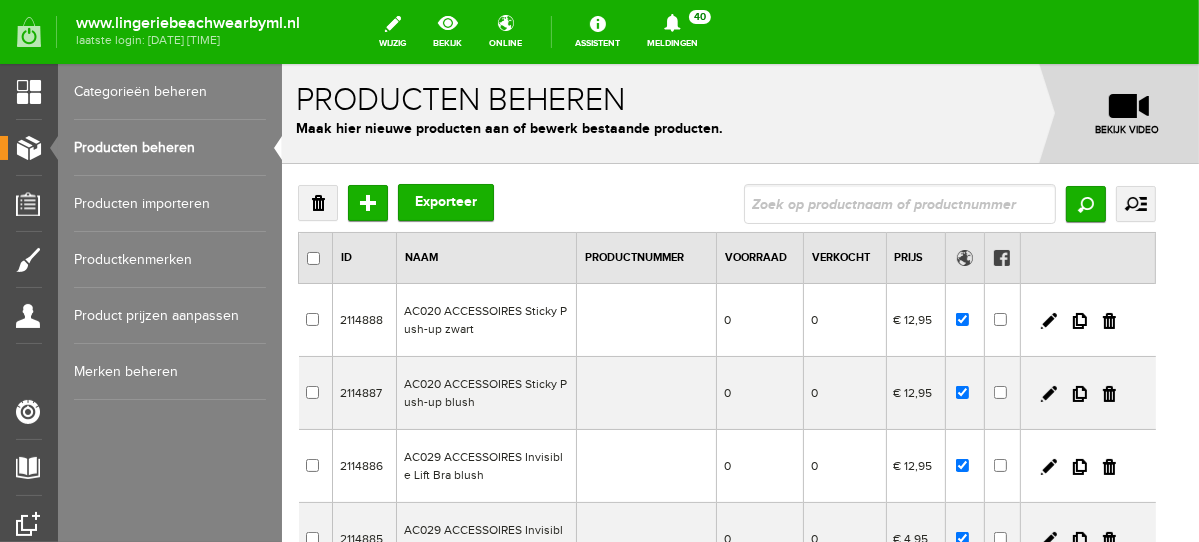 scroll, scrollTop: 0, scrollLeft: 0, axis: both 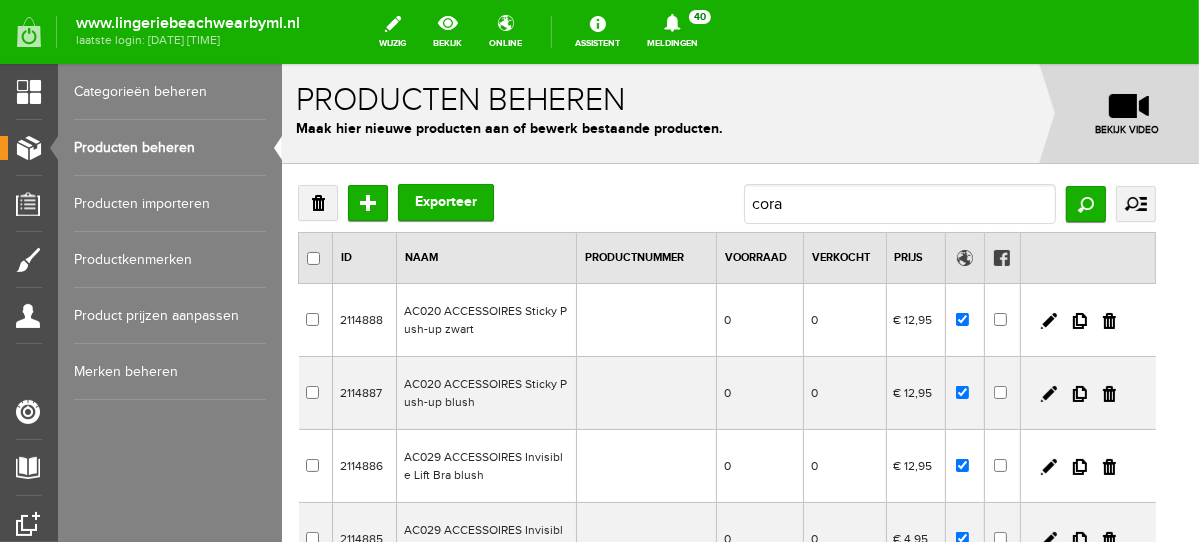 type on "coral" 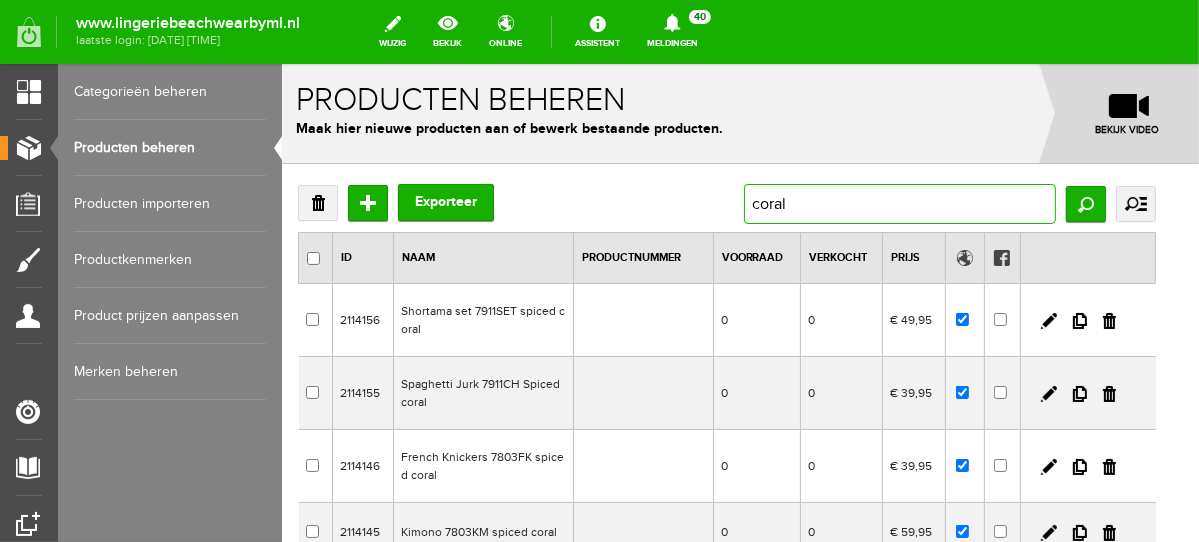 drag, startPoint x: 818, startPoint y: 201, endPoint x: 732, endPoint y: 204, distance: 86.05231 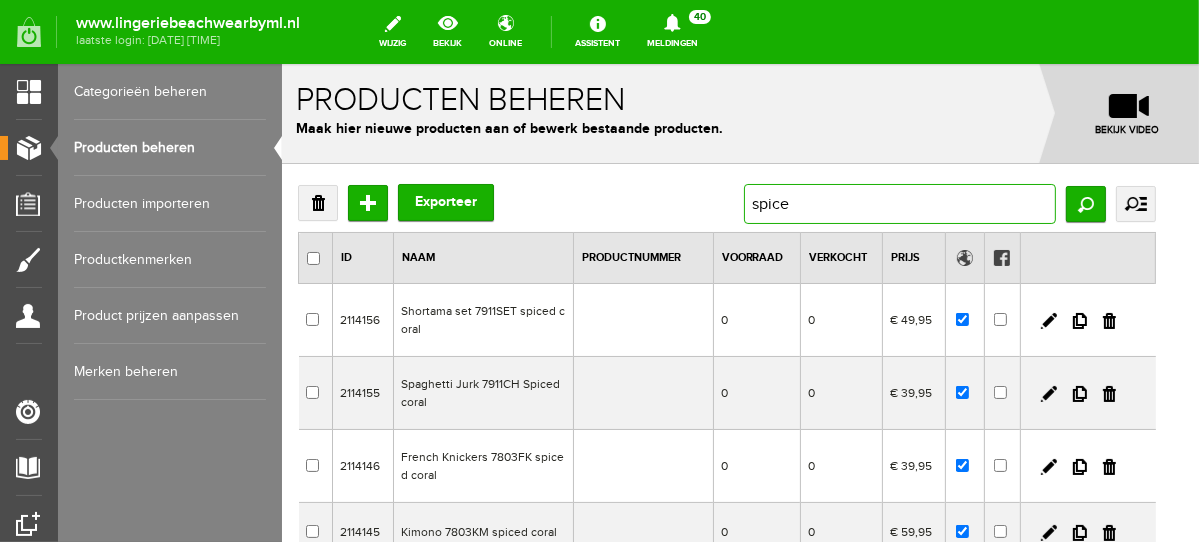 type on "spiced" 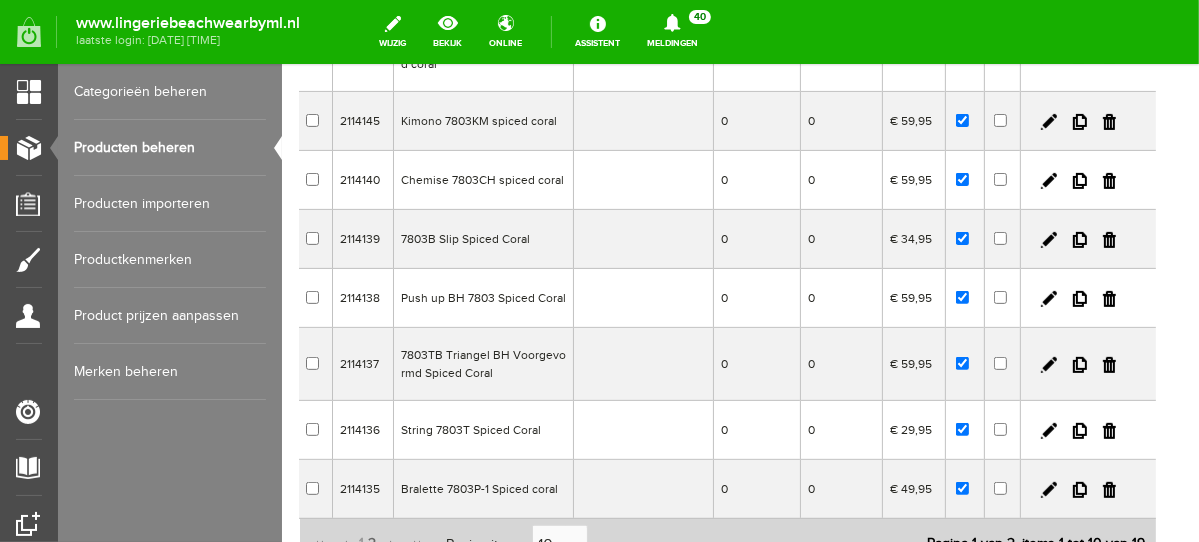 scroll, scrollTop: 471, scrollLeft: 0, axis: vertical 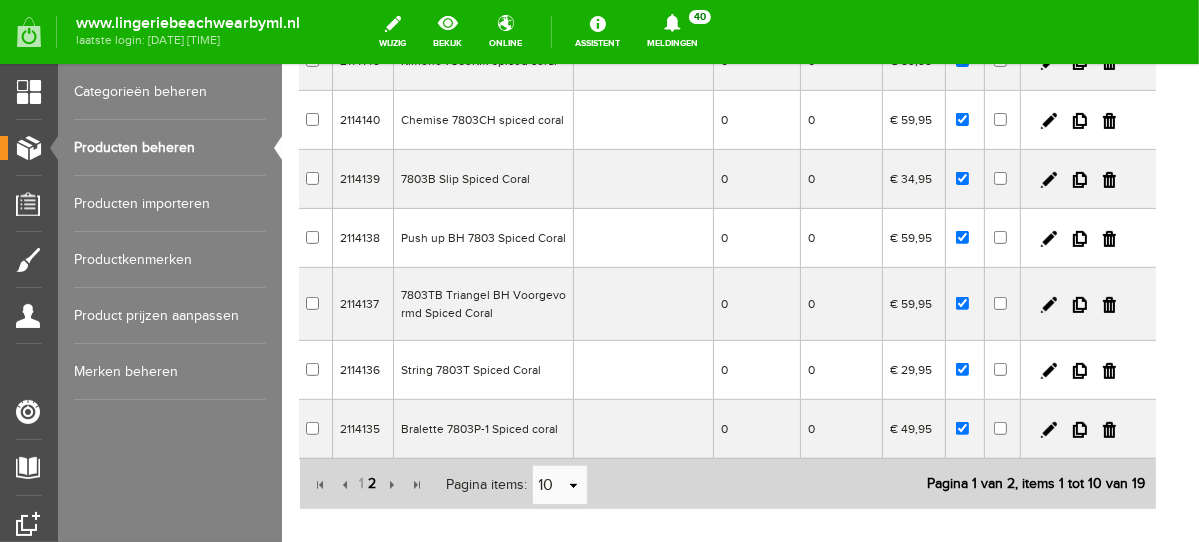 click on "2" at bounding box center [372, 483] 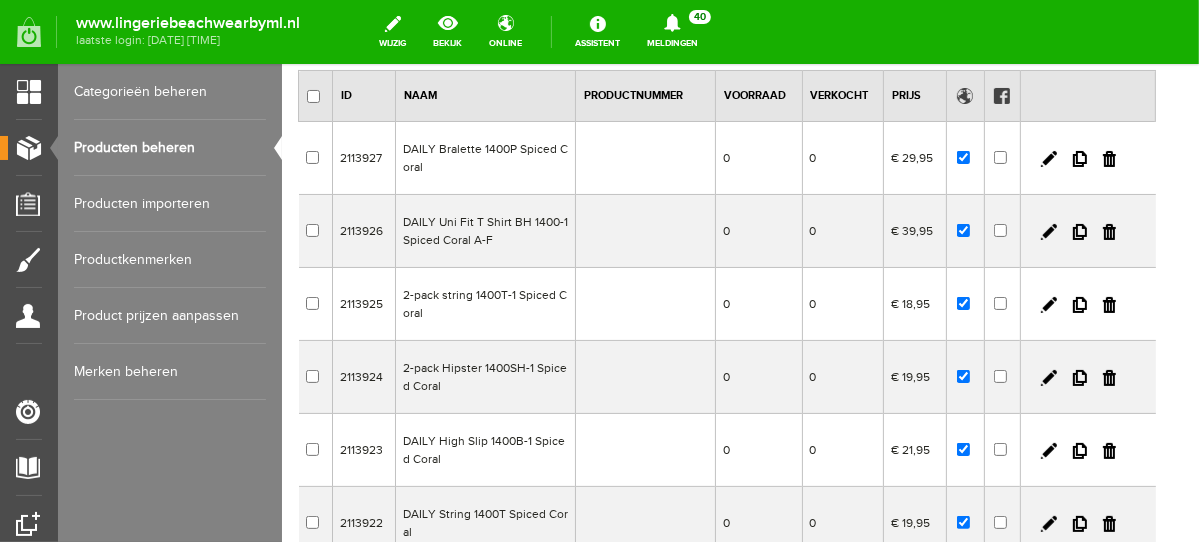 scroll, scrollTop: 168, scrollLeft: 0, axis: vertical 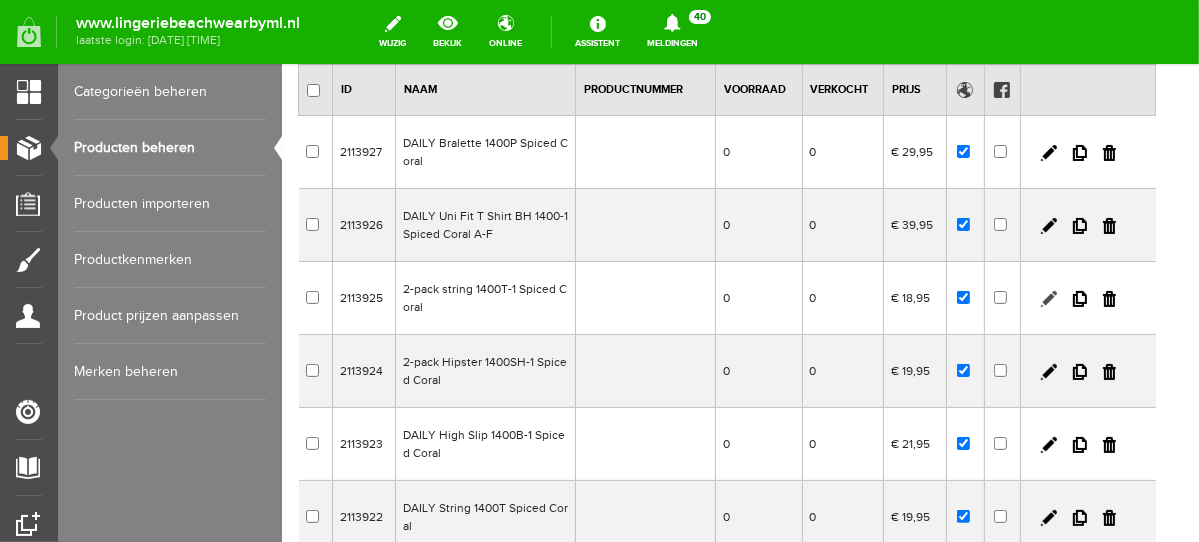 click at bounding box center (1048, 298) 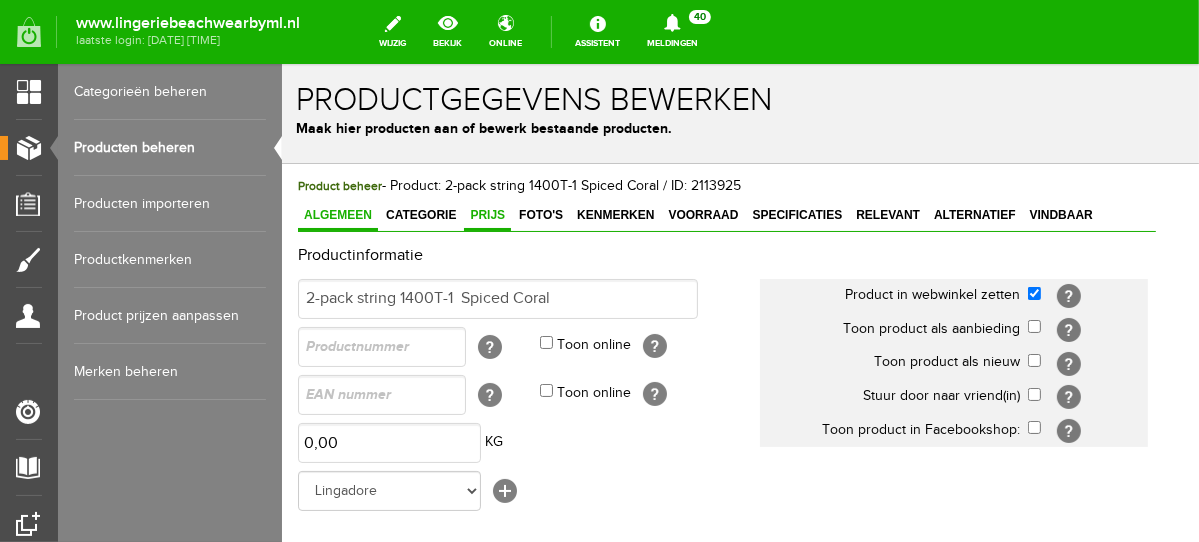 scroll, scrollTop: 0, scrollLeft: 0, axis: both 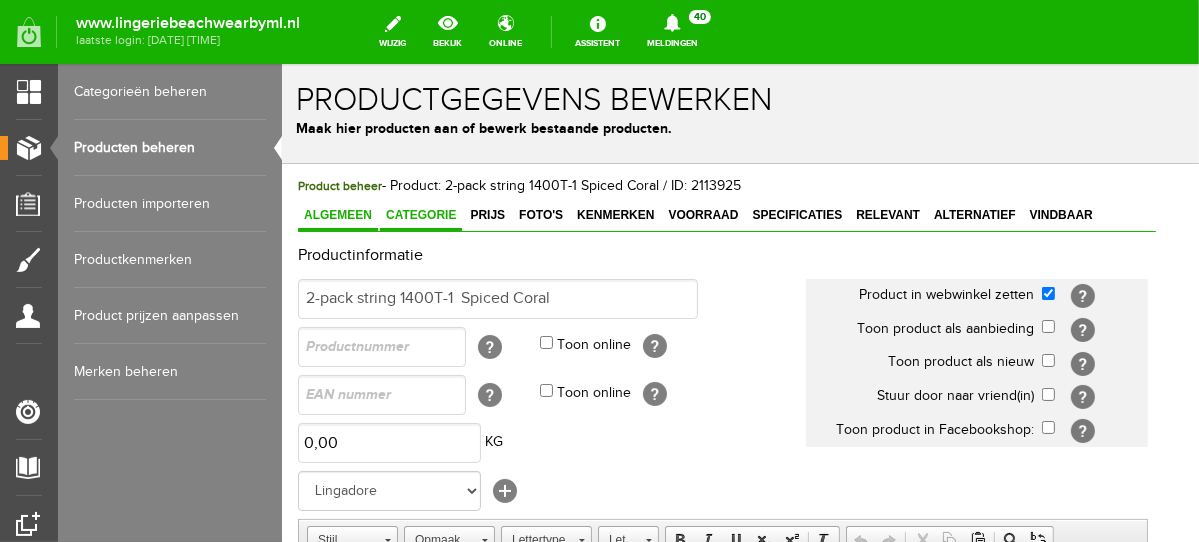click on "Categorie" at bounding box center (420, 215) 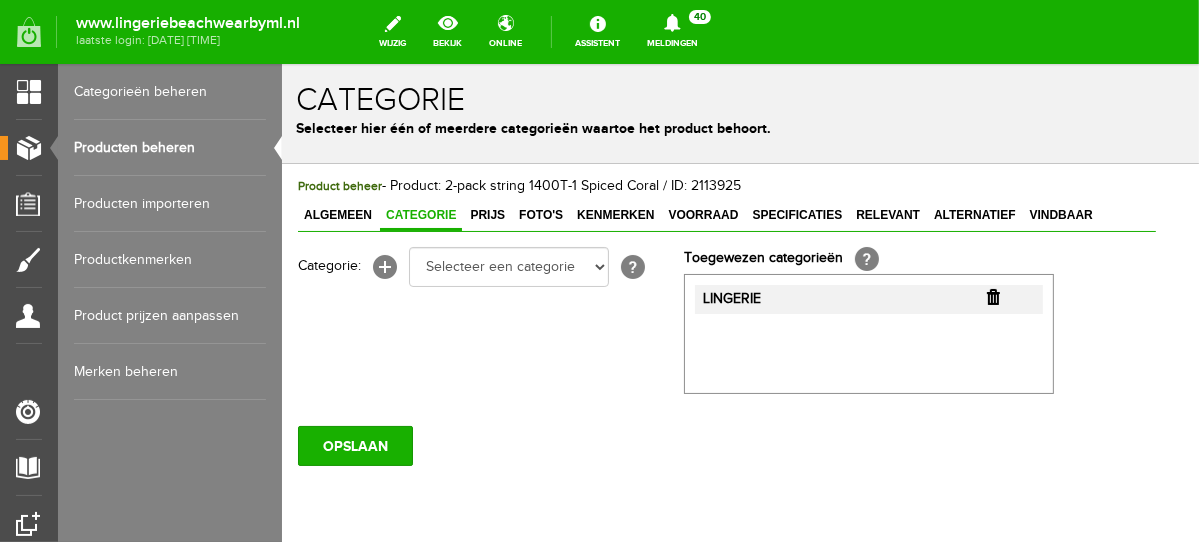 click at bounding box center [992, 296] 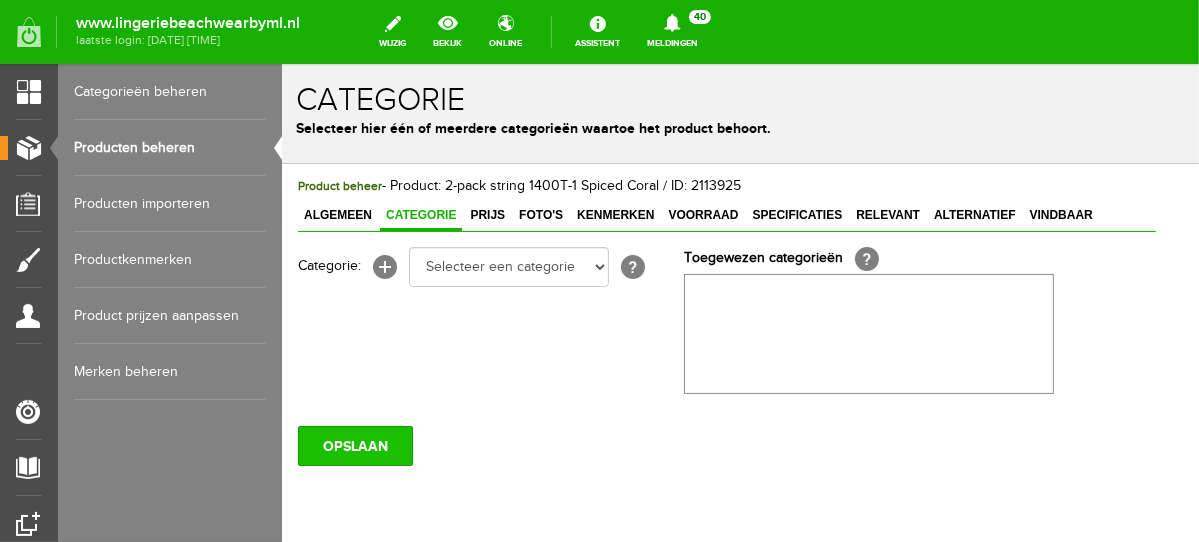 click on "OPSLAAN" at bounding box center (354, 445) 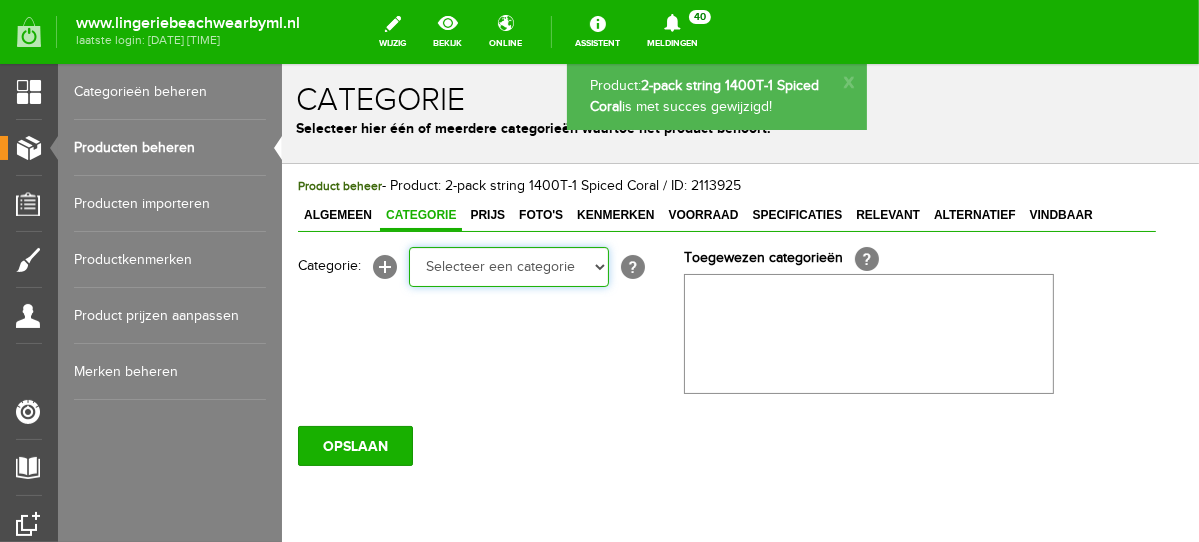 click on "Selecteer een categorie
NEW IN
LINGERIE
NACHTMODE
HOMEWEAR
BADMODE
BODY
LINGERIE
SUMMER COLOURS
BH ZONDER BEUGEL
PLUSSIZE
STRAPLESS
SEXY
BEACH
Bikinitop moulded (niet voorgev.)
Bikinitop voorgevormd
Shorty
Badpakken
Strandaccessoires
Rio slip
Slip
Hoge slip
Niet voorgevormd
Voorgevormd
One Shoulder
Push Up
Bandeau
Halter
Triangel
STRAPLESS
BASICS
HOMEWEAR
JUMPSUITS
BADJASSEN
NACHTMODE
PYJAMA SETS
PYJAMA JURKEN
KIMONO'S
SLIPDRESSES
SATIJNEN PYAMA
HEREN
SHAPEWEAR
BODY'S" at bounding box center [508, 266] 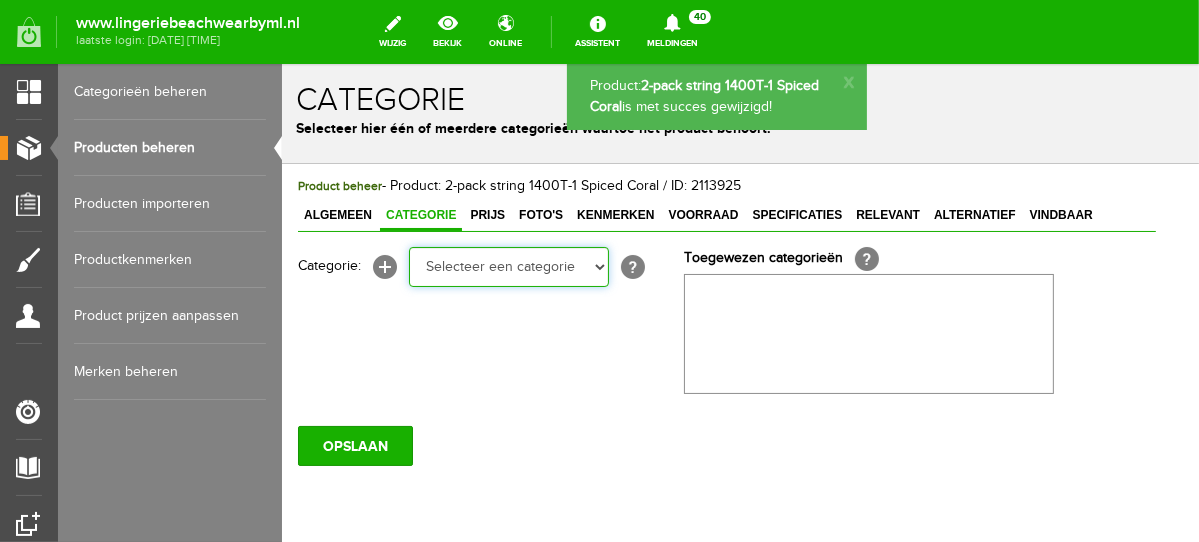 select on "281745" 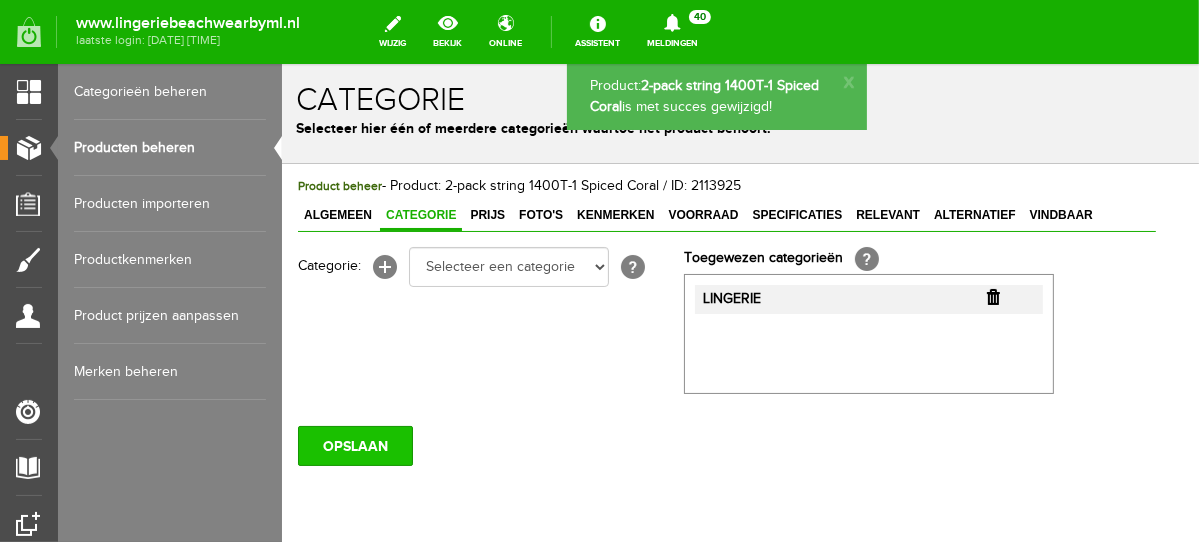 click on "OPSLAAN" at bounding box center (354, 445) 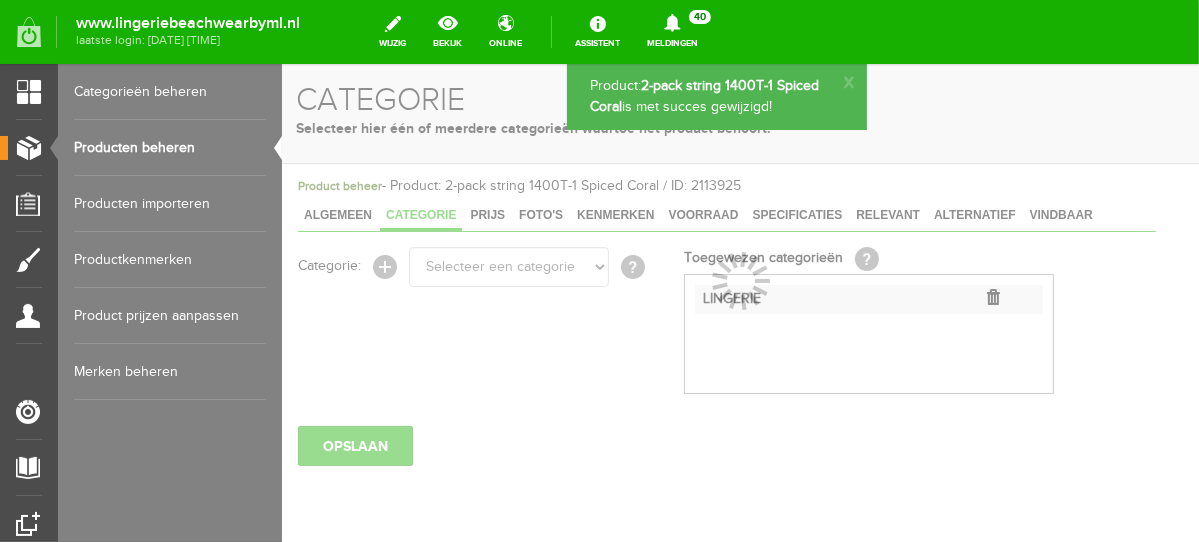 click on "Producten beheren" at bounding box center (170, 148) 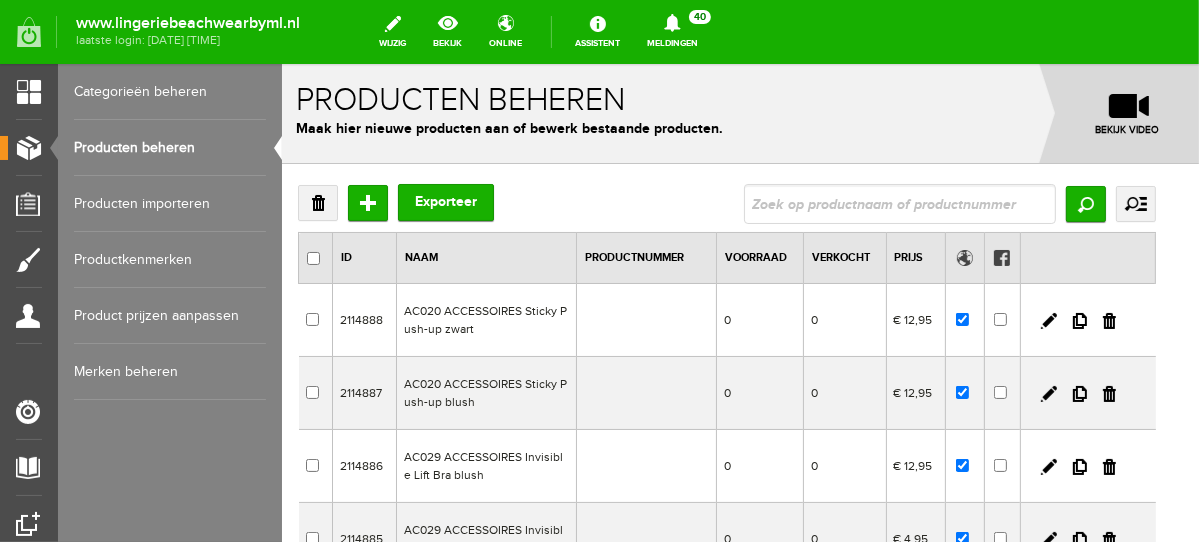 scroll, scrollTop: 0, scrollLeft: 0, axis: both 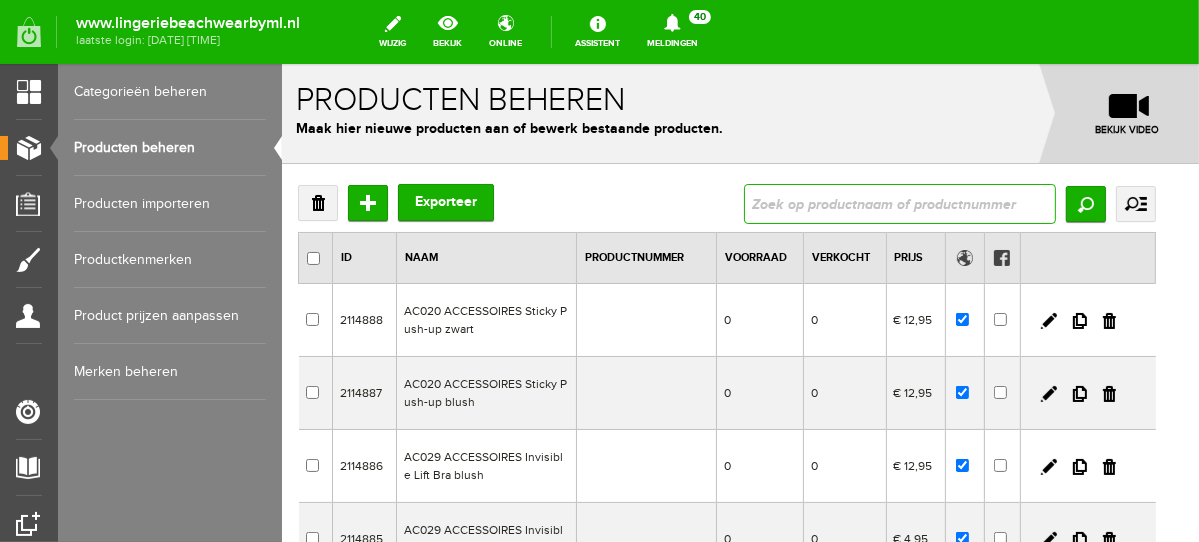 click at bounding box center (899, 203) 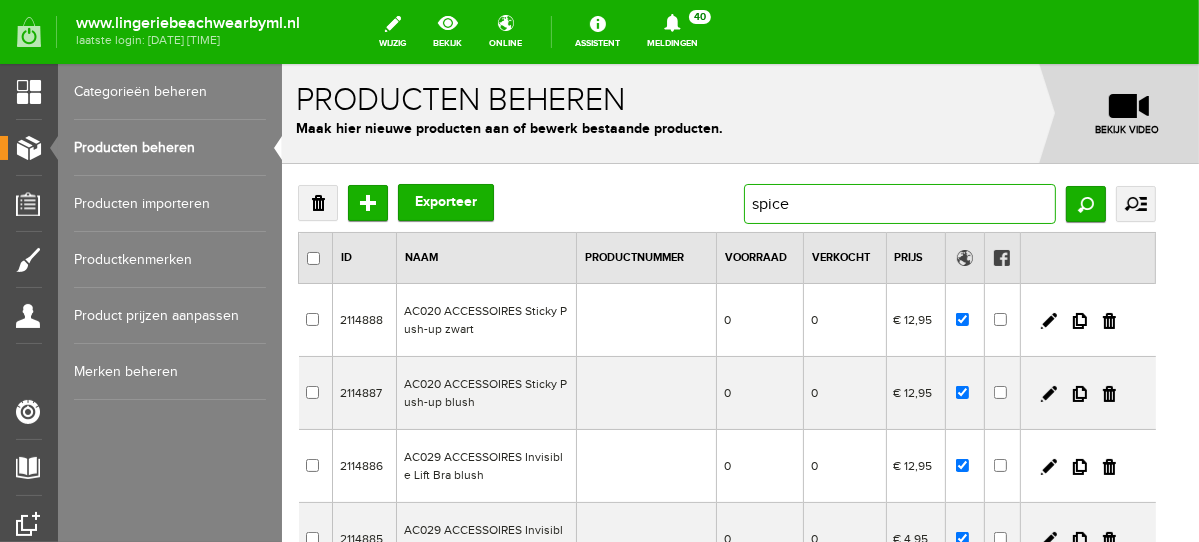 type on "spiced" 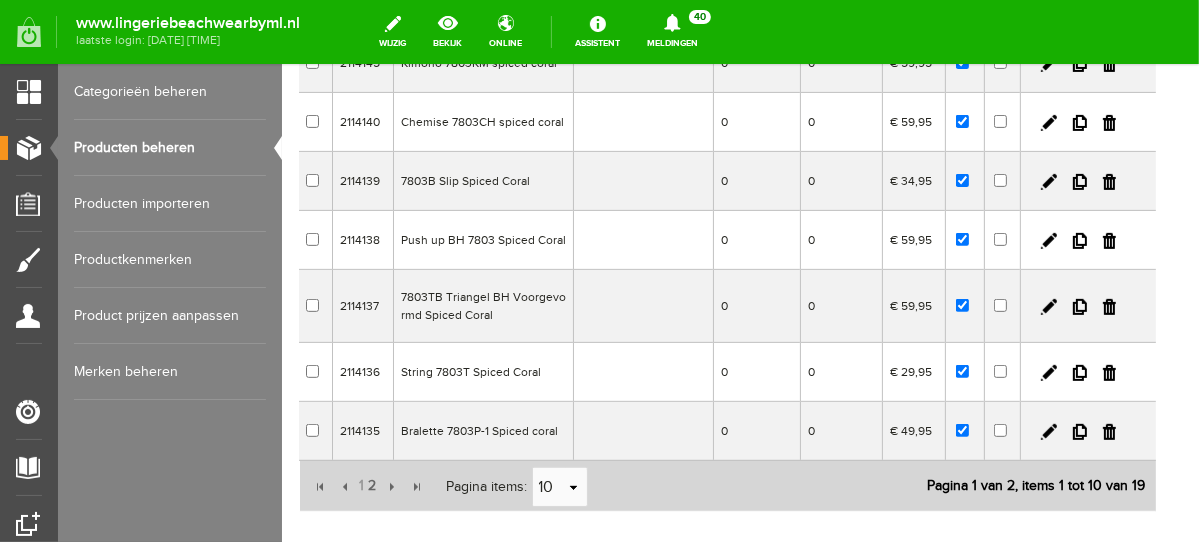 scroll, scrollTop: 474, scrollLeft: 0, axis: vertical 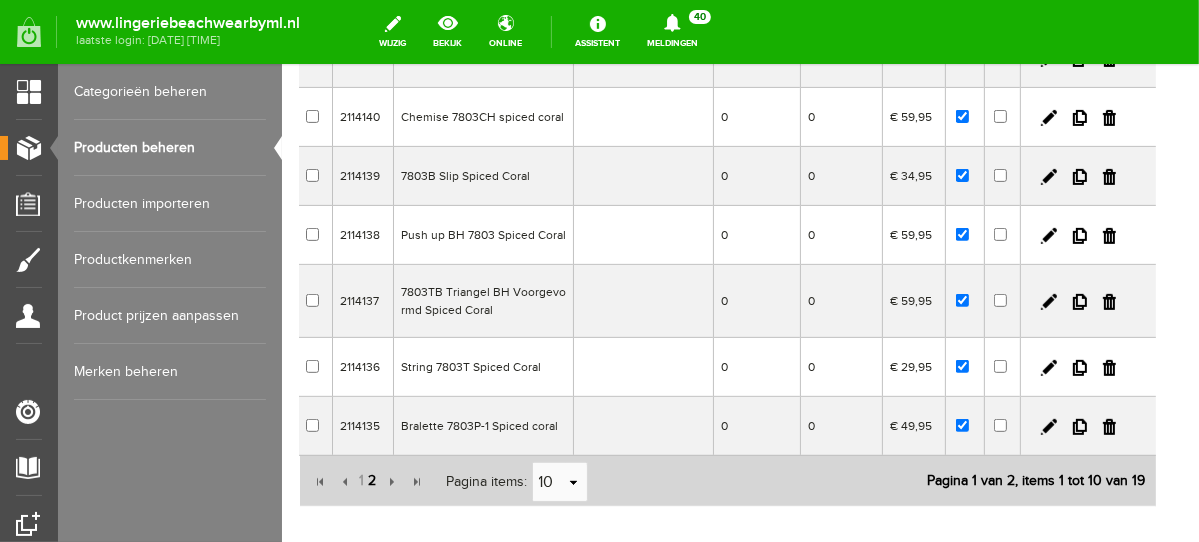 click on "2" at bounding box center (372, 480) 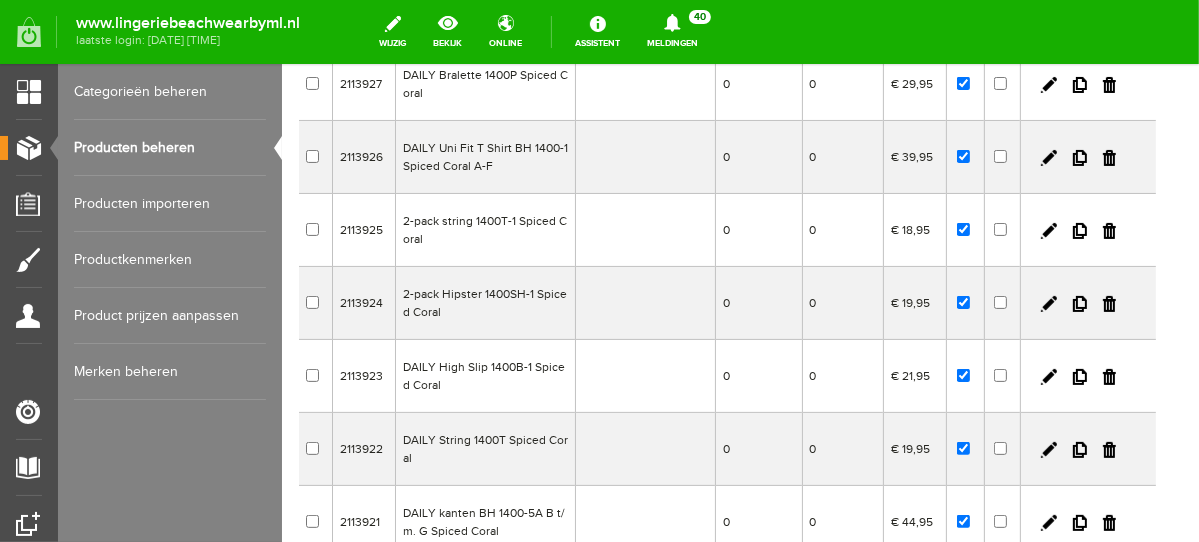 scroll, scrollTop: 108, scrollLeft: 0, axis: vertical 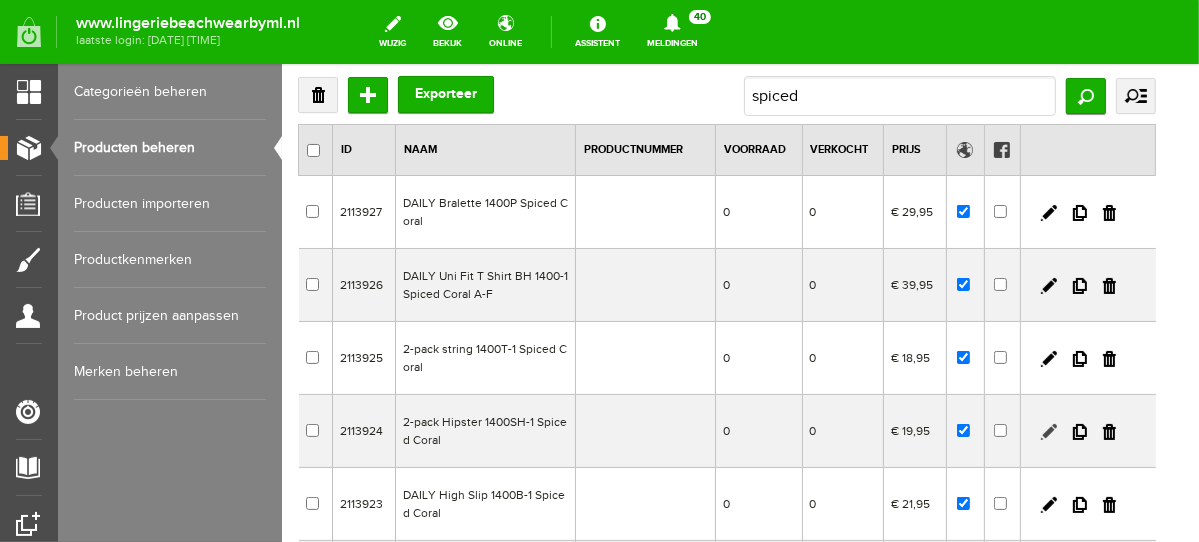 click at bounding box center [1048, 431] 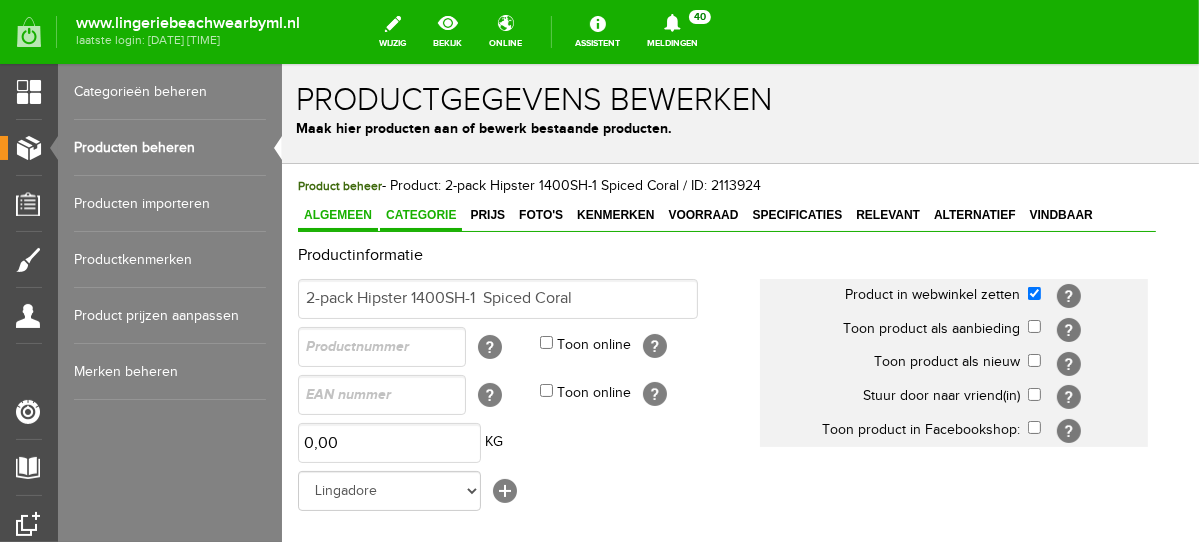 scroll, scrollTop: 0, scrollLeft: 0, axis: both 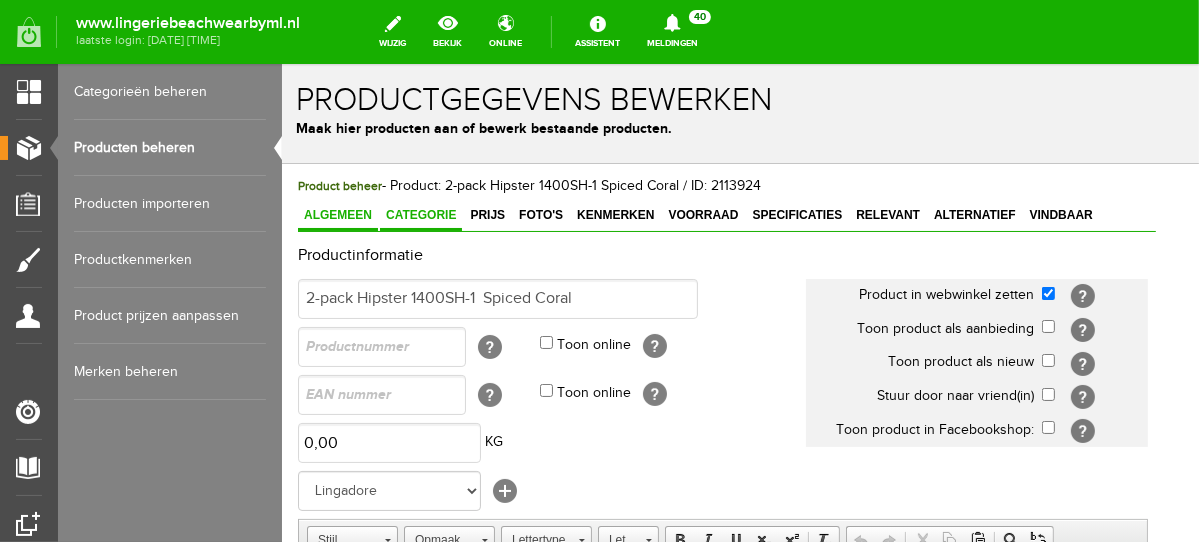 click on "Categorie" at bounding box center [420, 214] 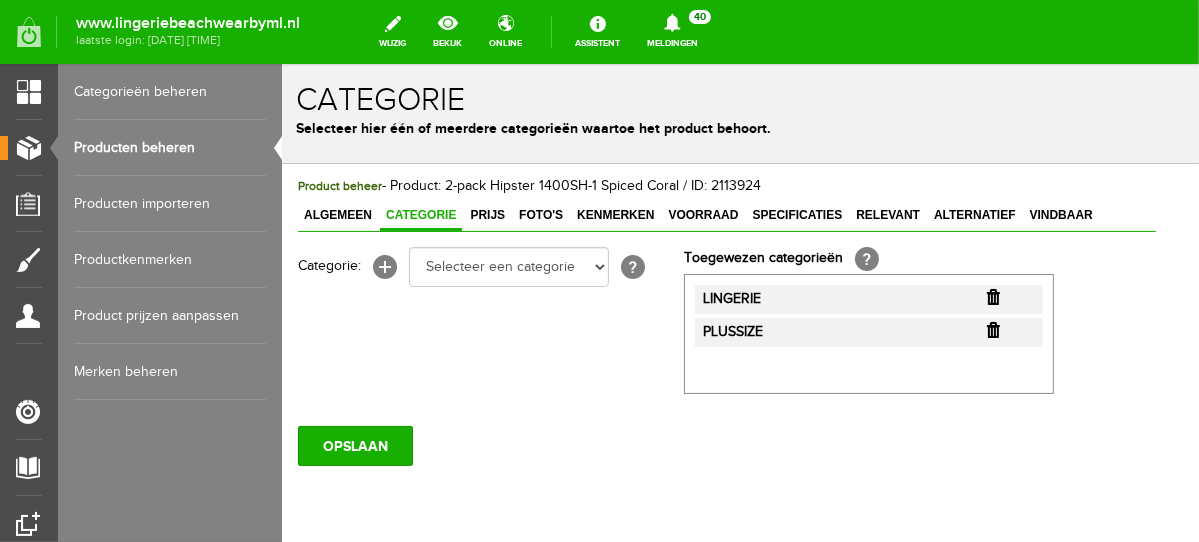 click at bounding box center [992, 296] 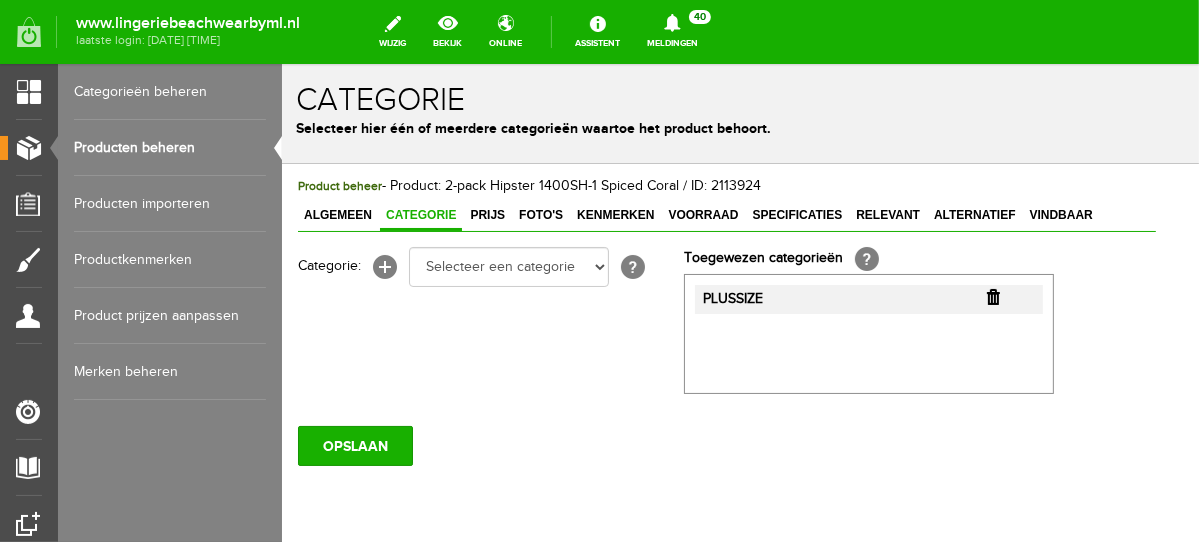 click at bounding box center (992, 296) 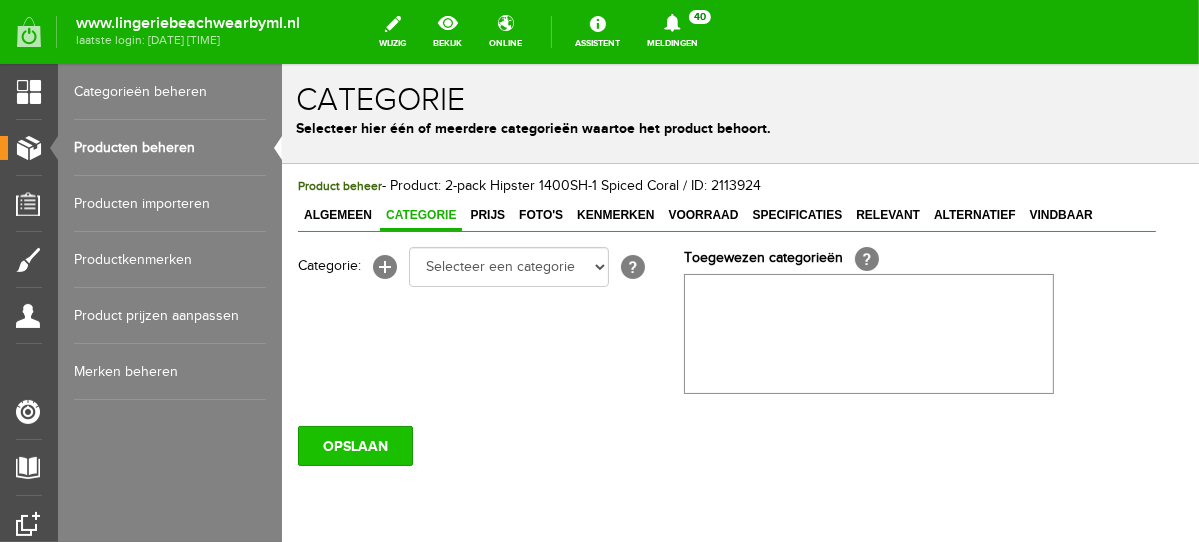 click on "OPSLAAN" at bounding box center (354, 445) 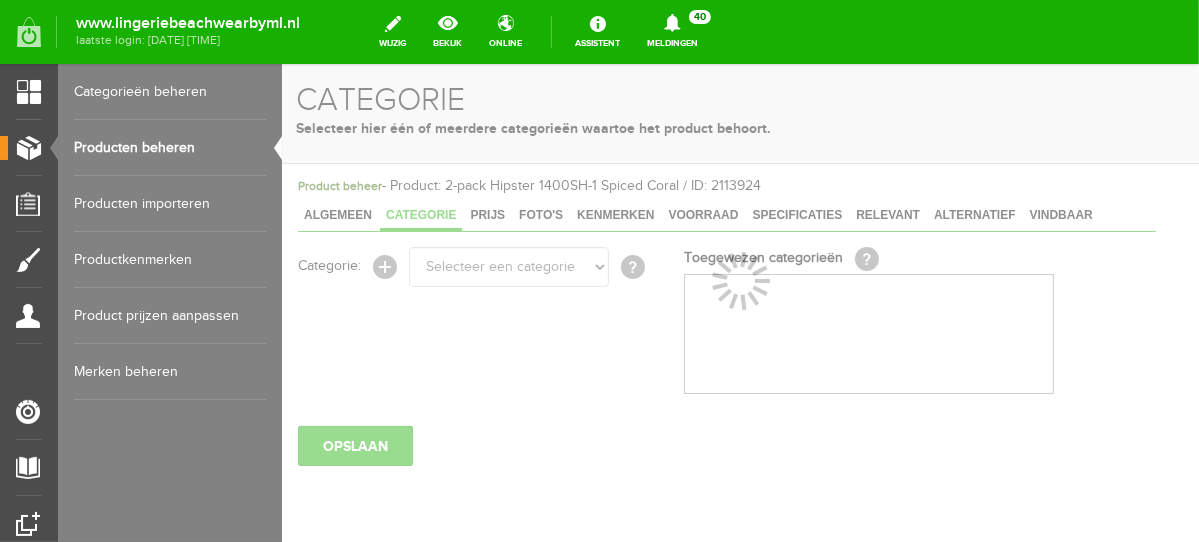 click at bounding box center [739, 302] 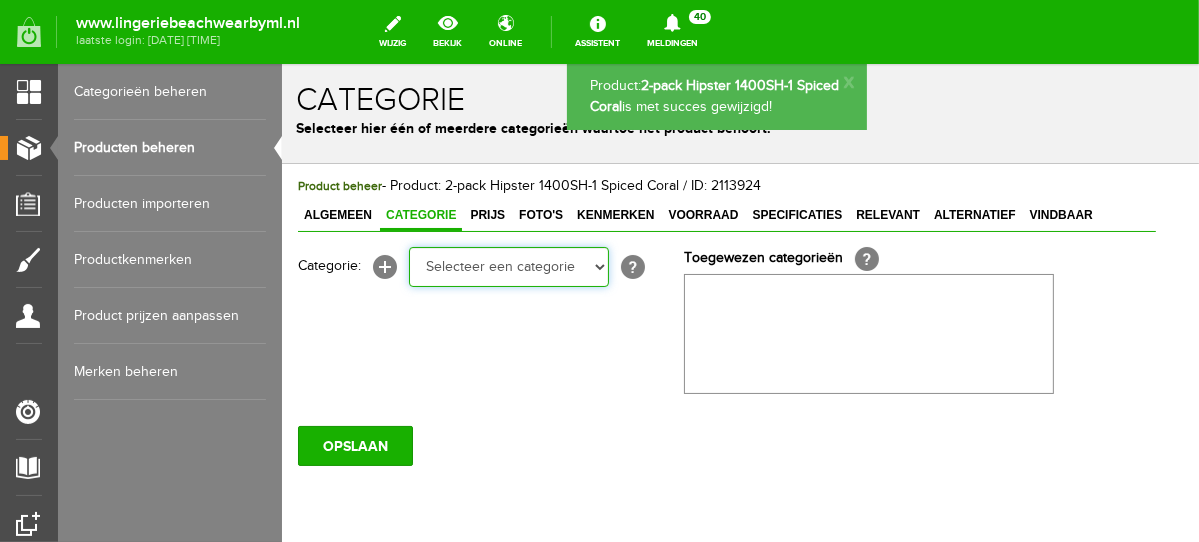 click on "Selecteer een categorie
NEW IN
LINGERIE
NACHTMODE
HOMEWEAR
BADMODE
BODY
LINGERIE
SUMMER COLOURS
BH ZONDER BEUGEL
PLUSSIZE
STRAPLESS
SEXY
BEACH
Bikinitop moulded (niet voorgev.)
Bikinitop voorgevormd
Shorty
Badpakken
Strandaccessoires
Rio slip
Slip
Hoge slip
Niet voorgevormd
Voorgevormd
One Shoulder
Push Up
Bandeau
Halter
Triangel
STRAPLESS
BASICS
HOMEWEAR
JUMPSUITS
BADJASSEN
NACHTMODE
PYJAMA SETS
PYJAMA JURKEN
KIMONO'S
SLIPDRESSES
SATIJNEN PYAMA
HEREN
SHAPEWEAR
BODY'S" at bounding box center (508, 266) 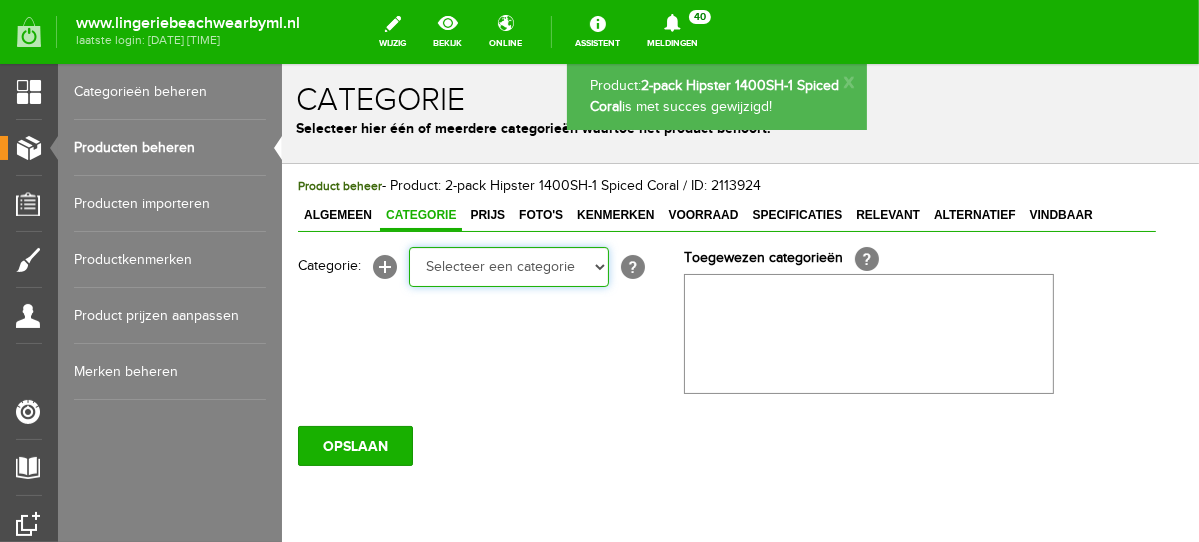 select on "281745" 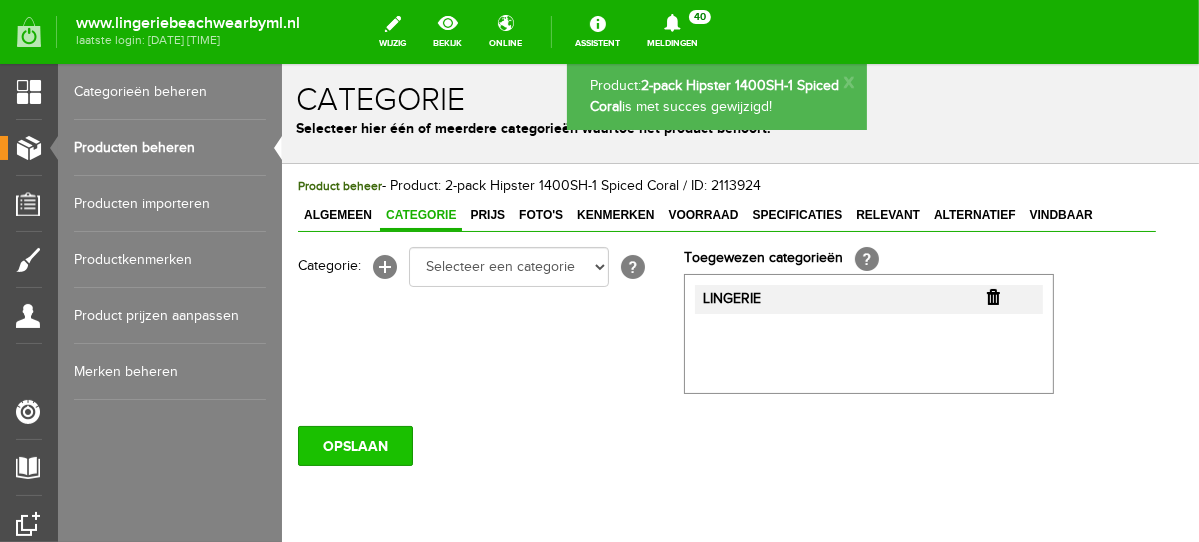 click on "OPSLAAN" at bounding box center (354, 445) 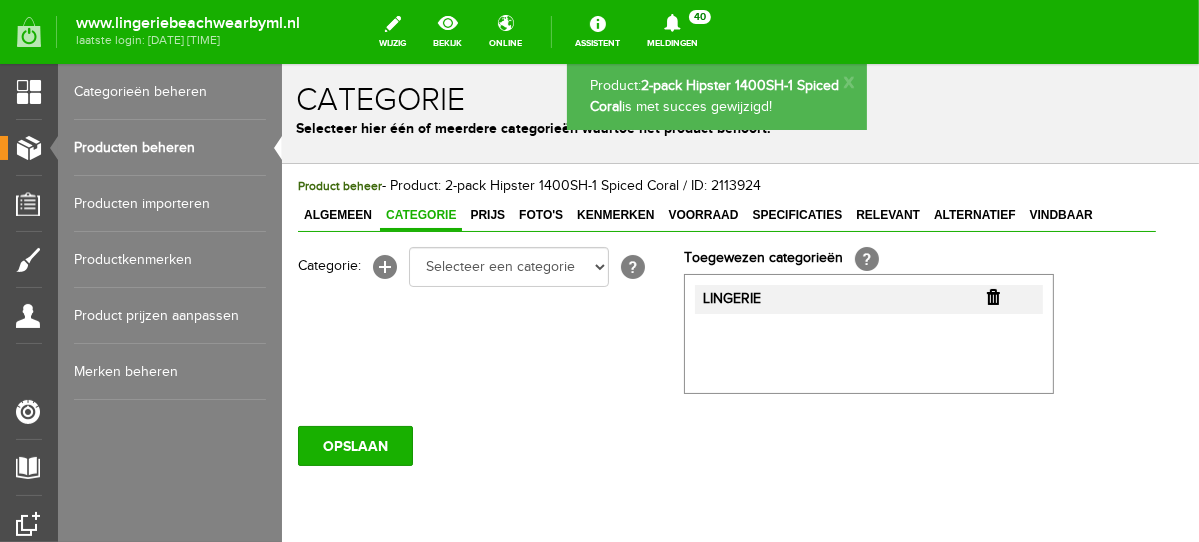 click on "Producten beheren" at bounding box center [170, 148] 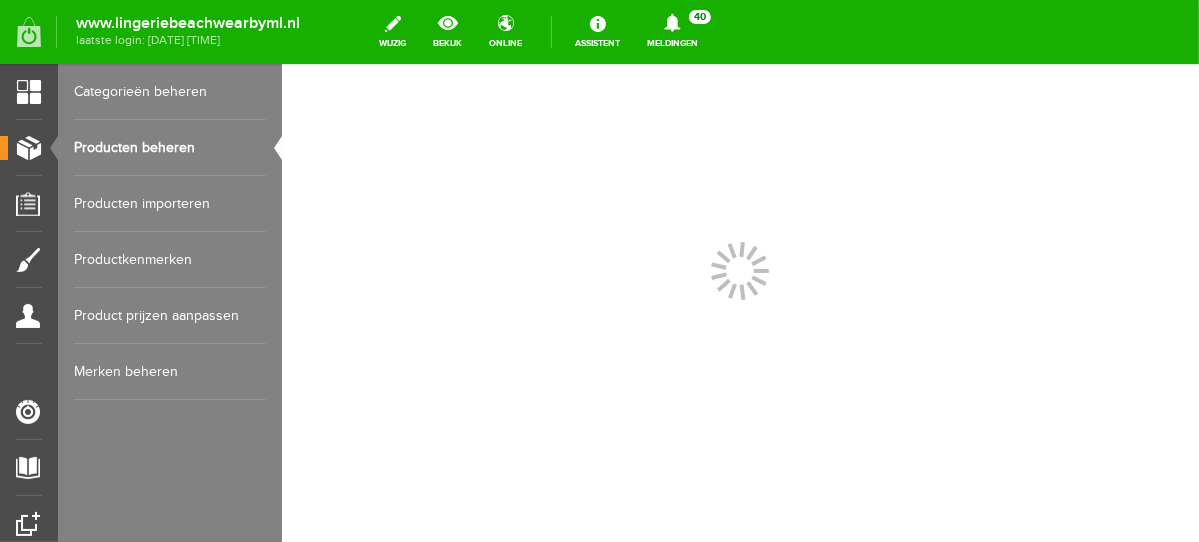 scroll, scrollTop: 0, scrollLeft: 0, axis: both 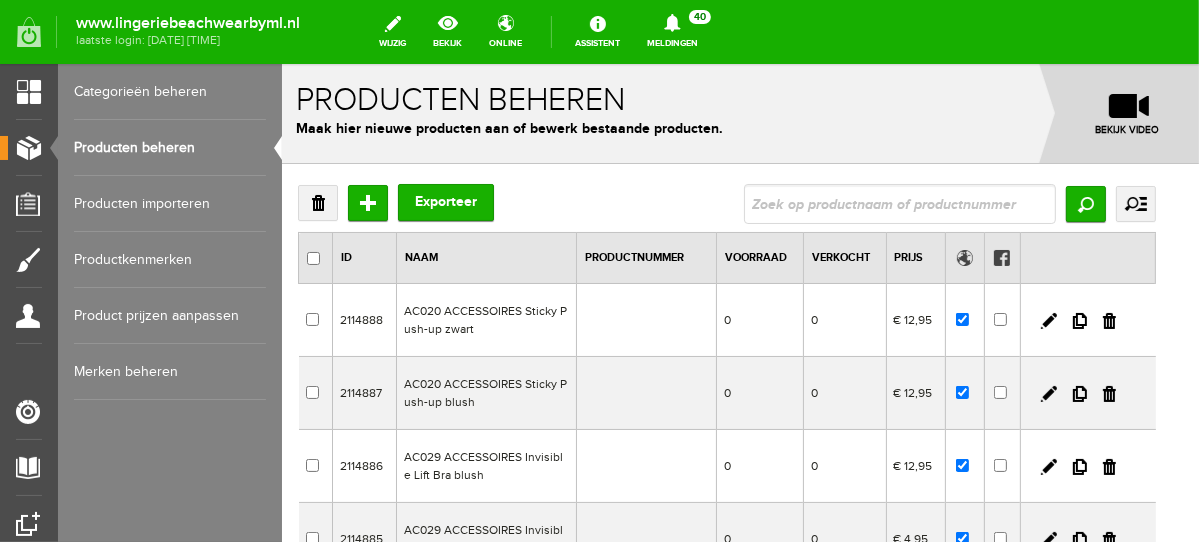 click at bounding box center [899, 203] 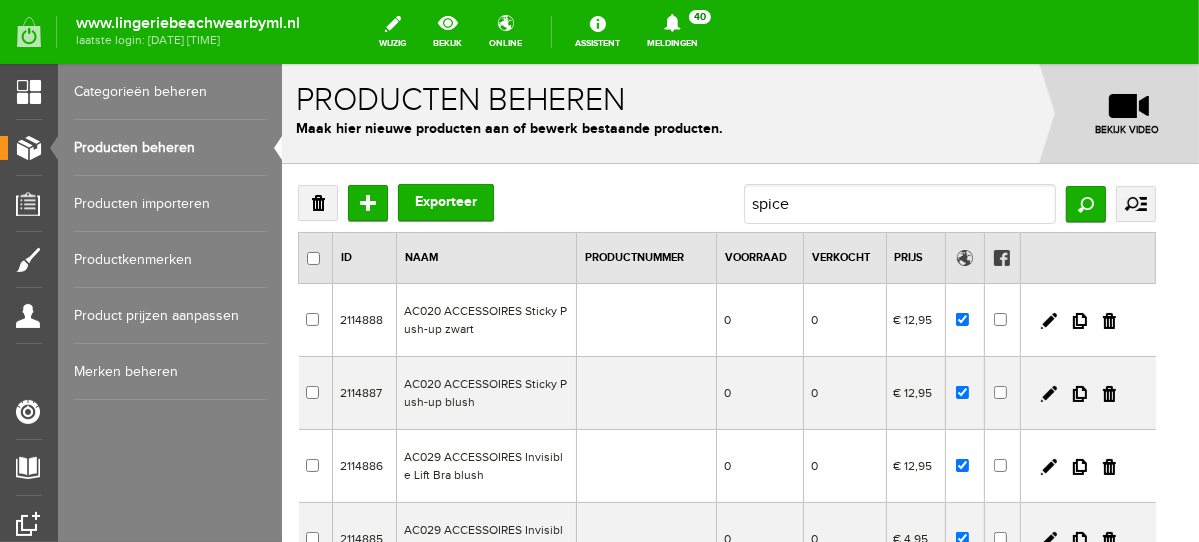 type on "spiced" 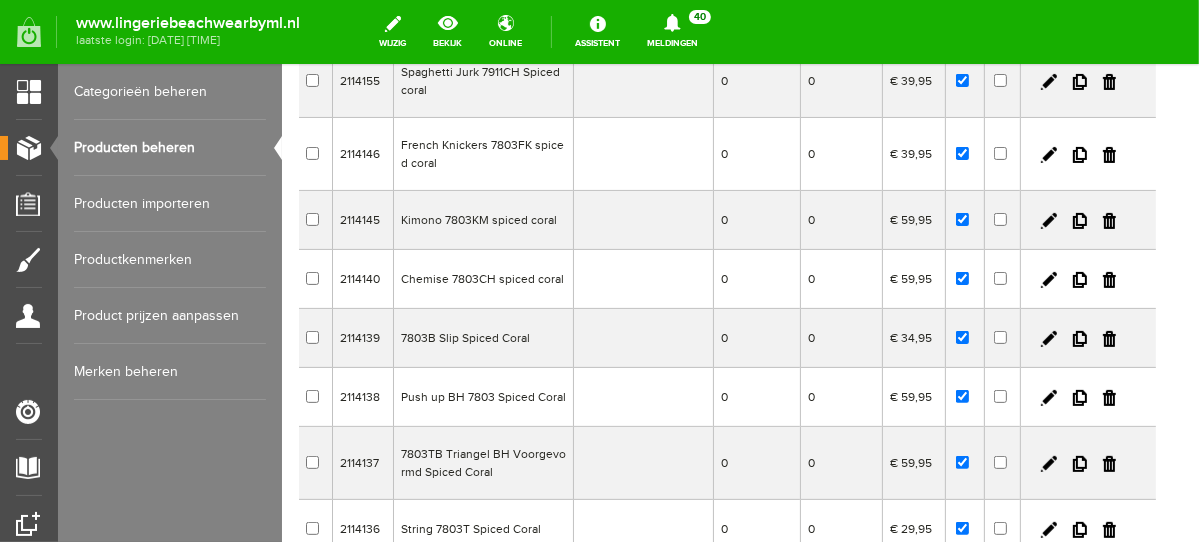scroll, scrollTop: 502, scrollLeft: 0, axis: vertical 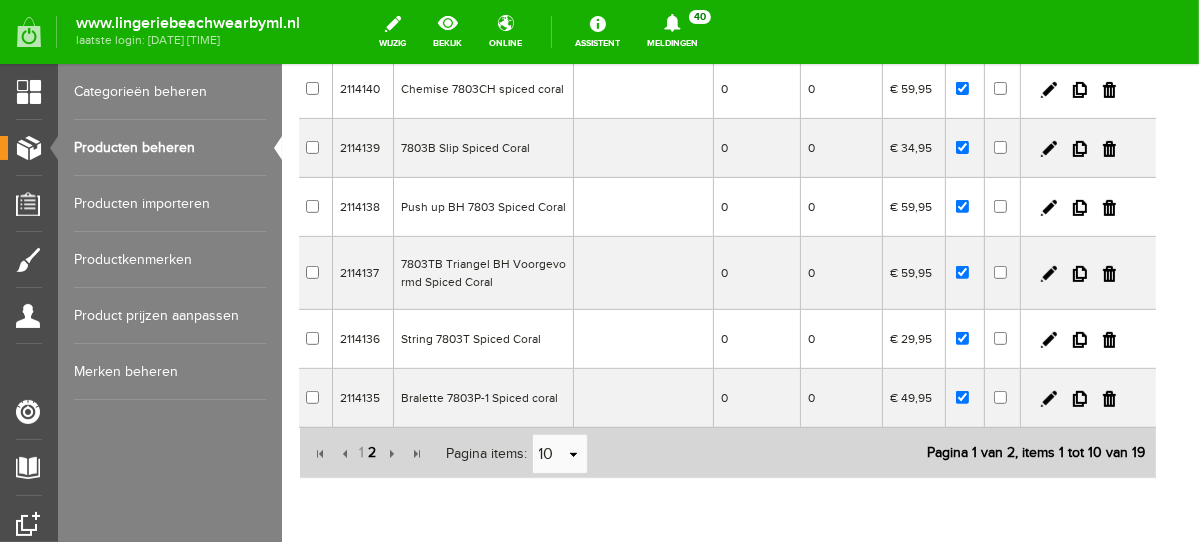 click on "2" at bounding box center [372, 452] 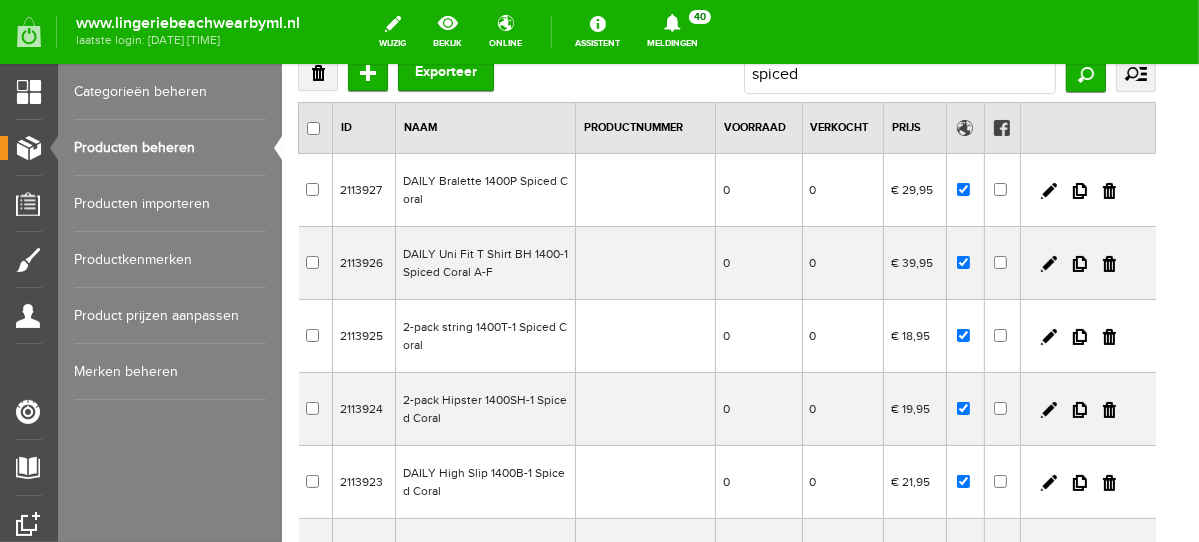scroll, scrollTop: 112, scrollLeft: 0, axis: vertical 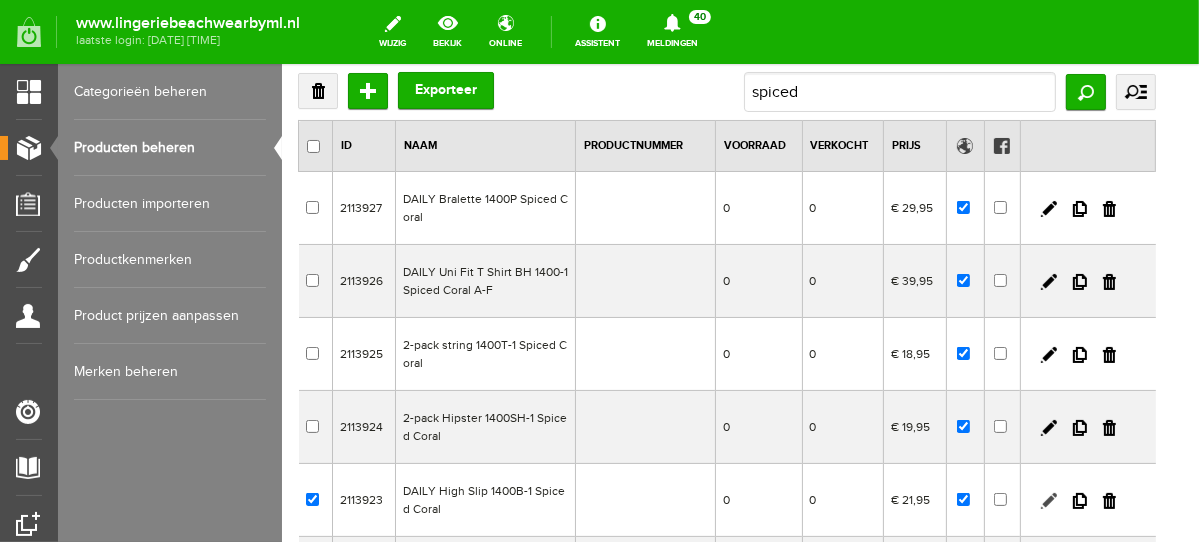 click at bounding box center [1048, 500] 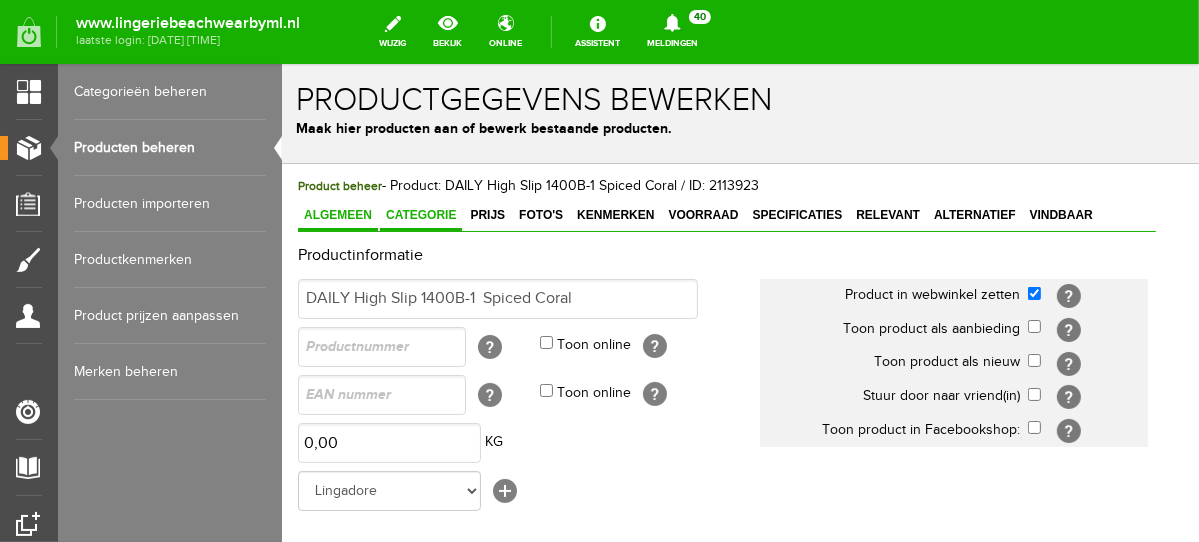 scroll, scrollTop: 0, scrollLeft: 0, axis: both 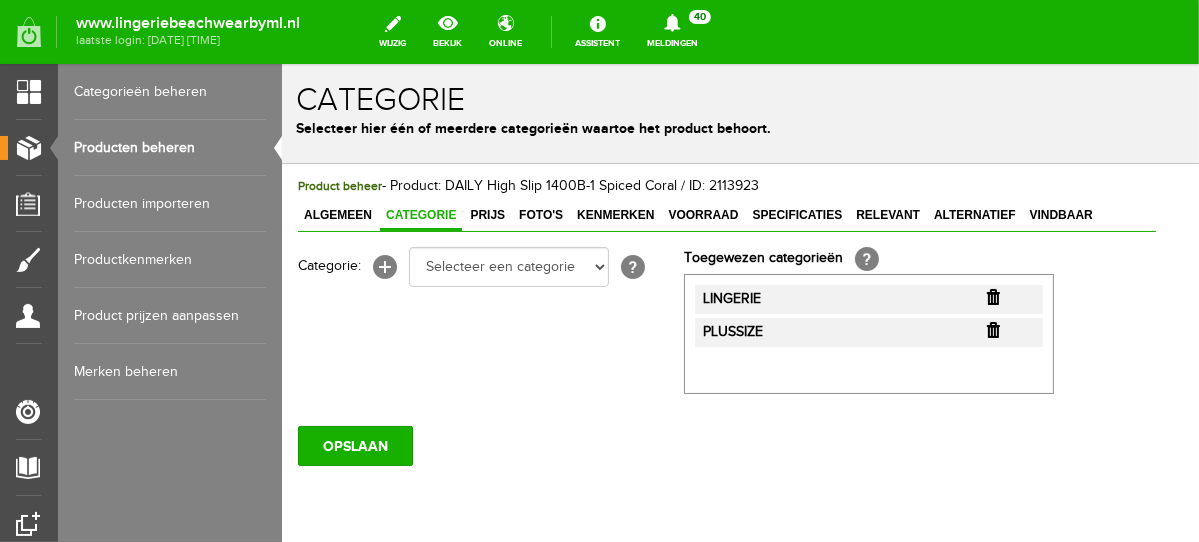 click at bounding box center (992, 296) 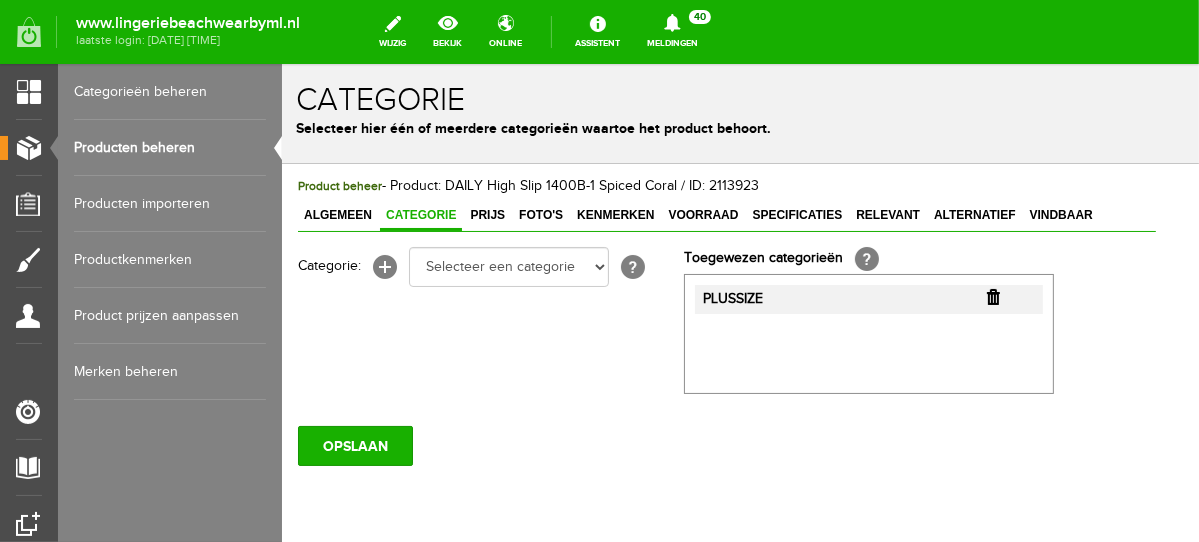 click at bounding box center [992, 296] 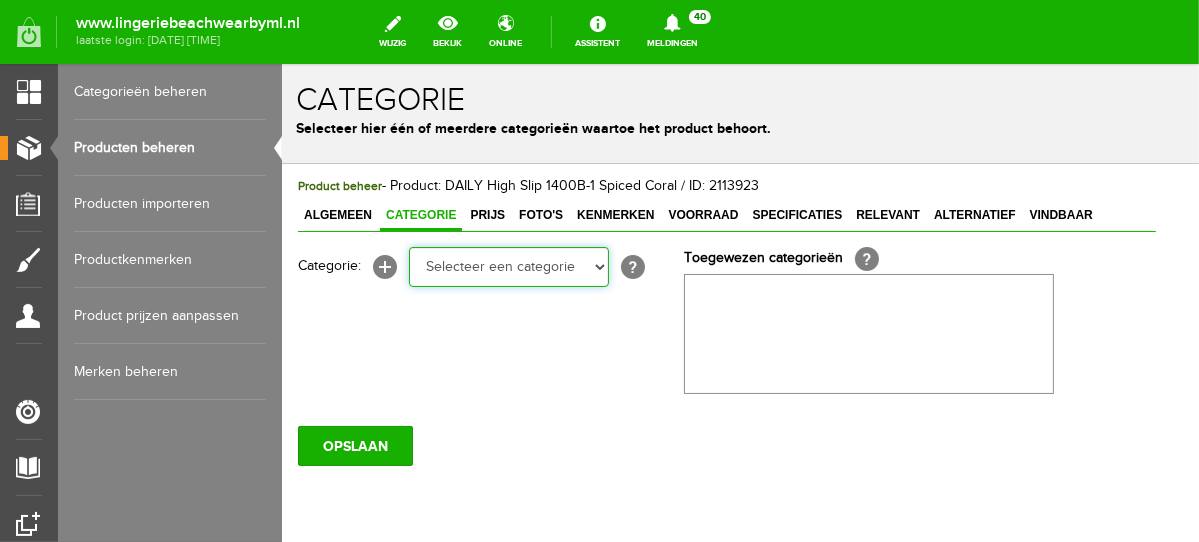click on "Selecteer een categorie
NEW IN
LINGERIE
NACHTMODE
HOMEWEAR
BADMODE
BODY
LINGERIE
SUMMER COLOURS
BH ZONDER BEUGEL
PLUSSIZE
STRAPLESS
SEXY
BEACH
Bikinitop moulded (niet voorgev.)
Bikinitop voorgevormd
Shorty
Badpakken
Strandaccessoires
Rio slip
Slip
Hoge slip
Niet voorgevormd
Voorgevormd
One Shoulder
Push Up
Bandeau
Halter
Triangel
STRAPLESS
BASICS
HOMEWEAR
JUMPSUITS
BADJASSEN
NACHTMODE
PYJAMA SETS
PYJAMA JURKEN
KIMONO'S
SLIPDRESSES
SATIJNEN PYAMA
HEREN
SHAPEWEAR
BODY'S
ACCESSOIRES
PANTY'S
SPORT
SALE BEACH
SALE LINGERIE
D Cup" at bounding box center [508, 266] 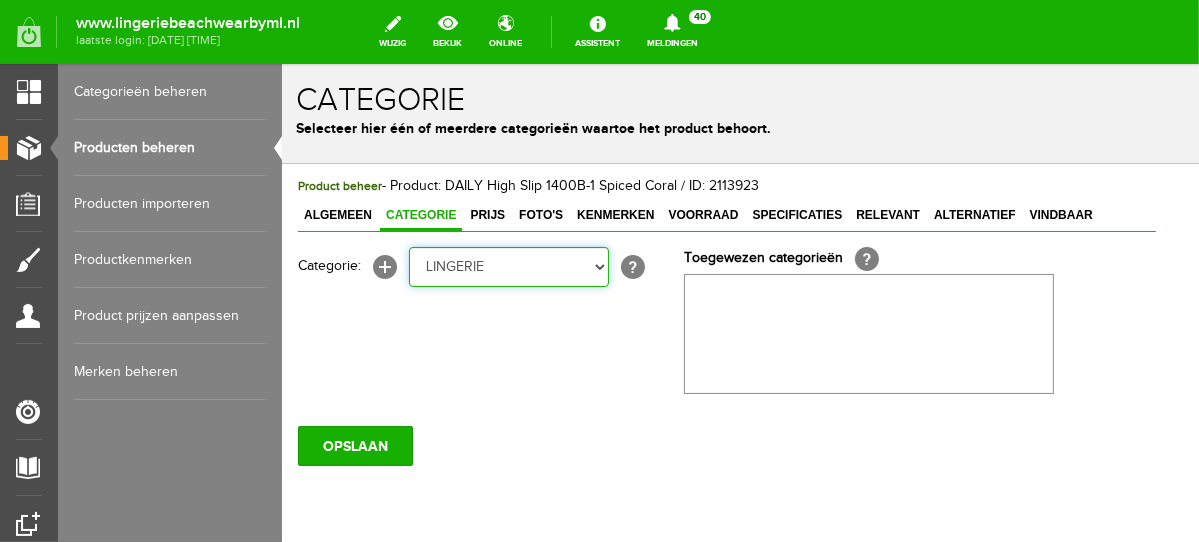 click on "Selecteer een categorie
NEW IN
LINGERIE
NACHTMODE
HOMEWEAR
BADMODE
BODY
LINGERIE
SUMMER COLOURS
BH ZONDER BEUGEL
PLUSSIZE
STRAPLESS
SEXY
BEACH
Bikinitop moulded (niet voorgev.)
Bikinitop voorgevormd
Shorty
Badpakken
Strandaccessoires
Rio slip
Slip
Hoge slip
Niet voorgevormd
Voorgevormd
One Shoulder
Push Up
Bandeau
Halter
Triangel
STRAPLESS
BASICS
HOMEWEAR
JUMPSUITS
BADJASSEN
NACHTMODE
PYJAMA SETS
PYJAMA JURKEN
KIMONO'S
SLIPDRESSES
SATIJNEN PYAMA
HEREN
SHAPEWEAR
BODY'S
ACCESSOIRES
PANTY'S
SPORT
SALE BEACH
SALE LINGERIE
D Cup" at bounding box center (508, 266) 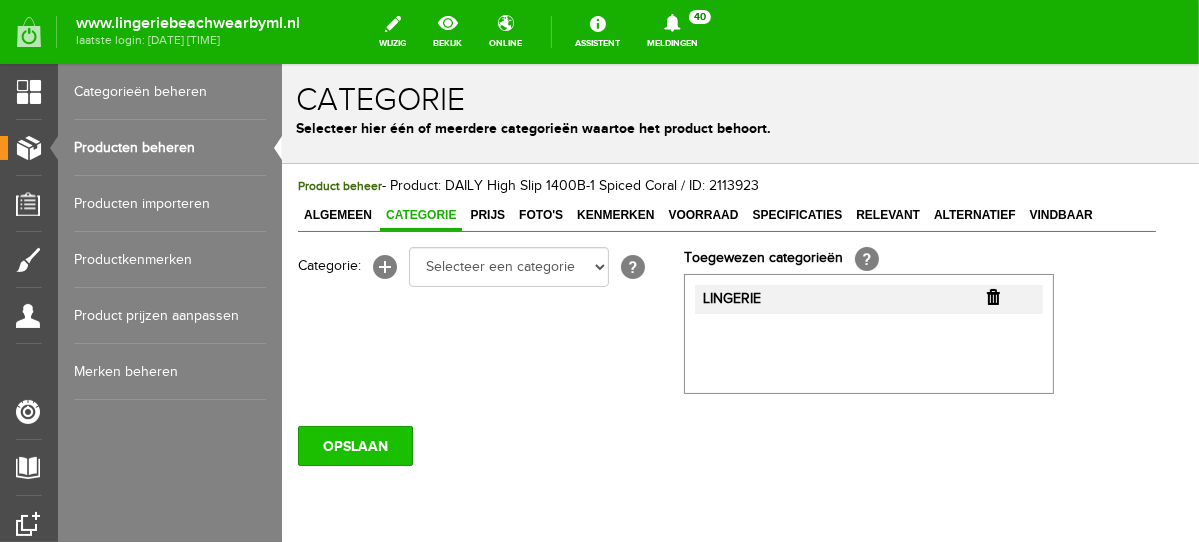 click on "OPSLAAN" at bounding box center (354, 445) 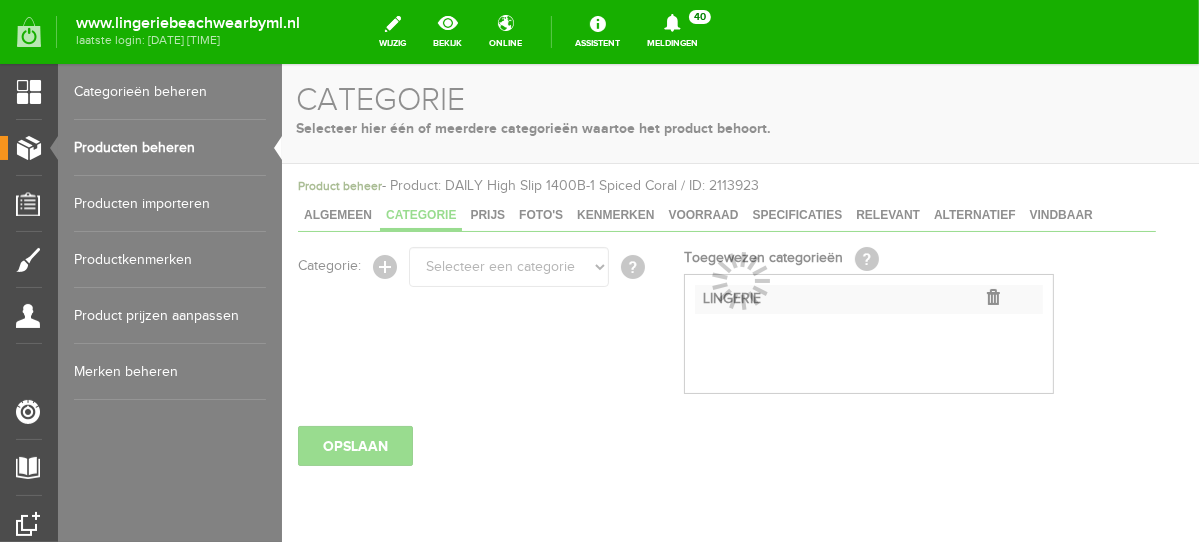 click on "Producten beheren" at bounding box center (170, 148) 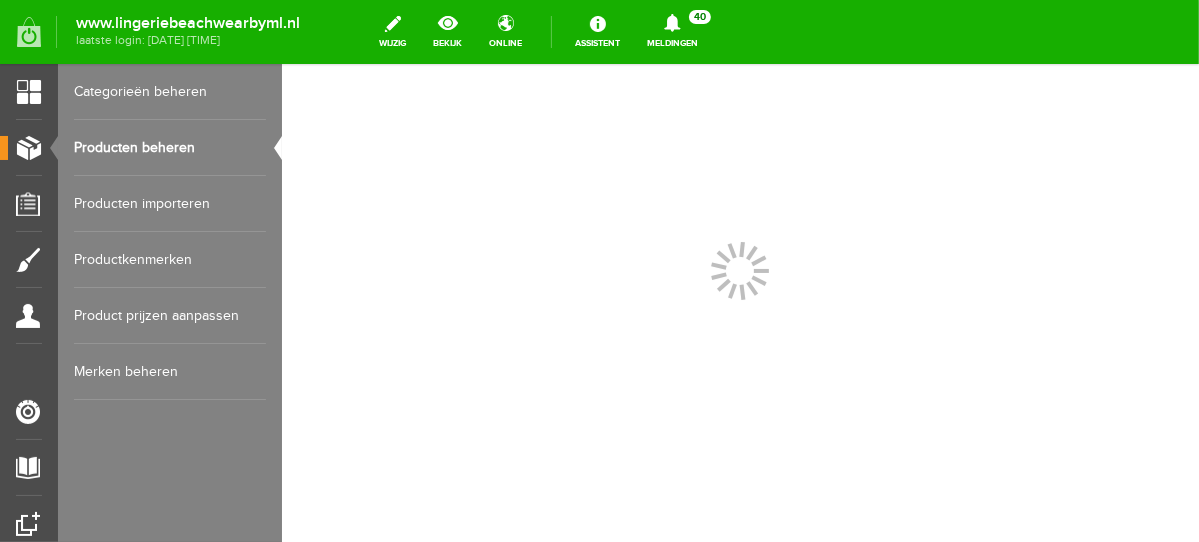 scroll, scrollTop: 0, scrollLeft: 0, axis: both 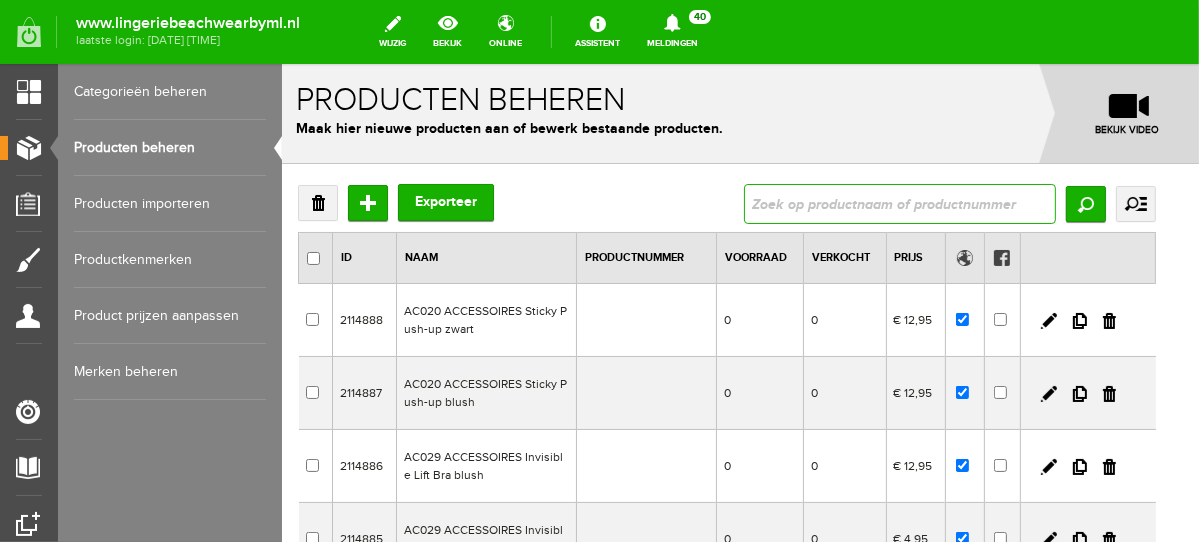 click at bounding box center (899, 203) 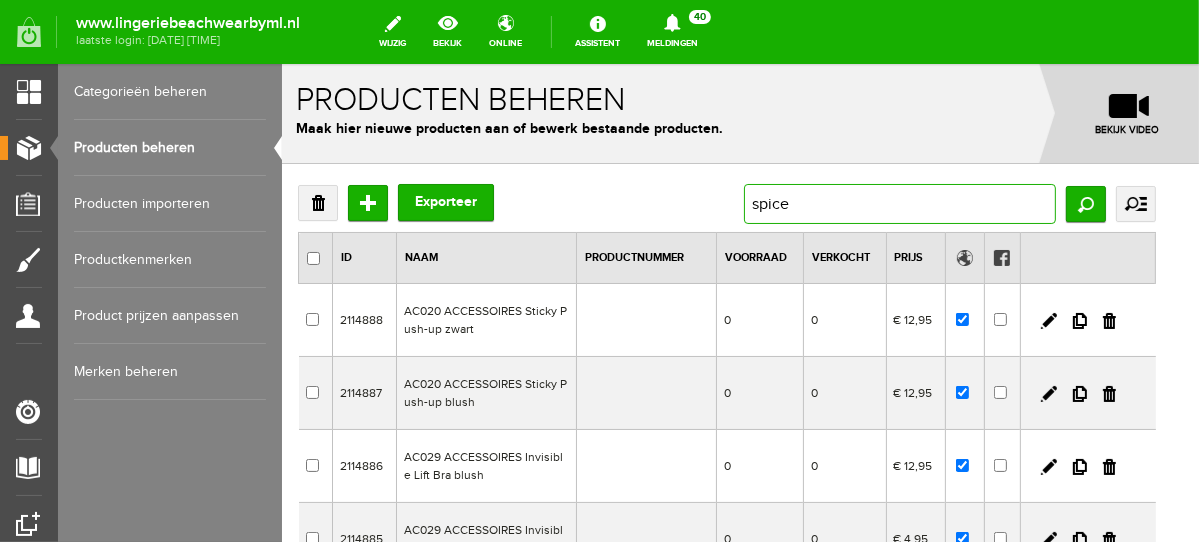 type on "spiced" 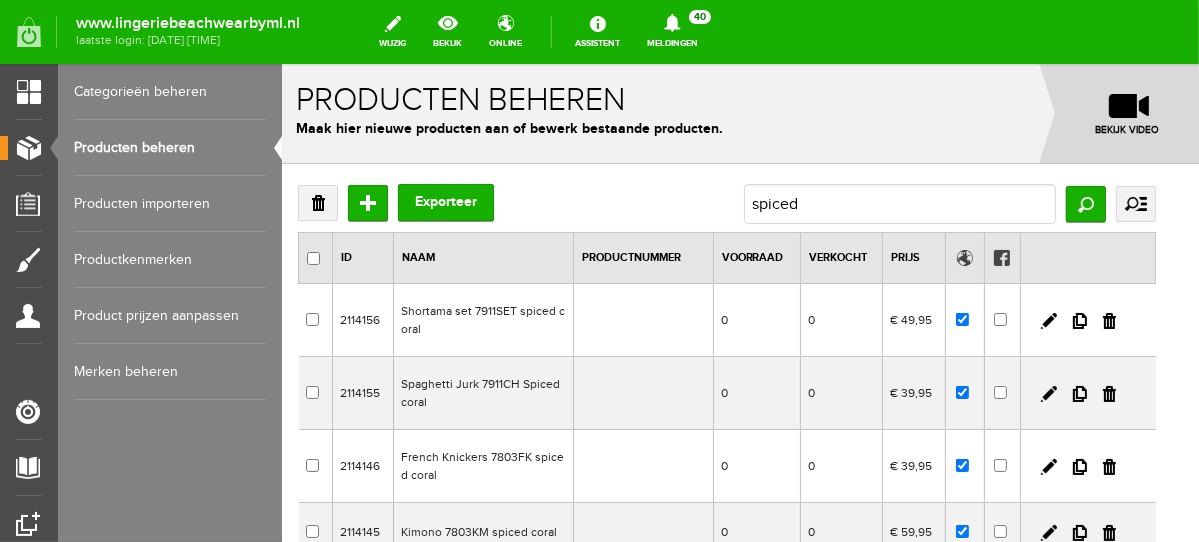 scroll, scrollTop: 547, scrollLeft: 0, axis: vertical 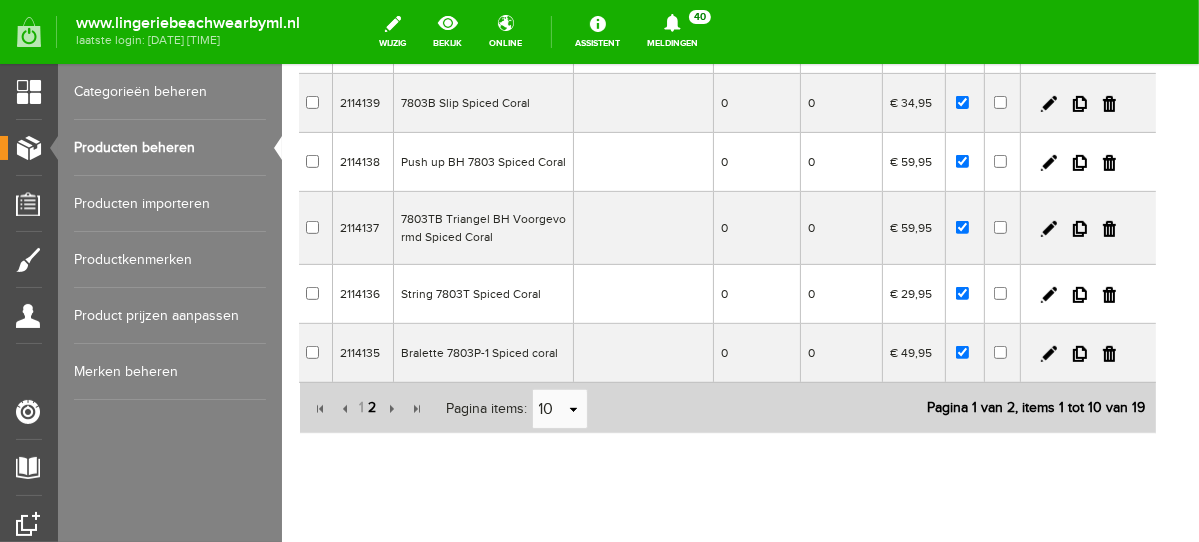 click on "2" at bounding box center (372, 407) 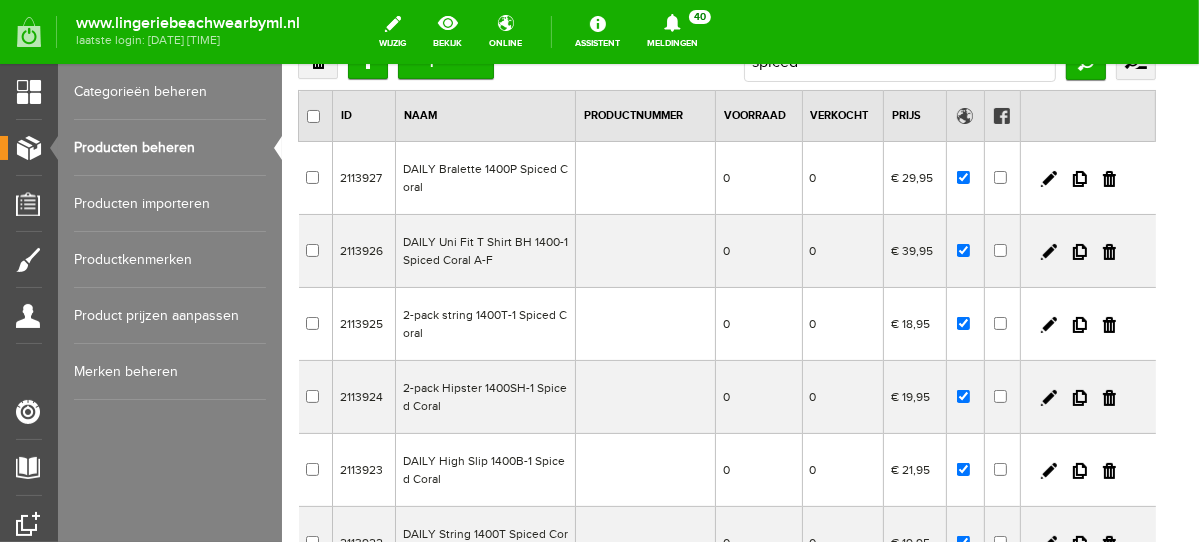 scroll, scrollTop: 86, scrollLeft: 0, axis: vertical 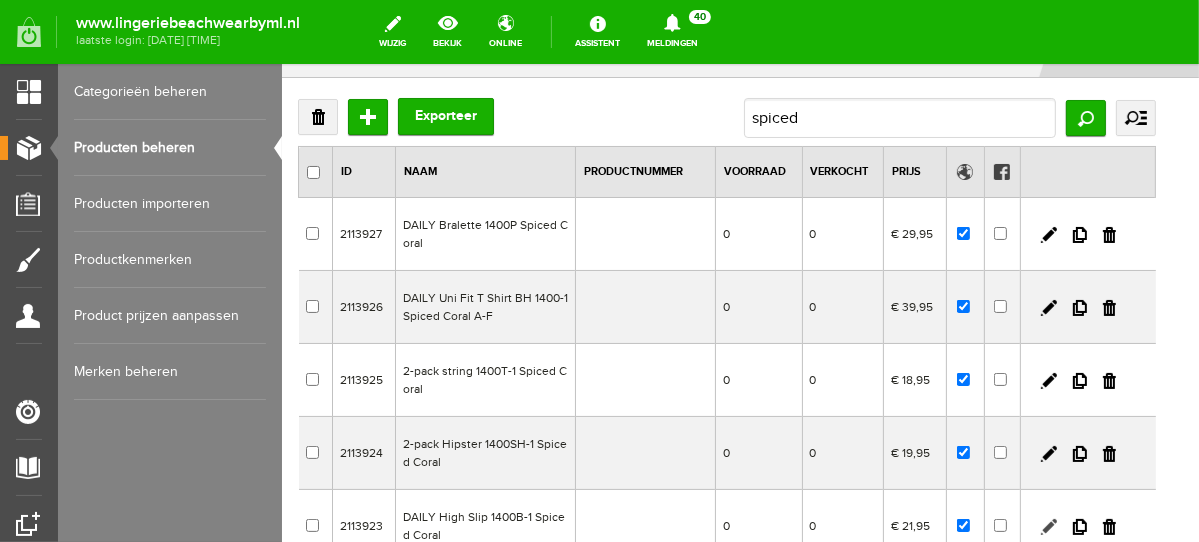 click at bounding box center [1048, 526] 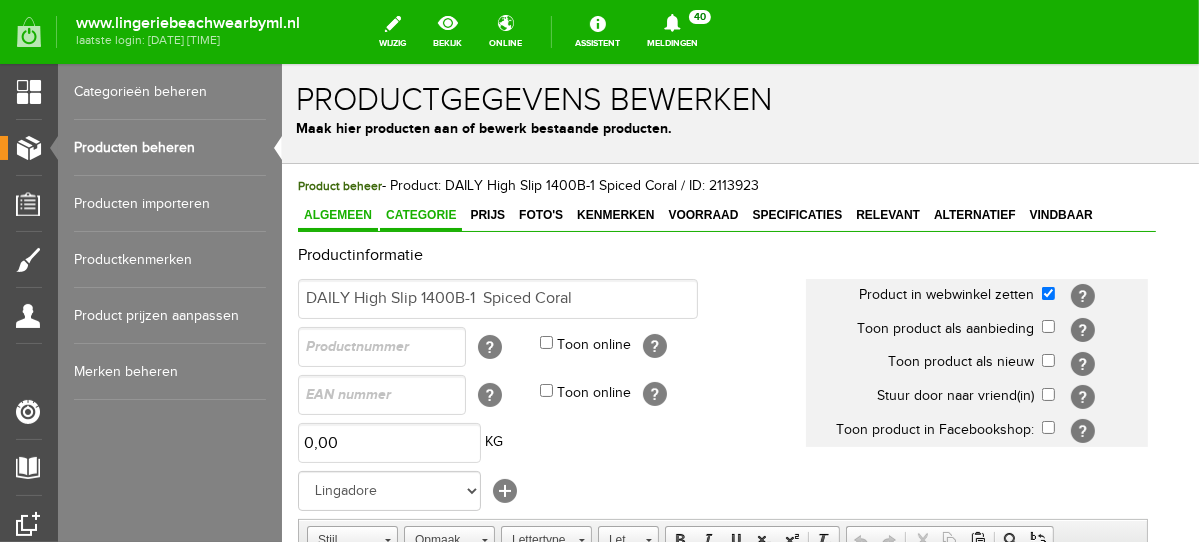 scroll, scrollTop: 0, scrollLeft: 0, axis: both 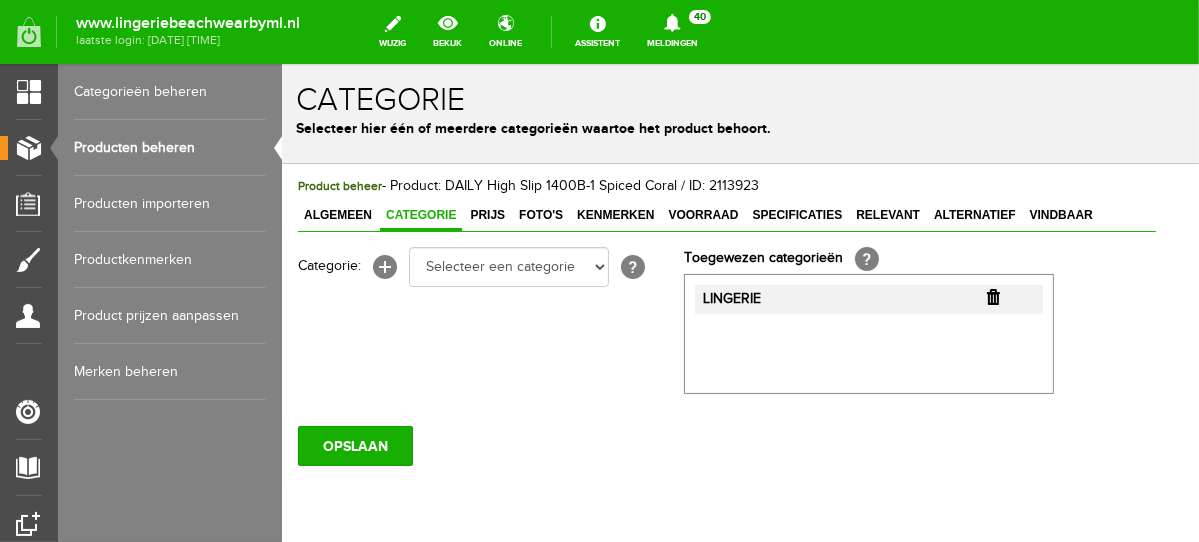 click at bounding box center [992, 296] 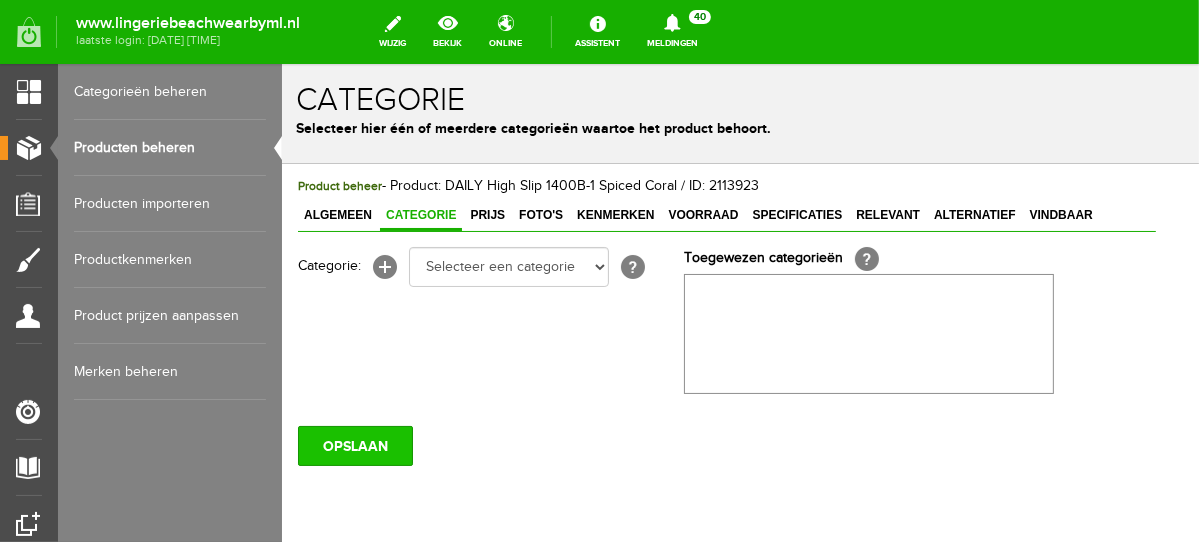 click on "OPSLAAN" at bounding box center (354, 445) 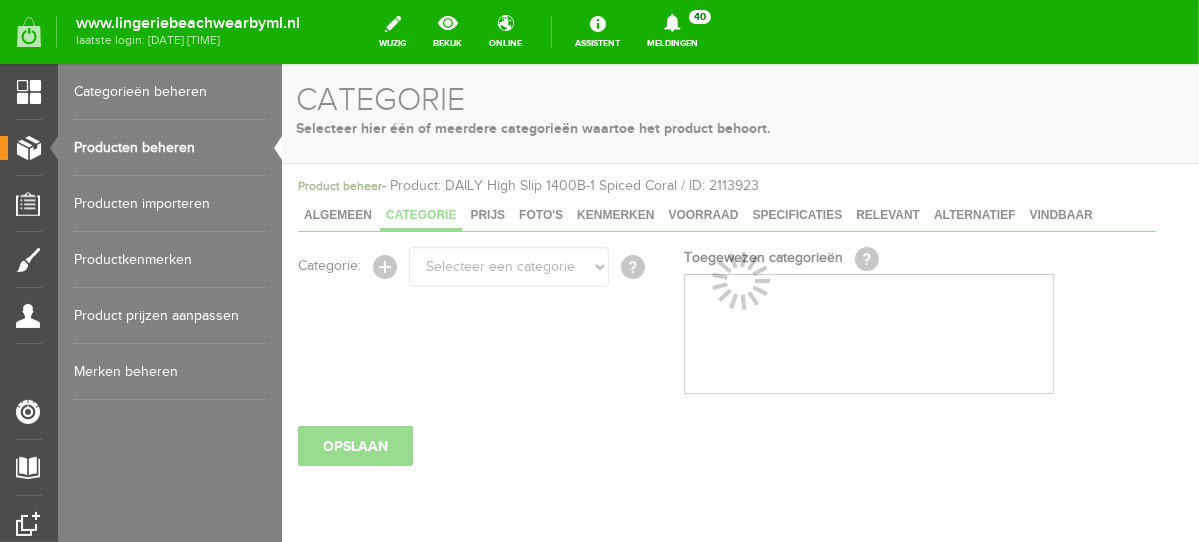 click at bounding box center (739, 302) 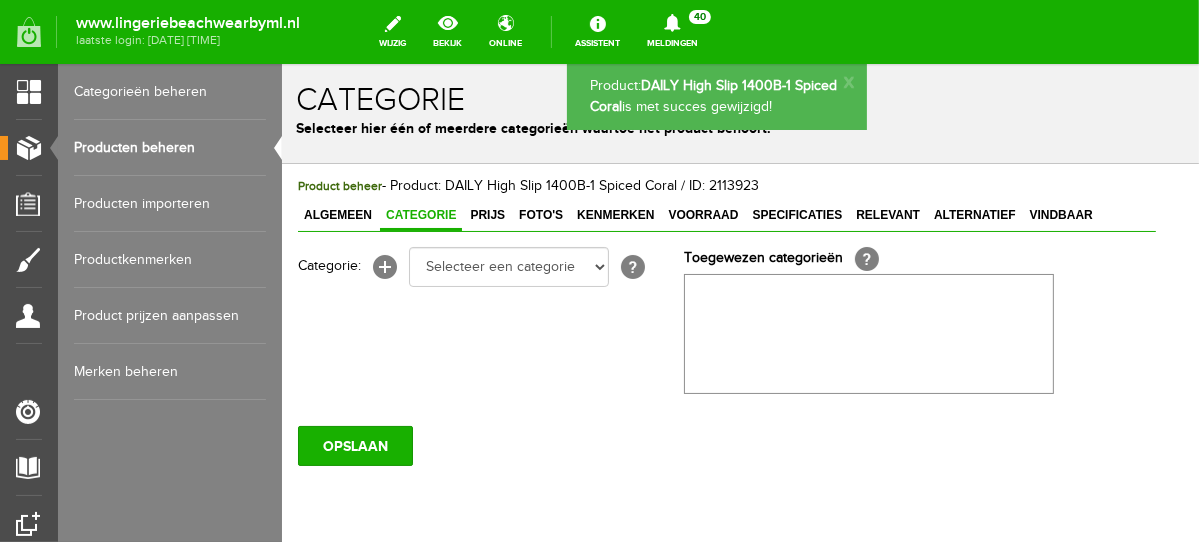 scroll, scrollTop: 0, scrollLeft: 0, axis: both 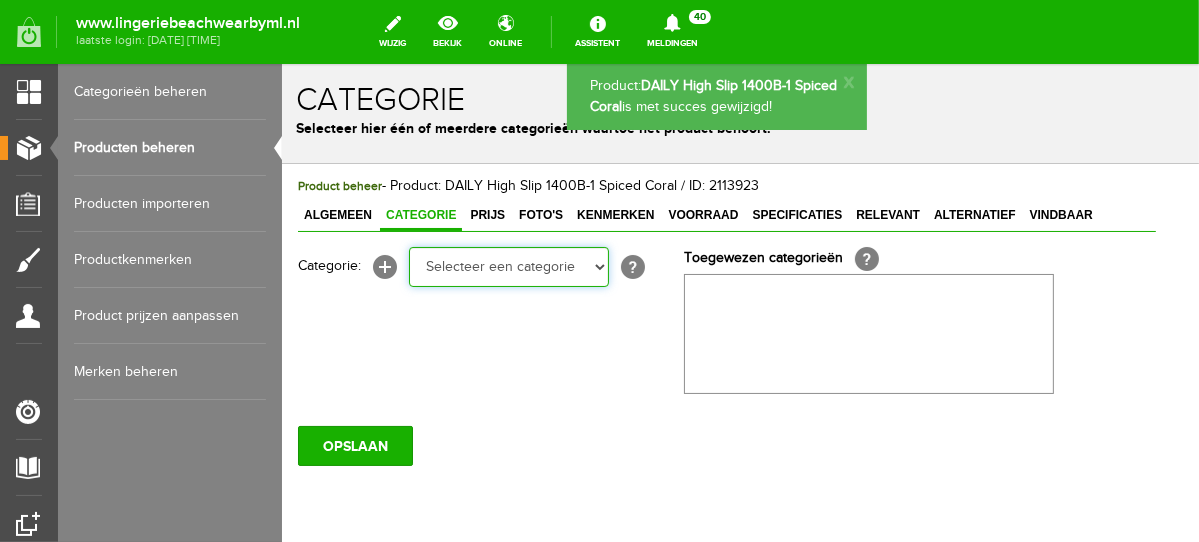 click on "Selecteer een categorie
NEW IN
LINGERIE
NACHTMODE
HOMEWEAR
BADMODE
BODY
LINGERIE
SUMMER COLOURS
BH ZONDER BEUGEL
PLUSSIZE
STRAPLESS
SEXY
BEACH
Bikinitop moulded (niet voorgev.)
Bikinitop voorgevormd
Shorty
Badpakken
Strandaccessoires
Rio slip
Slip
Hoge slip
Niet voorgevormd
Voorgevormd
One Shoulder
Push Up
Bandeau
Halter
Triangel
STRAPLESS
BASICS
HOMEWEAR
JUMPSUITS
BADJASSEN
NACHTMODE
PYJAMA SETS
PYJAMA JURKEN
KIMONO'S
SLIPDRESSES
SATIJNEN PYAMA
HEREN
SHAPEWEAR
BODY'S" at bounding box center (508, 266) 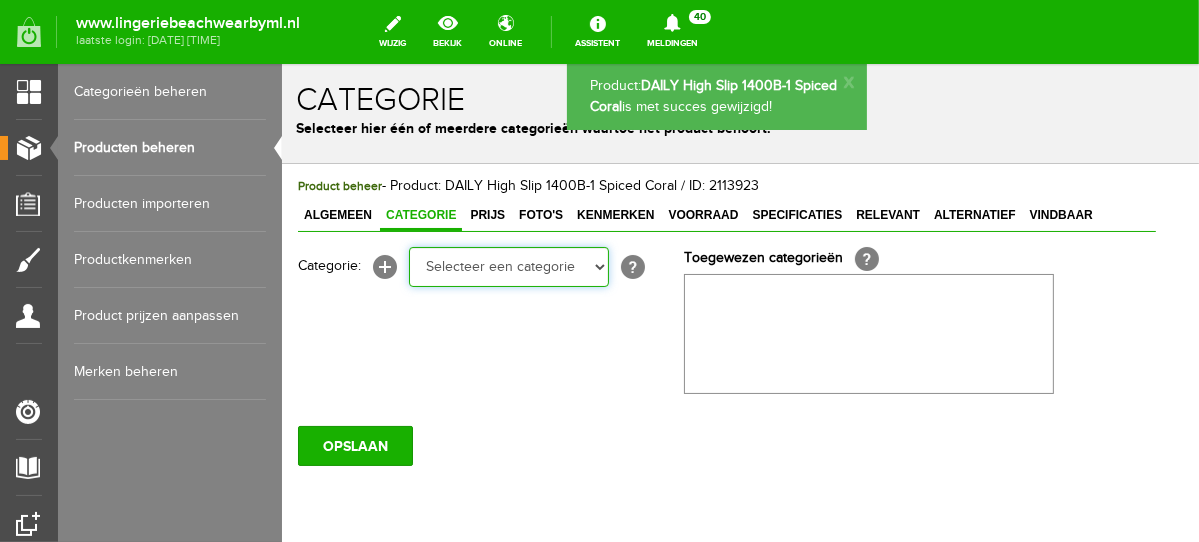 select on "281745" 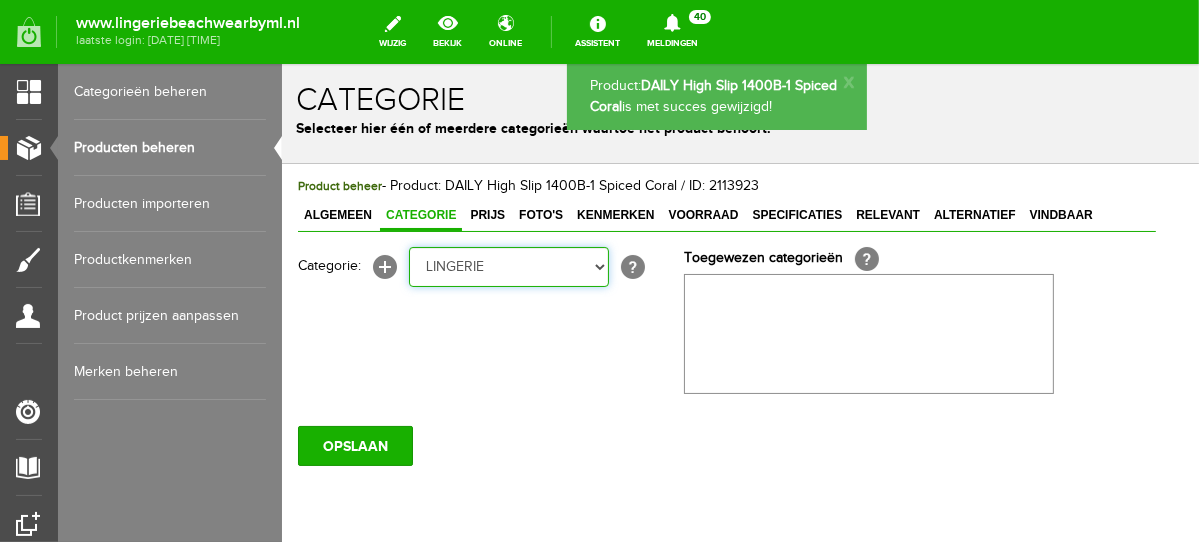 click on "Selecteer een categorie
NEW IN
LINGERIE
NACHTMODE
HOMEWEAR
BADMODE
BODY
LINGERIE
SUMMER COLOURS
BH ZONDER BEUGEL
PLUSSIZE
STRAPLESS
SEXY
BEACH
Bikinitop moulded (niet voorgev.)
Bikinitop voorgevormd
Shorty
Badpakken
Strandaccessoires
Rio slip
Slip
Hoge slip
Niet voorgevormd
Voorgevormd
One Shoulder
Push Up
Bandeau
Halter
Triangel
STRAPLESS
BASICS
HOMEWEAR
JUMPSUITS
BADJASSEN
NACHTMODE
PYJAMA SETS
PYJAMA JURKEN
KIMONO'S
SLIPDRESSES
SATIJNEN PYAMA
HEREN
SHAPEWEAR
BODY'S" at bounding box center [508, 266] 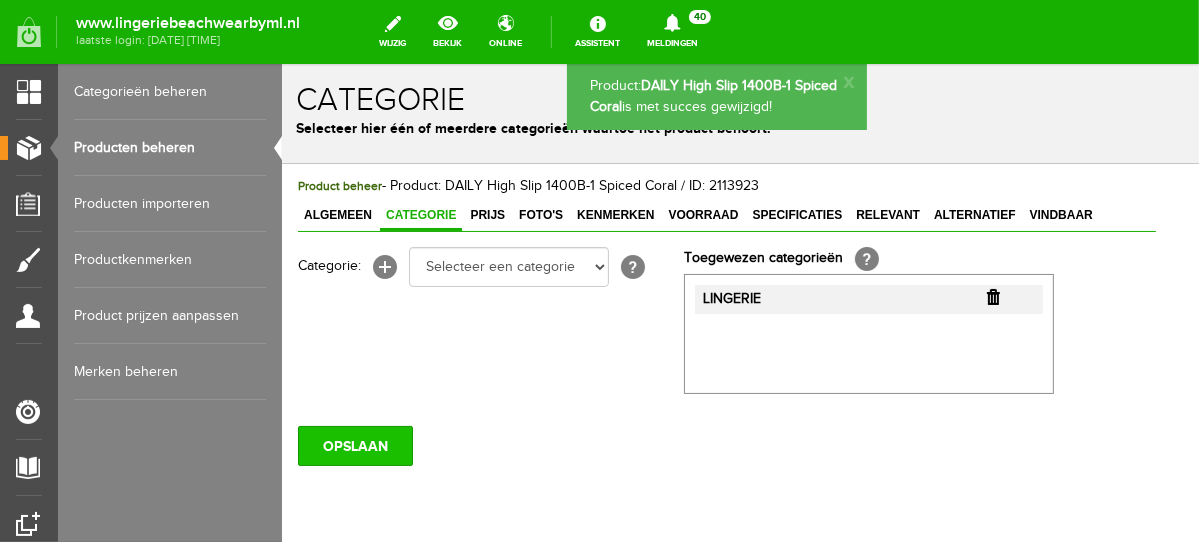 click on "OPSLAAN" at bounding box center (354, 445) 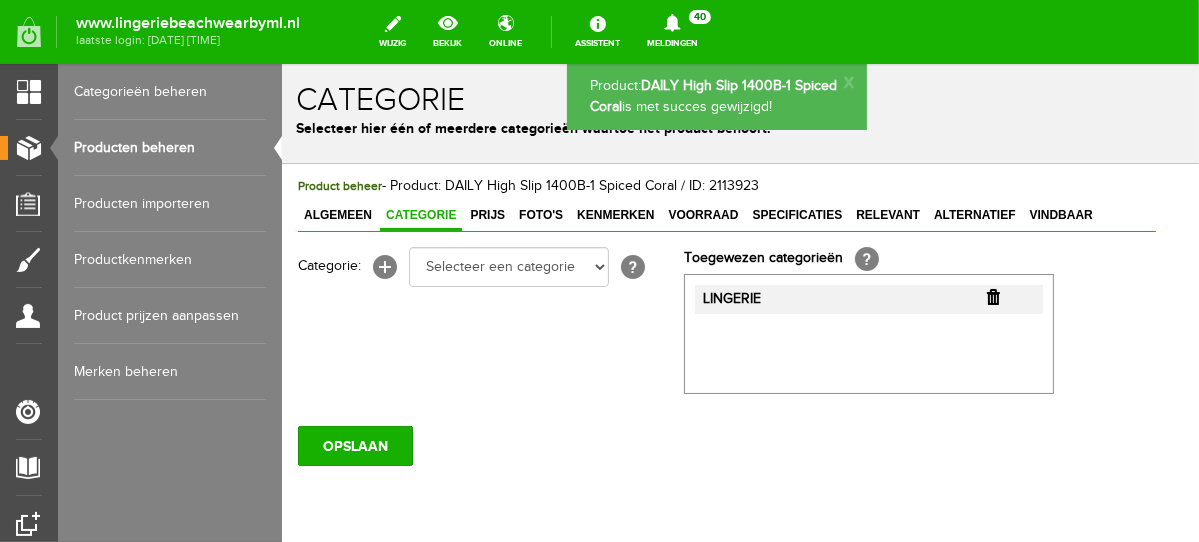 scroll, scrollTop: 0, scrollLeft: 0, axis: both 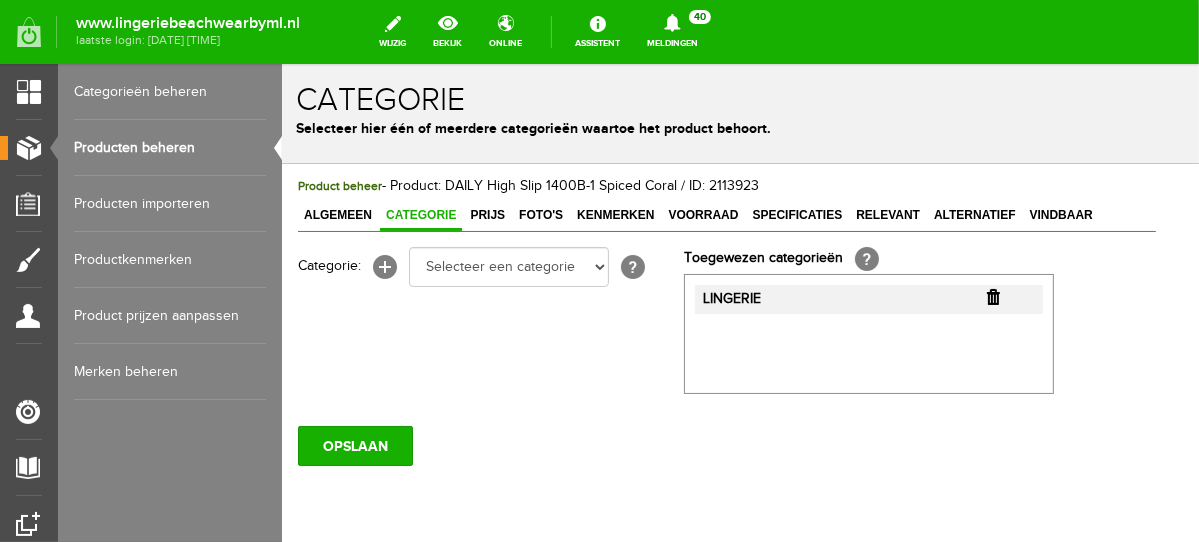 click on "Producten beheren" at bounding box center (170, 148) 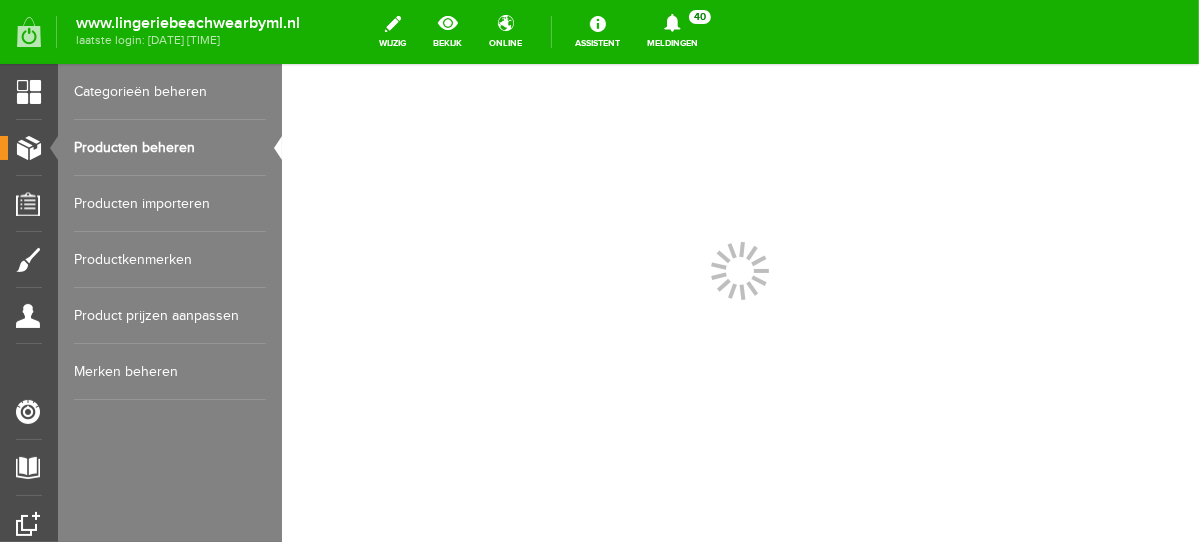 scroll, scrollTop: 0, scrollLeft: 0, axis: both 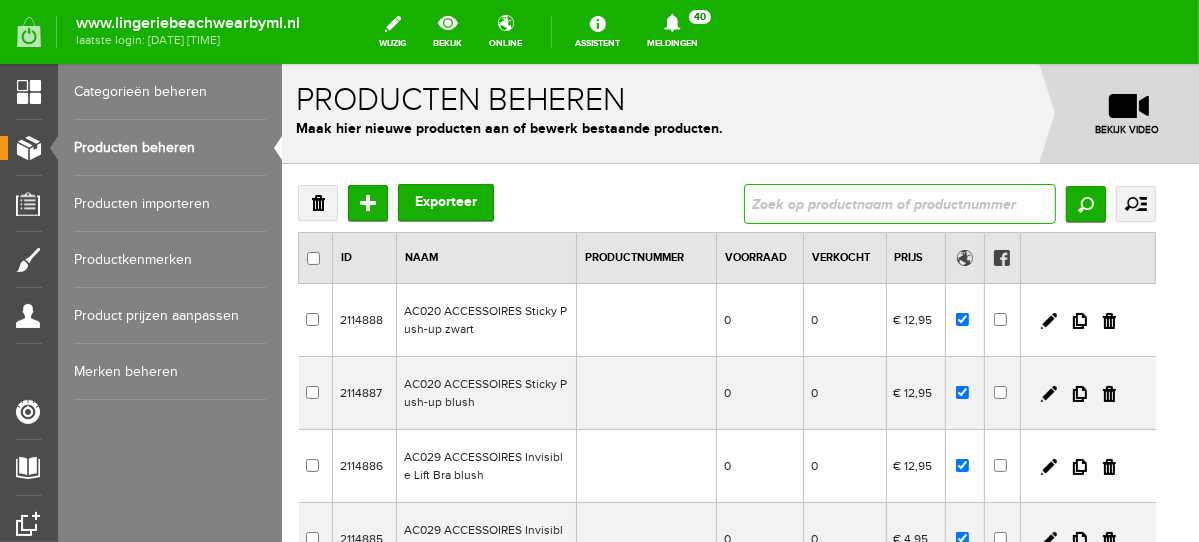 click at bounding box center (899, 203) 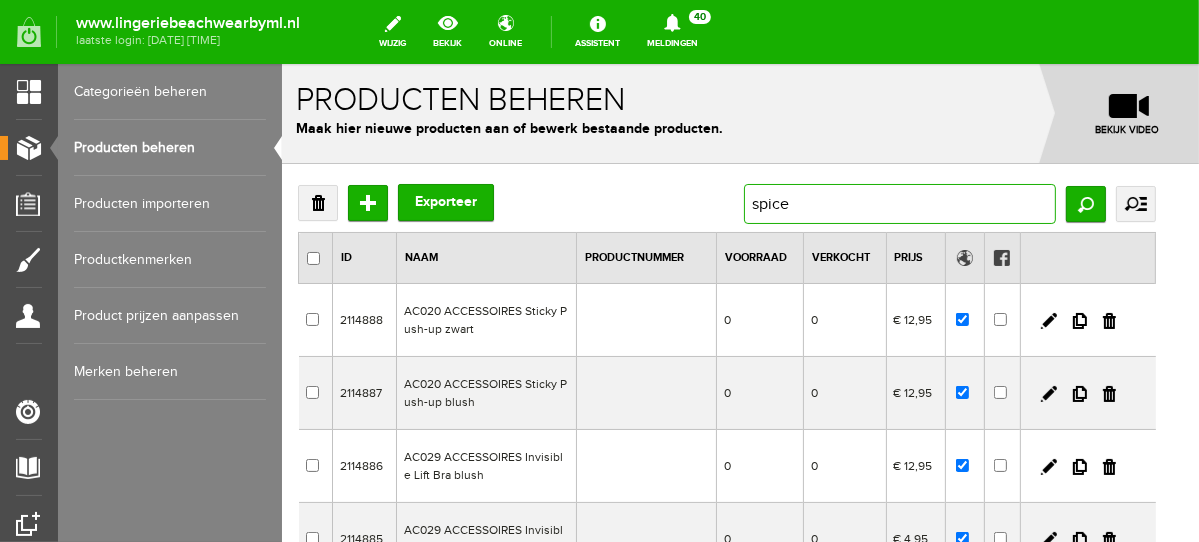 type on "spiced" 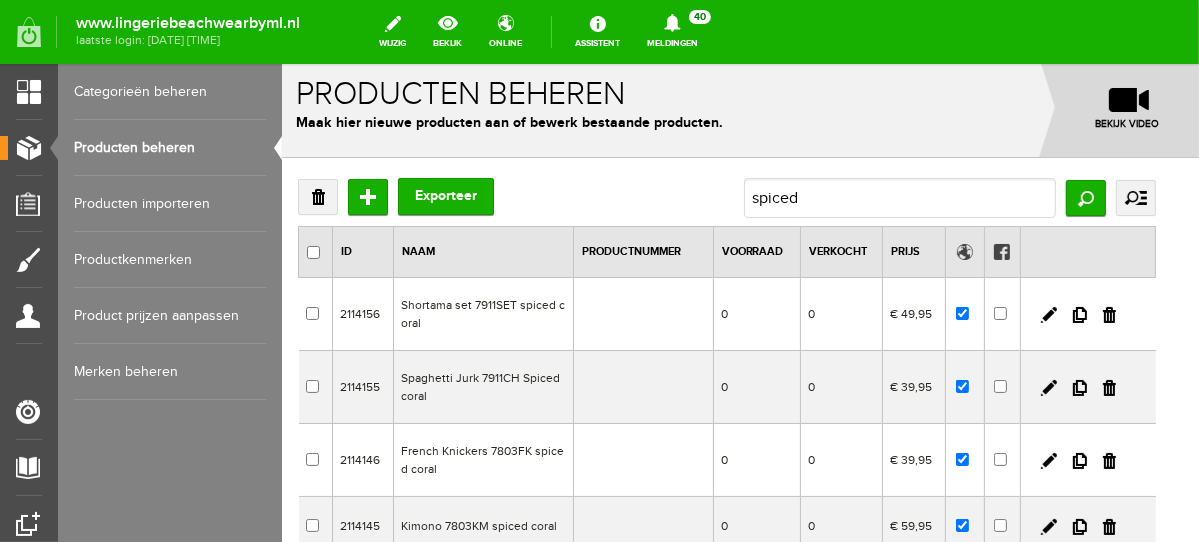 scroll, scrollTop: 589, scrollLeft: 0, axis: vertical 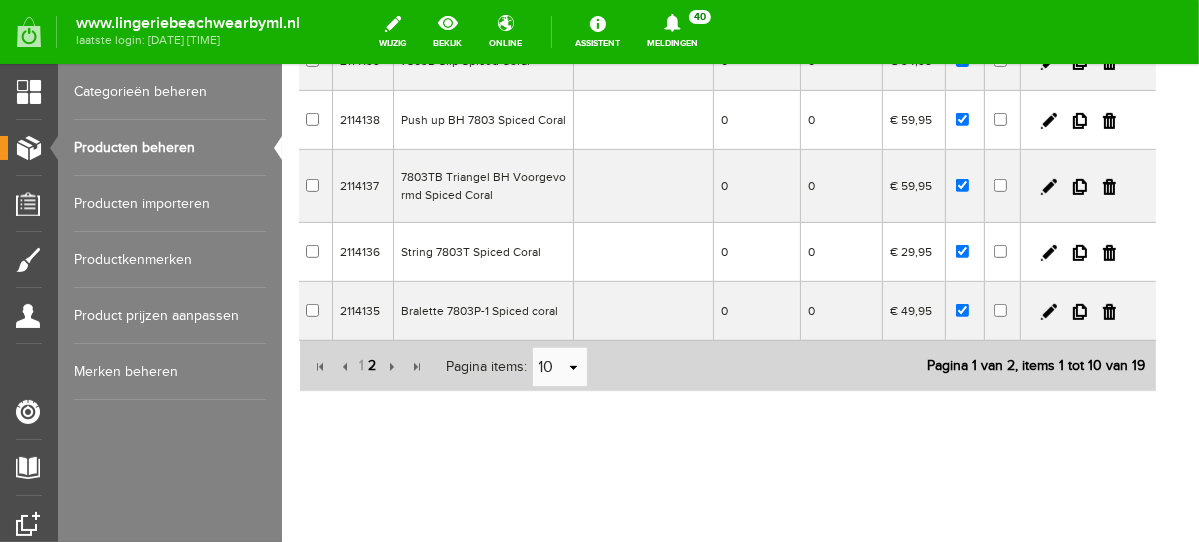 click on "2" at bounding box center [372, 365] 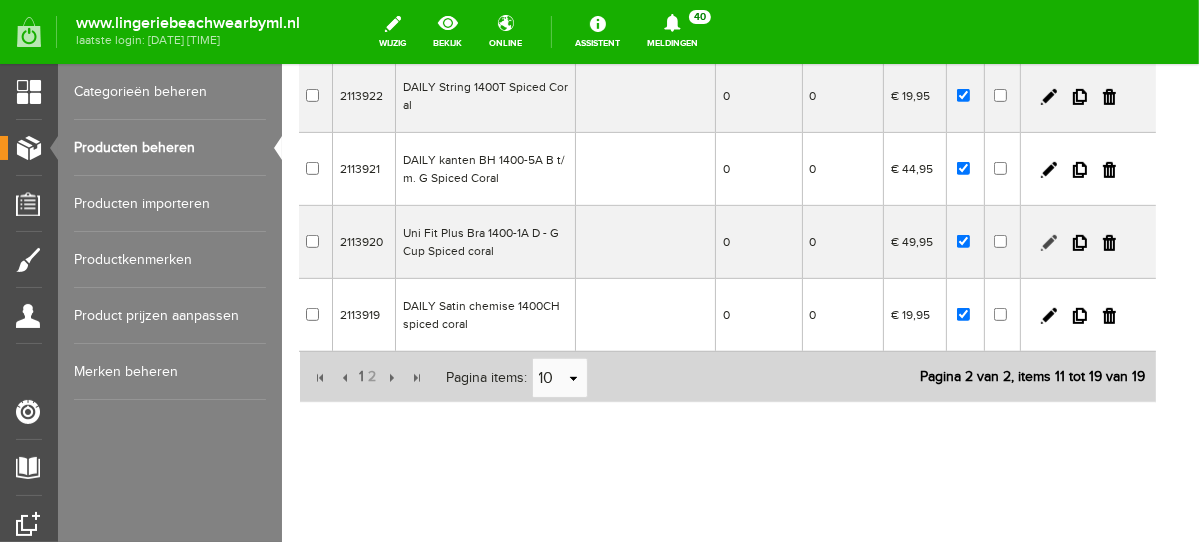 click at bounding box center [1048, 242] 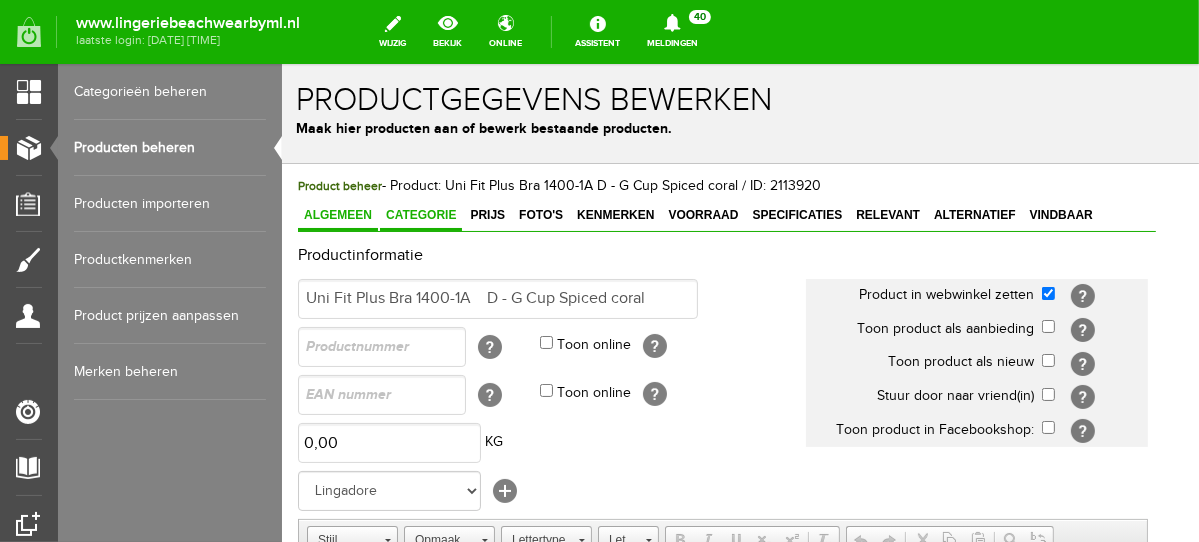 click on "Categorie" at bounding box center (420, 214) 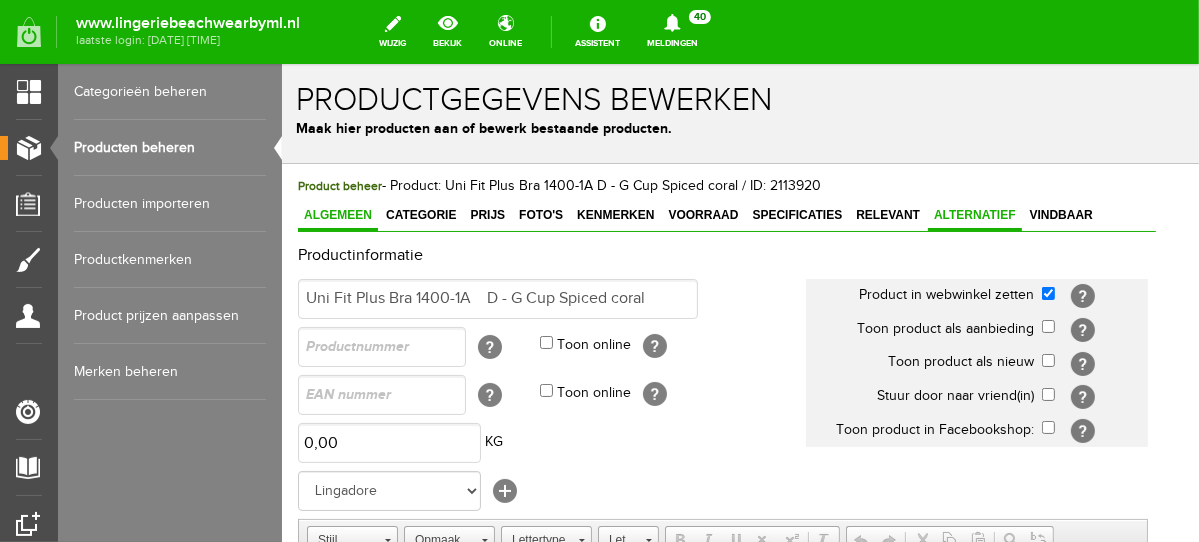 scroll, scrollTop: 0, scrollLeft: 0, axis: both 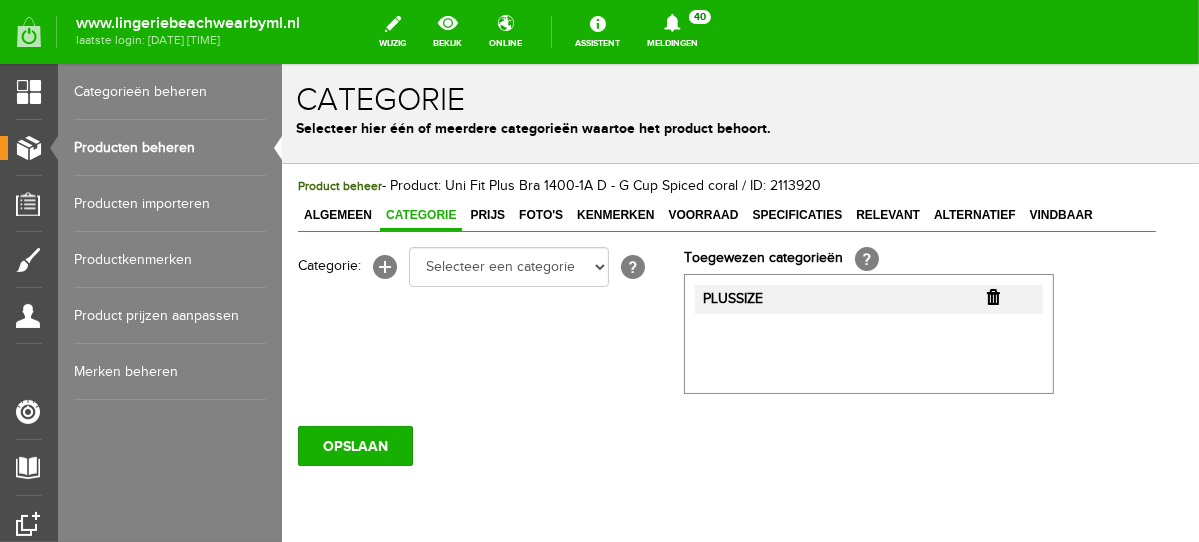 click at bounding box center (992, 296) 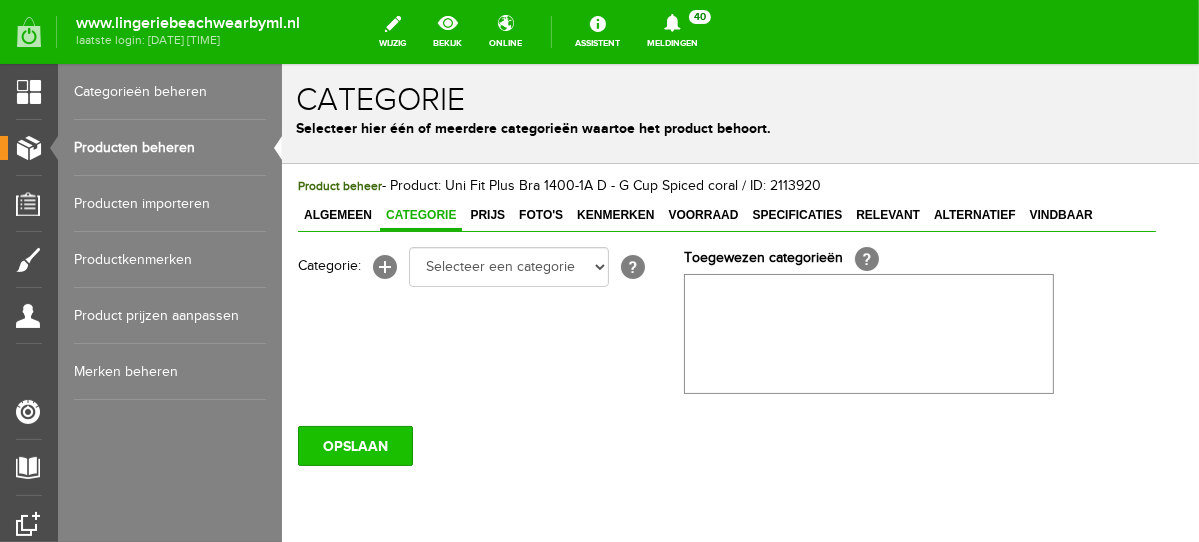 click on "OPSLAAN" at bounding box center [354, 445] 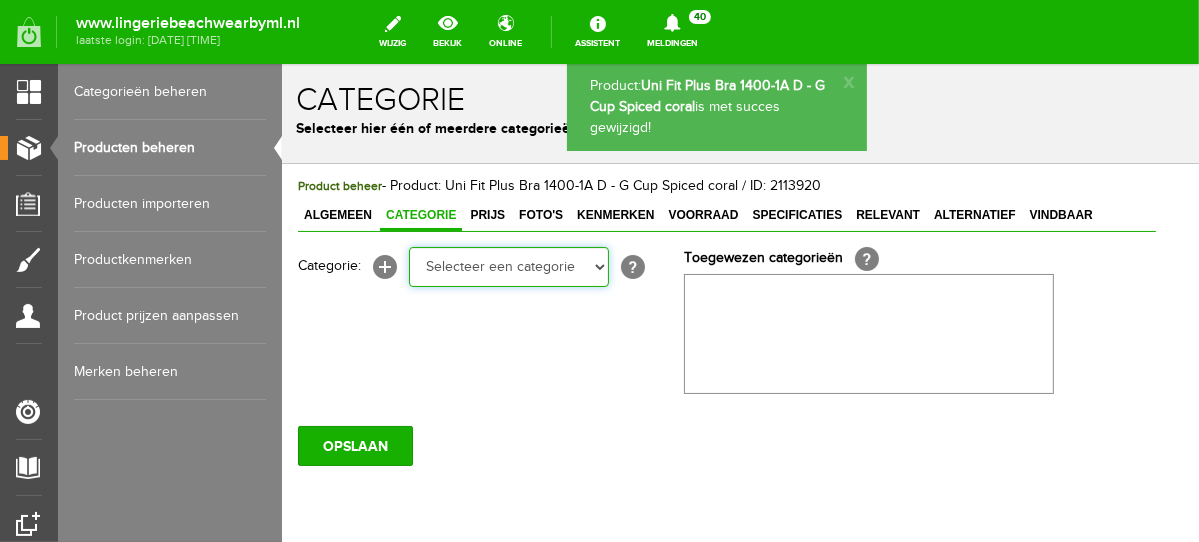 click on "Selecteer een categorie
NEW IN
LINGERIE
NACHTMODE
HOMEWEAR
BADMODE
BODY
LINGERIE
SUMMER COLOURS
BH ZONDER BEUGEL
PLUSSIZE
STRAPLESS
SEXY
BEACH
Bikinitop moulded (niet voorgev.)
Bikinitop voorgevormd
Shorty
Badpakken
Strandaccessoires
Rio slip
Slip
Hoge slip
Niet voorgevormd
Voorgevormd
One Shoulder
Push Up
Bandeau
Halter
Triangel
STRAPLESS
BASICS
HOMEWEAR
JUMPSUITS
BADJASSEN
NACHTMODE
PYJAMA SETS
PYJAMA JURKEN
KIMONO'S
SLIPDRESSES
SATIJNEN PYAMA
HEREN
SHAPEWEAR
BODY'S" at bounding box center [508, 266] 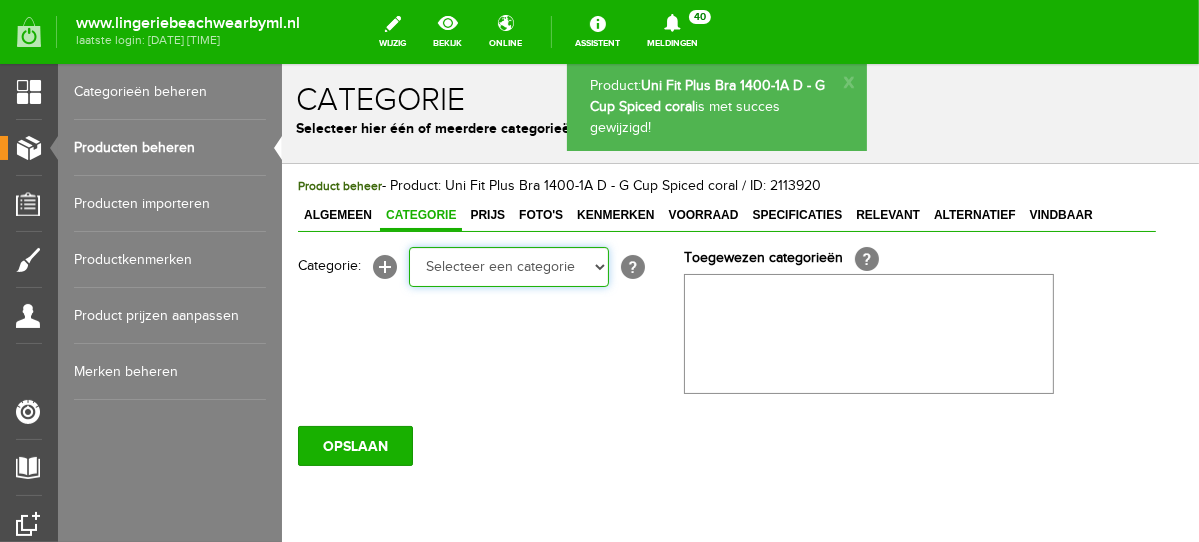 select on "281745" 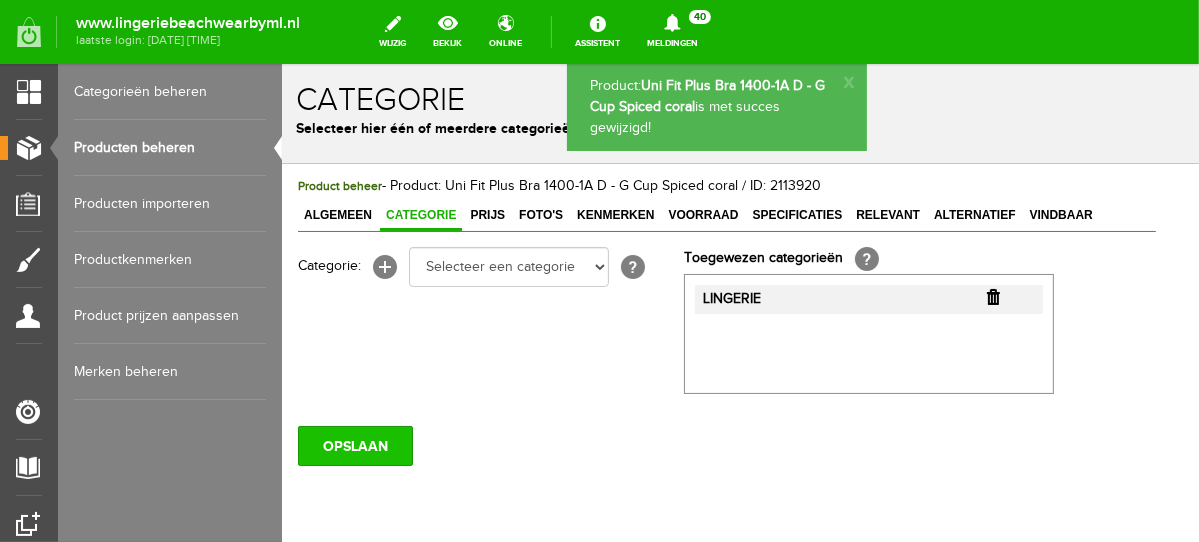 click on "OPSLAAN" at bounding box center (354, 445) 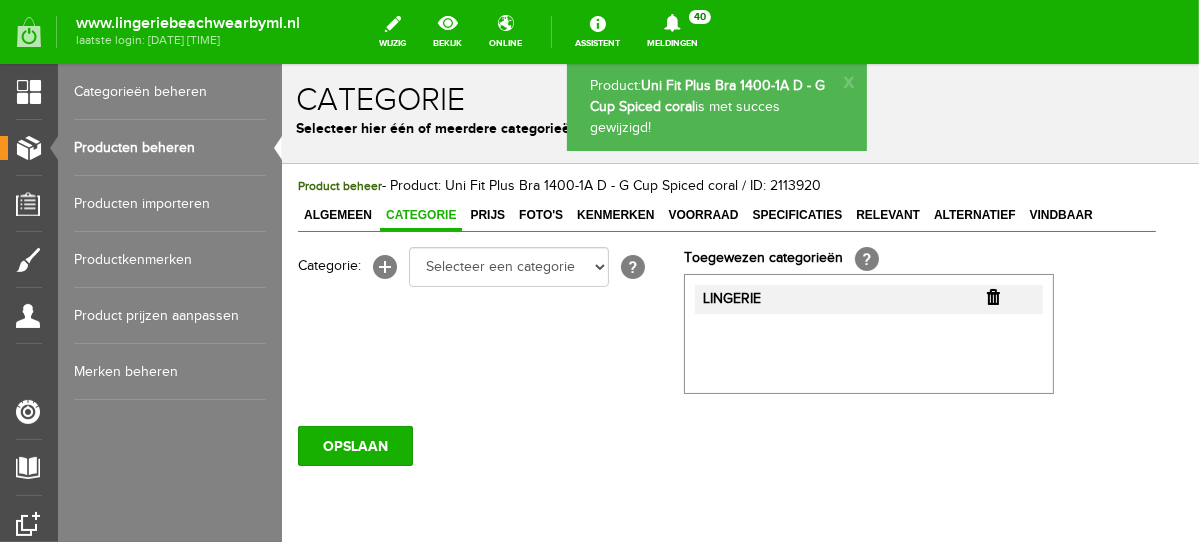 scroll, scrollTop: 0, scrollLeft: 0, axis: both 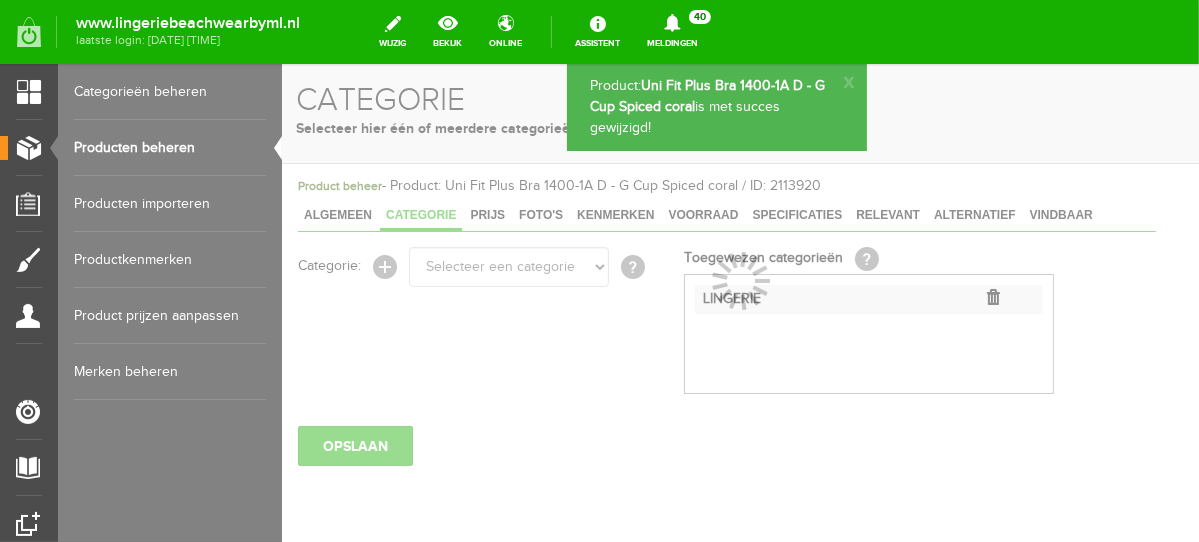 click on "Producten beheren" at bounding box center [170, 148] 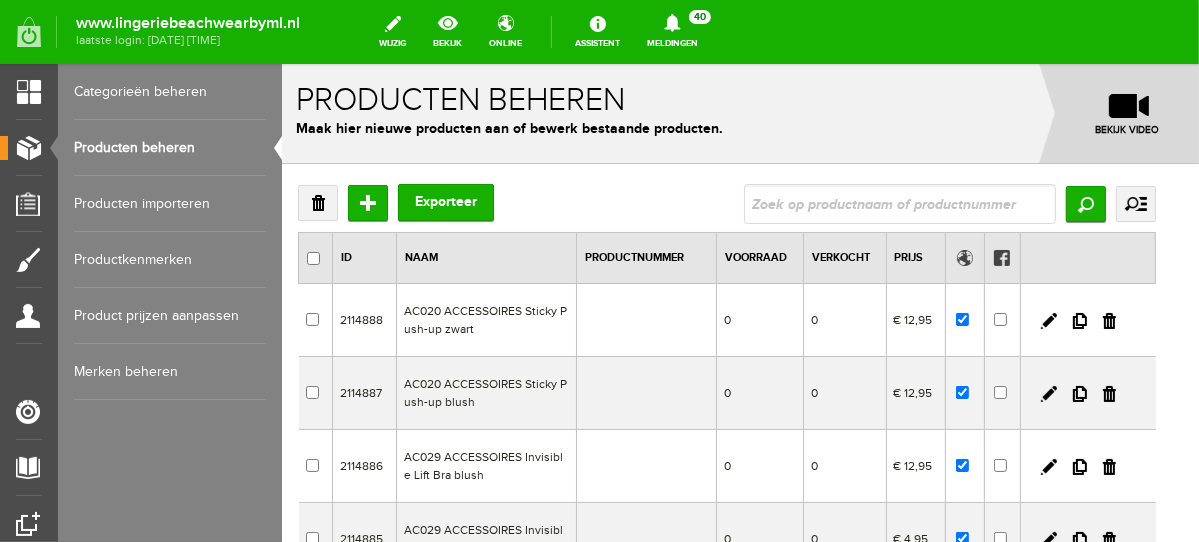 scroll, scrollTop: 0, scrollLeft: 0, axis: both 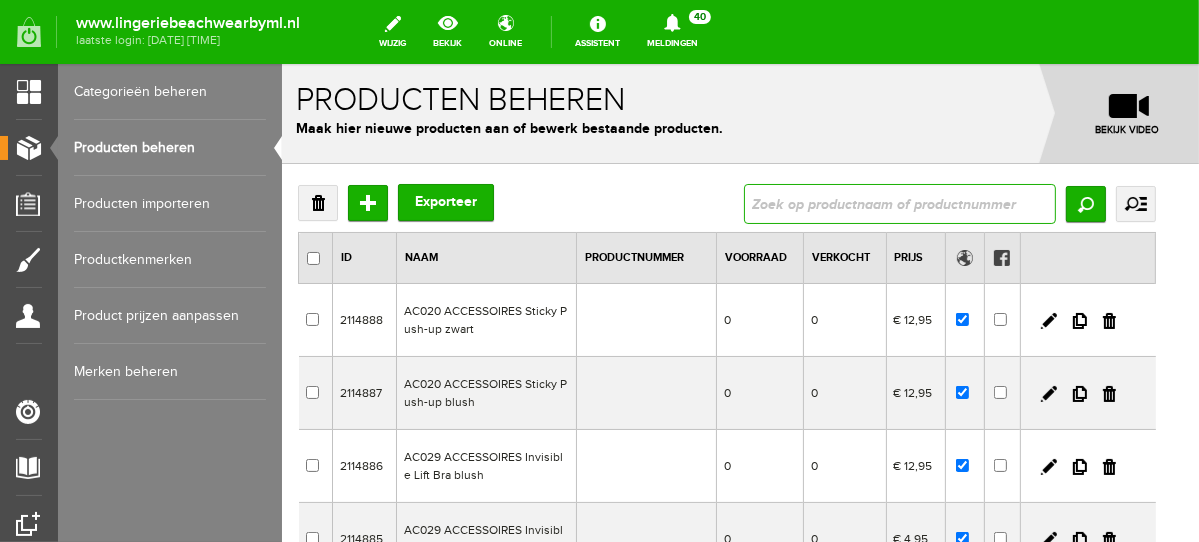 drag, startPoint x: 1081, startPoint y: 262, endPoint x: 799, endPoint y: 198, distance: 289.17123 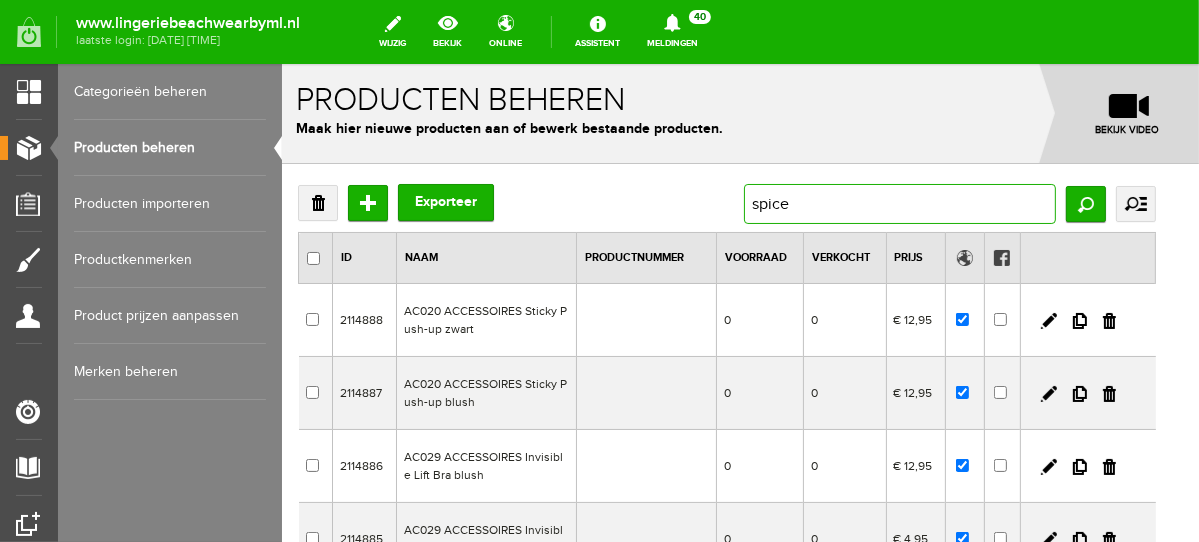 type on "spiced" 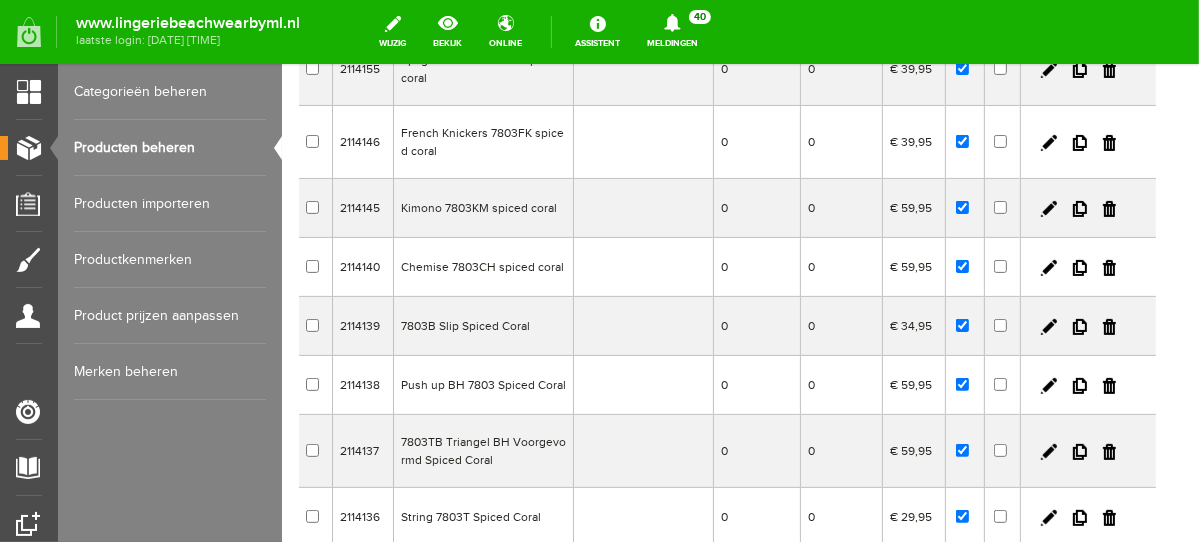 scroll, scrollTop: 589, scrollLeft: 0, axis: vertical 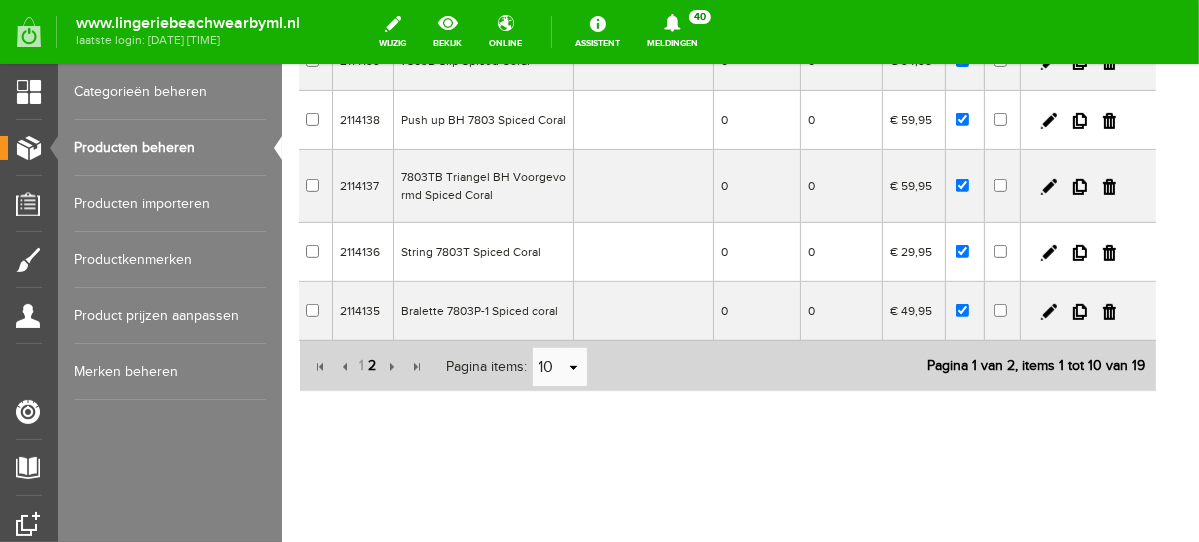 click on "2" at bounding box center (372, 365) 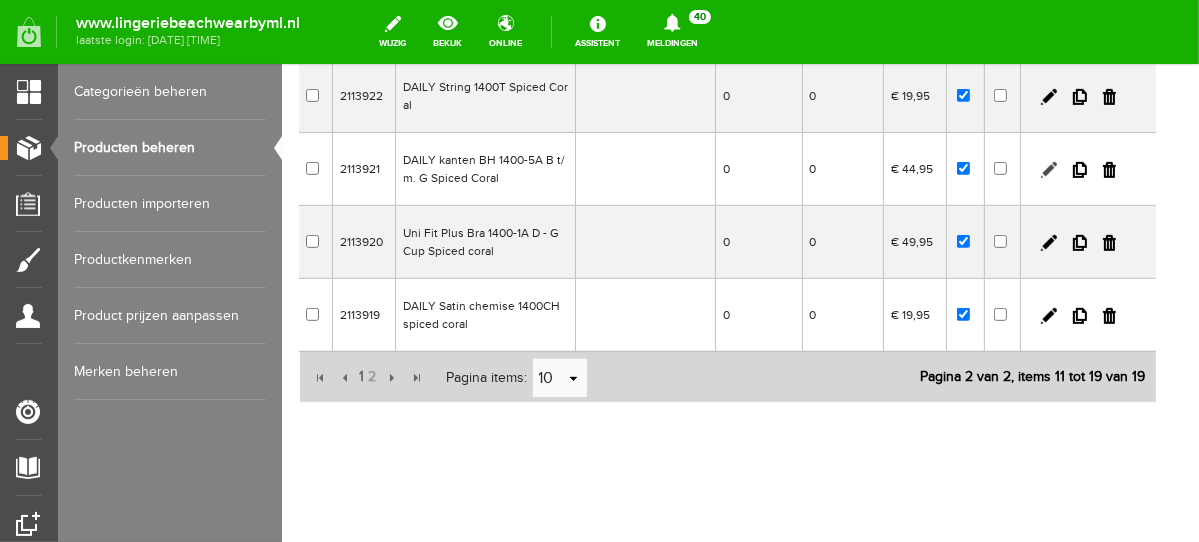 click at bounding box center [1048, 169] 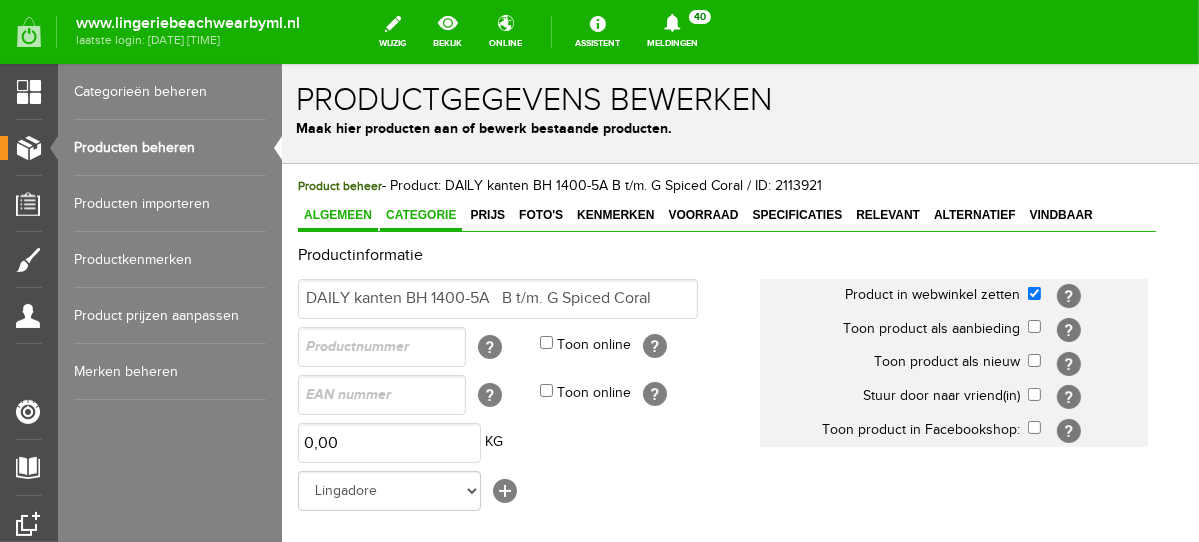 scroll, scrollTop: 0, scrollLeft: 0, axis: both 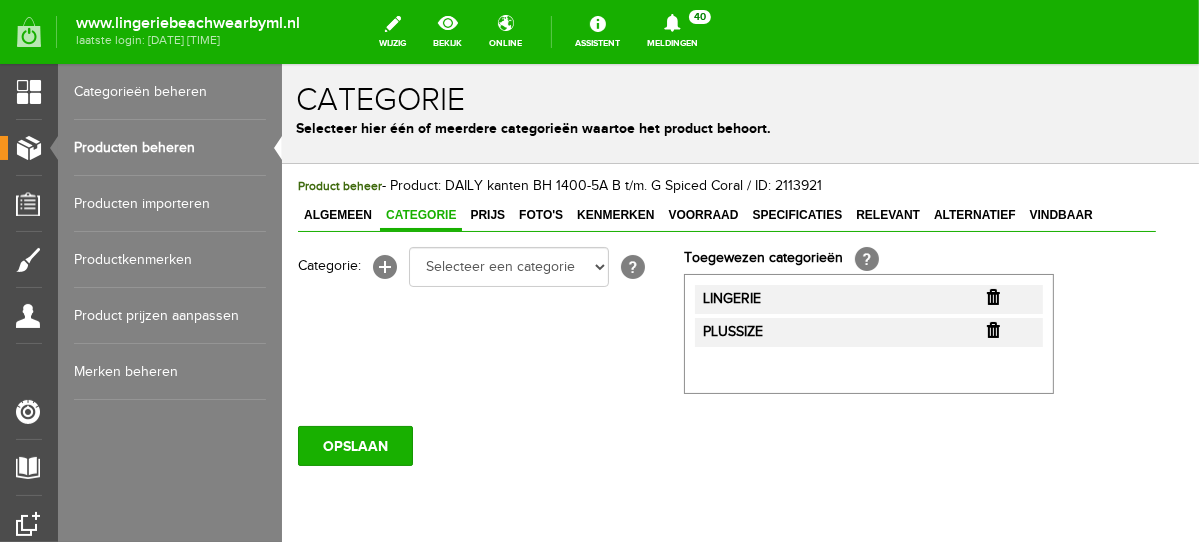click at bounding box center (992, 296) 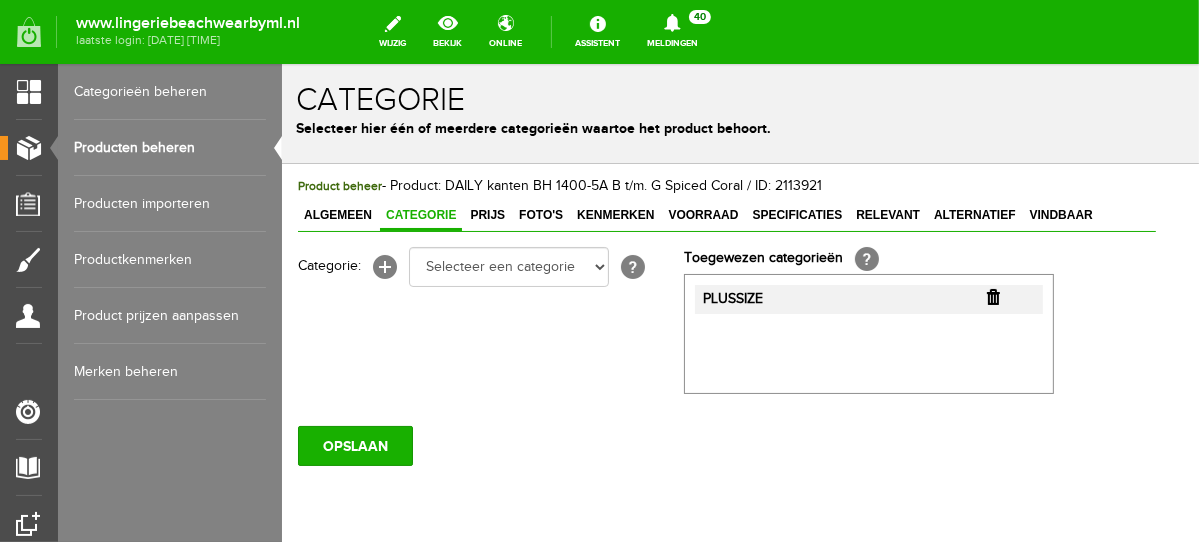 click at bounding box center (992, 296) 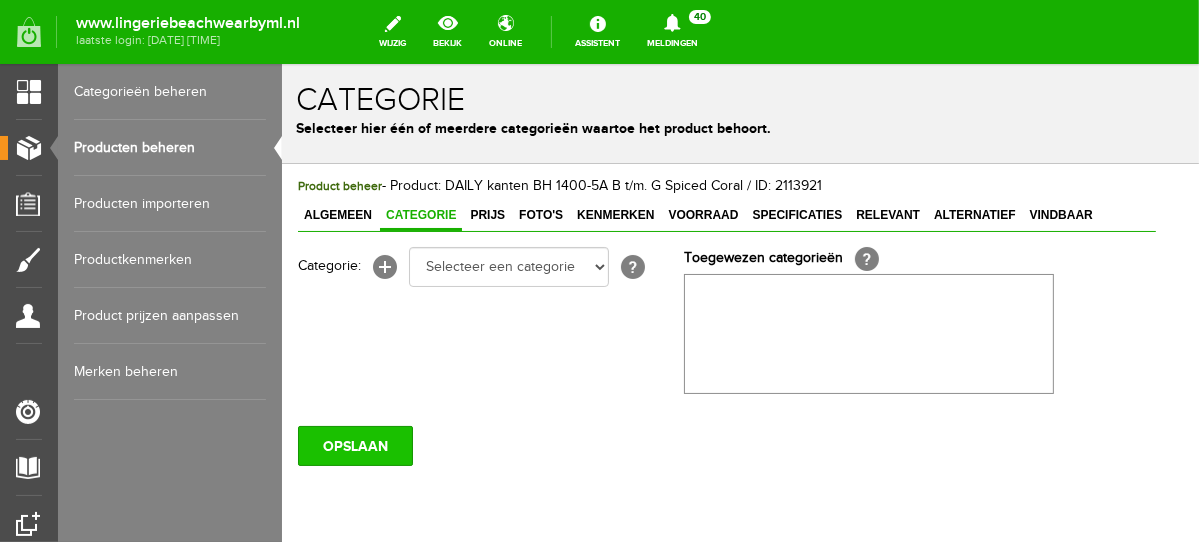 click on "OPSLAAN" at bounding box center (354, 445) 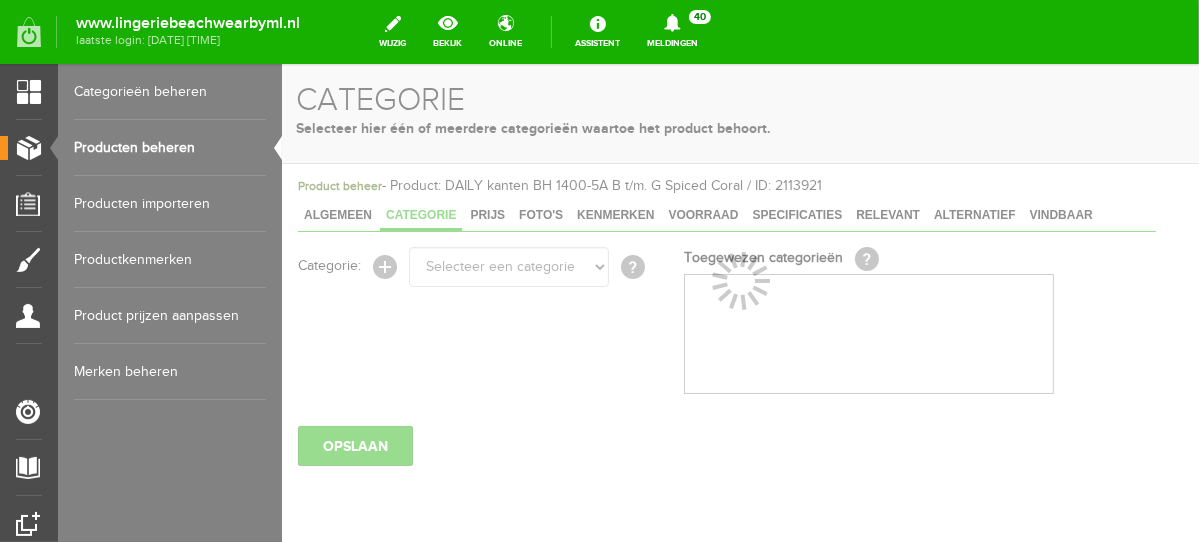 click at bounding box center [739, 302] 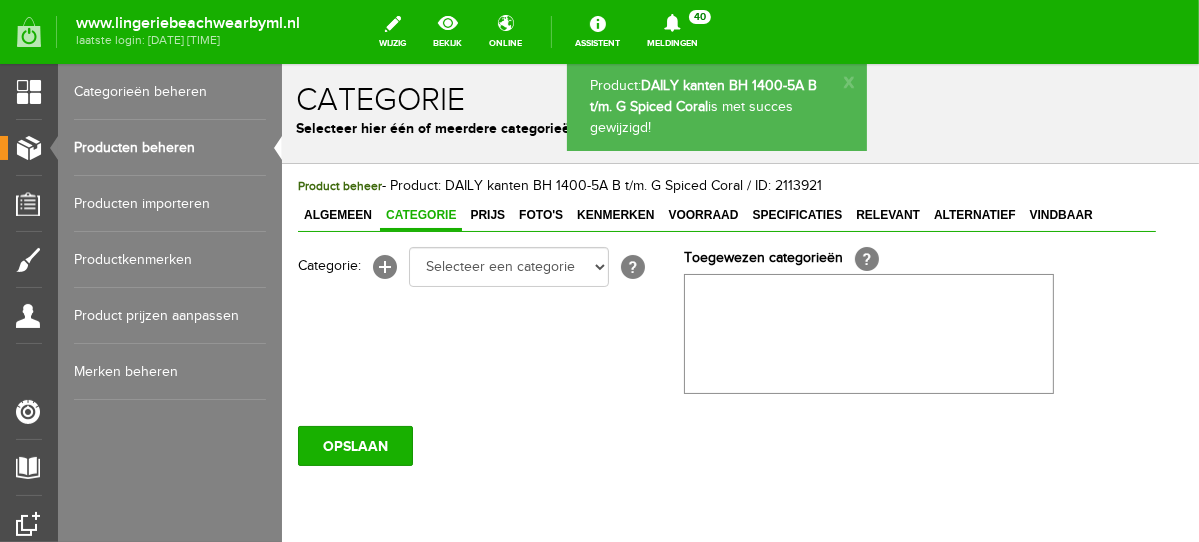 scroll, scrollTop: 0, scrollLeft: 0, axis: both 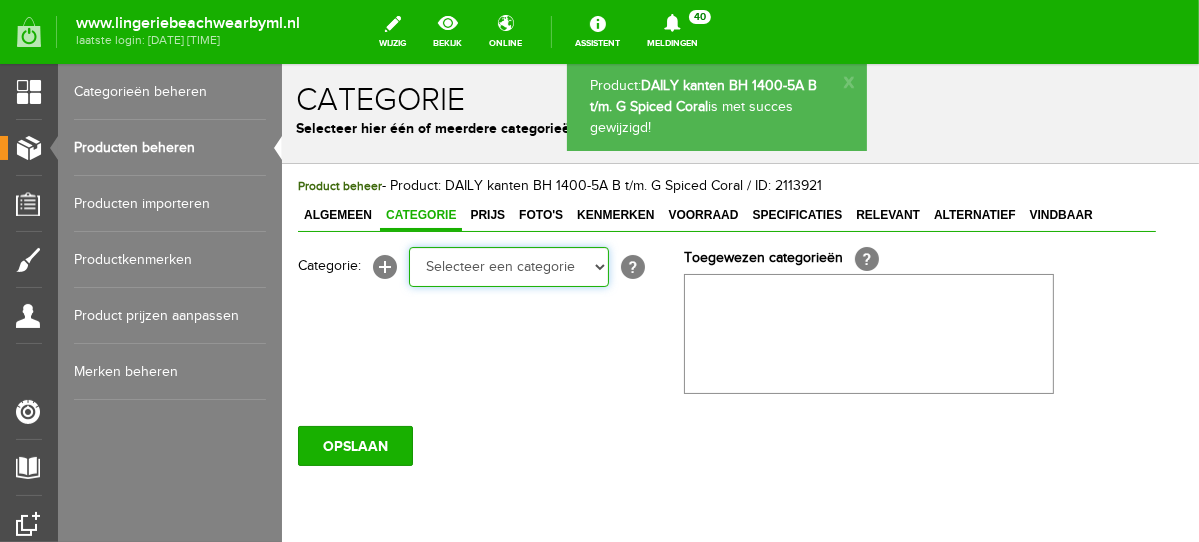 click on "Selecteer een categorie
NEW IN
LINGERIE
NACHTMODE
HOMEWEAR
BADMODE
BODY
LINGERIE
SUMMER COLOURS
BH ZONDER BEUGEL
PLUSSIZE
STRAPLESS
SEXY
BEACH
Bikinitop moulded (niet voorgev.)
Bikinitop voorgevormd
Shorty
Badpakken
Strandaccessoires
Rio slip
Slip
Hoge slip
Niet voorgevormd
Voorgevormd
One Shoulder
Push Up
Bandeau
Halter
Triangel
STRAPLESS
BASICS
HOMEWEAR
JUMPSUITS
BADJASSEN
NACHTMODE
PYJAMA SETS
PYJAMA JURKEN
KIMONO'S
SLIPDRESSES
SATIJNEN PYAMA
HEREN
SHAPEWEAR
BODY'S" at bounding box center [508, 266] 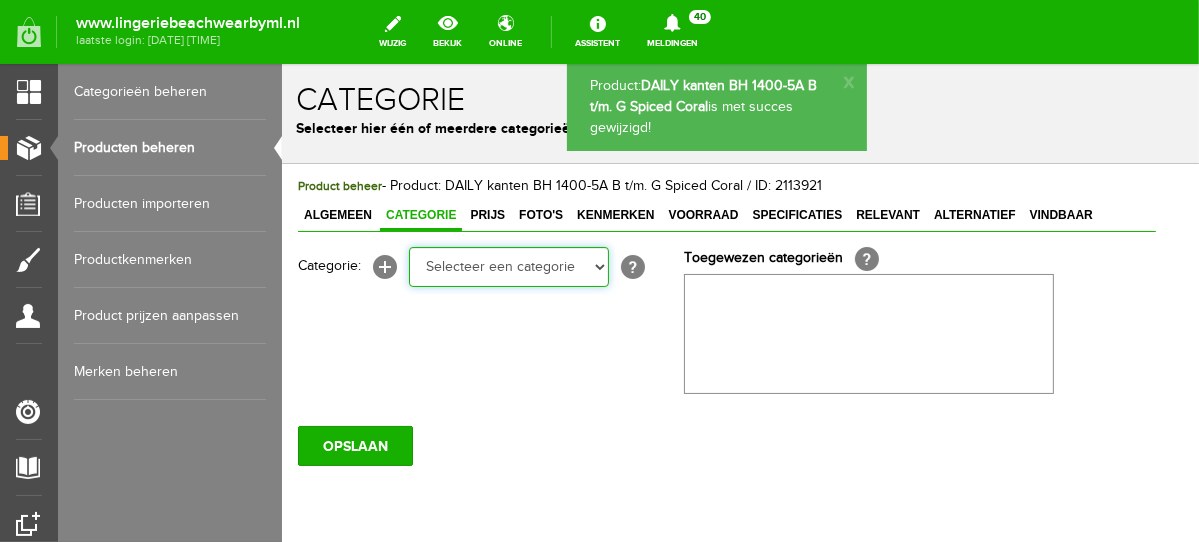 select on "281745" 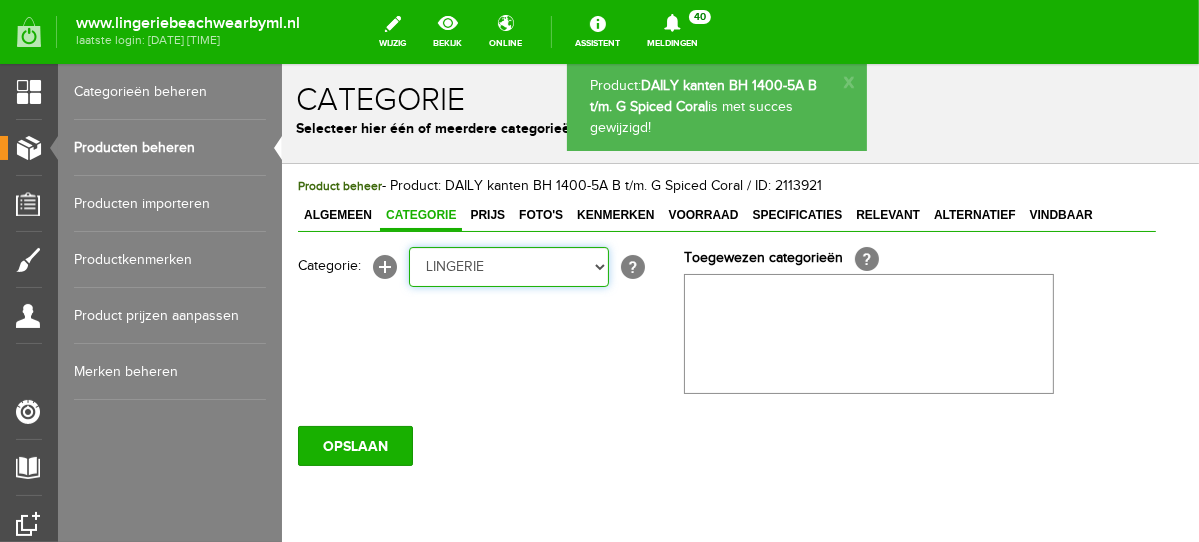 click on "Selecteer een categorie
NEW IN
LINGERIE
NACHTMODE
HOMEWEAR
BADMODE
BODY
LINGERIE
SUMMER COLOURS
BH ZONDER BEUGEL
PLUSSIZE
STRAPLESS
SEXY
BEACH
Bikinitop moulded (niet voorgev.)
Bikinitop voorgevormd
Shorty
Badpakken
Strandaccessoires
Rio slip
Slip
Hoge slip
Niet voorgevormd
Voorgevormd
One Shoulder
Push Up
Bandeau
Halter
Triangel
STRAPLESS
BASICS
HOMEWEAR
JUMPSUITS
BADJASSEN
NACHTMODE
PYJAMA SETS
PYJAMA JURKEN
KIMONO'S
SLIPDRESSES
SATIJNEN PYAMA
HEREN
SHAPEWEAR
BODY'S" at bounding box center [508, 266] 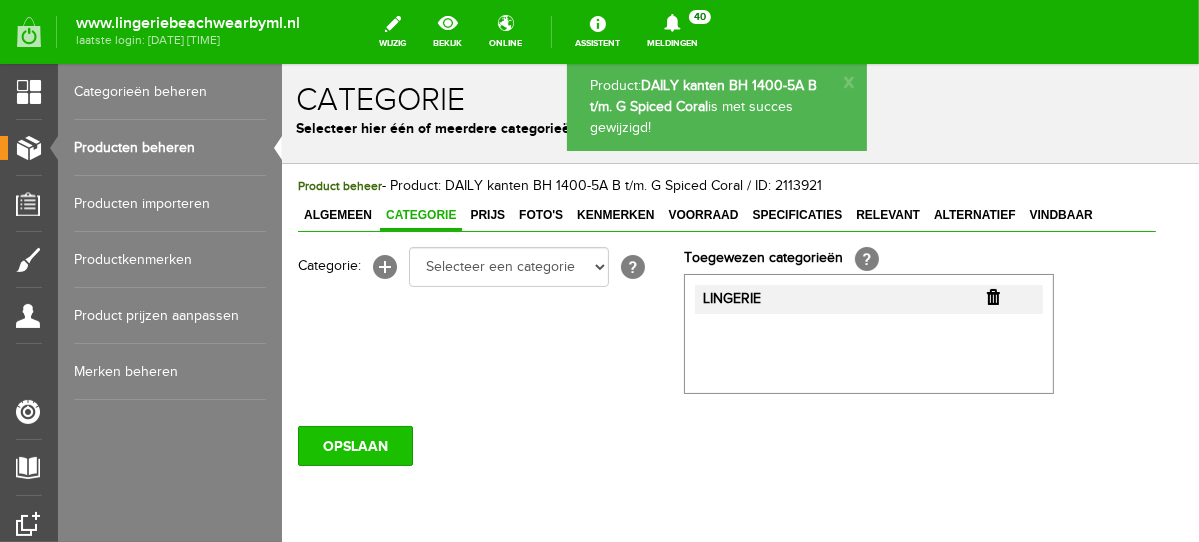 click on "OPSLAAN" at bounding box center (354, 445) 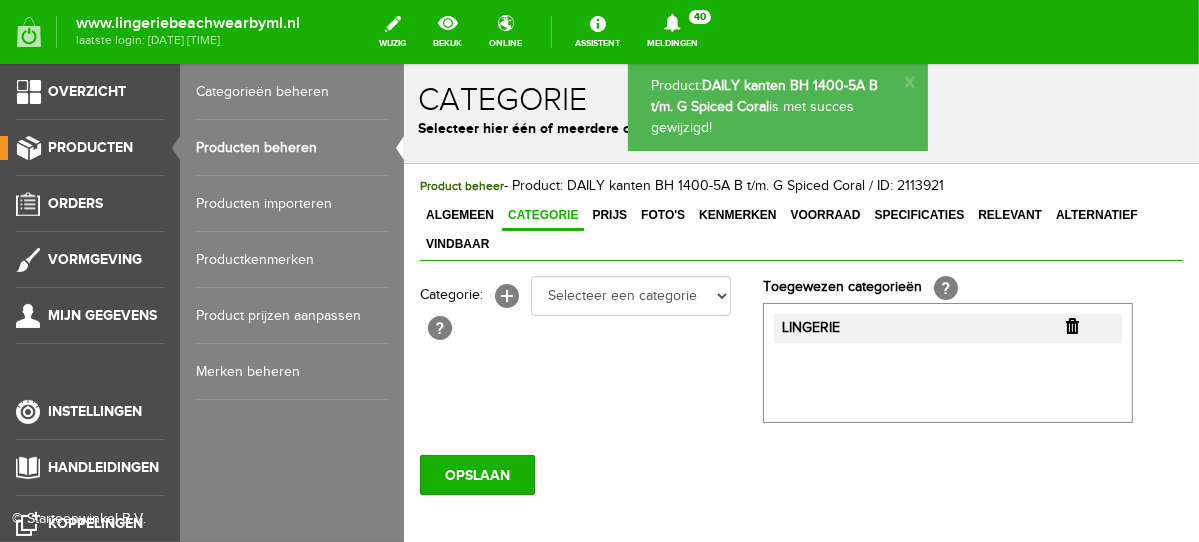 click on "Producten beheren" at bounding box center [292, 148] 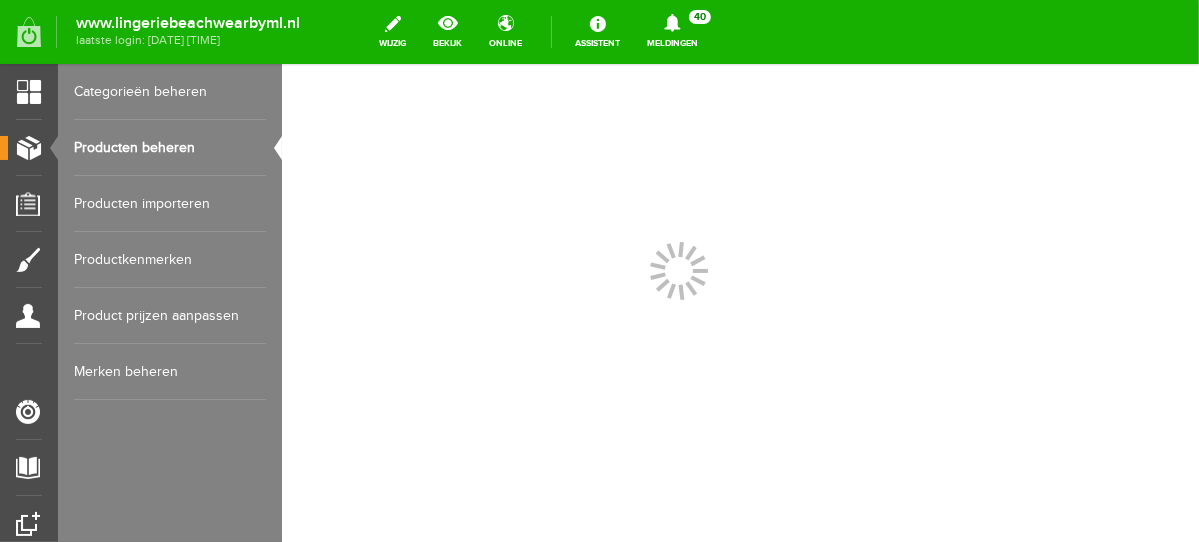 scroll, scrollTop: 0, scrollLeft: 0, axis: both 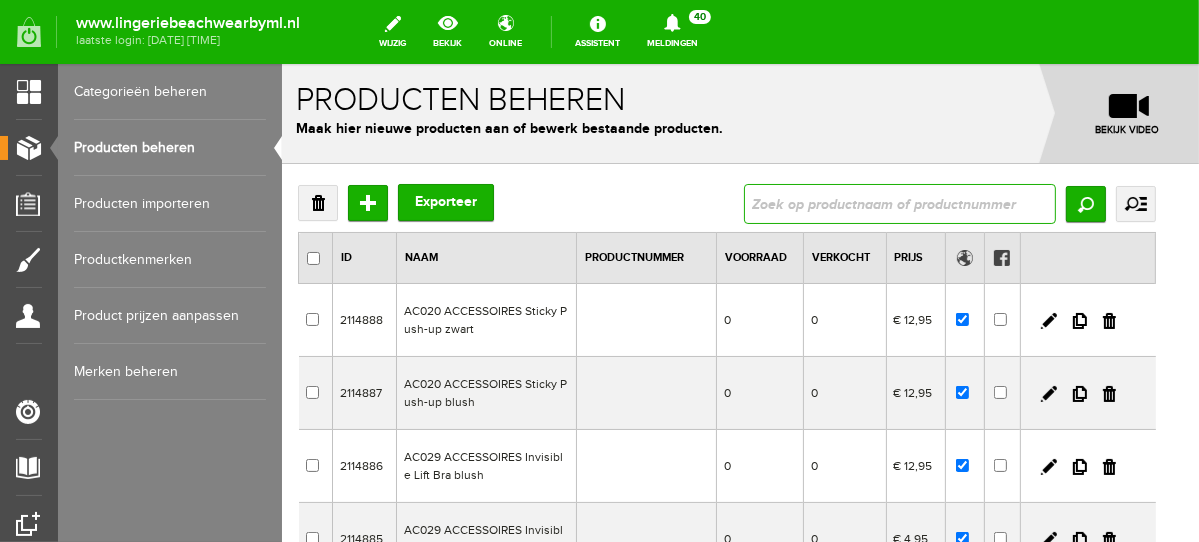 click at bounding box center (899, 203) 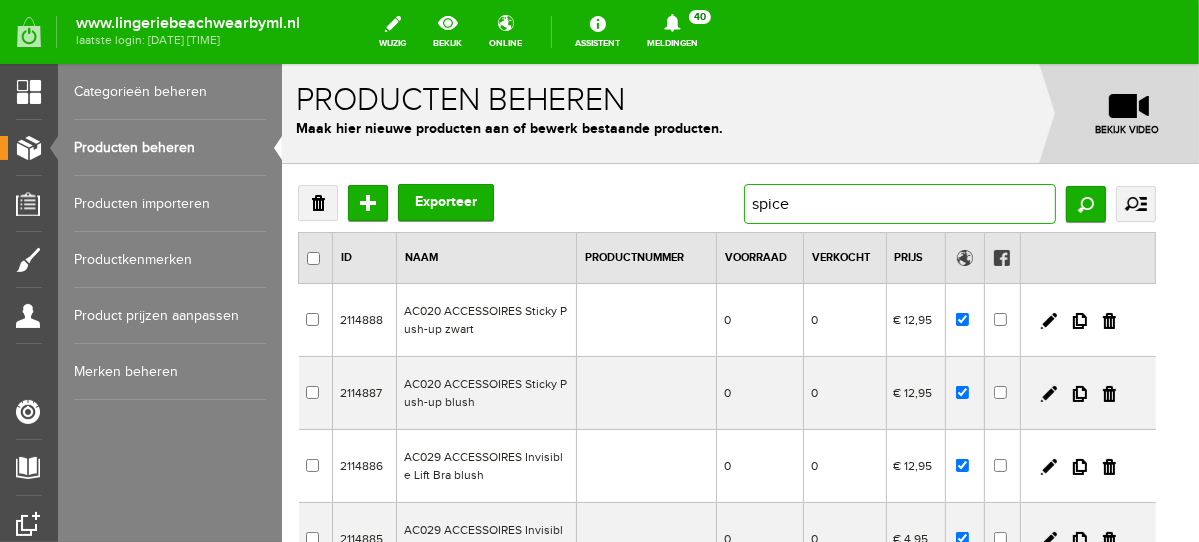 type on "spiced" 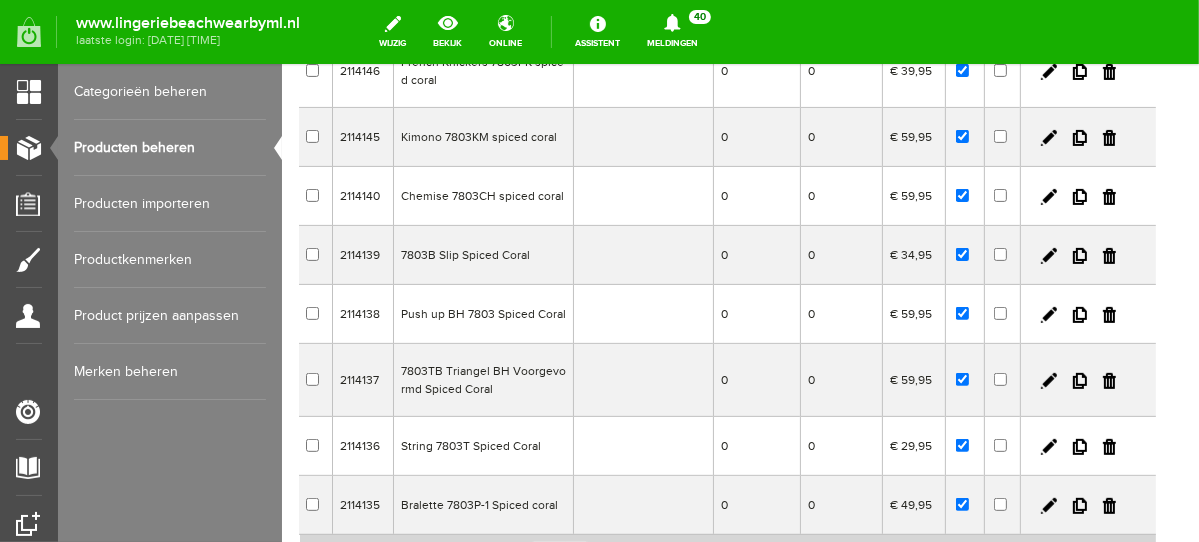 scroll, scrollTop: 589, scrollLeft: 0, axis: vertical 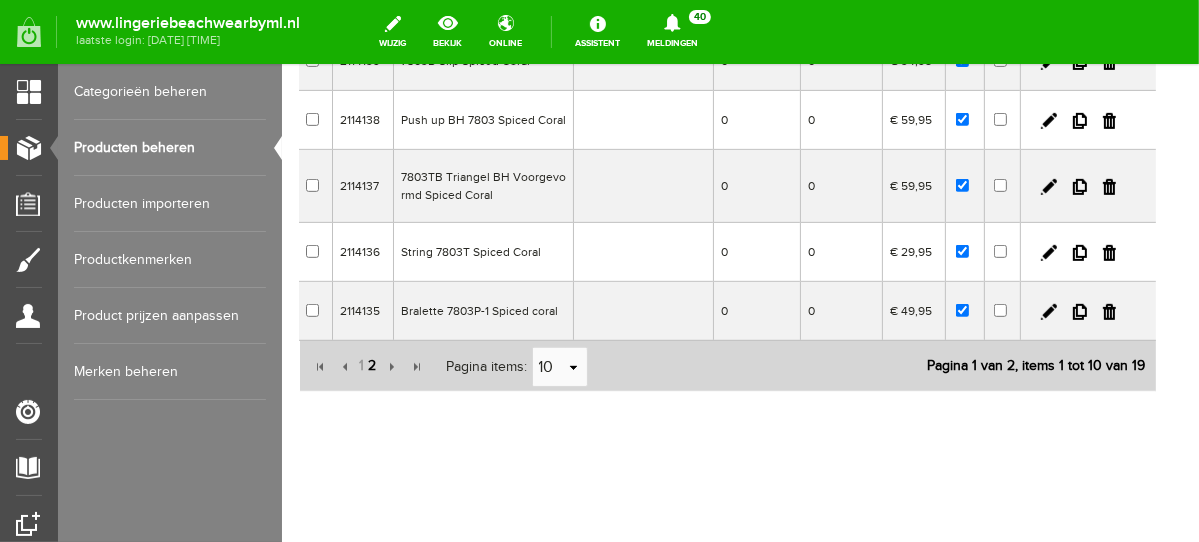 click on "2" at bounding box center (372, 365) 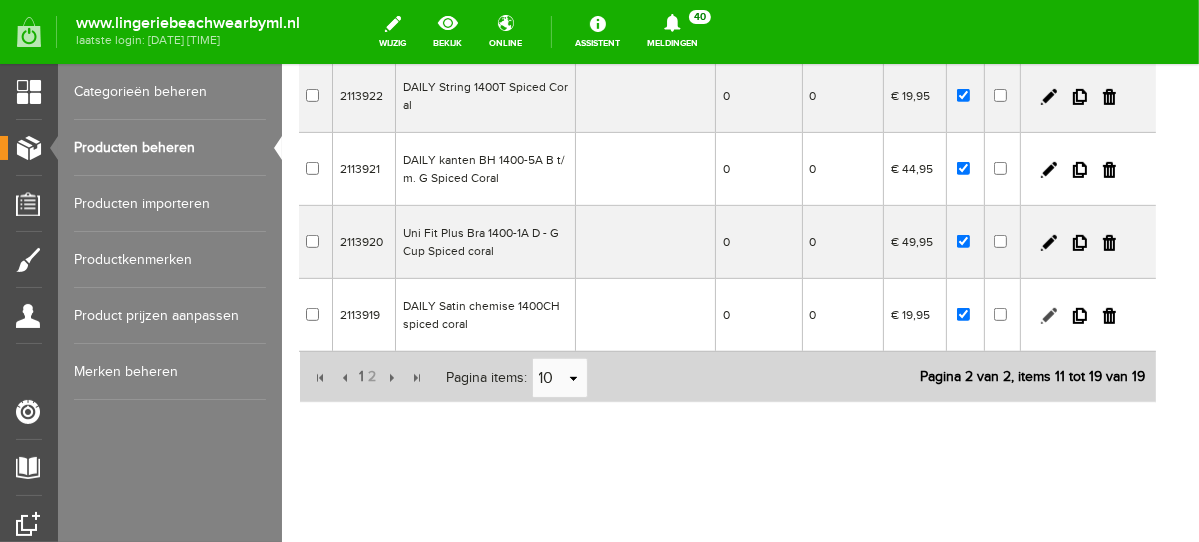 click at bounding box center [1048, 315] 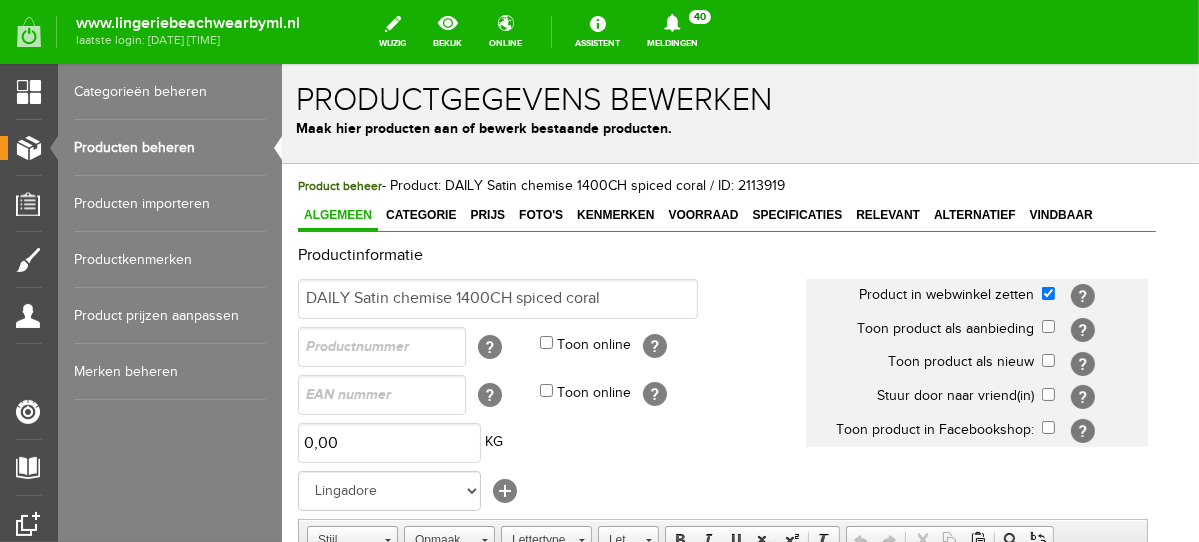 scroll, scrollTop: 0, scrollLeft: 0, axis: both 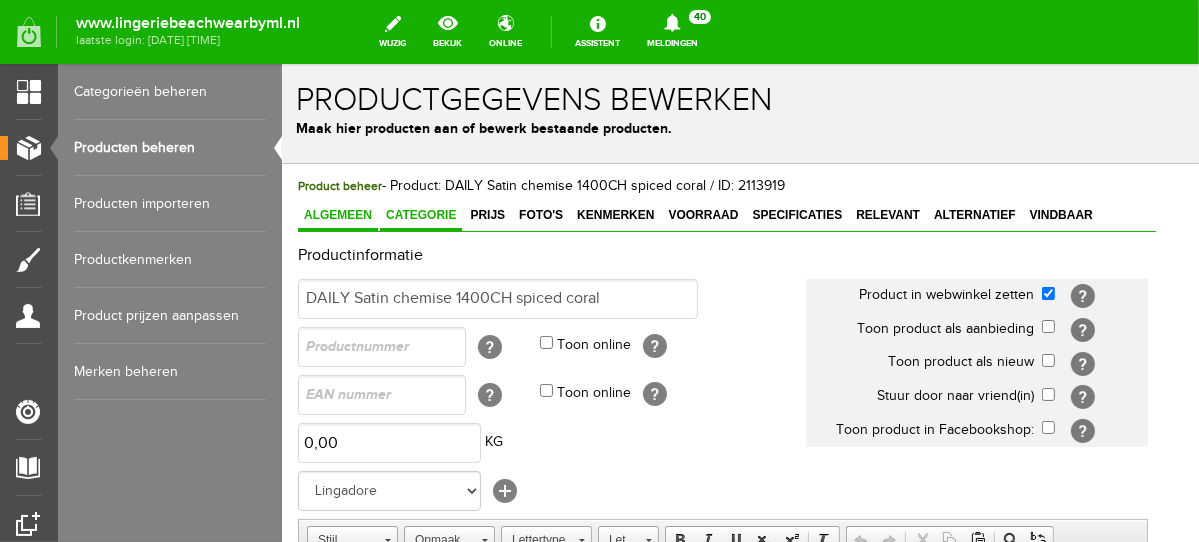click on "Categorie" at bounding box center (420, 214) 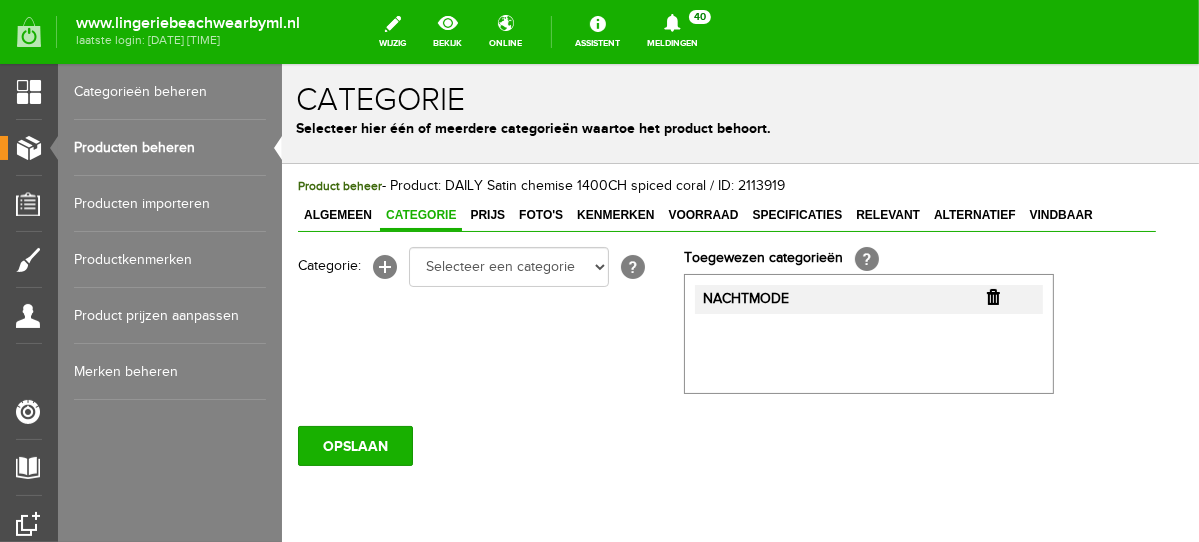 click on "NACHTMODE" at bounding box center [868, 298] 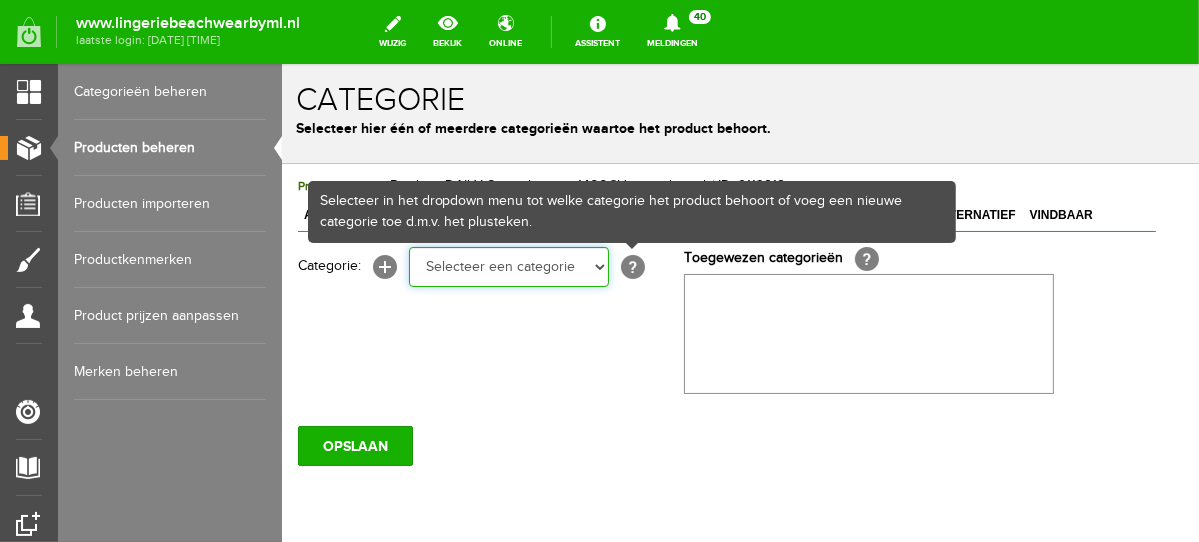 click on "Selecteer een categorie
NEW IN
LINGERIE
NACHTMODE
HOMEWEAR
BADMODE
BODY
LINGERIE
SUMMER COLOURS
BH ZONDER BEUGEL
PLUSSIZE
STRAPLESS
SEXY
BEACH
Bikinitop moulded (niet voorgev.)
Bikinitop voorgevormd
Shorty
Badpakken
Strandaccessoires
Rio slip
Slip
Hoge slip
Niet voorgevormd
Voorgevormd
One Shoulder
Push Up
Bandeau
Halter
Triangel
STRAPLESS
BASICS
HOMEWEAR
JUMPSUITS
BADJASSEN
NACHTMODE
PYJAMA SETS
PYJAMA JURKEN
KIMONO'S
SLIPDRESSES
SATIJNEN PYAMA
HEREN
SHAPEWEAR
BODY'S
ACCESSOIRES
PANTY'S
SPORT
SALE BEACH
SALE LINGERIE
D Cup" at bounding box center [508, 266] 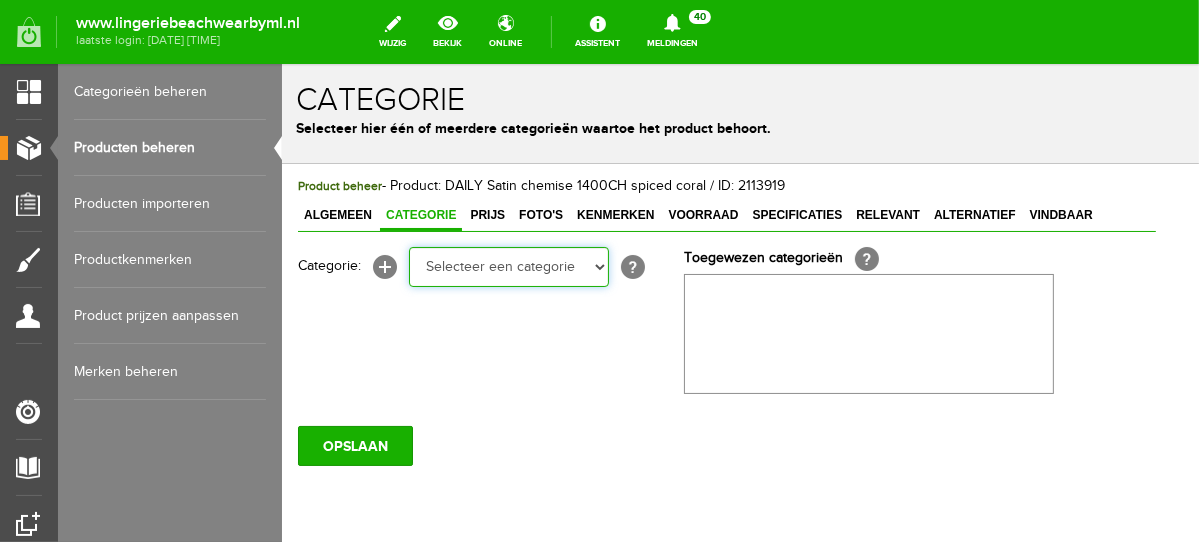 select on "281745" 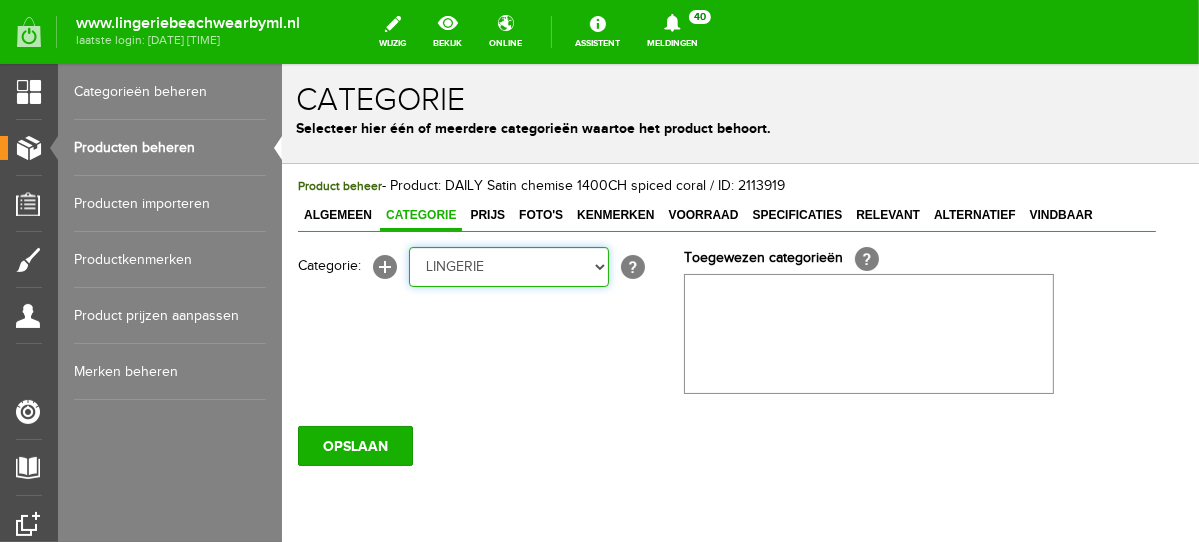 click on "Selecteer een categorie
NEW IN
LINGERIE
NACHTMODE
HOMEWEAR
BADMODE
BODY
LINGERIE
SUMMER COLOURS
BH ZONDER BEUGEL
PLUSSIZE
STRAPLESS
SEXY
BEACH
Bikinitop moulded (niet voorgev.)
Bikinitop voorgevormd
Shorty
Badpakken
Strandaccessoires
Rio slip
Slip
Hoge slip
Niet voorgevormd
Voorgevormd
One Shoulder
Push Up
Bandeau
Halter
Triangel
STRAPLESS
BASICS
HOMEWEAR
JUMPSUITS
BADJASSEN
NACHTMODE
PYJAMA SETS
PYJAMA JURKEN
KIMONO'S
SLIPDRESSES
SATIJNEN PYAMA
HEREN
SHAPEWEAR
BODY'S
ACCESSOIRES
PANTY'S
SPORT
SALE BEACH
SALE LINGERIE
D Cup" at bounding box center [508, 266] 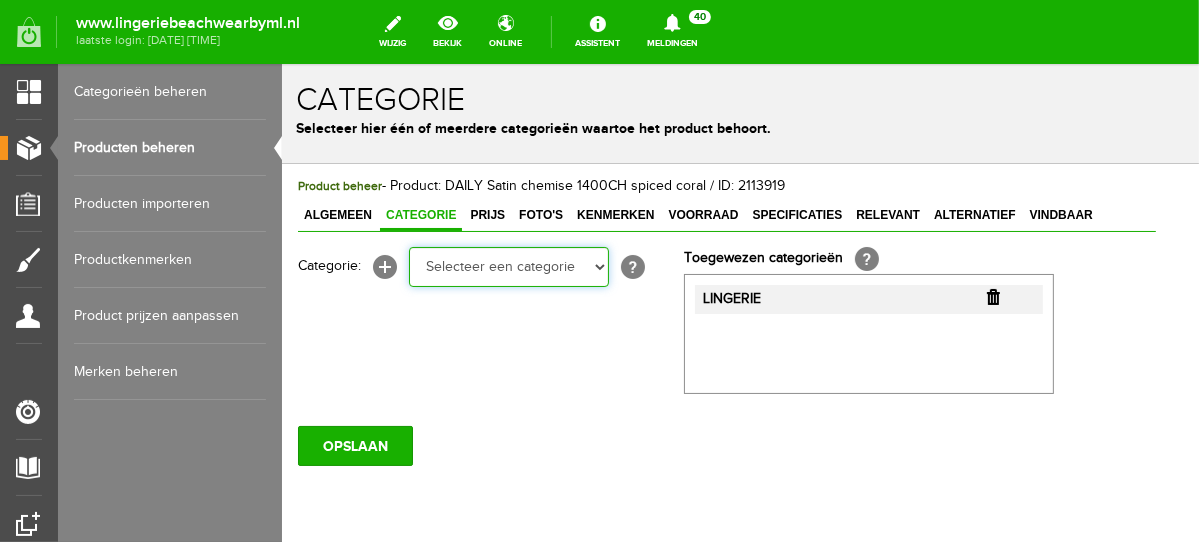 click on "Selecteer een categorie
NEW IN
LINGERIE
NACHTMODE
HOMEWEAR
BADMODE
BODY
LINGERIE
SUMMER COLOURS
BH ZONDER BEUGEL
PLUSSIZE
STRAPLESS
SEXY
BEACH
Bikinitop moulded (niet voorgev.)
Bikinitop voorgevormd
Shorty
Badpakken
Strandaccessoires
Rio slip
Slip
Hoge slip
Niet voorgevormd
Voorgevormd
One Shoulder
Push Up
Bandeau
Halter
Triangel
STRAPLESS
BASICS
HOMEWEAR
JUMPSUITS
BADJASSEN
NACHTMODE
PYJAMA SETS
PYJAMA JURKEN
KIMONO'S
SLIPDRESSES
SATIJNEN PYAMA
HEREN
SHAPEWEAR
BODY'S
ACCESSOIRES
PANTY'S
SPORT
SALE BEACH
SALE LINGERIE
D Cup" at bounding box center [508, 266] 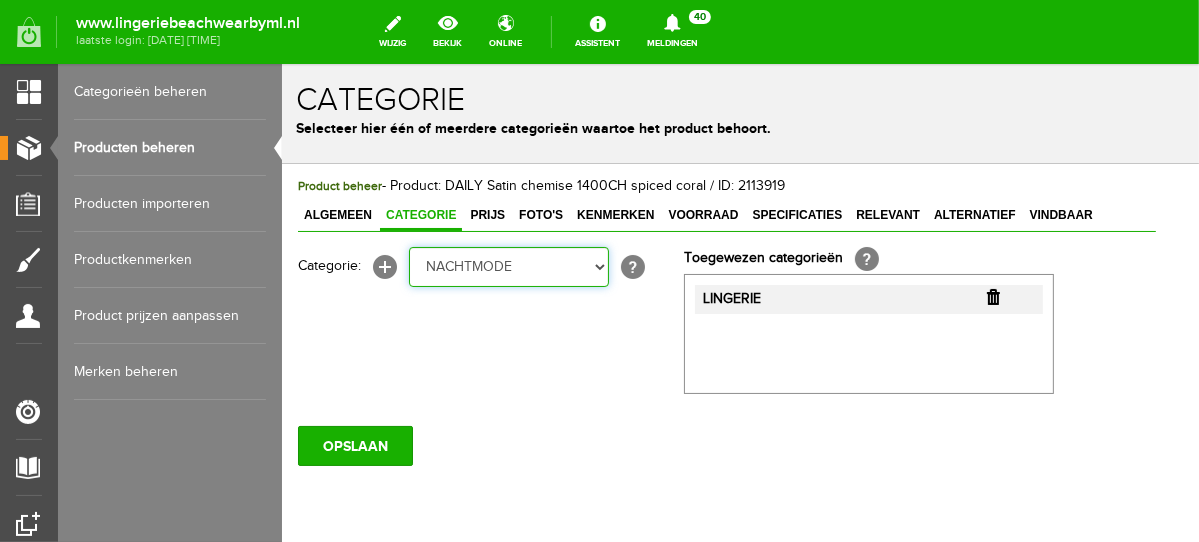 click on "Selecteer een categorie
NEW IN
LINGERIE
NACHTMODE
HOMEWEAR
BADMODE
BODY
LINGERIE
SUMMER COLOURS
BH ZONDER BEUGEL
PLUSSIZE
STRAPLESS
SEXY
BEACH
Bikinitop moulded (niet voorgev.)
Bikinitop voorgevormd
Shorty
Badpakken
Strandaccessoires
Rio slip
Slip
Hoge slip
Niet voorgevormd
Voorgevormd
One Shoulder
Push Up
Bandeau
Halter
Triangel
STRAPLESS
BASICS
HOMEWEAR
JUMPSUITS
BADJASSEN
NACHTMODE
PYJAMA SETS
PYJAMA JURKEN
KIMONO'S
SLIPDRESSES
SATIJNEN PYAMA
HEREN
SHAPEWEAR
BODY'S
ACCESSOIRES
PANTY'S
SPORT
SALE BEACH
SALE LINGERIE
D Cup" at bounding box center (508, 266) 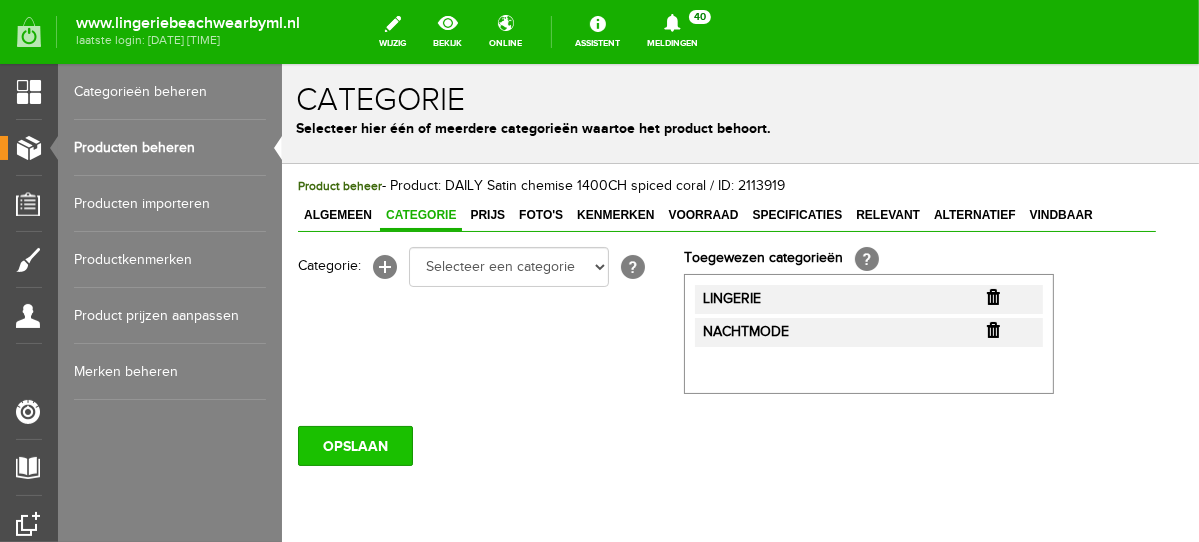 click on "OPSLAAN" at bounding box center [354, 445] 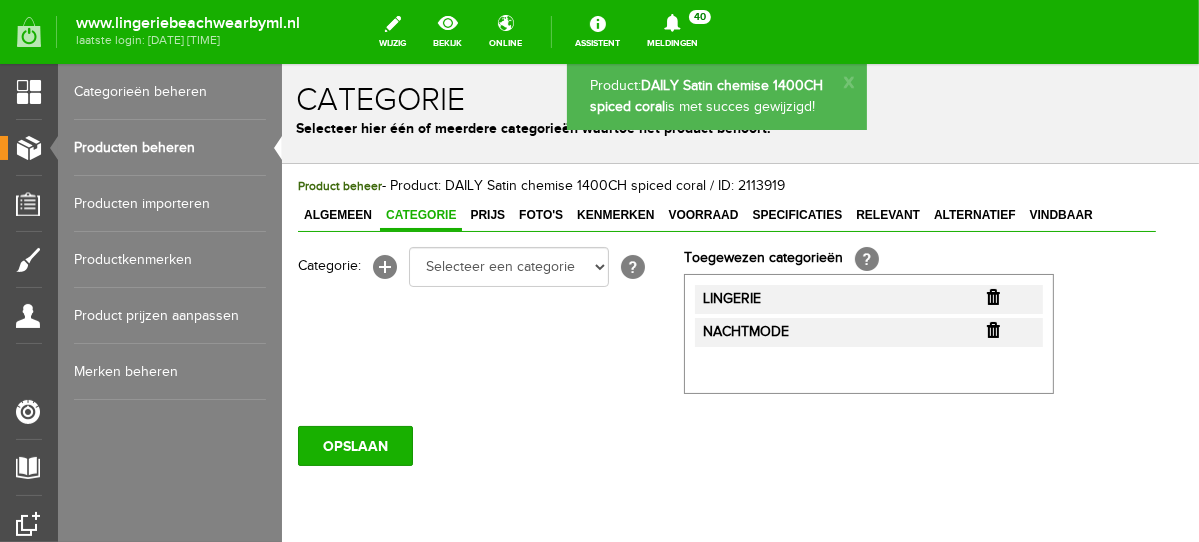 click on "Producten beheren" at bounding box center [170, 148] 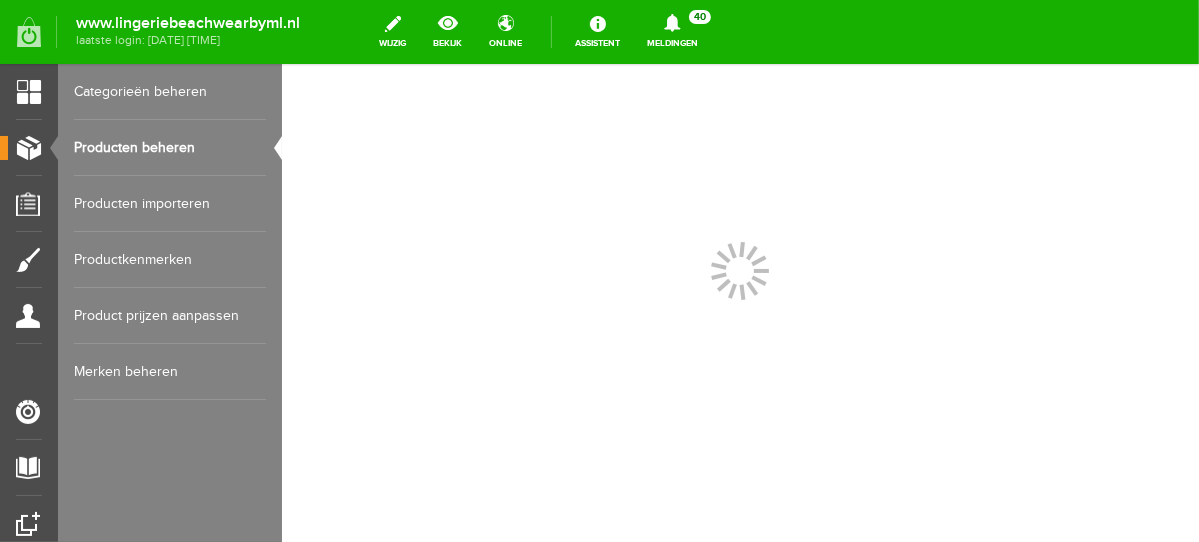 scroll, scrollTop: 0, scrollLeft: 0, axis: both 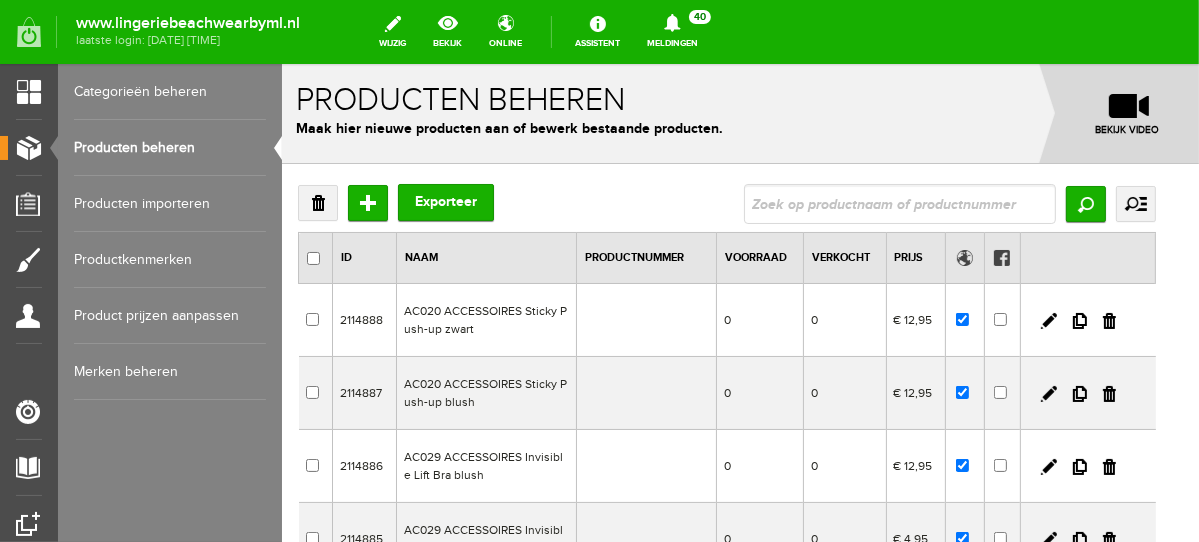 click on "0" at bounding box center (843, 319) 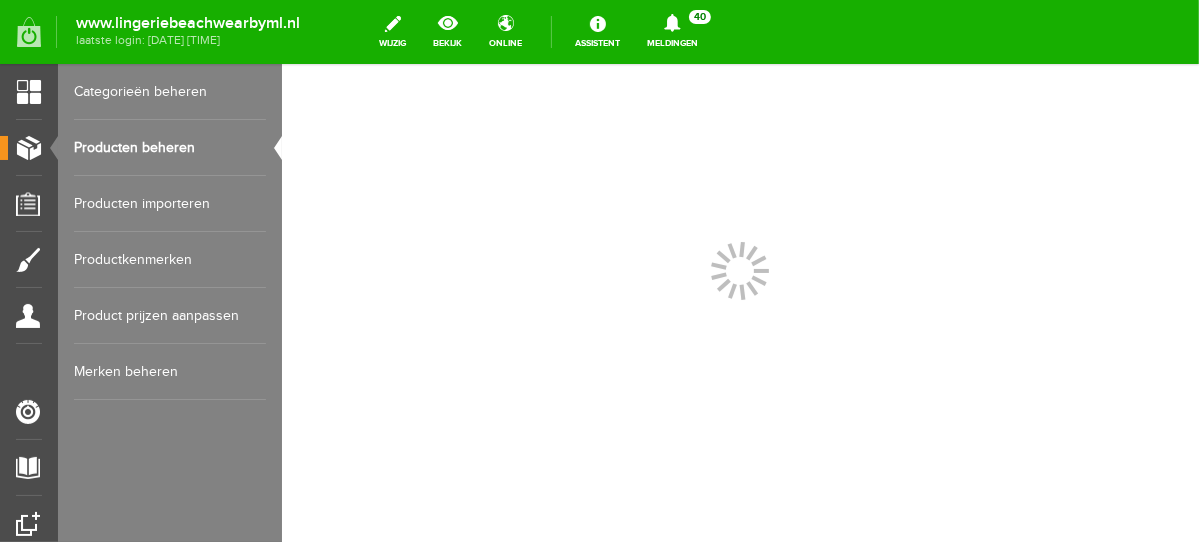 scroll, scrollTop: 0, scrollLeft: 0, axis: both 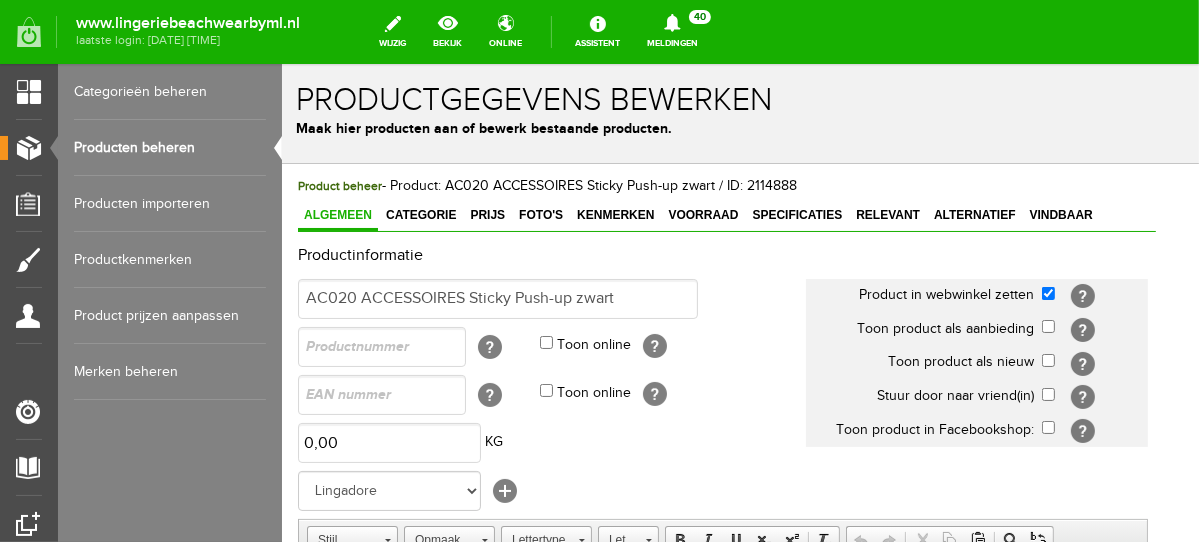 click on "Producten beheren" at bounding box center [170, 148] 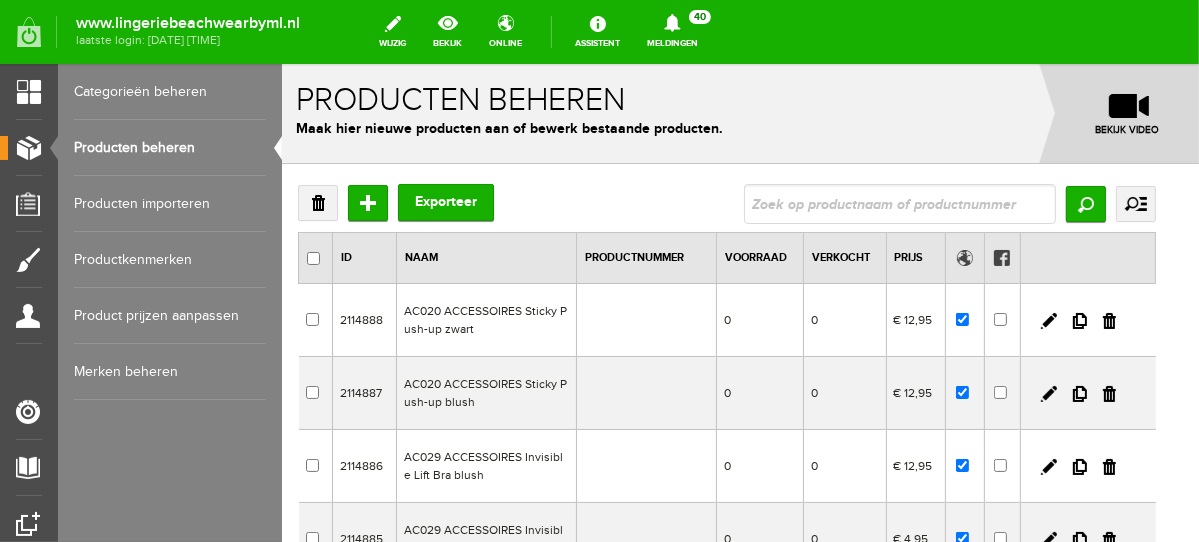 scroll, scrollTop: 0, scrollLeft: 0, axis: both 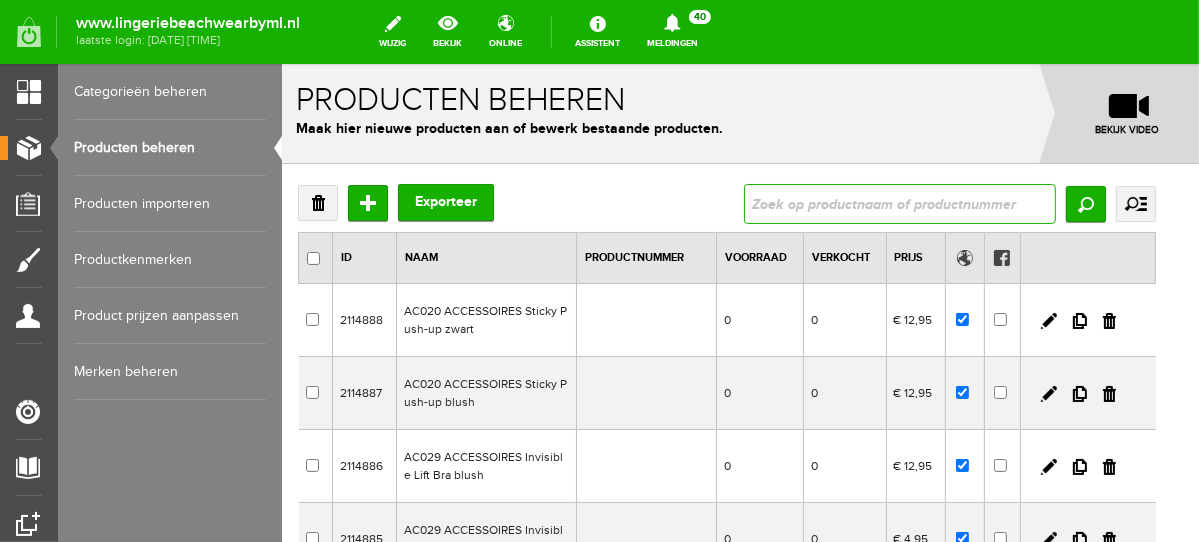 click at bounding box center (899, 203) 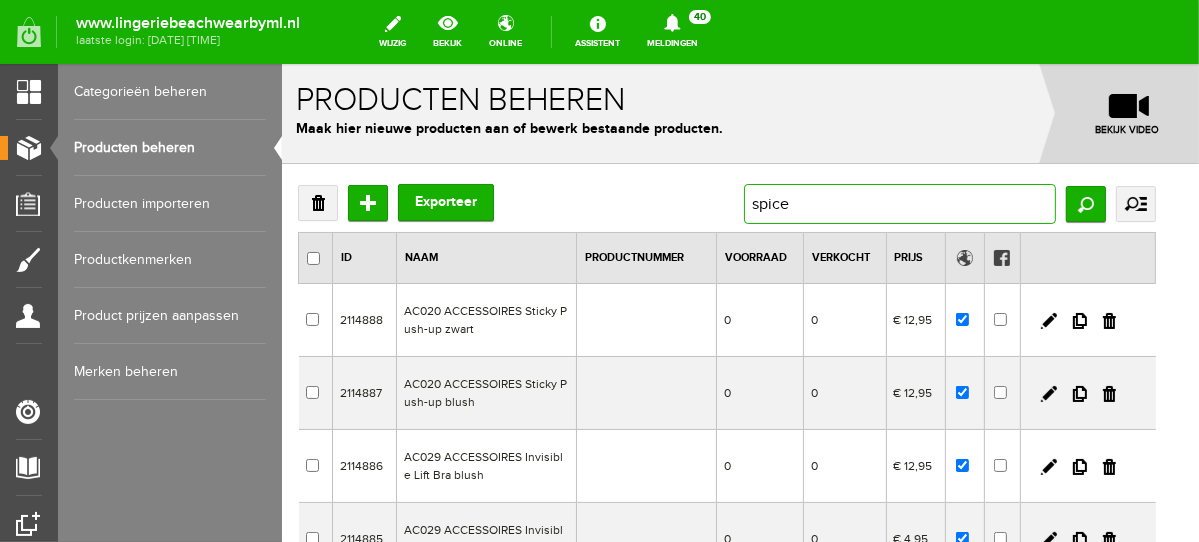 type on "spiced" 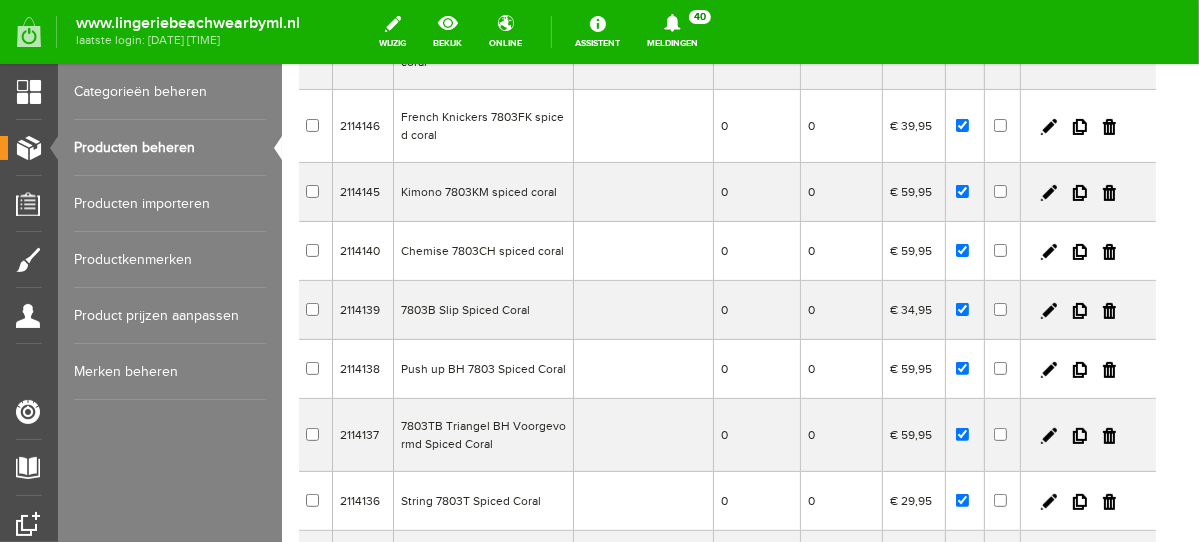 scroll, scrollTop: 589, scrollLeft: 0, axis: vertical 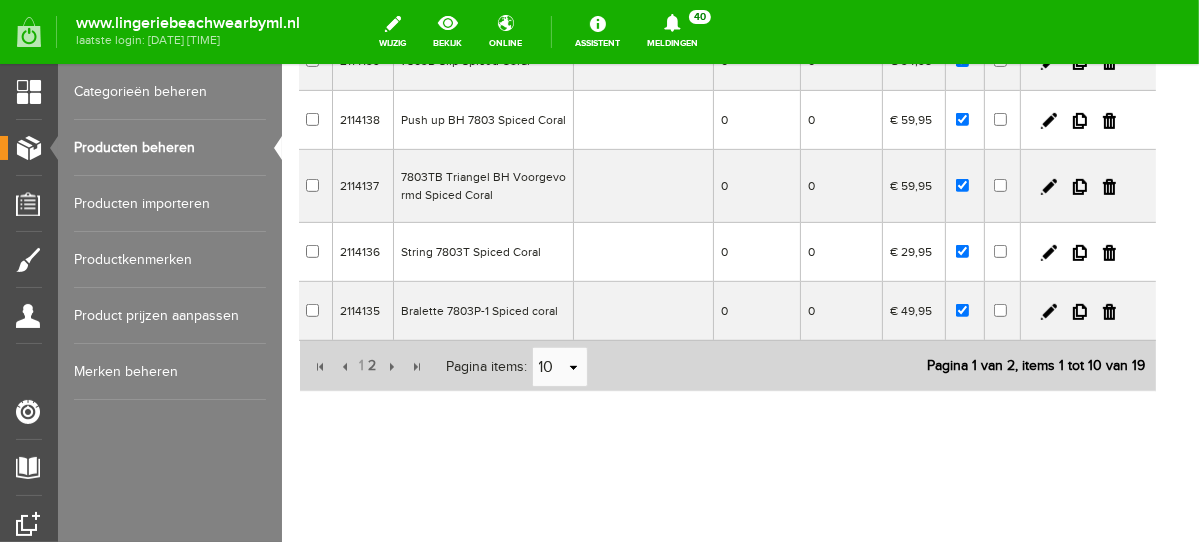 drag, startPoint x: 1186, startPoint y: 158, endPoint x: 1492, endPoint y: 529, distance: 480.9127 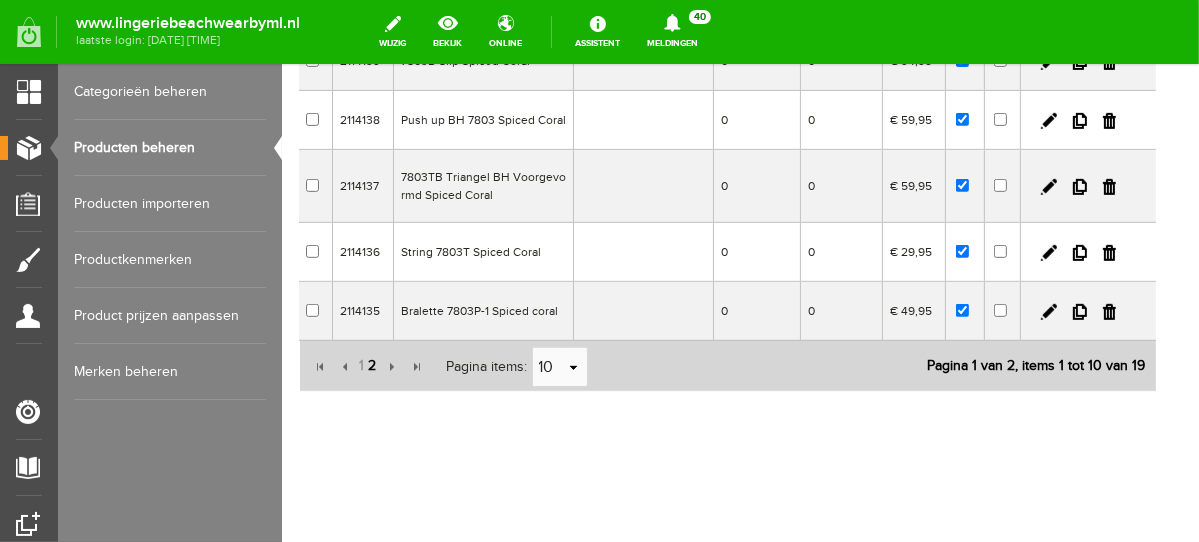 click on "2" at bounding box center [372, 365] 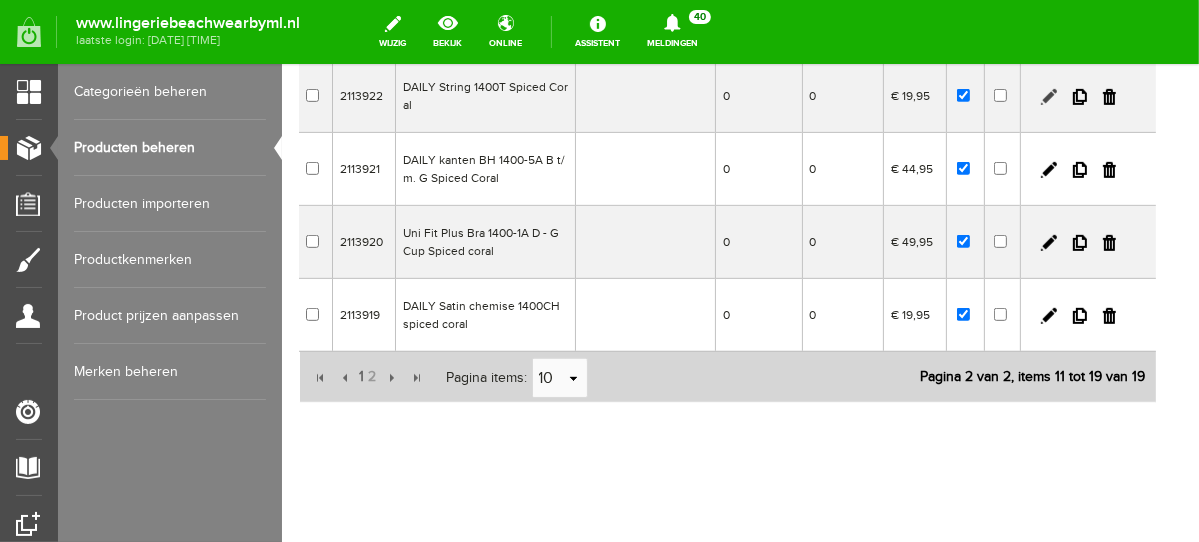 click at bounding box center (1048, 96) 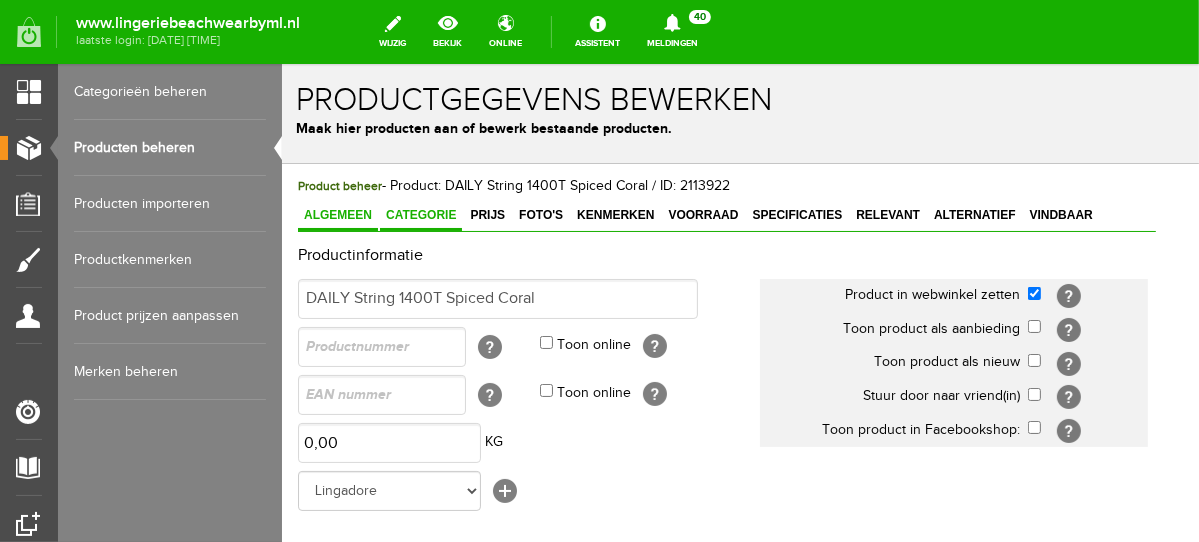 scroll, scrollTop: 0, scrollLeft: 0, axis: both 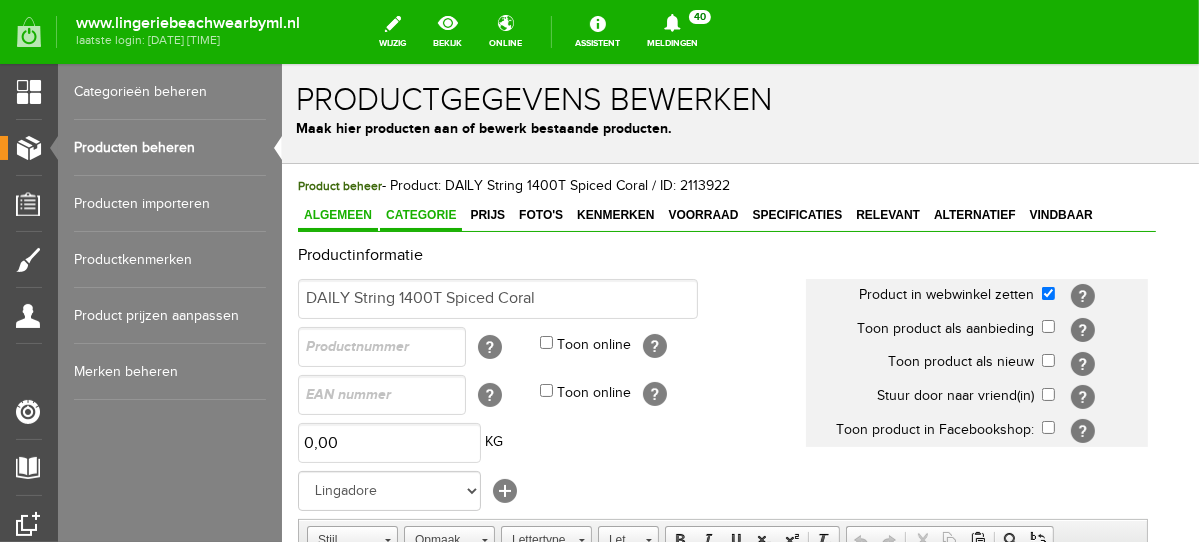 click on "Categorie" at bounding box center (420, 214) 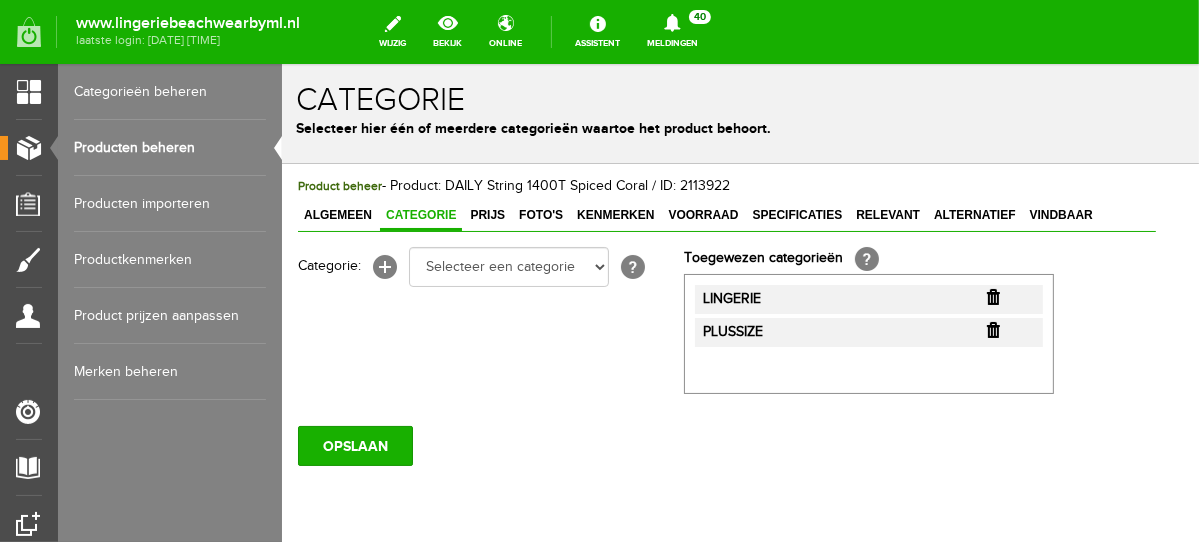 click at bounding box center (992, 296) 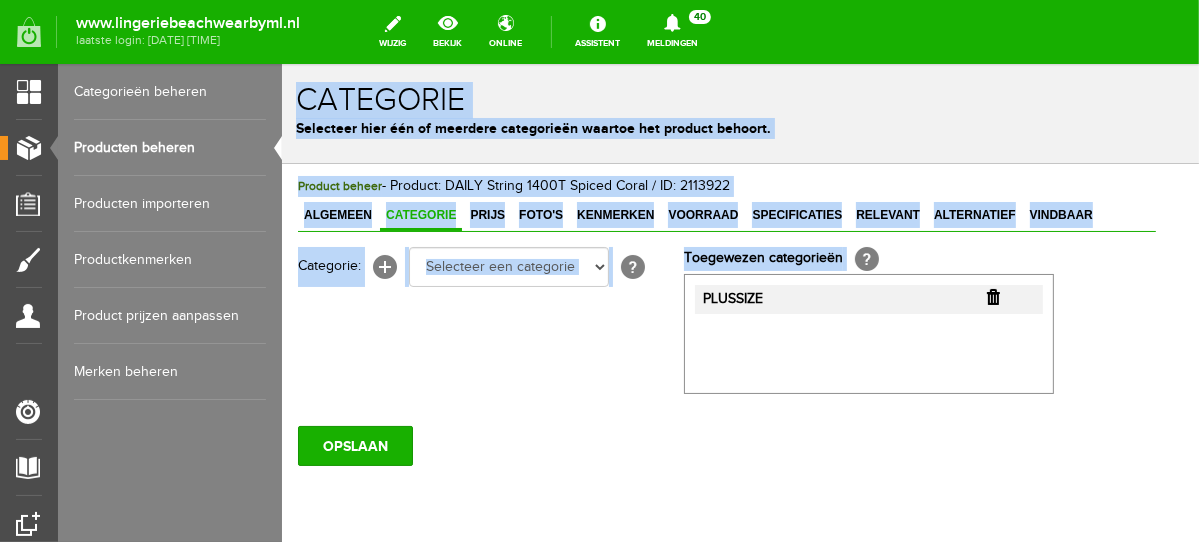 click at bounding box center [992, 296] 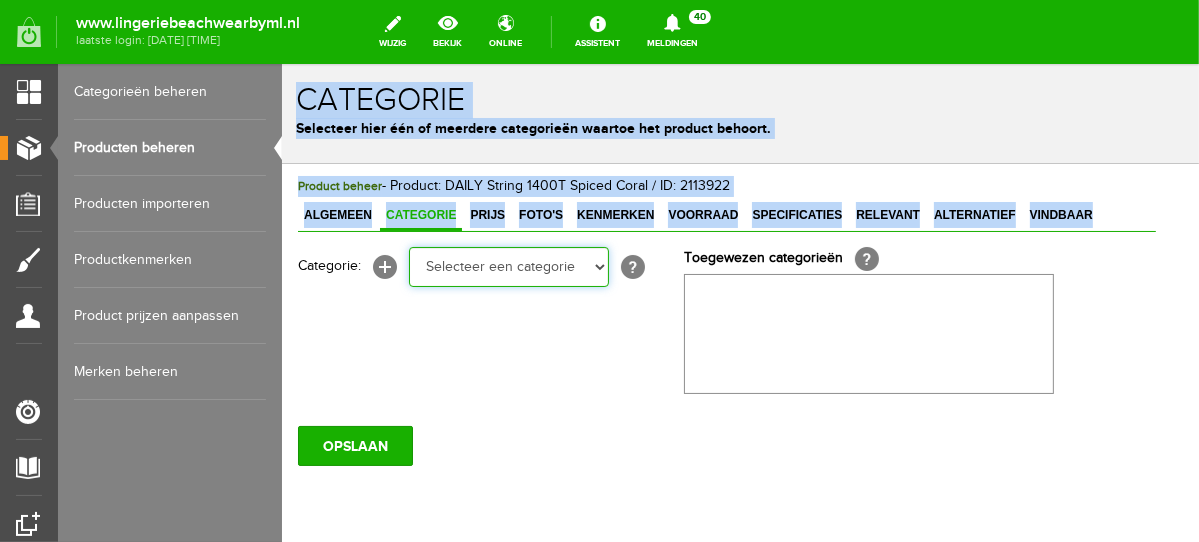click on "Selecteer een categorie
NEW IN
LINGERIE
NACHTMODE
HOMEWEAR
BADMODE
BODY
LINGERIE
SUMMER COLOURS
BH ZONDER BEUGEL
PLUSSIZE
STRAPLESS
SEXY
BEACH
Bikinitop moulded (niet voorgev.)
Bikinitop voorgevormd
Shorty
Badpakken
Strandaccessoires
Rio slip
Slip
Hoge slip
Niet voorgevormd
Voorgevormd
One Shoulder
Push Up
Bandeau
Halter
Triangel
STRAPLESS
BASICS
HOMEWEAR
JUMPSUITS
BADJASSEN
NACHTMODE
PYJAMA SETS
PYJAMA JURKEN
KIMONO'S
SLIPDRESSES
SATIJNEN PYAMA
HEREN
SHAPEWEAR
BODY'S
ACCESSOIRES
PANTY'S
SPORT
SALE BEACH
SALE LINGERIE
D Cup" at bounding box center [508, 266] 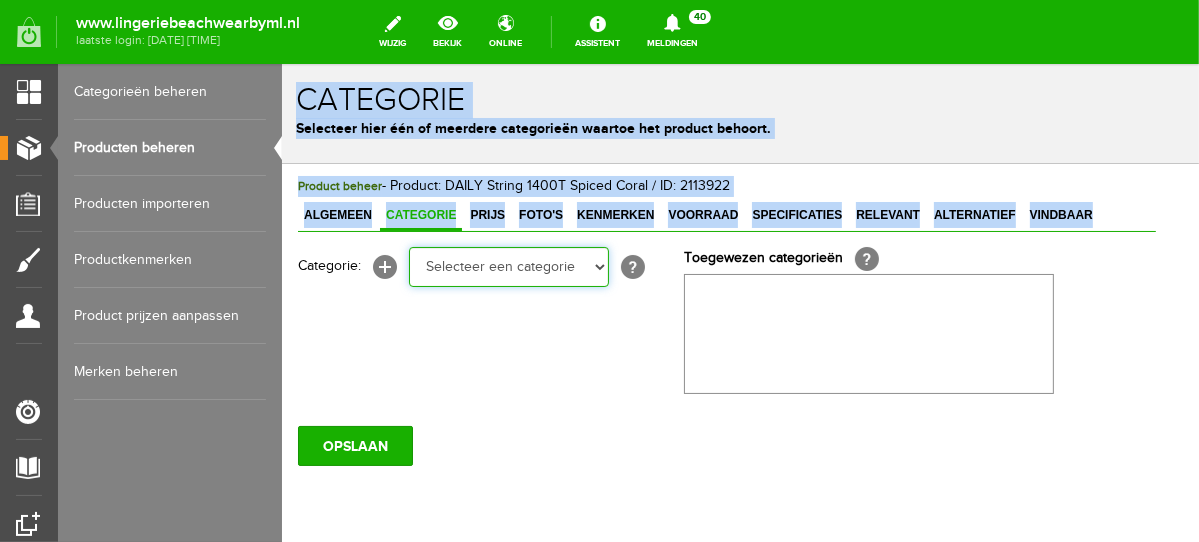 select on "281745" 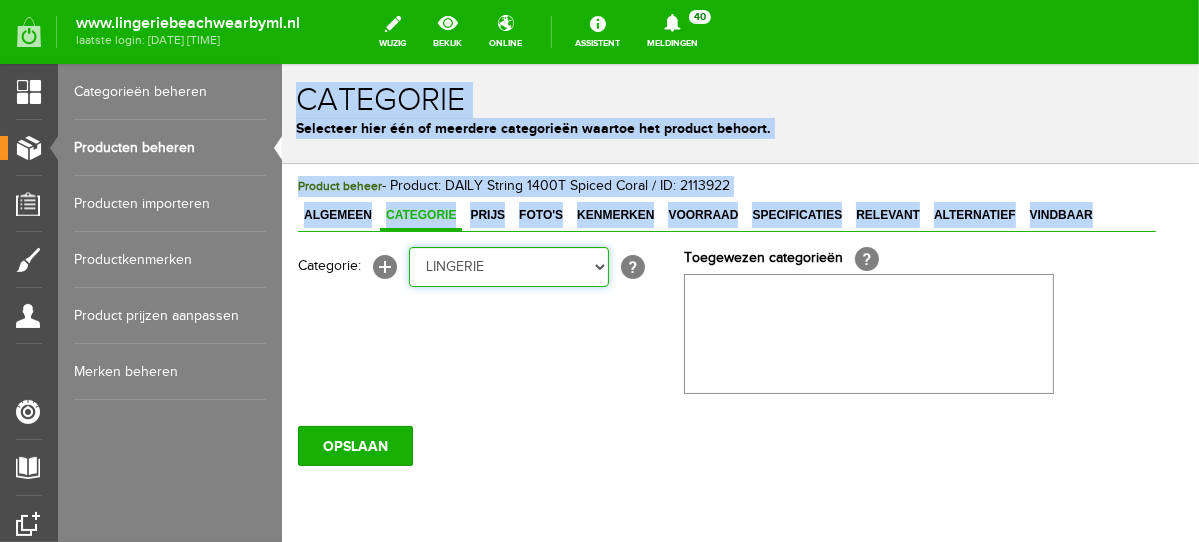 click on "Selecteer een categorie
NEW IN
LINGERIE
NACHTMODE
HOMEWEAR
BADMODE
BODY
LINGERIE
SUMMER COLOURS
BH ZONDER BEUGEL
PLUSSIZE
STRAPLESS
SEXY
BEACH
Bikinitop moulded (niet voorgev.)
Bikinitop voorgevormd
Shorty
Badpakken
Strandaccessoires
Rio slip
Slip
Hoge slip
Niet voorgevormd
Voorgevormd
One Shoulder
Push Up
Bandeau
Halter
Triangel
STRAPLESS
BASICS
HOMEWEAR
JUMPSUITS
BADJASSEN
NACHTMODE
PYJAMA SETS
PYJAMA JURKEN
KIMONO'S
SLIPDRESSES
SATIJNEN PYAMA
HEREN
SHAPEWEAR
BODY'S
ACCESSOIRES
PANTY'S
SPORT
SALE BEACH
SALE LINGERIE
D Cup" at bounding box center (508, 266) 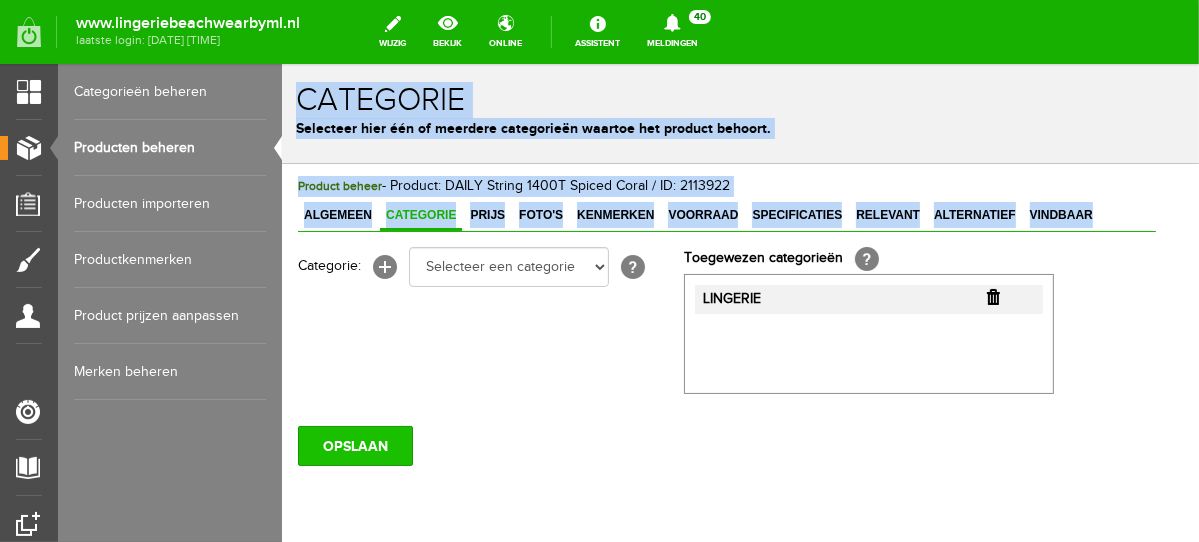 click on "OPSLAAN" at bounding box center (354, 445) 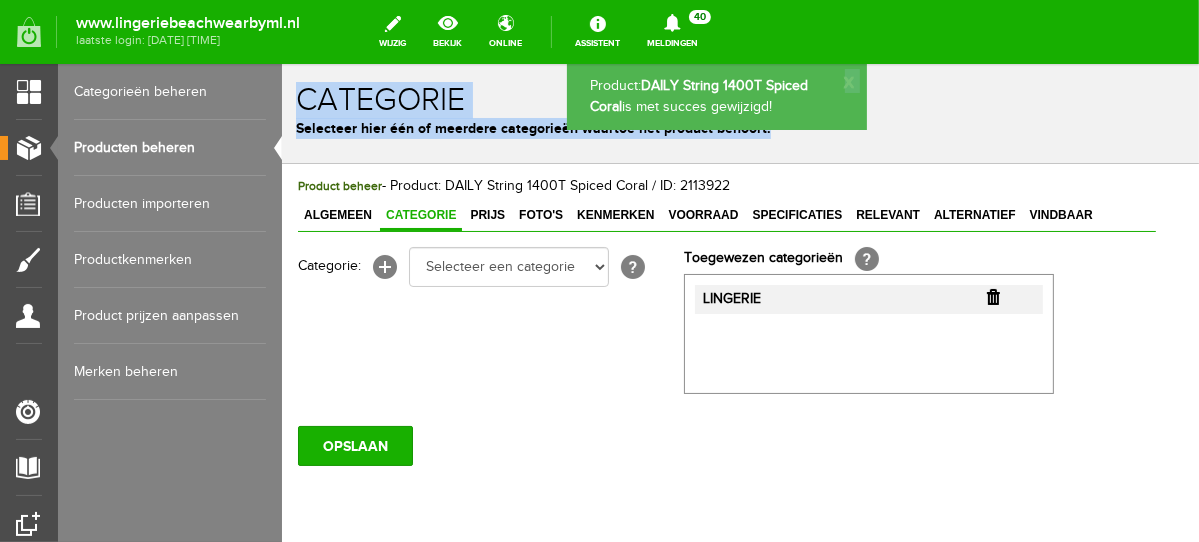 scroll, scrollTop: 0, scrollLeft: 0, axis: both 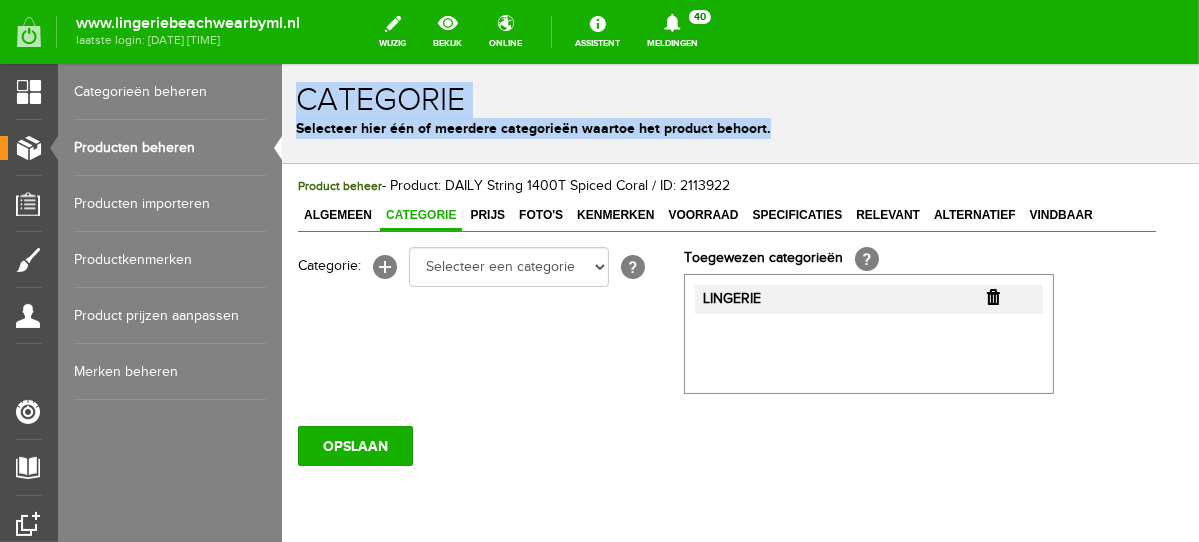 click on "OPSLAAN" at bounding box center (354, 445) 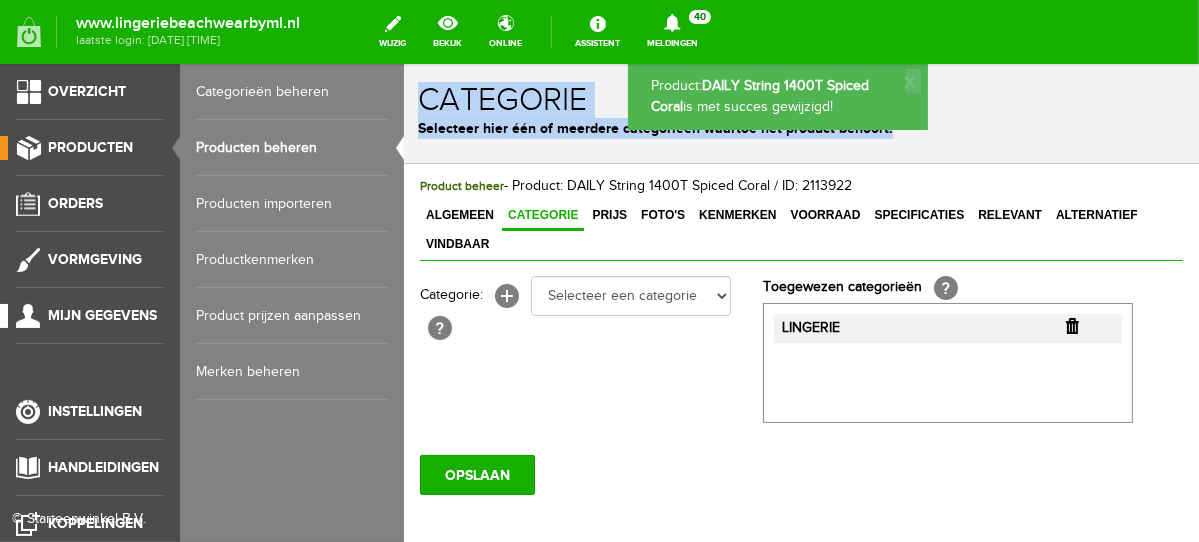 scroll, scrollTop: 0, scrollLeft: 0, axis: both 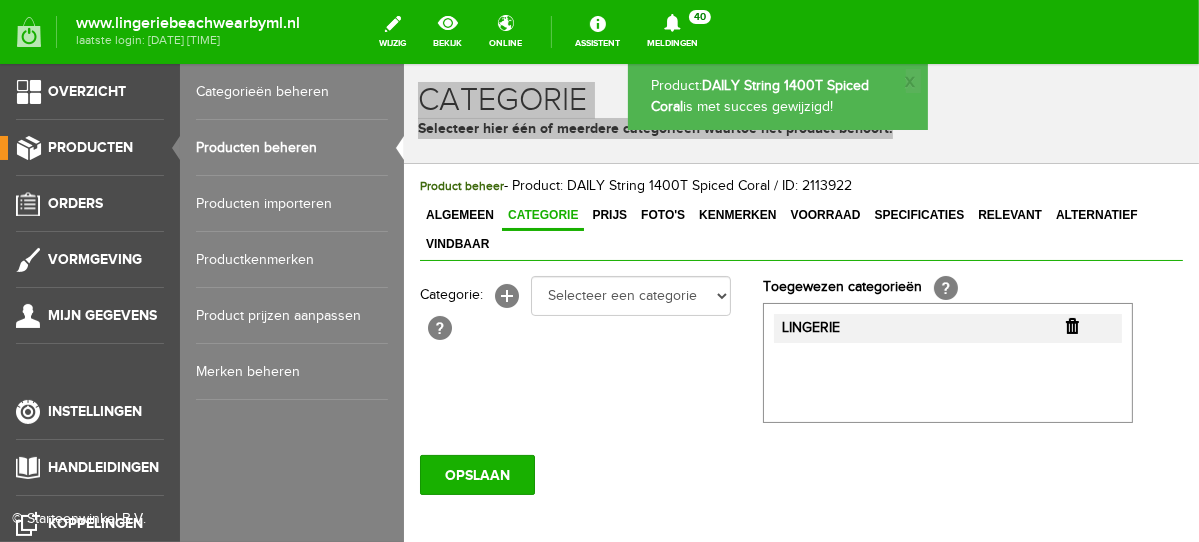click on "Producten beheren" at bounding box center (292, 148) 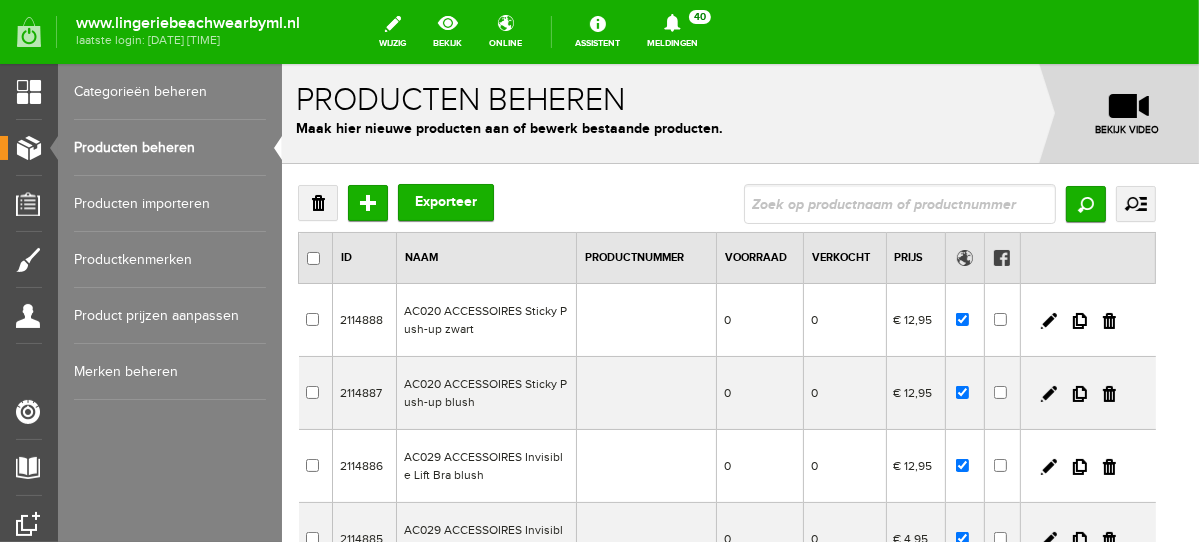 scroll, scrollTop: 0, scrollLeft: 0, axis: both 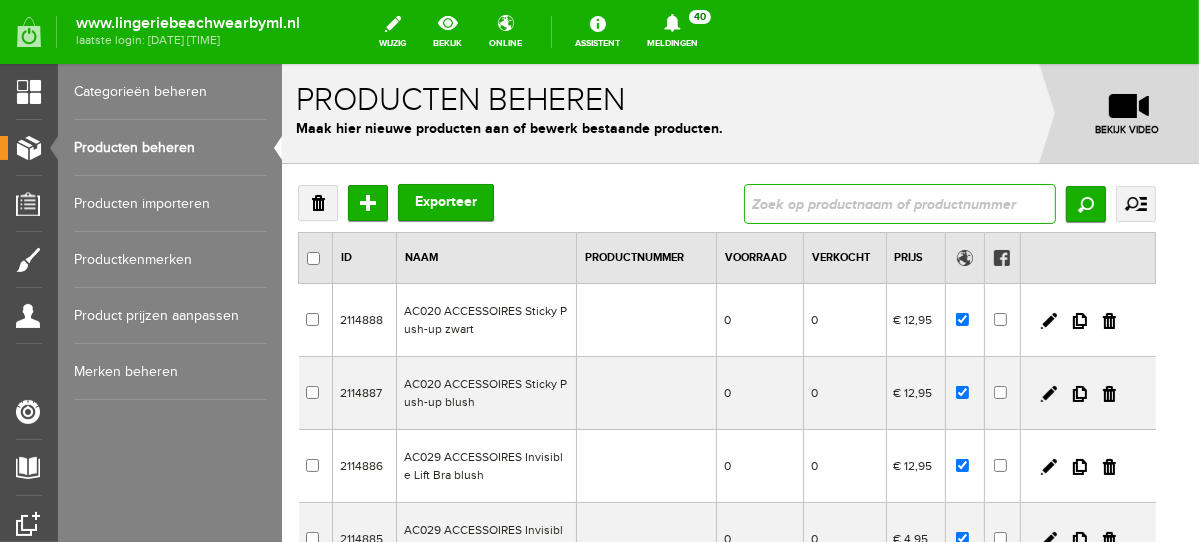 click at bounding box center (899, 203) 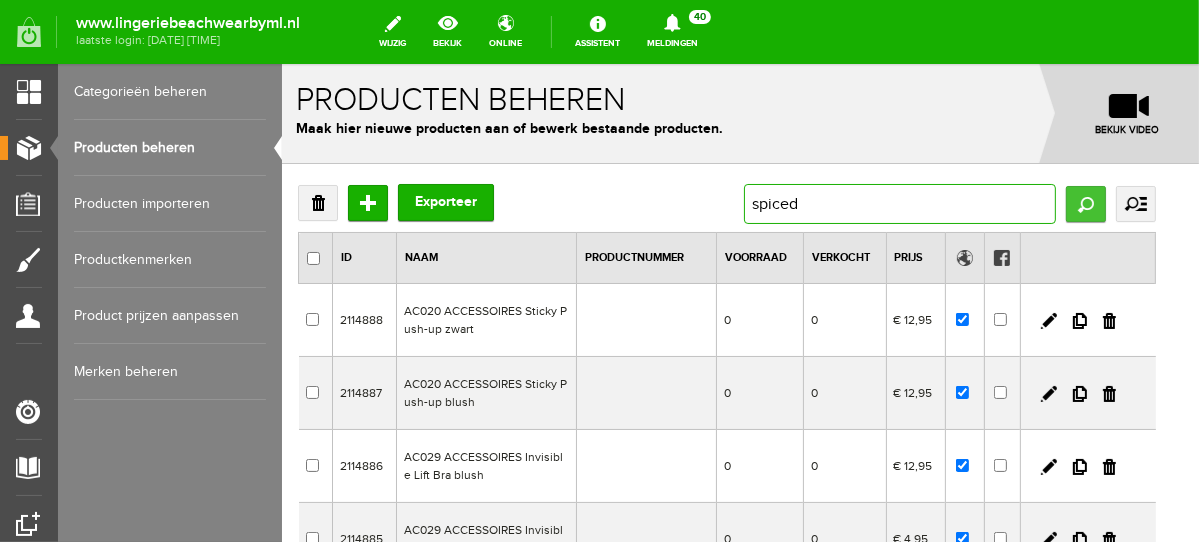 type on "spiced" 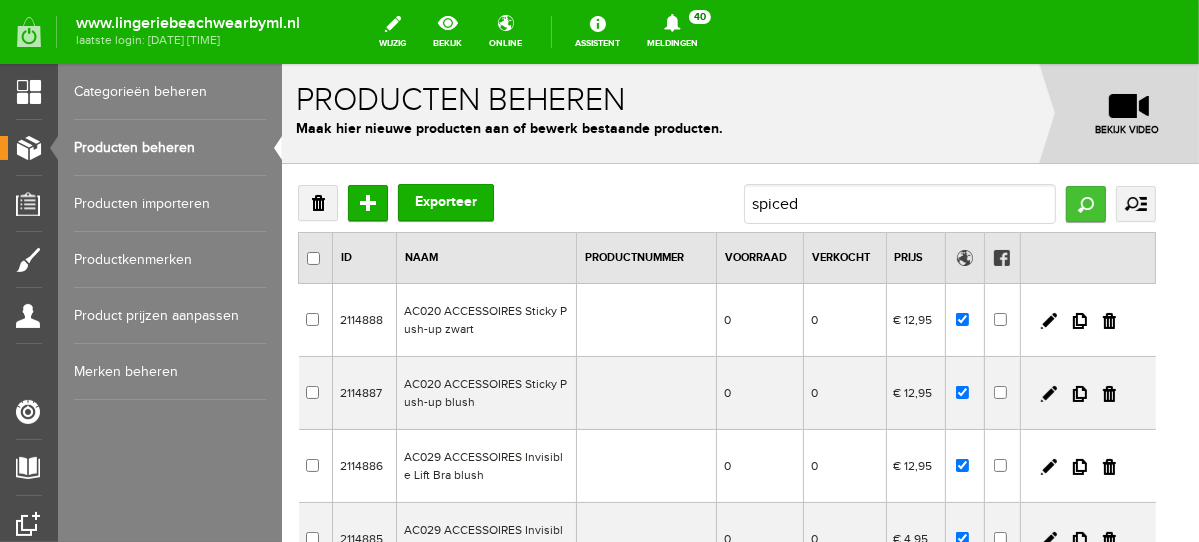 click on "Zoeken" at bounding box center [1085, 203] 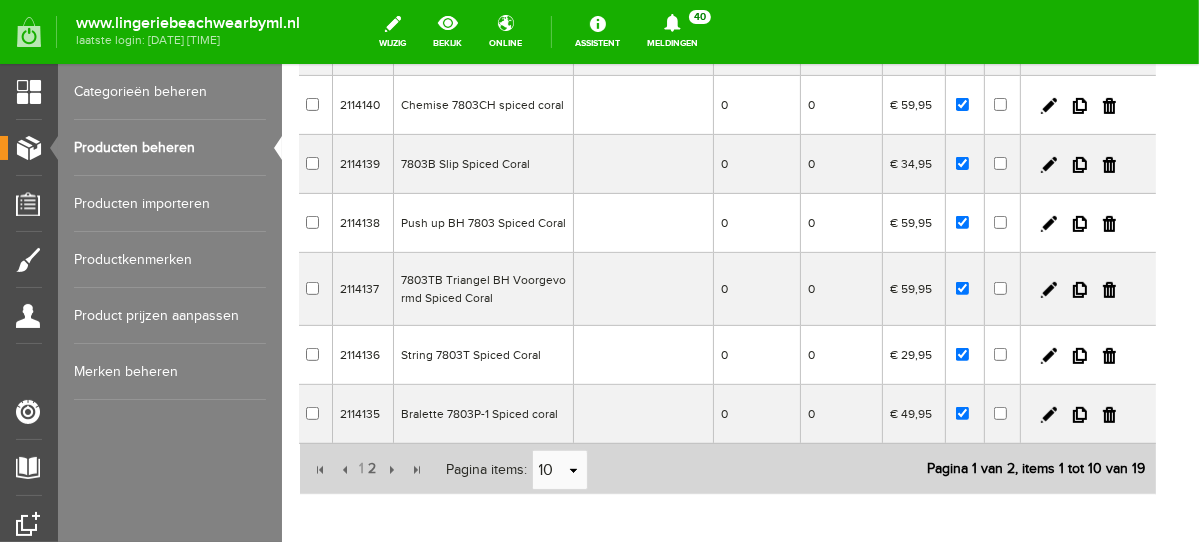 scroll, scrollTop: 489, scrollLeft: 0, axis: vertical 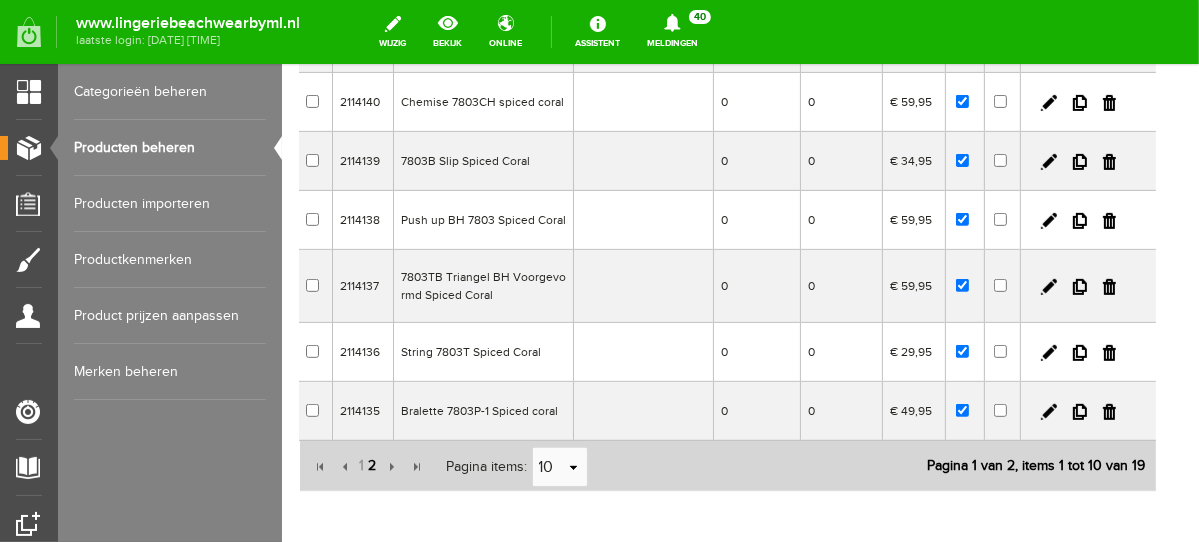 click on "2" at bounding box center (372, 465) 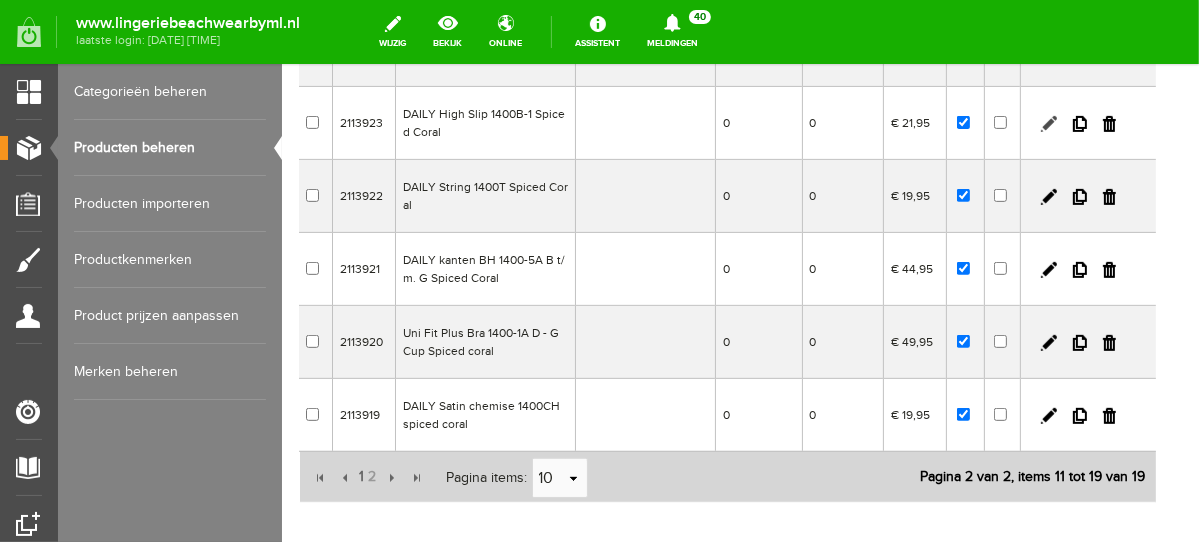 click at bounding box center [1048, 123] 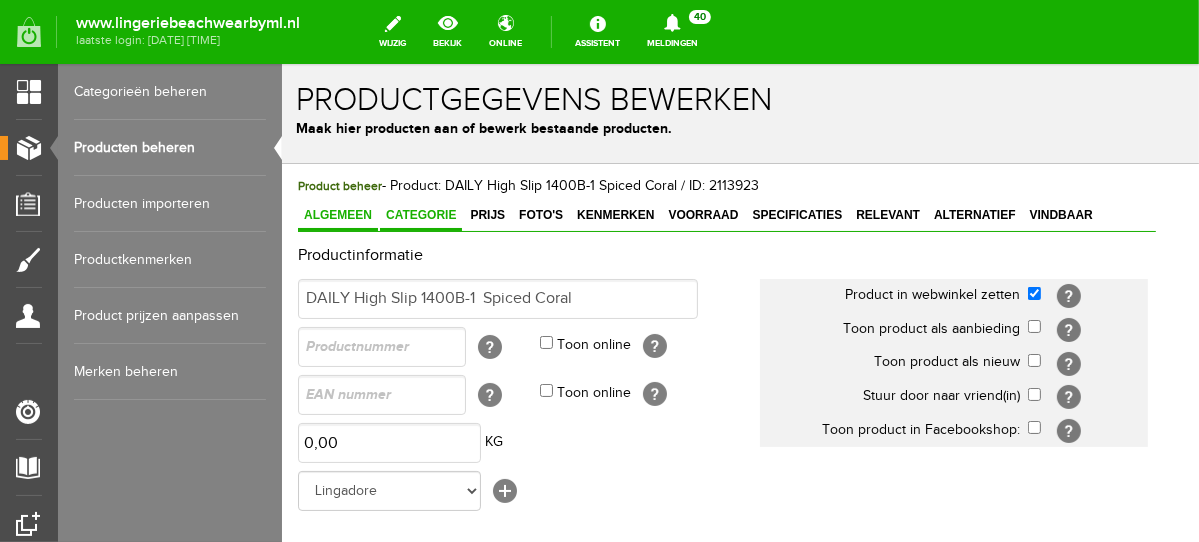 scroll, scrollTop: 0, scrollLeft: 0, axis: both 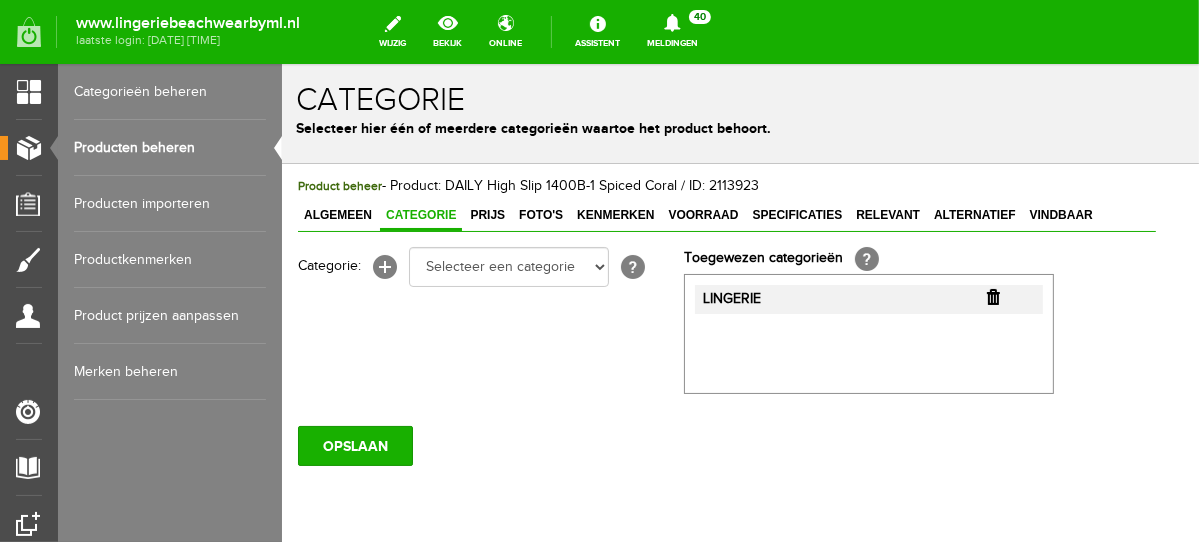 click at bounding box center (992, 296) 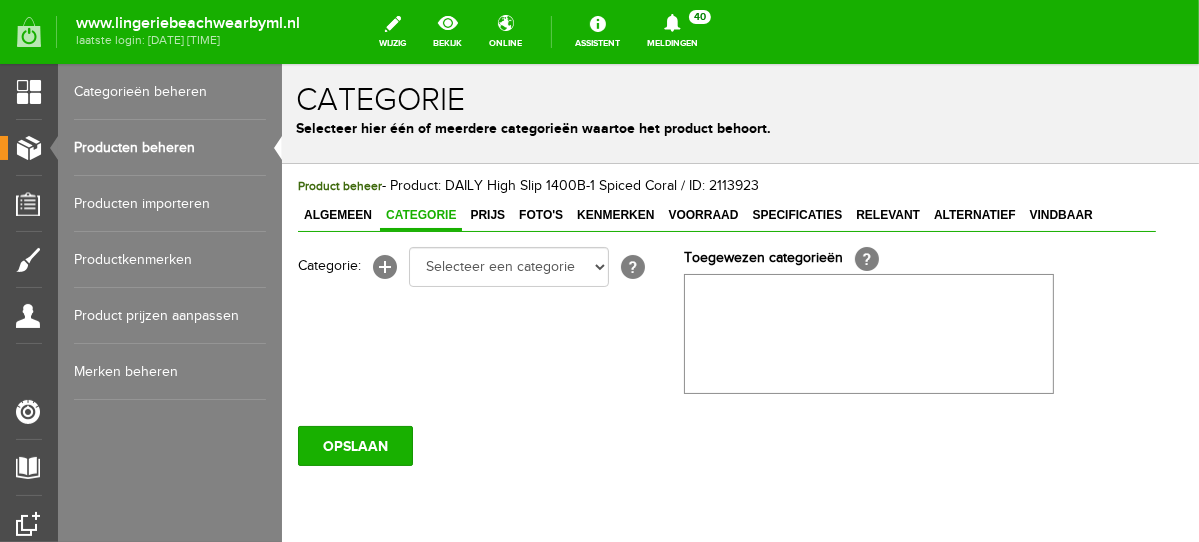 click on "Product beheer  - Product: DAILY High Slip 1400B-1  Spiced Coral / ID: 2113923
Algemeen Categorie Prijs Foto's Kenmerken Voorraad Specificaties Relevant Alternatief Vindbaar
Productinformatie
DAILY High Slip 1400B-1  Spiced Coral
Product in webwinkel zetten
[?]
Toon product als aanbieding
[?]" at bounding box center [726, 388] 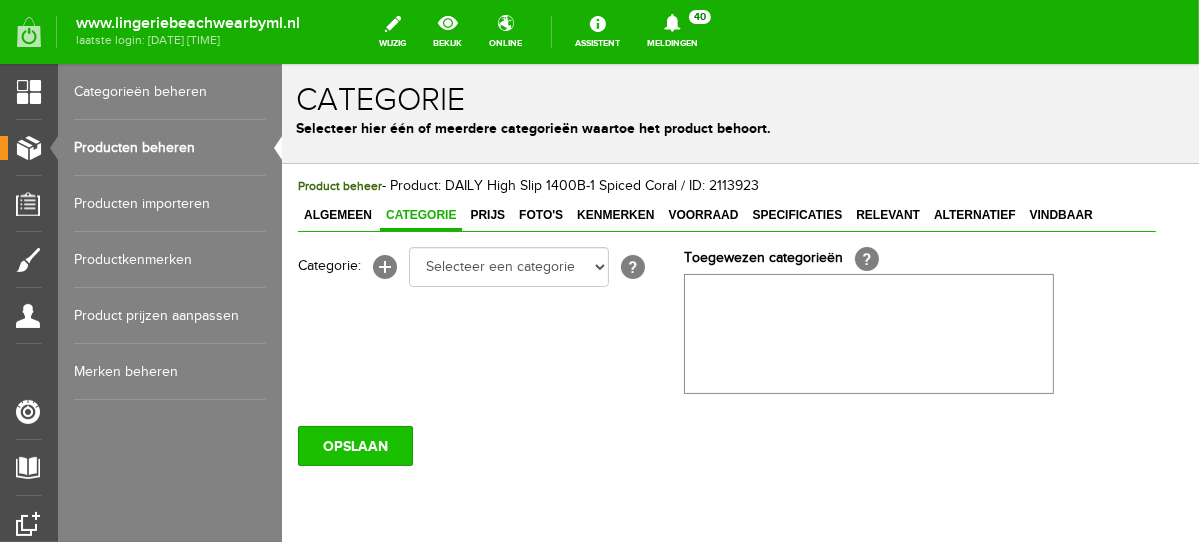 click on "OPSLAAN" at bounding box center [354, 445] 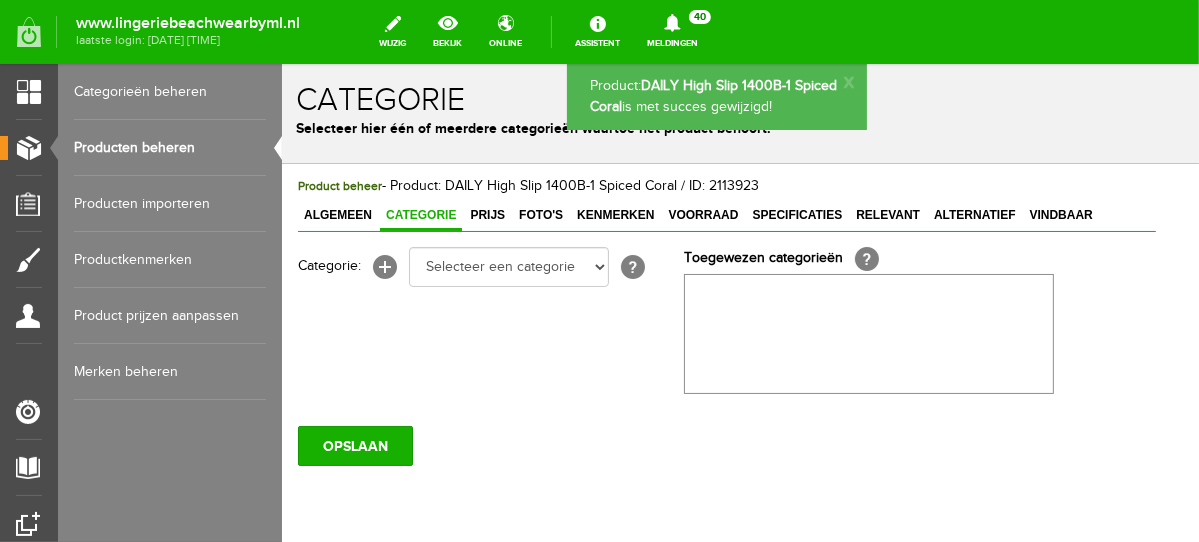 scroll, scrollTop: 0, scrollLeft: 0, axis: both 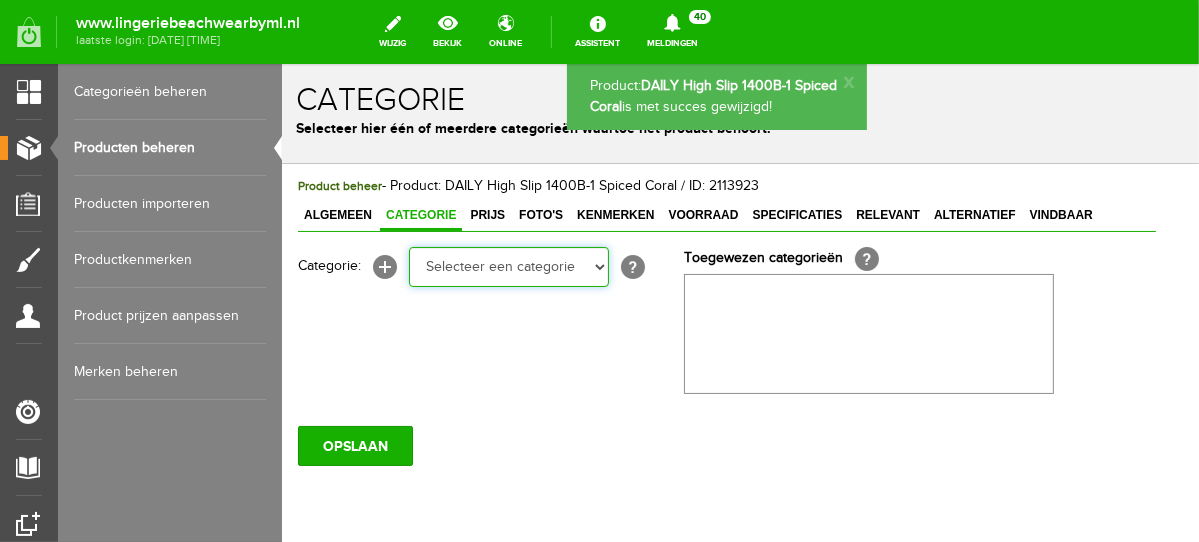 click on "Selecteer een categorie
NEW IN
LINGERIE
NACHTMODE
HOMEWEAR
BADMODE
BODY
LINGERIE
SUMMER COLOURS
BH ZONDER BEUGEL
PLUSSIZE
STRAPLESS
SEXY
BEACH
Bikinitop moulded (niet voorgev.)
Bikinitop voorgevormd
Shorty
Badpakken
Strandaccessoires
Rio slip
Slip
Hoge slip
Niet voorgevormd
Voorgevormd
One Shoulder
Push Up
Bandeau
Halter
Triangel
STRAPLESS
BASICS
HOMEWEAR
JUMPSUITS
BADJASSEN
NACHTMODE
PYJAMA SETS
PYJAMA JURKEN
KIMONO'S
SLIPDRESSES
SATIJNEN PYAMA
HEREN
SHAPEWEAR
BODY'S" at bounding box center [508, 266] 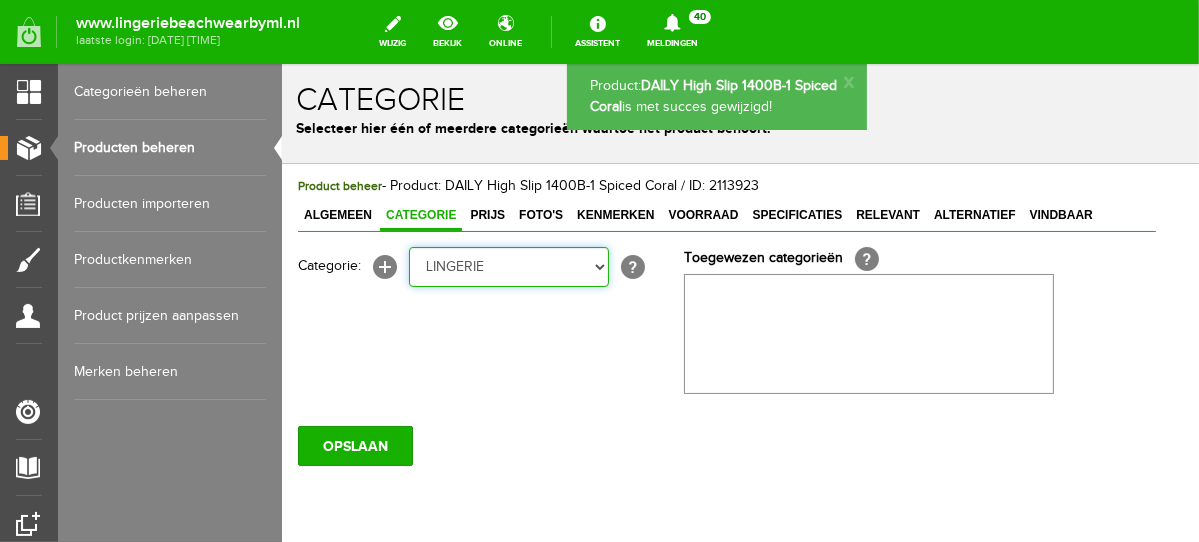 click on "Selecteer een categorie
NEW IN
LINGERIE
NACHTMODE
HOMEWEAR
BADMODE
BODY
LINGERIE
SUMMER COLOURS
BH ZONDER BEUGEL
PLUSSIZE
STRAPLESS
SEXY
BEACH
Bikinitop moulded (niet voorgev.)
Bikinitop voorgevormd
Shorty
Badpakken
Strandaccessoires
Rio slip
Slip
Hoge slip
Niet voorgevormd
Voorgevormd
One Shoulder
Push Up
Bandeau
Halter
Triangel
STRAPLESS
BASICS
HOMEWEAR
JUMPSUITS
BADJASSEN
NACHTMODE
PYJAMA SETS
PYJAMA JURKEN
KIMONO'S
SLIPDRESSES
SATIJNEN PYAMA
HEREN
SHAPEWEAR
BODY'S" at bounding box center [508, 266] 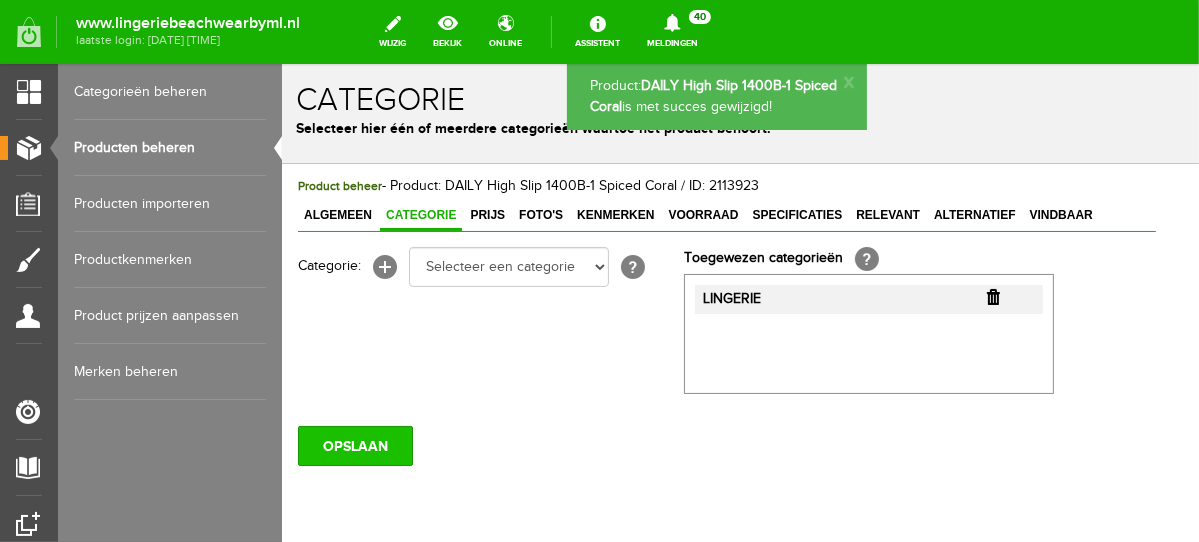 click on "OPSLAAN" at bounding box center (354, 445) 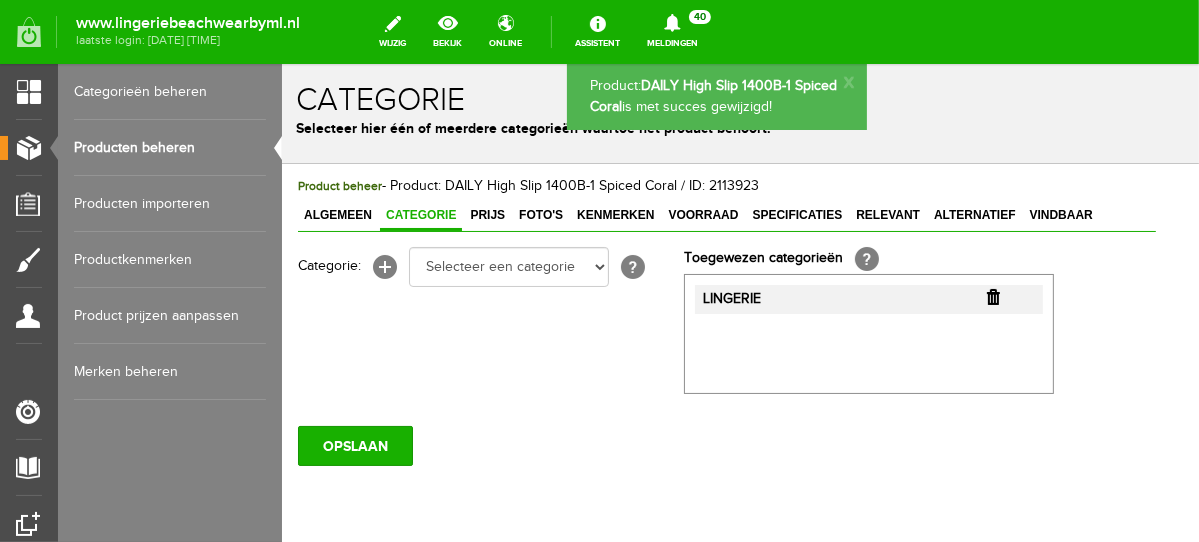 scroll, scrollTop: 0, scrollLeft: 0, axis: both 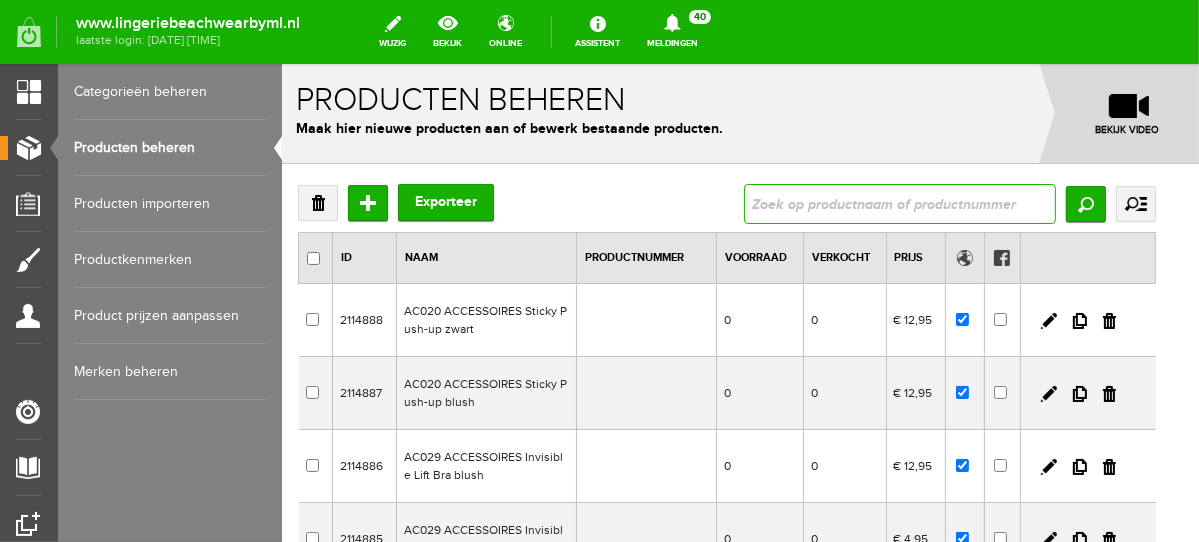 click at bounding box center [899, 203] 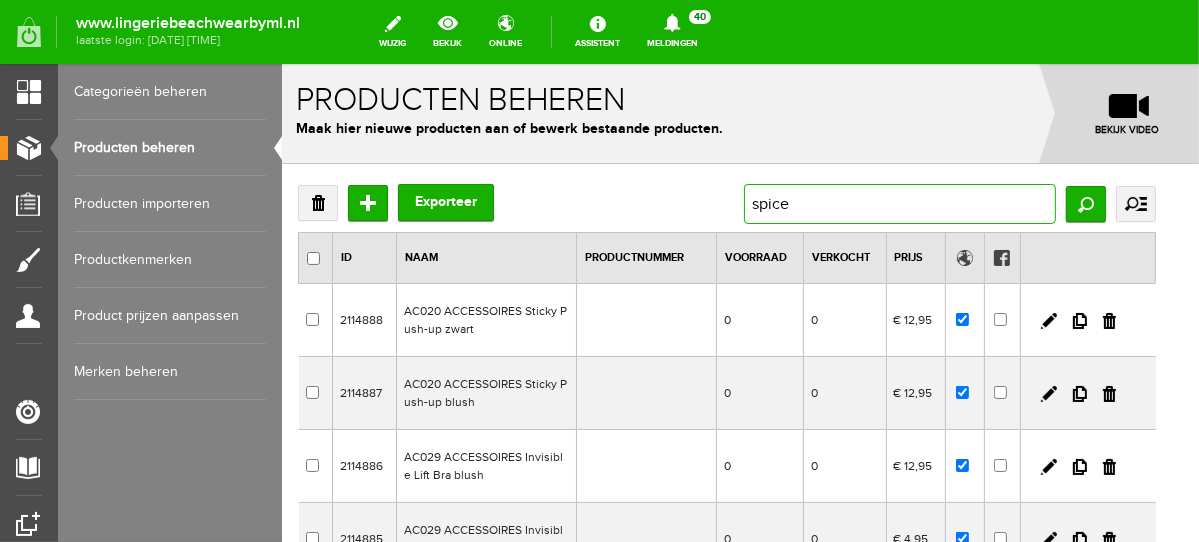 type on "spiced" 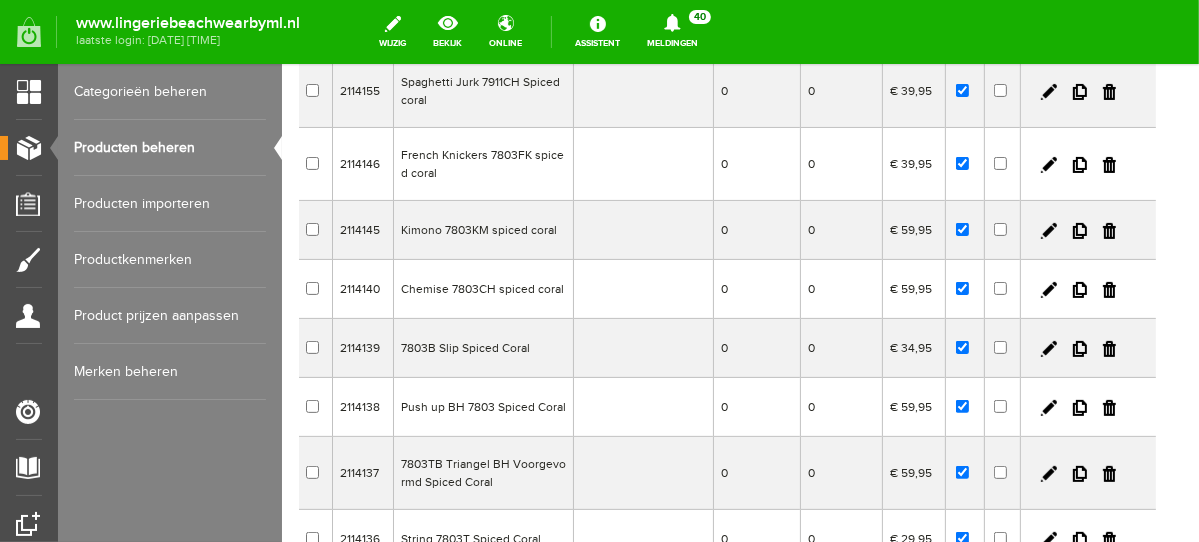scroll, scrollTop: 589, scrollLeft: 0, axis: vertical 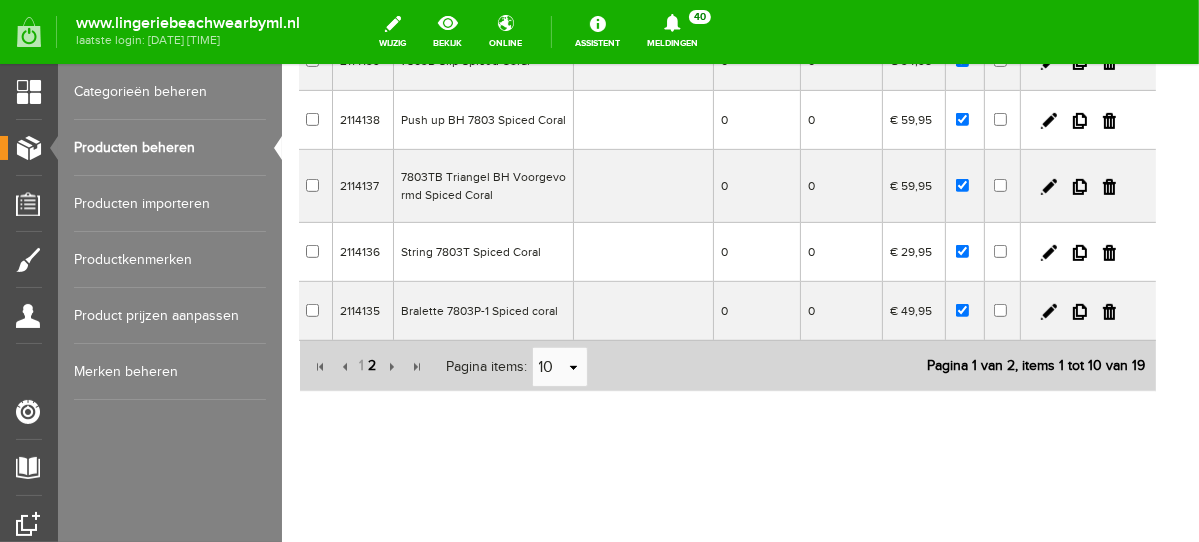 click on "2" at bounding box center [372, 365] 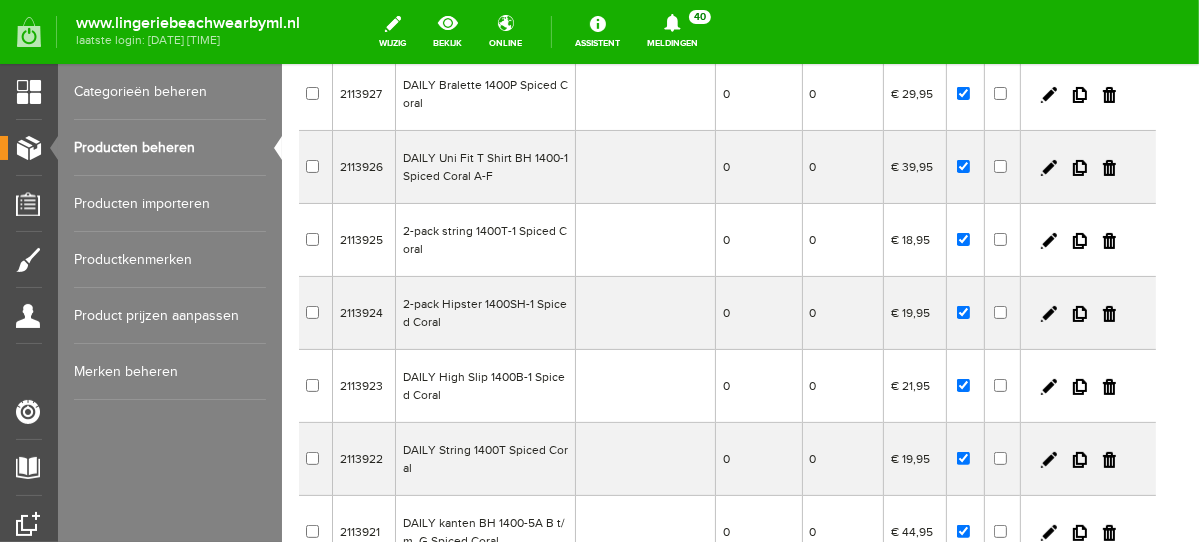 scroll, scrollTop: 230, scrollLeft: 0, axis: vertical 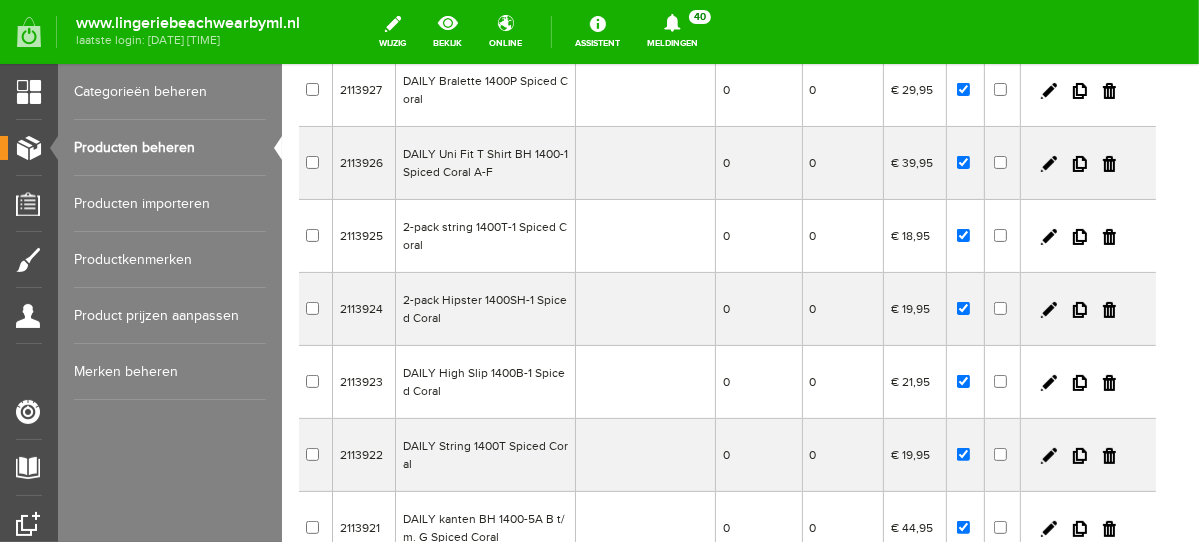 drag, startPoint x: 1190, startPoint y: 346, endPoint x: 1492, endPoint y: 262, distance: 313.4645 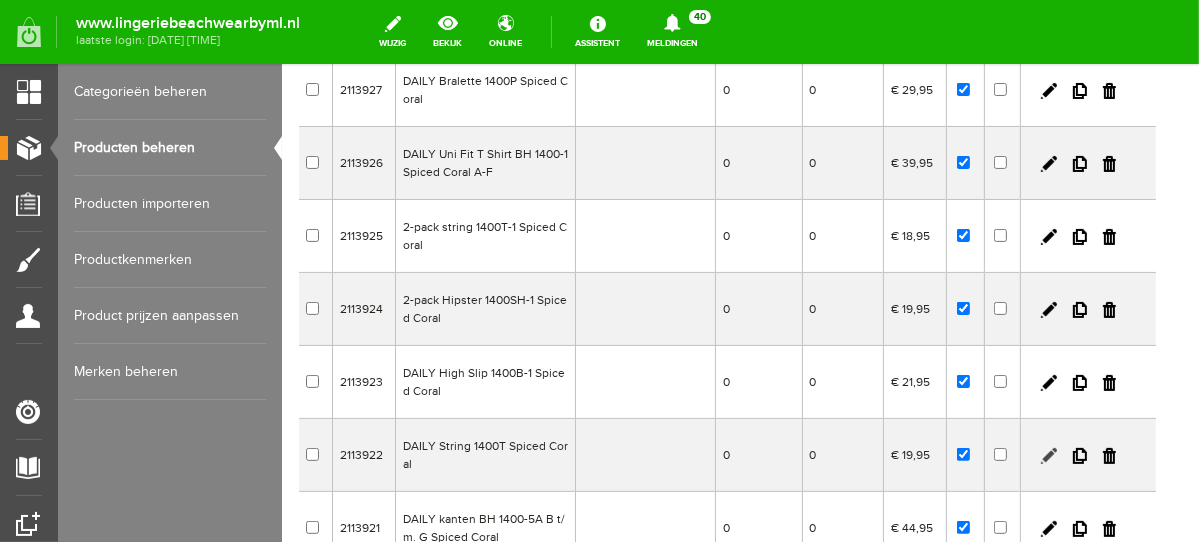 click at bounding box center [1048, 455] 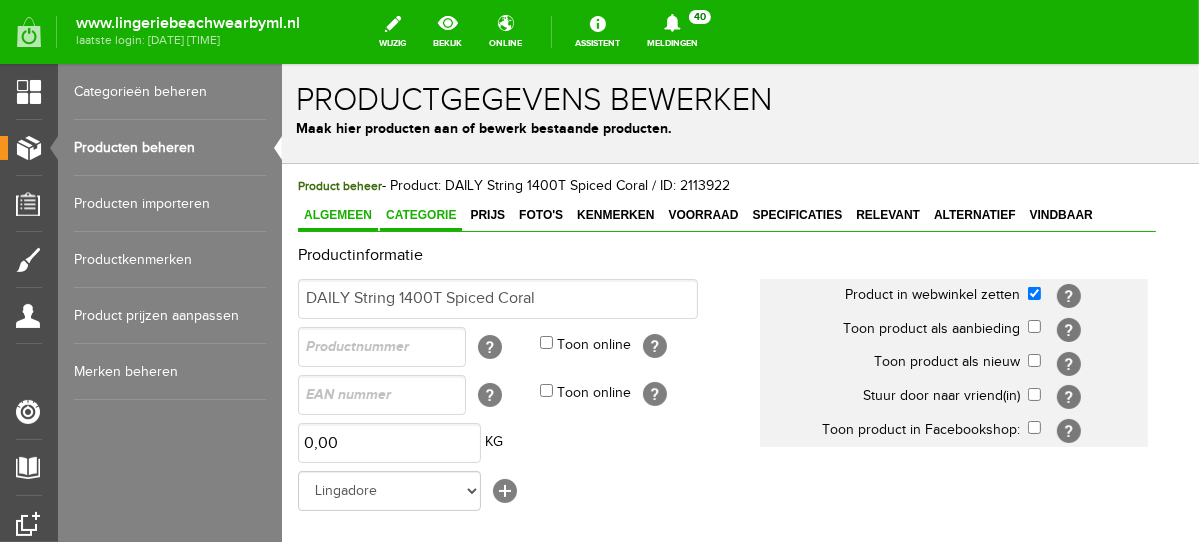 scroll, scrollTop: 0, scrollLeft: 0, axis: both 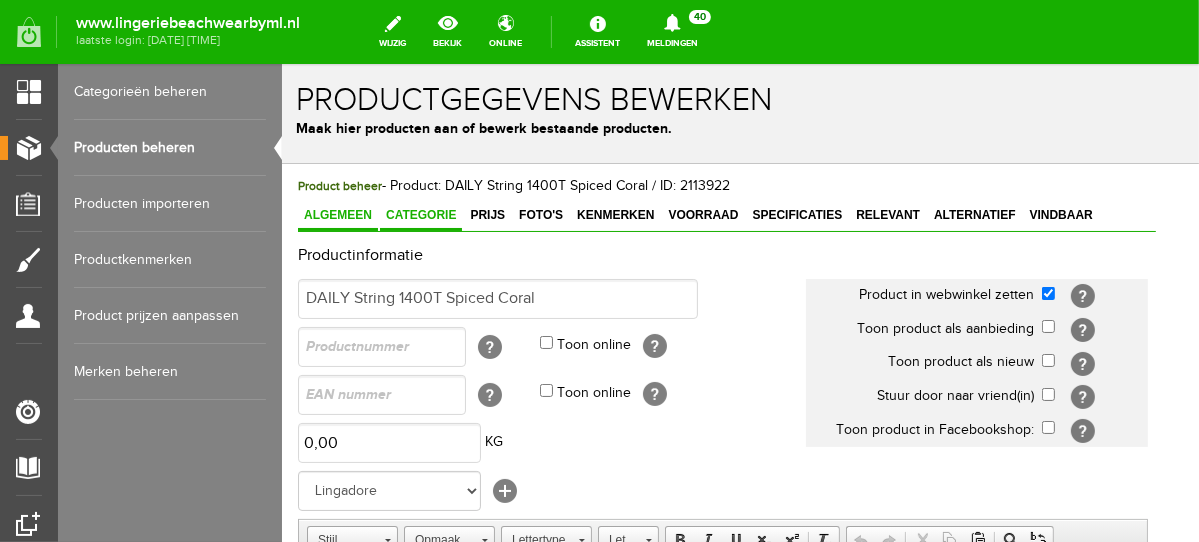 click on "Categorie" at bounding box center (420, 214) 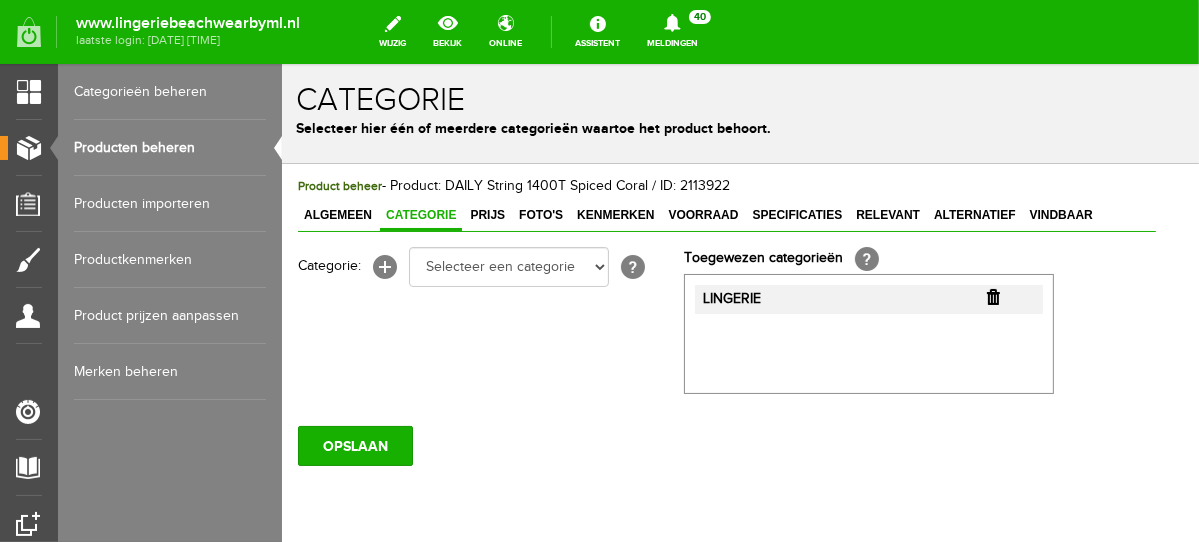 click at bounding box center [992, 296] 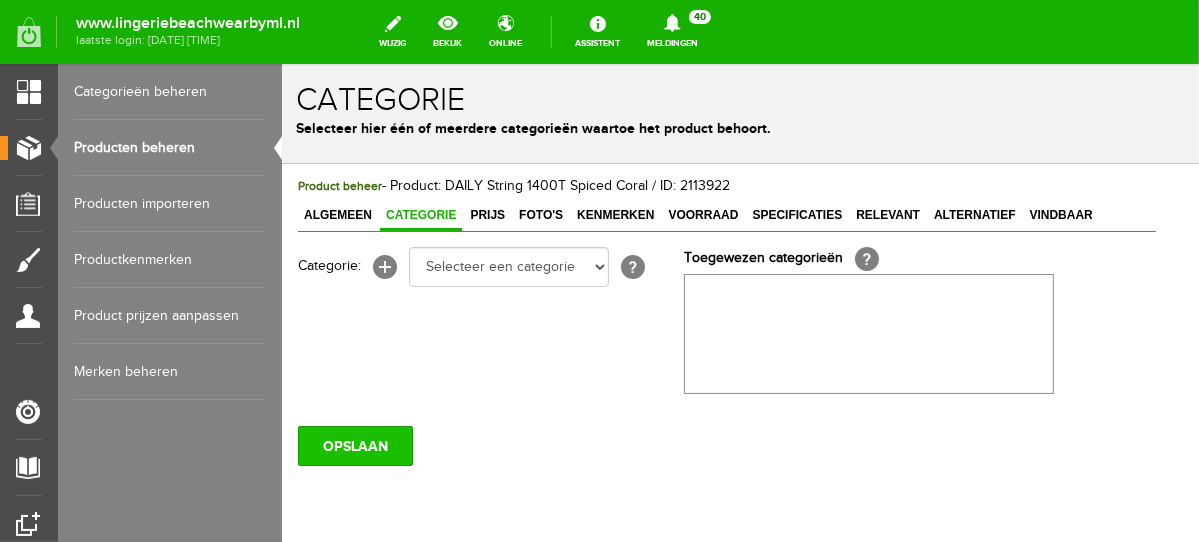 click on "OPSLAAN" at bounding box center [354, 445] 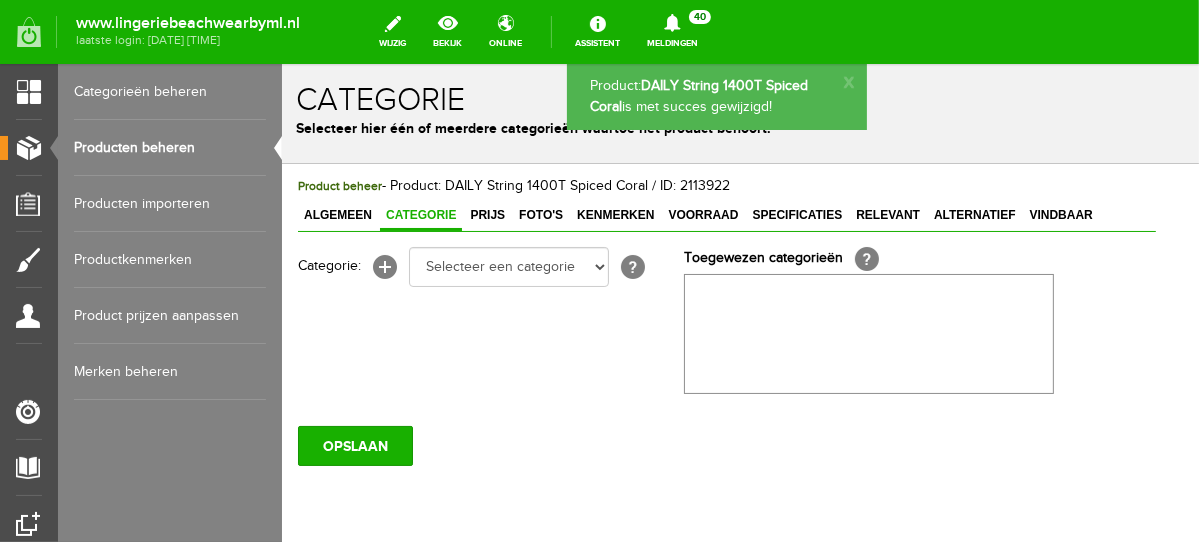 scroll, scrollTop: 0, scrollLeft: 0, axis: both 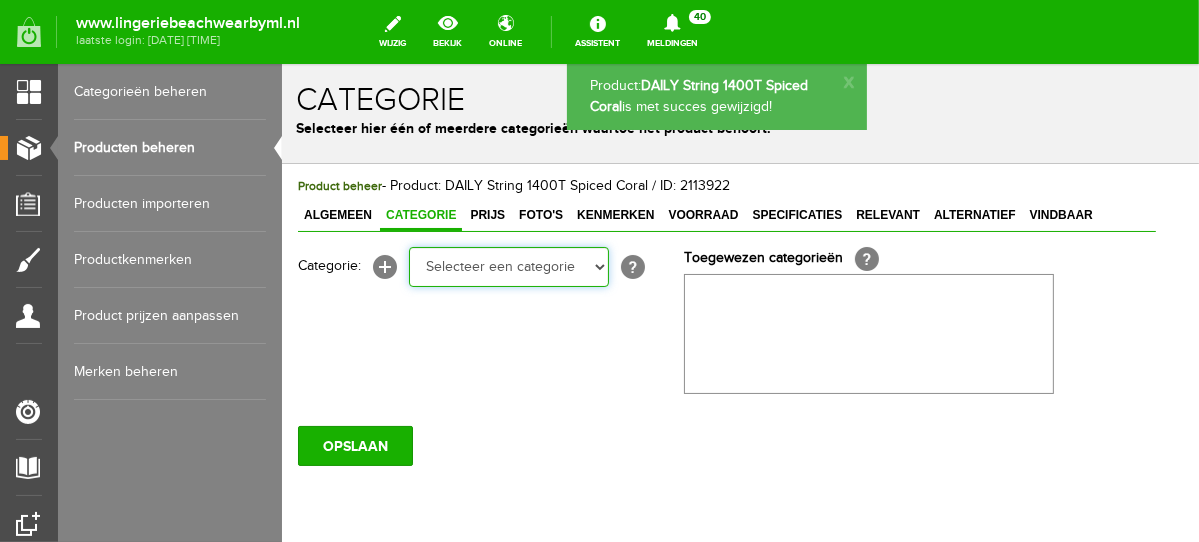 click on "Selecteer een categorie
NEW IN
LINGERIE
NACHTMODE
HOMEWEAR
BADMODE
BODY
LINGERIE
SUMMER COLOURS
BH ZONDER BEUGEL
PLUSSIZE
STRAPLESS
SEXY
BEACH
Bikinitop moulded (niet voorgev.)
Bikinitop voorgevormd
Shorty
Badpakken
Strandaccessoires
Rio slip
Slip
Hoge slip
Niet voorgevormd
Voorgevormd
One Shoulder
Push Up
Bandeau
Halter
Triangel
STRAPLESS
BASICS
HOMEWEAR
JUMPSUITS
BADJASSEN
NACHTMODE
PYJAMA SETS
PYJAMA JURKEN
KIMONO'S
SLIPDRESSES
SATIJNEN PYAMA
HEREN
SHAPEWEAR
BODY'S" at bounding box center [508, 266] 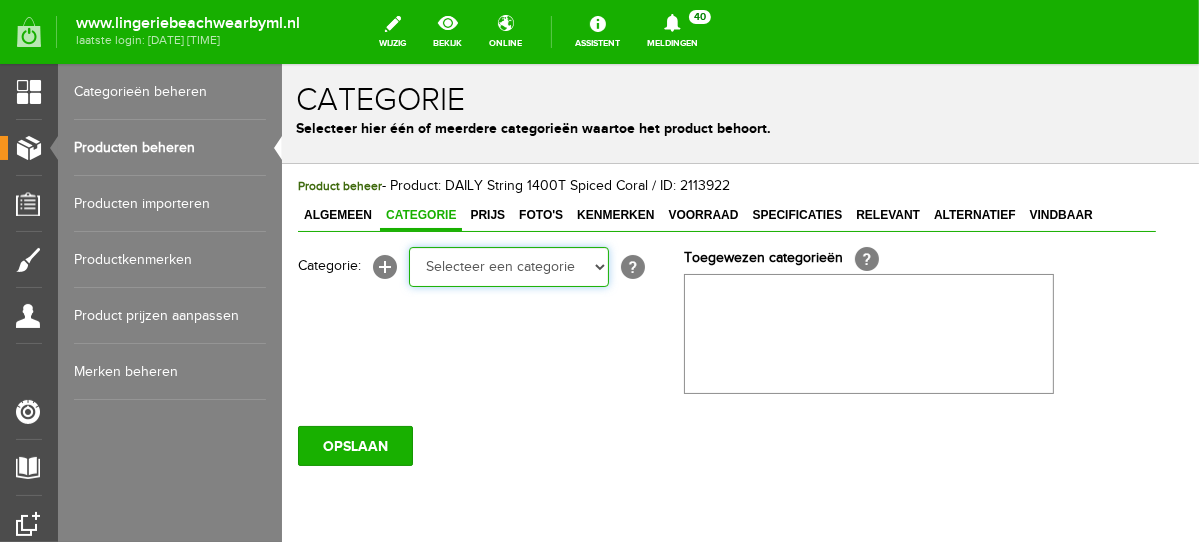 select on "281745" 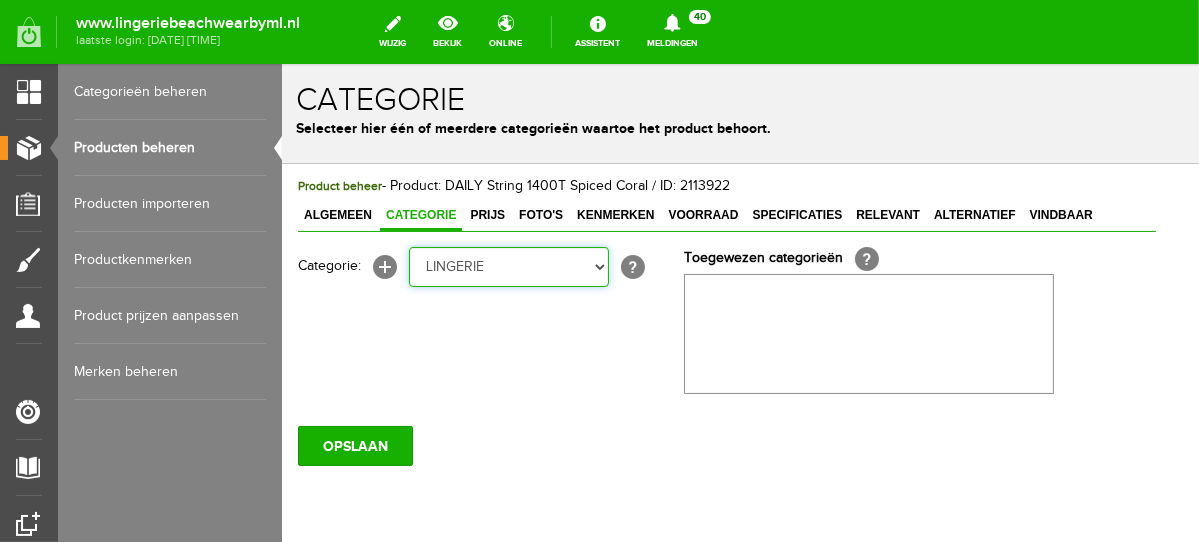 click on "Selecteer een categorie
NEW IN
LINGERIE
NACHTMODE
HOMEWEAR
BADMODE
BODY
LINGERIE
SUMMER COLOURS
BH ZONDER BEUGEL
PLUSSIZE
STRAPLESS
SEXY
BEACH
Bikinitop moulded (niet voorgev.)
Bikinitop voorgevormd
Shorty
Badpakken
Strandaccessoires
Rio slip
Slip
Hoge slip
Niet voorgevormd
Voorgevormd
One Shoulder
Push Up
Bandeau
Halter
Triangel
STRAPLESS
BASICS
HOMEWEAR
JUMPSUITS
BADJASSEN
NACHTMODE
PYJAMA SETS
PYJAMA JURKEN
KIMONO'S
SLIPDRESSES
SATIJNEN PYAMA
HEREN
SHAPEWEAR
BODY'S" at bounding box center [508, 266] 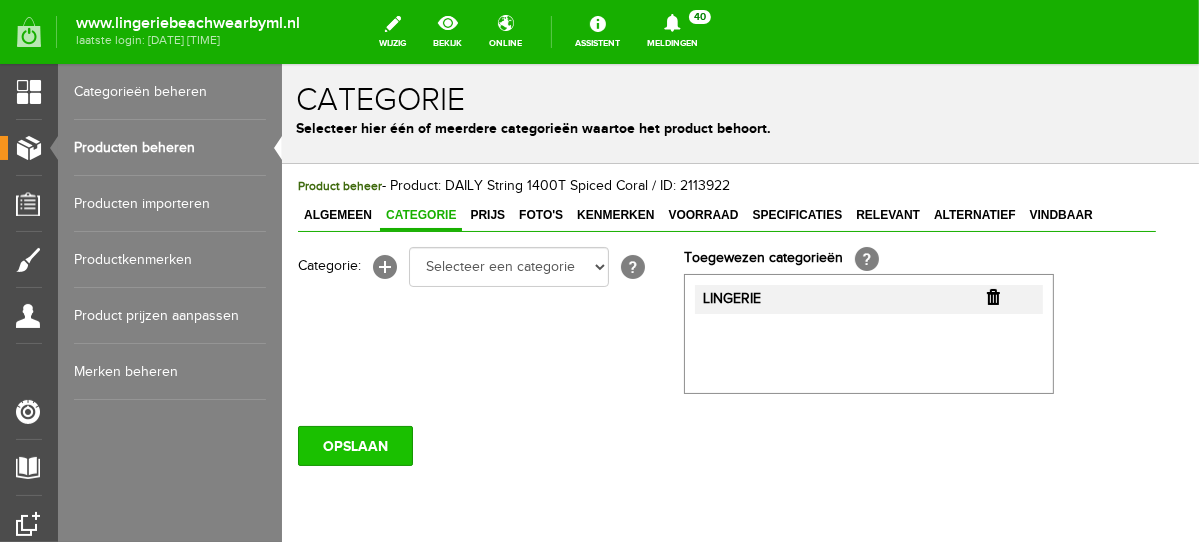 click on "OPSLAAN" at bounding box center [354, 445] 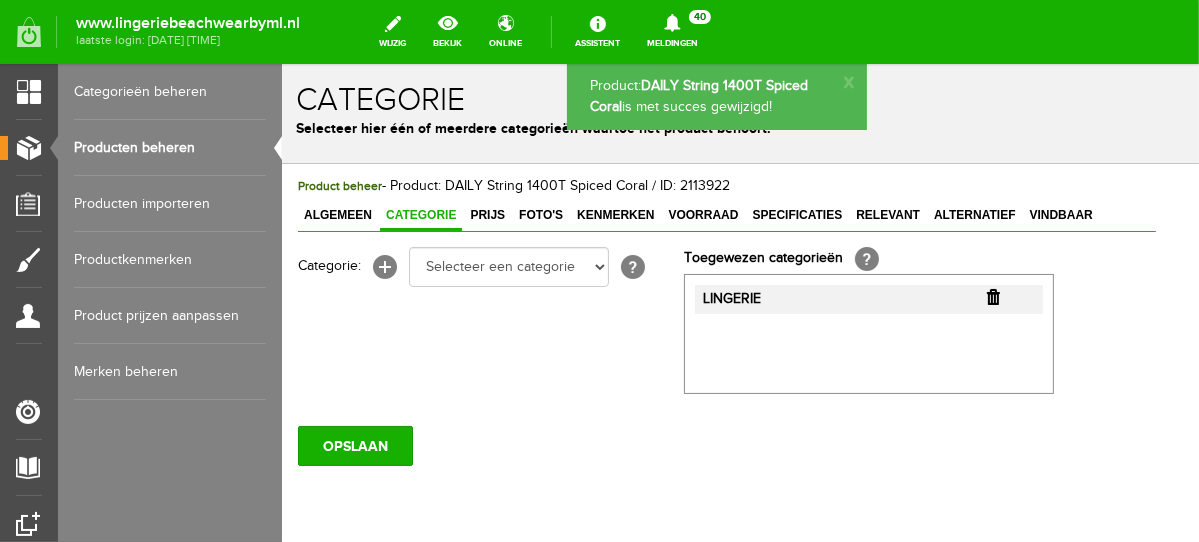 scroll, scrollTop: 0, scrollLeft: 0, axis: both 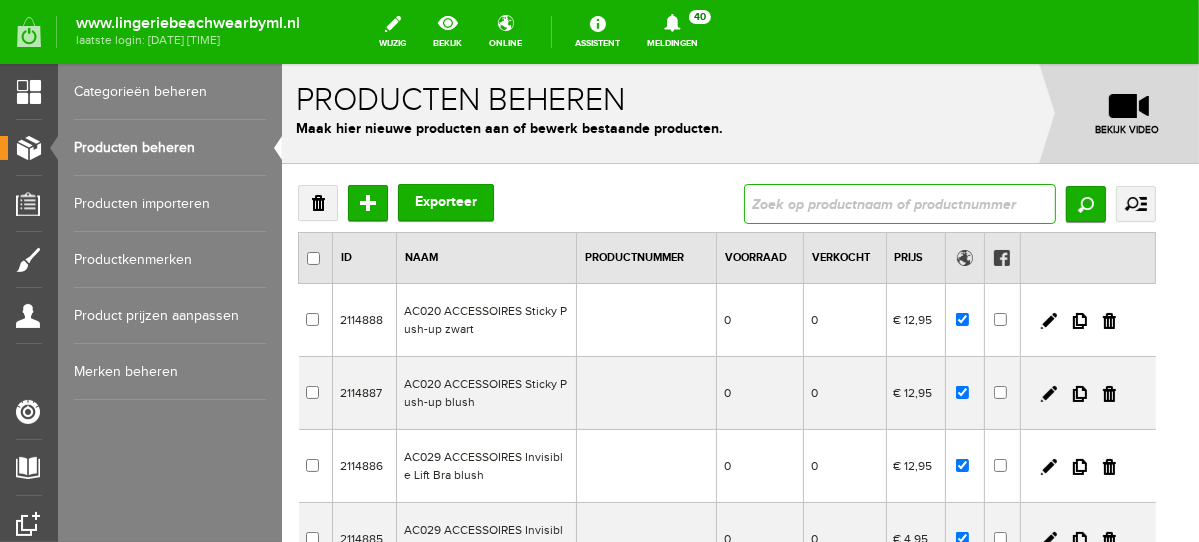 click at bounding box center (899, 203) 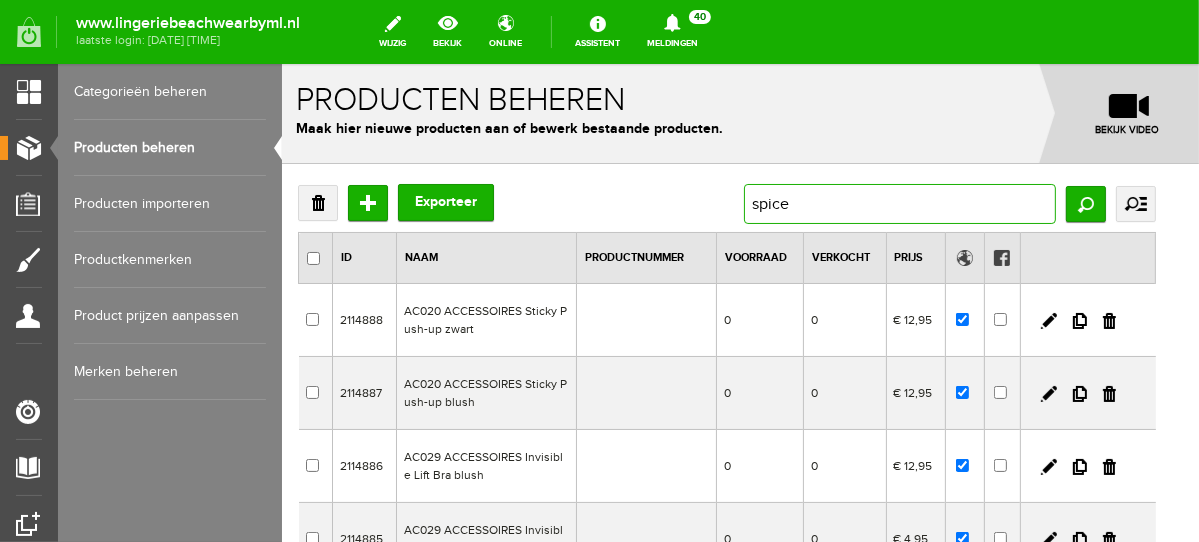 type on "spiced" 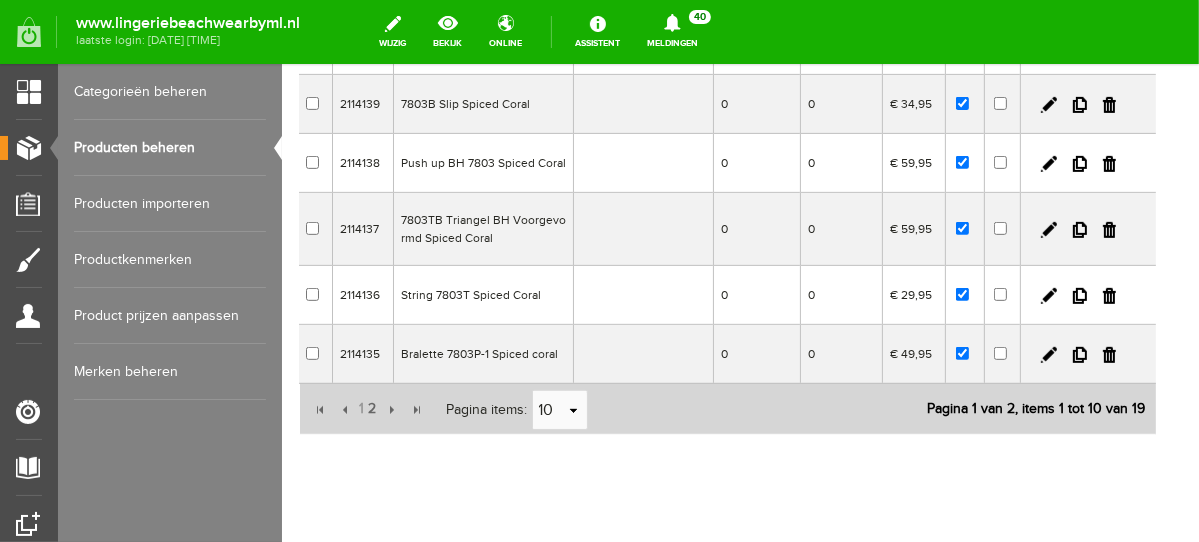 scroll, scrollTop: 589, scrollLeft: 0, axis: vertical 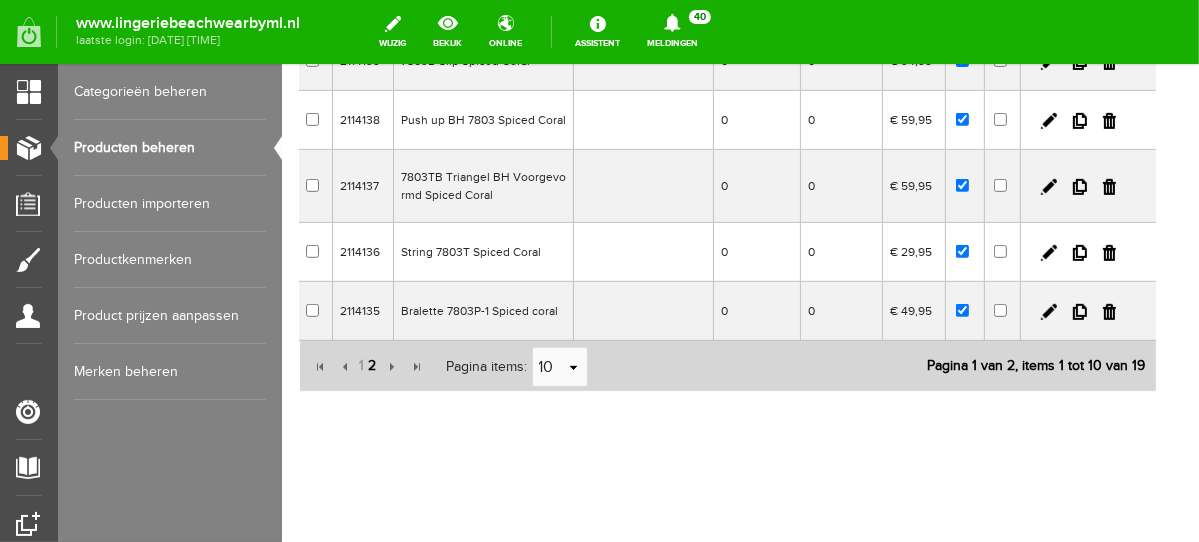 click on "2" at bounding box center [372, 365] 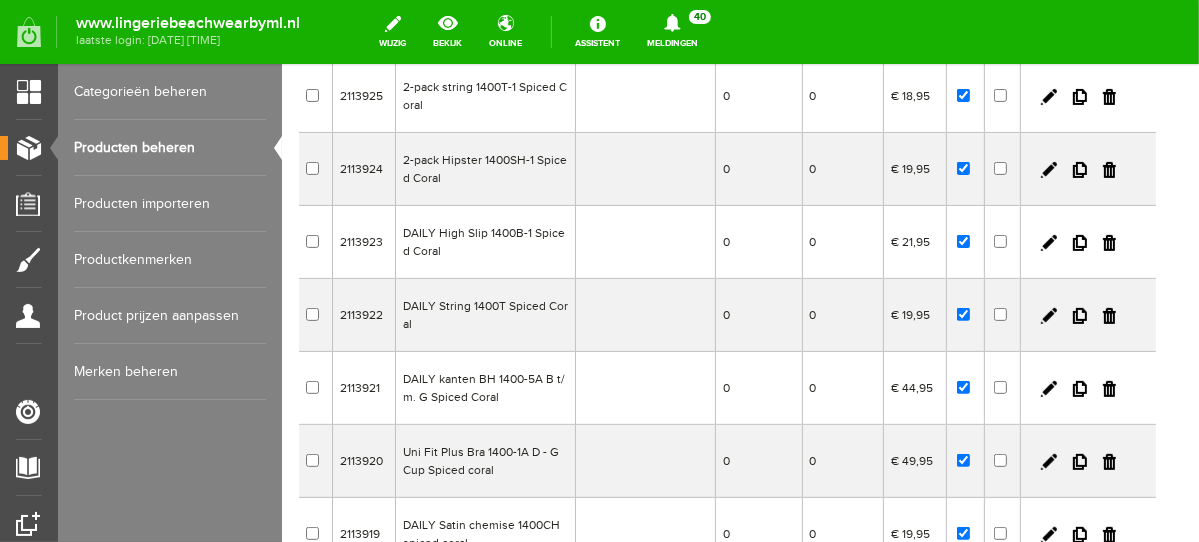 scroll, scrollTop: 31, scrollLeft: 0, axis: vertical 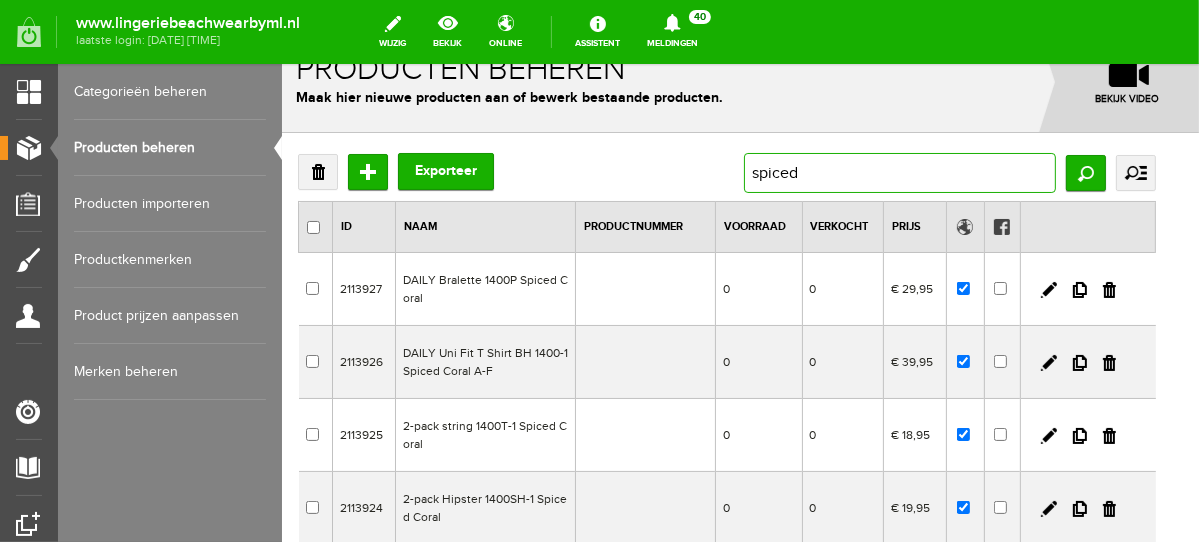 drag, startPoint x: 819, startPoint y: 172, endPoint x: 705, endPoint y: 180, distance: 114.28036 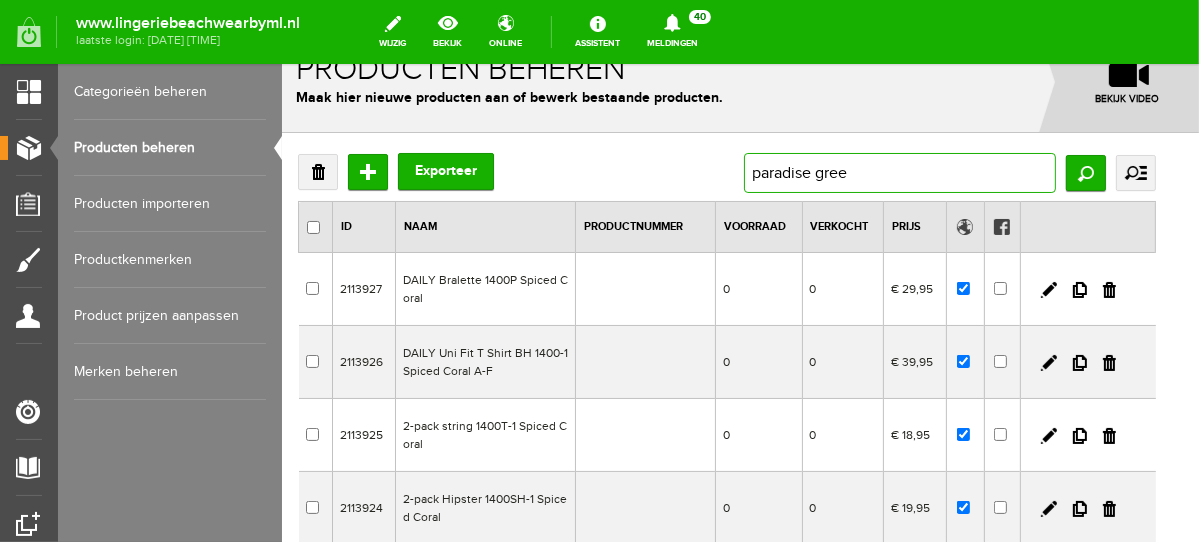 type on "paradise green" 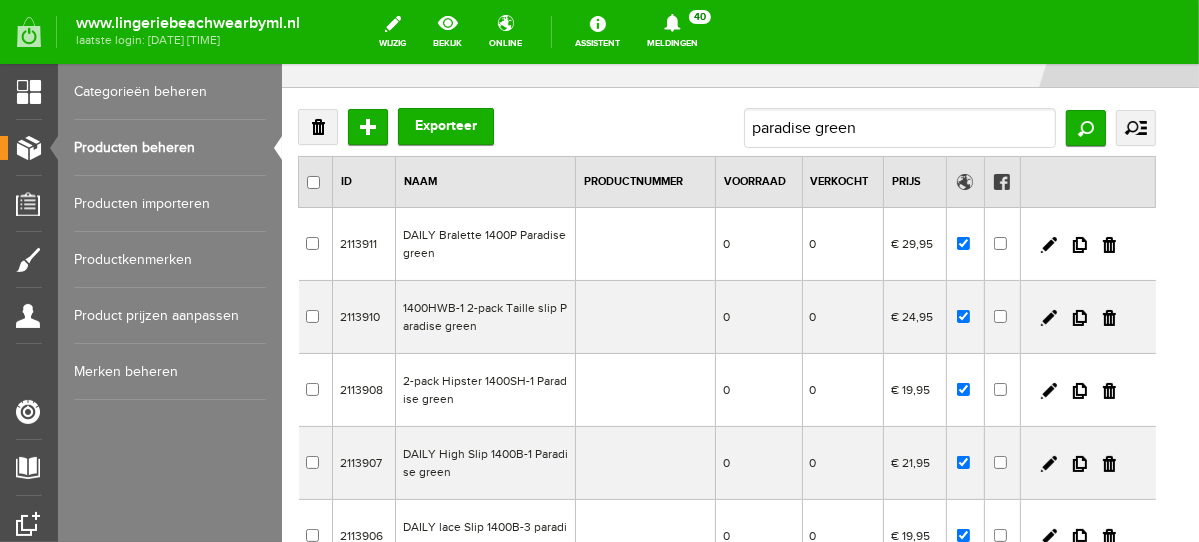 scroll, scrollTop: 87, scrollLeft: 0, axis: vertical 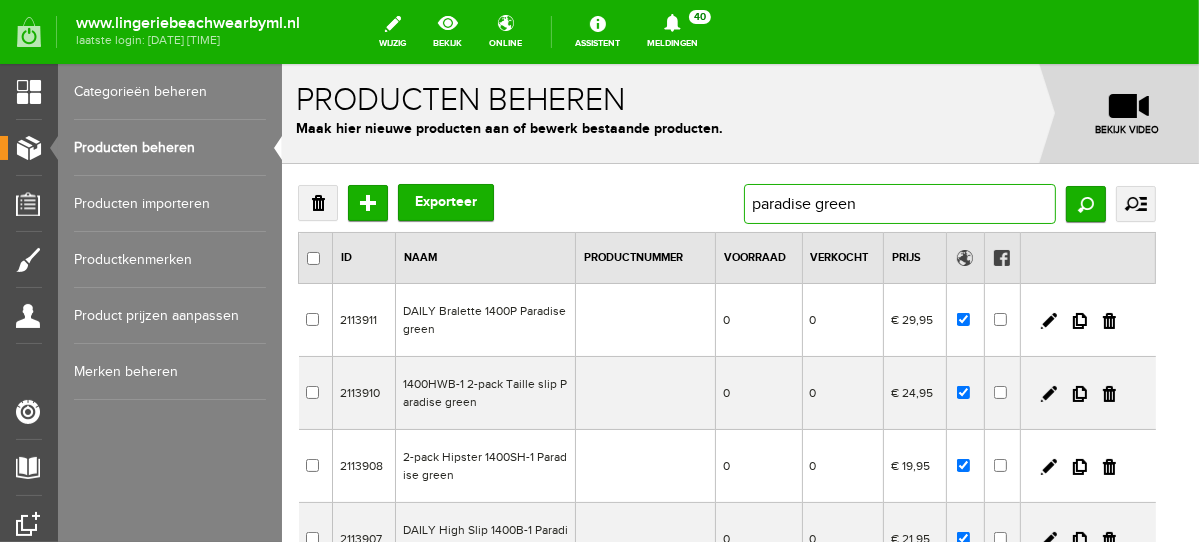 drag, startPoint x: 913, startPoint y: 210, endPoint x: 683, endPoint y: 242, distance: 232.21542 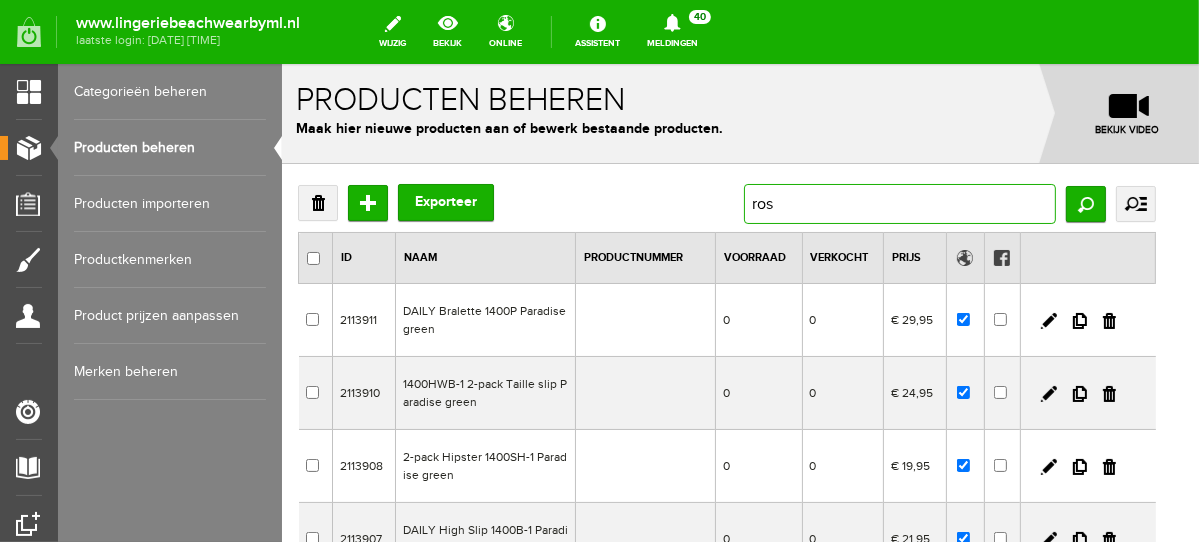 type on "rose" 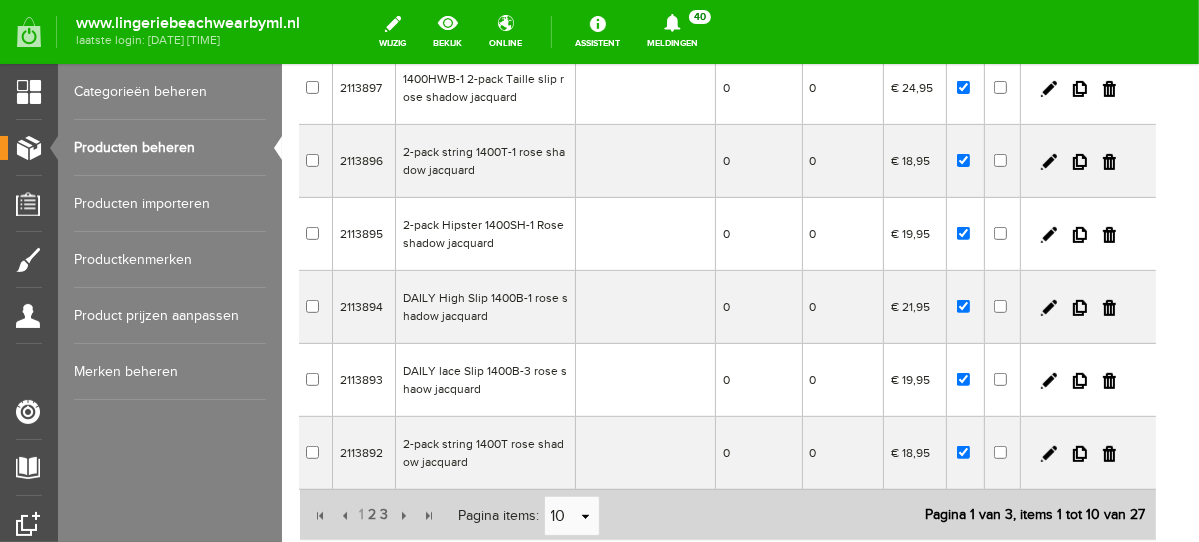 scroll, scrollTop: 529, scrollLeft: 0, axis: vertical 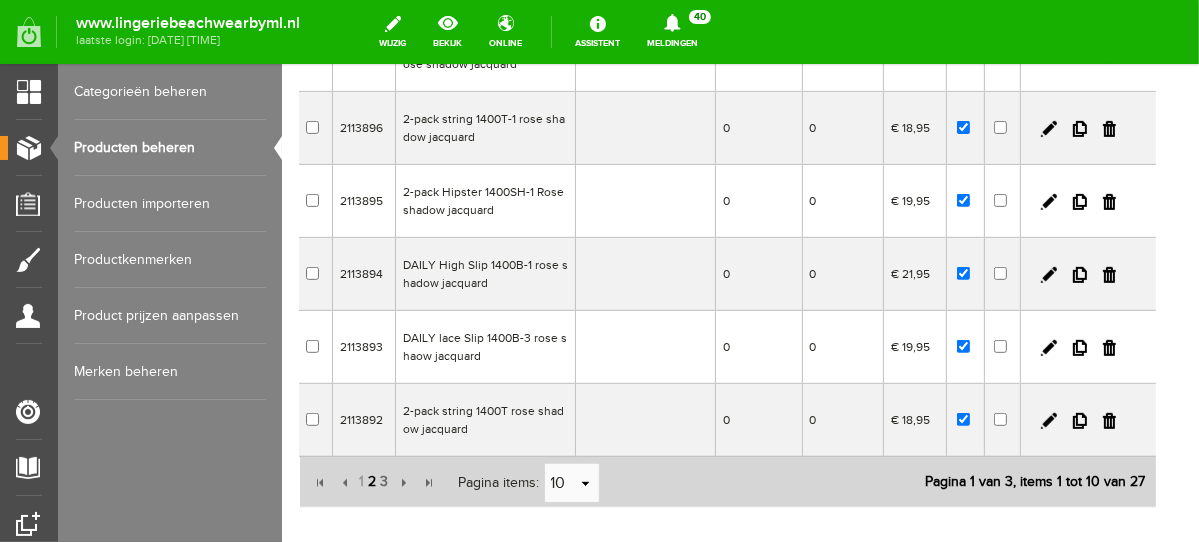 click on "2" at bounding box center (372, 481) 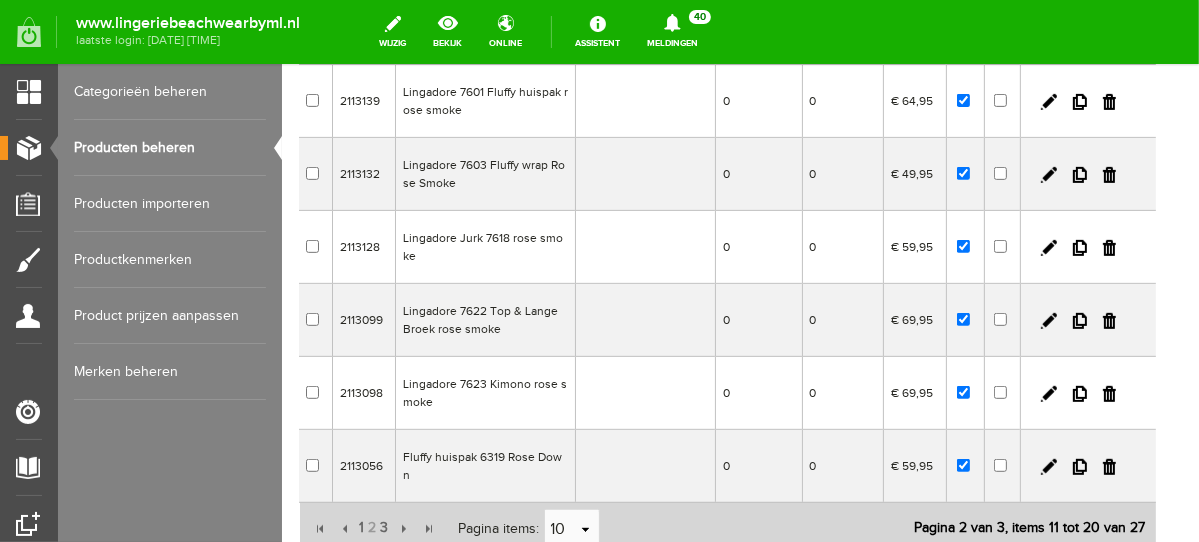 scroll, scrollTop: 0, scrollLeft: 0, axis: both 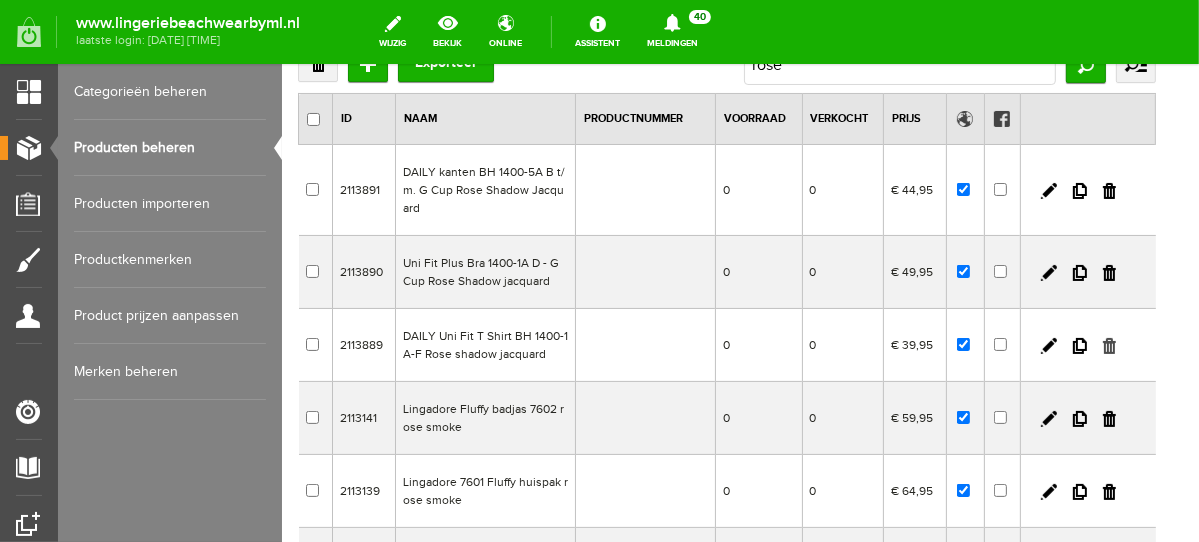 click at bounding box center [1108, 345] 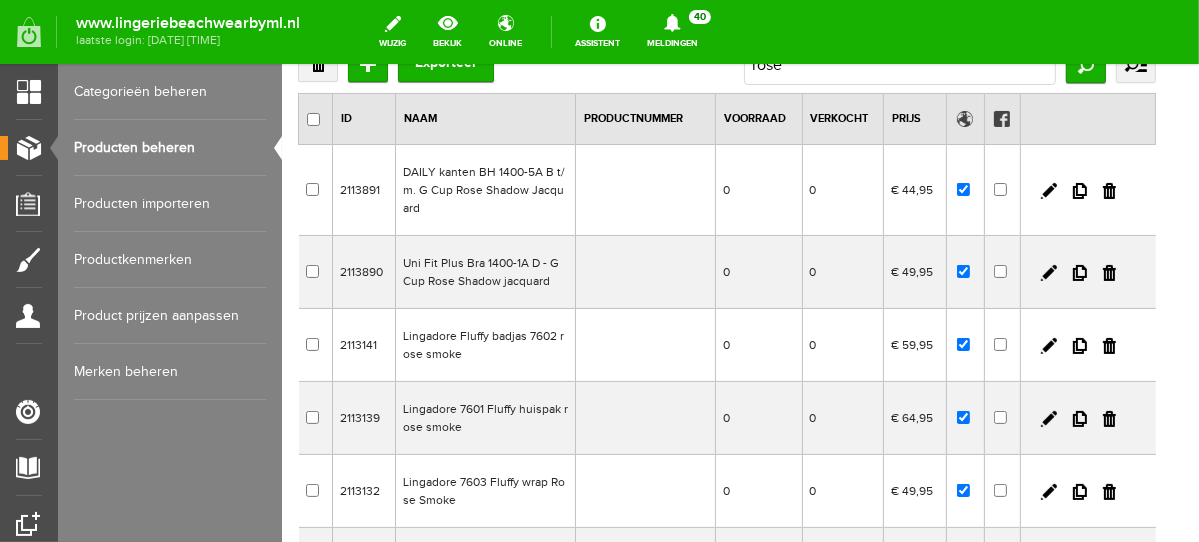 scroll, scrollTop: 0, scrollLeft: 0, axis: both 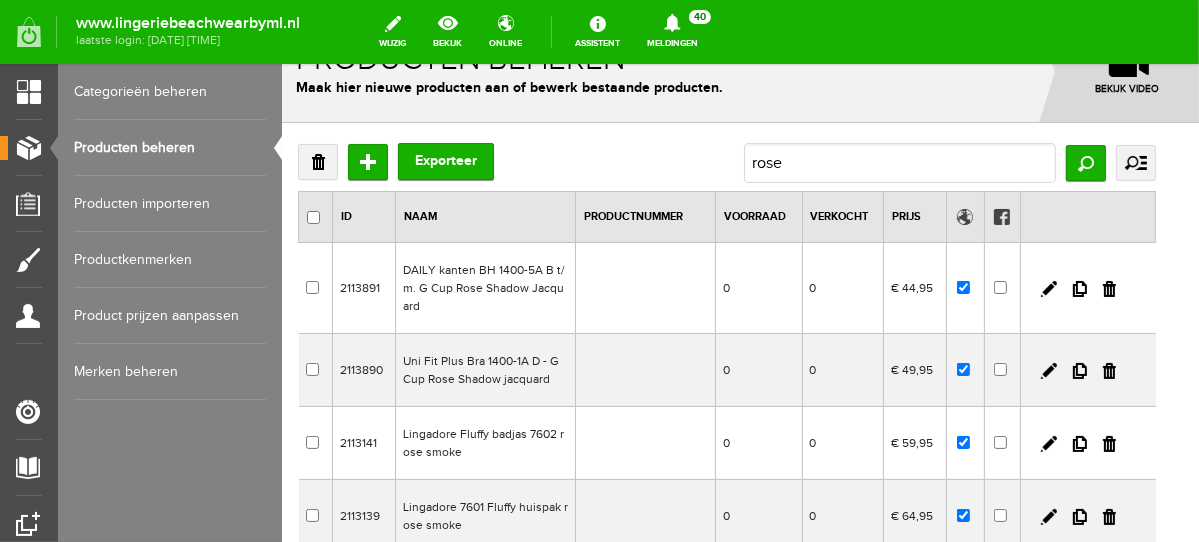 drag, startPoint x: 1190, startPoint y: 237, endPoint x: 1472, endPoint y: 67, distance: 329.27798 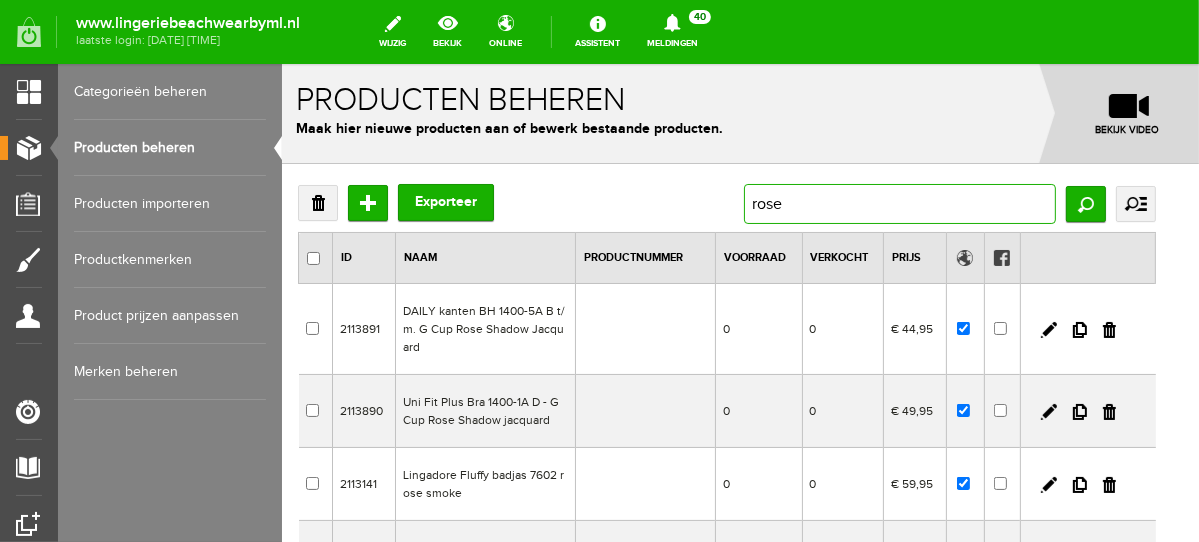 drag, startPoint x: 849, startPoint y: 210, endPoint x: 741, endPoint y: 214, distance: 108.07405 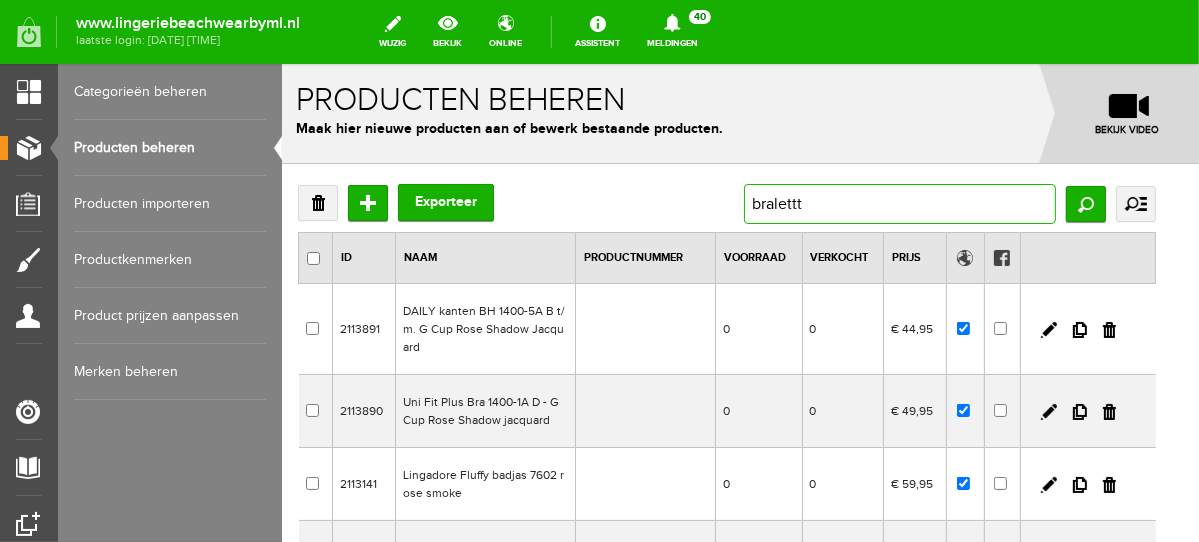 type on "bralettte" 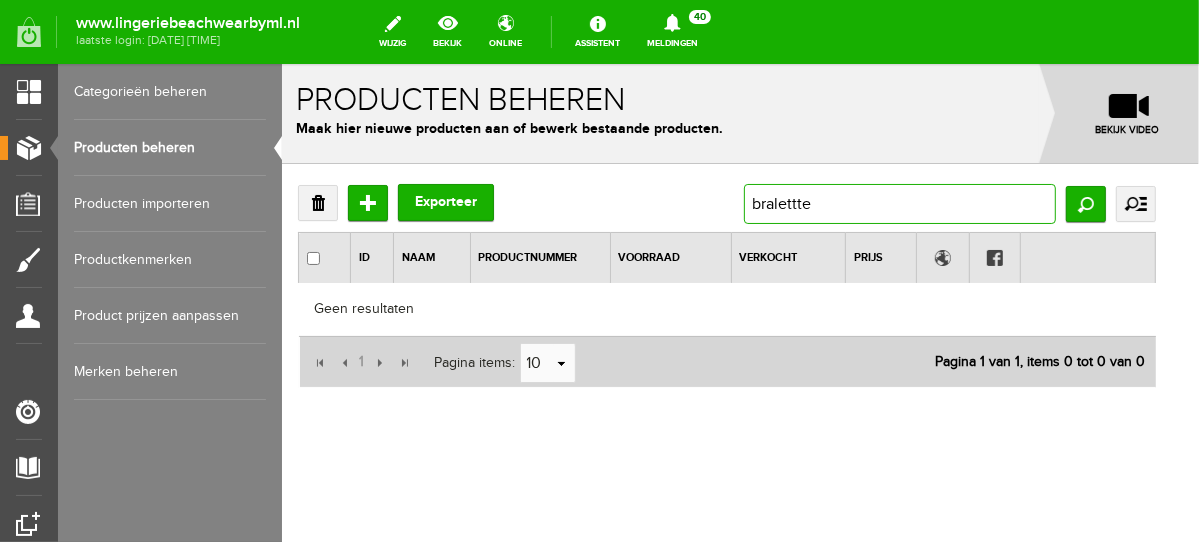 drag, startPoint x: 880, startPoint y: 220, endPoint x: 694, endPoint y: 210, distance: 186.26862 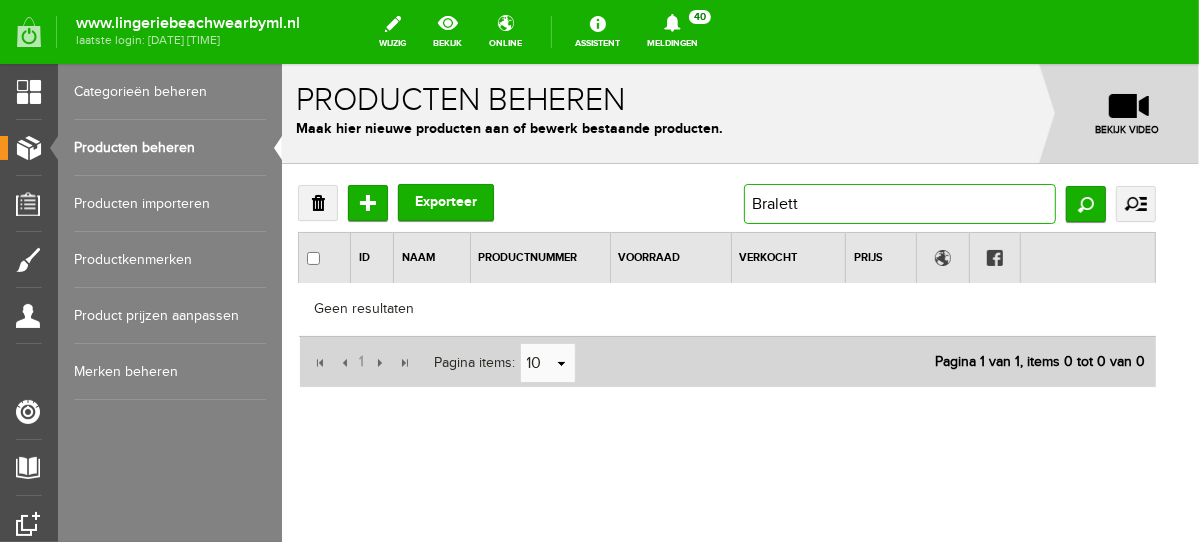 type on "Bralette" 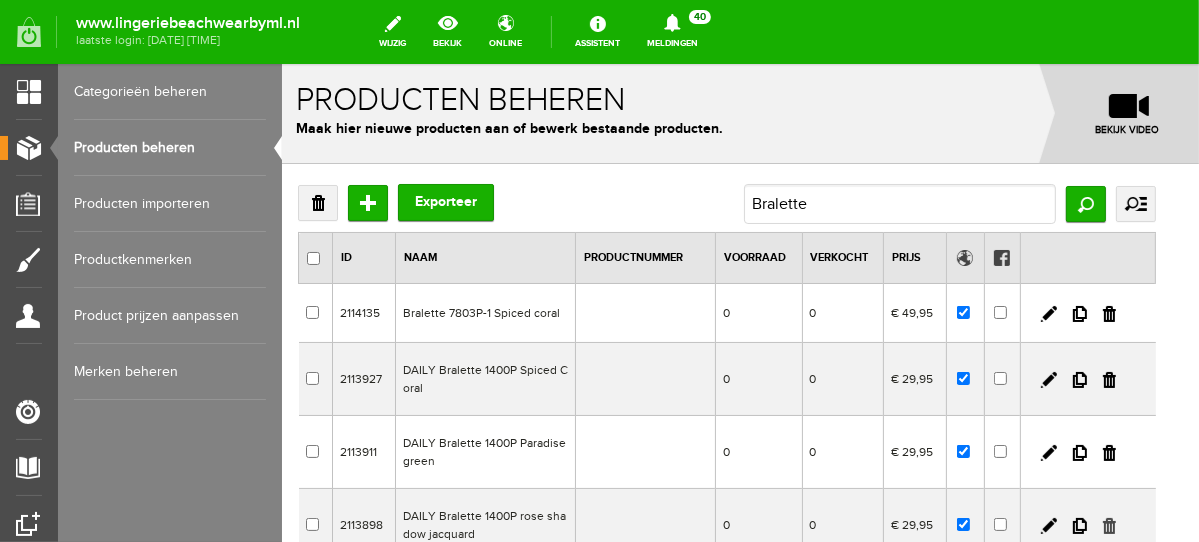 click at bounding box center [1108, 525] 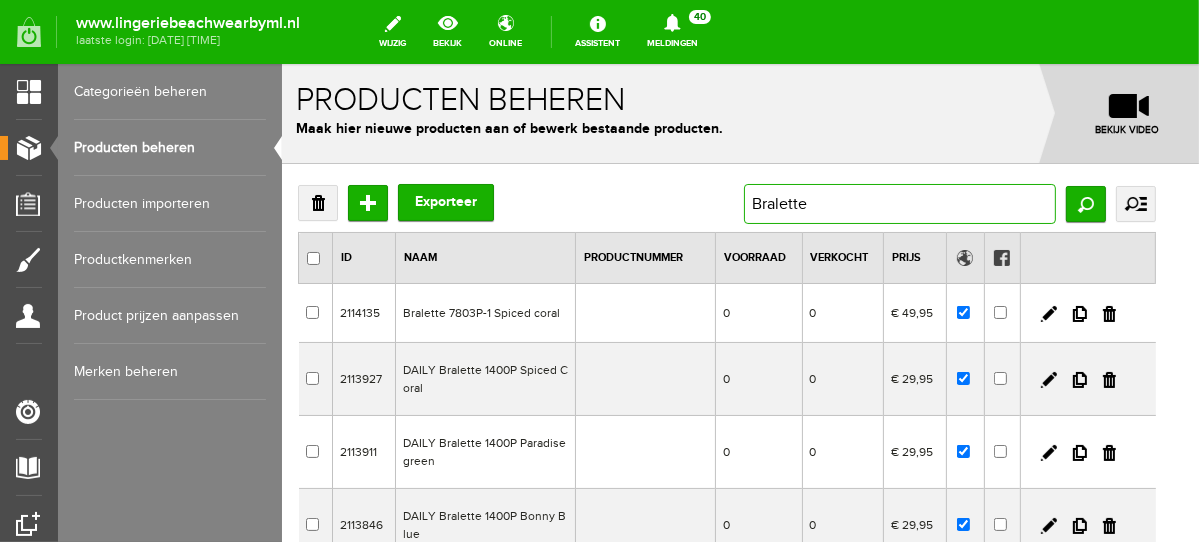 drag, startPoint x: 896, startPoint y: 203, endPoint x: 677, endPoint y: 185, distance: 219.73848 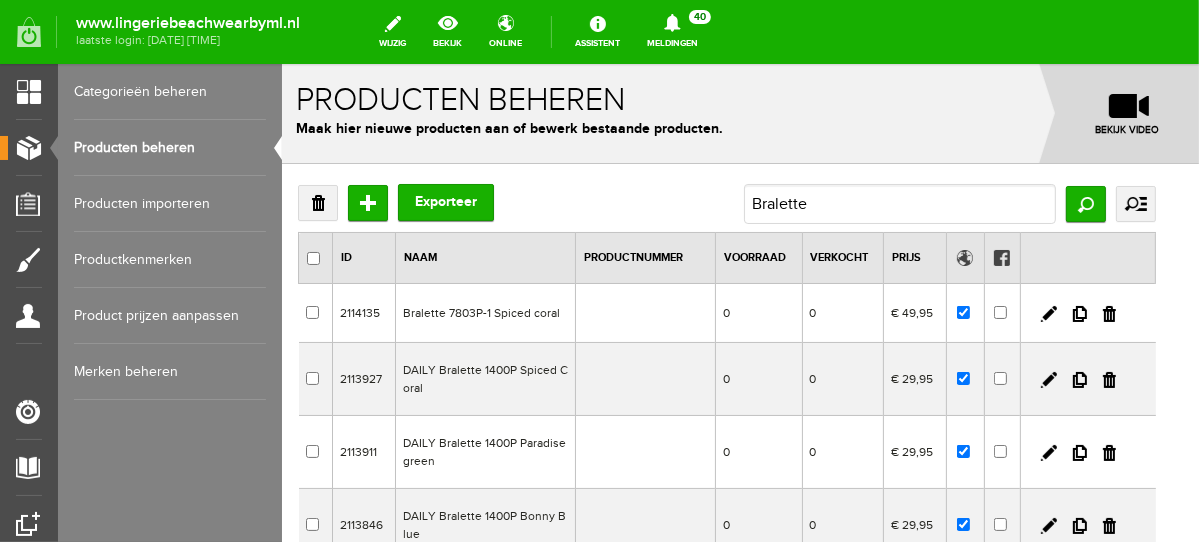 click on "Verwijderen
Toevoegen
Exporteer
Bralette
Zoeken
uitgebreid zoeken
Categorie
NEW IN
LINGERIE
NACHTMODE
HOMEWEAR
BADMODE
BODY
LINGERIE
SUMMER COLOURS
BH ZONDER BEUGEL
PLUSSIZE
STRAPLESS
SEXY
BEACH
Bikinitop moulded (niet voorgev.)
Bikinitop voorgevormd
Shorty
Badpakken
Strandaccessoires
Rio slip
Slip
Hoge slip
Niet voorgevormd
Voorgevormd
One Shoulder
Push Up
Bandeau
Halter
Triangel
STRAPLESS
BASICS
HOMEWEAR
JUMPSUITS
BADJASSEN /" at bounding box center [726, 203] 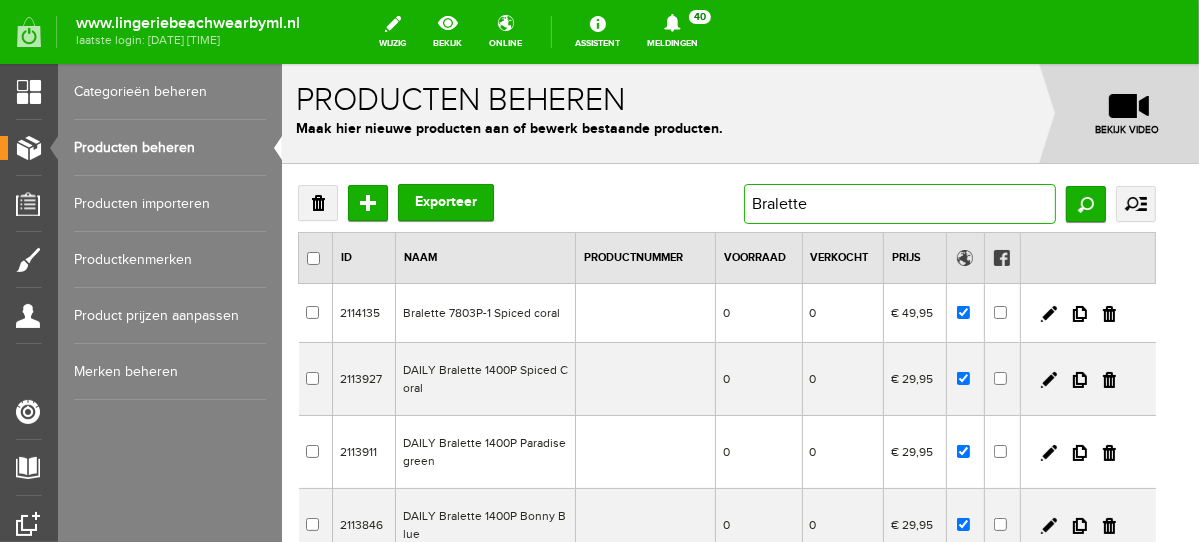 drag, startPoint x: 836, startPoint y: 210, endPoint x: 636, endPoint y: 211, distance: 200.0025 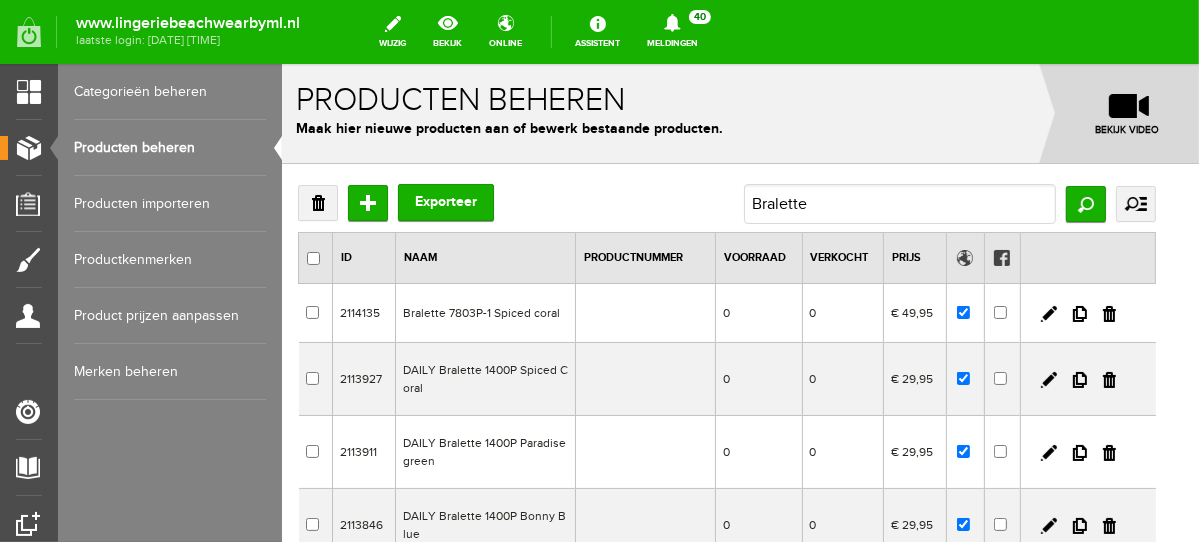 click on "Verwijderen
Toevoegen
Exporteer
Bralette
Zoeken
uitgebreid zoeken
Categorie
NEW IN
LINGERIE
NACHTMODE
HOMEWEAR
BADMODE
BODY
LINGERIE
SUMMER COLOURS
BH ZONDER BEUGEL
PLUSSIZE
STRAPLESS
SEXY
BEACH
Bikinitop moulded (niet voorgev.)
Bikinitop voorgevormd
Shorty
Badpakken
Strandaccessoires
Rio slip
Slip
Hoge slip
Niet voorgevormd
Voorgevormd
One Shoulder
Push Up
Bandeau
Halter
Triangel
STRAPLESS
BASICS
HOMEWEAR
JUMPSUITS
BADJASSEN /" at bounding box center [726, 203] 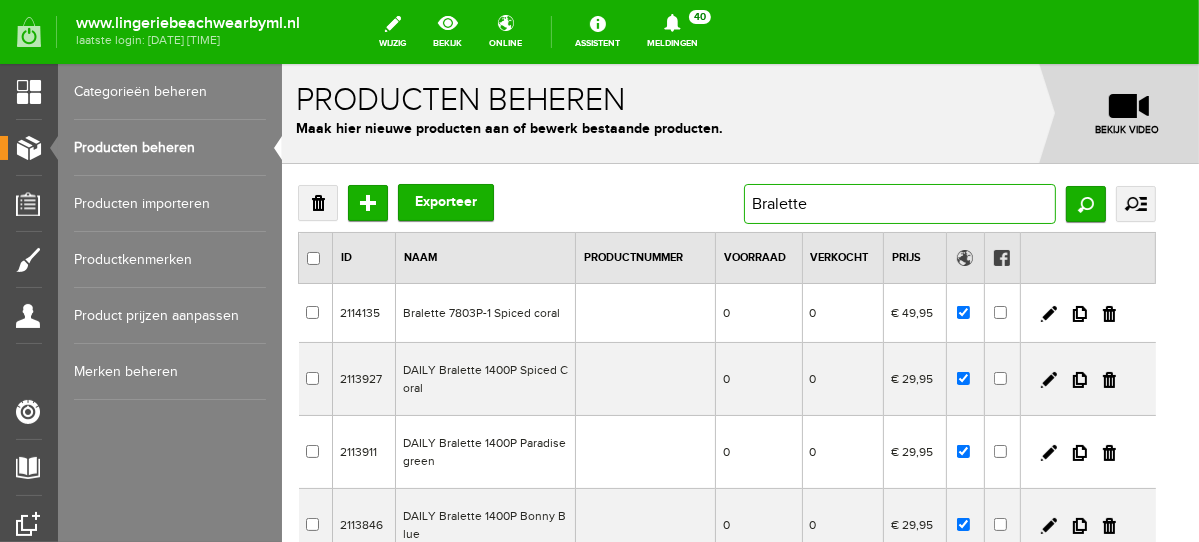 drag, startPoint x: 836, startPoint y: 212, endPoint x: 633, endPoint y: 232, distance: 203.98285 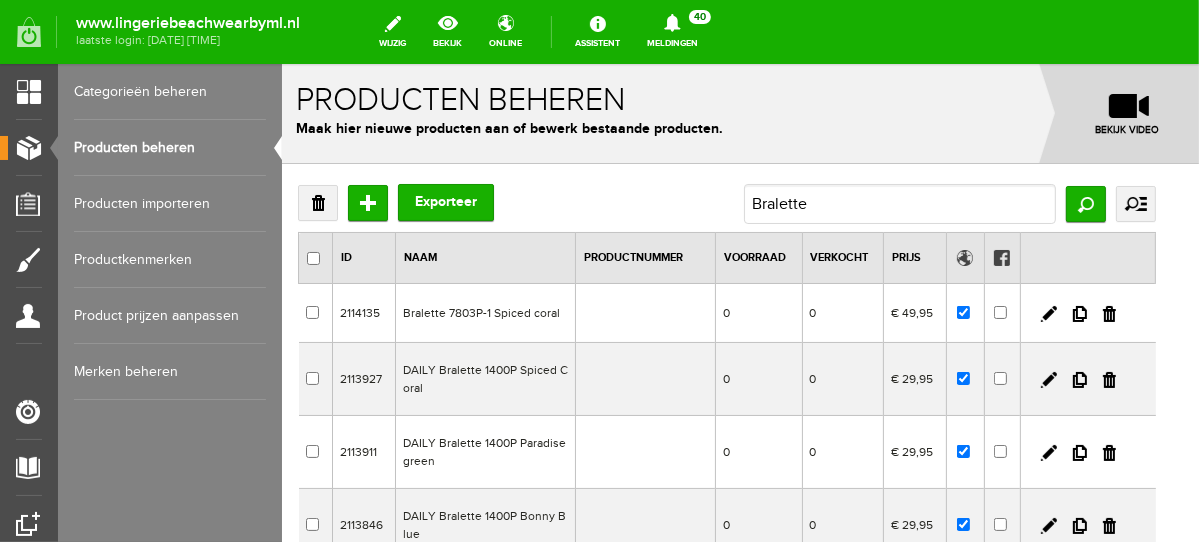 click on "Productnummer" at bounding box center (645, 257) 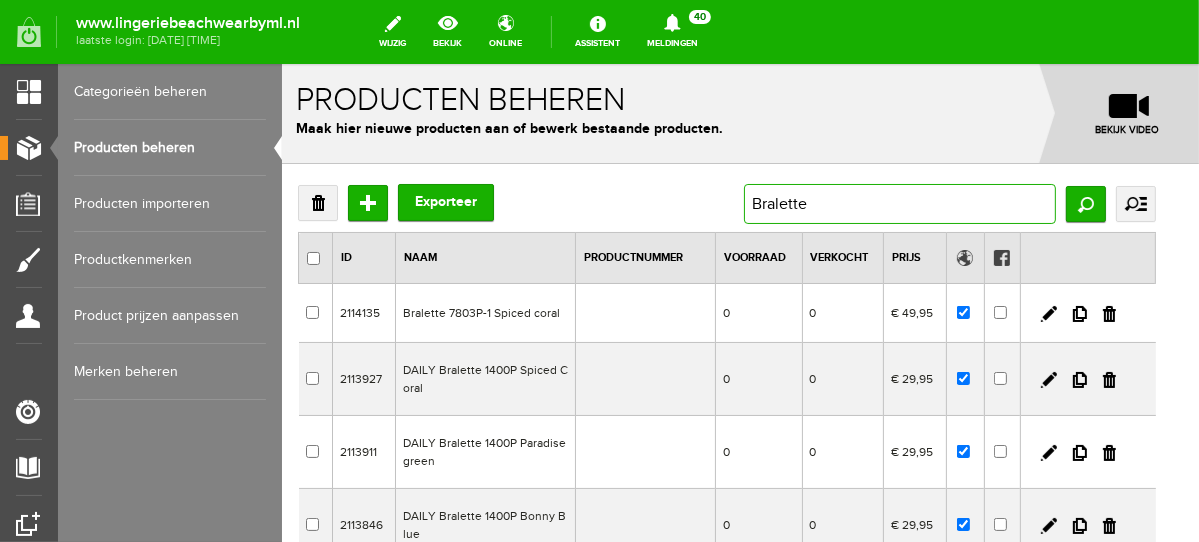 click on "Bralette" at bounding box center (899, 203) 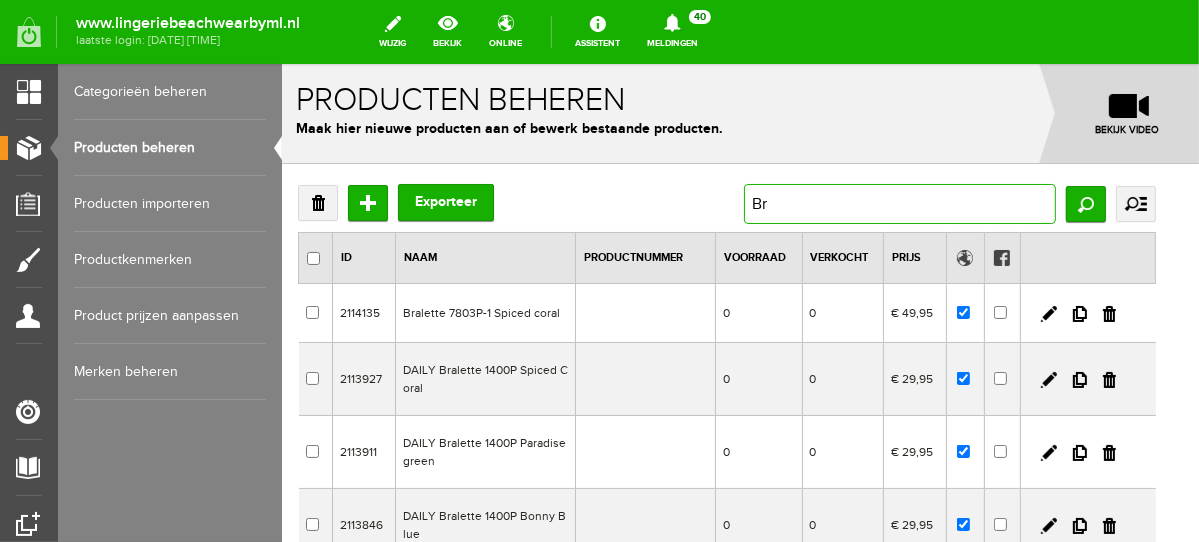 type on "B" 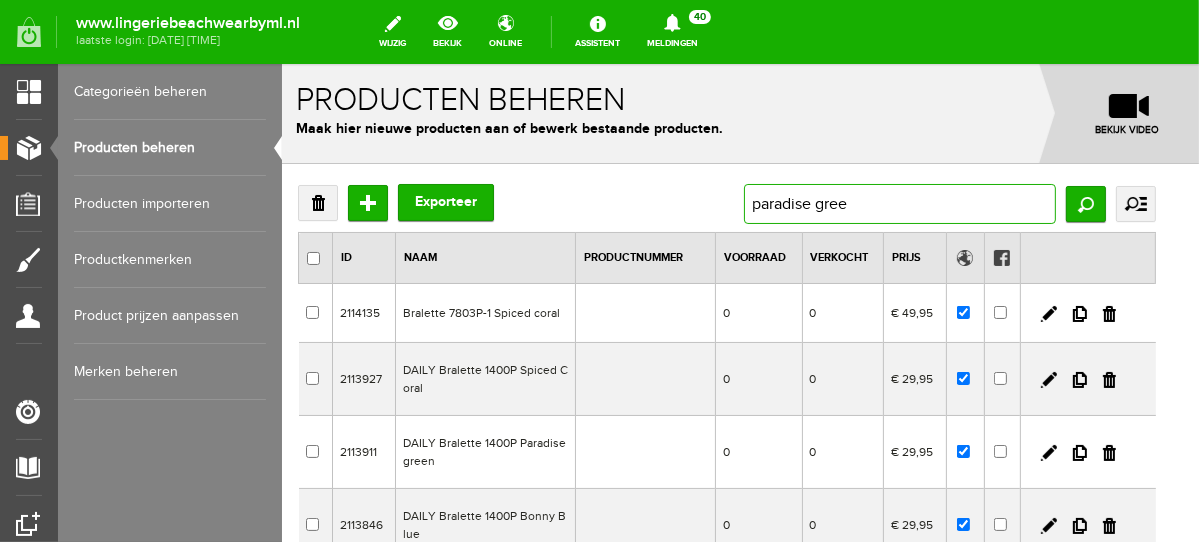 type on "paradise green" 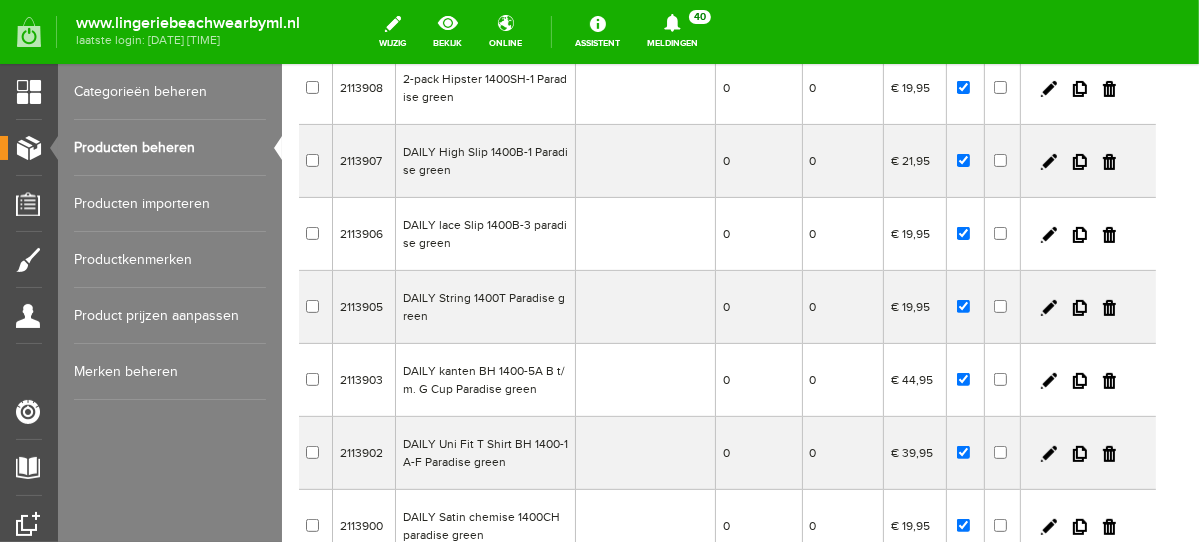 scroll, scrollTop: 535, scrollLeft: 0, axis: vertical 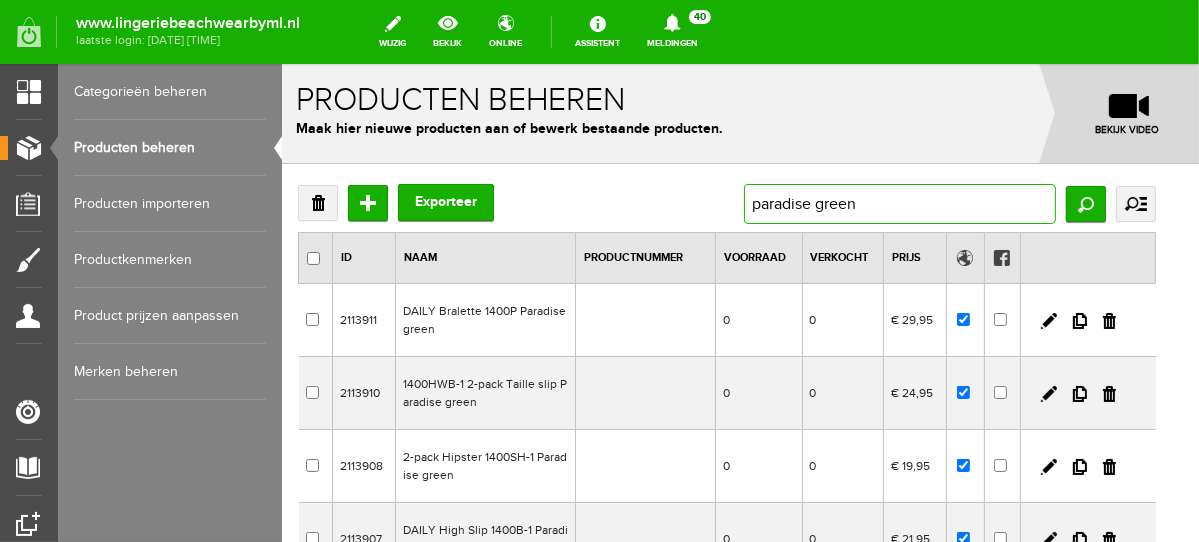 drag, startPoint x: 915, startPoint y: 202, endPoint x: 673, endPoint y: 214, distance: 242.29733 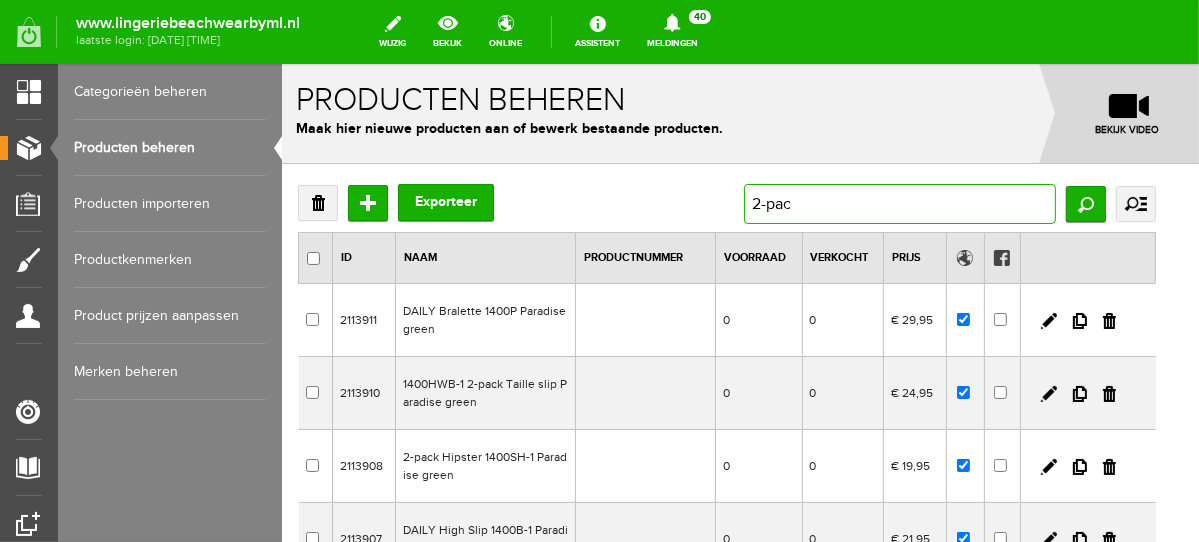 type on "2-pack" 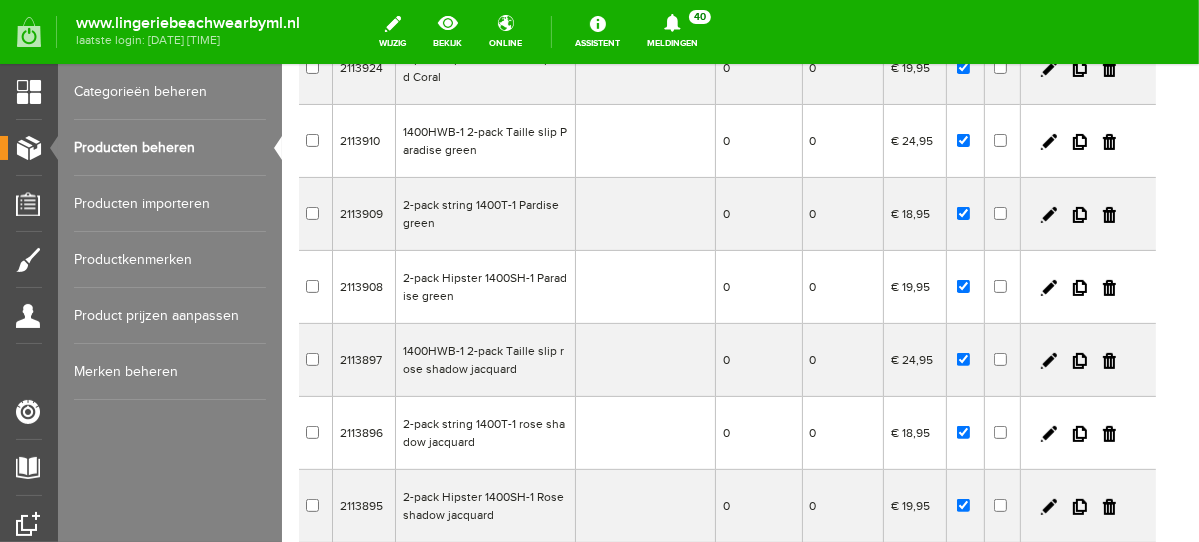 scroll, scrollTop: 337, scrollLeft: 0, axis: vertical 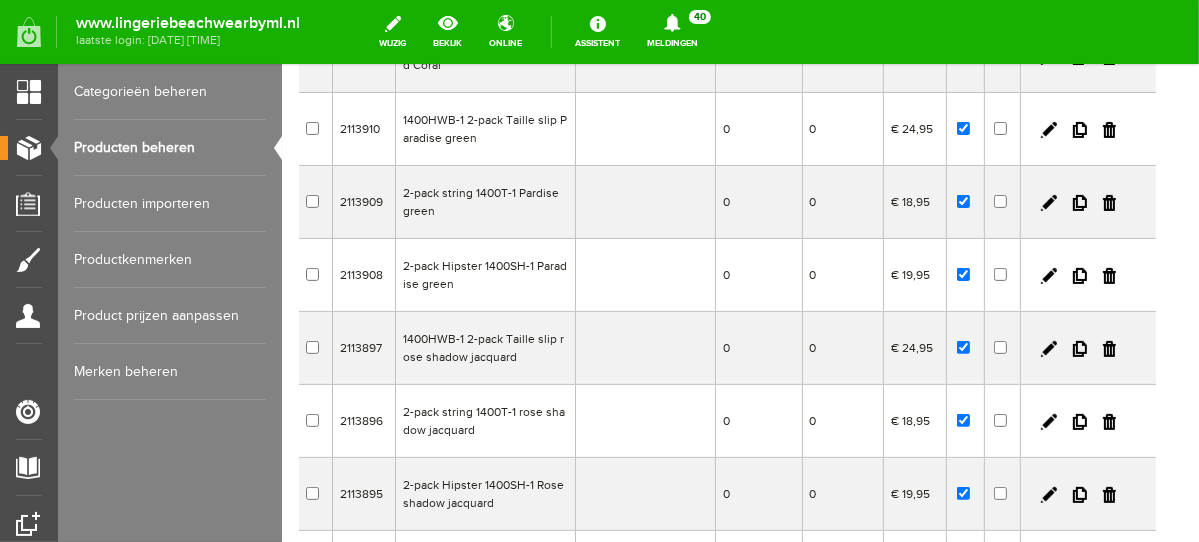 drag, startPoint x: 1192, startPoint y: 207, endPoint x: 1480, endPoint y: 403, distance: 348.3676 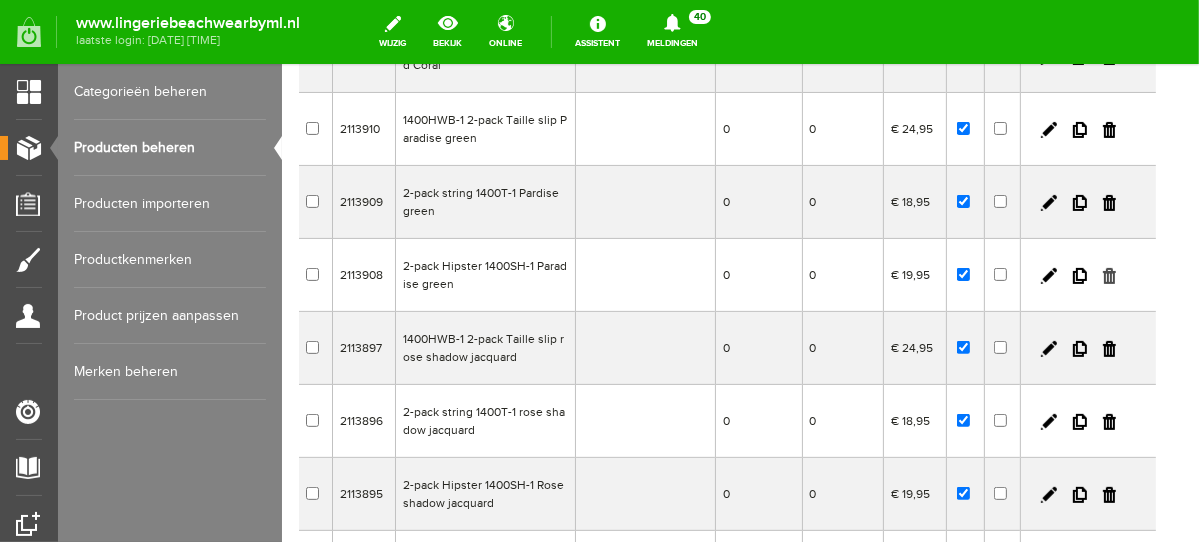 click at bounding box center [1108, 275] 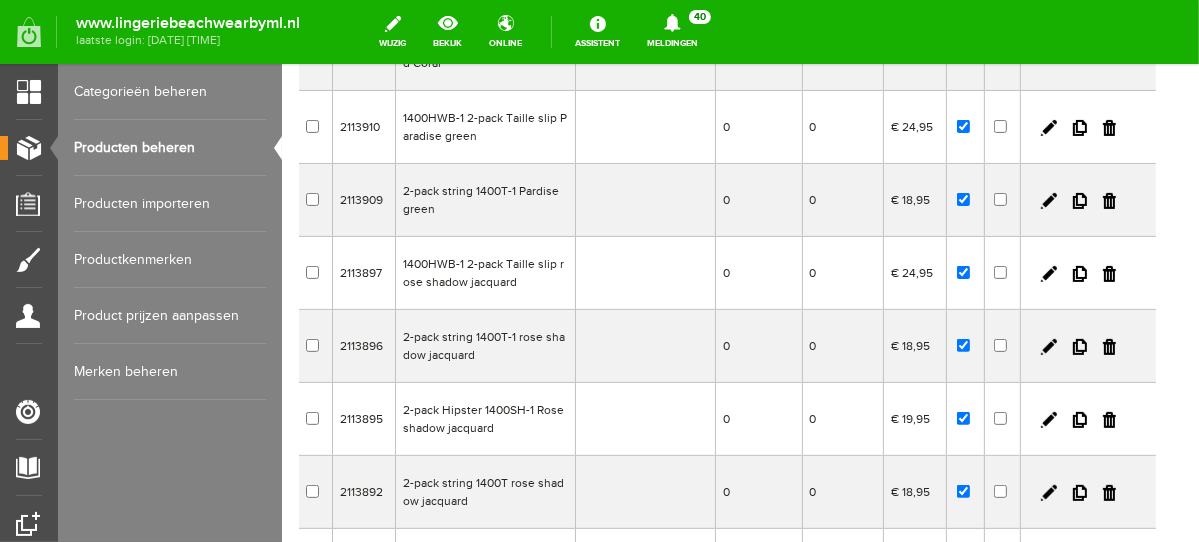 scroll, scrollTop: 0, scrollLeft: 0, axis: both 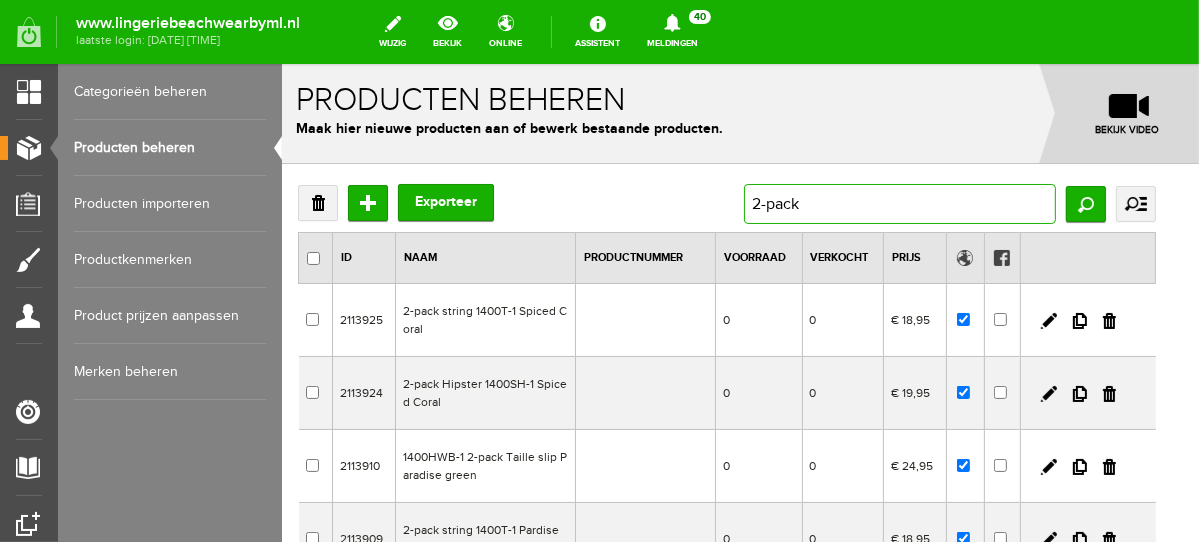 drag, startPoint x: 855, startPoint y: 207, endPoint x: 689, endPoint y: 204, distance: 166.0271 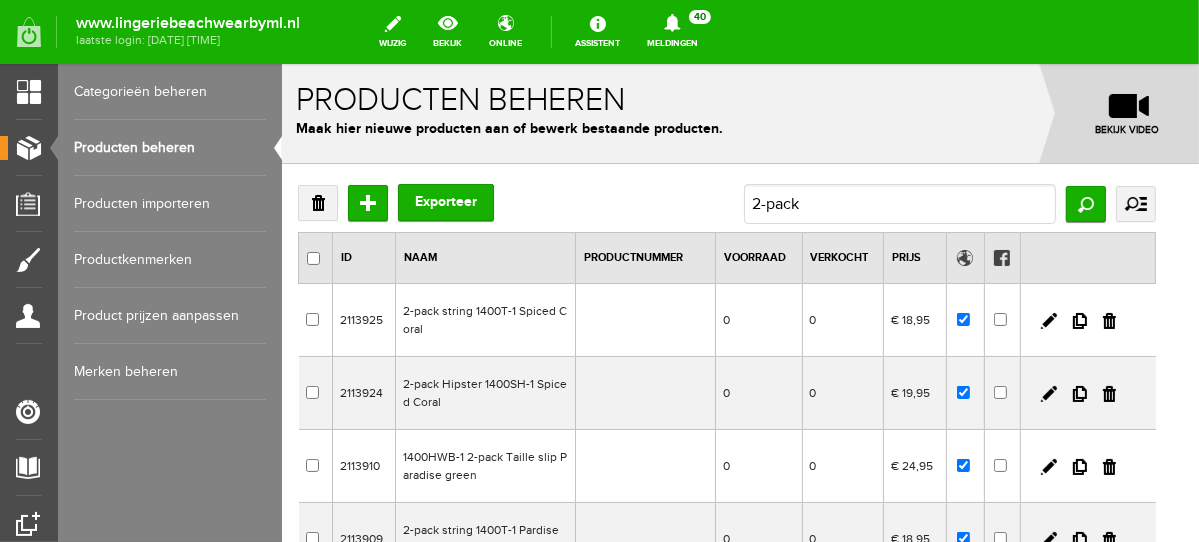 click on "Verwijderen
Toevoegen
Exporteer
2-pack
Zoeken
uitgebreid zoeken
Categorie
NEW IN
LINGERIE
NACHTMODE
HOMEWEAR
BADMODE
BODY
LINGERIE
SUMMER COLOURS
BH ZONDER BEUGEL
PLUSSIZE
STRAPLESS
SEXY
BEACH
Bikinitop moulded (niet voorgev.)
Bikinitop voorgevormd
Shorty
Badpakken
Strandaccessoires
Rio slip
Slip
Hoge slip
Niet voorgevormd
Voorgevormd
One Shoulder
Push Up
Bandeau
Halter
Triangel
STRAPLESS
BASICS
HOMEWEAR
JUMPSUITS
BADJASSEN / /" at bounding box center [726, 203] 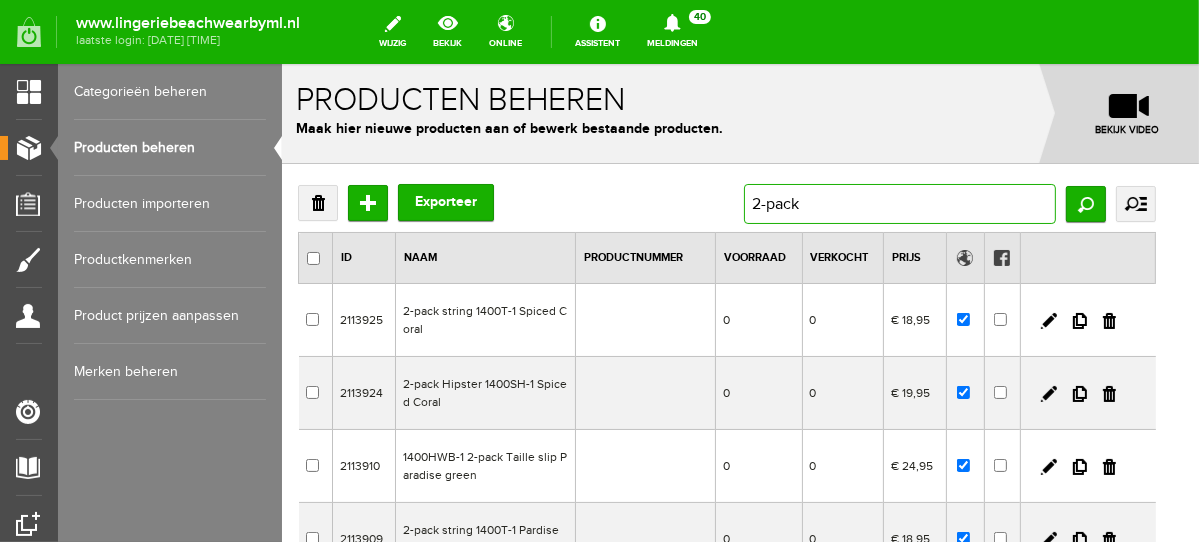 click on "2-pack" at bounding box center (899, 203) 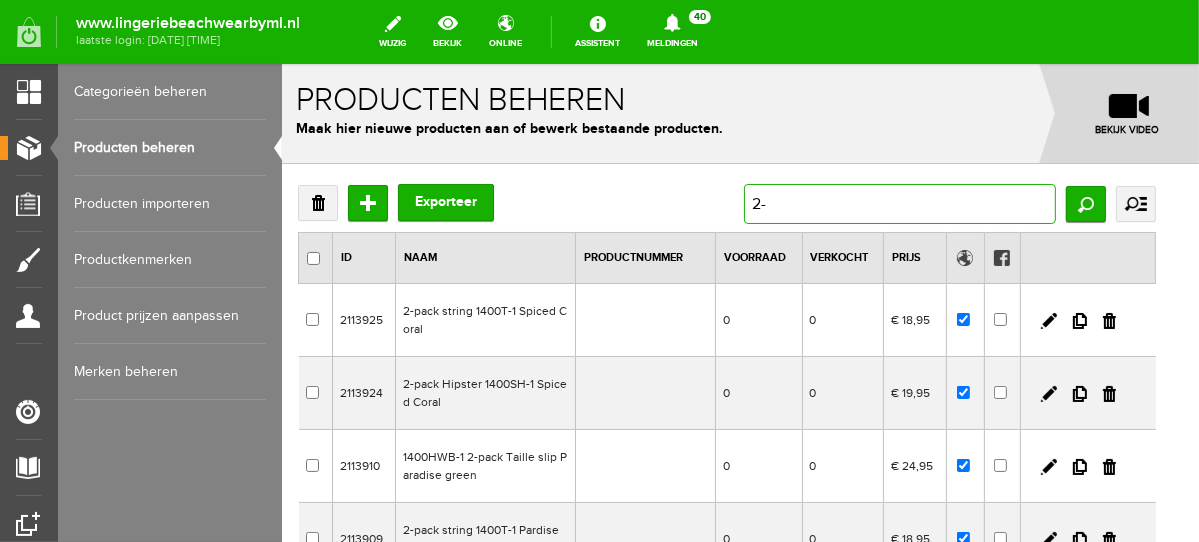 type on "2" 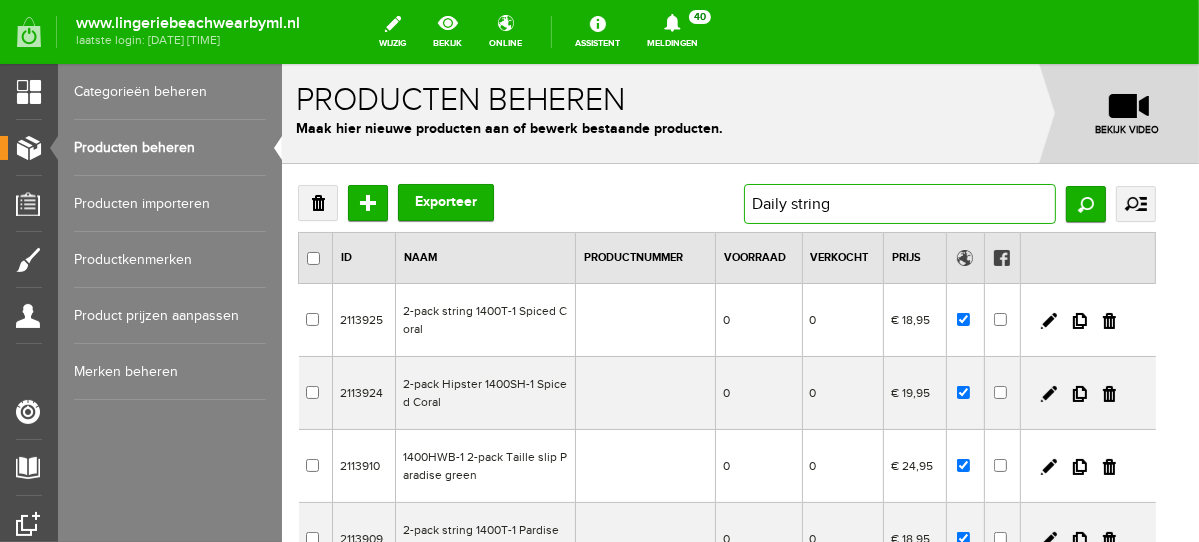 type on "Daily string\" 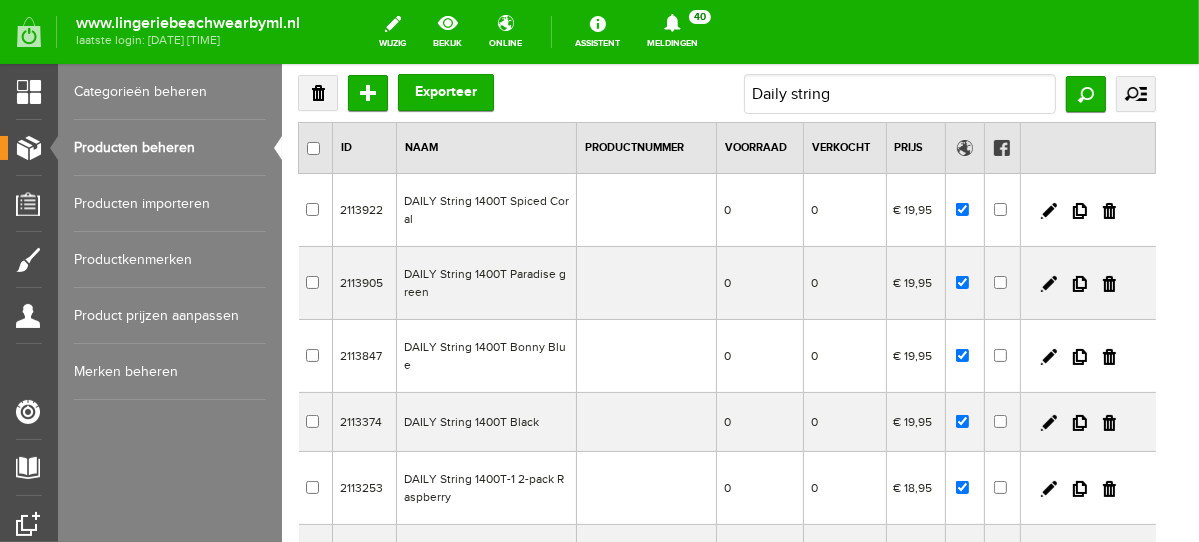 scroll, scrollTop: 84, scrollLeft: 0, axis: vertical 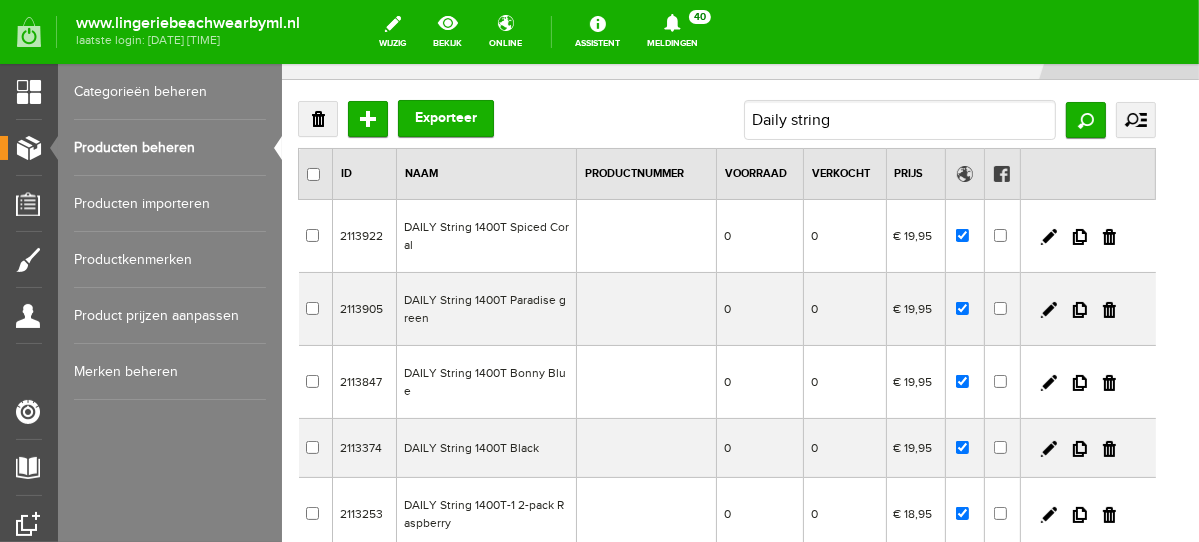drag, startPoint x: 1189, startPoint y: 132, endPoint x: 1491, endPoint y: 231, distance: 317.81284 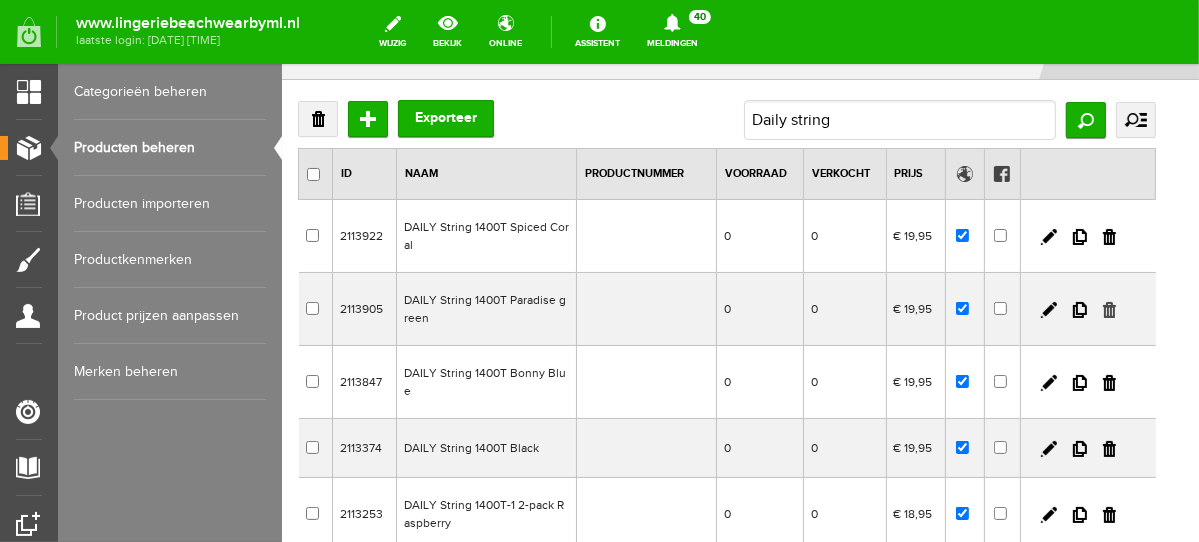 drag, startPoint x: 1124, startPoint y: 301, endPoint x: 947, endPoint y: 124, distance: 250.3158 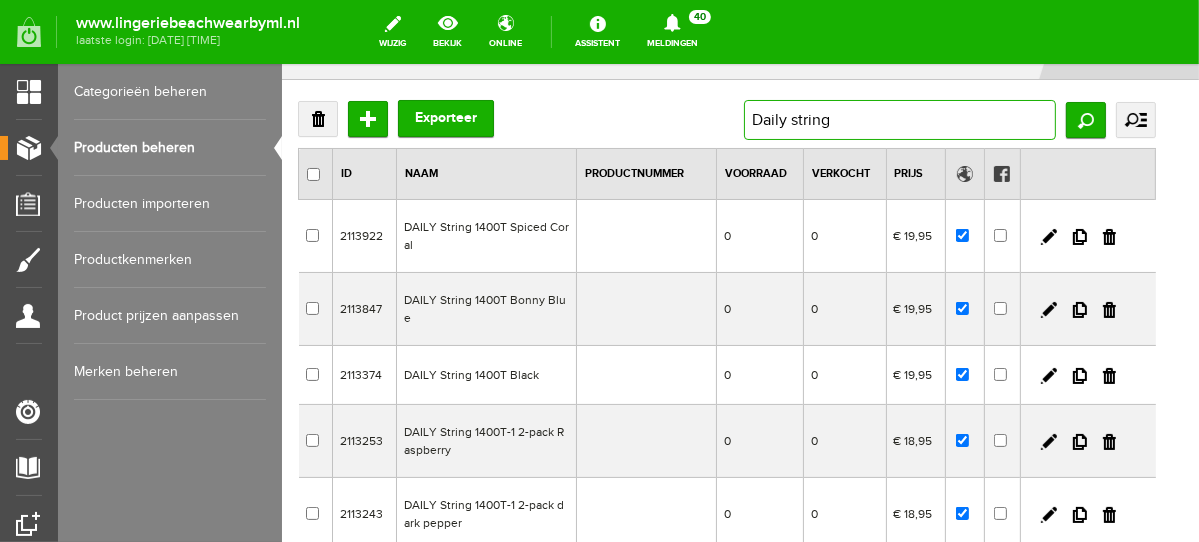 drag, startPoint x: 872, startPoint y: 128, endPoint x: 601, endPoint y: 138, distance: 271.18445 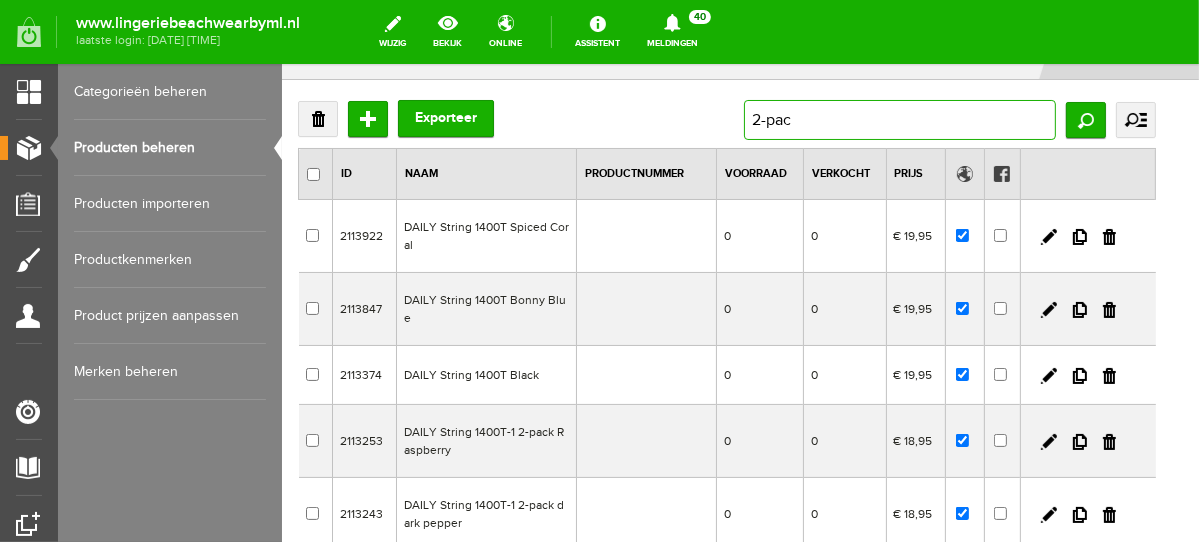 type on "2-pack" 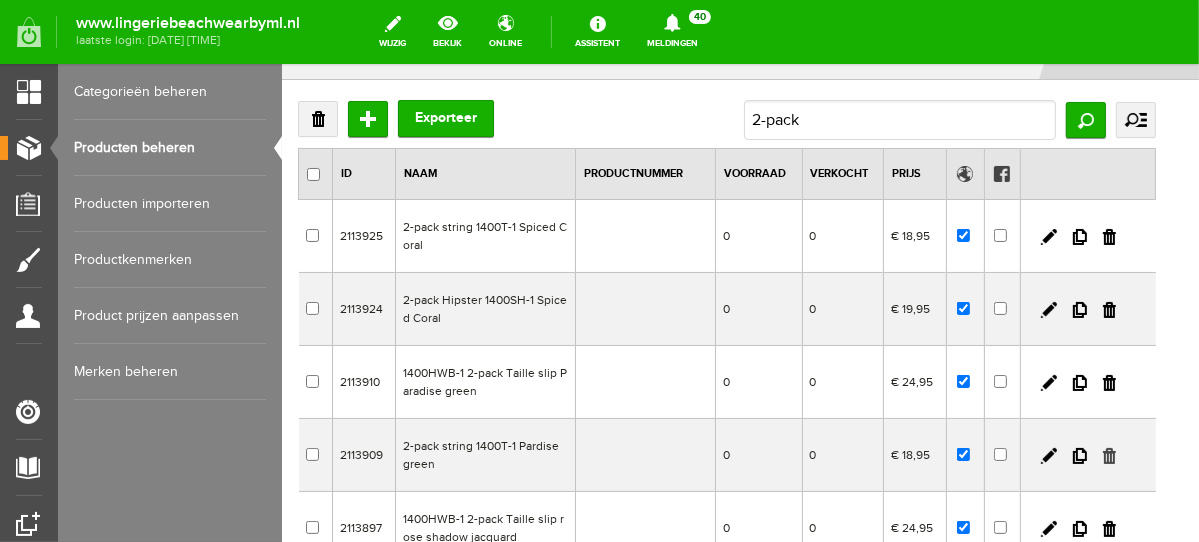 click at bounding box center [1108, 455] 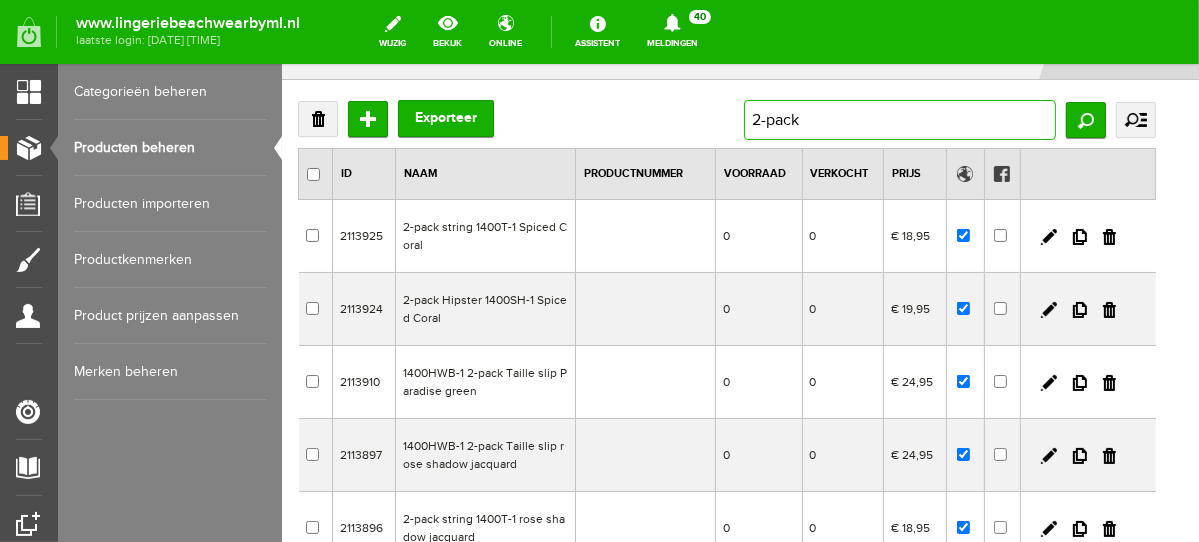 drag, startPoint x: 823, startPoint y: 118, endPoint x: 745, endPoint y: 127, distance: 78.51752 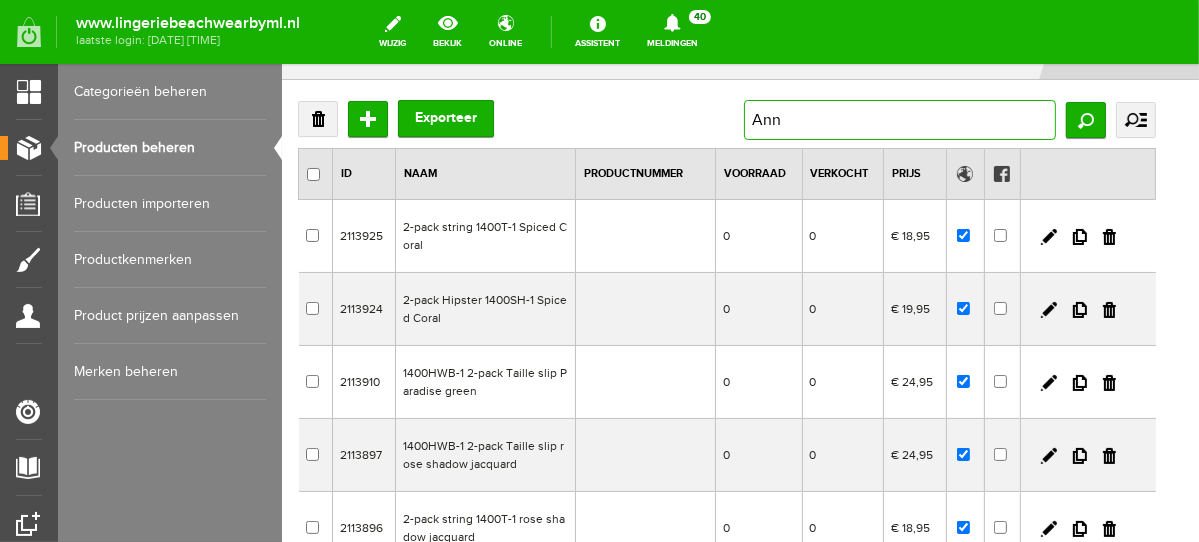 type on "Anna" 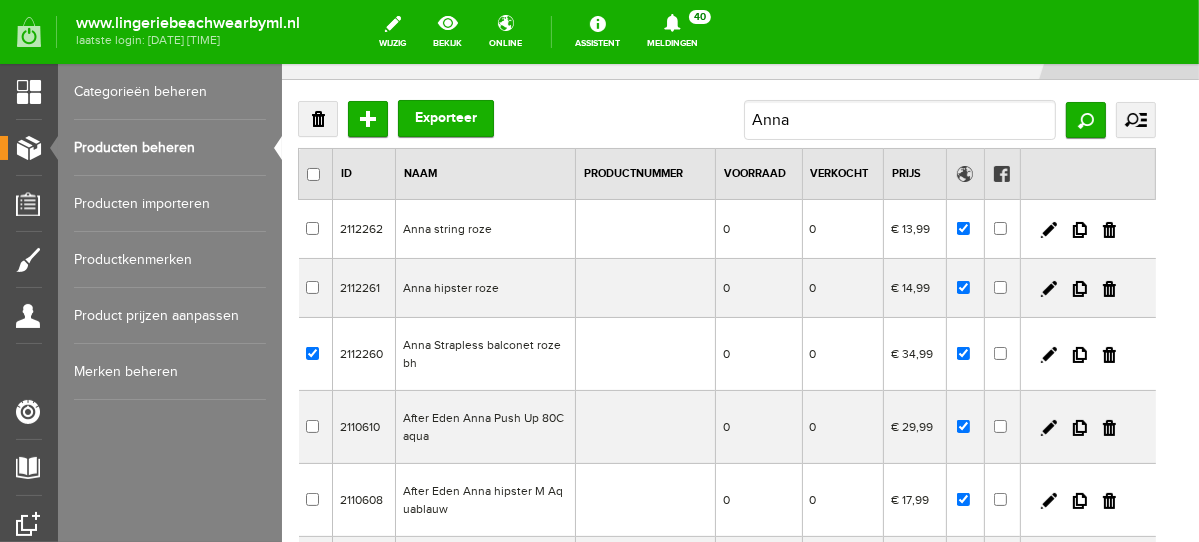click at bounding box center [1108, 354] 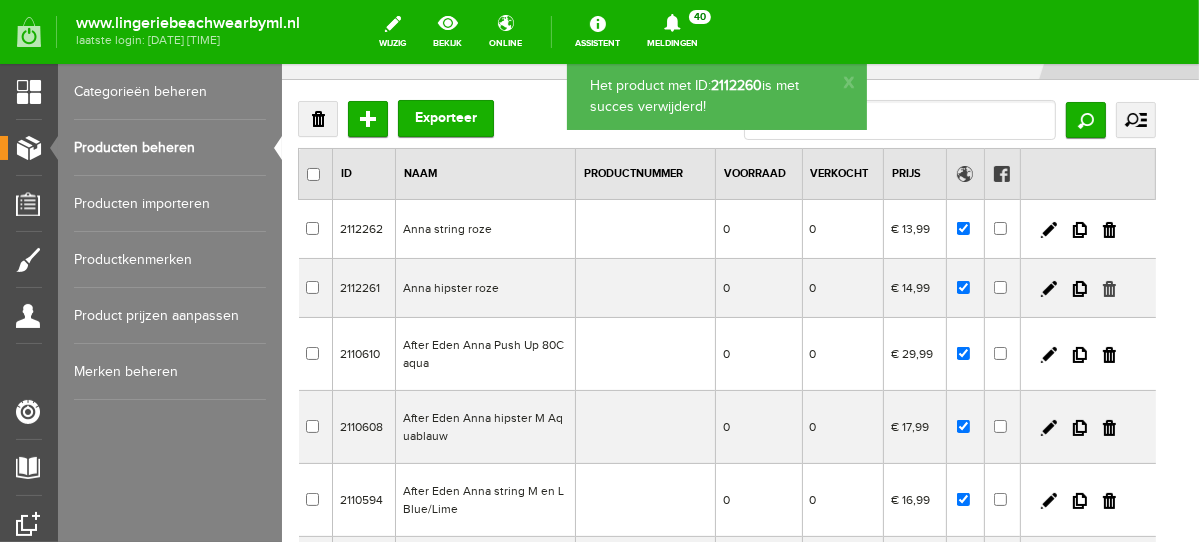 click at bounding box center (1108, 288) 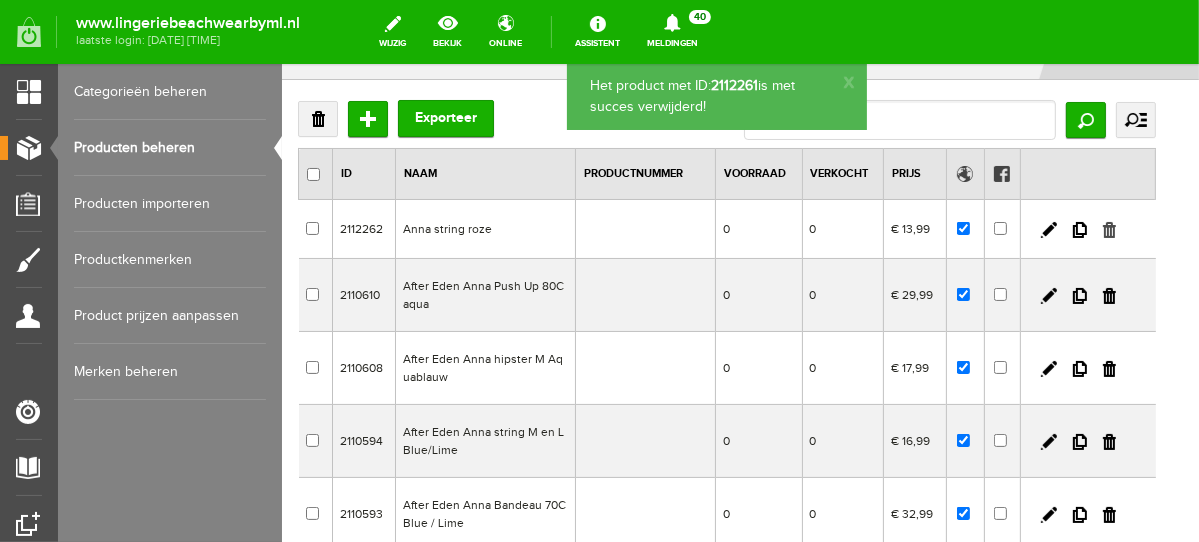drag, startPoint x: 1119, startPoint y: 230, endPoint x: 951, endPoint y: 113, distance: 204.72665 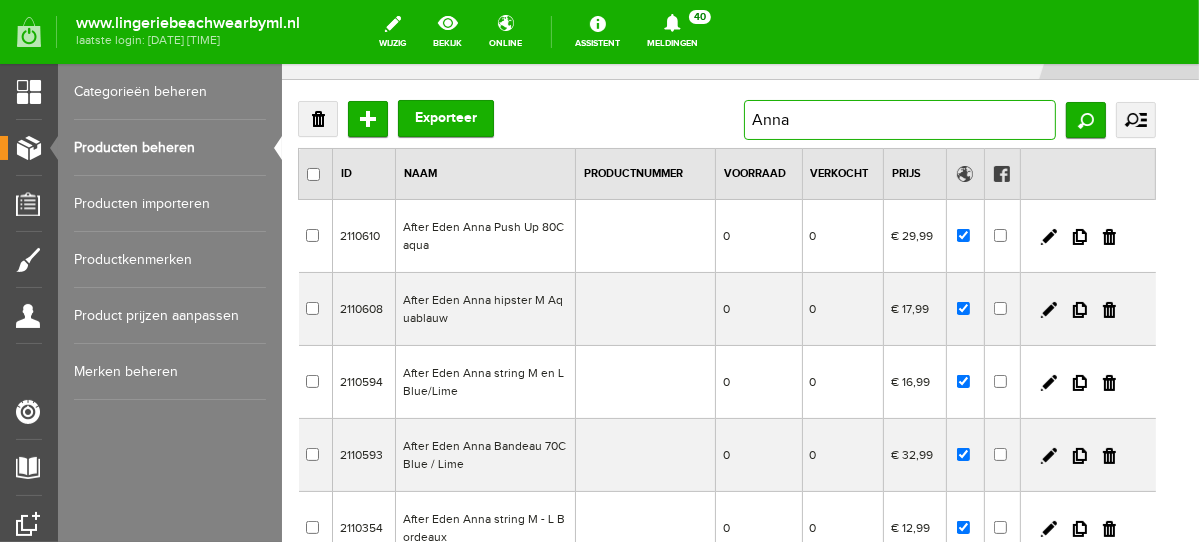 drag, startPoint x: 834, startPoint y: 129, endPoint x: 643, endPoint y: 129, distance: 191 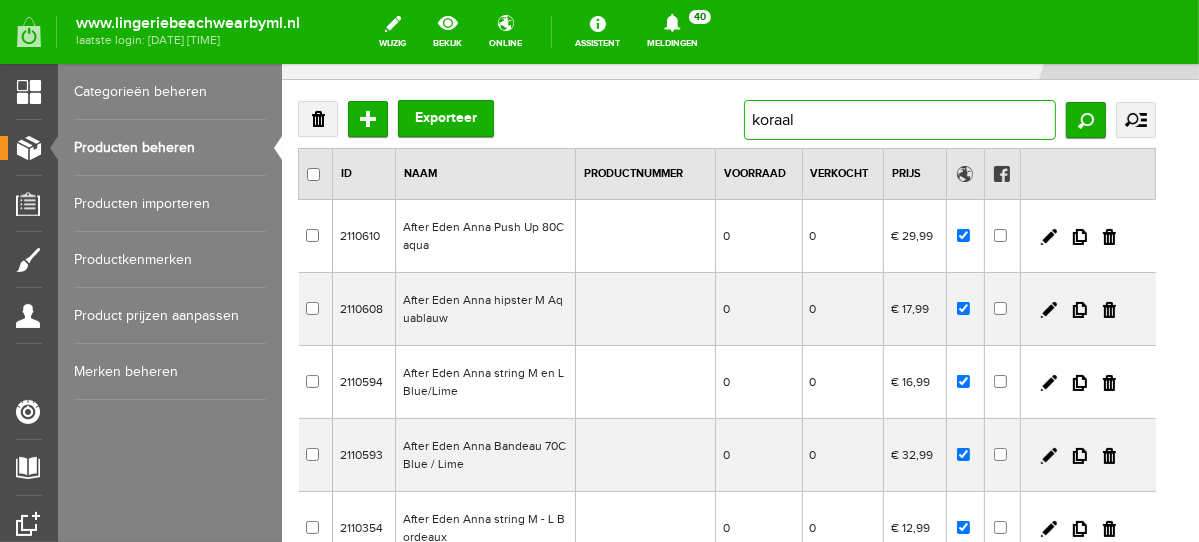 type on "koraal" 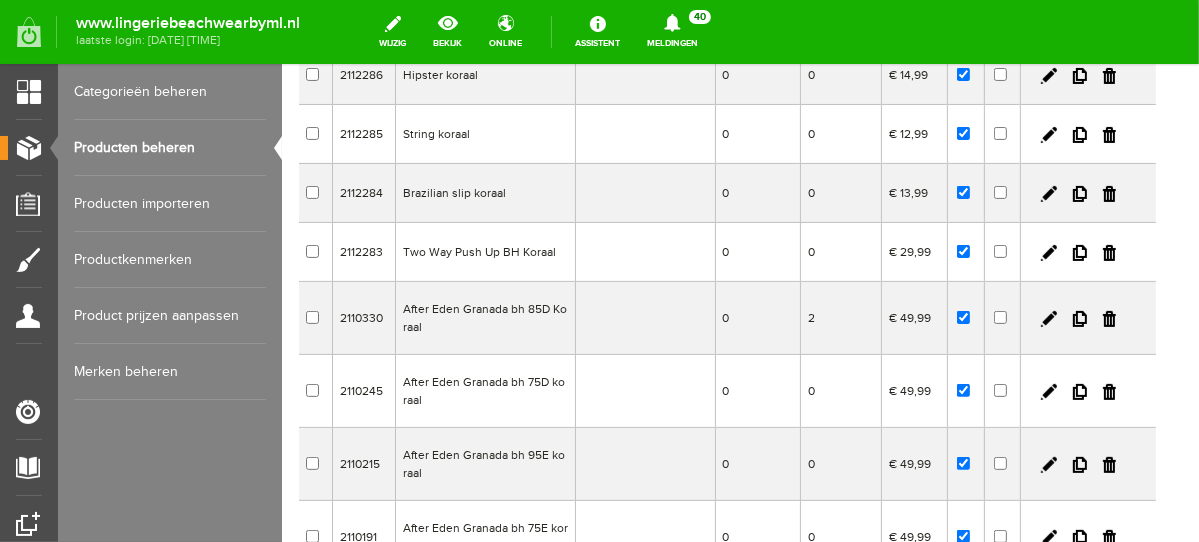 scroll, scrollTop: 299, scrollLeft: 0, axis: vertical 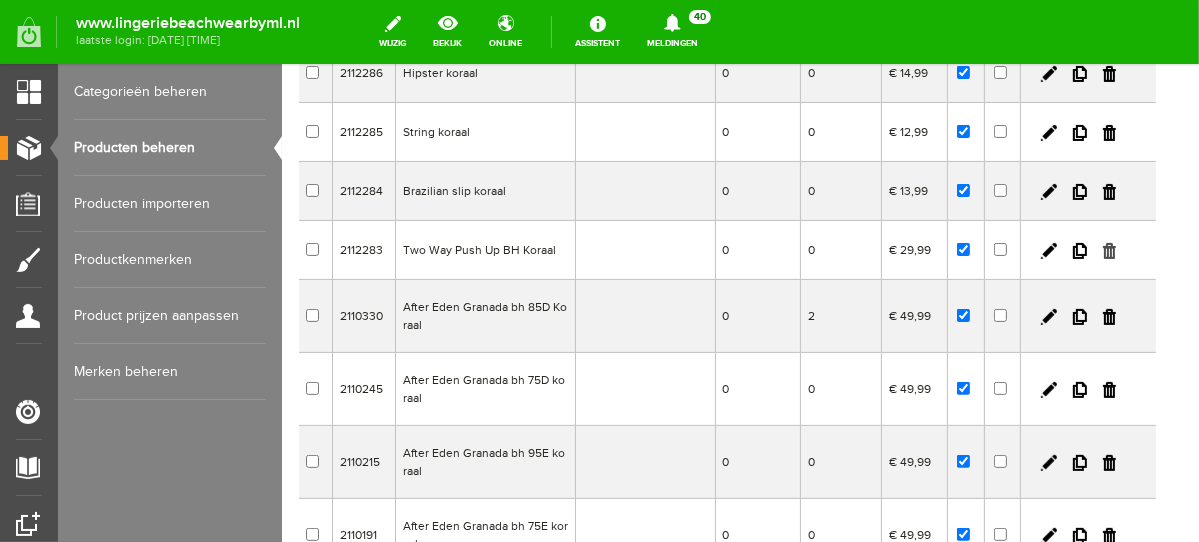 click at bounding box center (1108, 250) 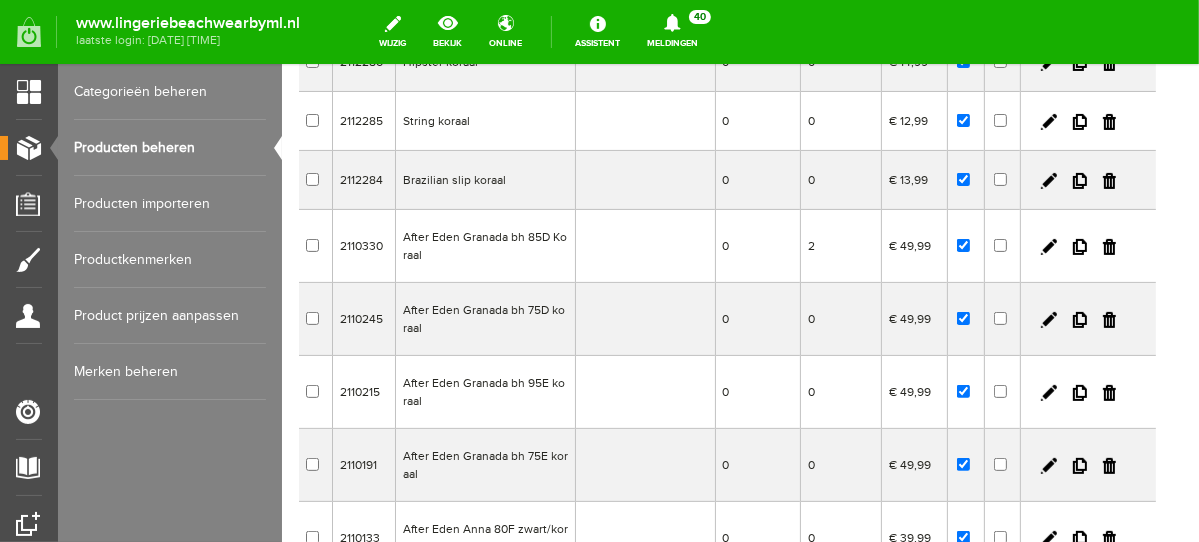 scroll, scrollTop: 0, scrollLeft: 0, axis: both 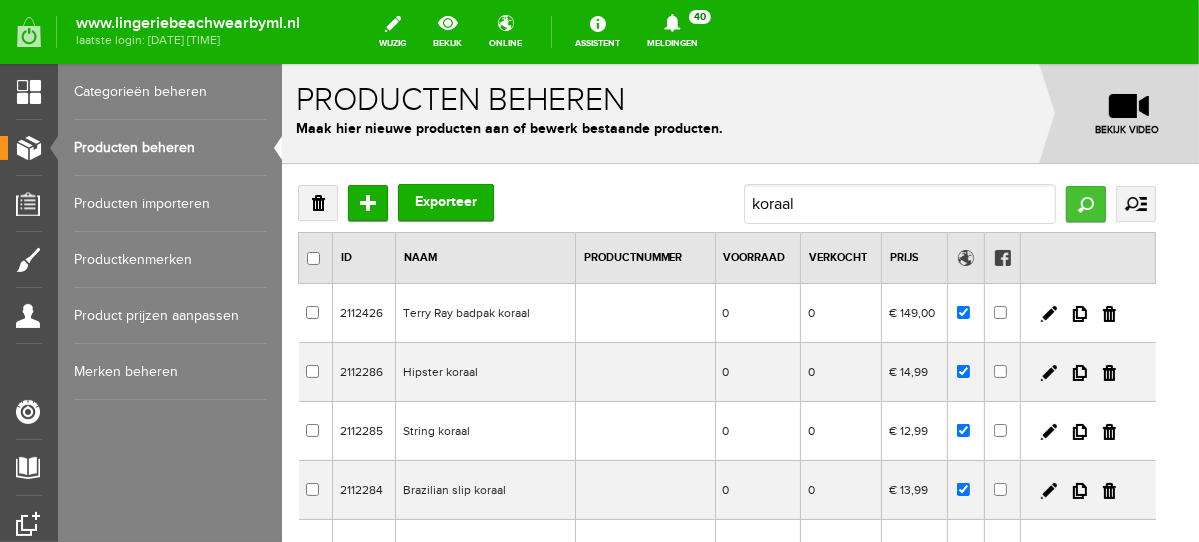 click on "Zoeken" at bounding box center [1085, 203] 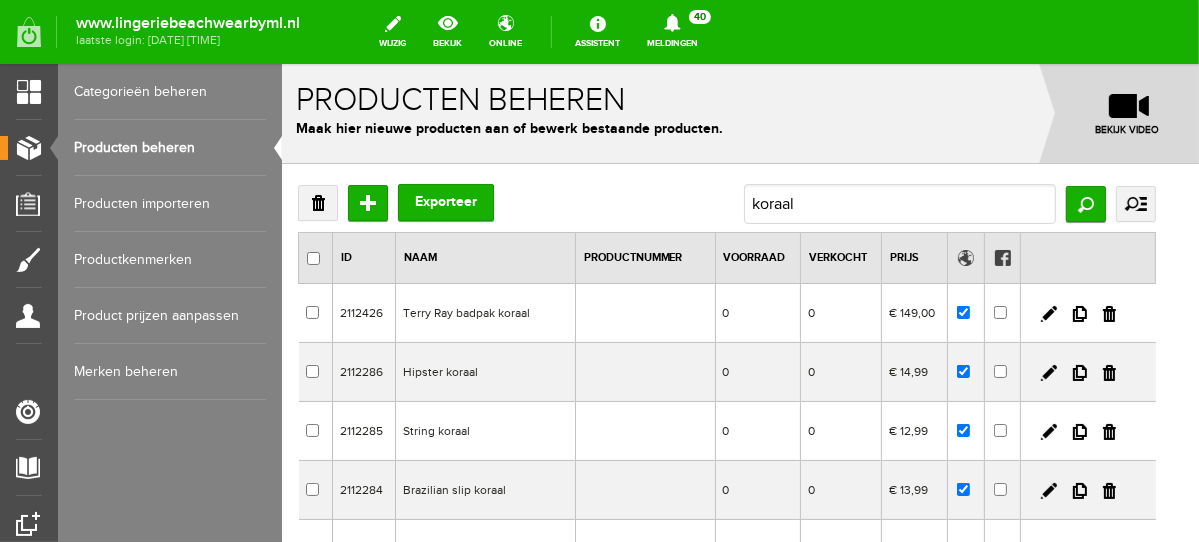 scroll, scrollTop: 383, scrollLeft: 0, axis: vertical 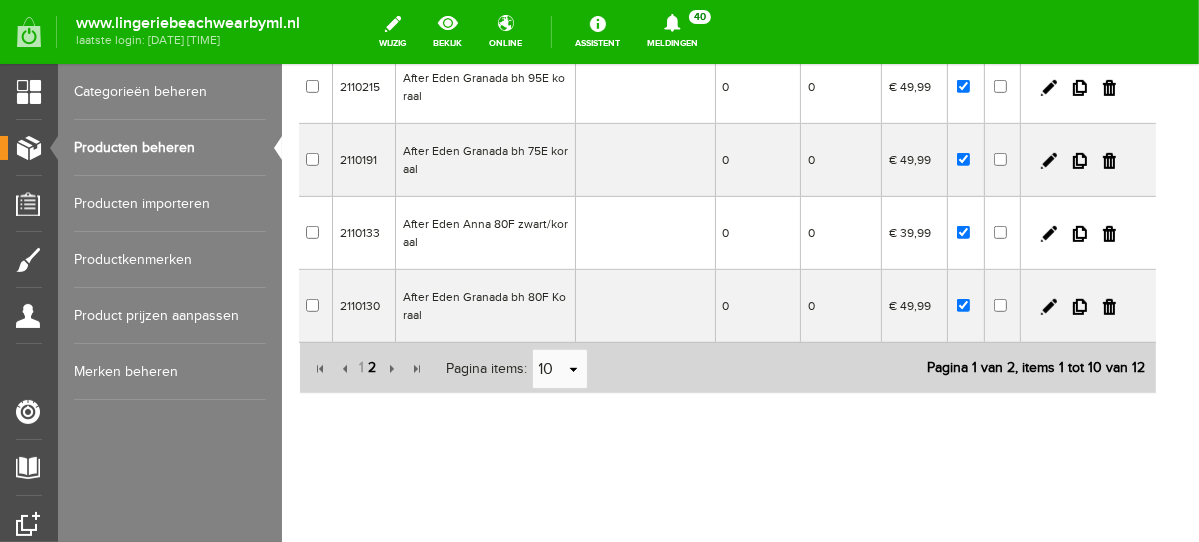 click on "2" at bounding box center [372, 367] 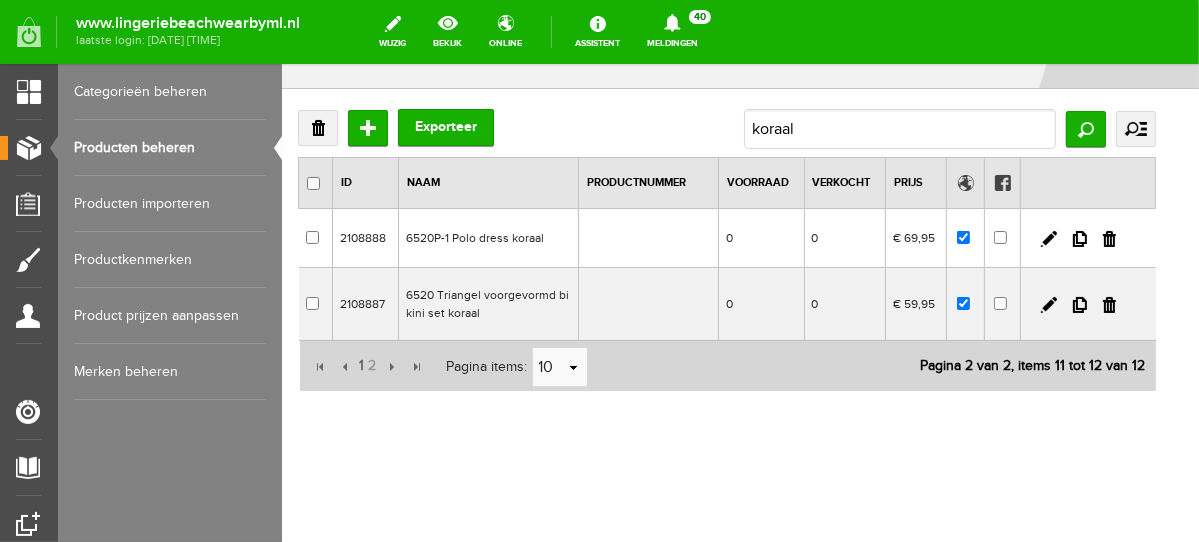 scroll, scrollTop: 72, scrollLeft: 0, axis: vertical 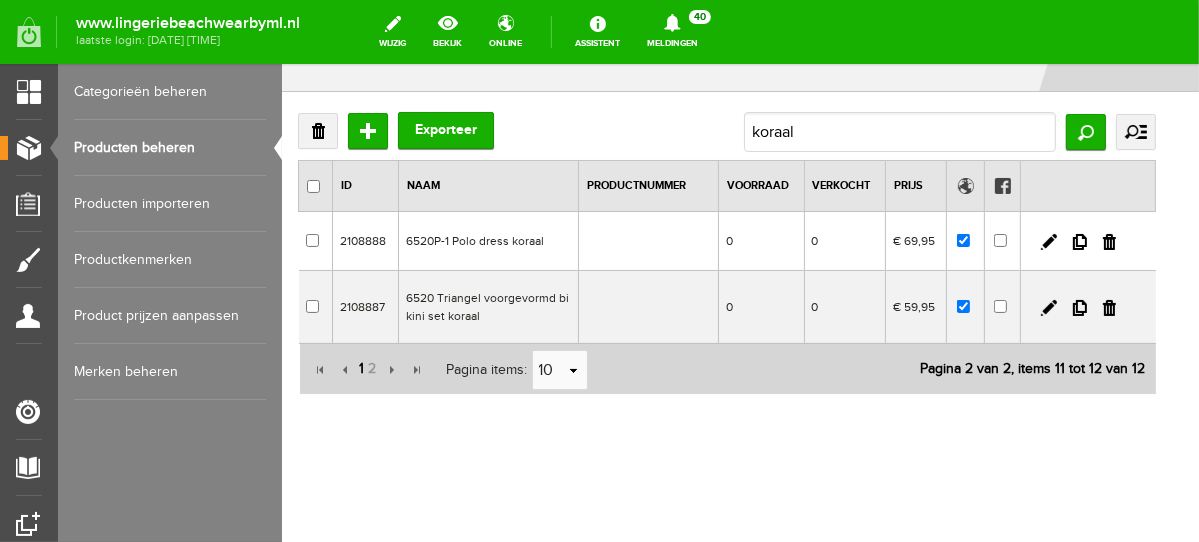 click on "1" at bounding box center (361, 368) 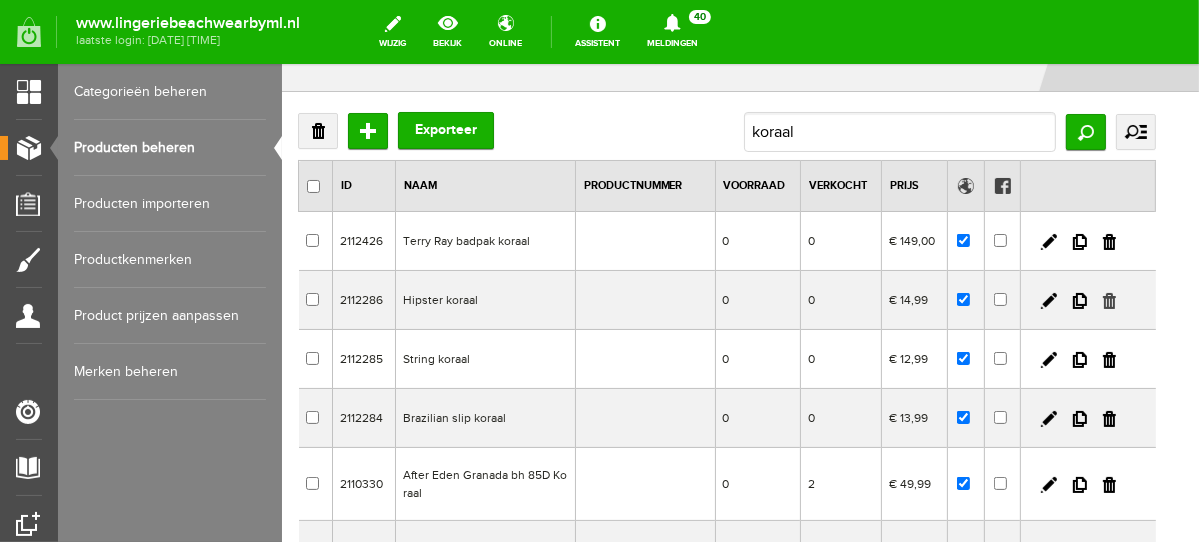 click at bounding box center (1108, 300) 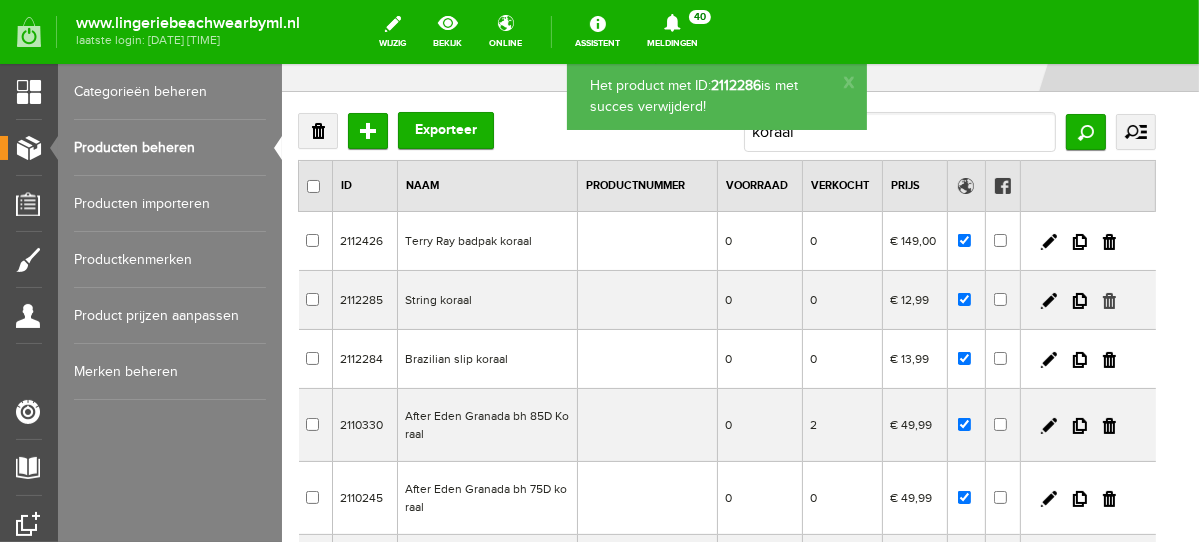 click at bounding box center (1108, 300) 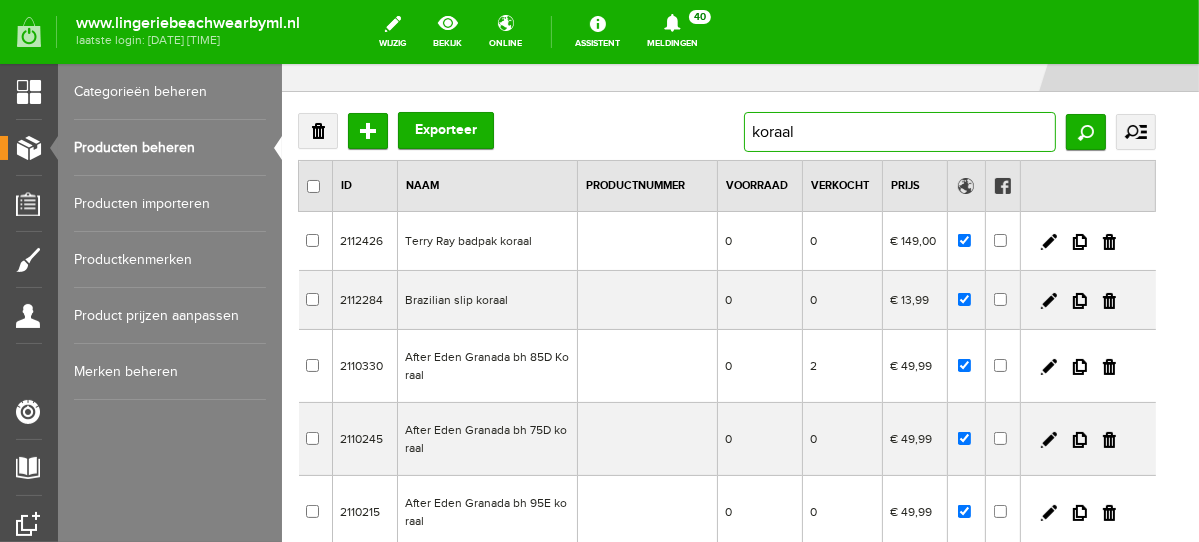drag, startPoint x: 874, startPoint y: 139, endPoint x: 689, endPoint y: 159, distance: 186.07794 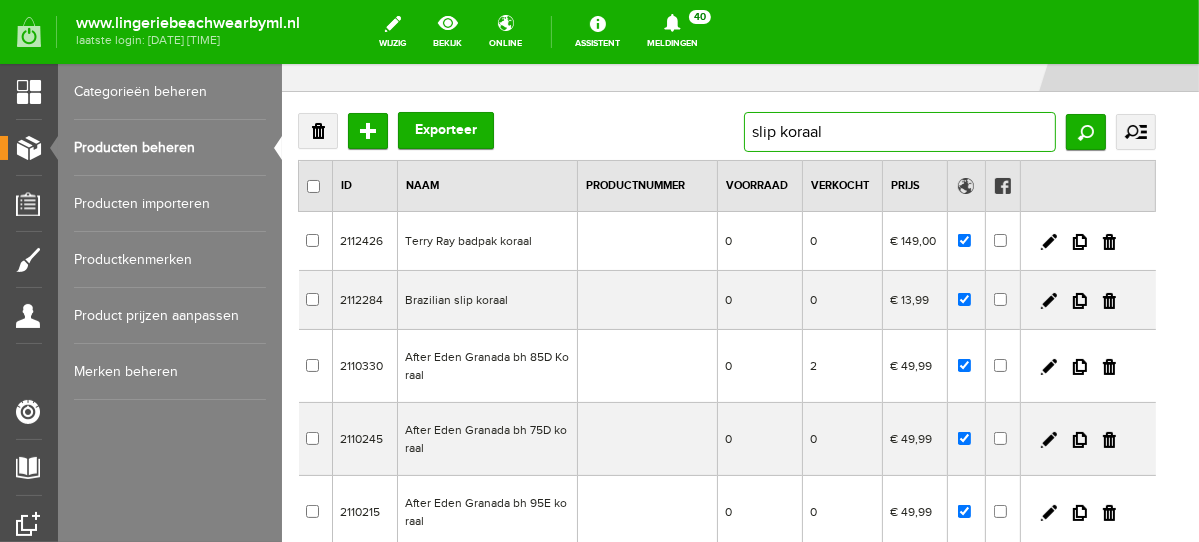 type on "slip koraal" 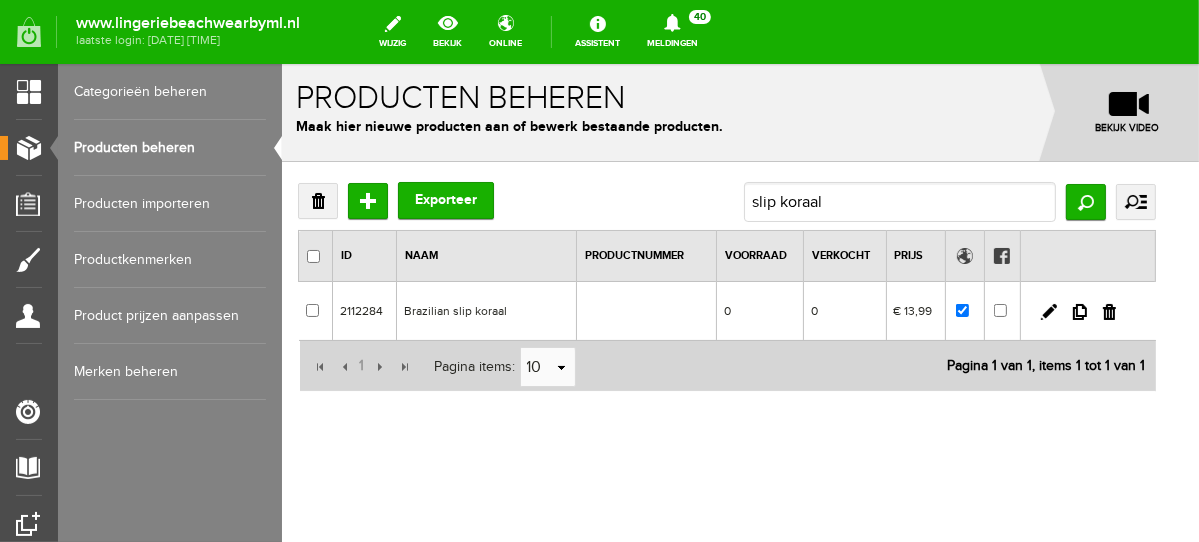 scroll, scrollTop: 0, scrollLeft: 0, axis: both 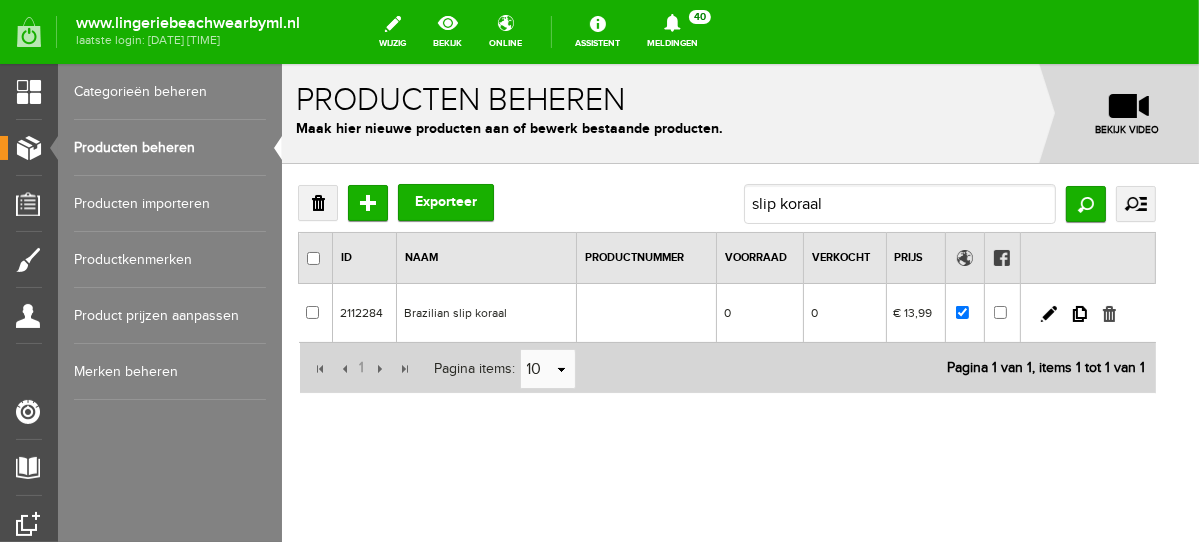 click at bounding box center [1108, 313] 